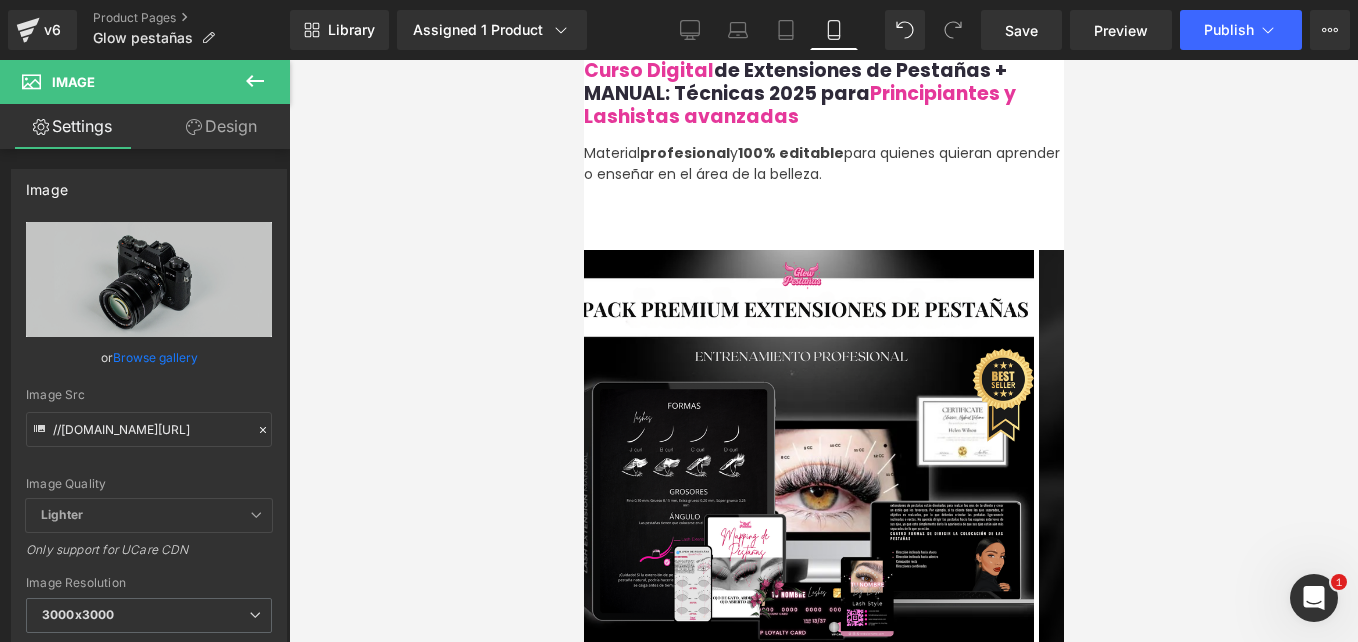 scroll, scrollTop: 2600, scrollLeft: 0, axis: vertical 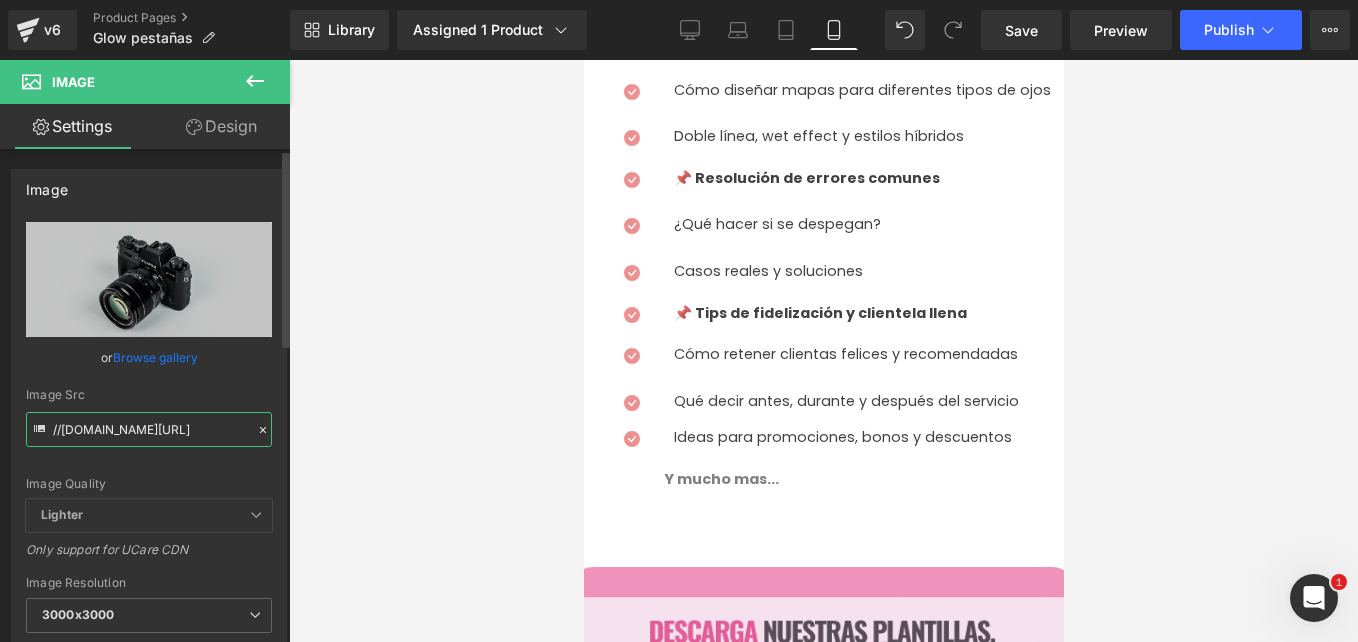 click on "//[DOMAIN_NAME][URL]" at bounding box center (149, 429) 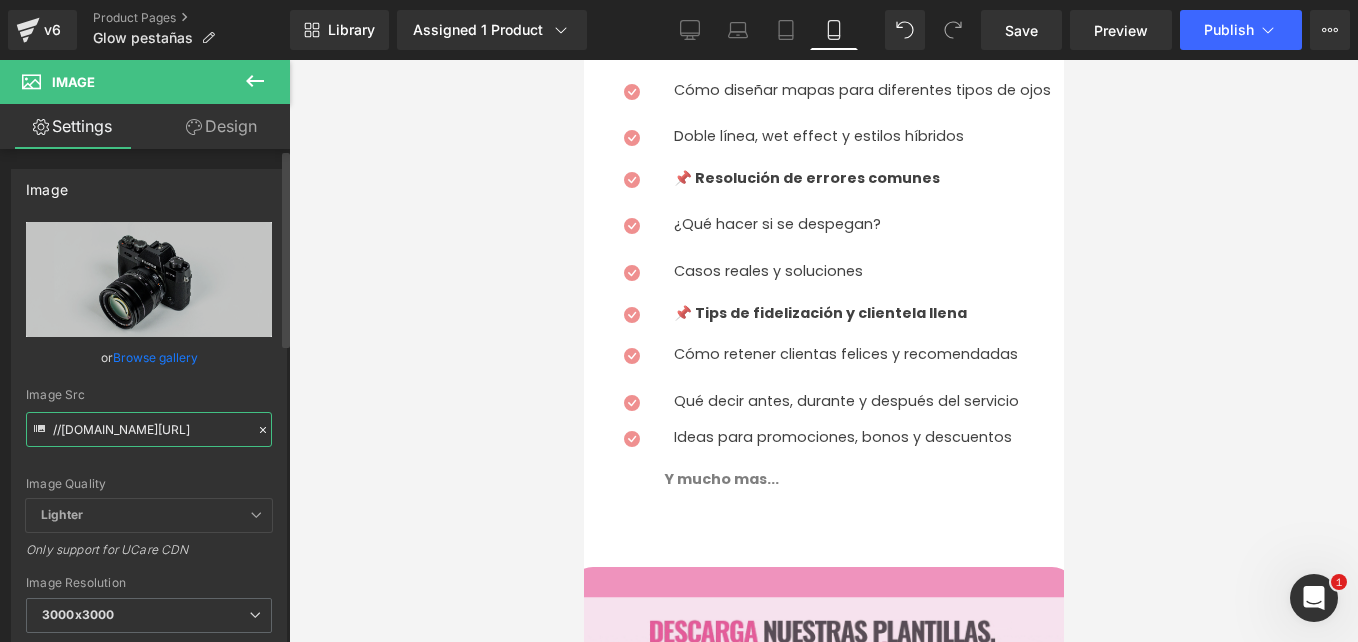 click on "//[DOMAIN_NAME][URL]" at bounding box center [149, 429] 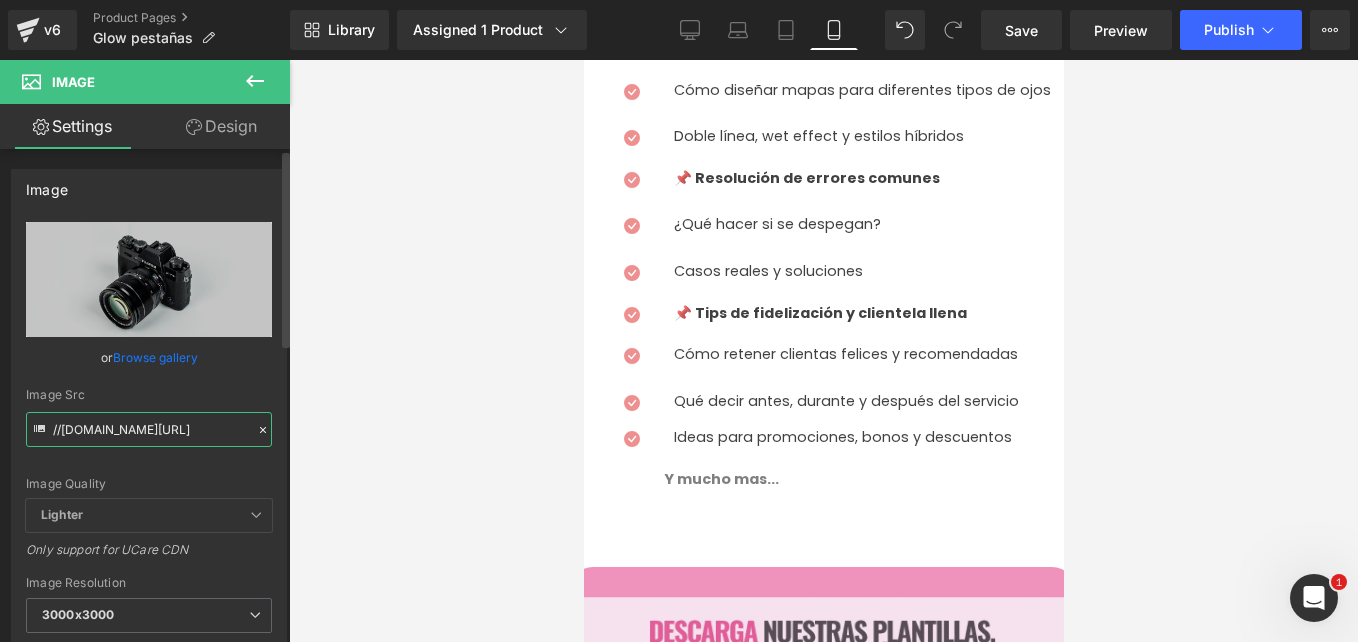click on "//[DOMAIN_NAME][URL]" at bounding box center (149, 429) 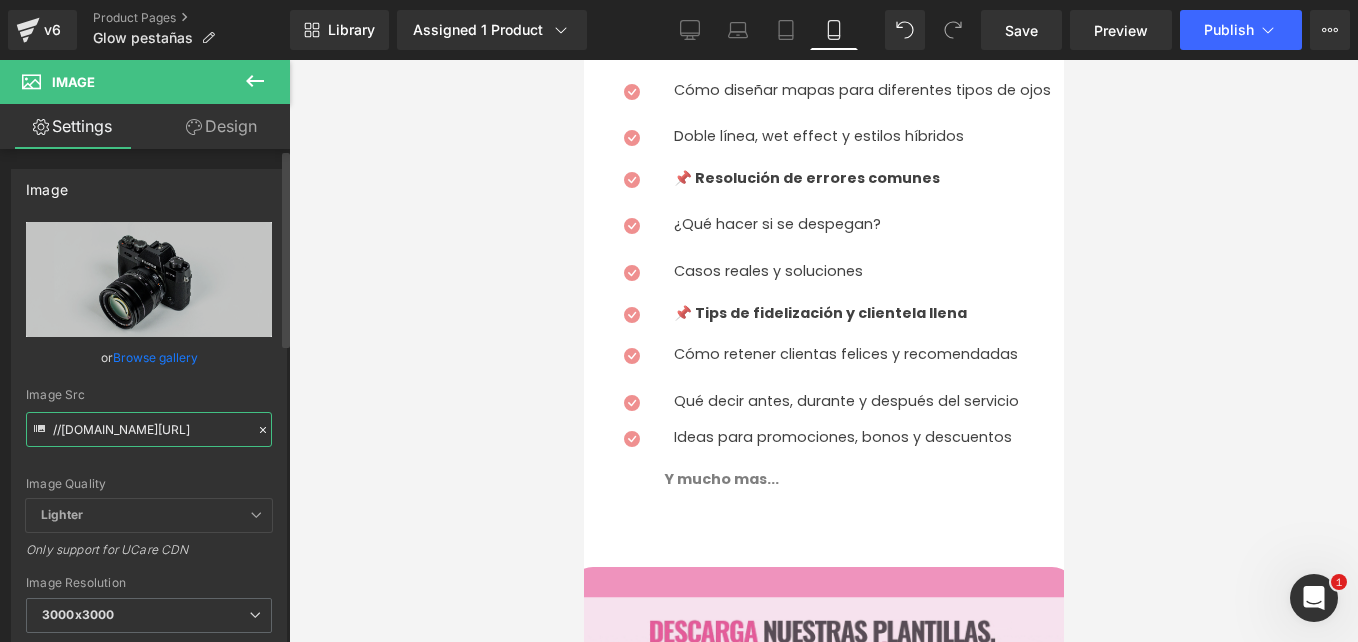 click on "//[DOMAIN_NAME][URL]" at bounding box center [149, 429] 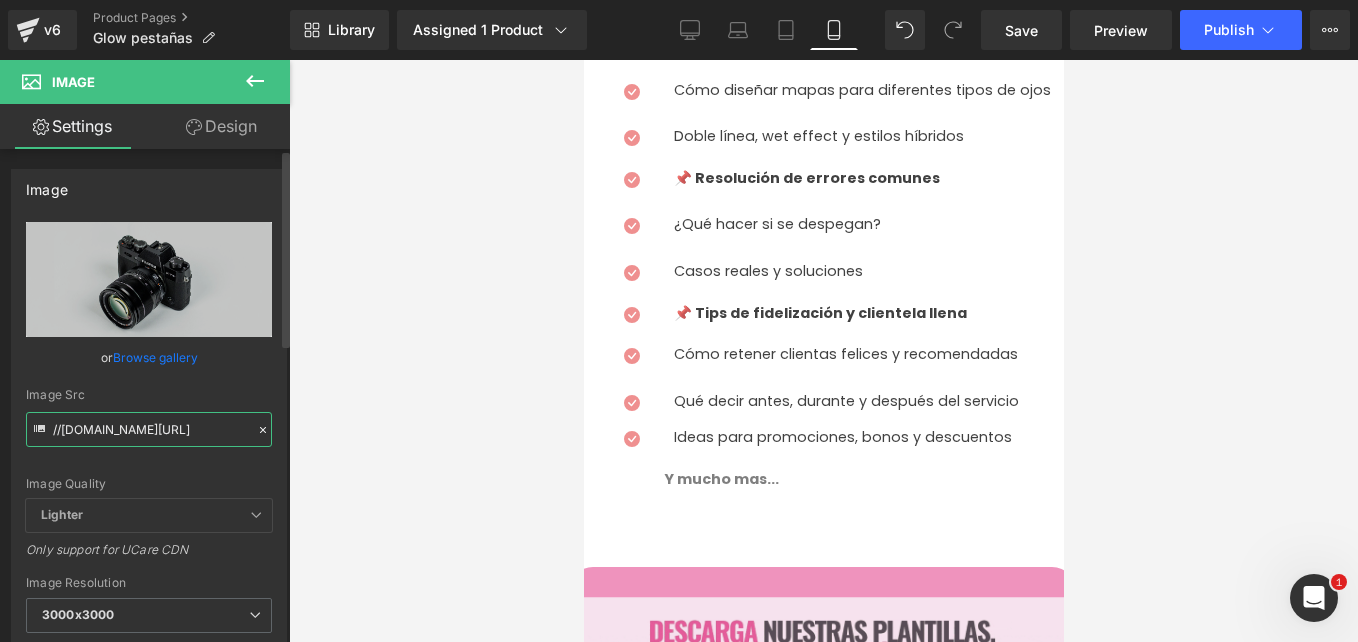 click on "//[DOMAIN_NAME][URL]" at bounding box center (149, 429) 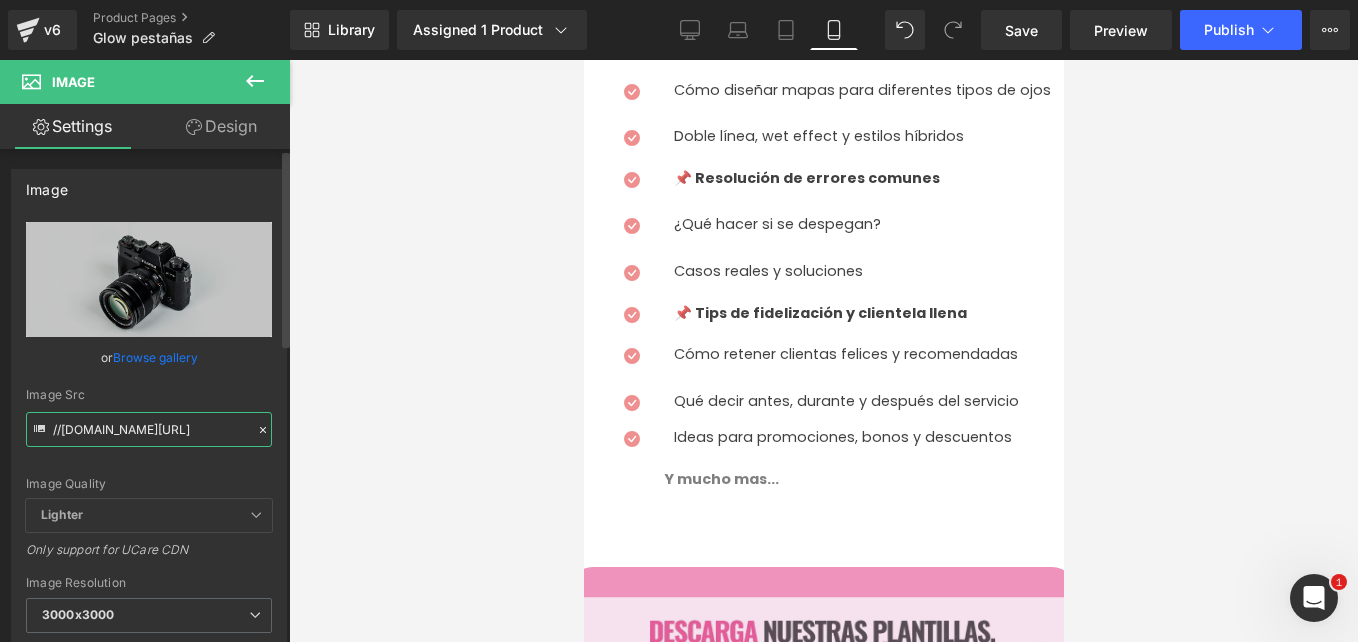 click on "//[DOMAIN_NAME][URL]" at bounding box center [149, 429] 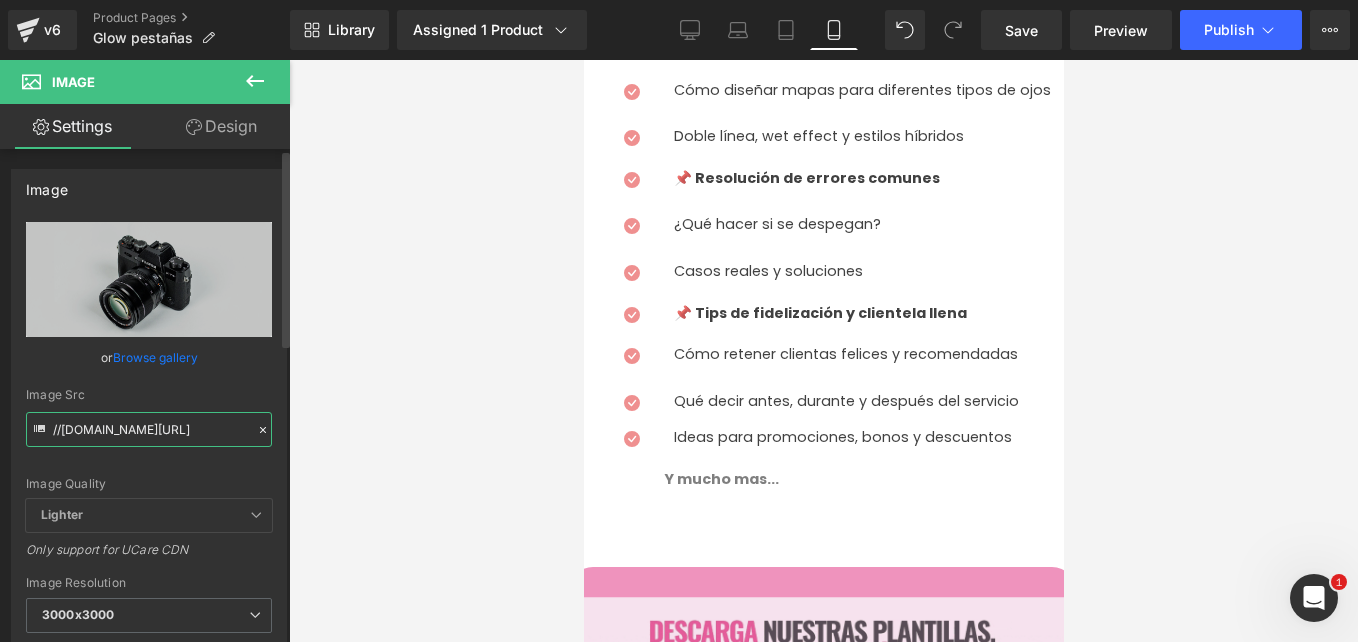 paste on "[URL][DOMAIN_NAME][DOMAIN_NAME]" 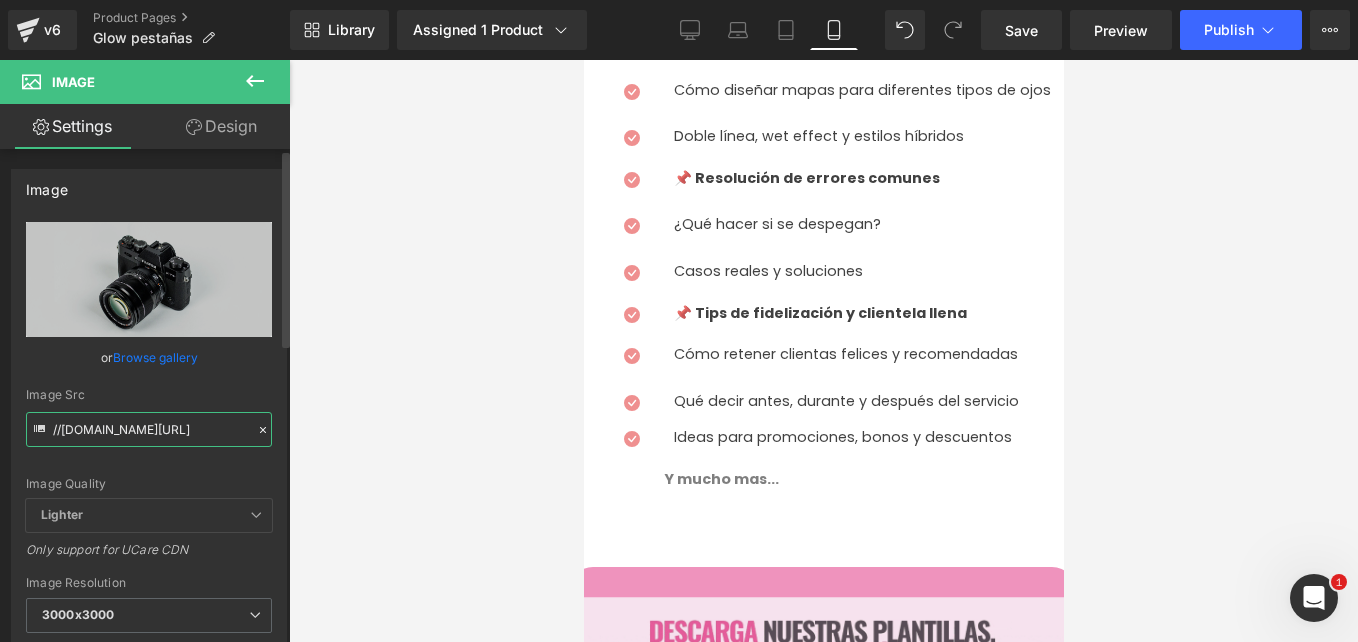 type on "[URL][DOMAIN_NAME]" 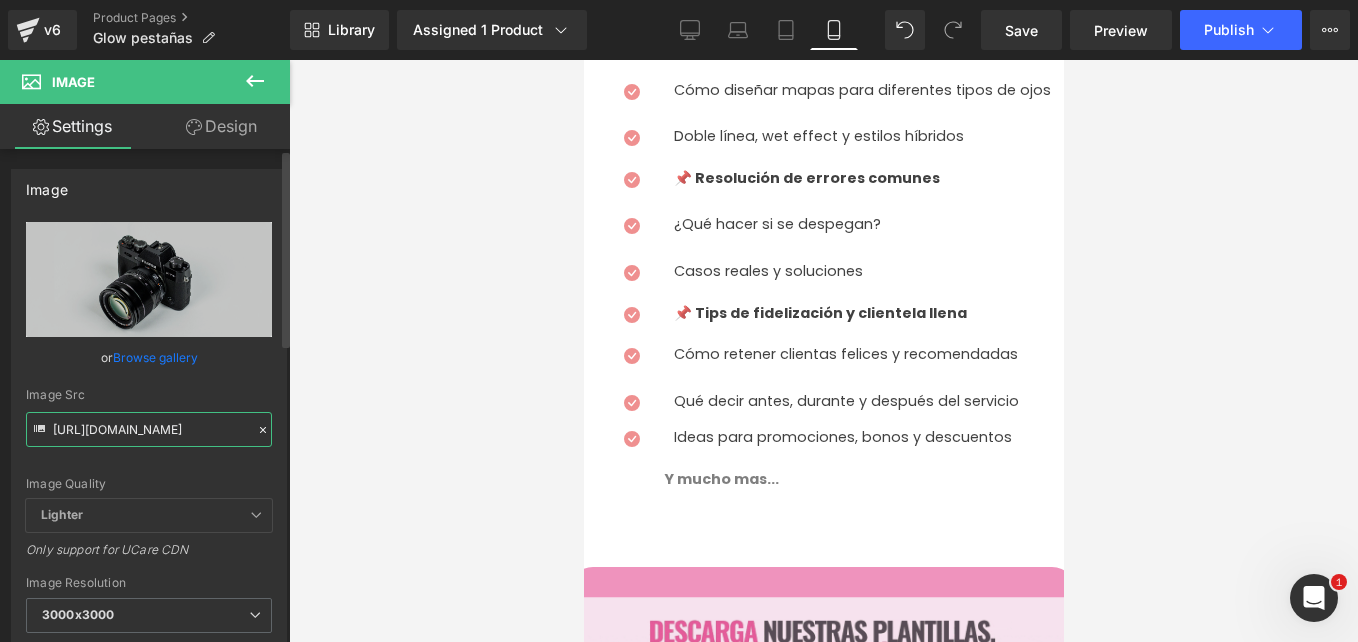 scroll, scrollTop: 0, scrollLeft: 28, axis: horizontal 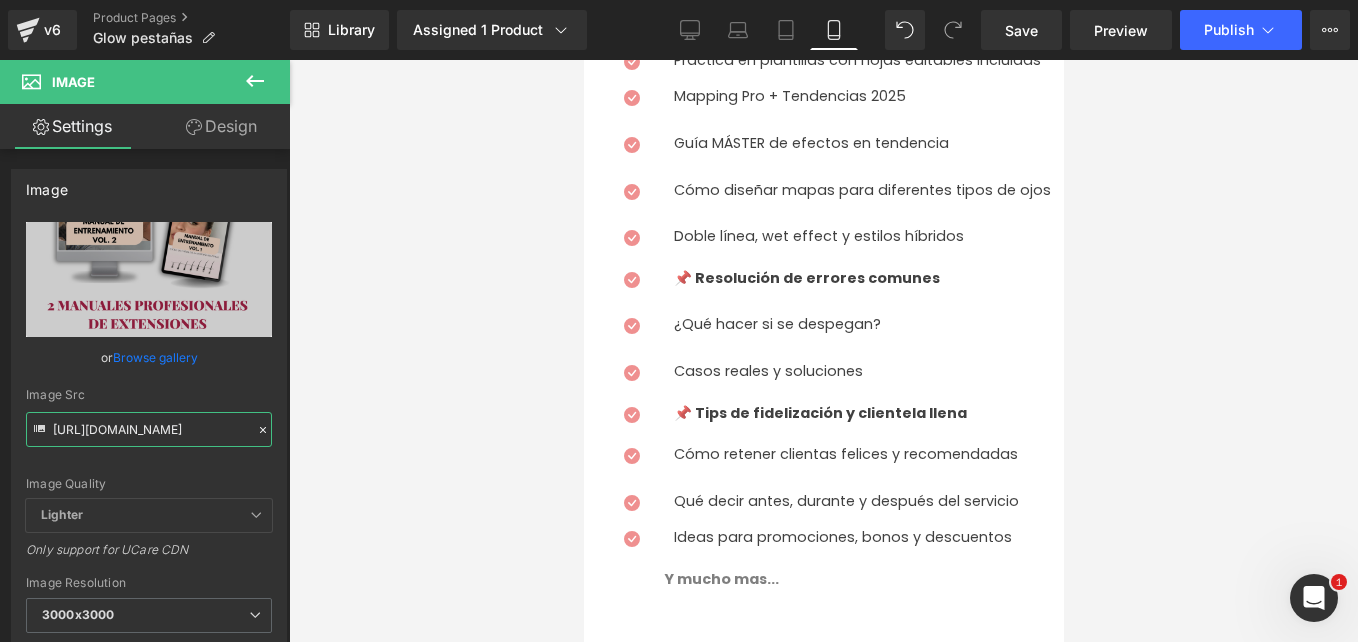 drag, startPoint x: 599, startPoint y: 415, endPoint x: 577, endPoint y: 415, distance: 22 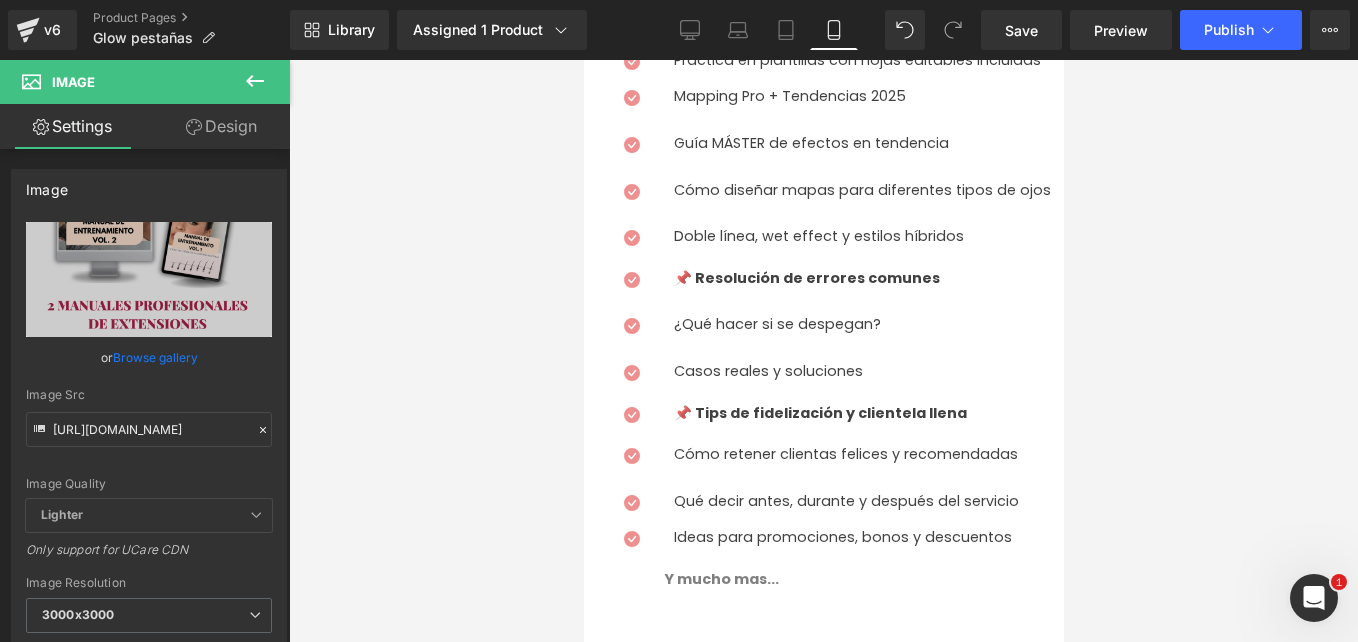click at bounding box center (823, 351) 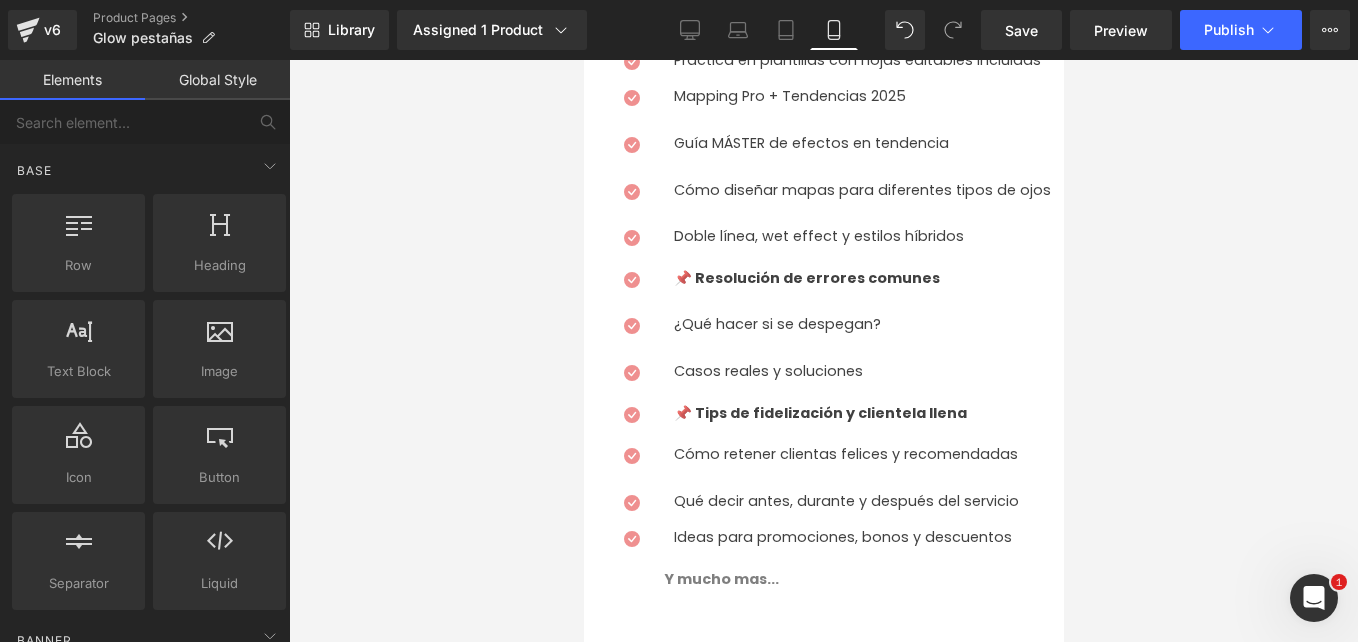 scroll, scrollTop: 2600, scrollLeft: 0, axis: vertical 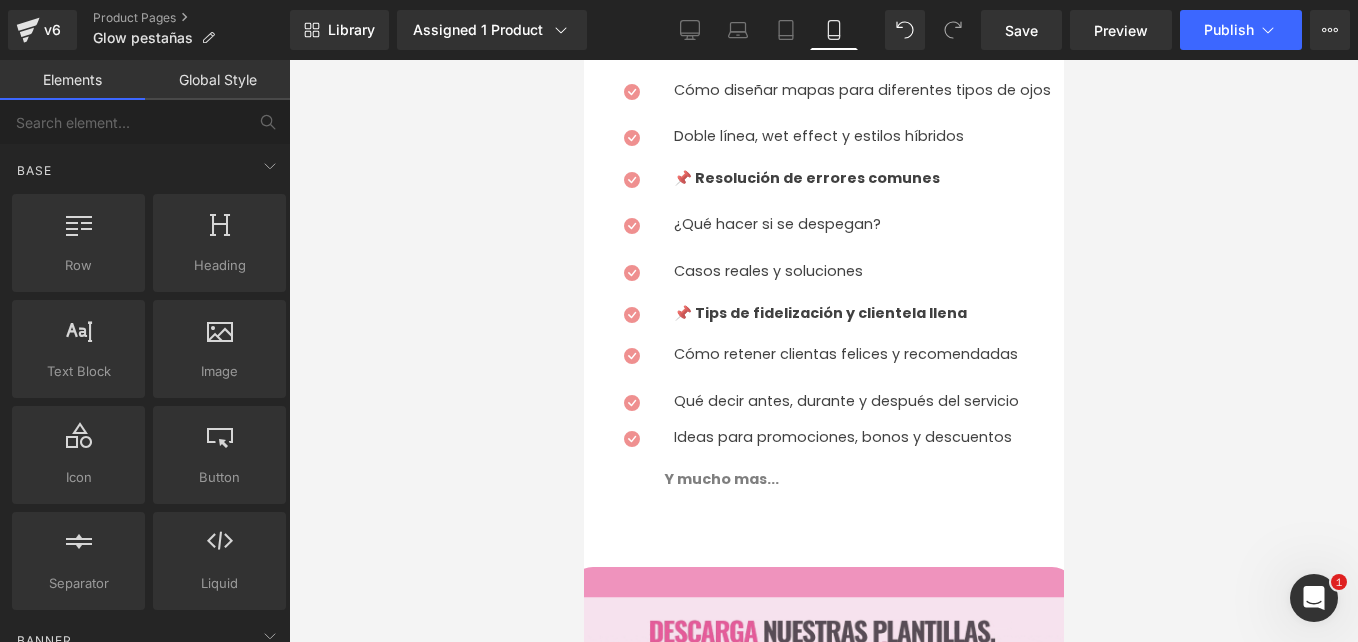 click on "Image" at bounding box center (823, 1667) 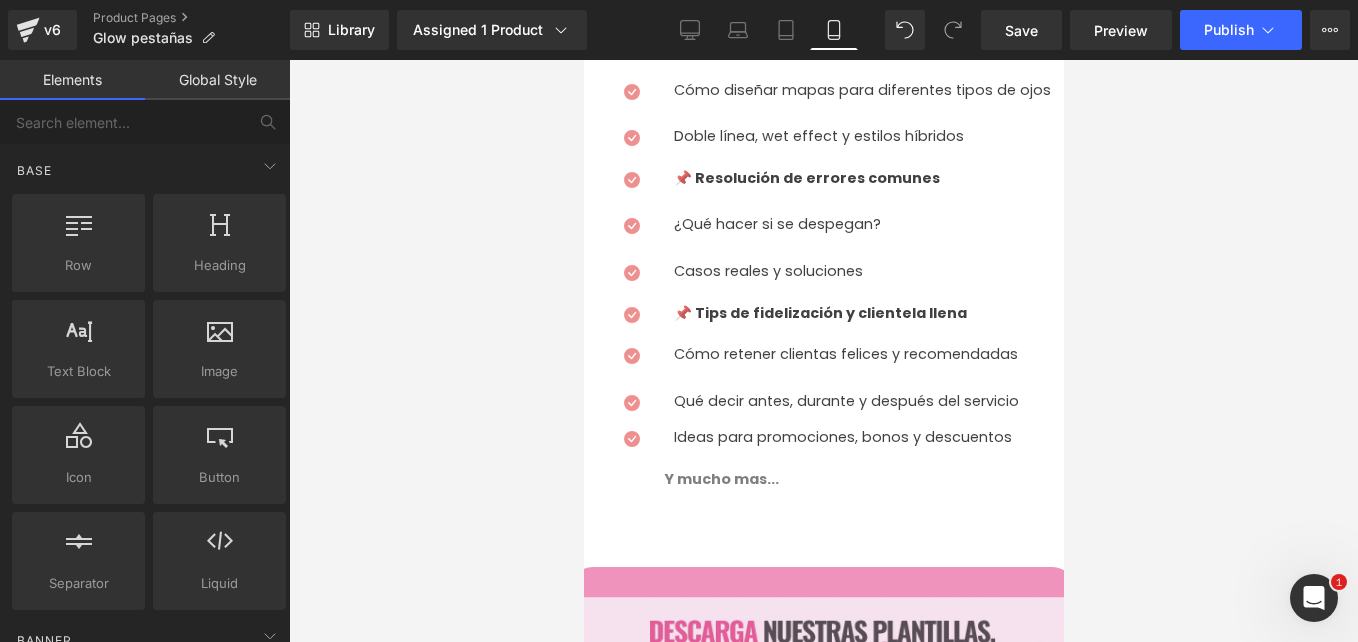 click at bounding box center (823, 351) 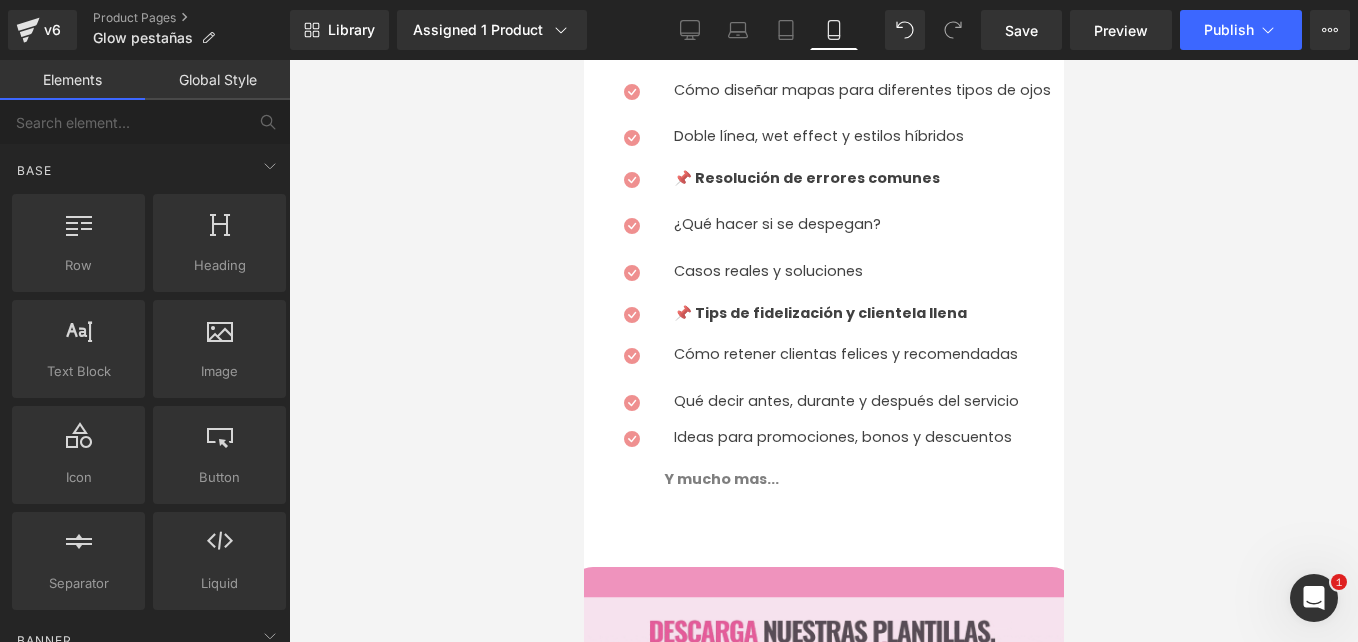 click at bounding box center [823, 351] 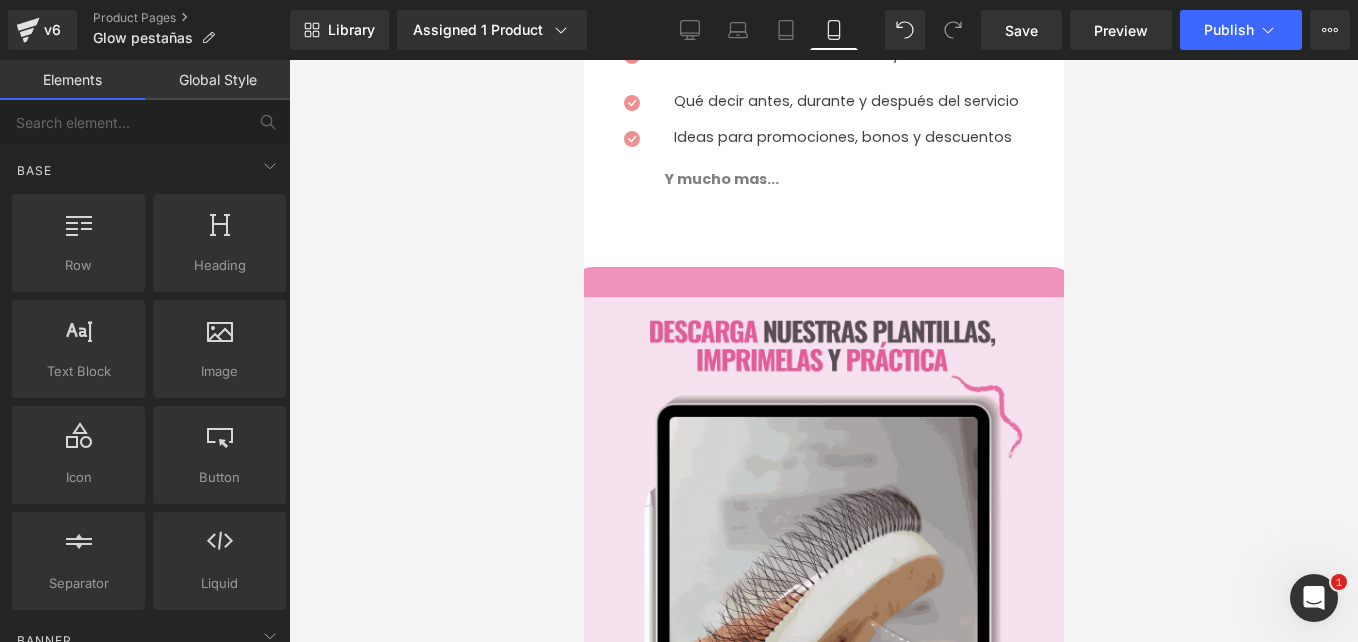 scroll, scrollTop: 2900, scrollLeft: 0, axis: vertical 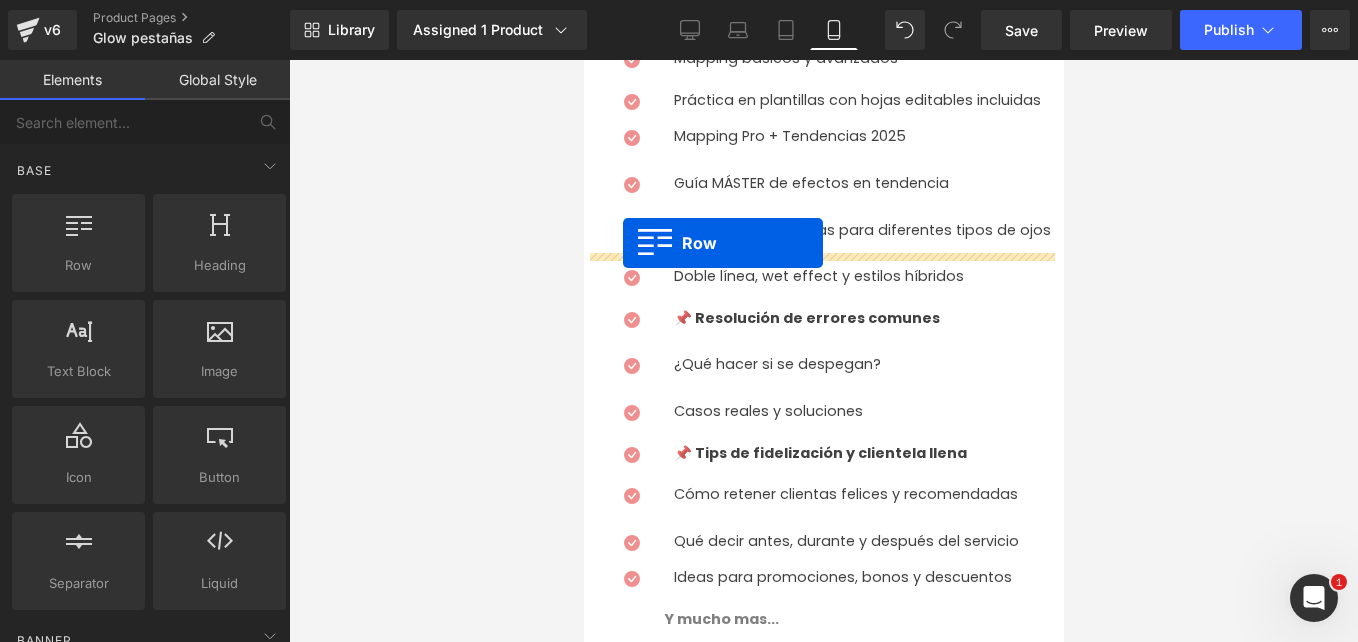 drag, startPoint x: 600, startPoint y: 387, endPoint x: 622, endPoint y: 243, distance: 145.67087 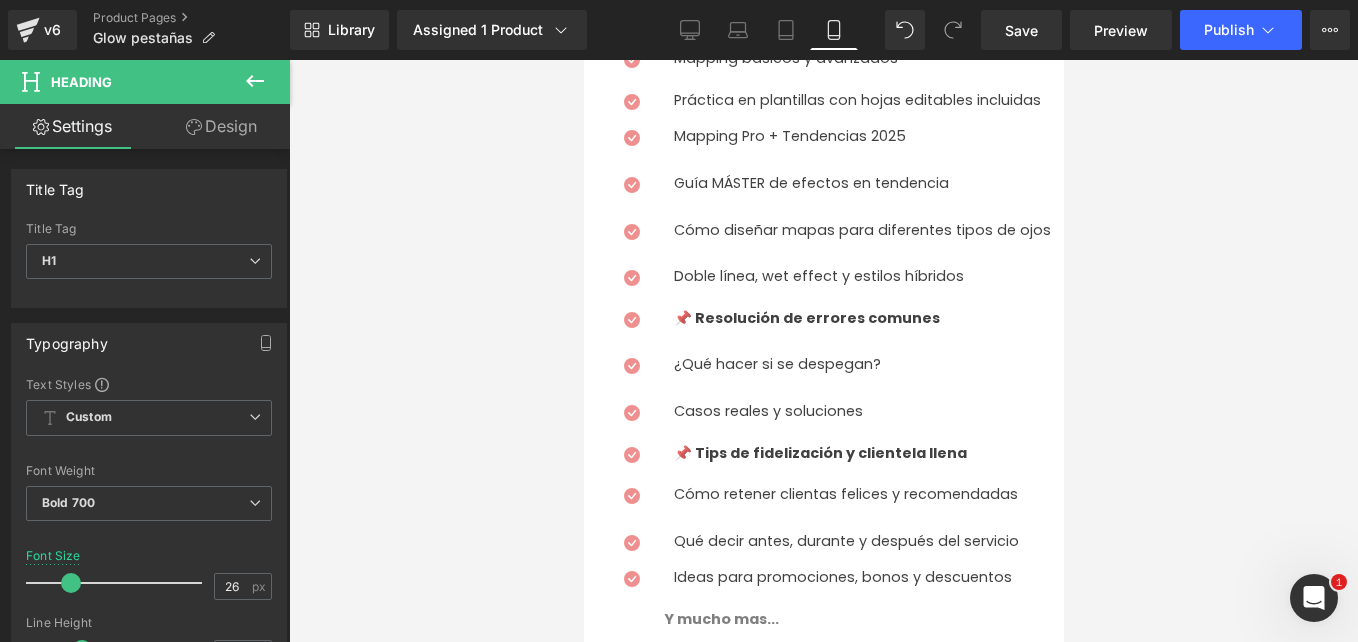 drag, startPoint x: 836, startPoint y: 411, endPoint x: 843, endPoint y: 421, distance: 12.206555 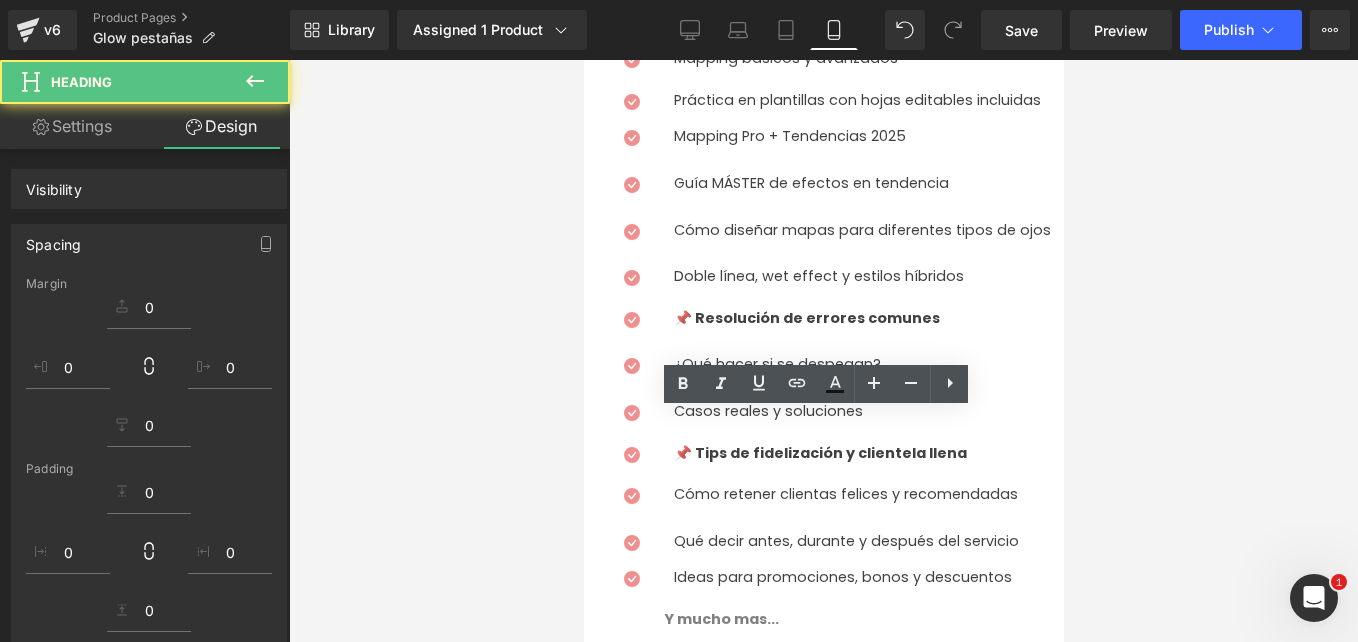 click at bounding box center [823, 351] 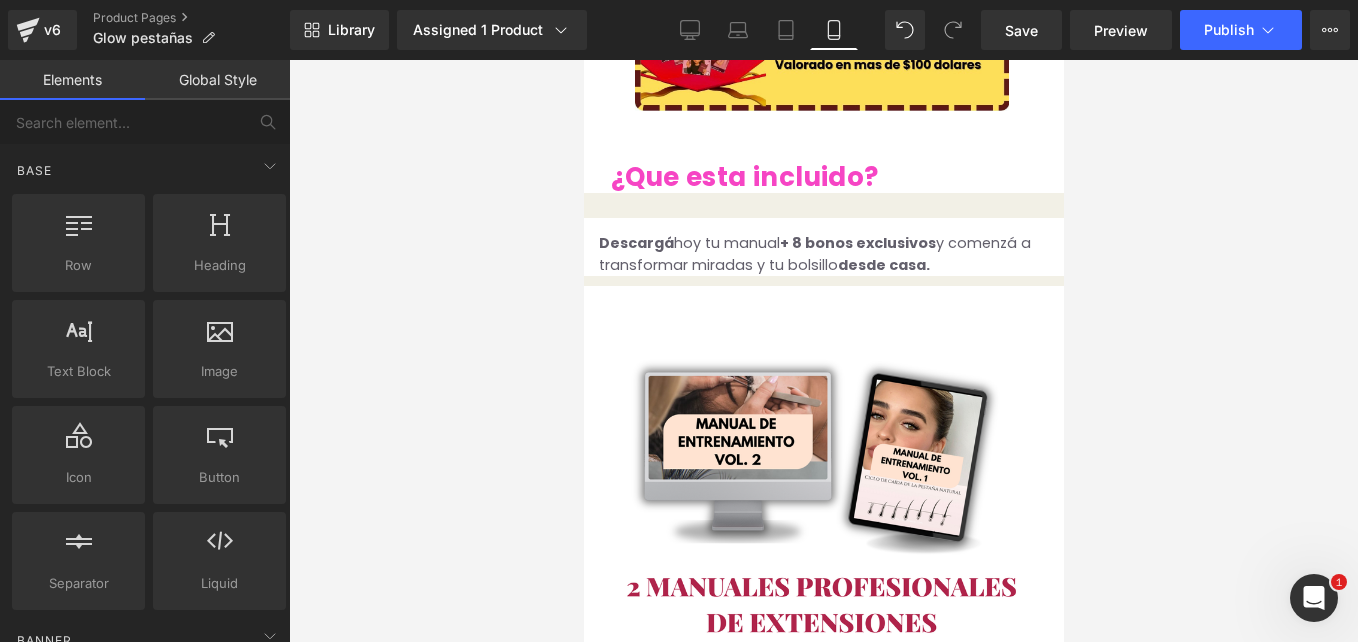 scroll, scrollTop: 3860, scrollLeft: 0, axis: vertical 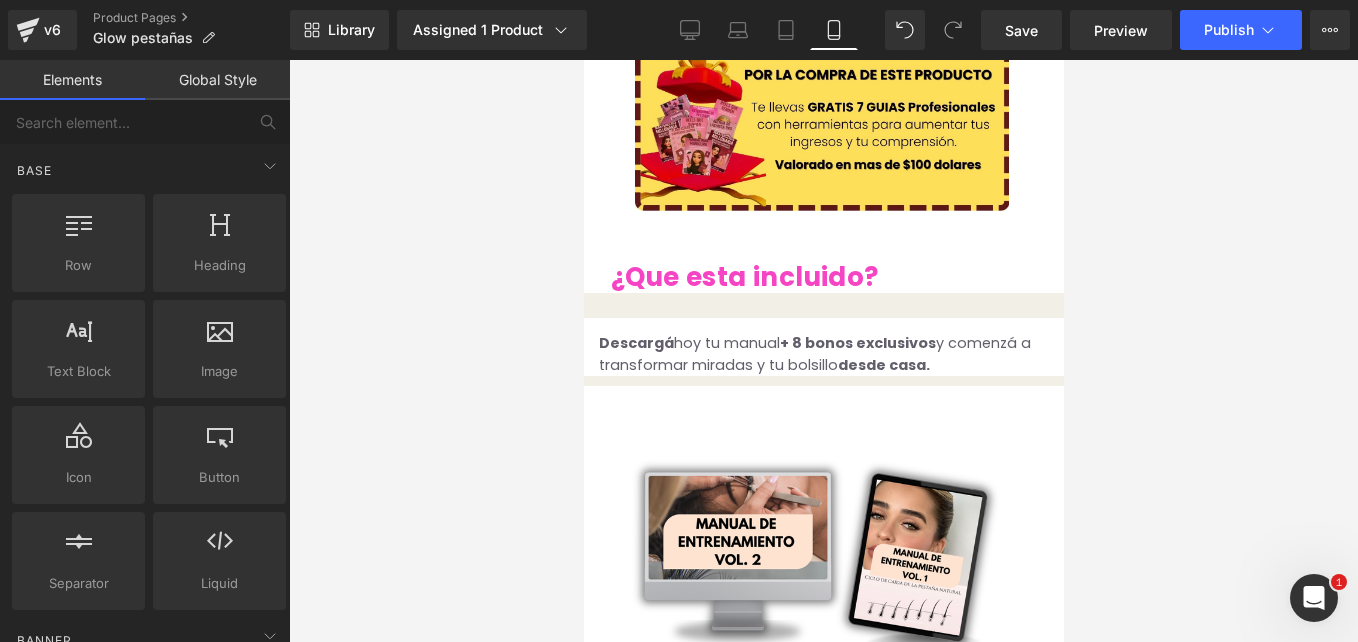 click on "algo como esto?" at bounding box center (870, 2694) 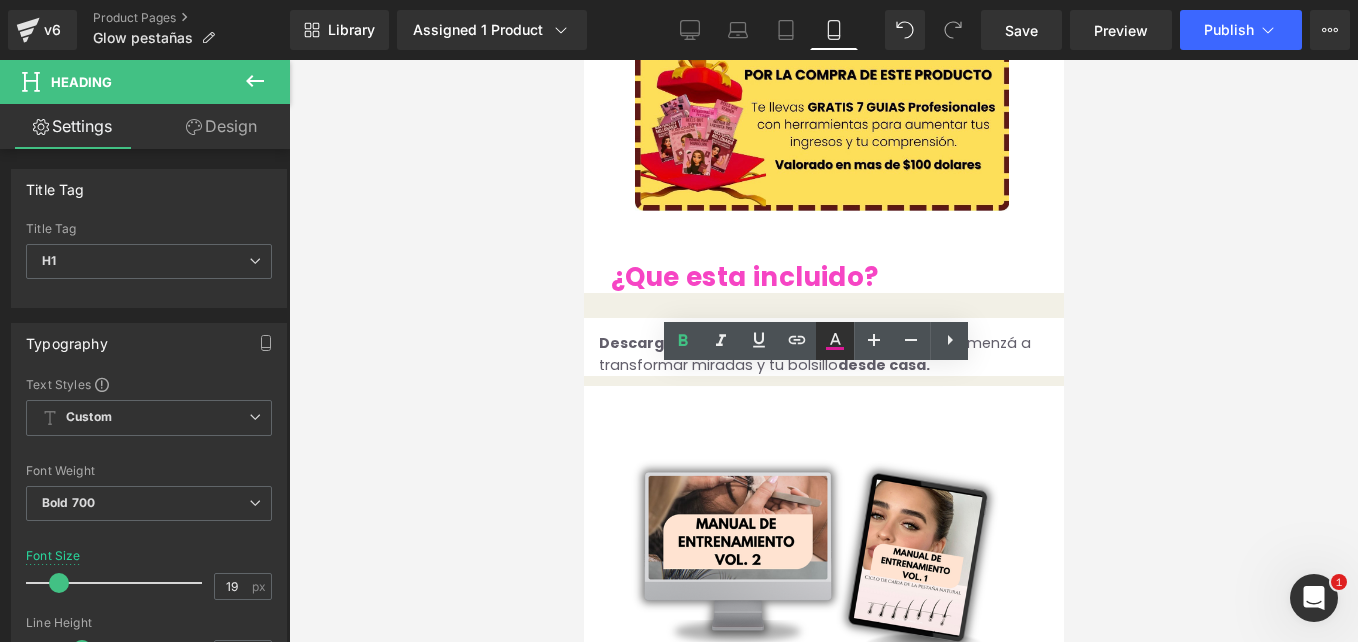 click 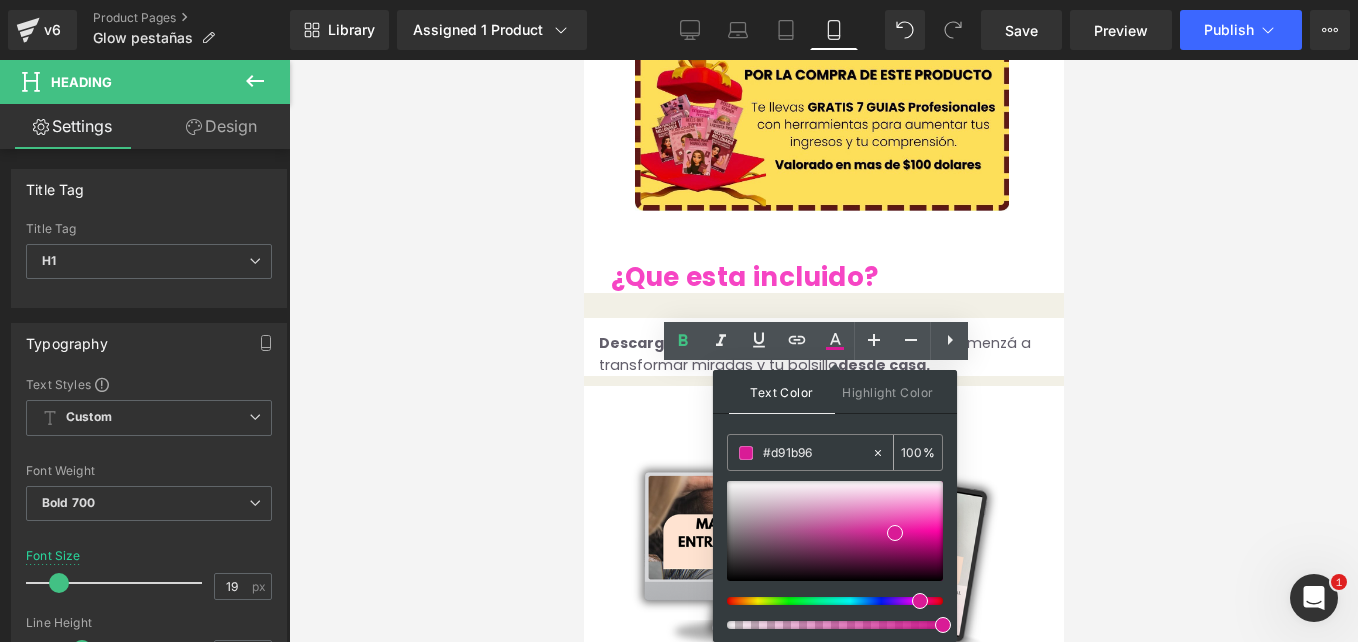 click on "#d91b96" at bounding box center (817, 453) 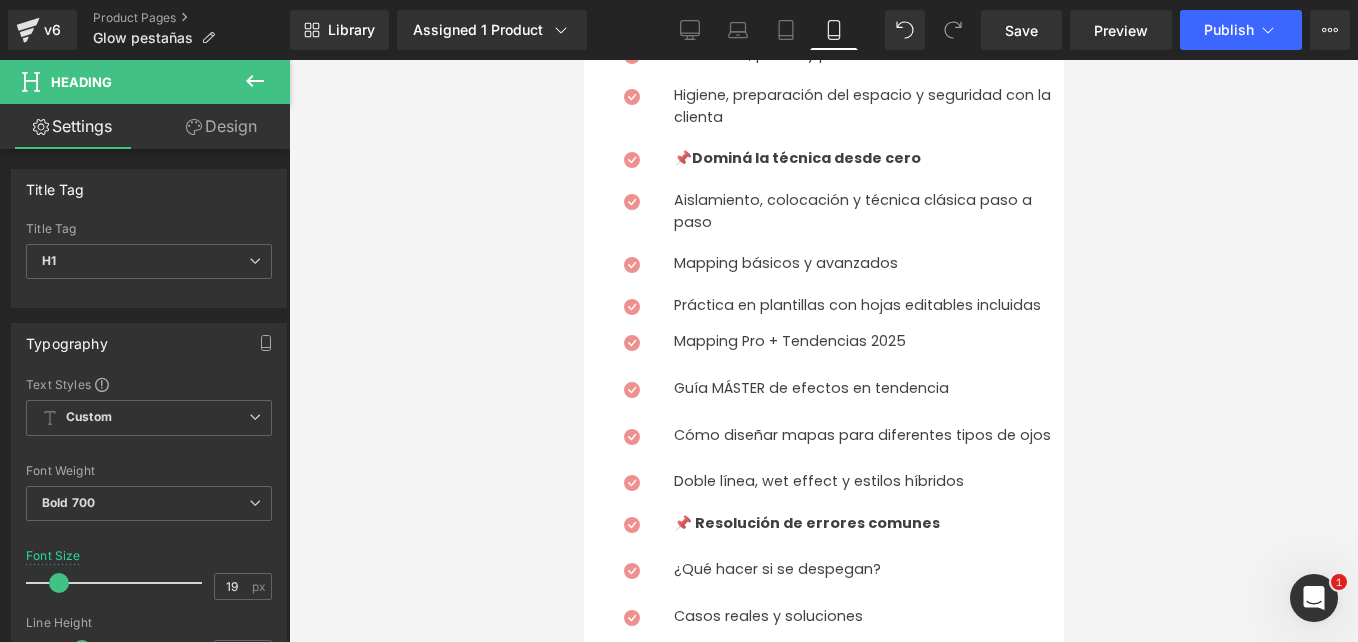 scroll, scrollTop: 2560, scrollLeft: 0, axis: vertical 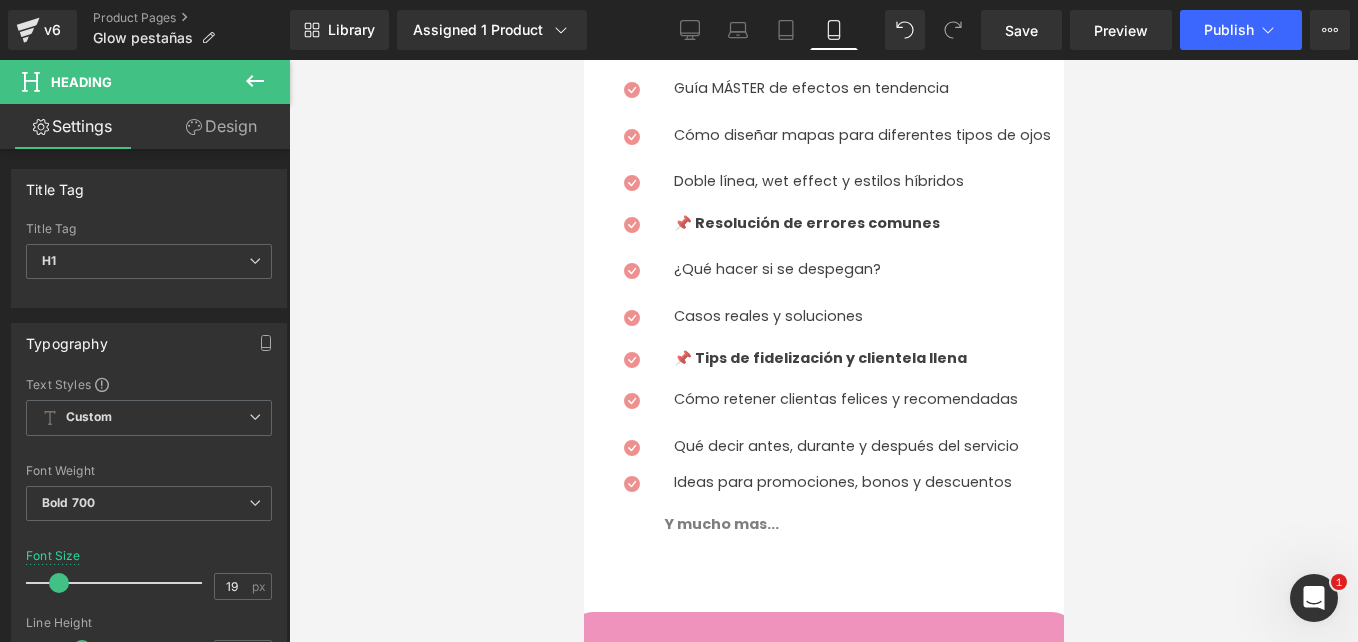 click at bounding box center (583, 60) 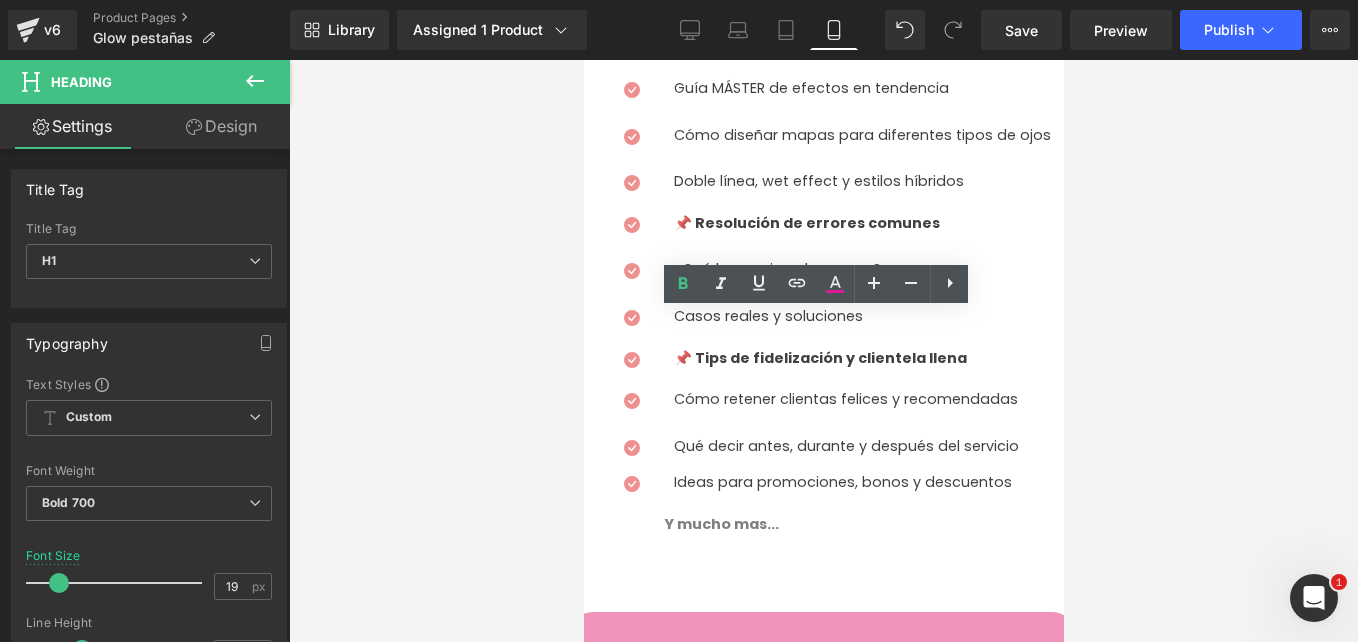 click on "¿Que esta incluido?" at bounding box center [744, 1577] 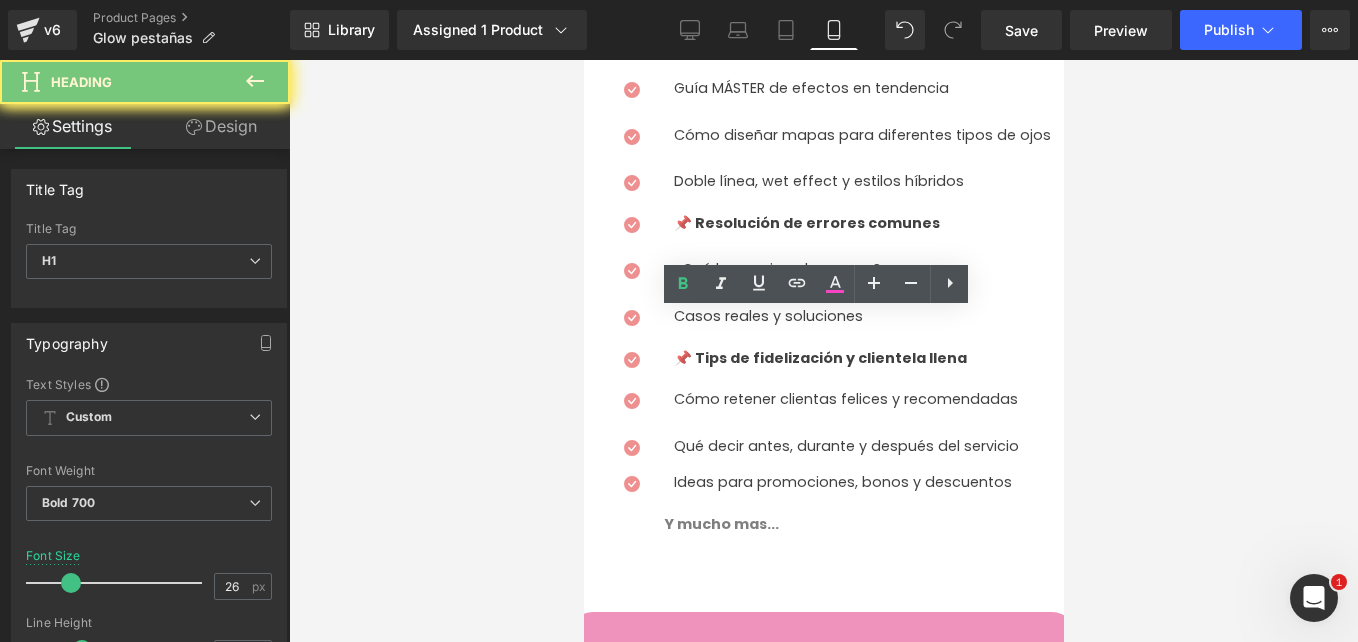 click on "¿Que esta incluido?" at bounding box center [744, 1577] 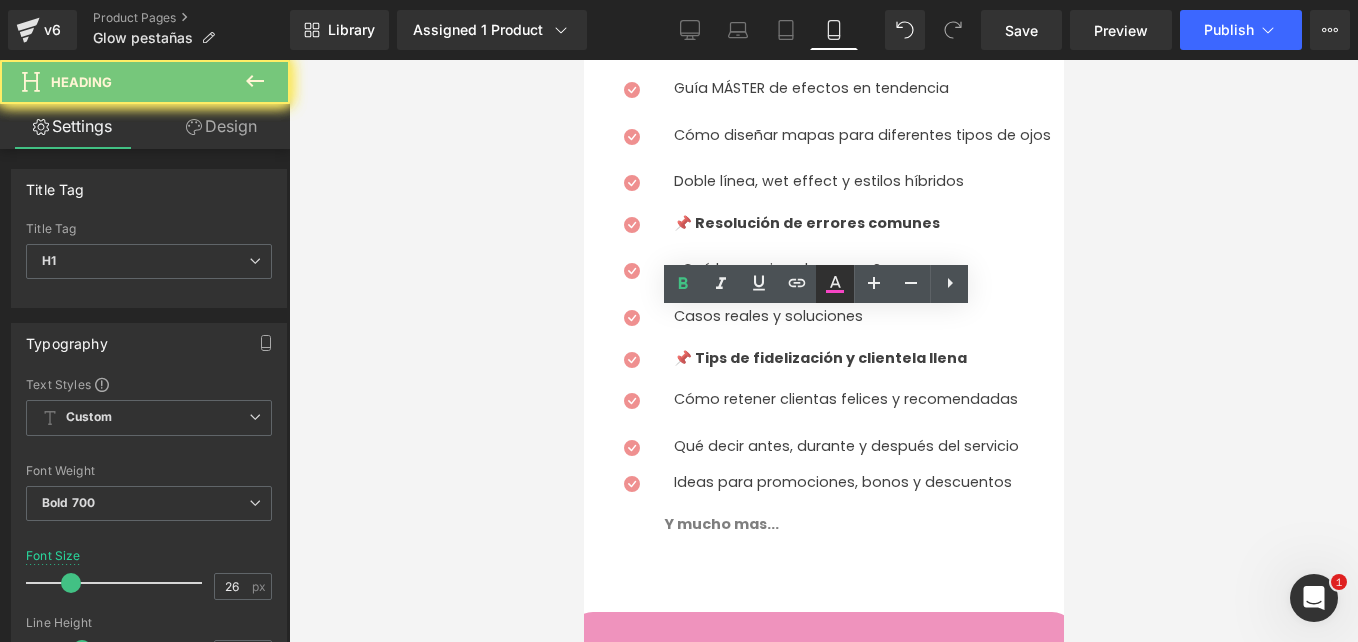 click at bounding box center [835, 284] 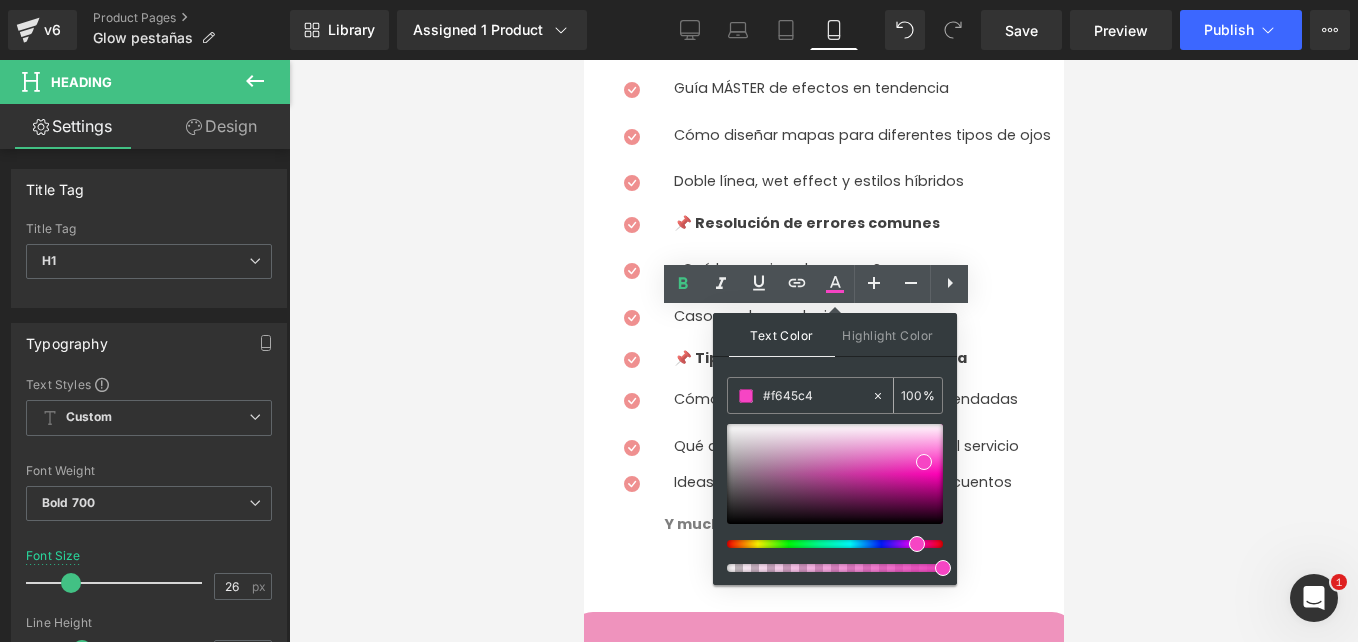 click on "#f645c4" at bounding box center [817, 396] 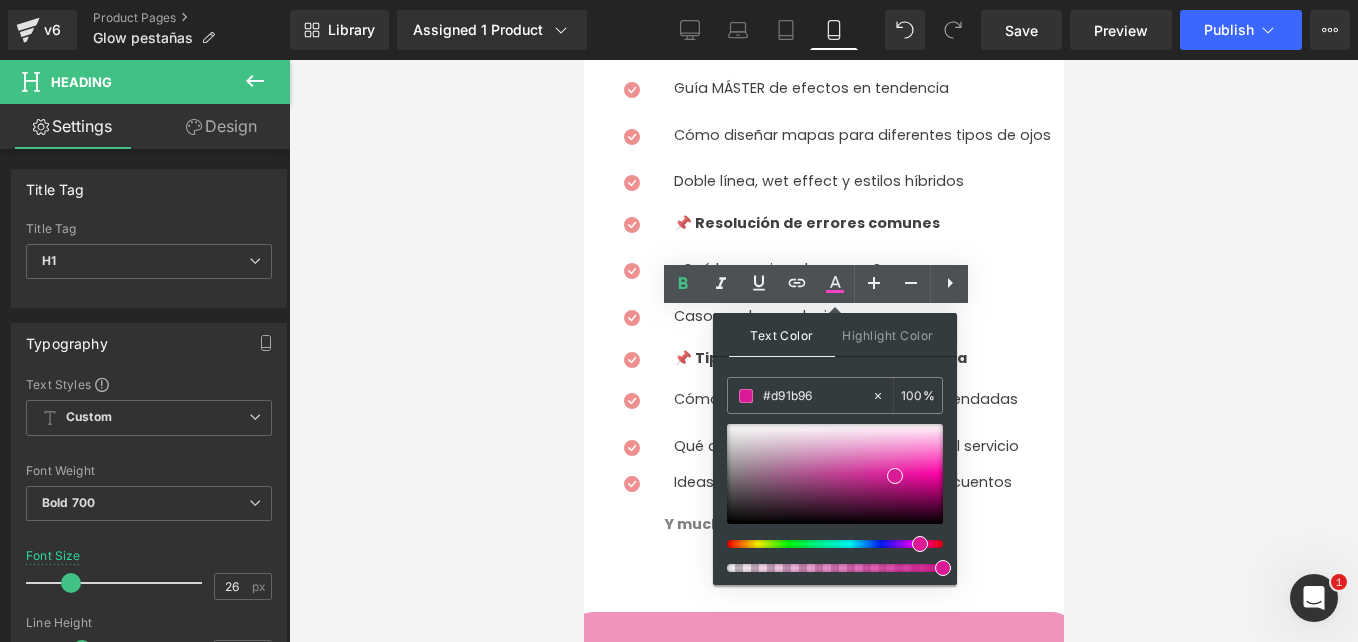 click on "¿Que esta incluido?" at bounding box center (817, 1577) 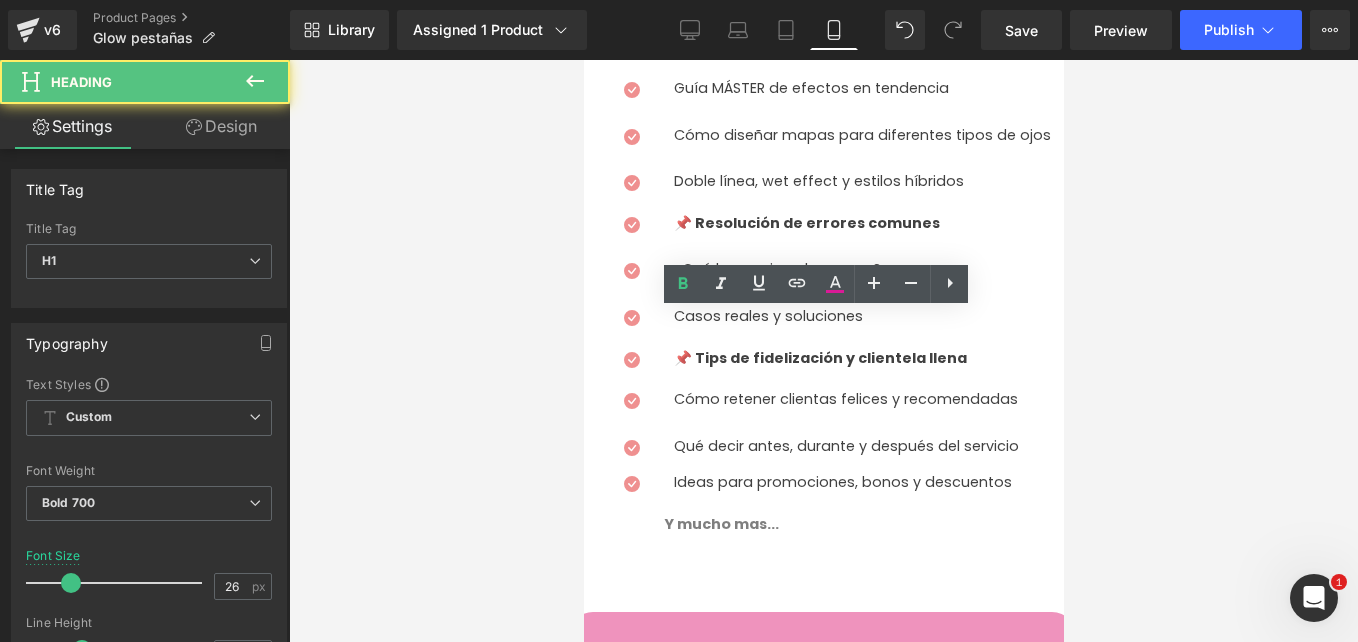 click on "¿Que esta incluido?" at bounding box center (744, 1577) 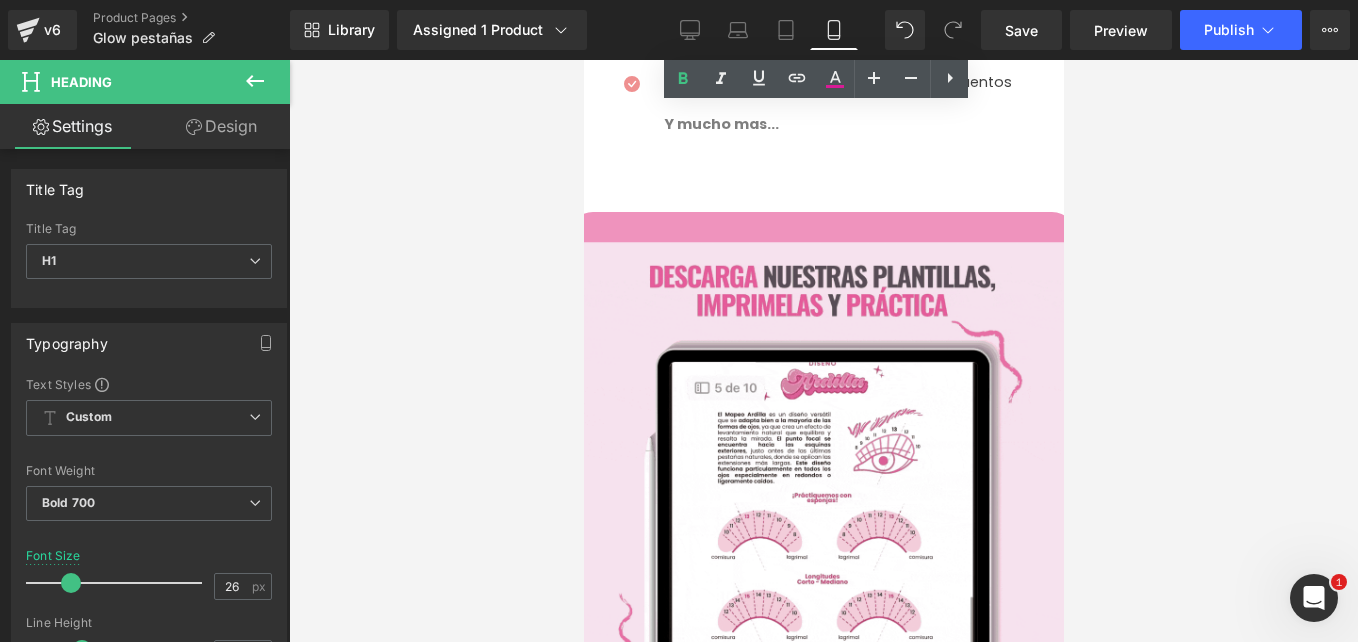 scroll, scrollTop: 3060, scrollLeft: 0, axis: vertical 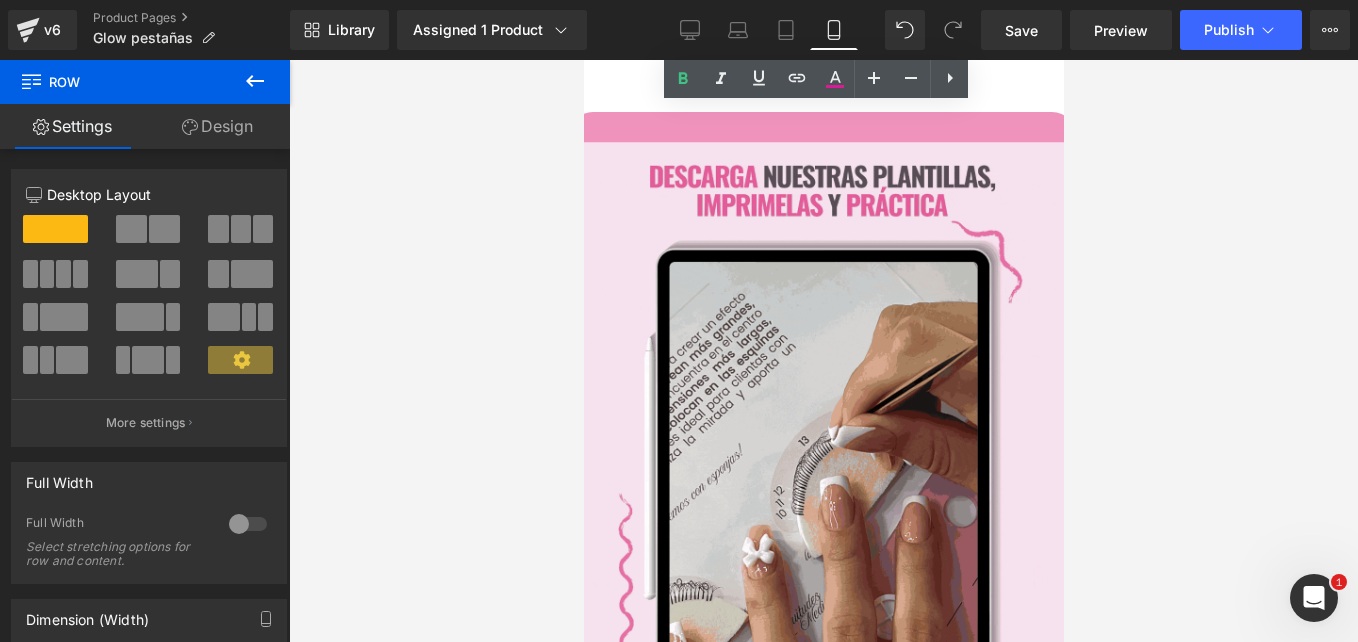 drag, startPoint x: 726, startPoint y: 401, endPoint x: 727, endPoint y: 371, distance: 30.016663 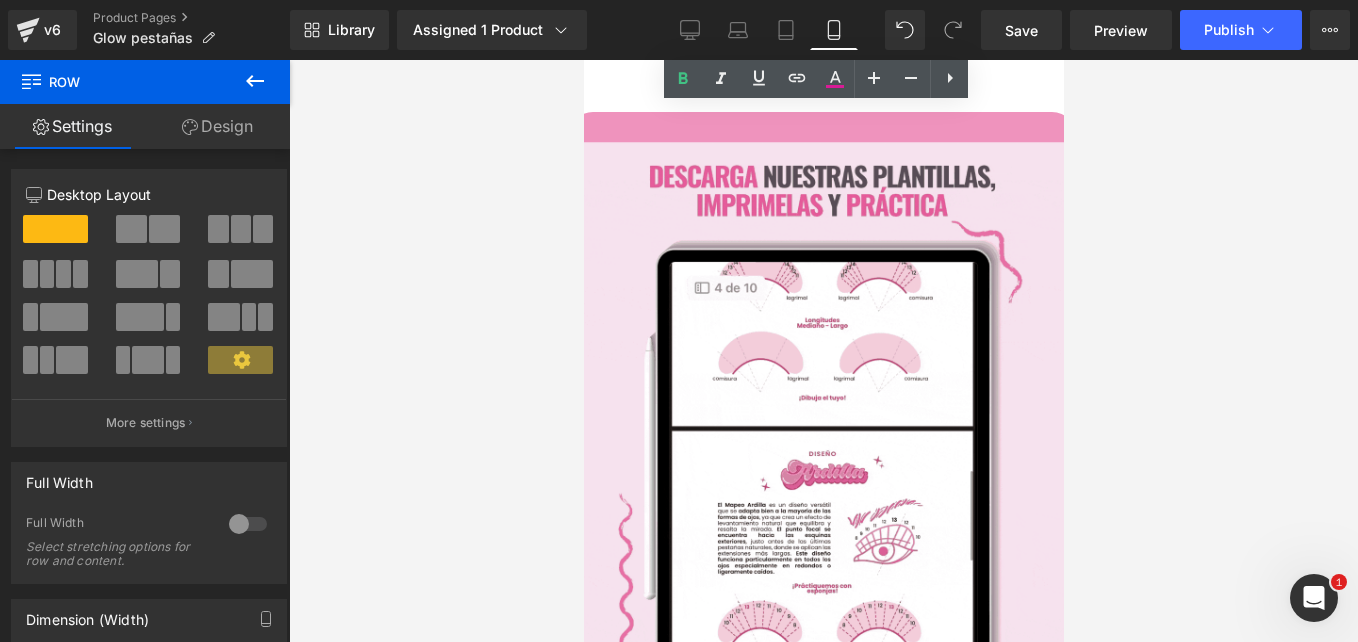 click on "Curso Digital  de Extensiones de Pestañas + MANUAL: Técnicas 2025 para  Principiantes y Lashistas avanzadas Heading
Material  profesional  y  100% editable  para quienes quieran aprender o enseñar en el área de la belleza.
Text Block         Row
Image
Image
Image
Image
Image
‹ ›" at bounding box center [823, 2143] 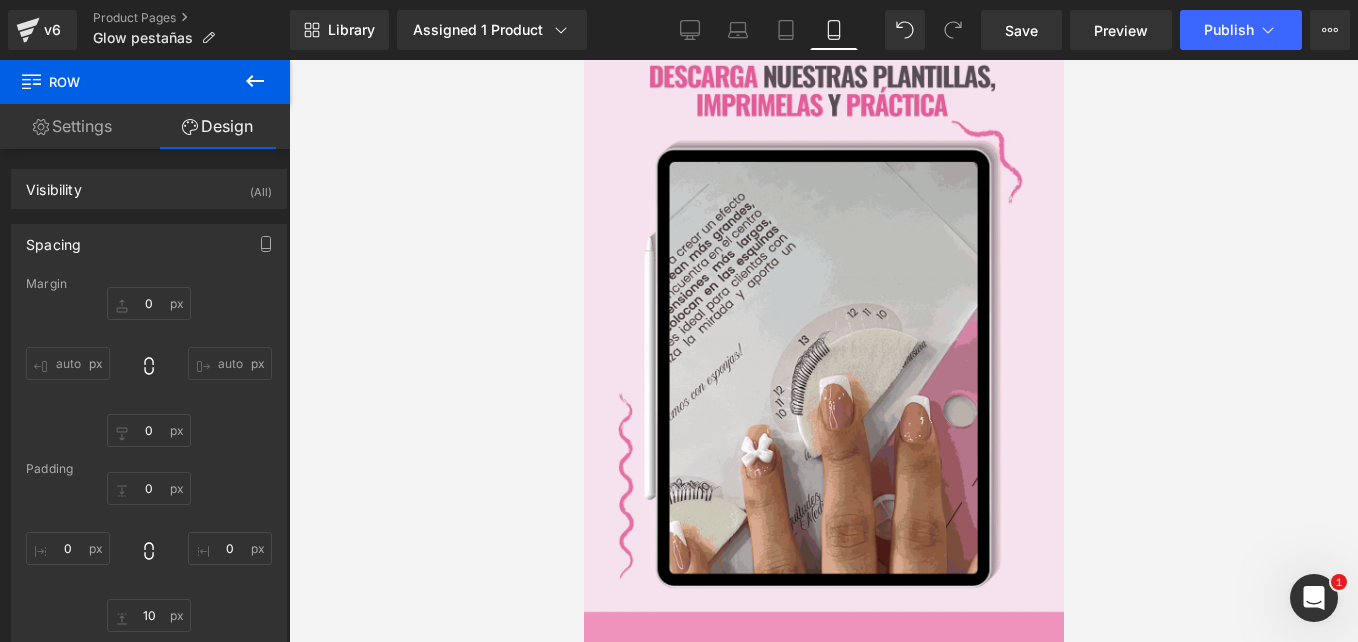 scroll, scrollTop: 3260, scrollLeft: 0, axis: vertical 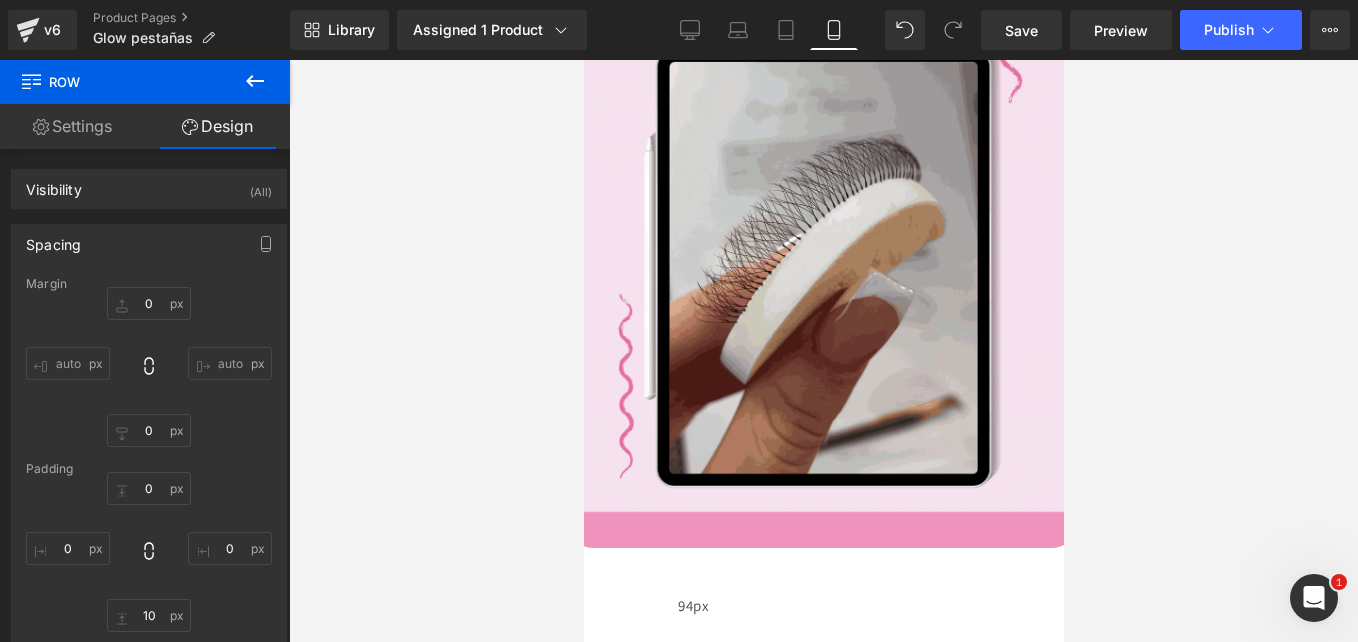 click 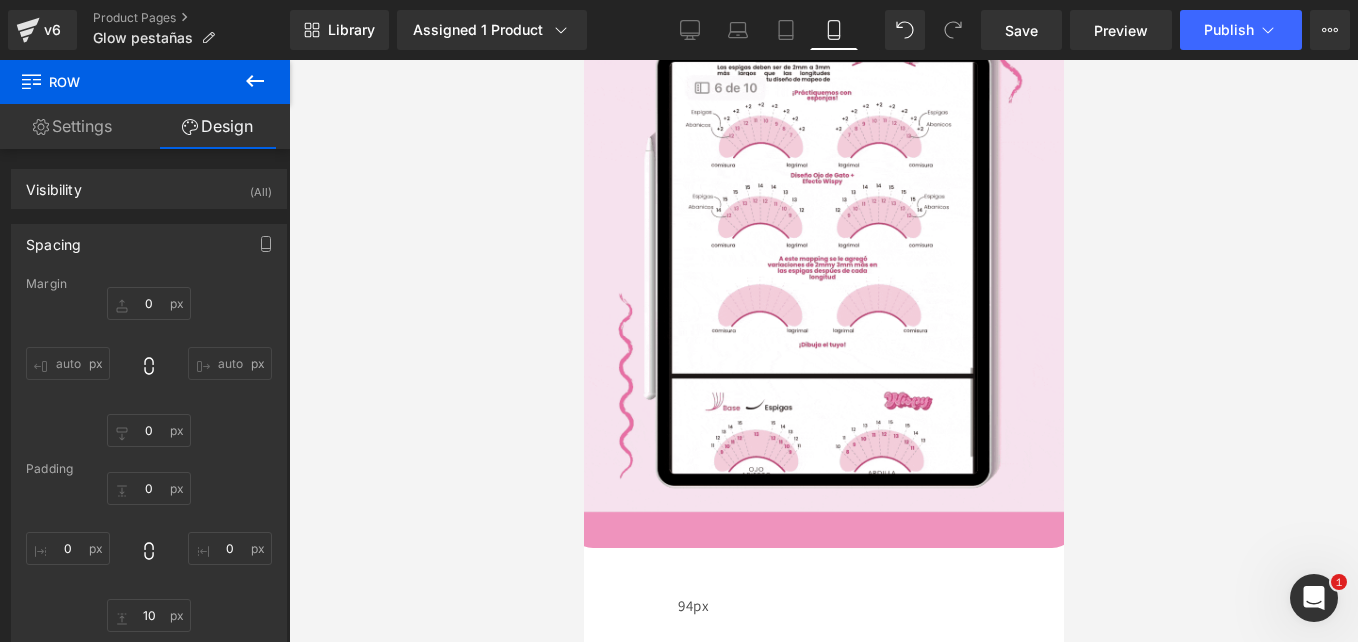 click 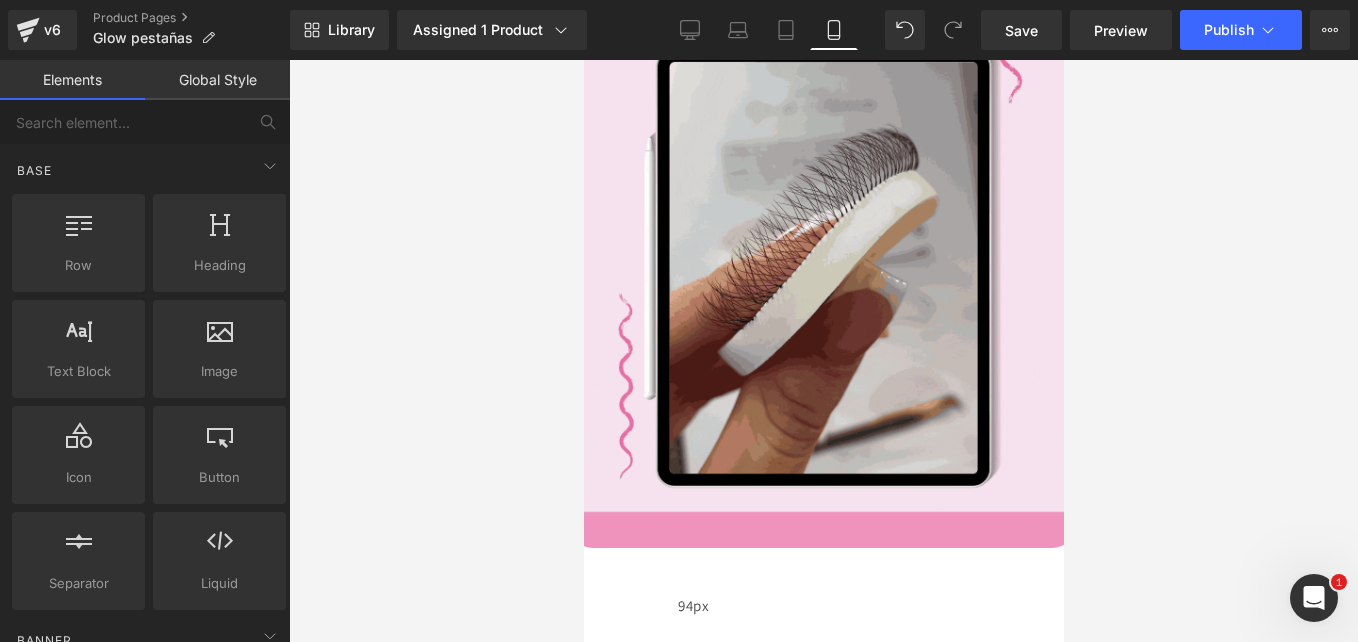 click 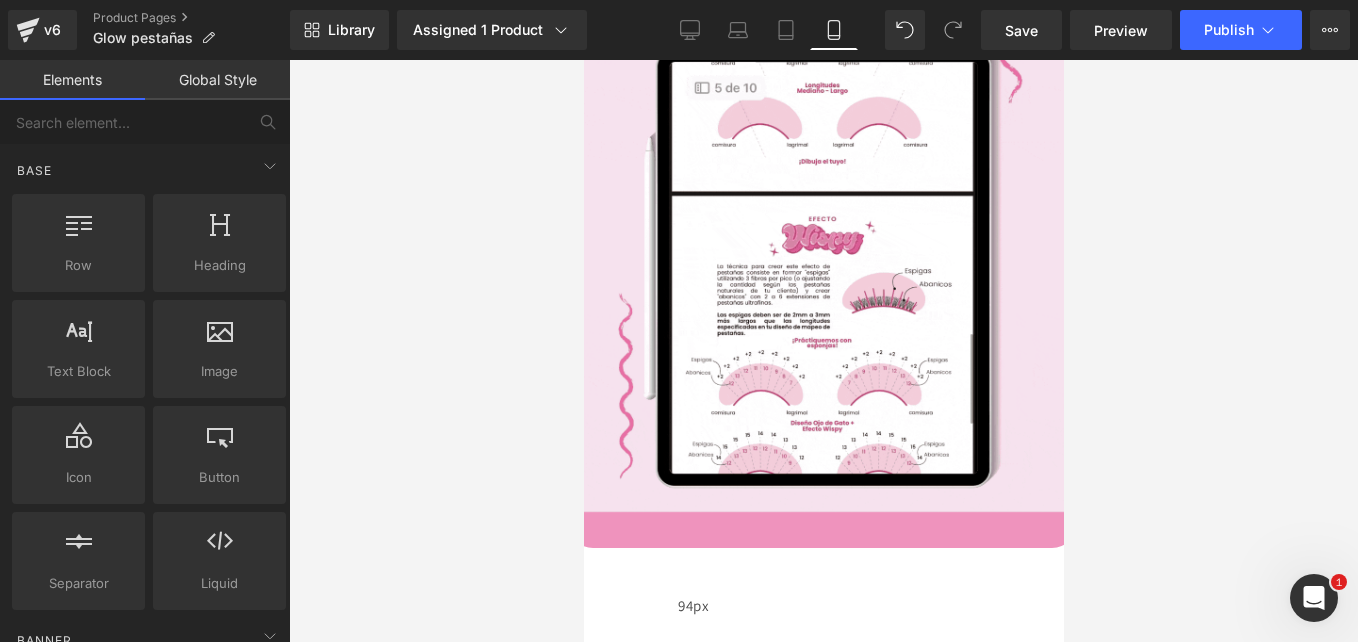 click 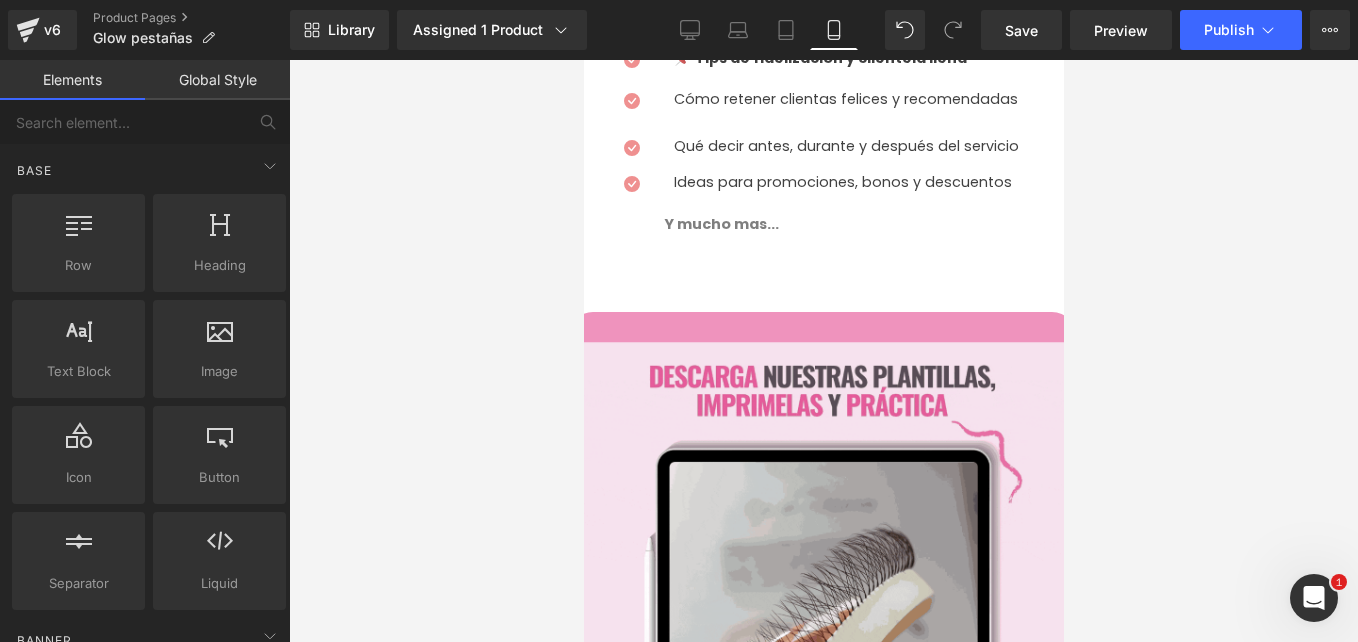 scroll, scrollTop: 2760, scrollLeft: 0, axis: vertical 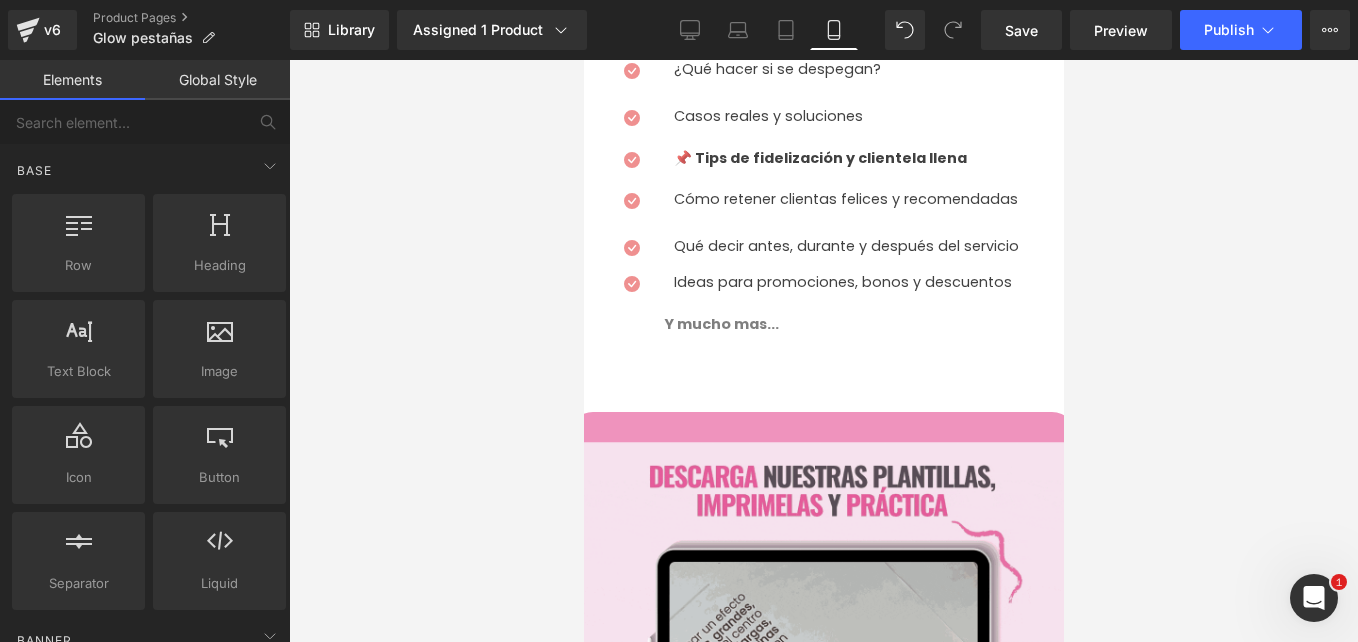 click 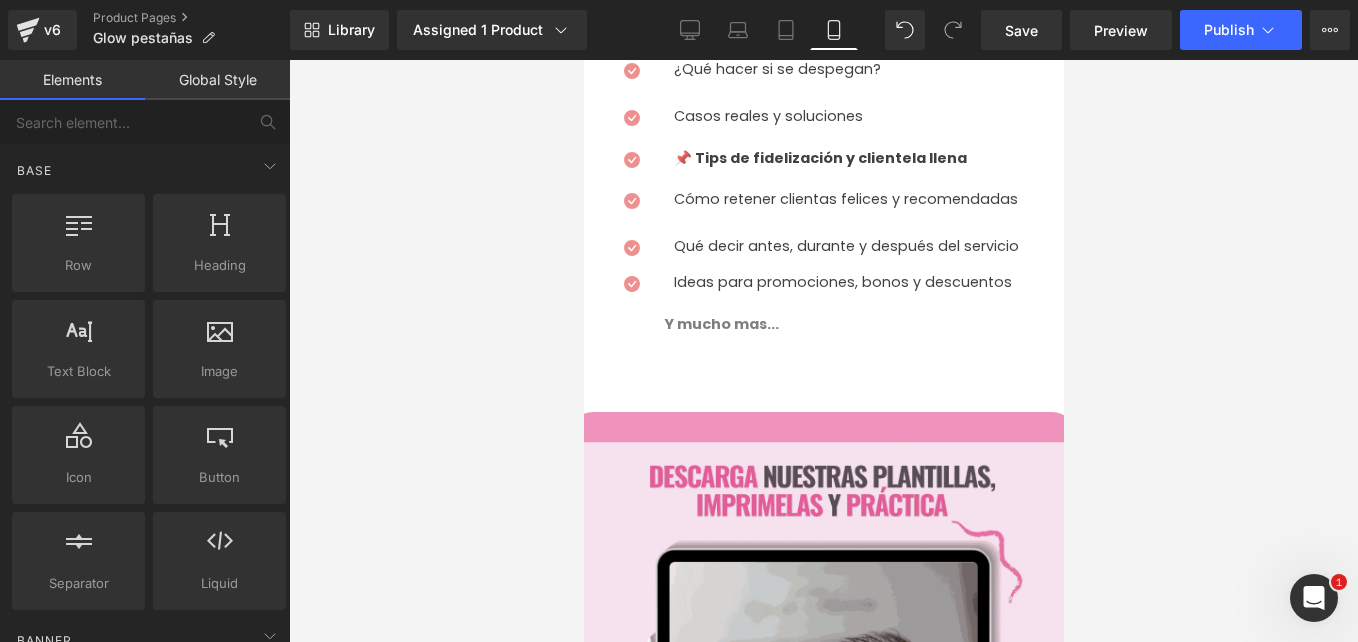 click 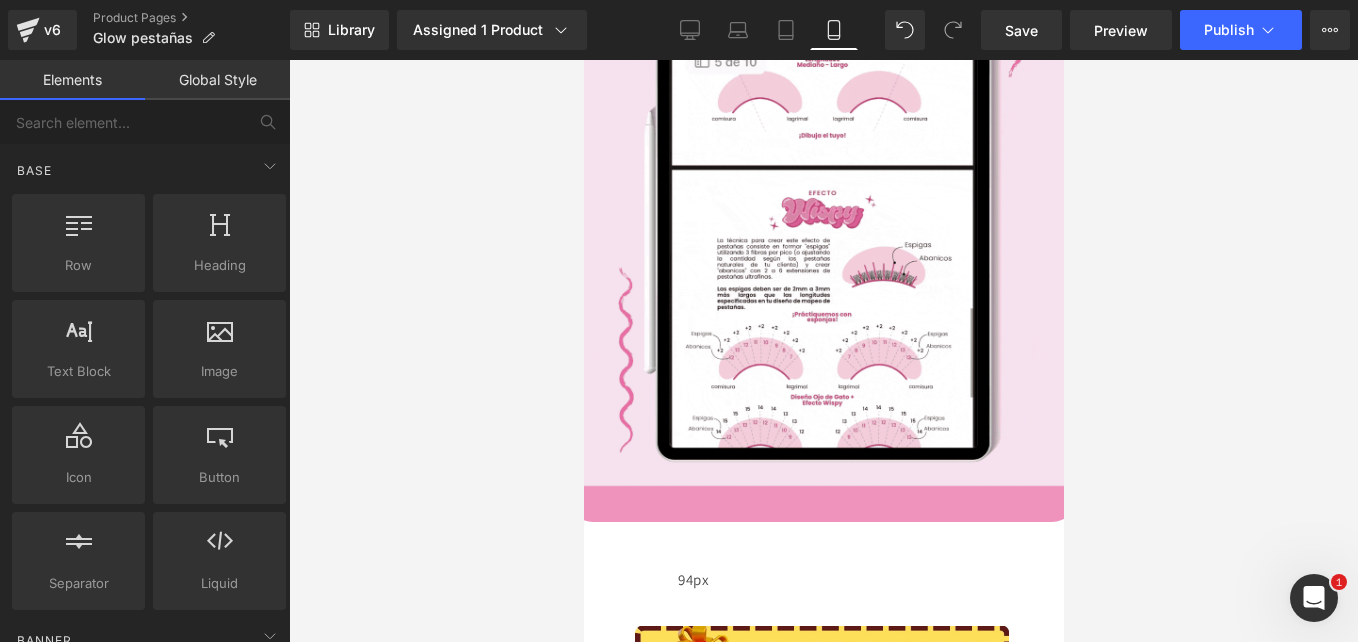 scroll, scrollTop: 3295, scrollLeft: 0, axis: vertical 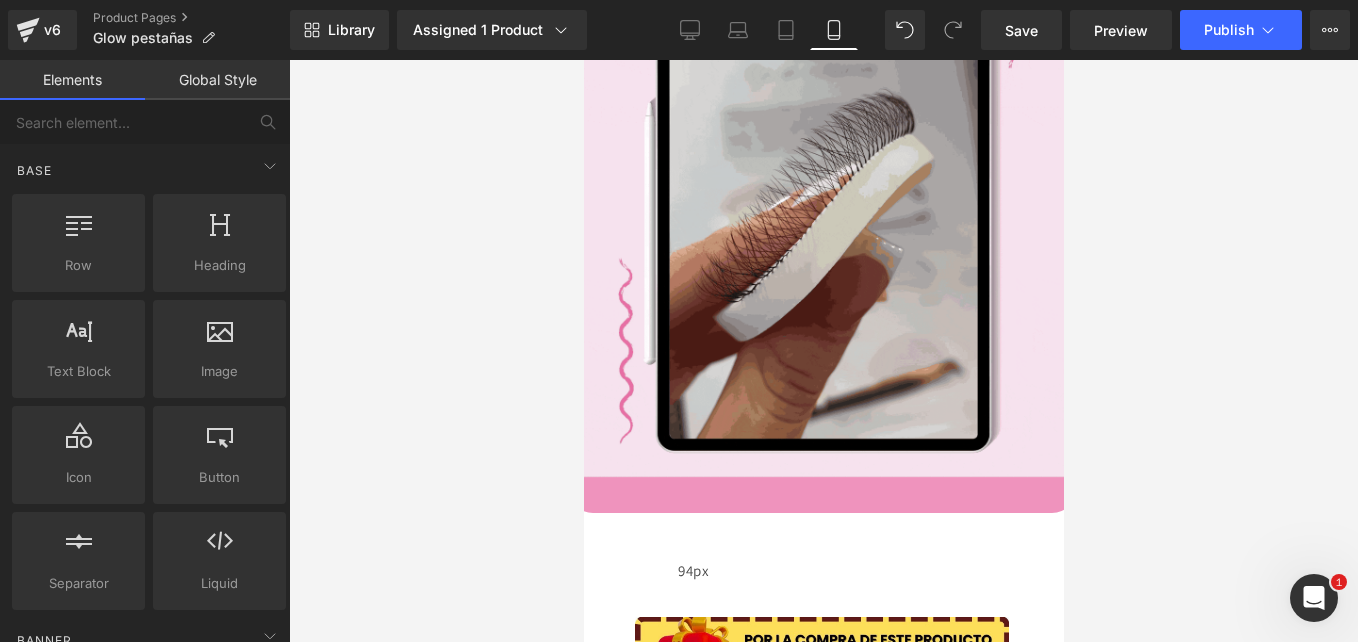 click at bounding box center [823, 1735] 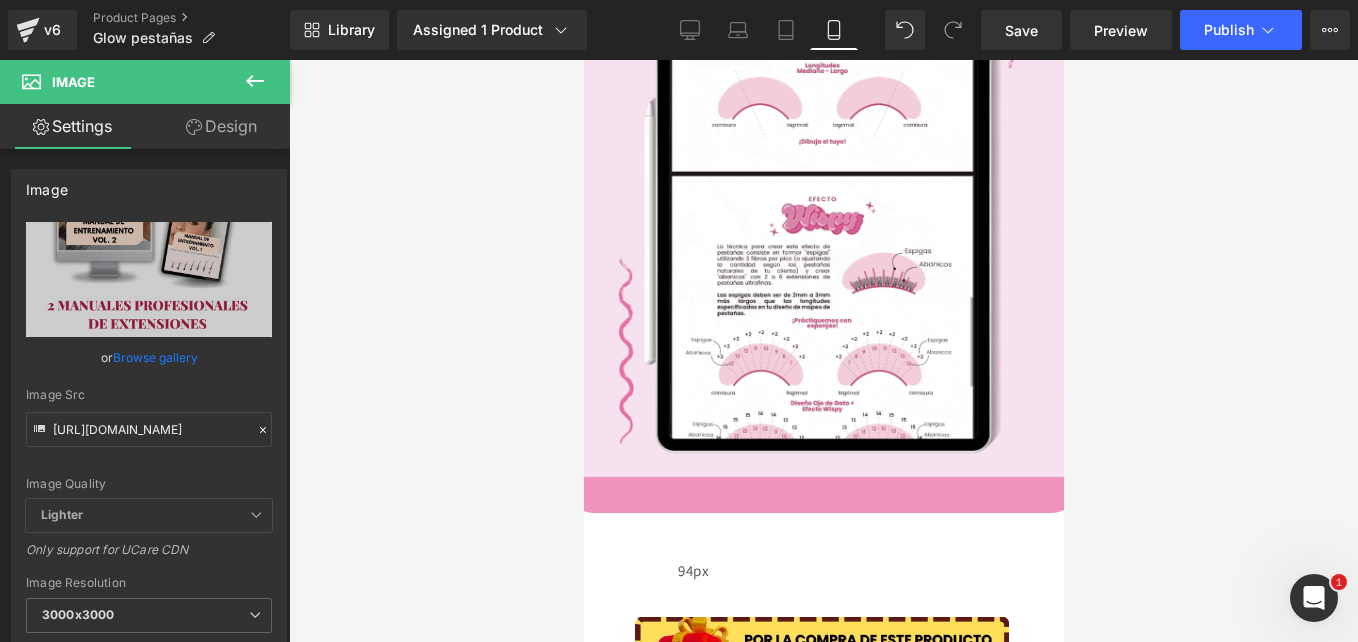 click at bounding box center [823, 1735] 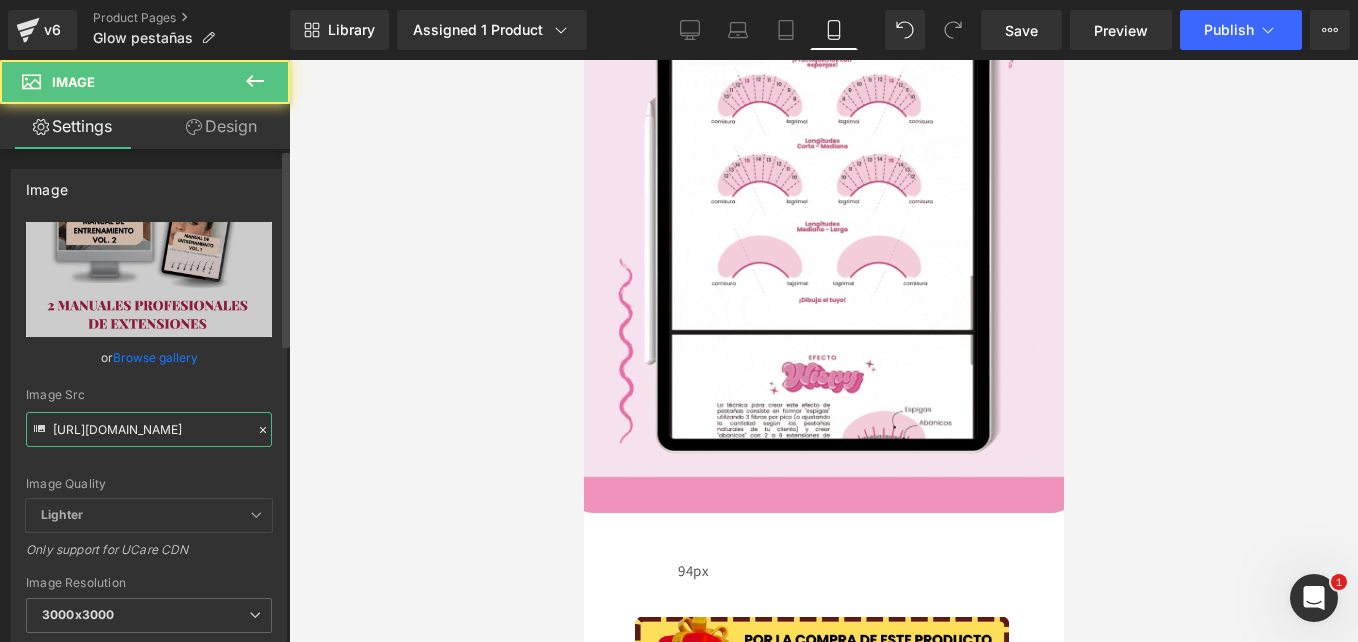 click on "[URL][DOMAIN_NAME]" at bounding box center [149, 429] 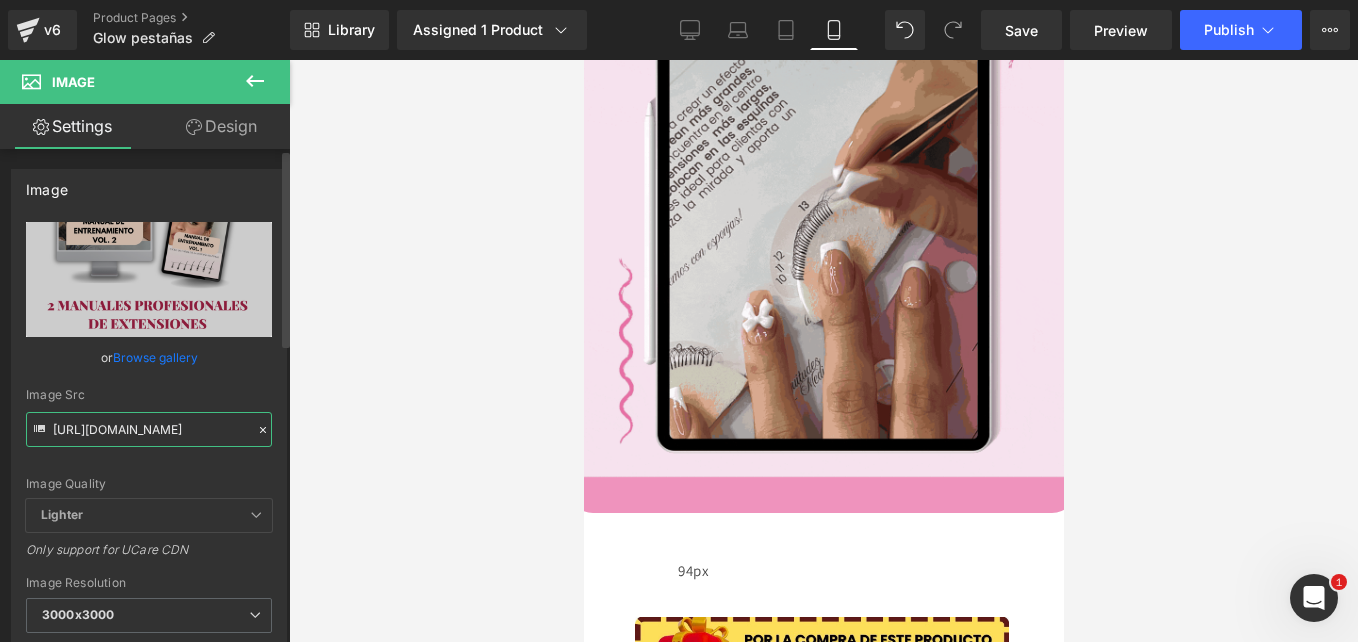 click on "[URL][DOMAIN_NAME]" at bounding box center [149, 429] 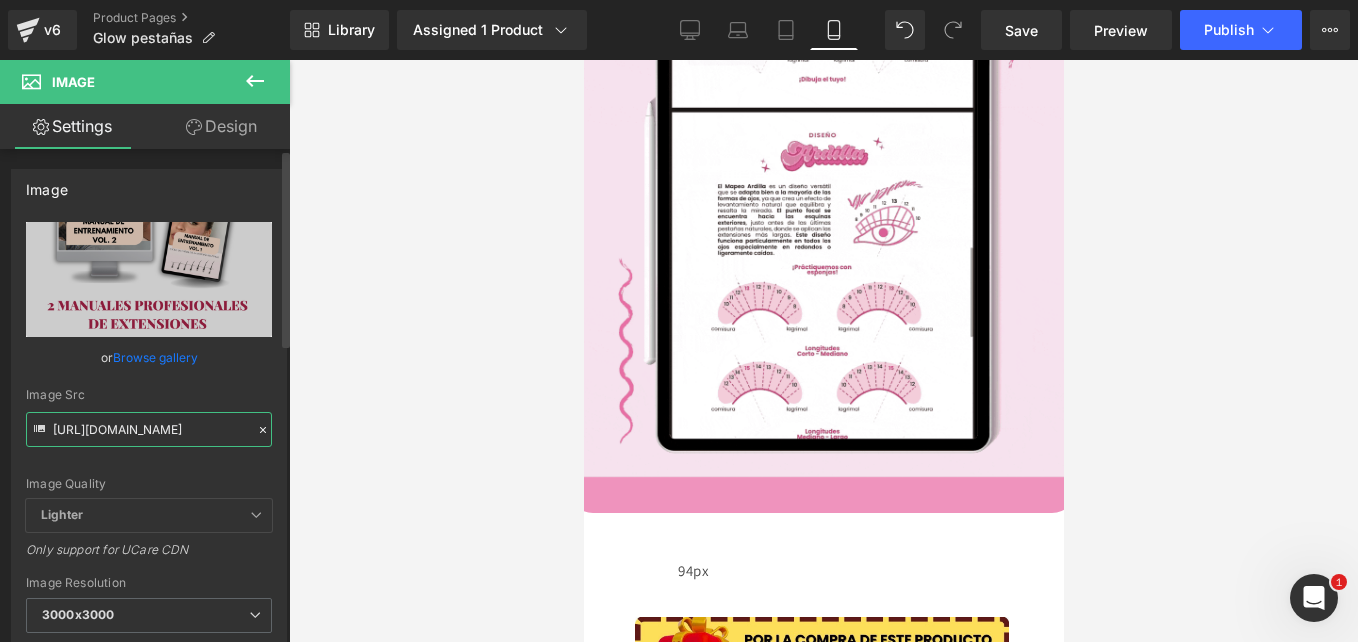 click on "[URL][DOMAIN_NAME]" at bounding box center (149, 429) 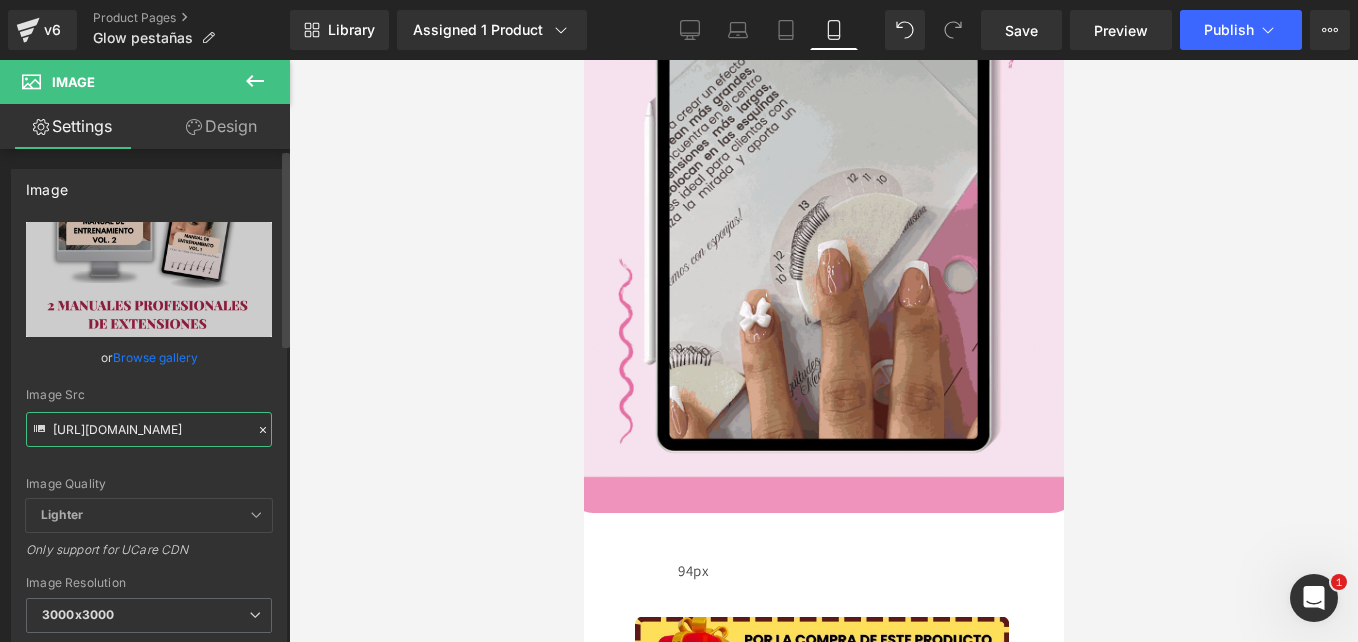 paste on "wBSx7y0p/10" 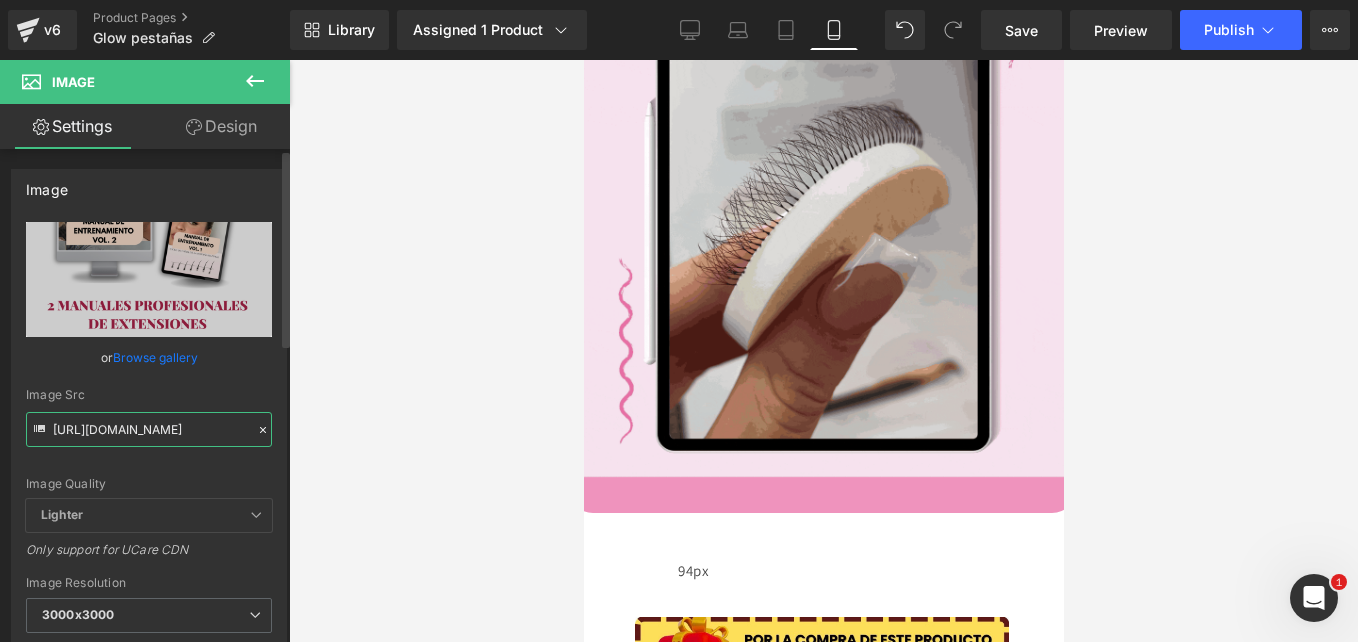 type on "[URL][DOMAIN_NAME]" 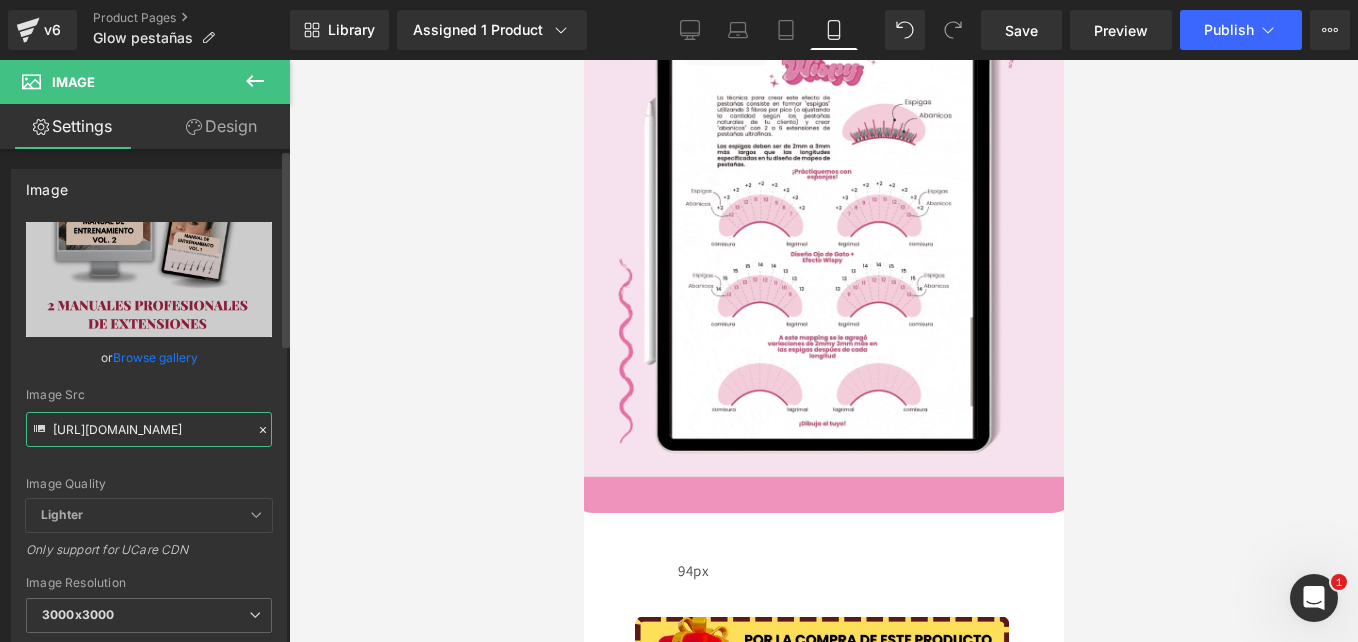 scroll, scrollTop: 0, scrollLeft: 32, axis: horizontal 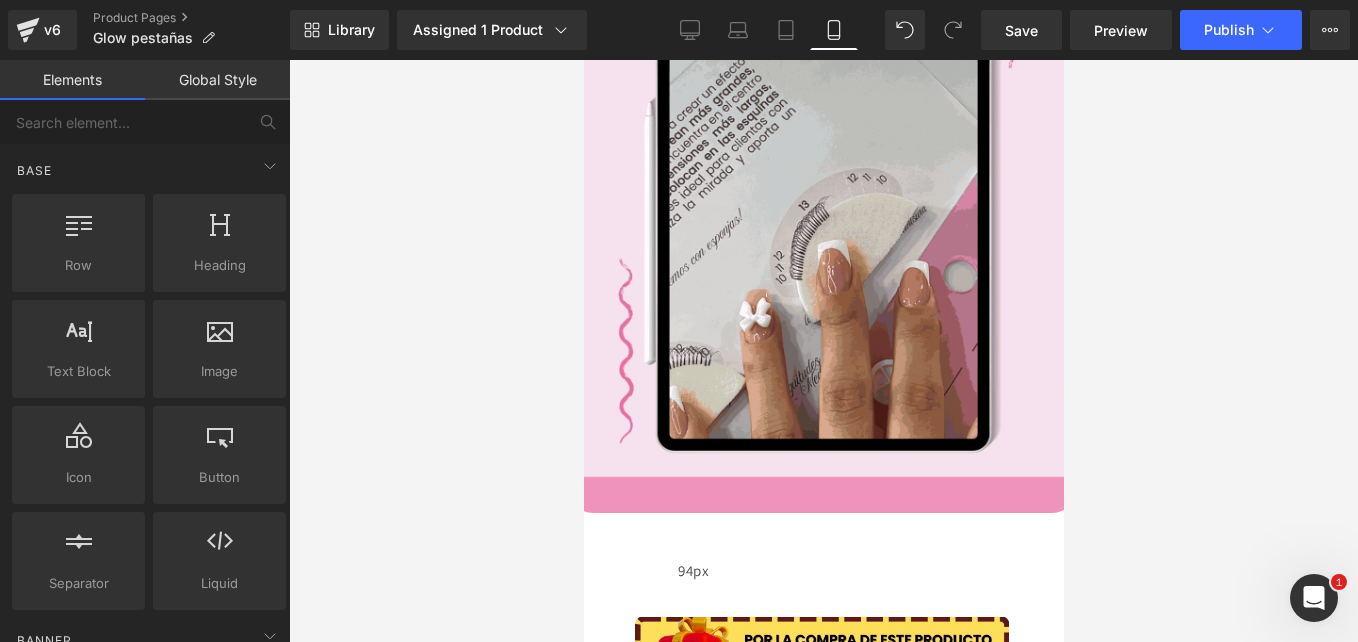 click at bounding box center [823, 351] 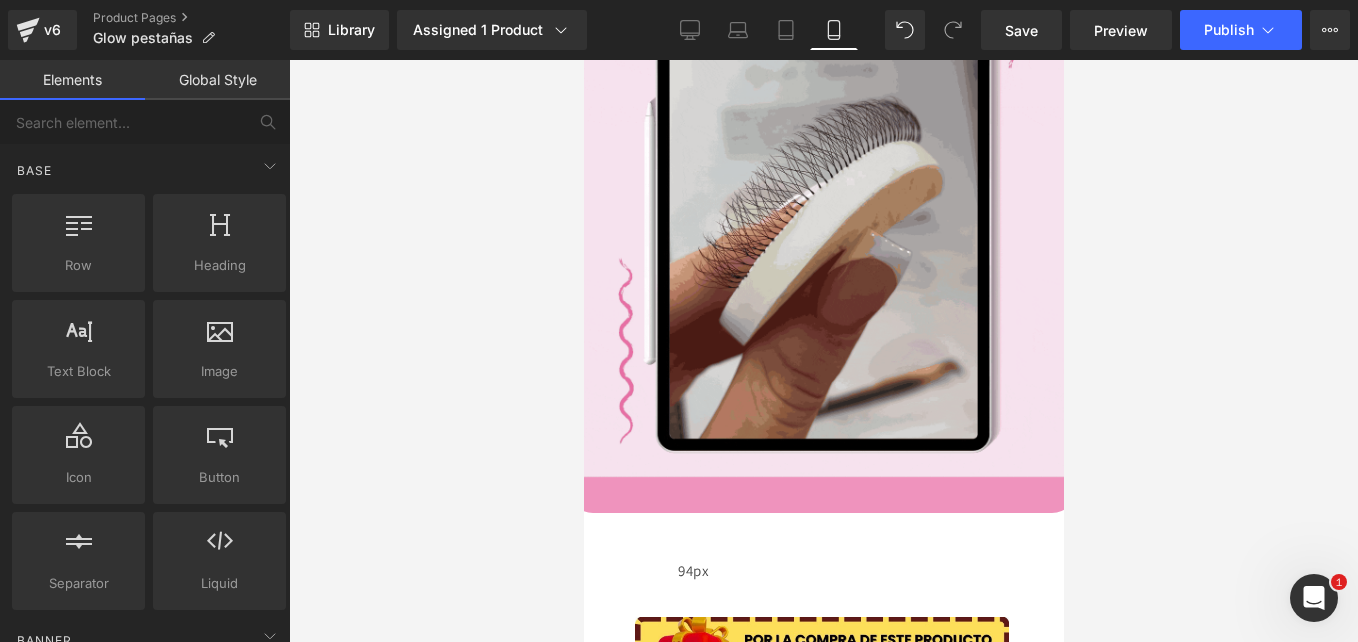 scroll, scrollTop: 3095, scrollLeft: 0, axis: vertical 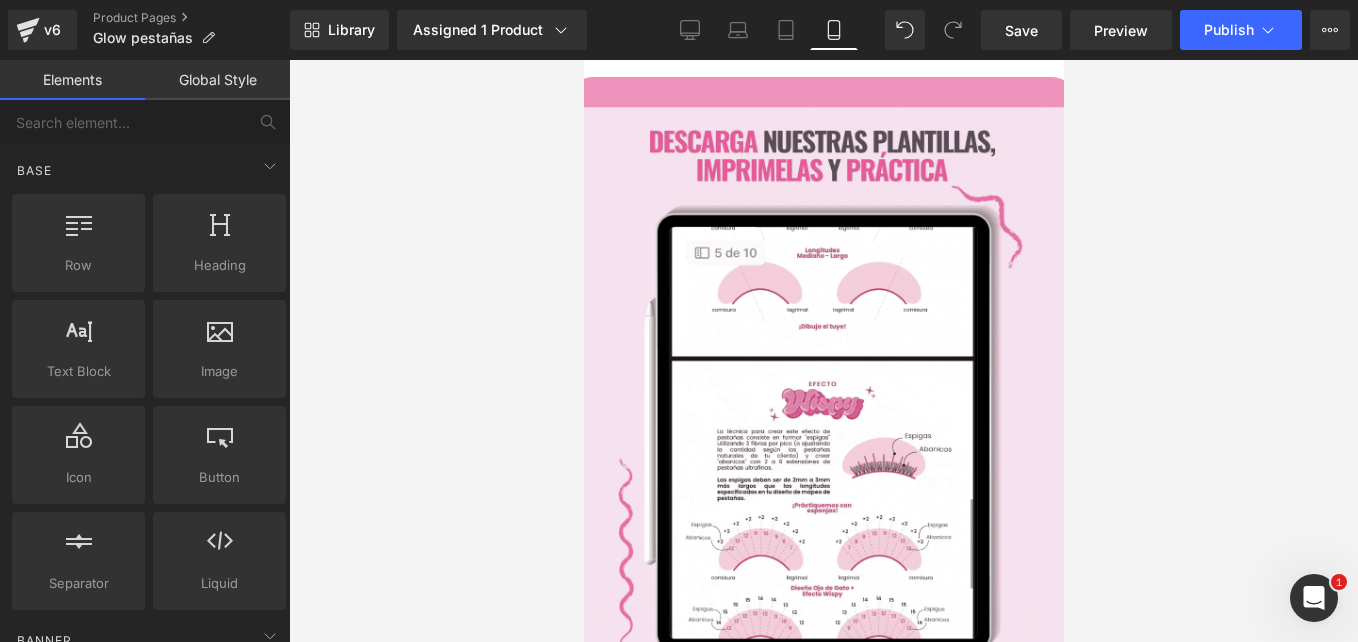click 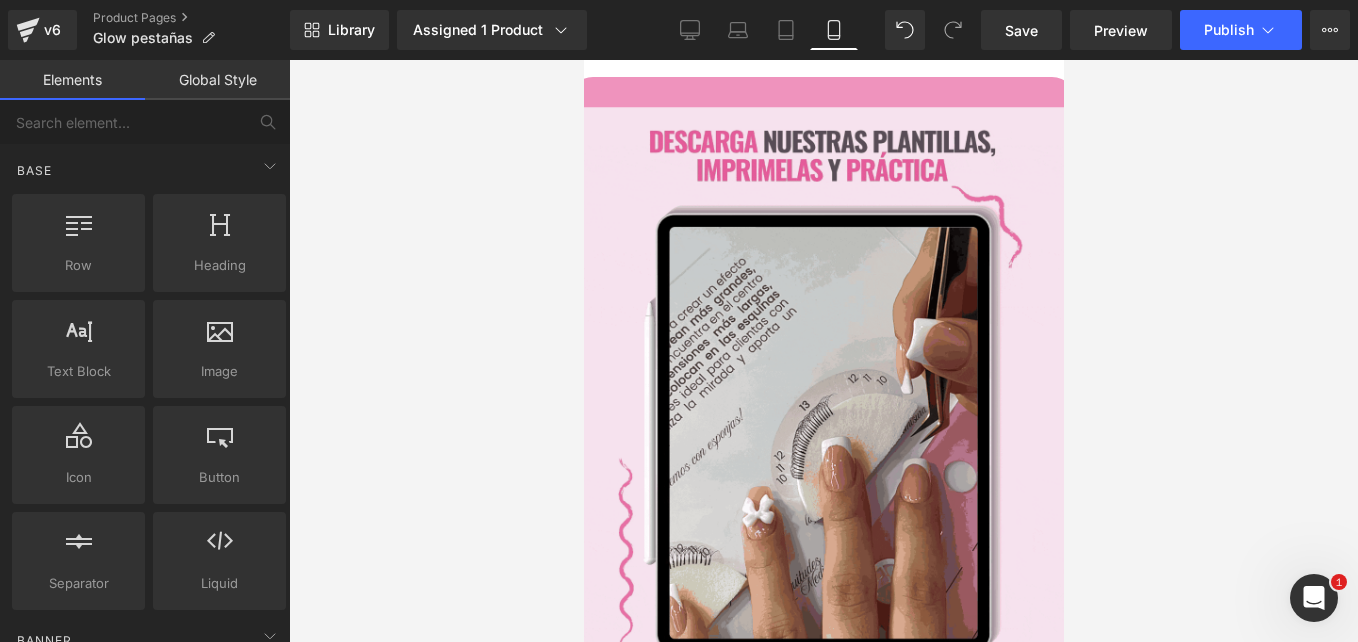 click 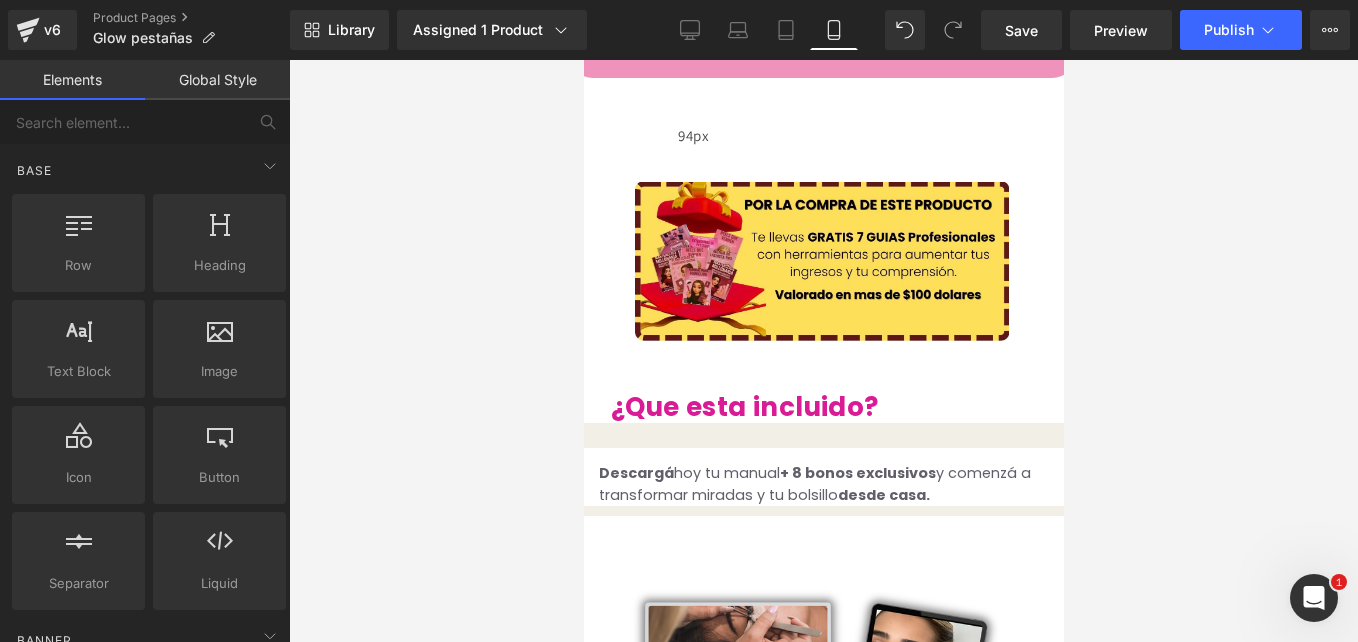 scroll, scrollTop: 3750, scrollLeft: 0, axis: vertical 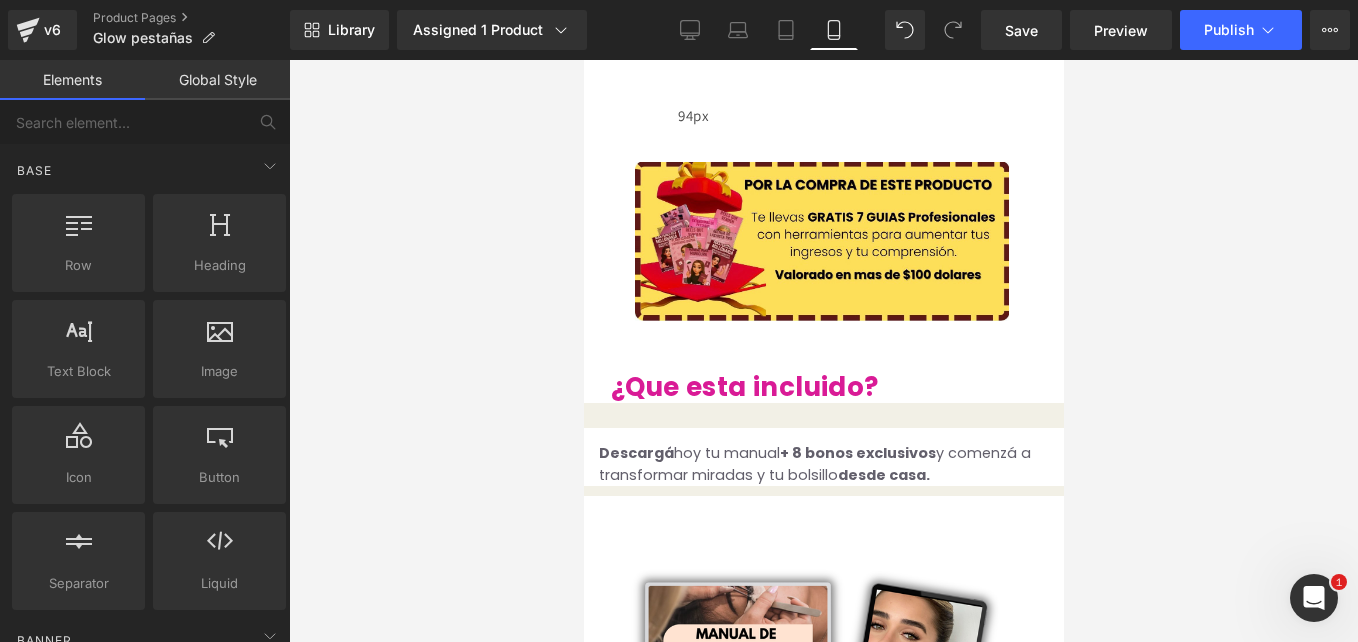 click at bounding box center [823, 1814] 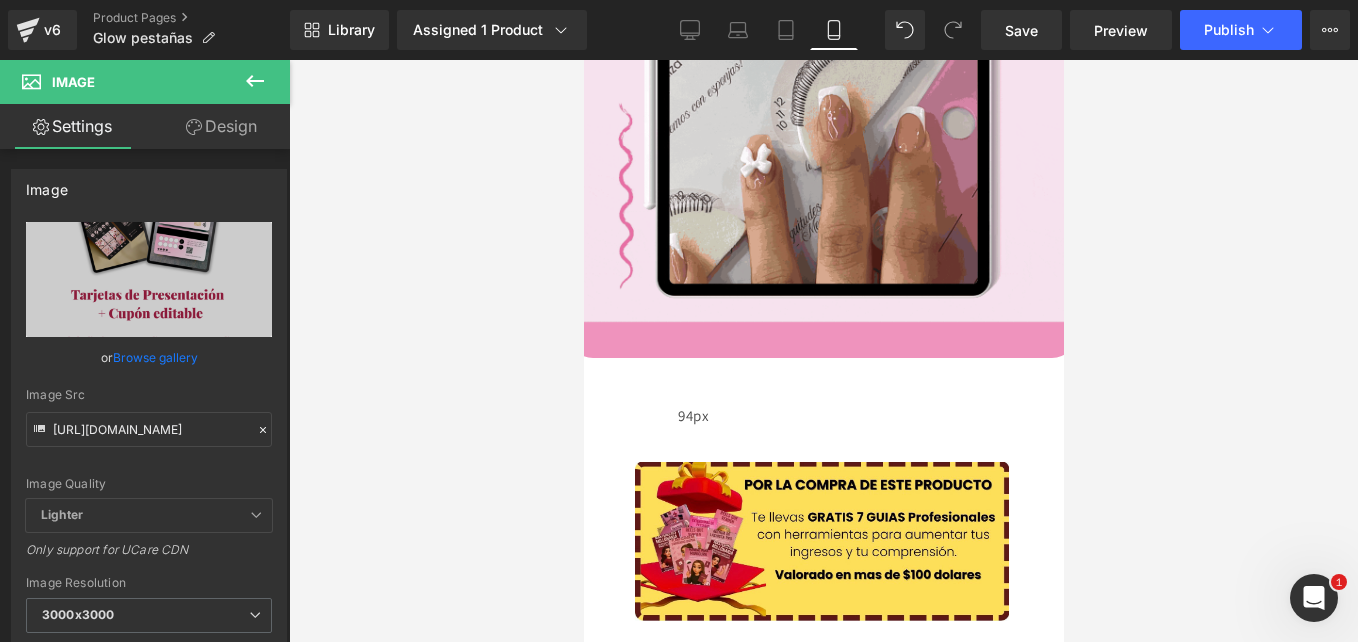 scroll, scrollTop: 3650, scrollLeft: 0, axis: vertical 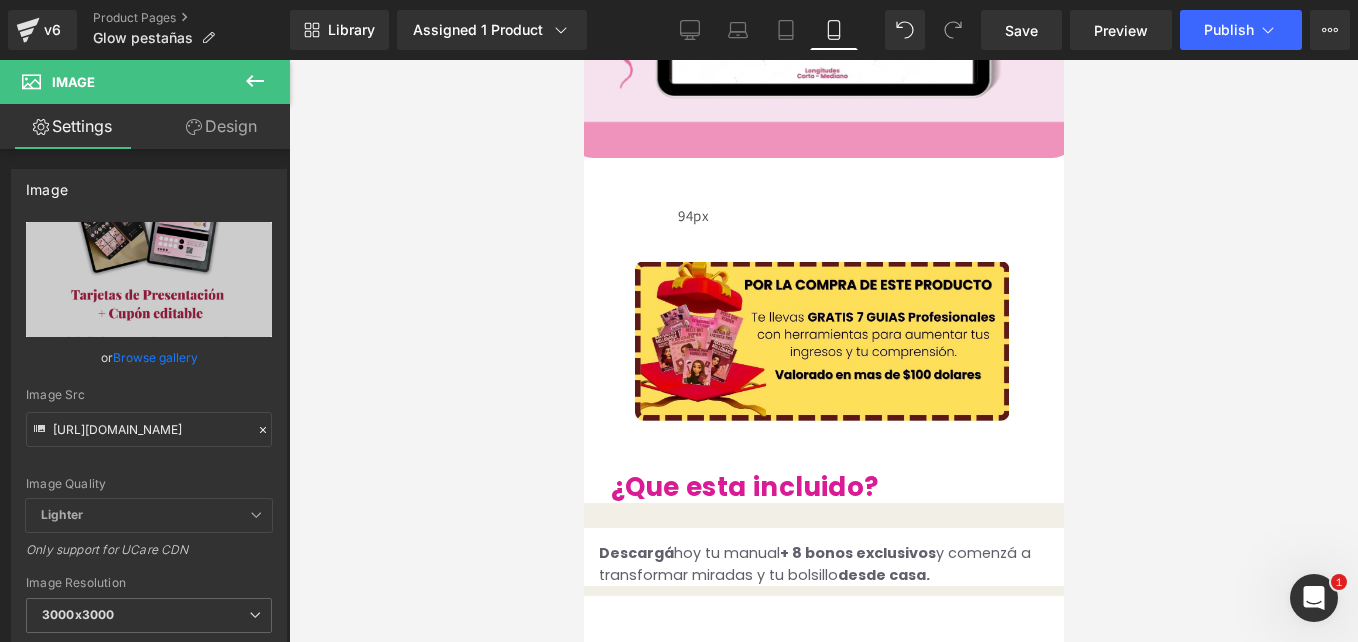 click at bounding box center (823, 1914) 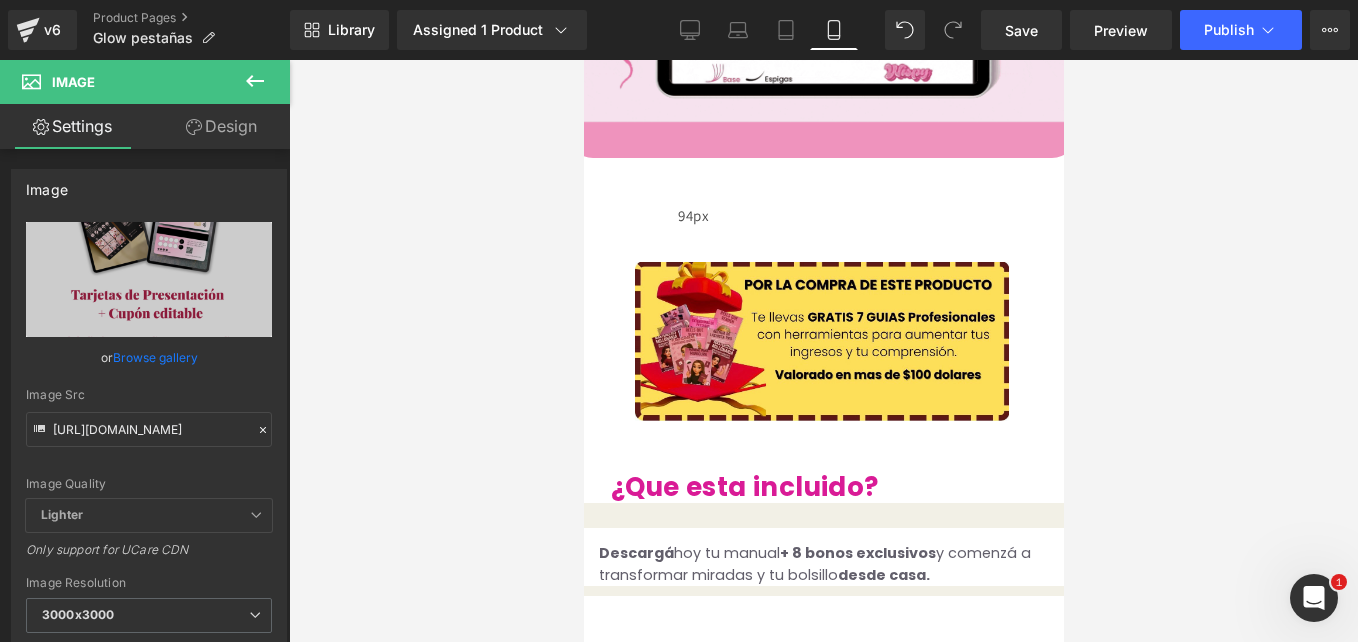 click at bounding box center [823, 1914] 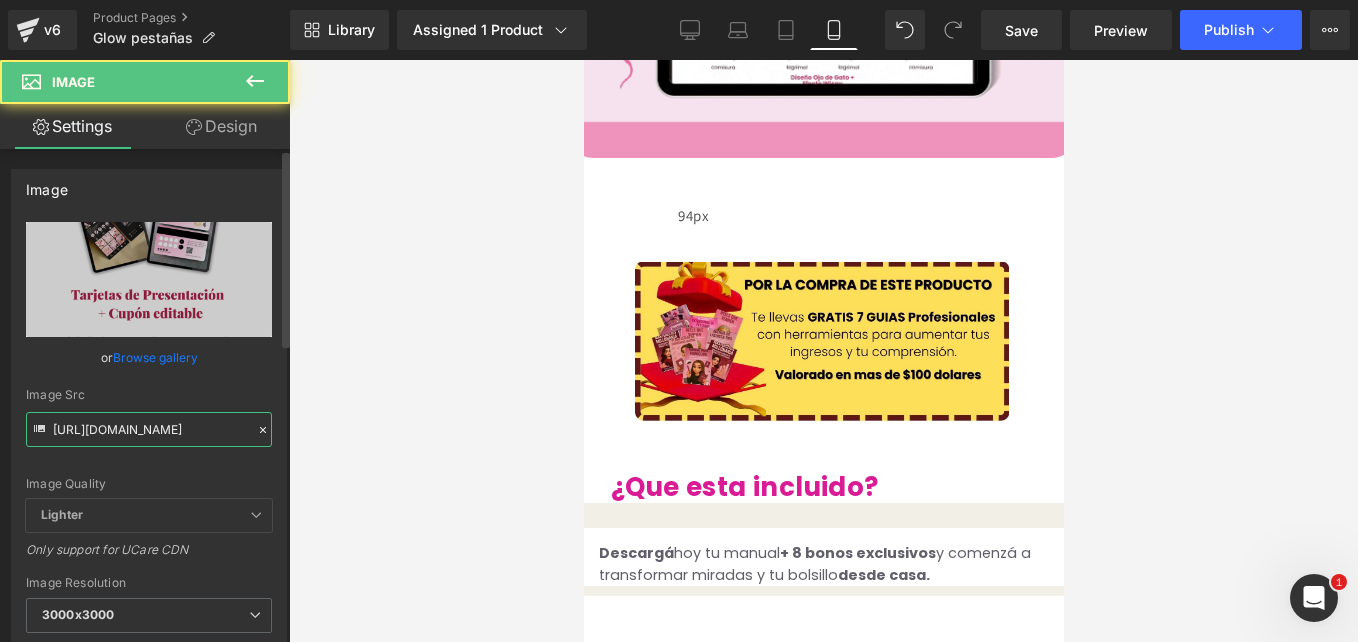 click on "[URL][DOMAIN_NAME]" at bounding box center [149, 429] 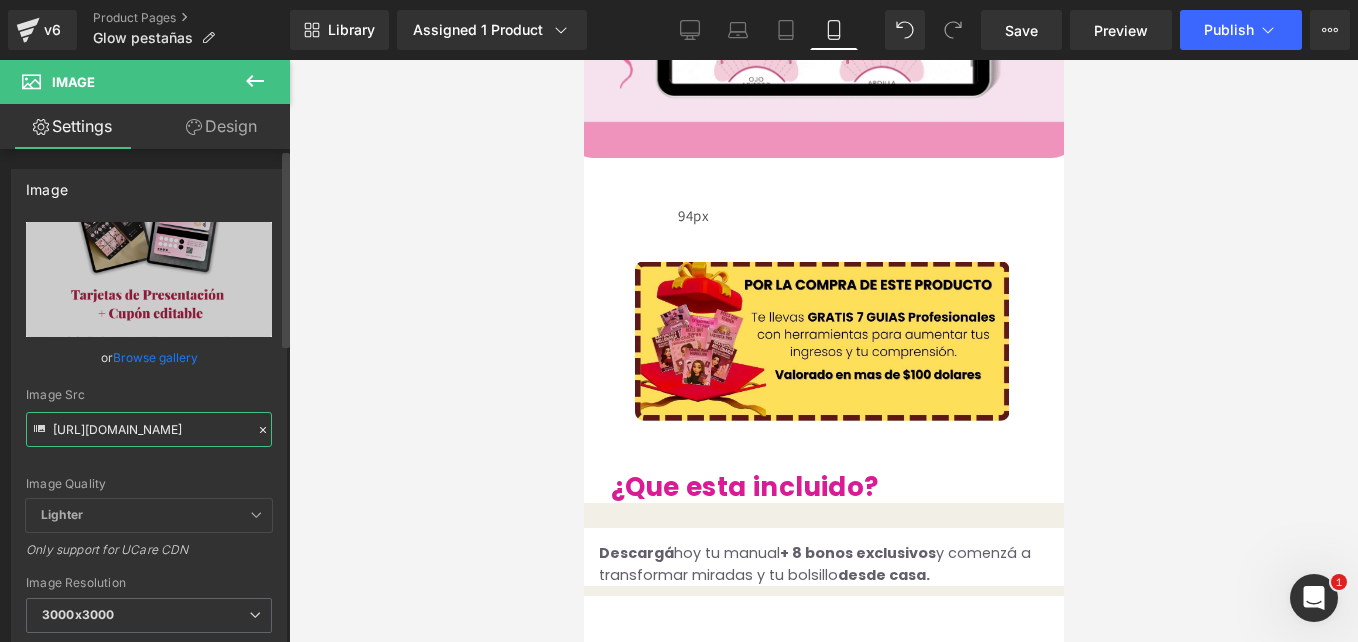 click on "[URL][DOMAIN_NAME]" at bounding box center [149, 429] 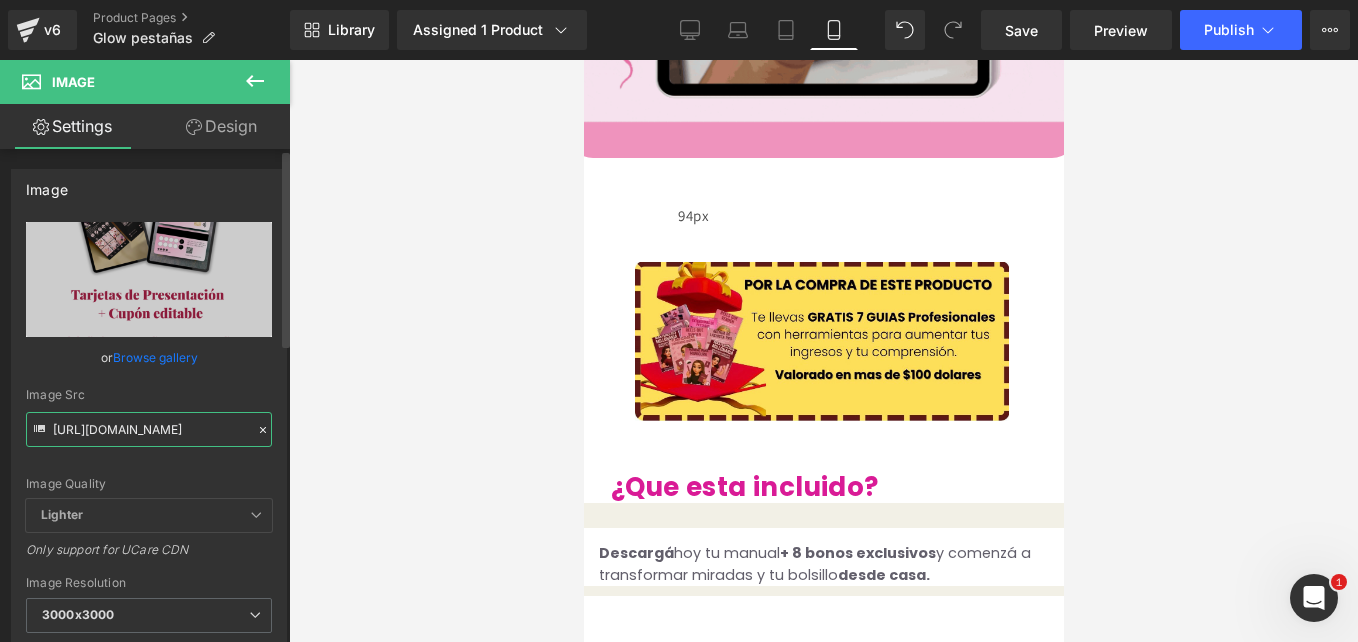 click on "[URL][DOMAIN_NAME]" at bounding box center (149, 429) 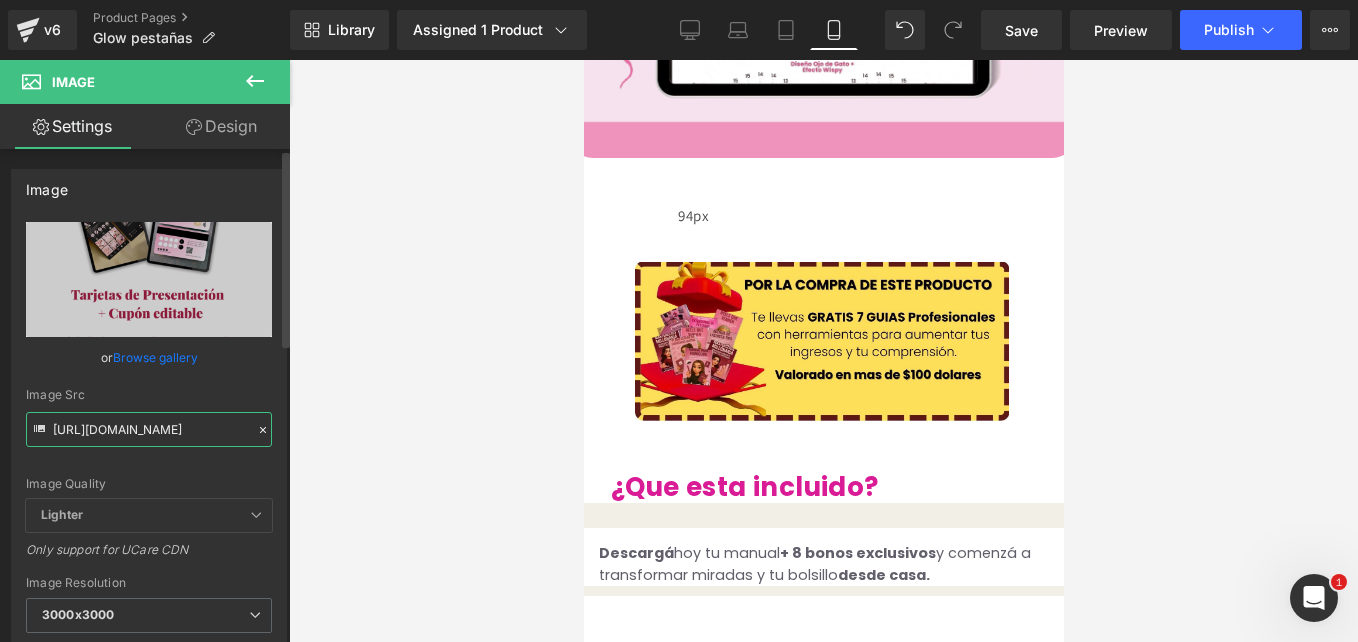 click on "[URL][DOMAIN_NAME]" at bounding box center [149, 429] 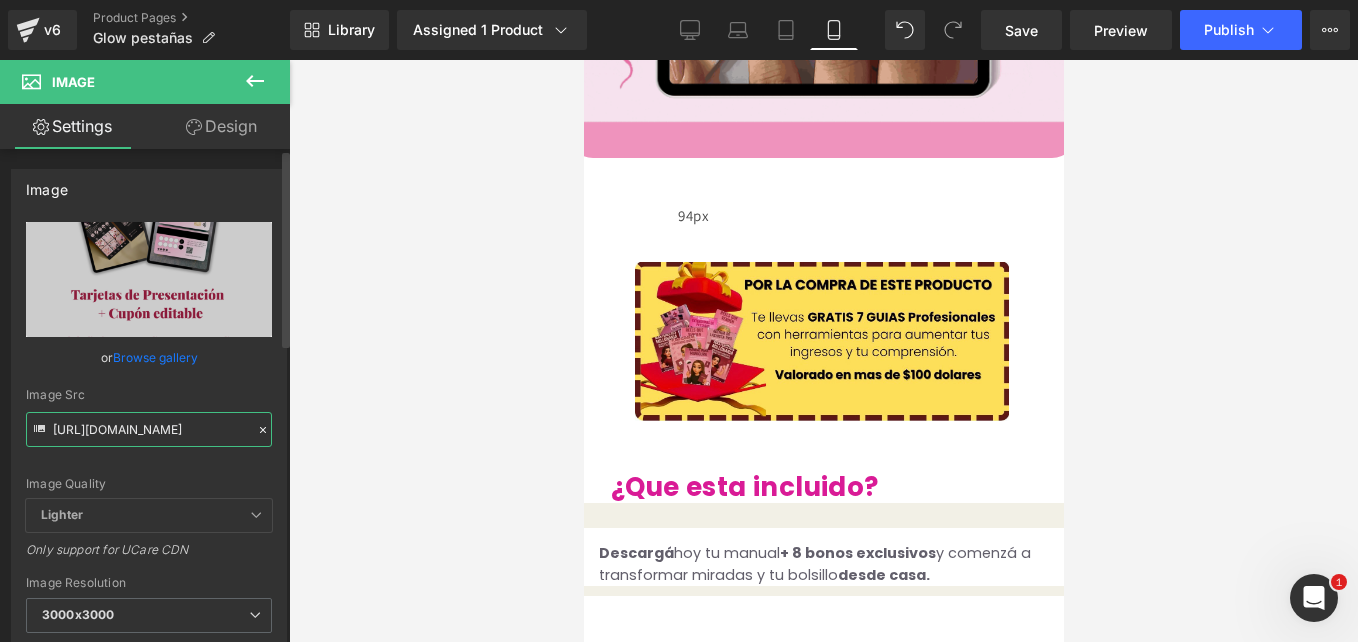 paste on "qRyJnJ5C/11" 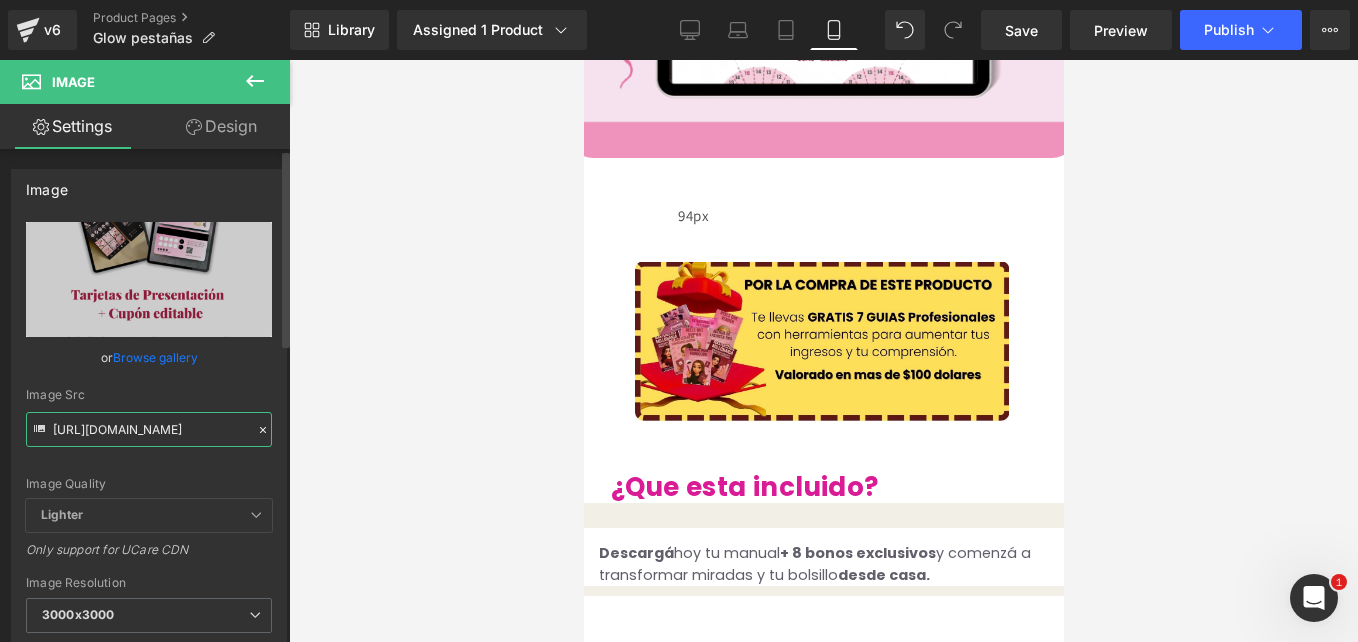 scroll, scrollTop: 0, scrollLeft: 27, axis: horizontal 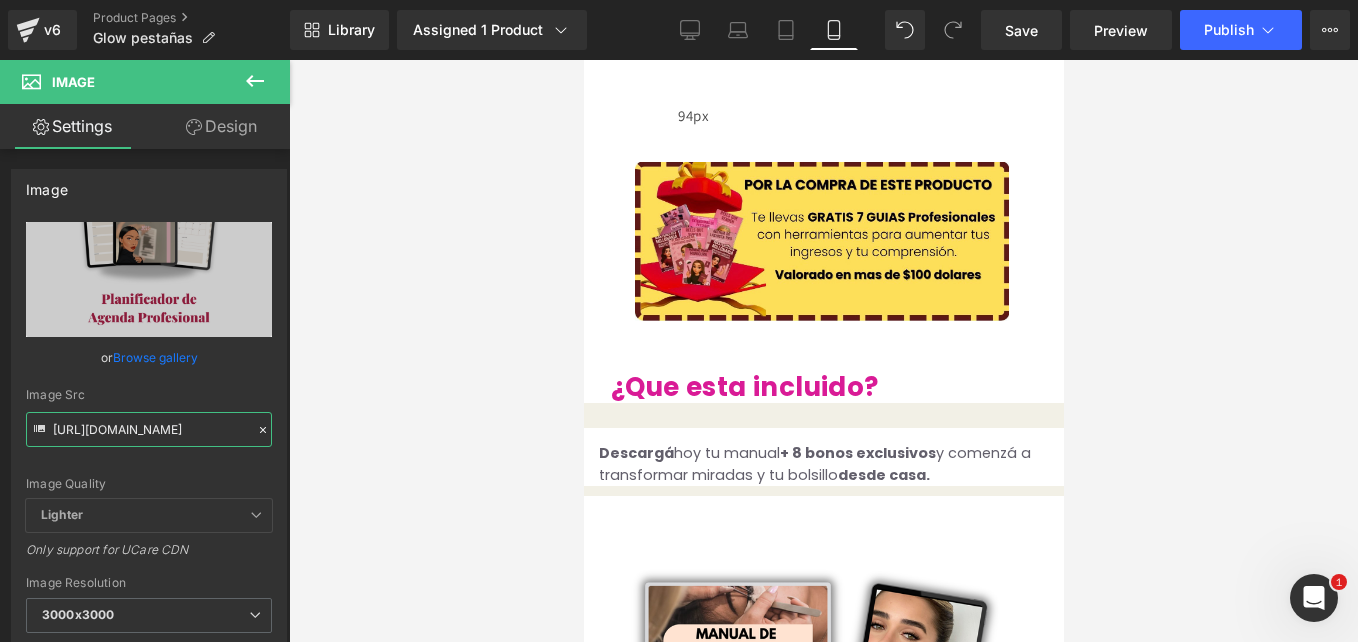 type on "[URL][DOMAIN_NAME]" 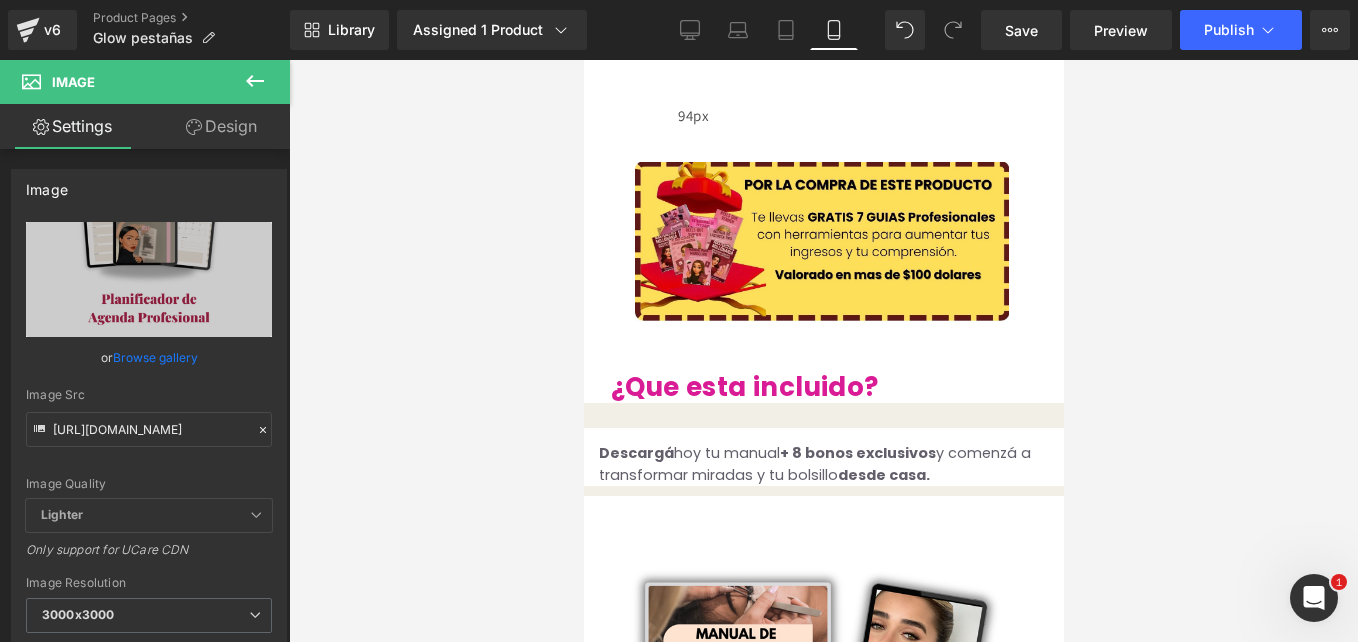 click 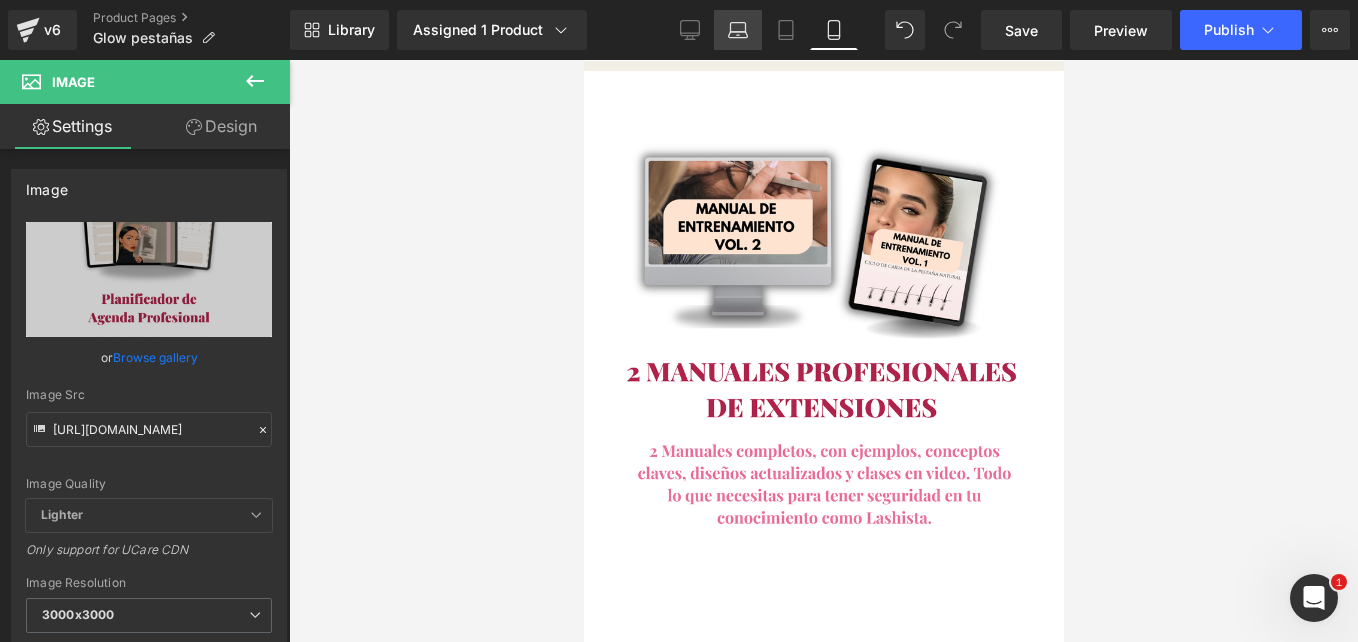 scroll, scrollTop: 4205, scrollLeft: 0, axis: vertical 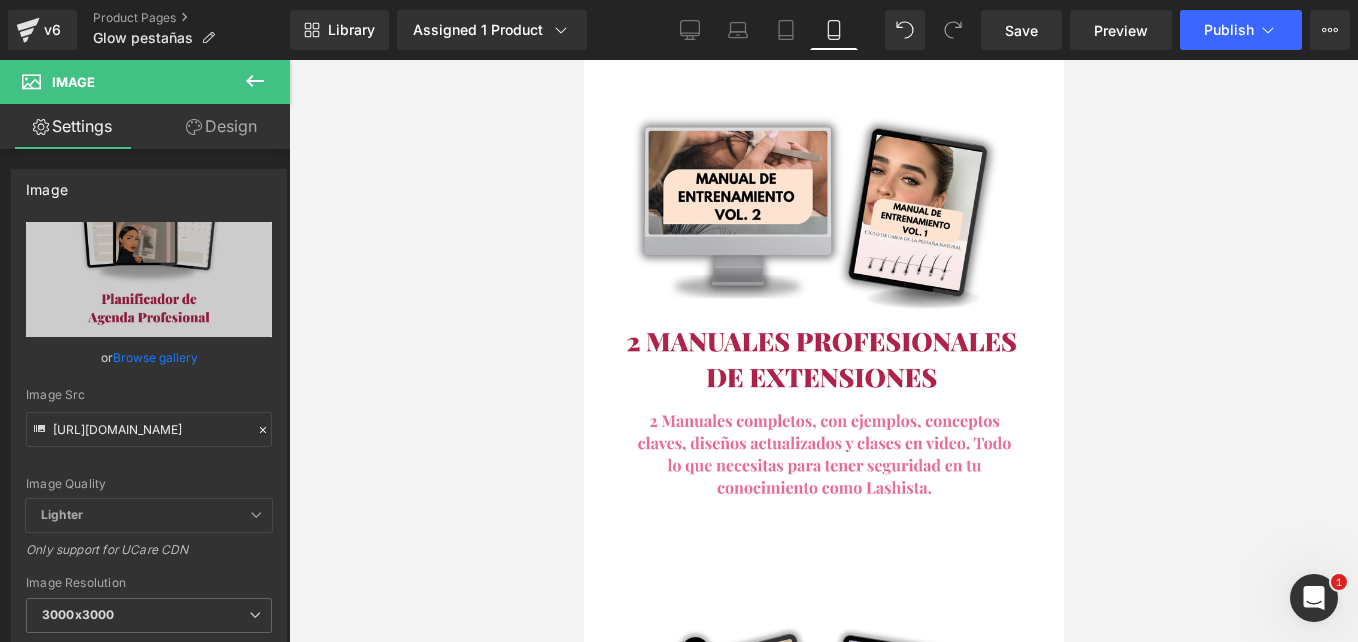 click at bounding box center (823, 1872) 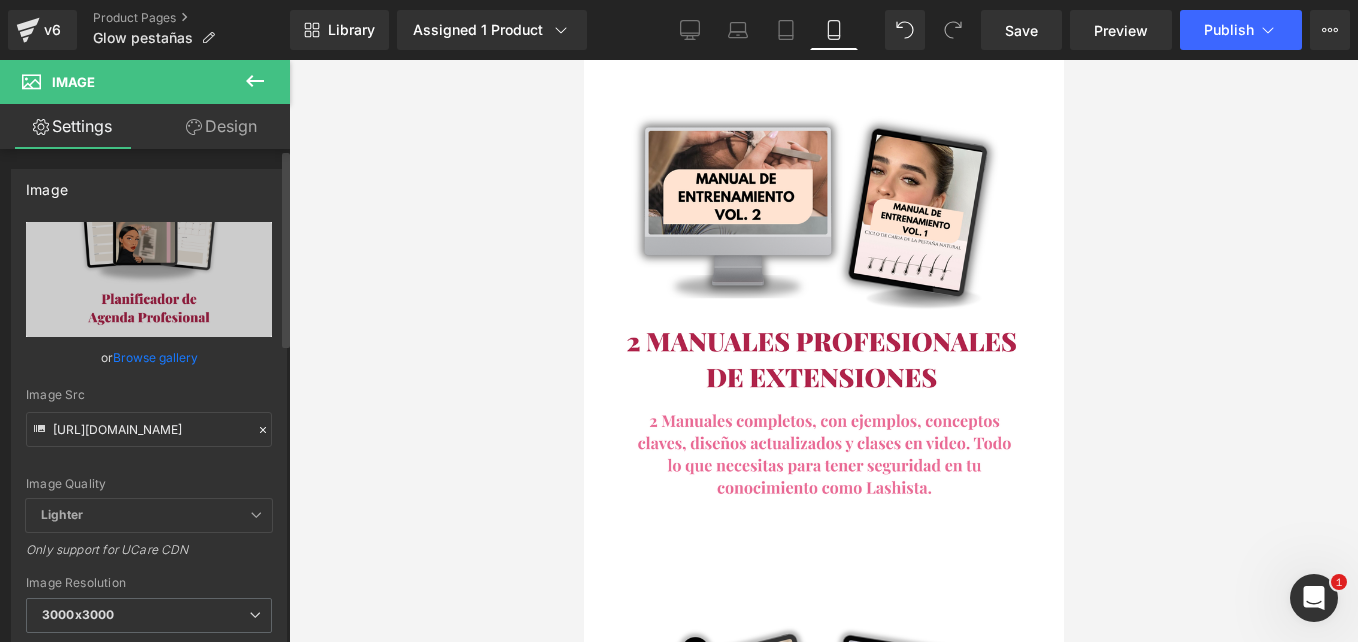 click 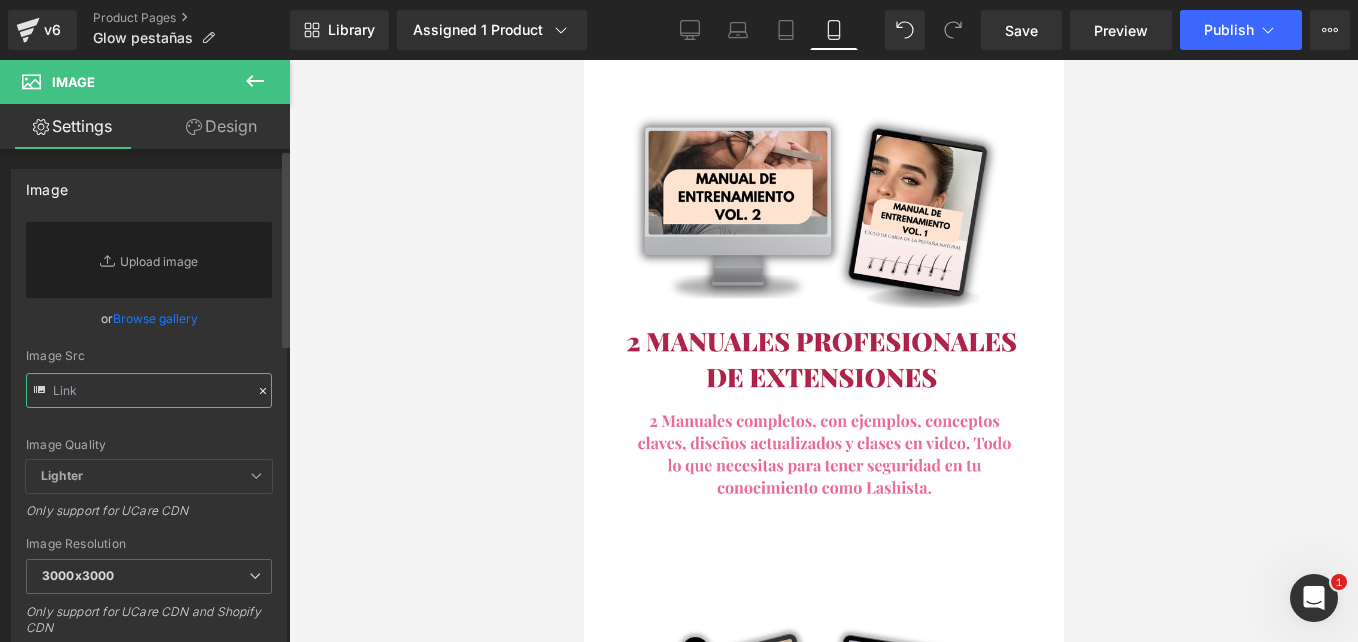 click at bounding box center [149, 390] 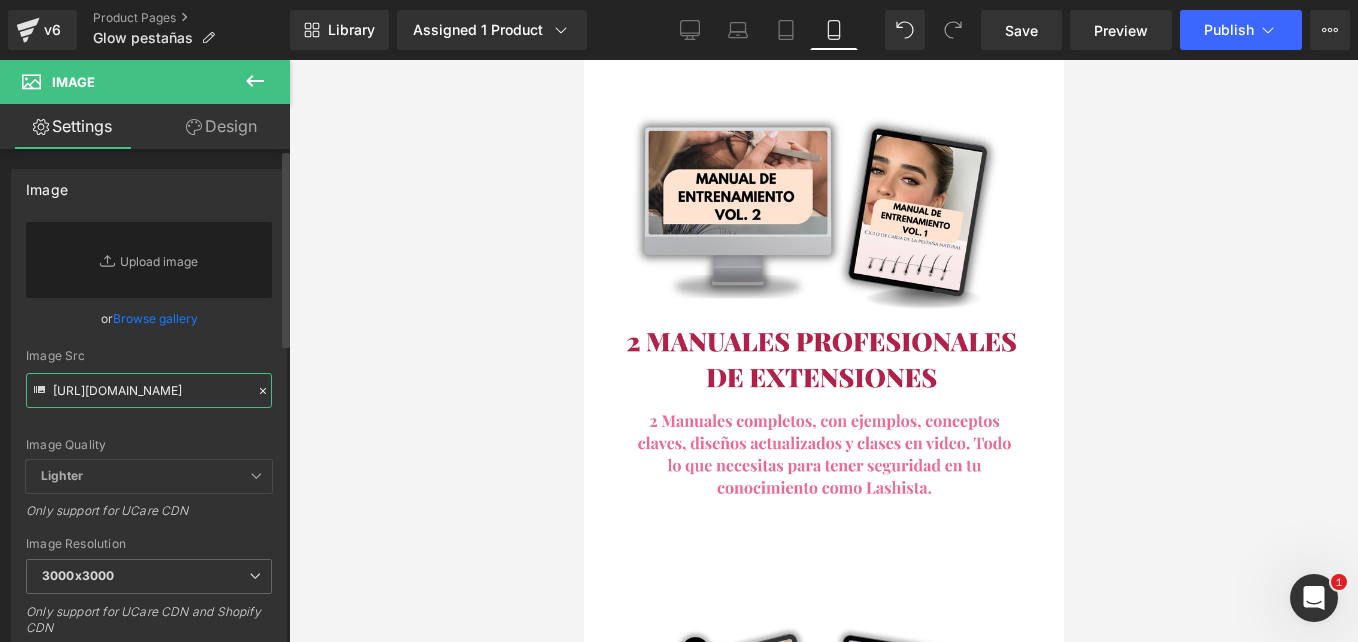 scroll, scrollTop: 0, scrollLeft: 26, axis: horizontal 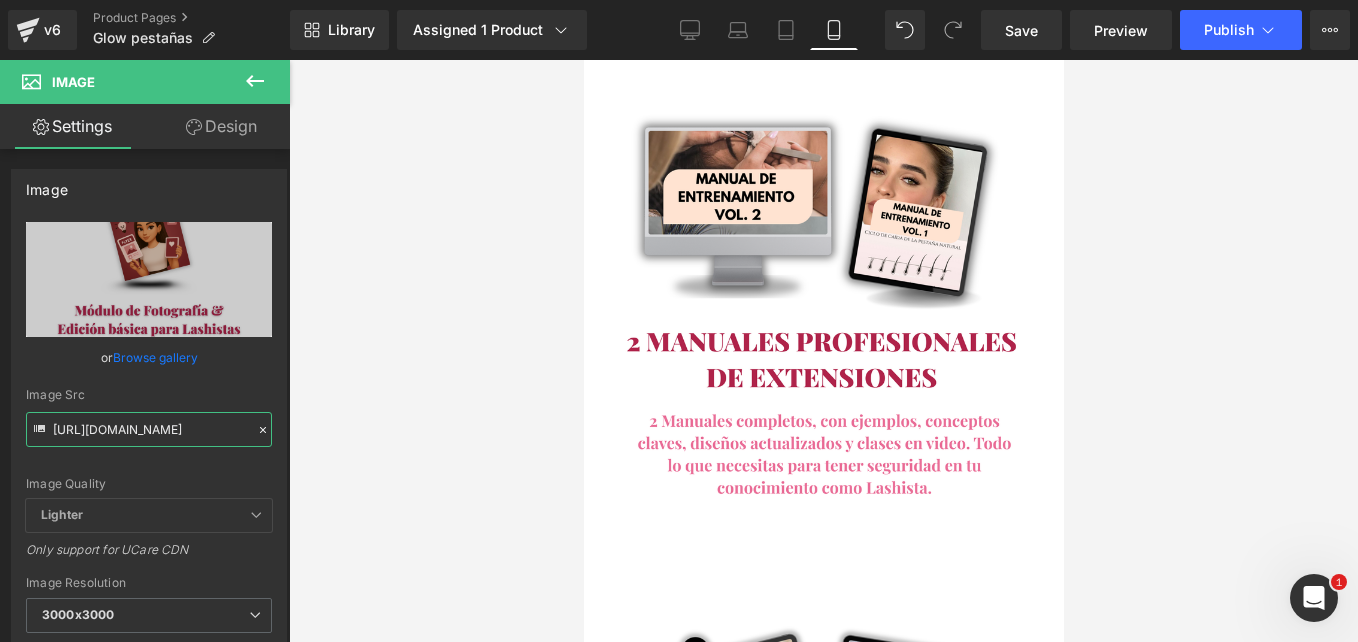 drag, startPoint x: 601, startPoint y: 363, endPoint x: 589, endPoint y: 360, distance: 12.369317 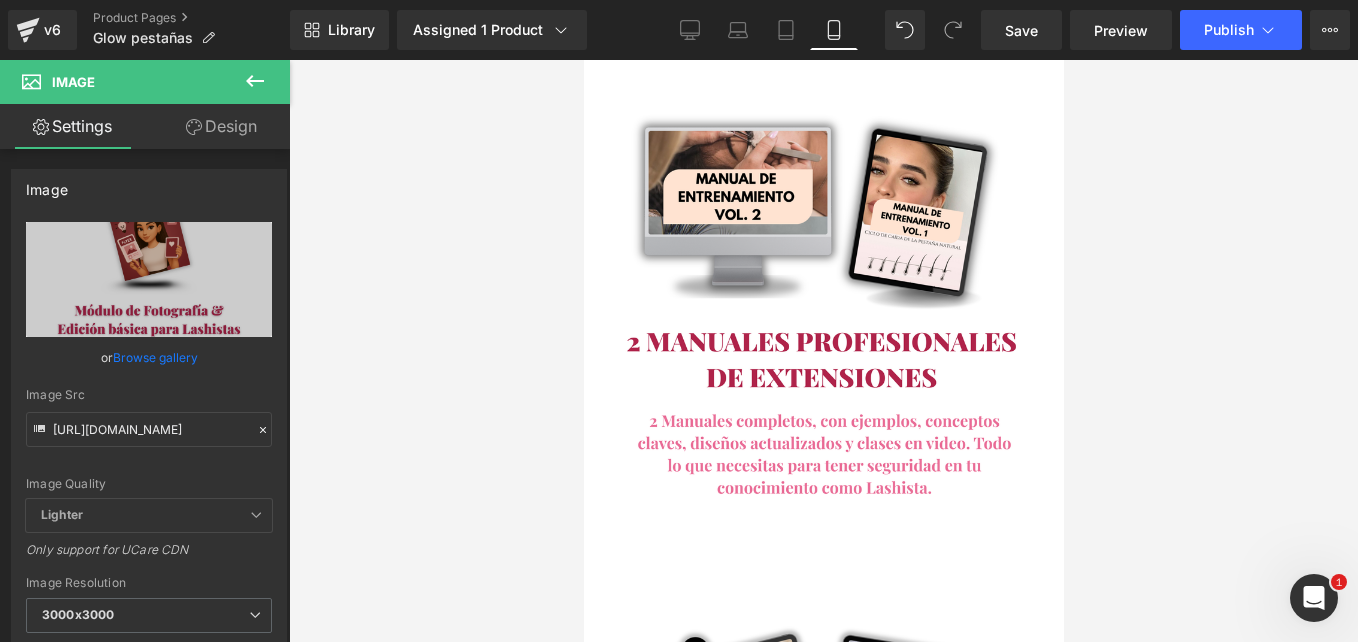 click on "Image" at bounding box center (823, 1876) 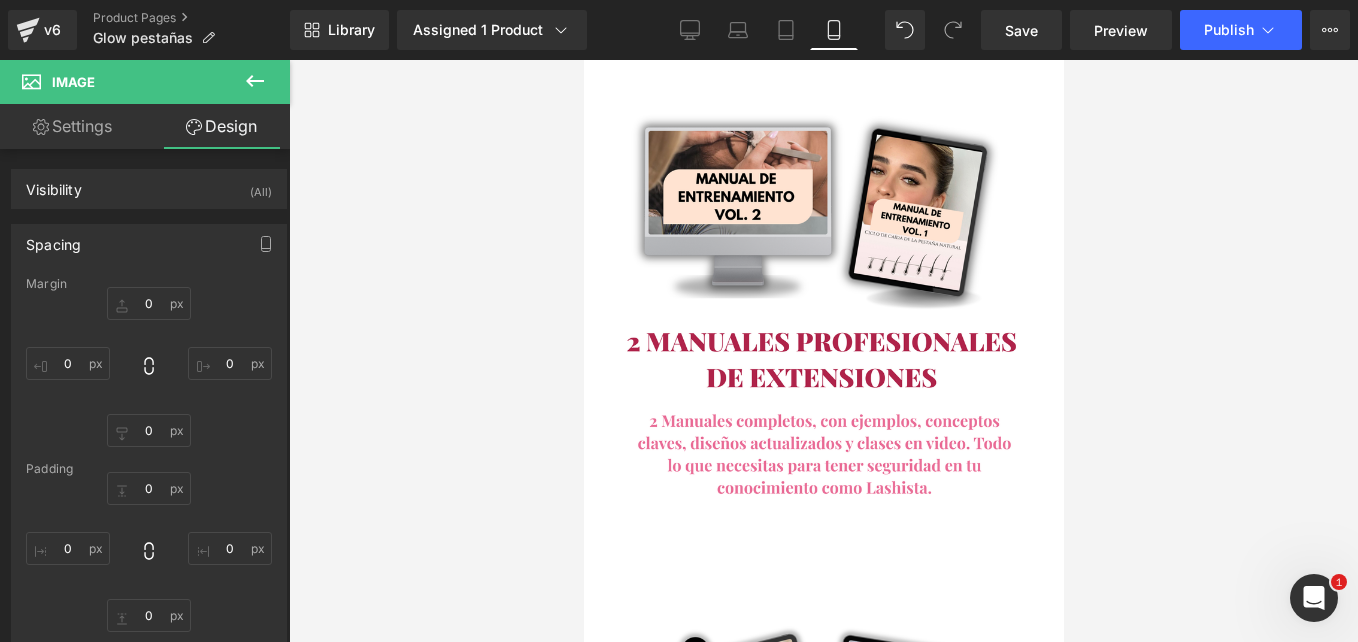 click on "Image" at bounding box center [823, 1876] 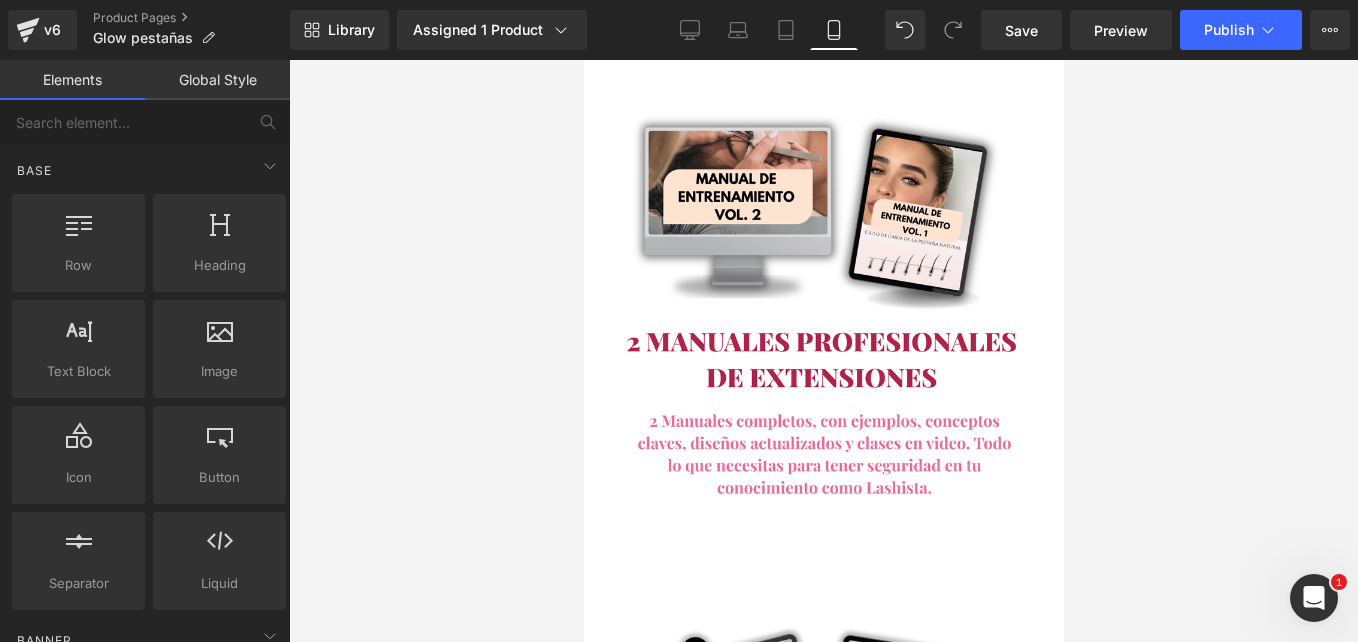 click at bounding box center (823, 351) 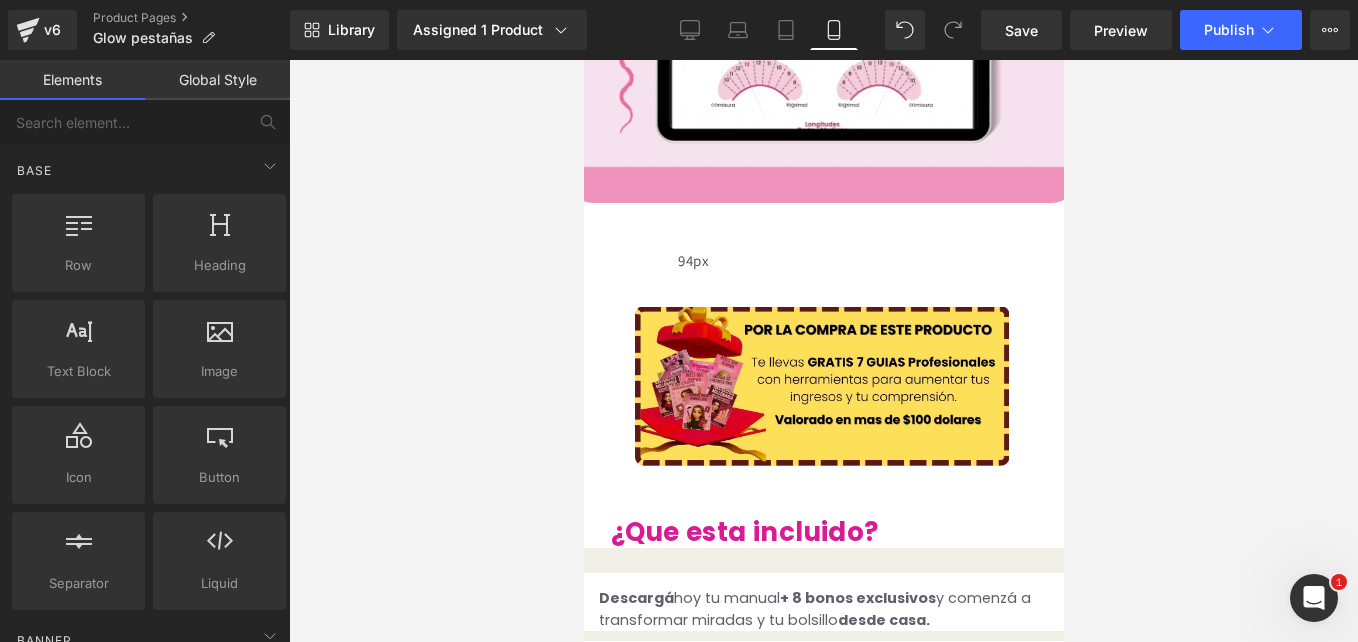 scroll, scrollTop: 4205, scrollLeft: 0, axis: vertical 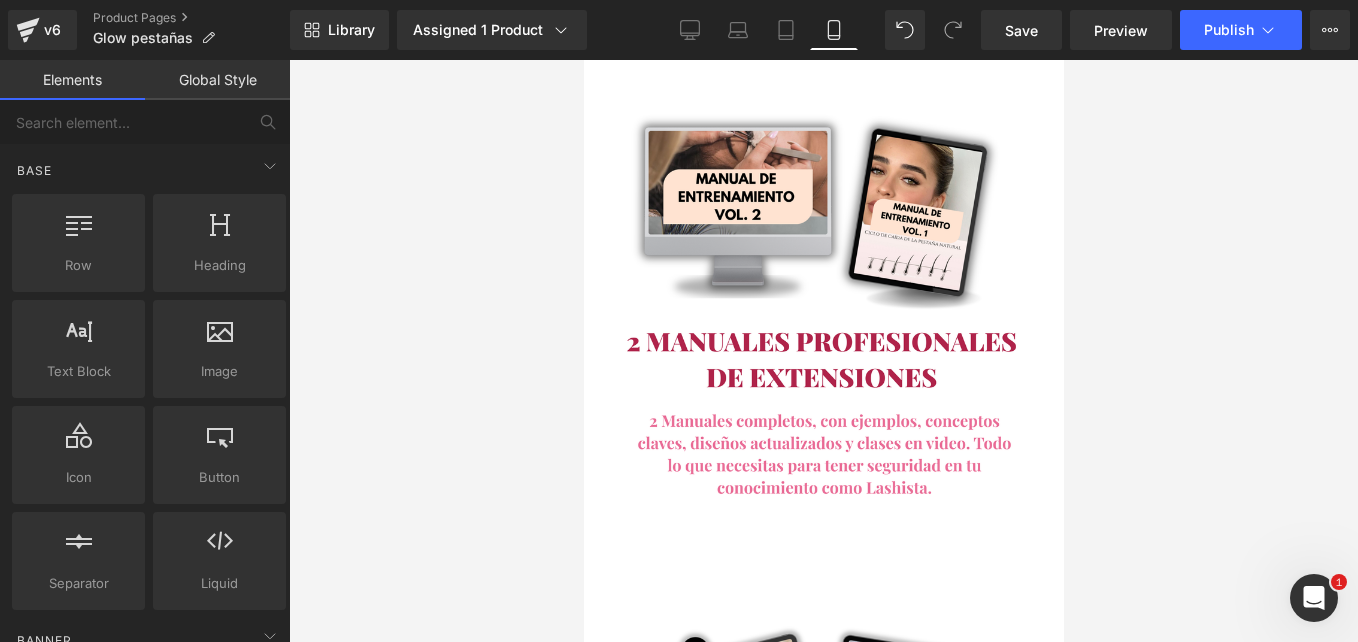 click on "Row" at bounding box center [583, 60] 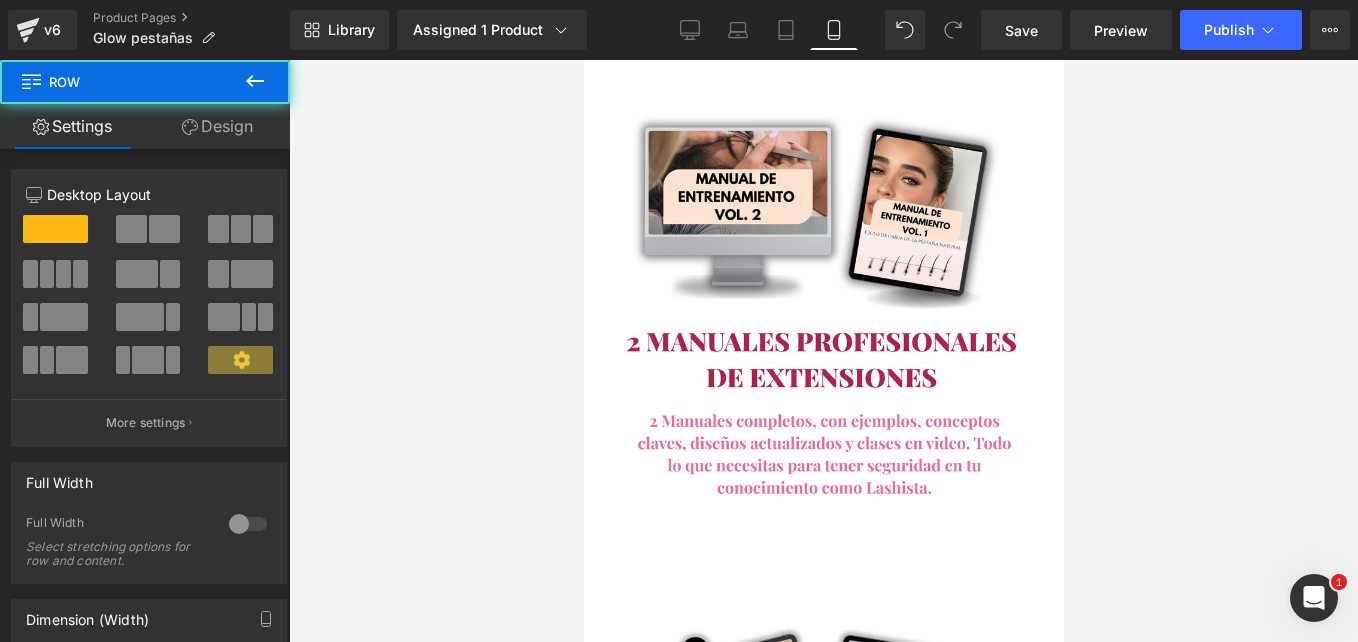 click 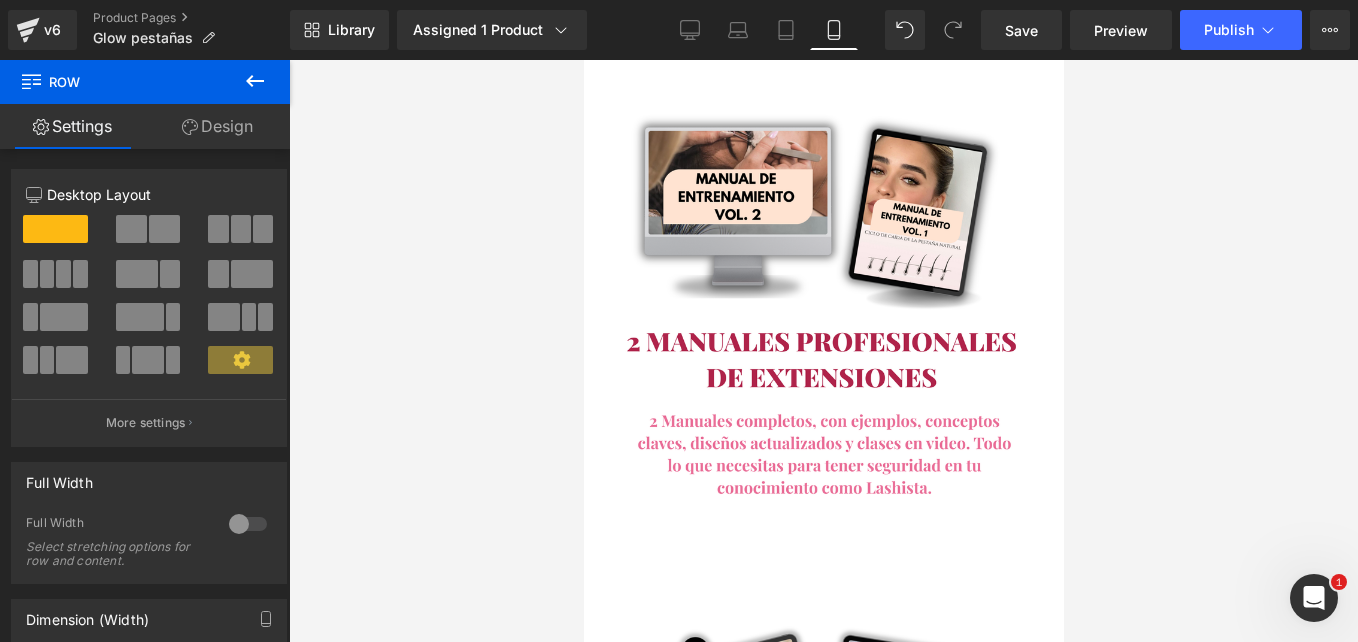 click 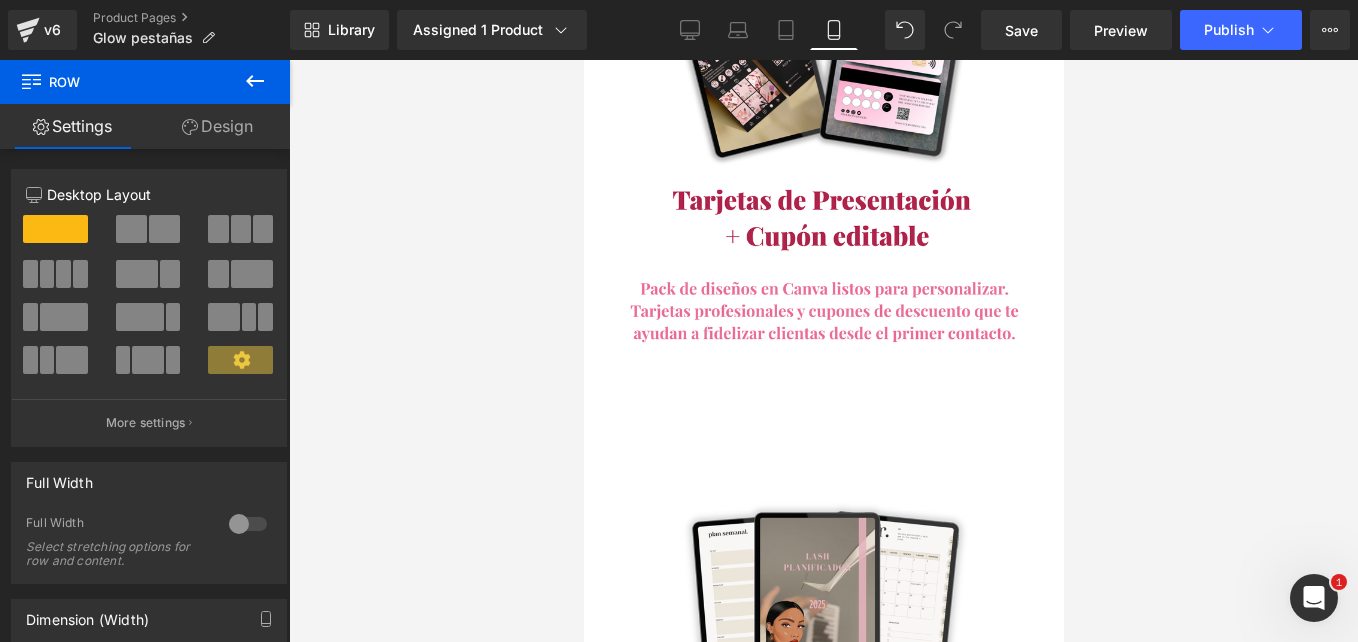 scroll, scrollTop: 4660, scrollLeft: 0, axis: vertical 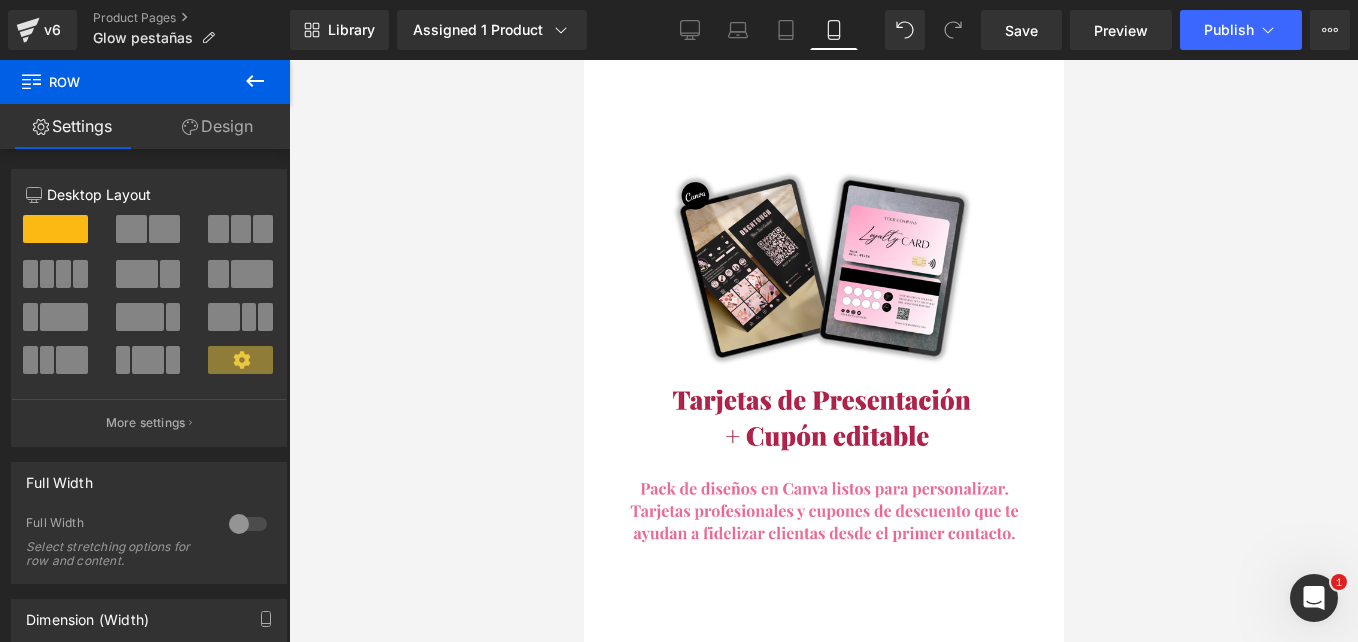 click at bounding box center [823, 1945] 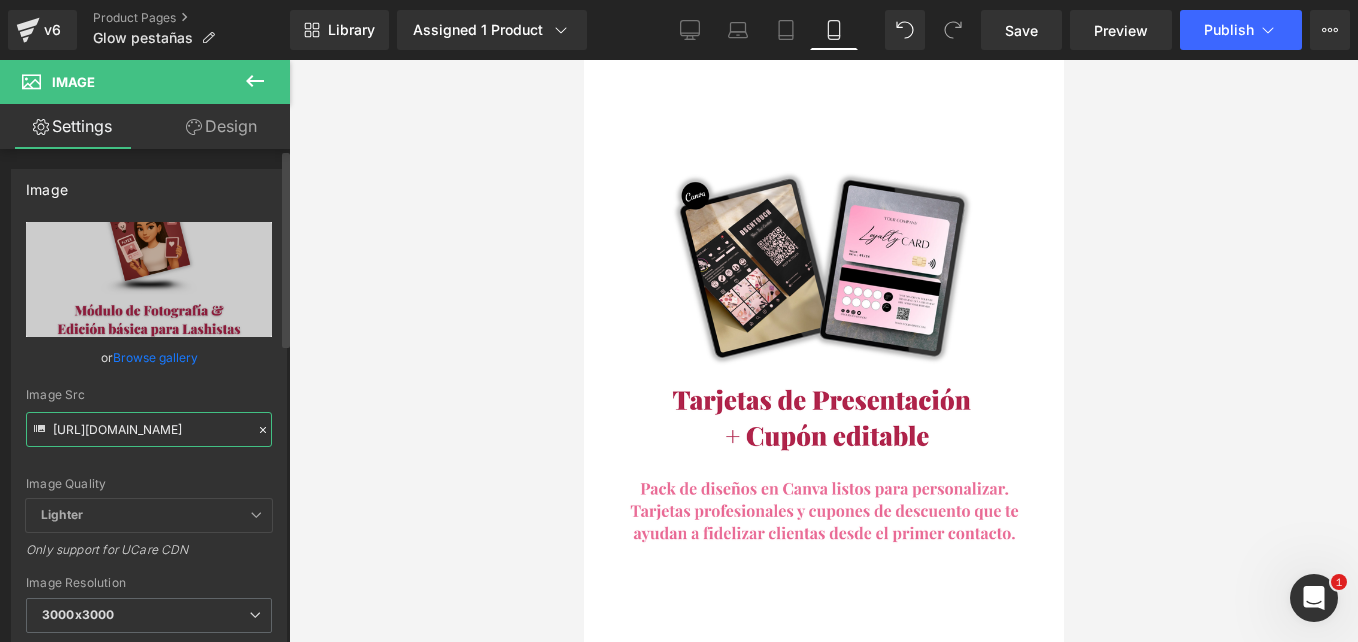 click on "[URL][DOMAIN_NAME]" at bounding box center [149, 429] 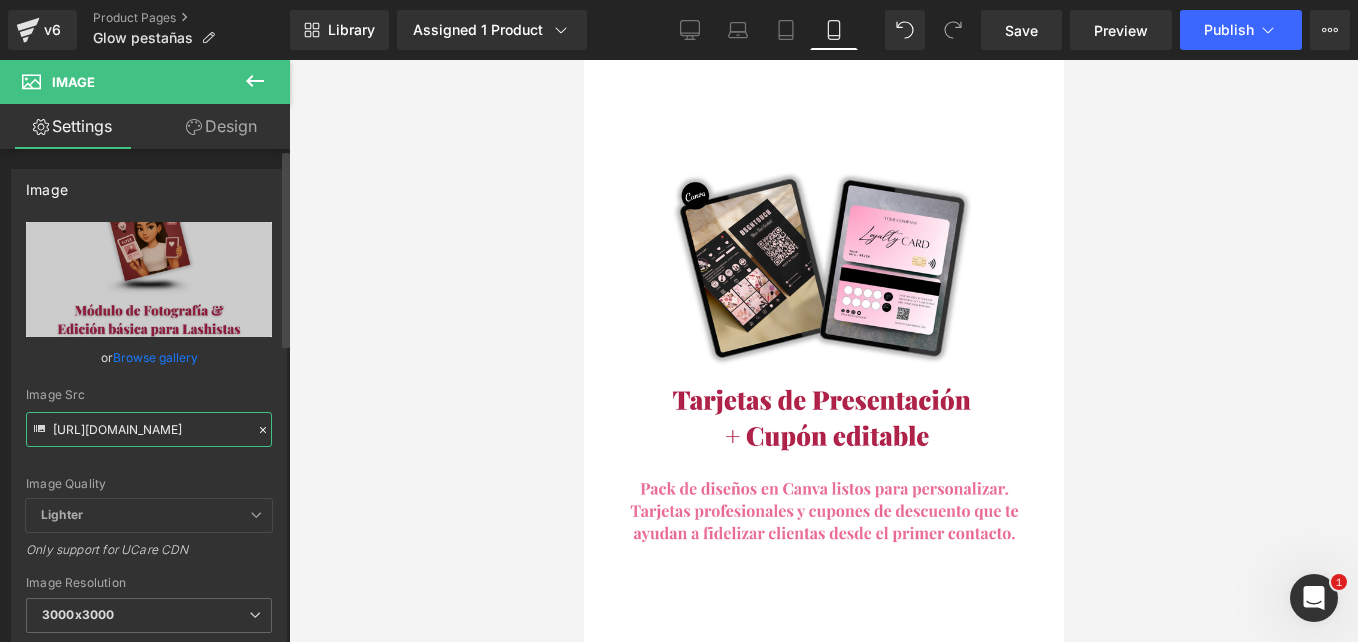 click on "[URL][DOMAIN_NAME]" at bounding box center (149, 429) 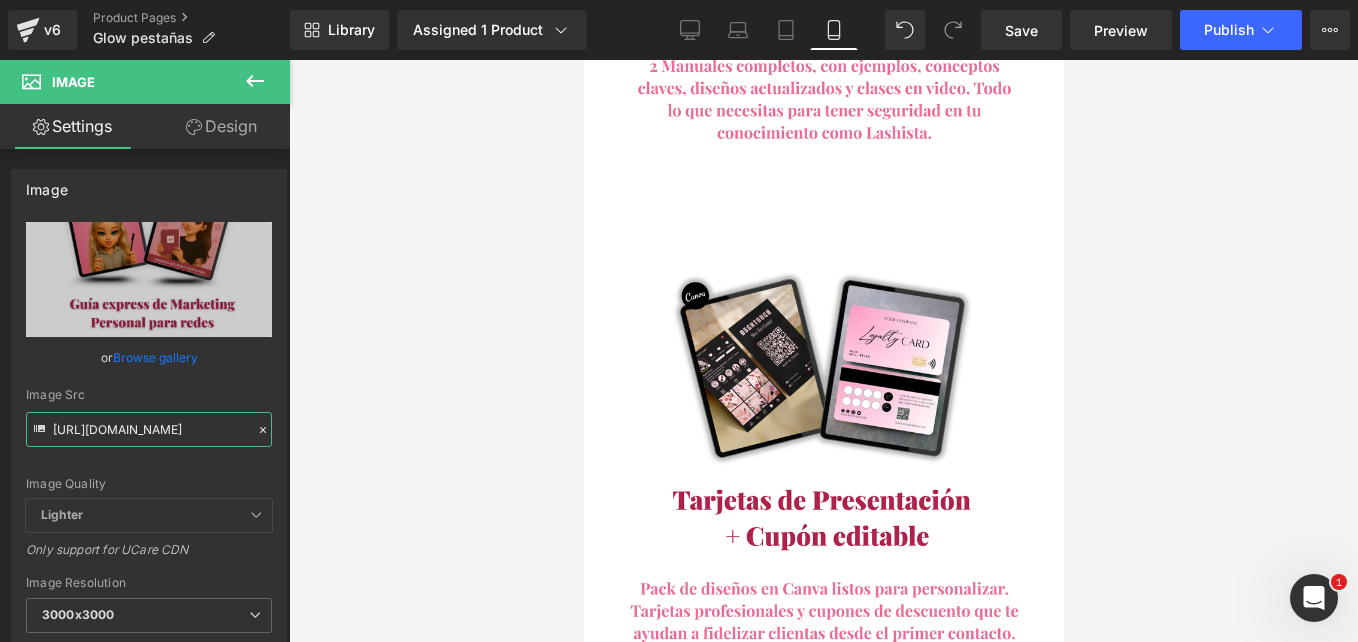 scroll, scrollTop: 4760, scrollLeft: 0, axis: vertical 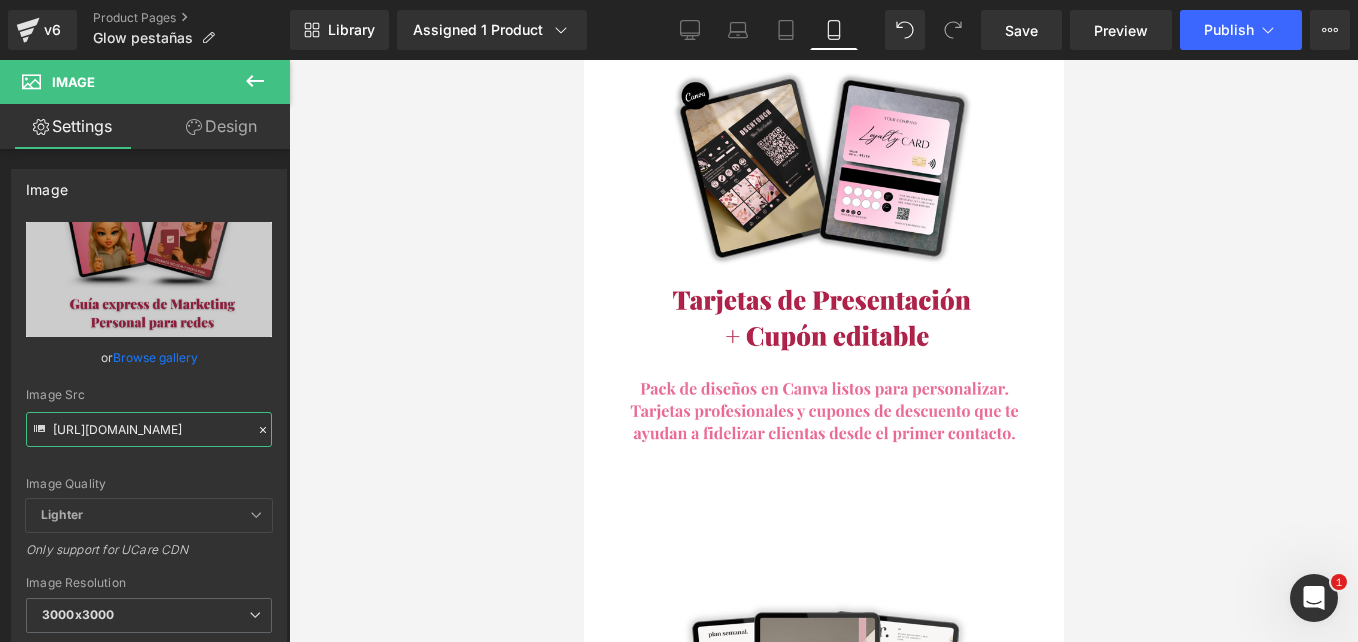 type on "[URL][DOMAIN_NAME]" 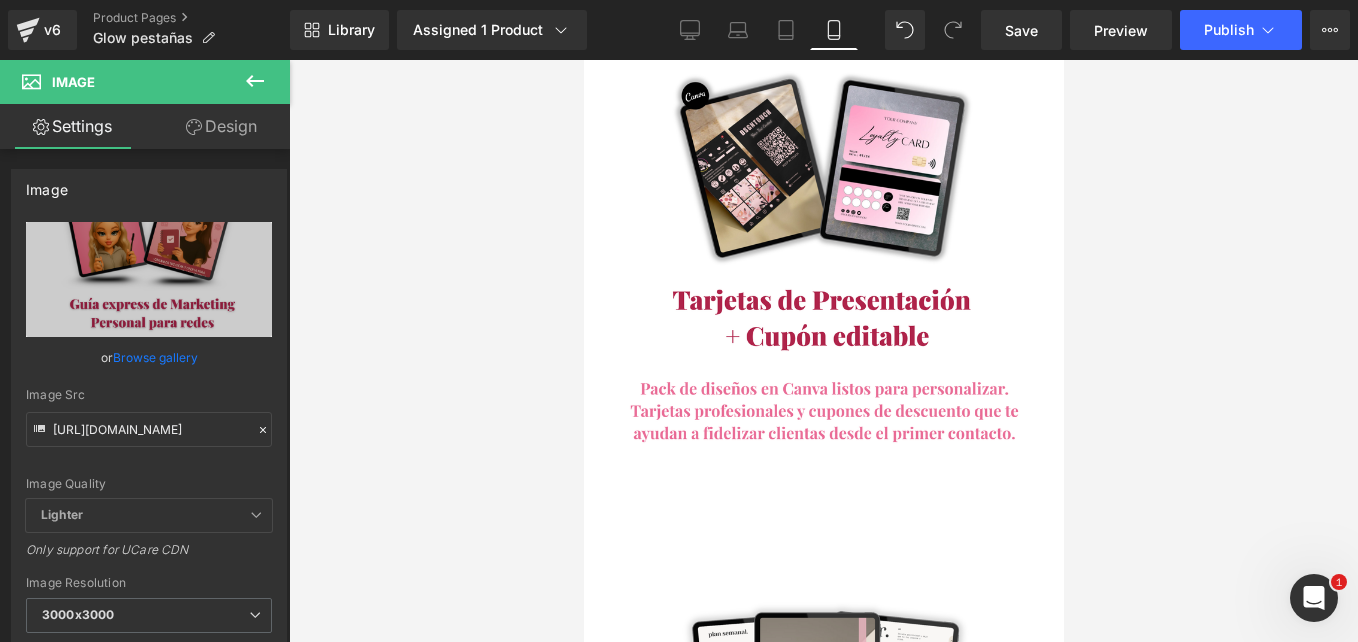 click at bounding box center [823, 1845] 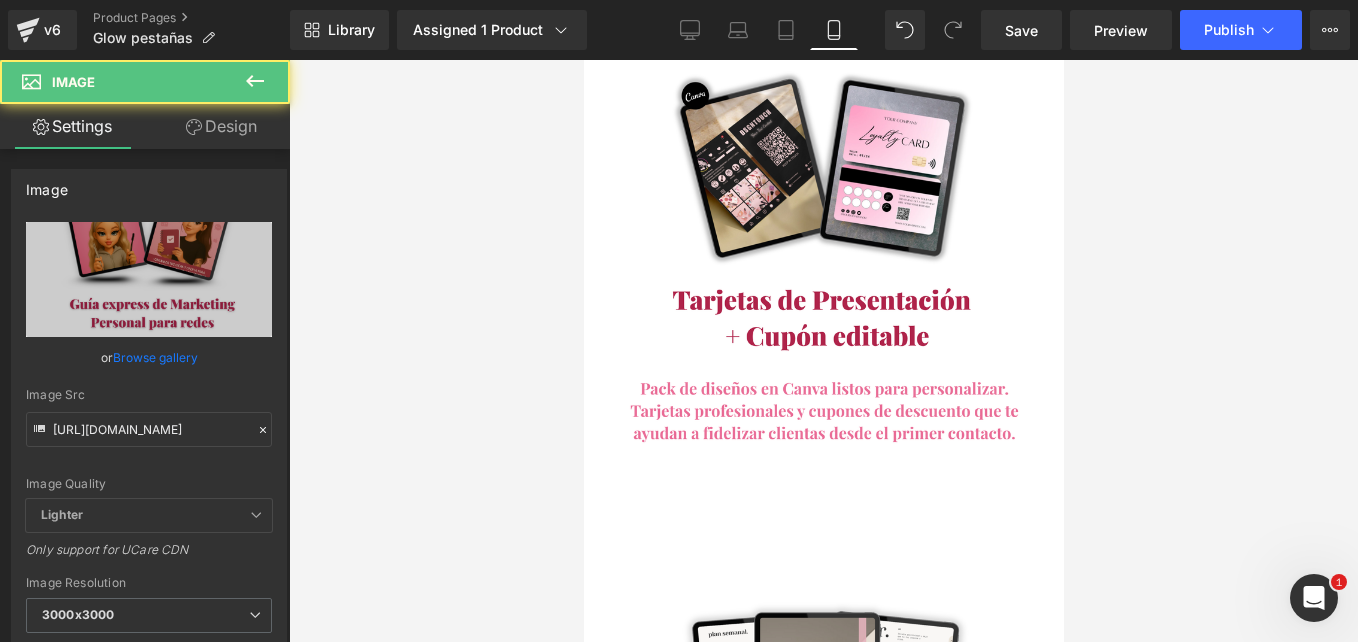scroll, scrollTop: 0, scrollLeft: 0, axis: both 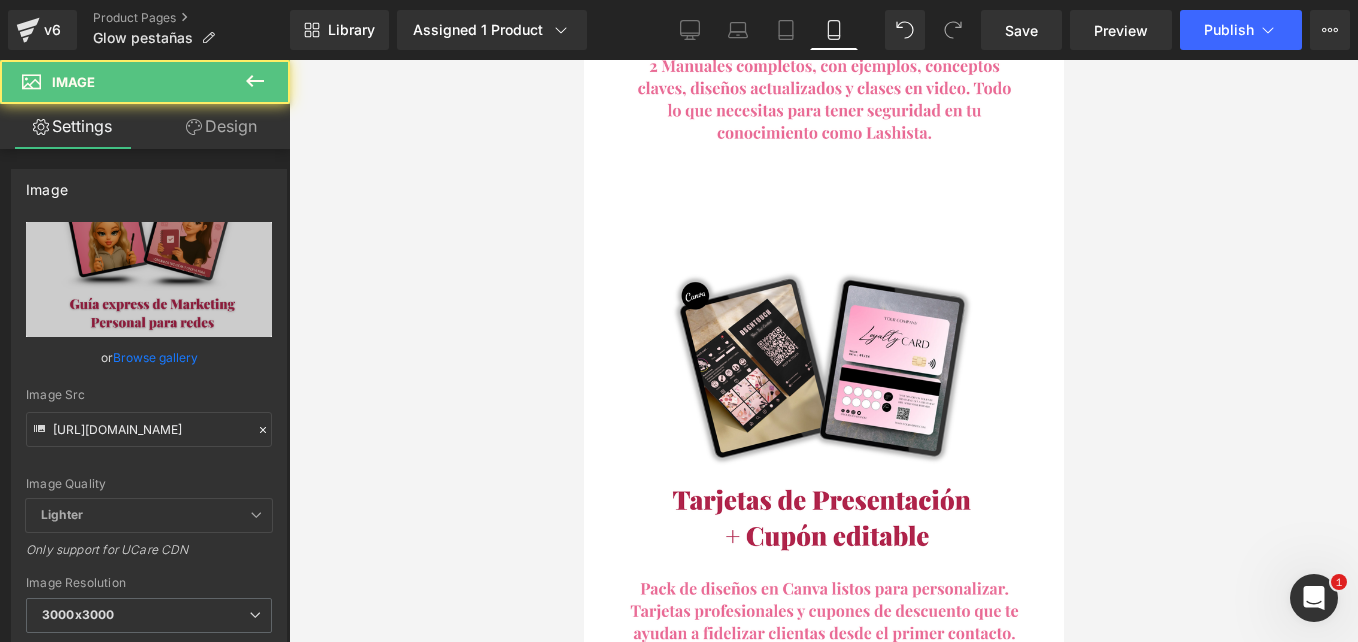 click at bounding box center (583, 60) 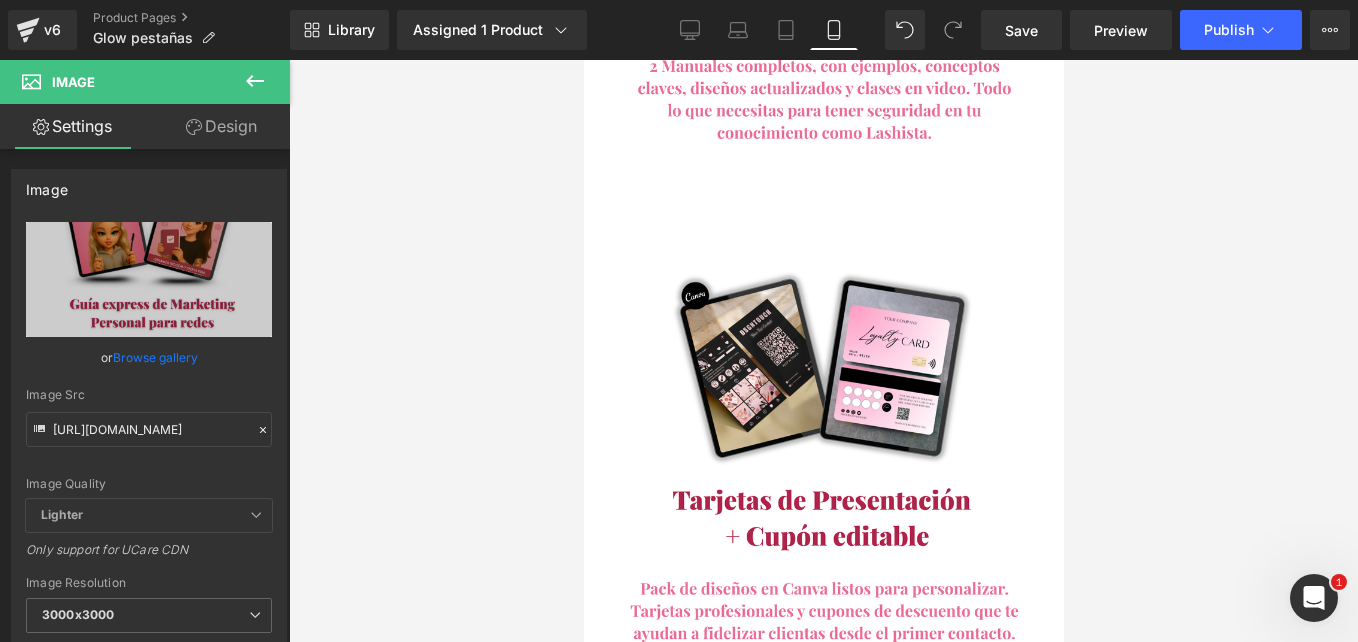 click 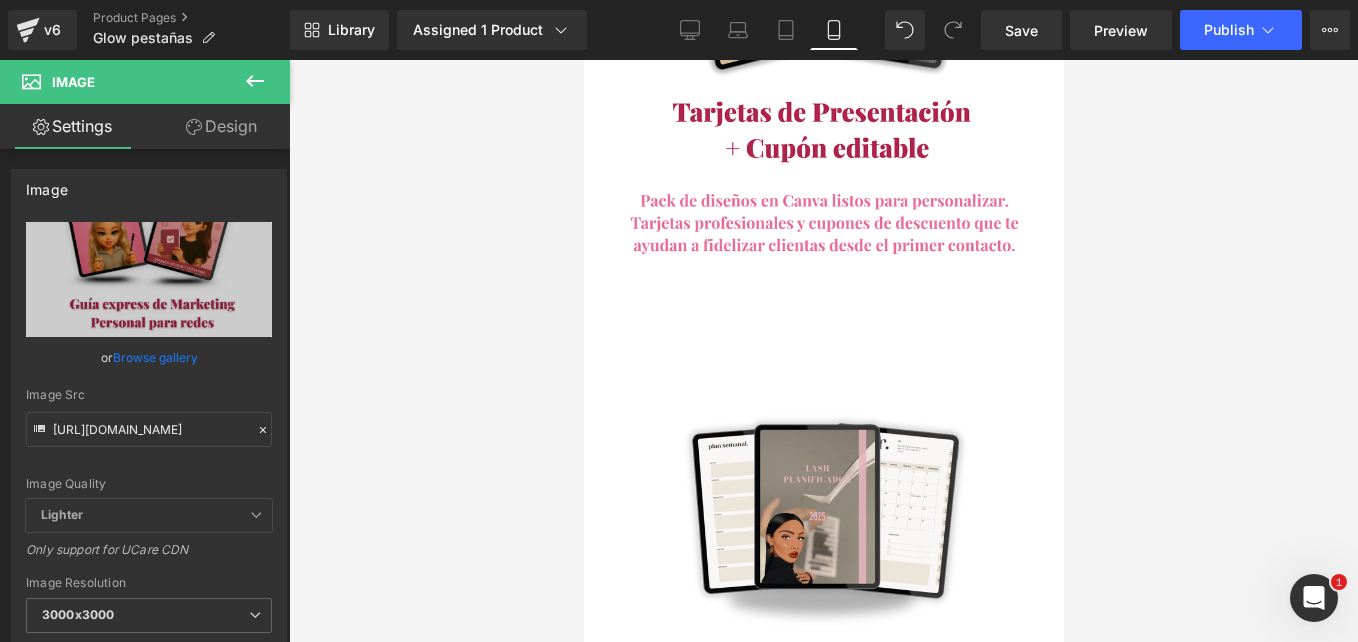 scroll, scrollTop: 5115, scrollLeft: 0, axis: vertical 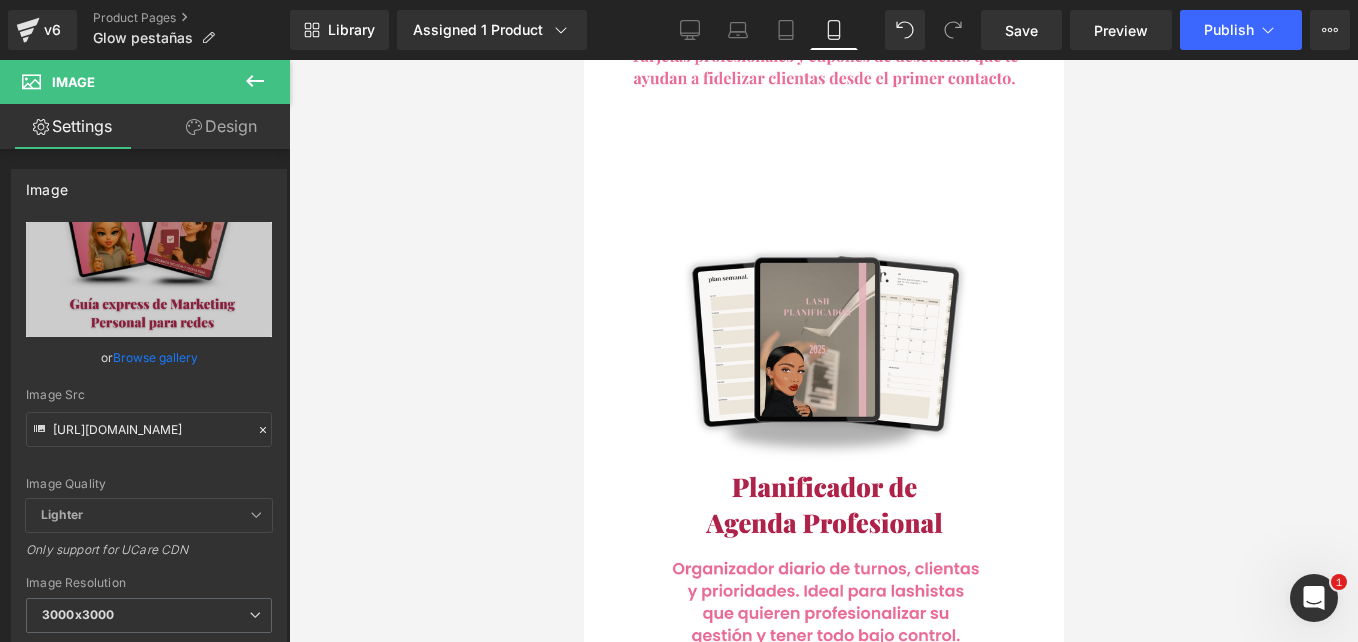 click at bounding box center (823, 1998) 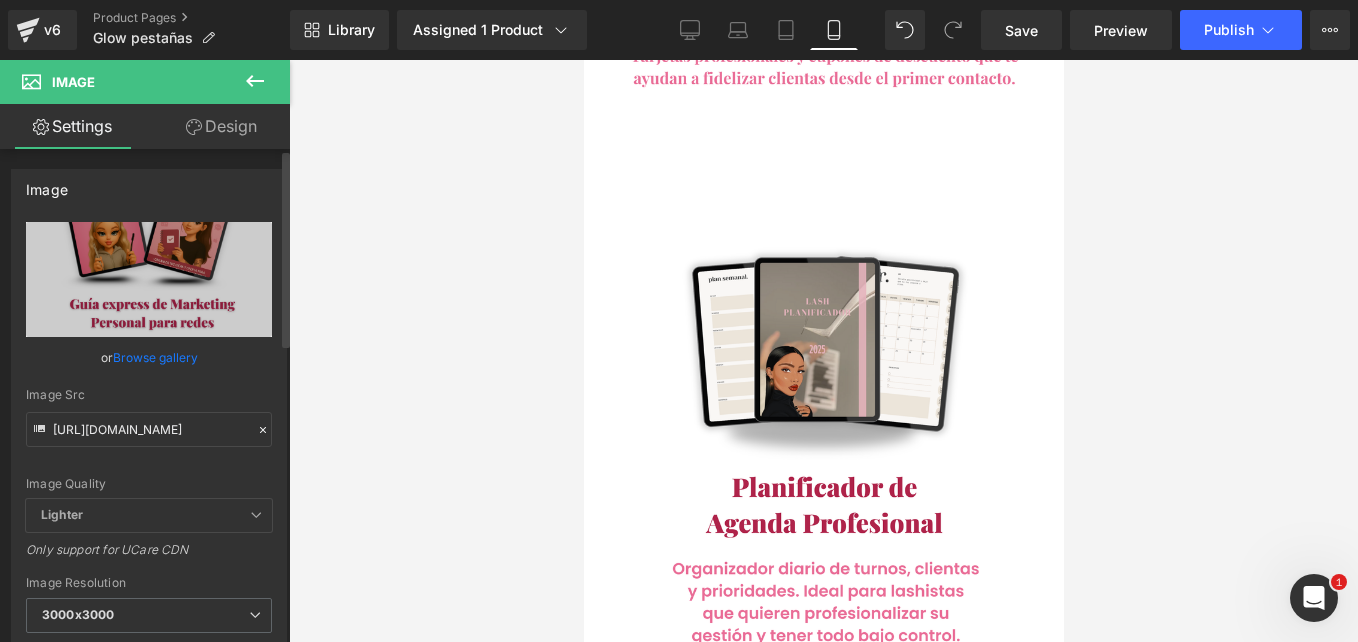 click 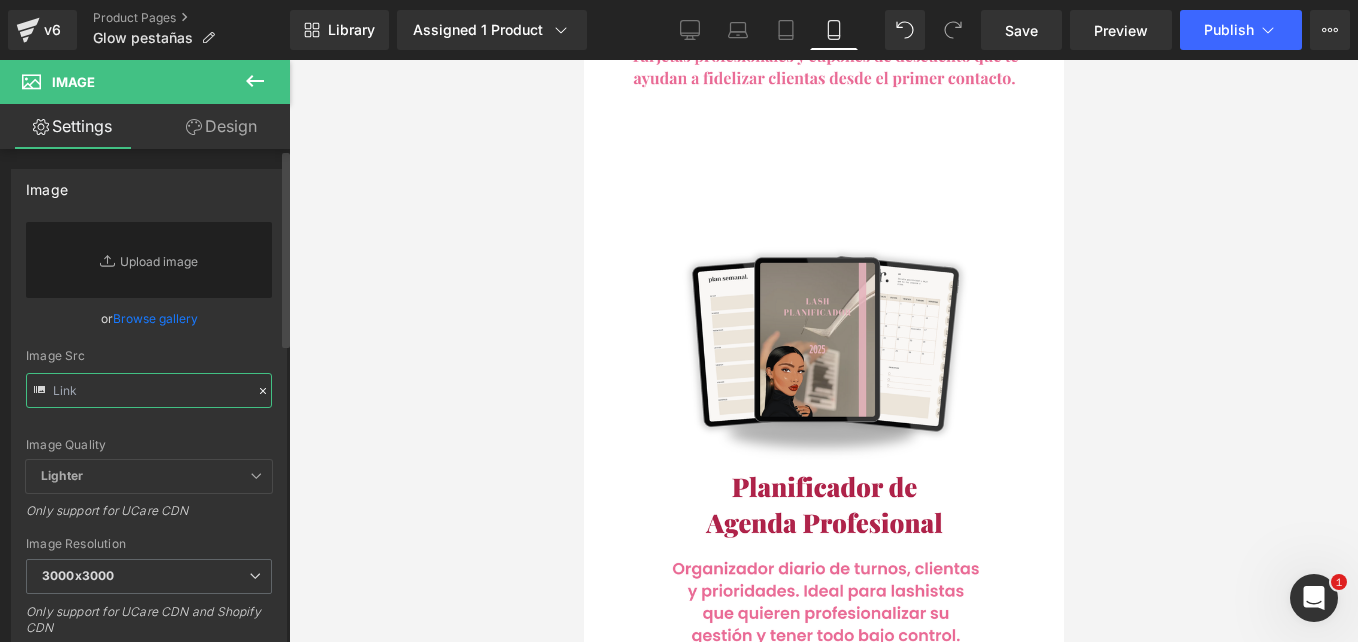 click at bounding box center (149, 390) 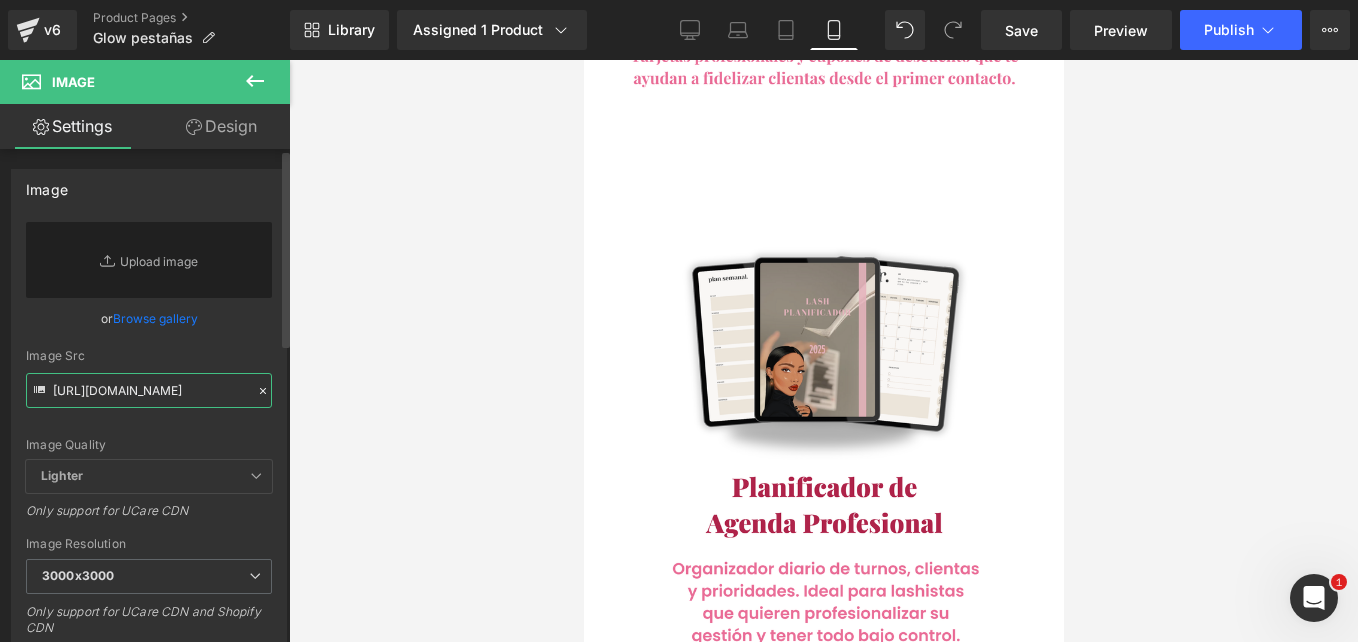 scroll, scrollTop: 0, scrollLeft: 34, axis: horizontal 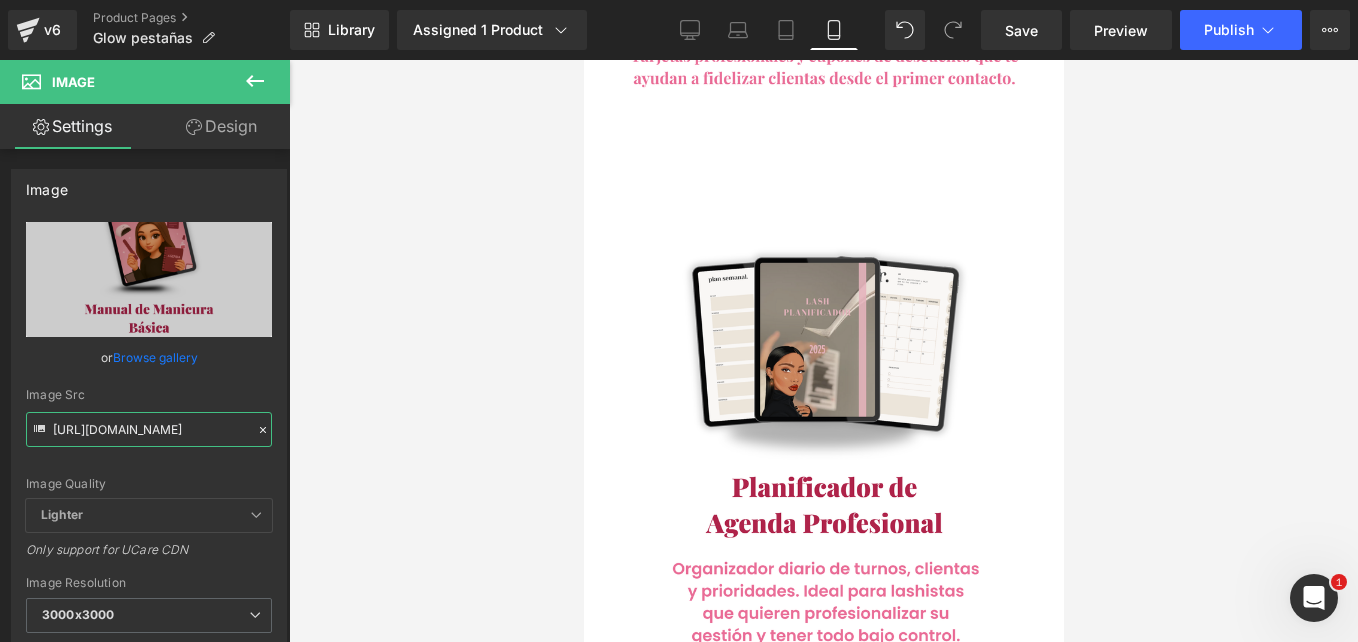 type on "[URL][DOMAIN_NAME]" 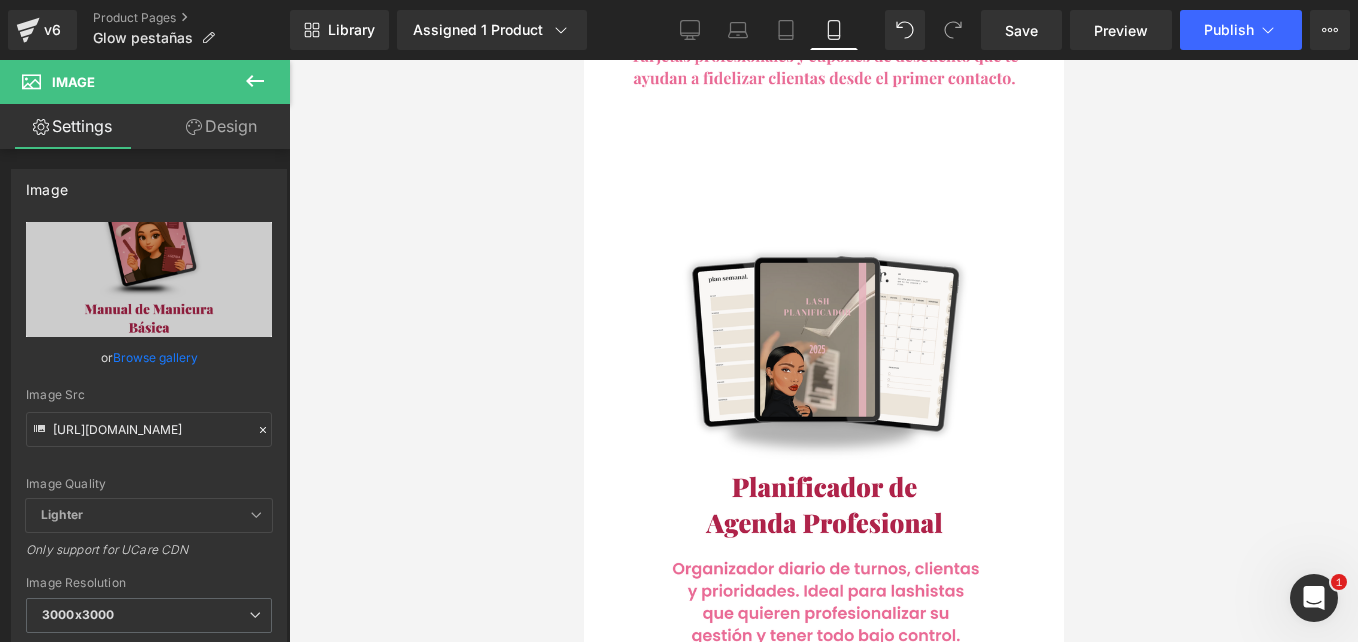 click 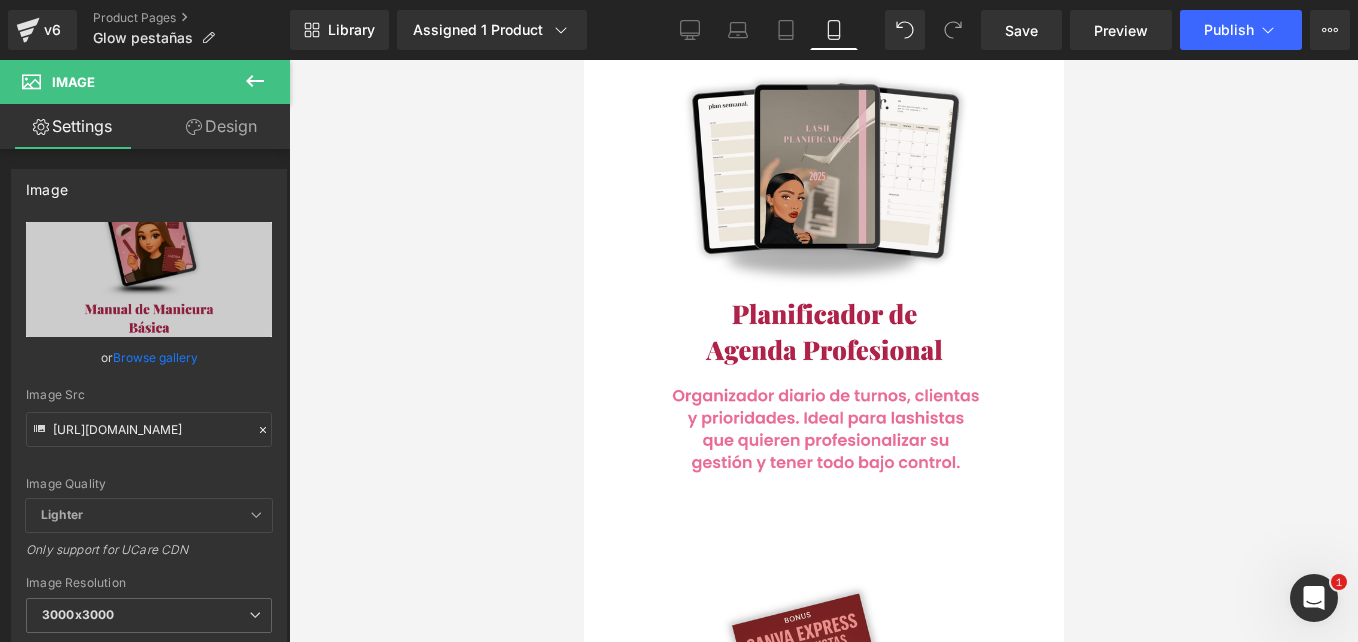 scroll, scrollTop: 5570, scrollLeft: 0, axis: vertical 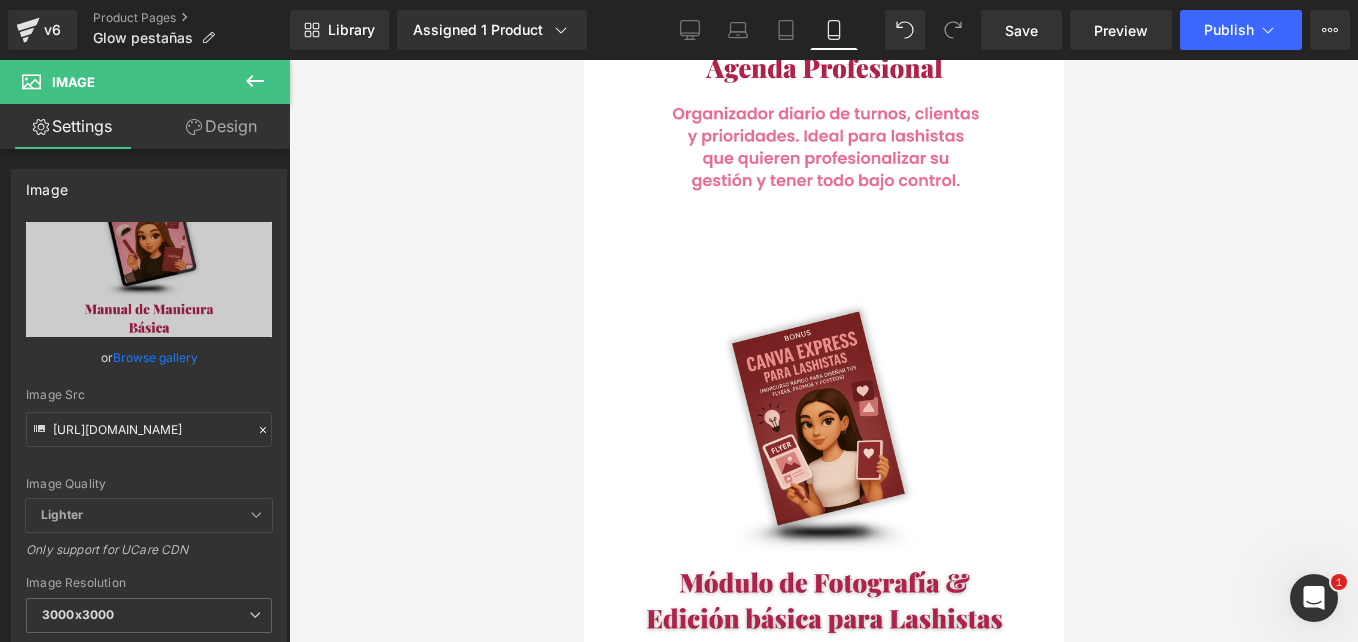 click at bounding box center (823, 2051) 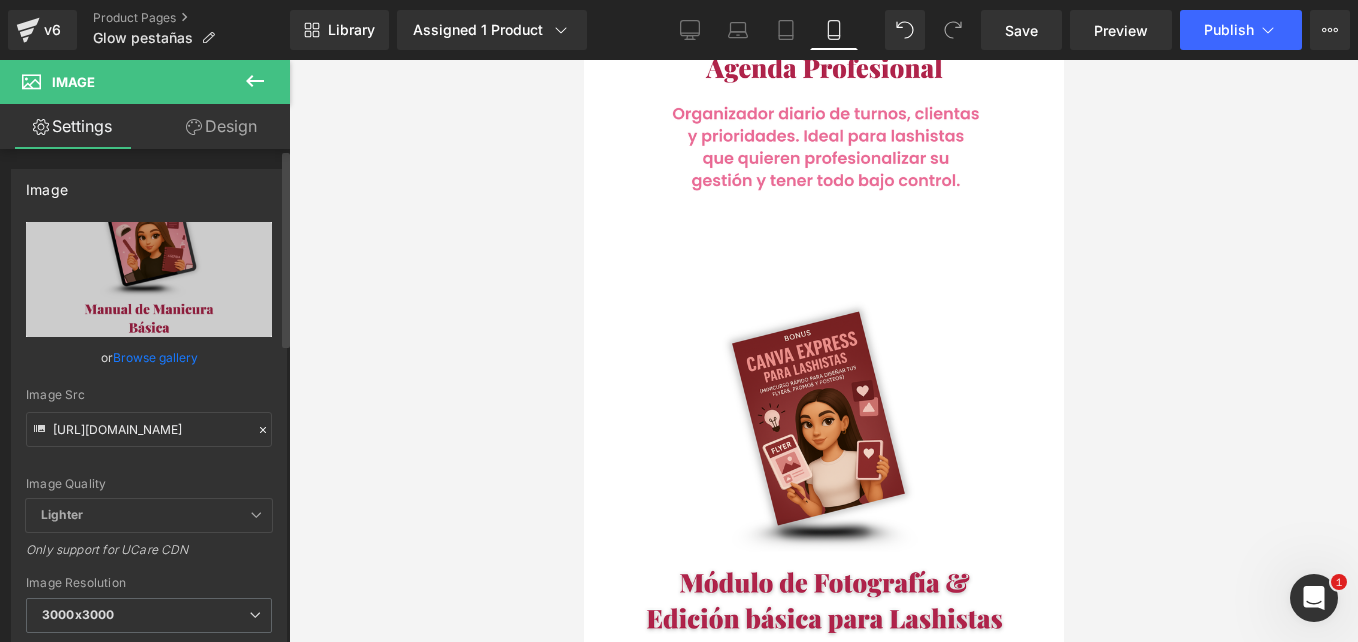 click 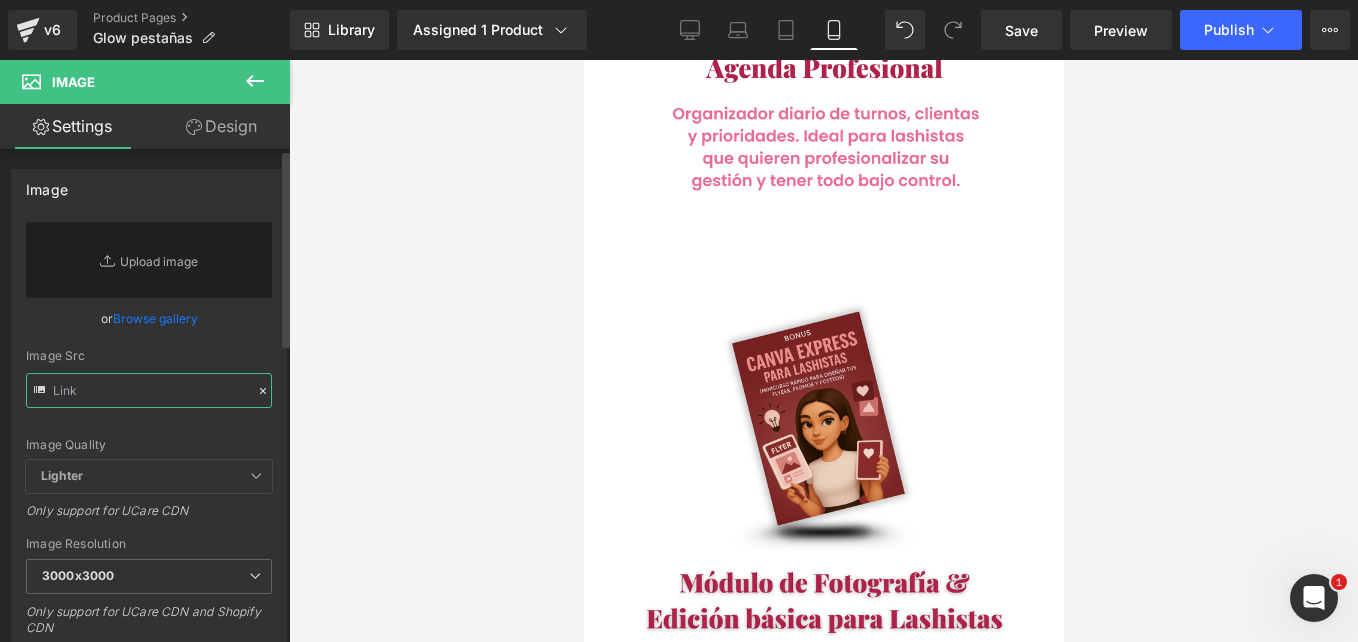 click at bounding box center (149, 390) 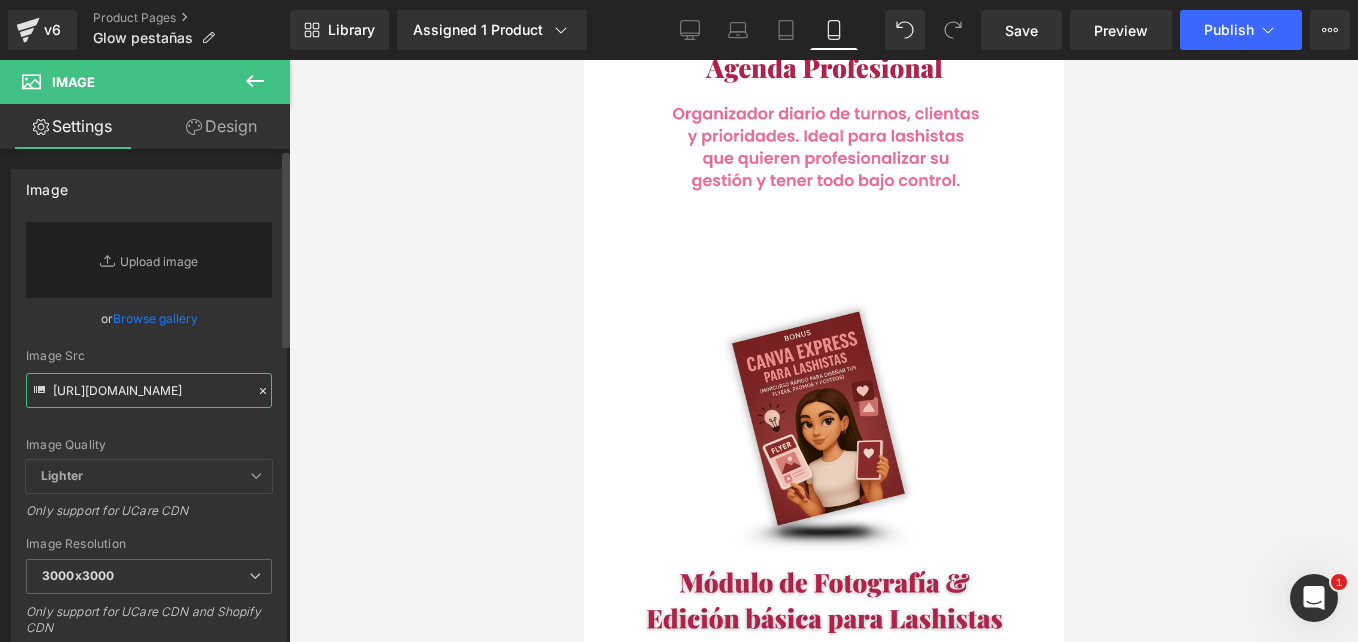scroll, scrollTop: 0, scrollLeft: 31, axis: horizontal 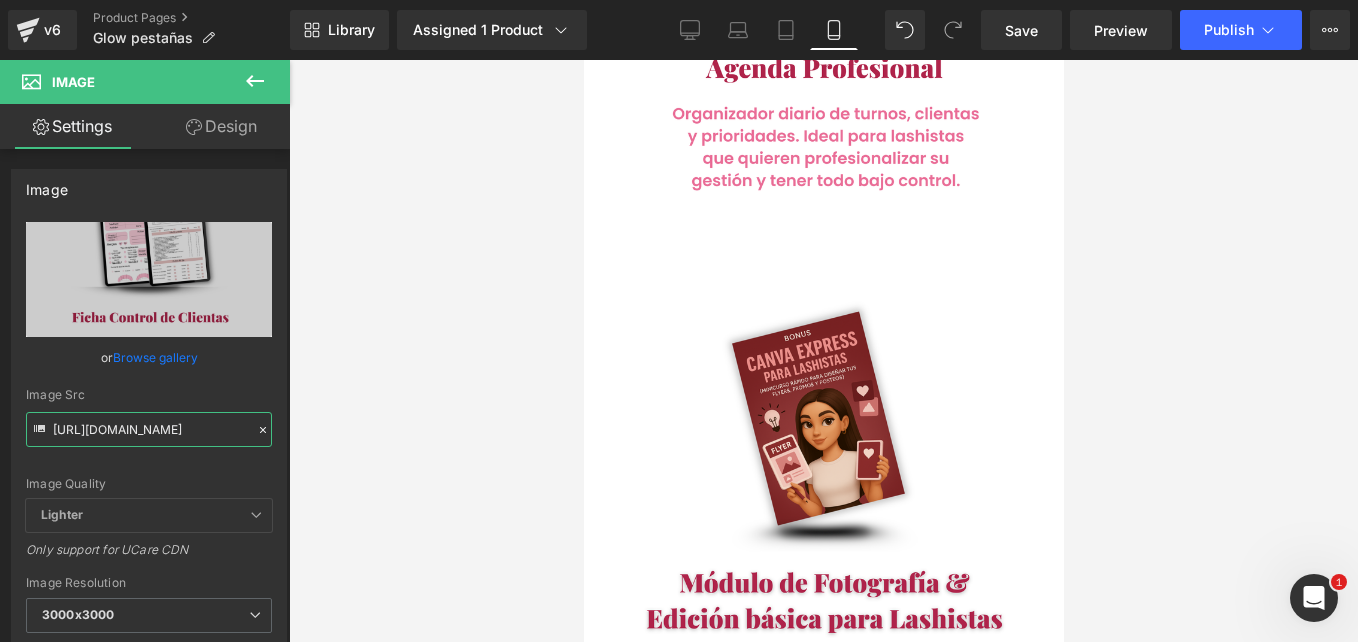type on "[URL][DOMAIN_NAME]" 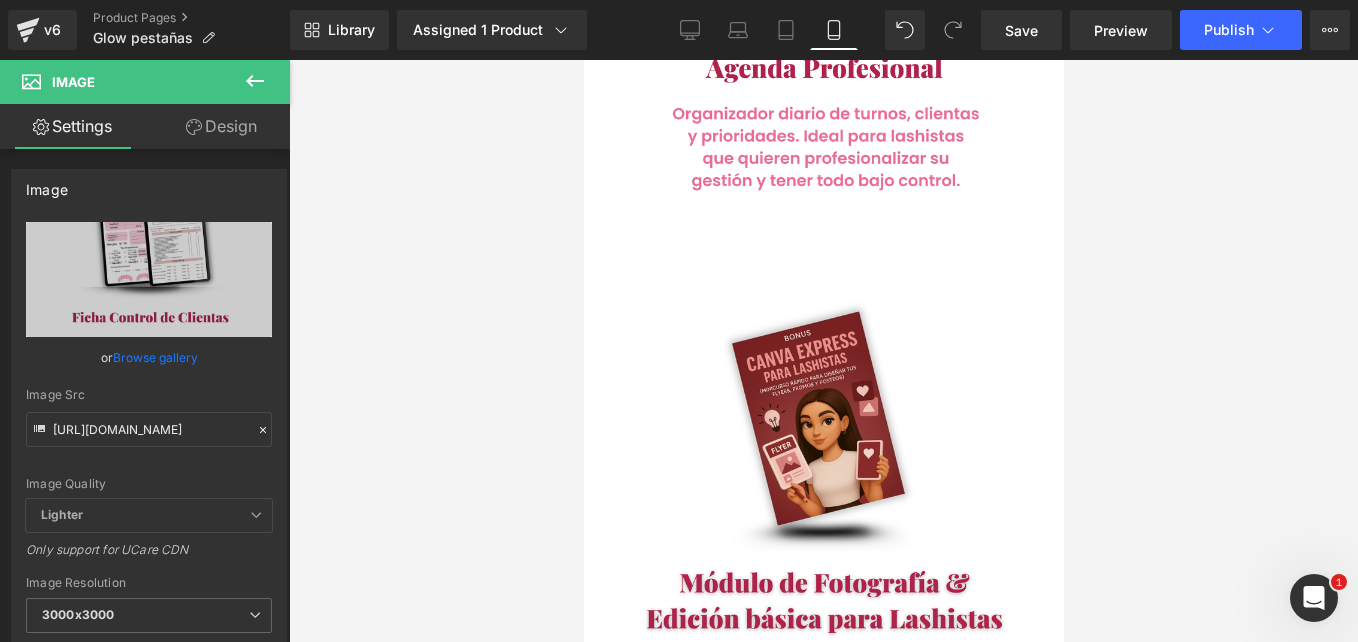 click 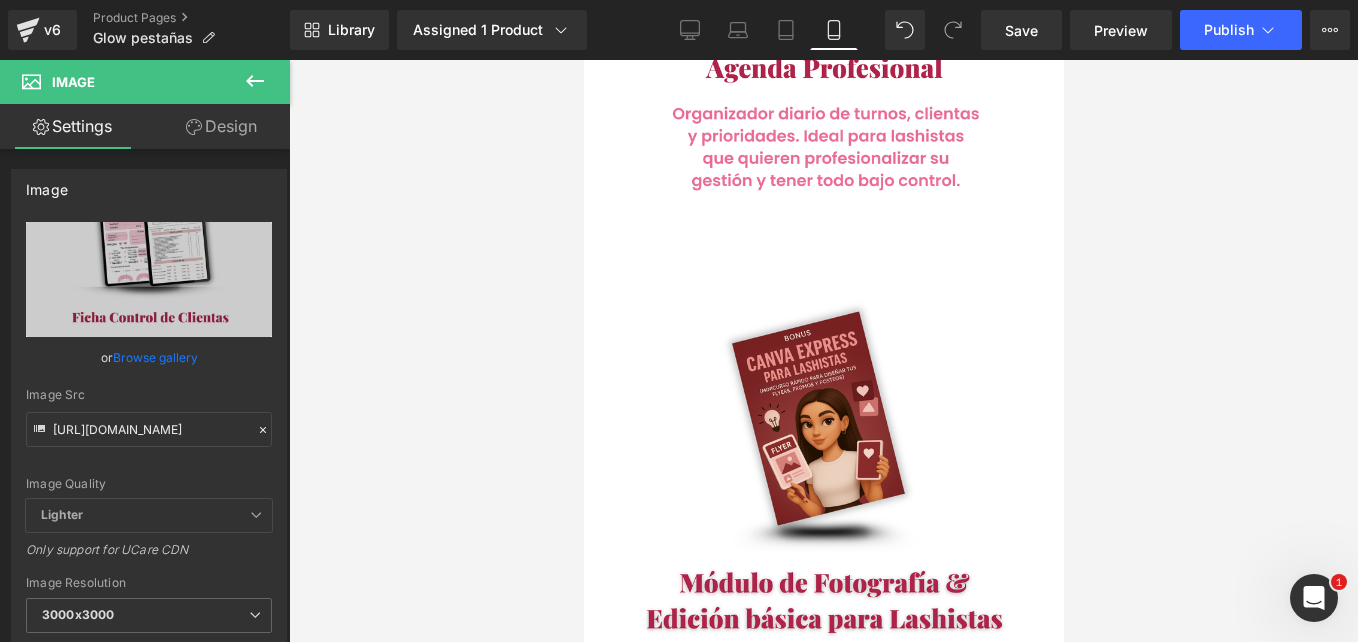 click 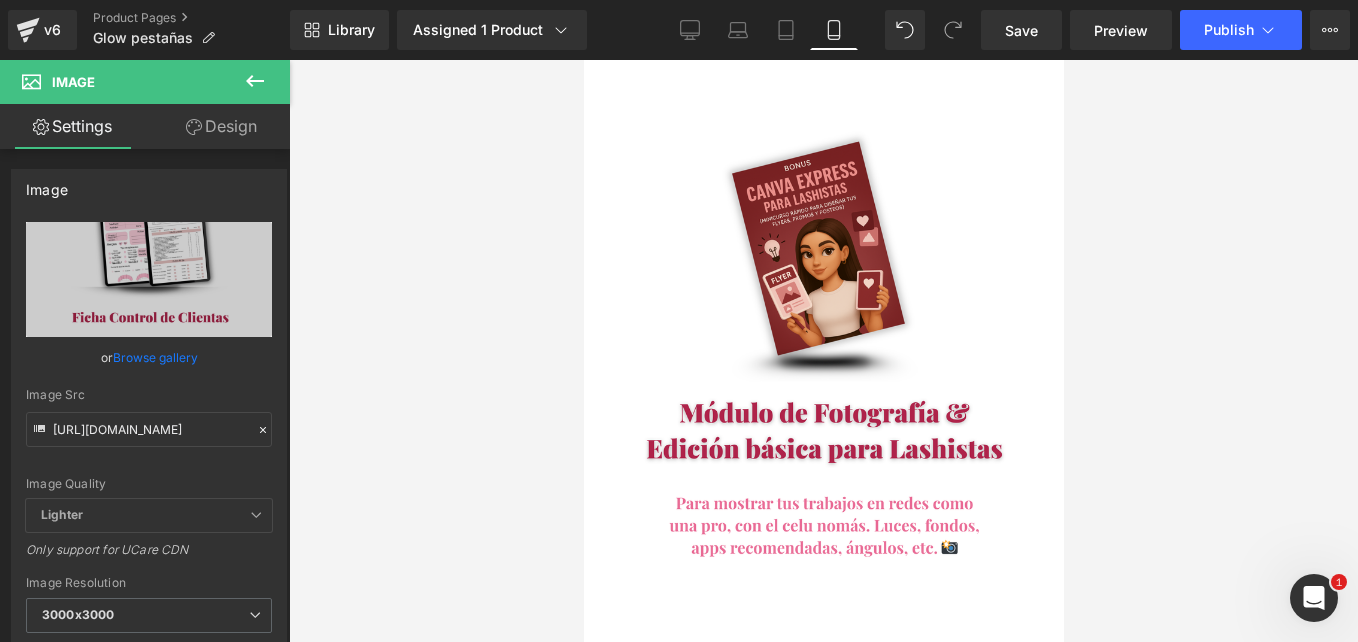 scroll, scrollTop: 6025, scrollLeft: 0, axis: vertical 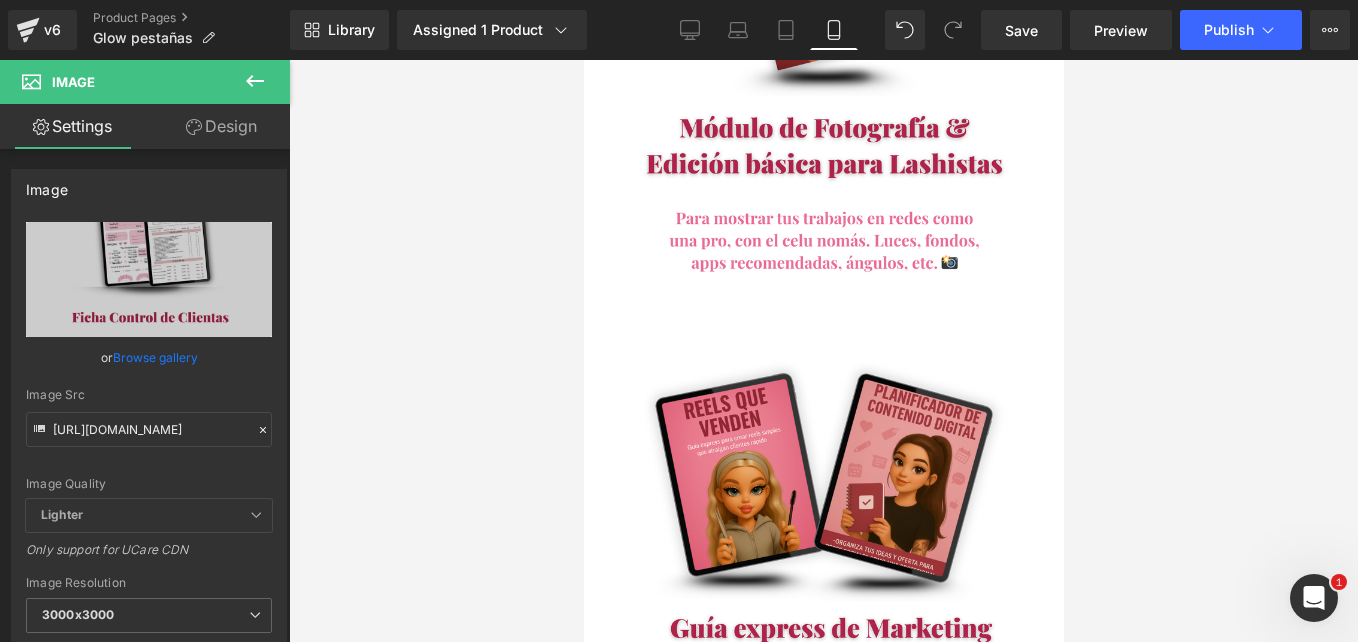 click at bounding box center (823, 2114) 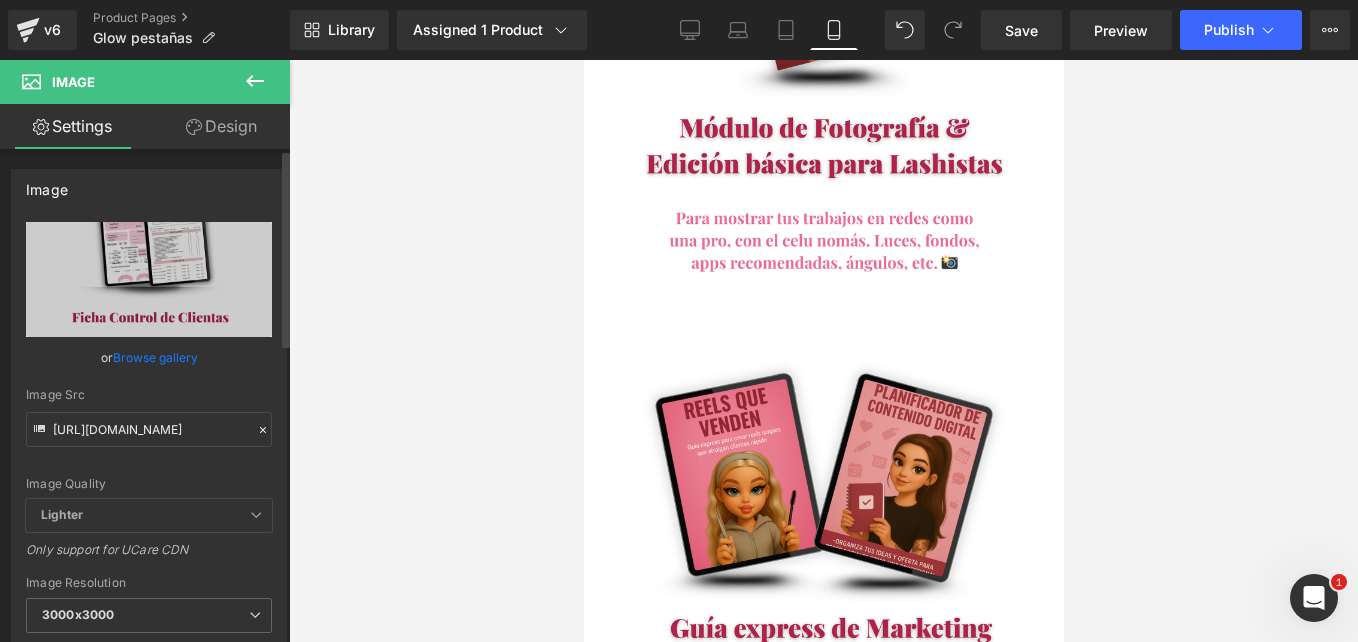 click at bounding box center [263, 430] 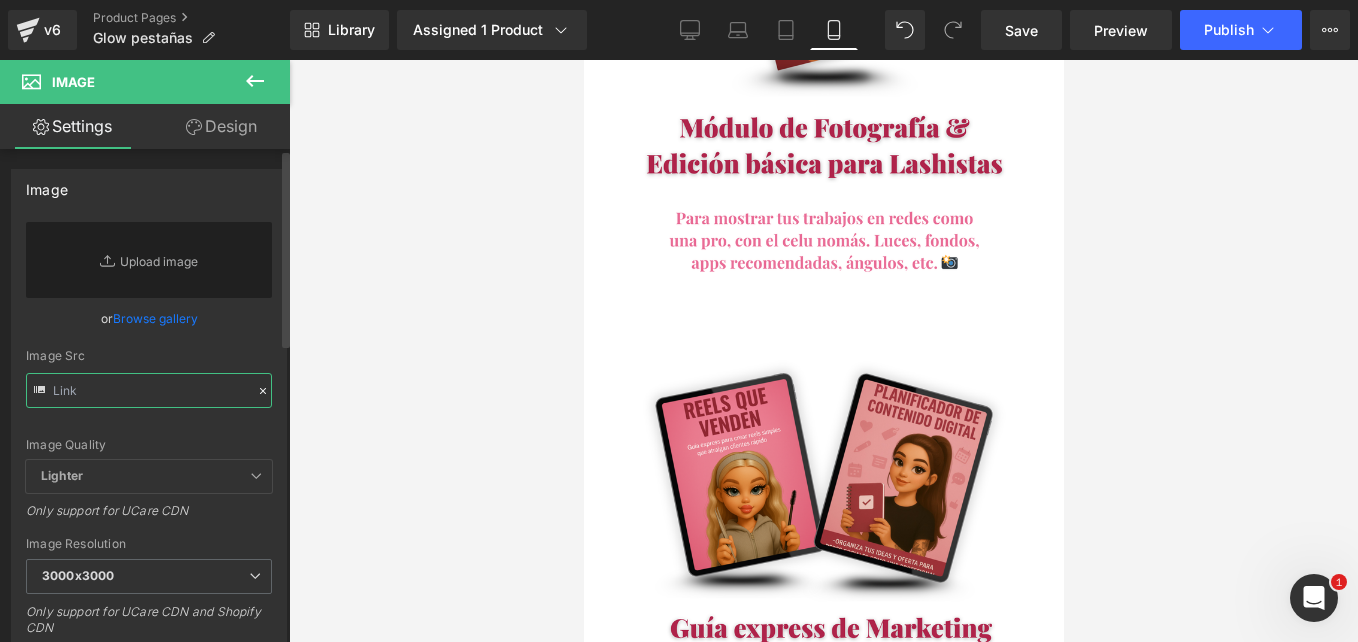 click at bounding box center [149, 390] 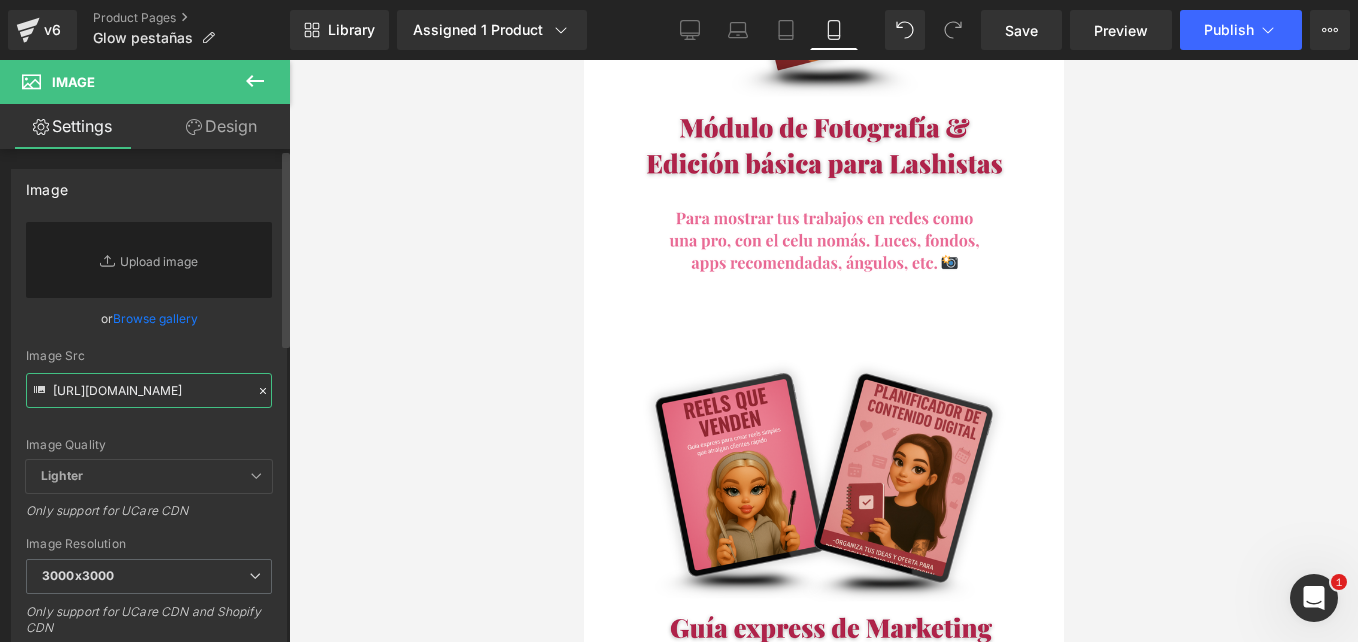 scroll, scrollTop: 0, scrollLeft: 30, axis: horizontal 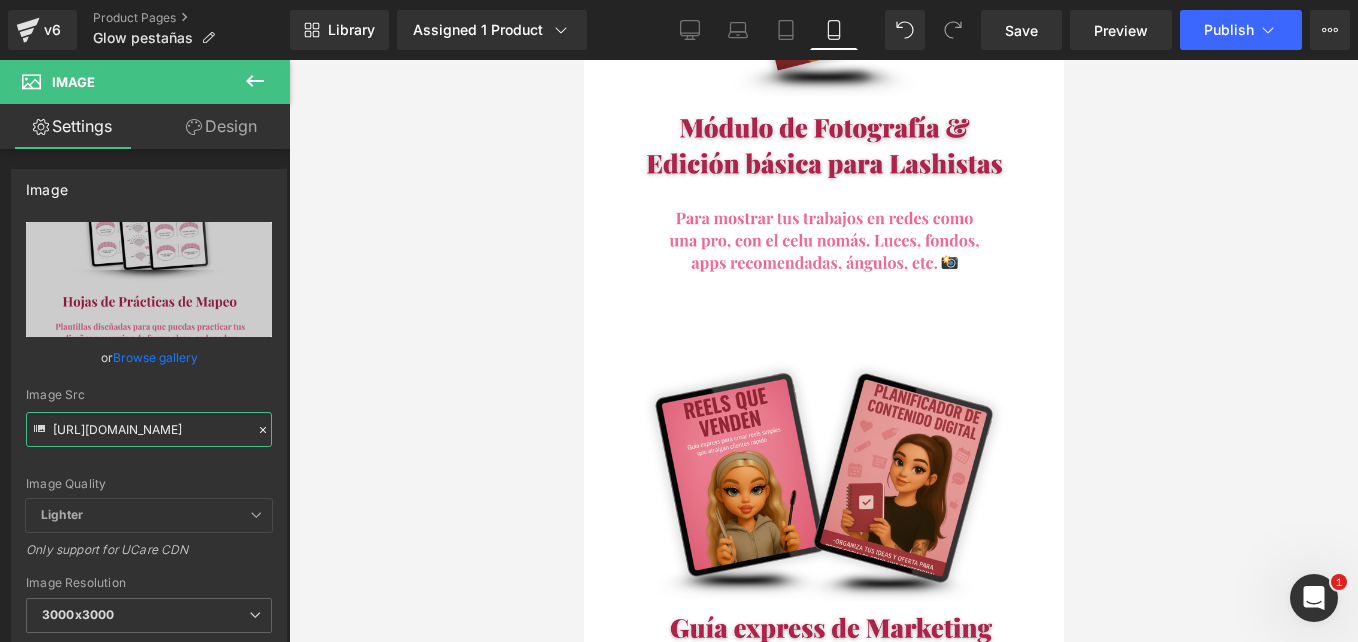 type on "[URL][DOMAIN_NAME]" 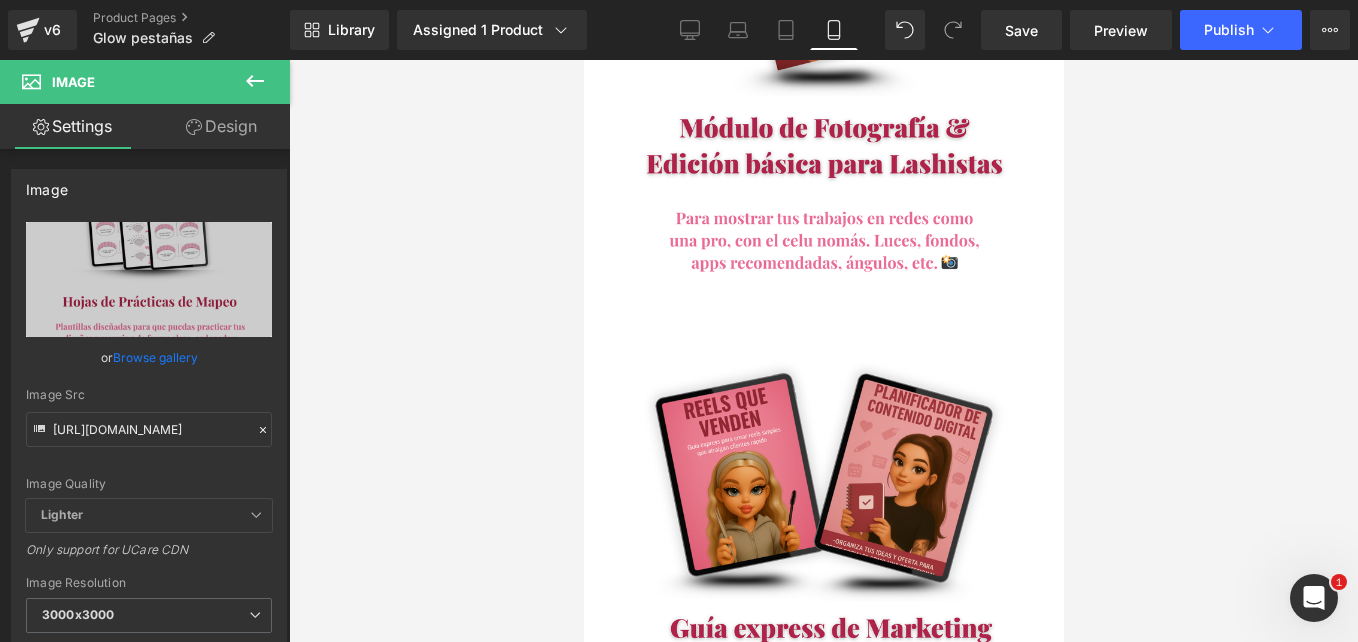 click at bounding box center (583, 60) 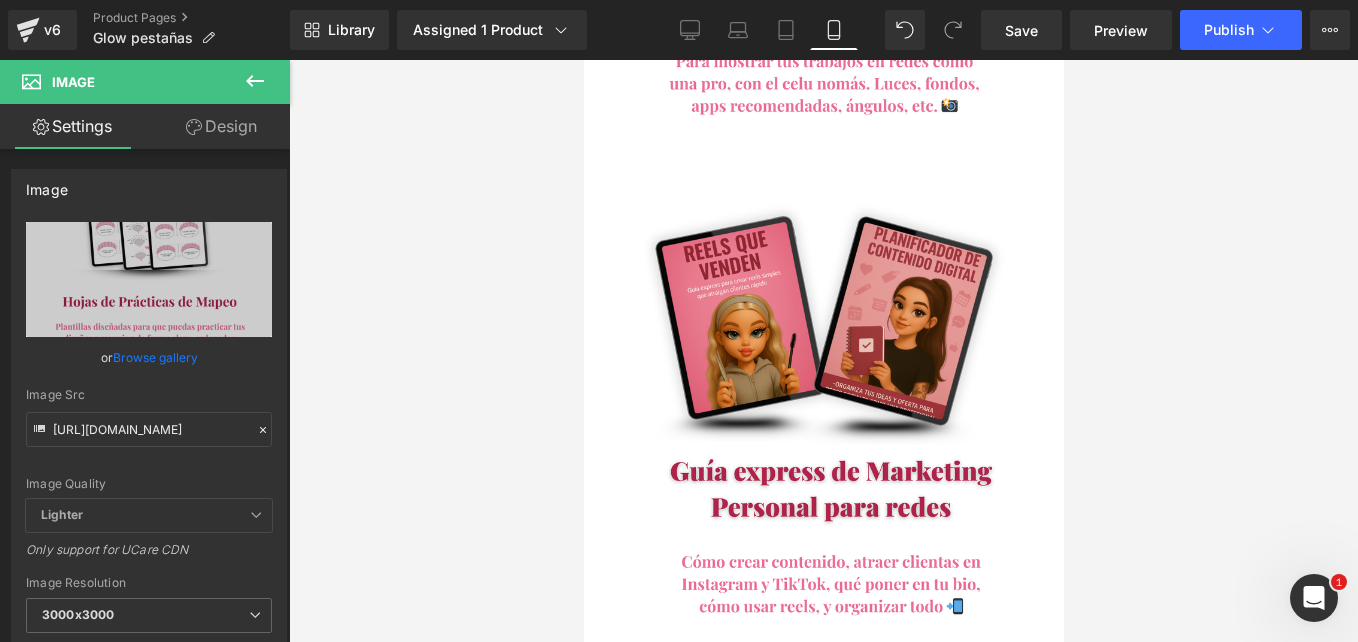 scroll, scrollTop: 6480, scrollLeft: 0, axis: vertical 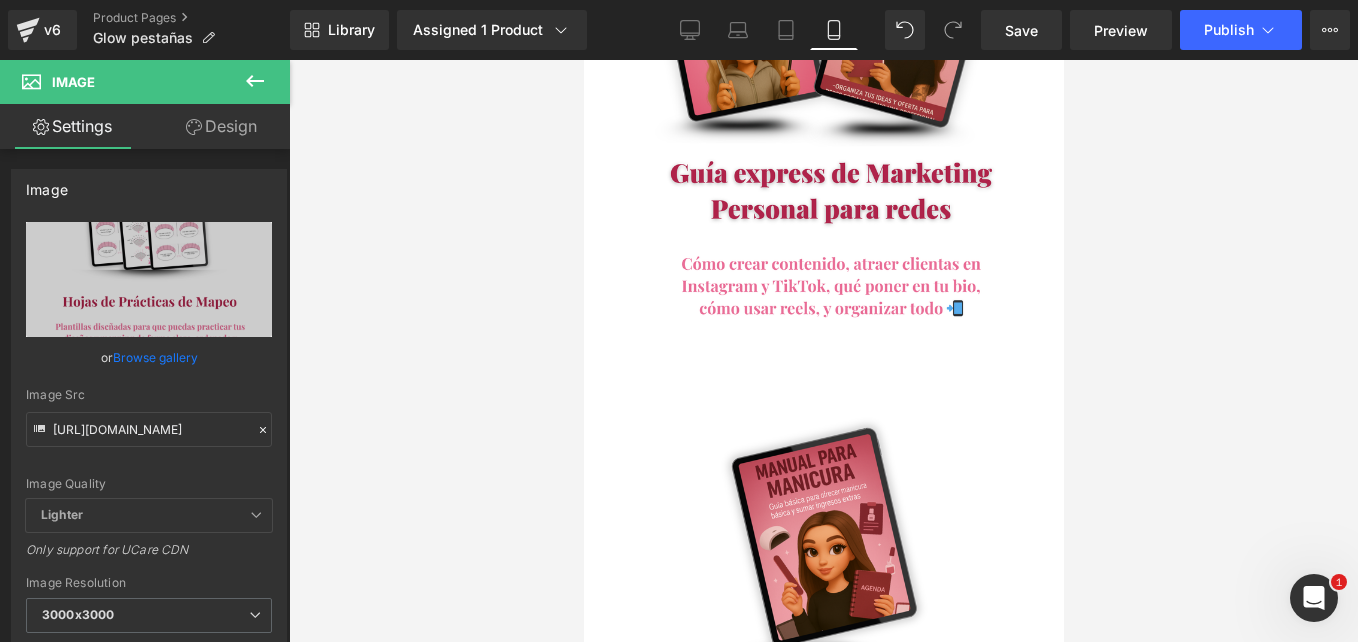 click at bounding box center [823, 2167] 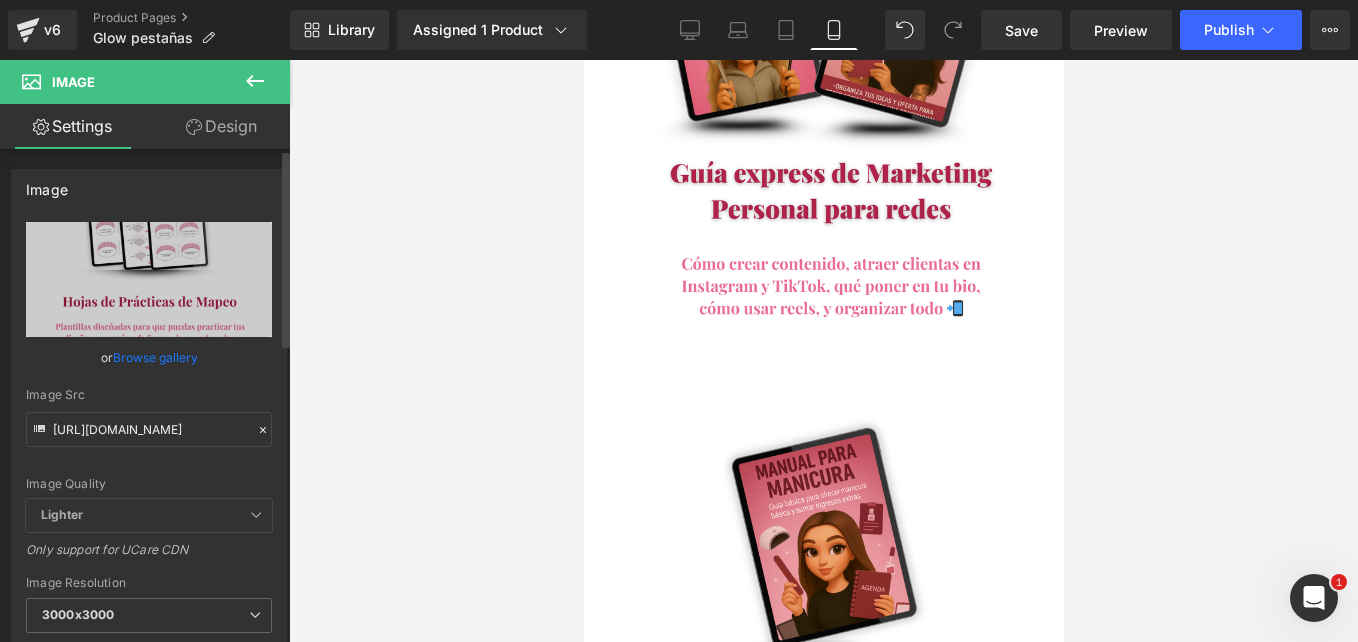 click 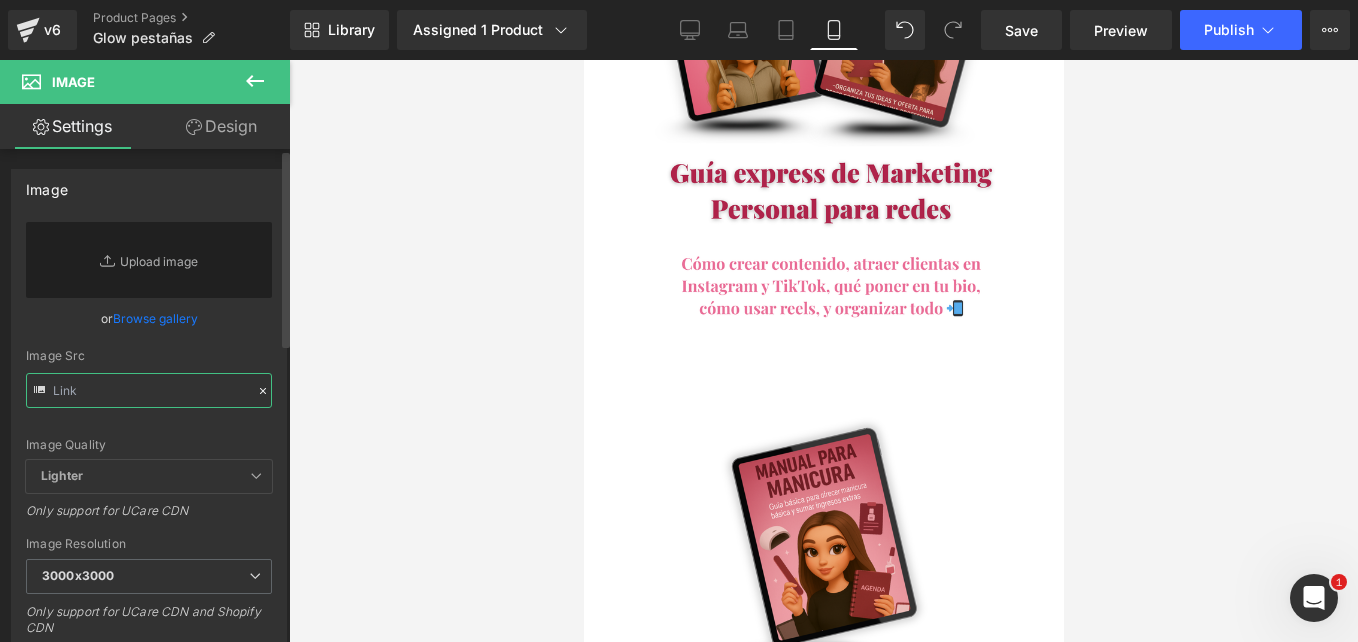 click at bounding box center [149, 390] 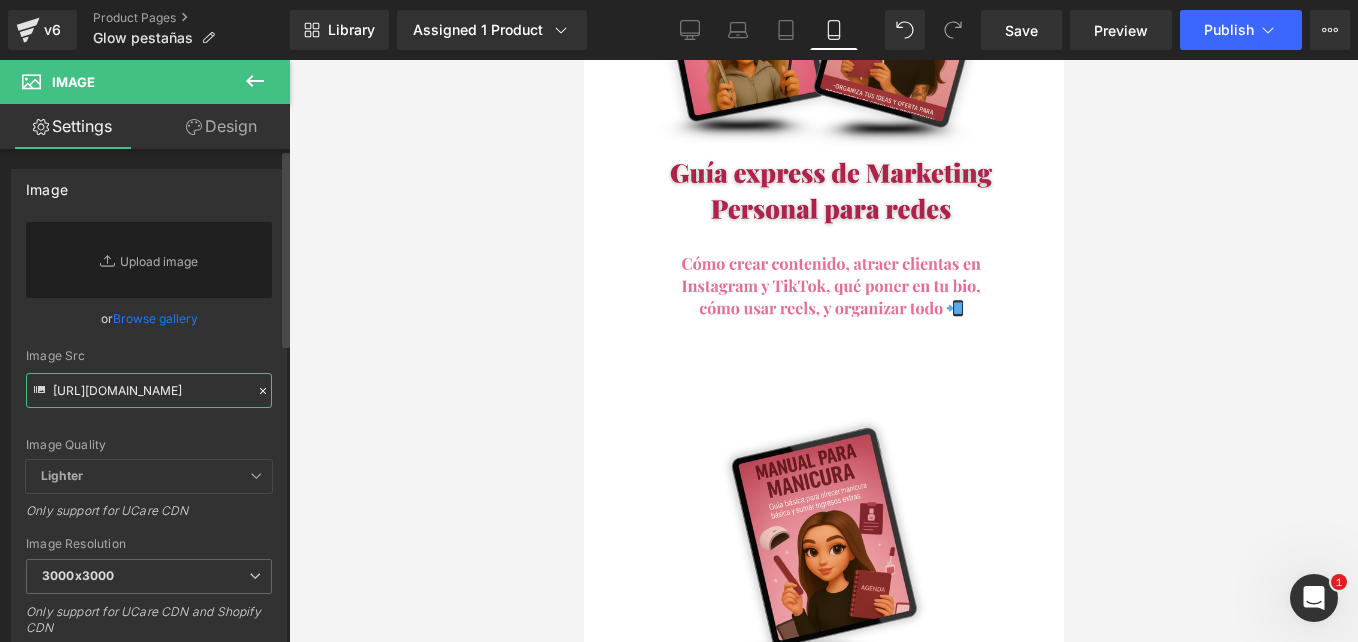 scroll, scrollTop: 0, scrollLeft: 30, axis: horizontal 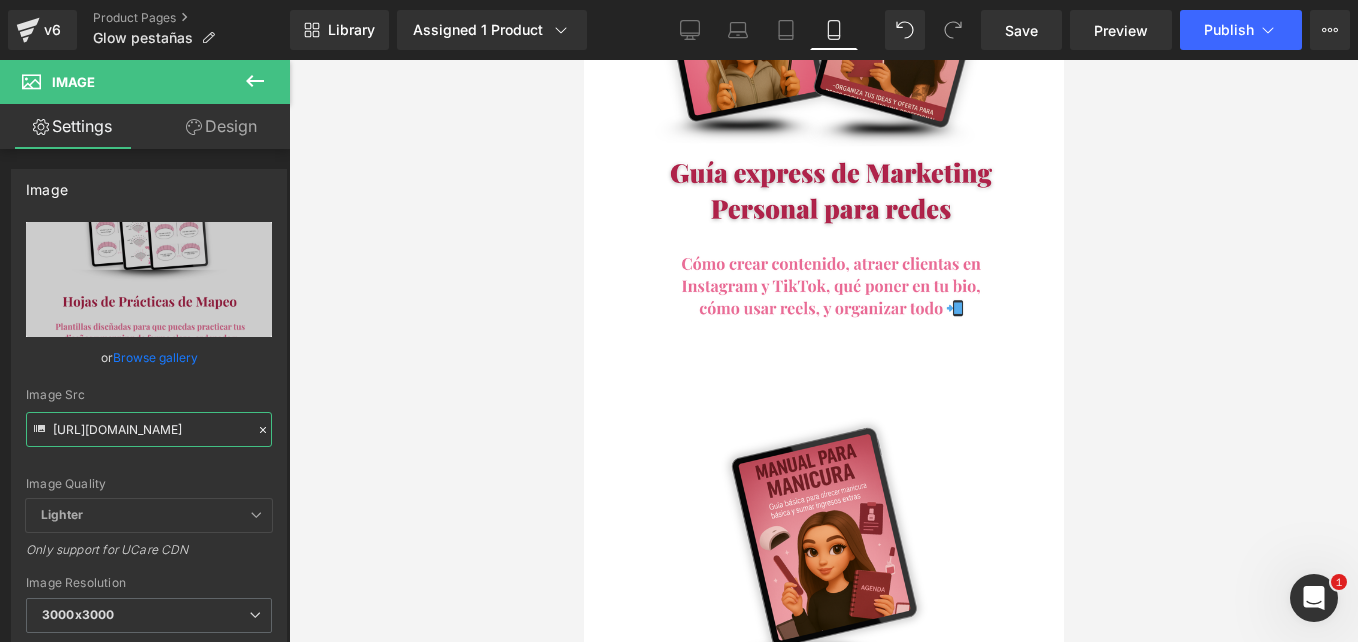 type on "[URL][DOMAIN_NAME]" 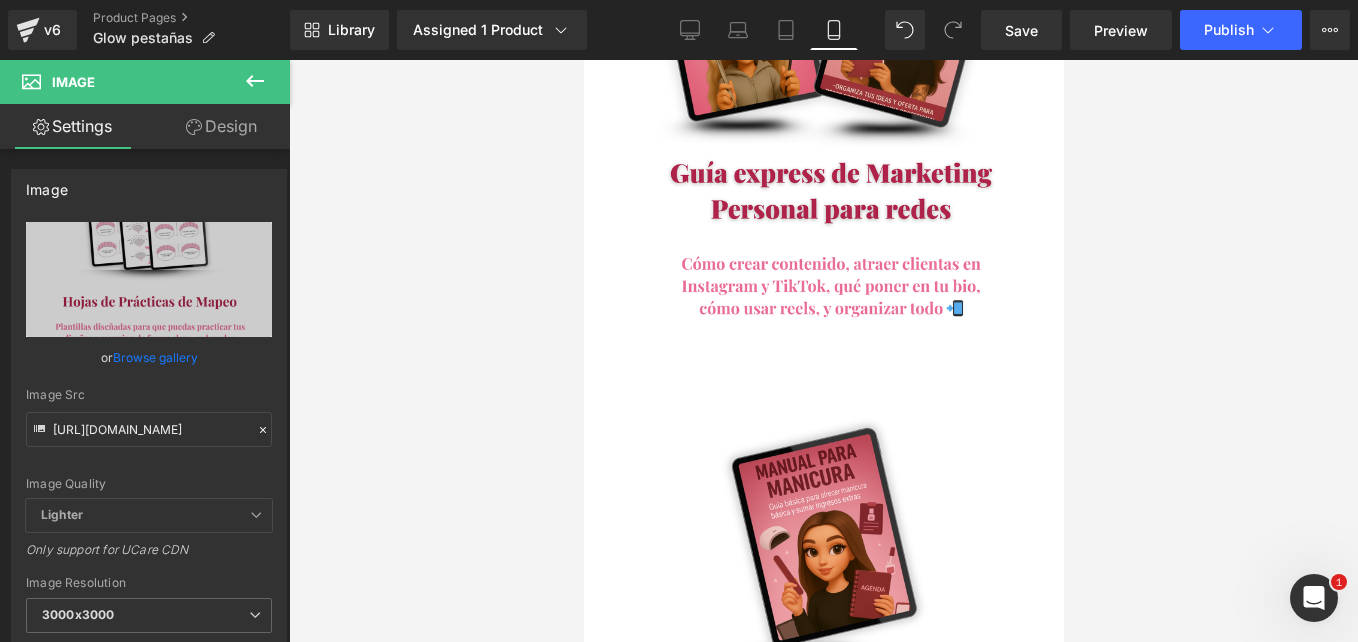click at bounding box center (583, 60) 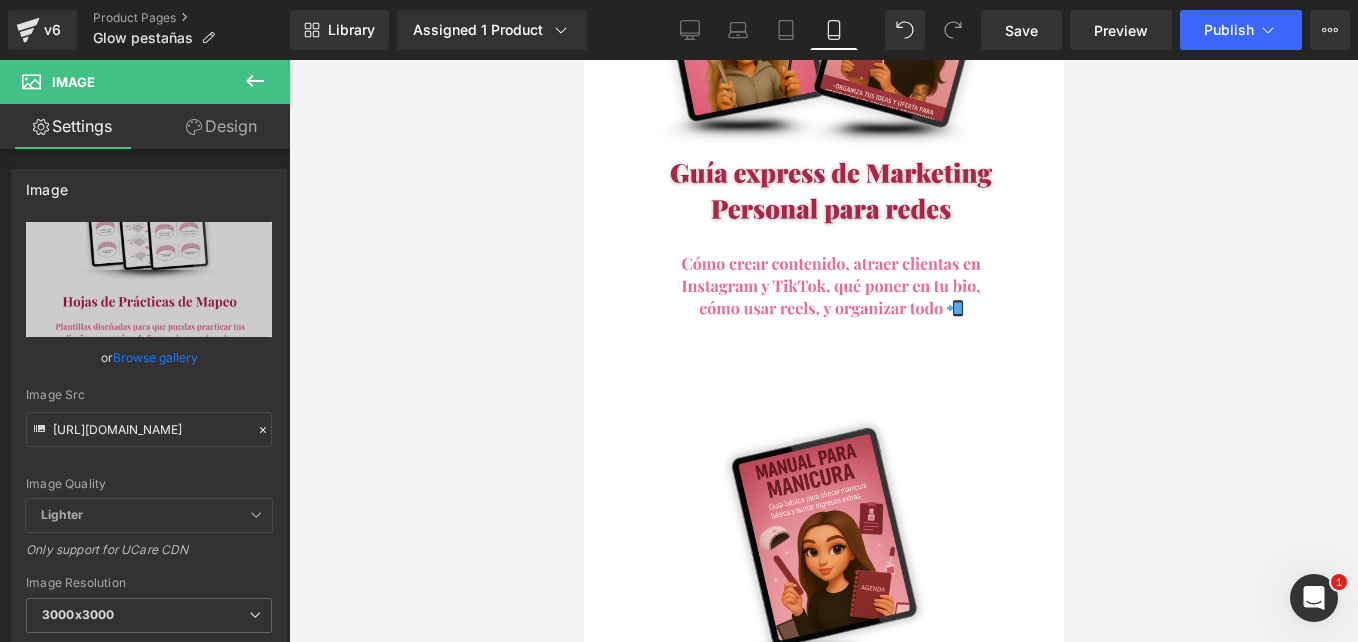click 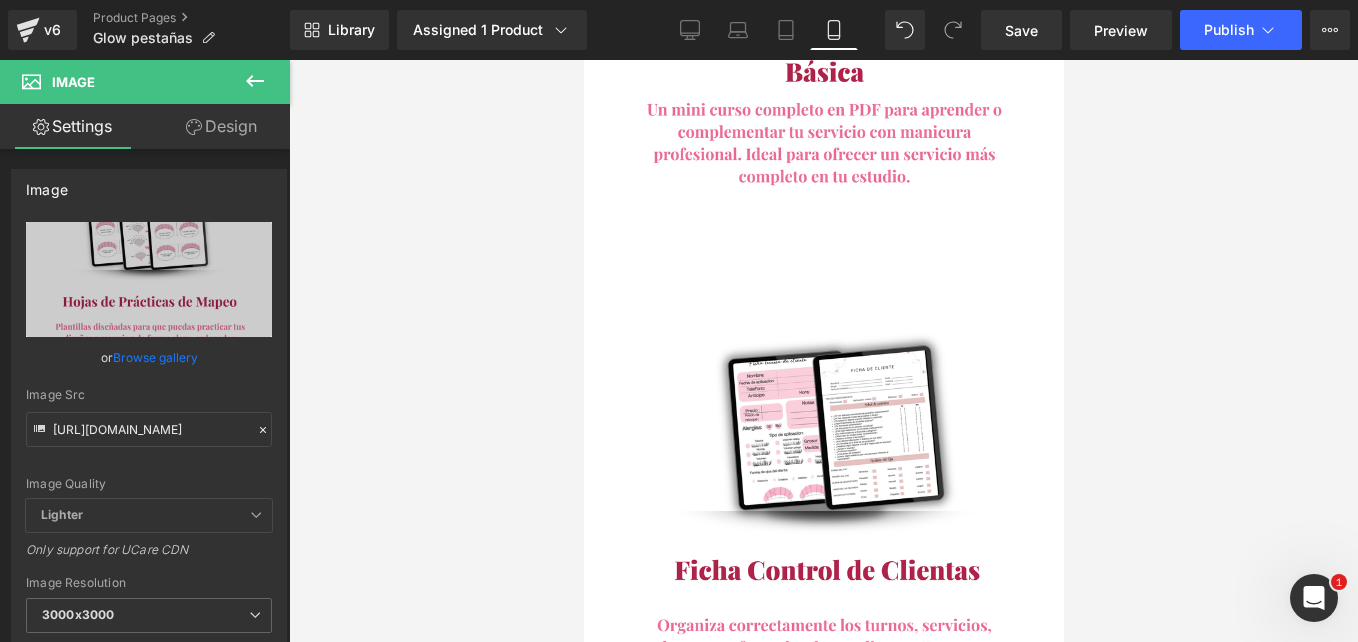 scroll, scrollTop: 6935, scrollLeft: 0, axis: vertical 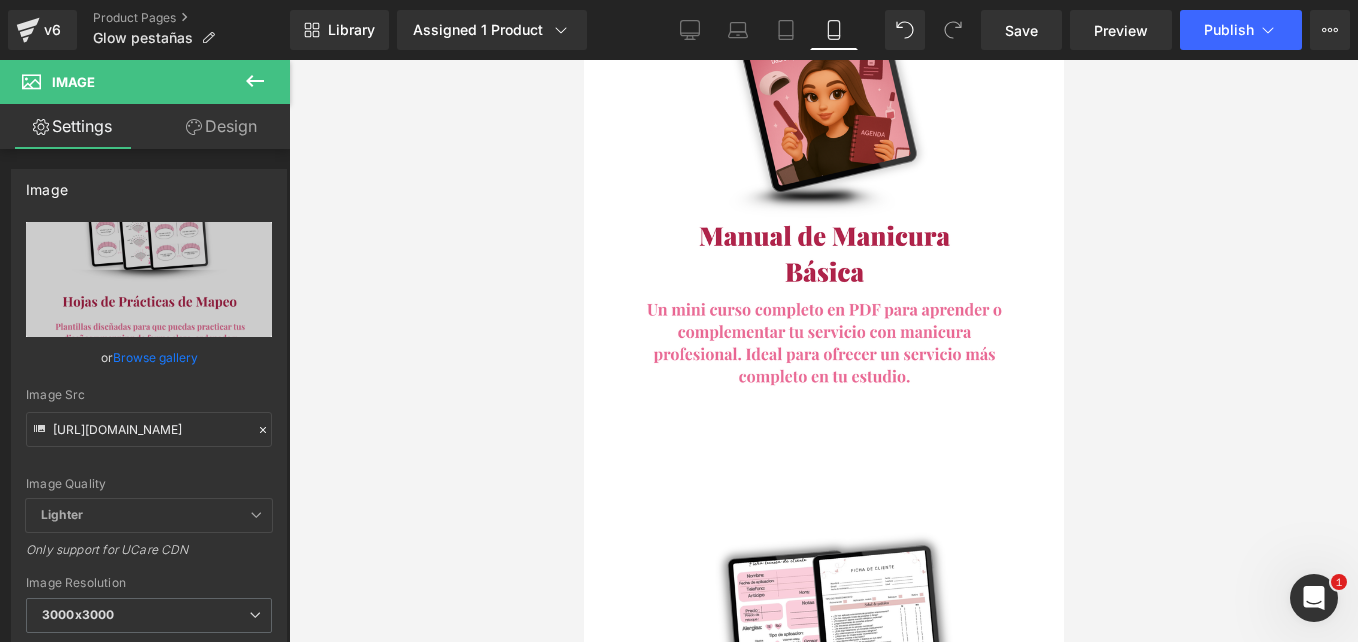 click at bounding box center (823, 2220) 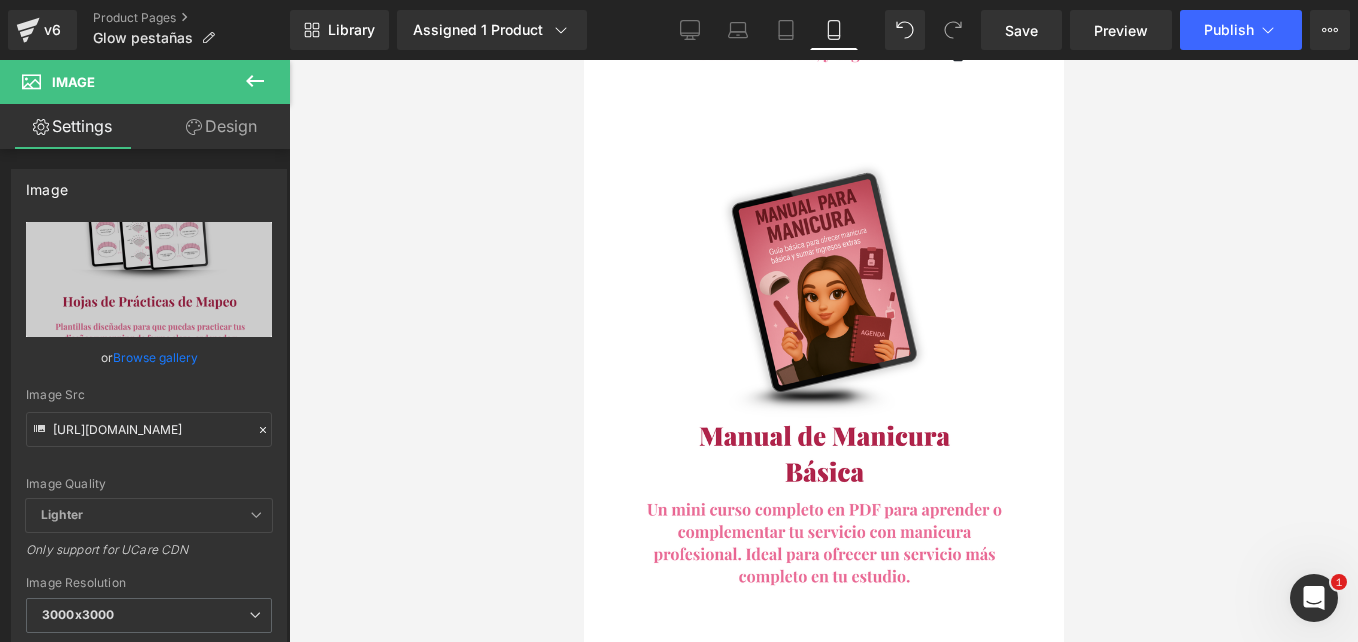 click at bounding box center [823, 2420] 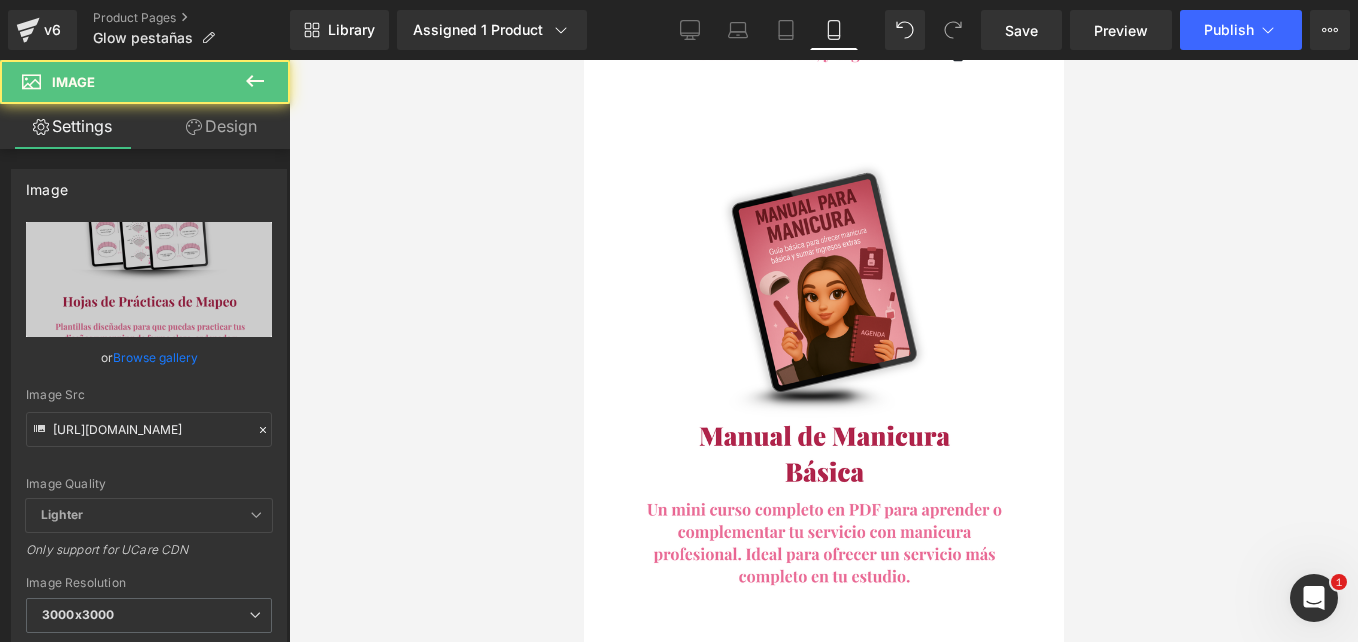 scroll, scrollTop: 6835, scrollLeft: 0, axis: vertical 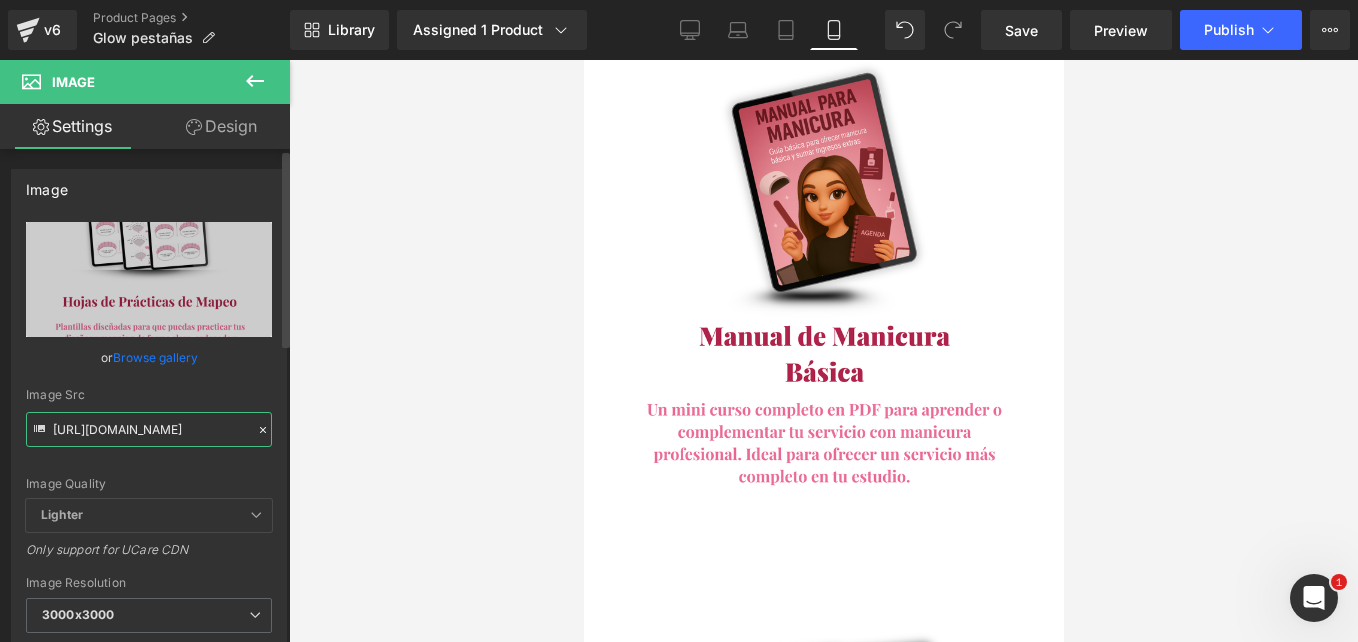 click on "[URL][DOMAIN_NAME]" at bounding box center (149, 429) 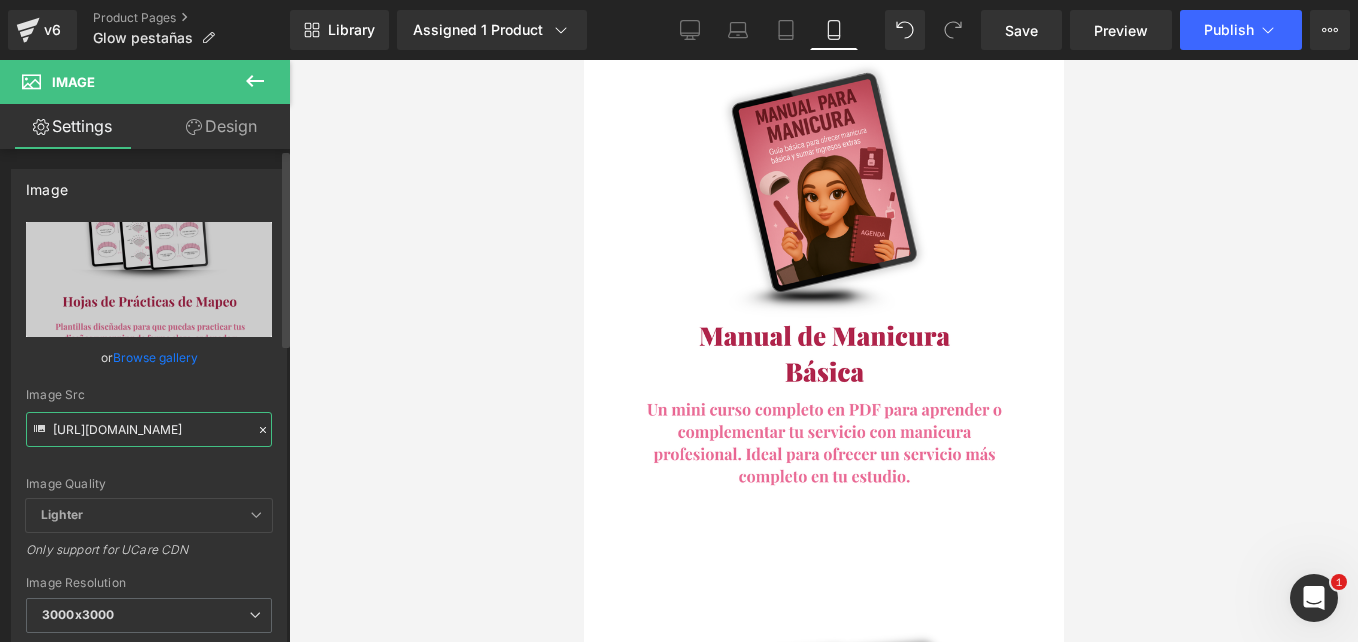click on "[URL][DOMAIN_NAME]" at bounding box center [149, 429] 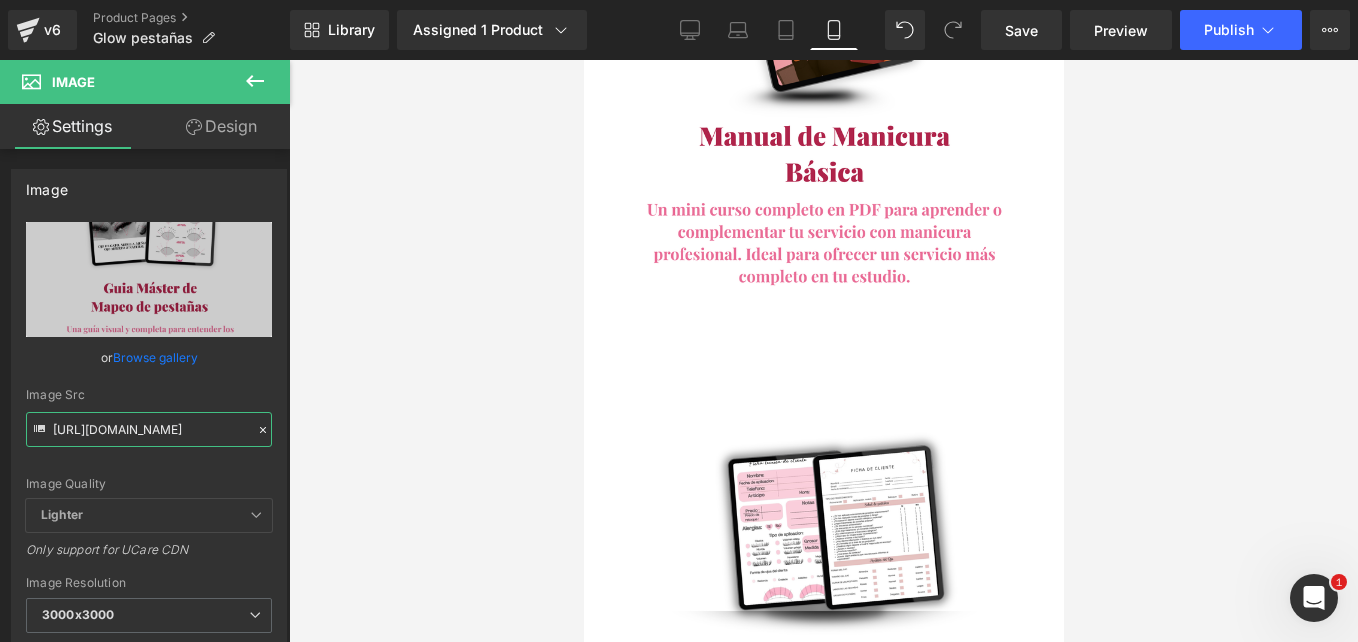 scroll, scrollTop: 6935, scrollLeft: 0, axis: vertical 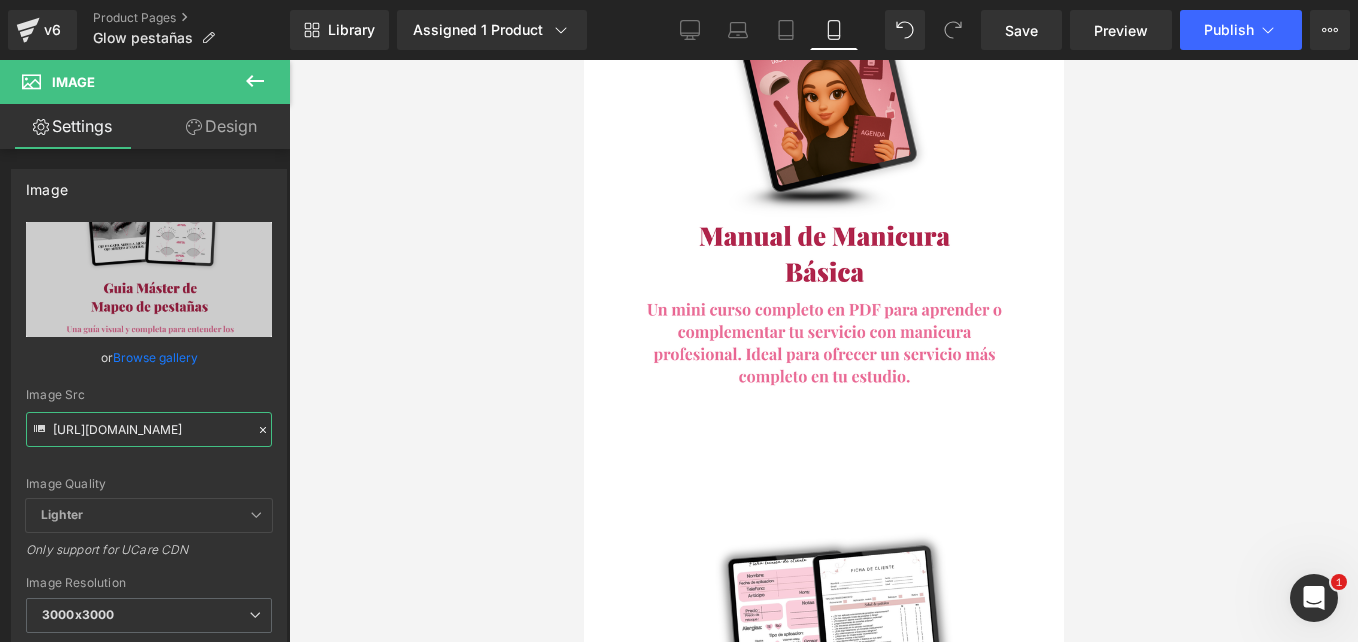 type on "[URL][DOMAIN_NAME]" 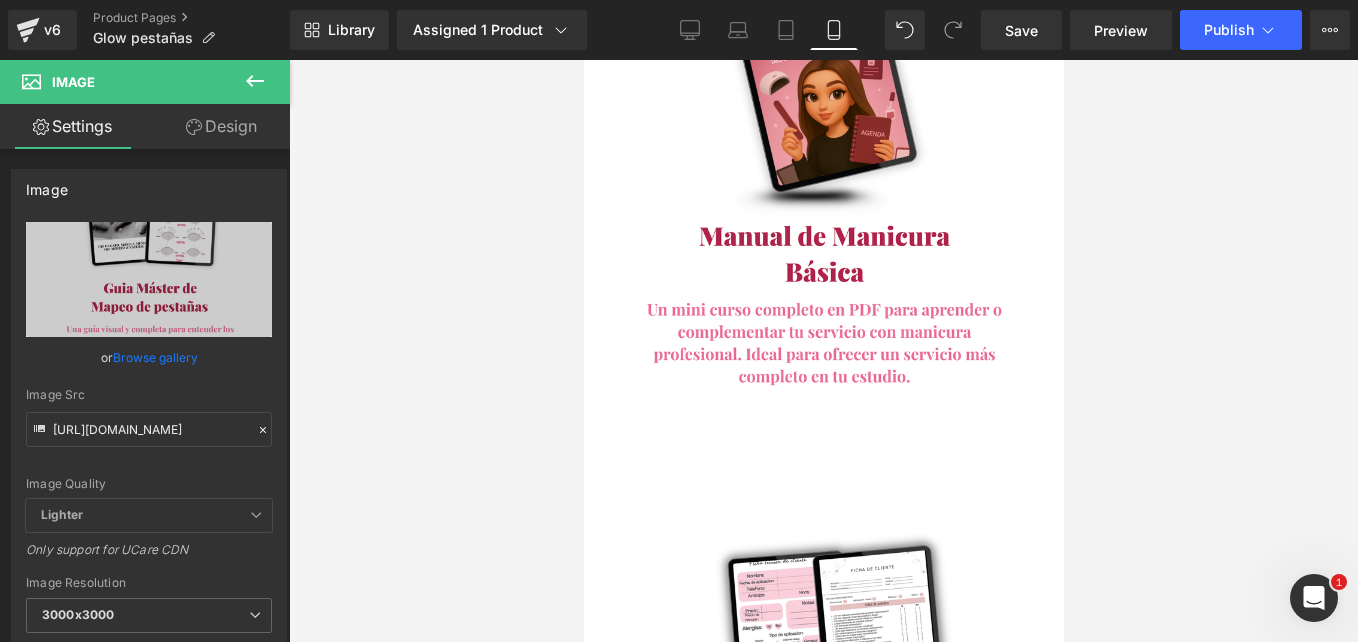click 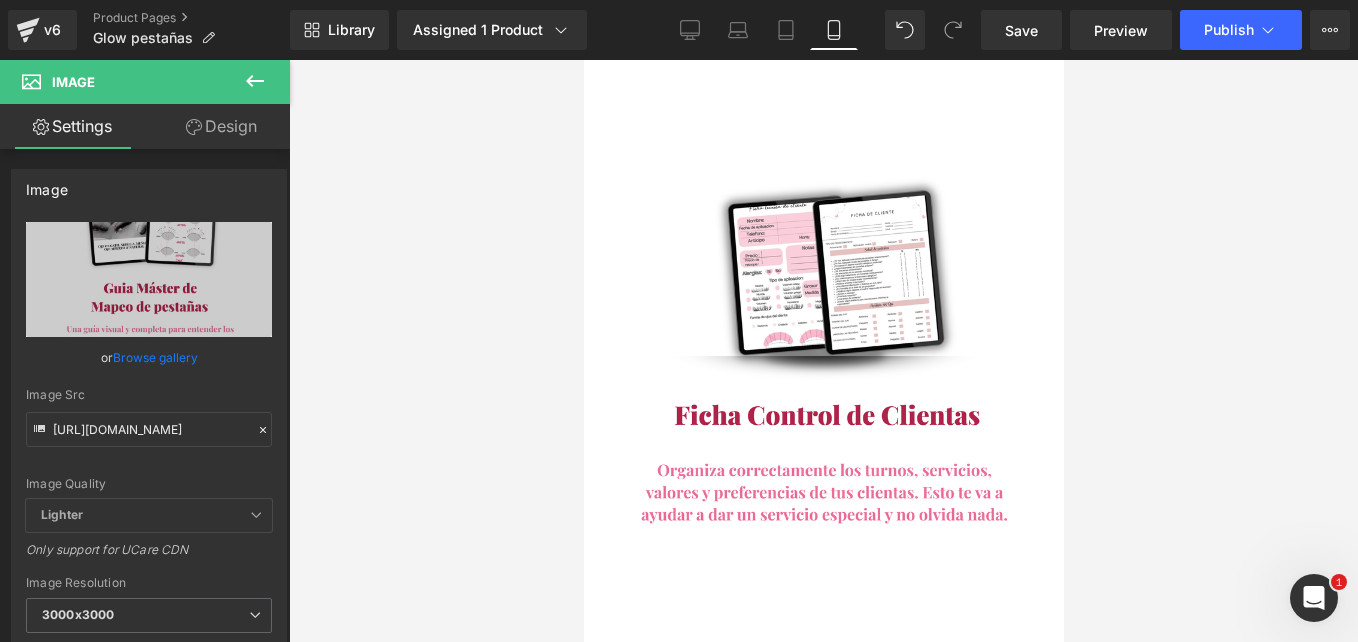 scroll, scrollTop: 7390, scrollLeft: 0, axis: vertical 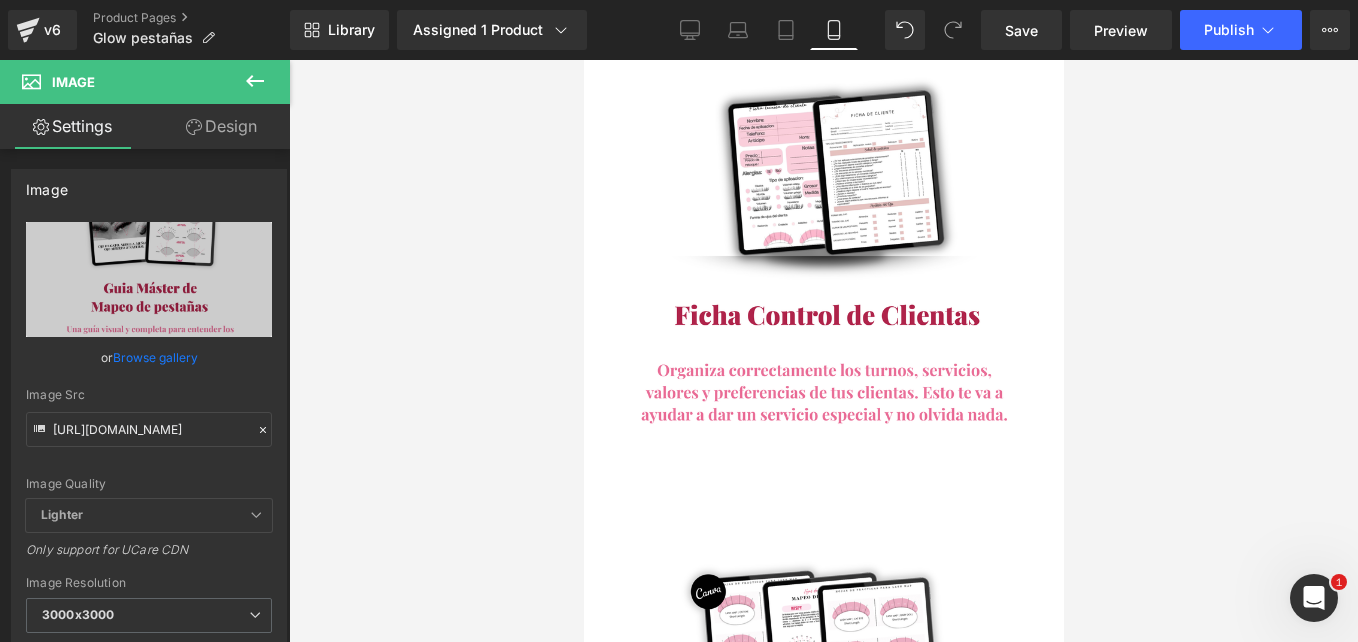 click at bounding box center (823, 2283) 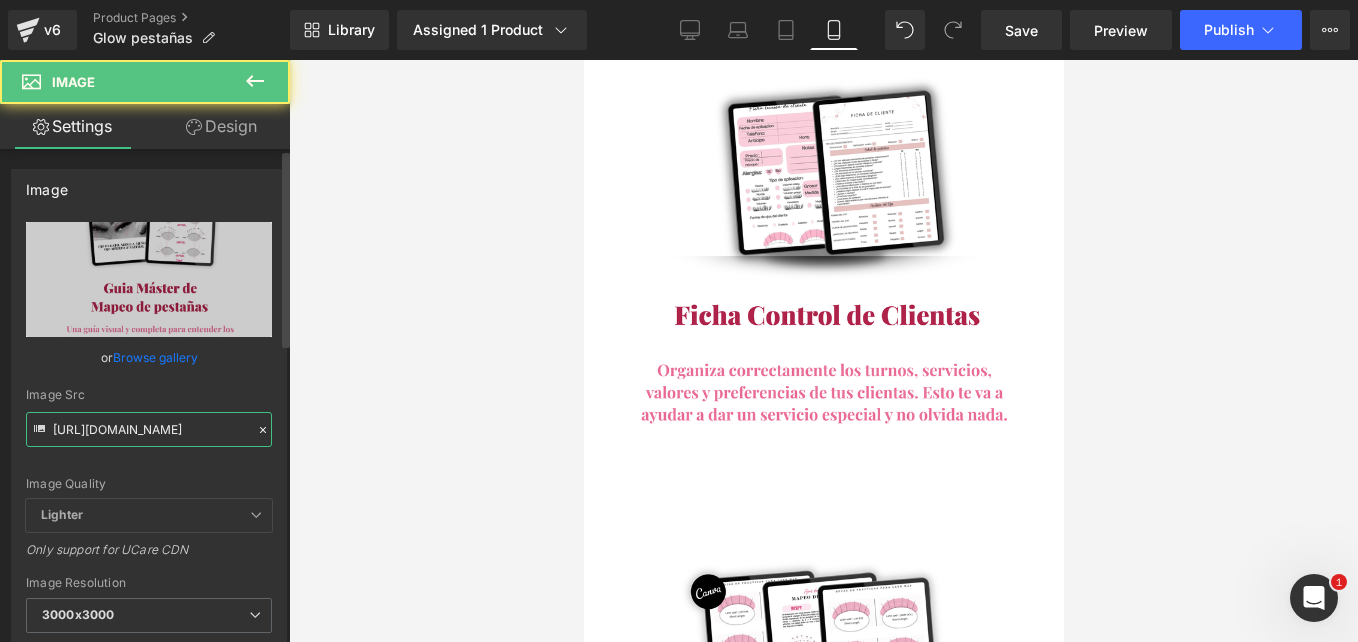 click on "[URL][DOMAIN_NAME]" at bounding box center (149, 429) 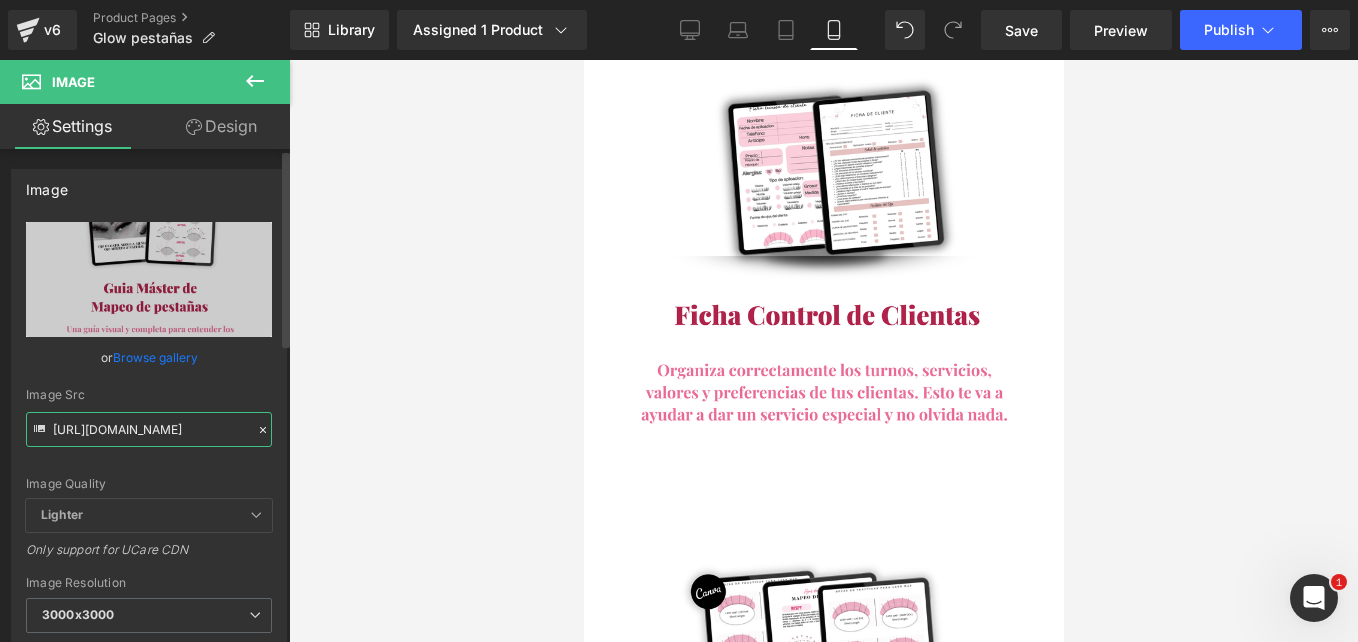 click on "[URL][DOMAIN_NAME]" at bounding box center (149, 429) 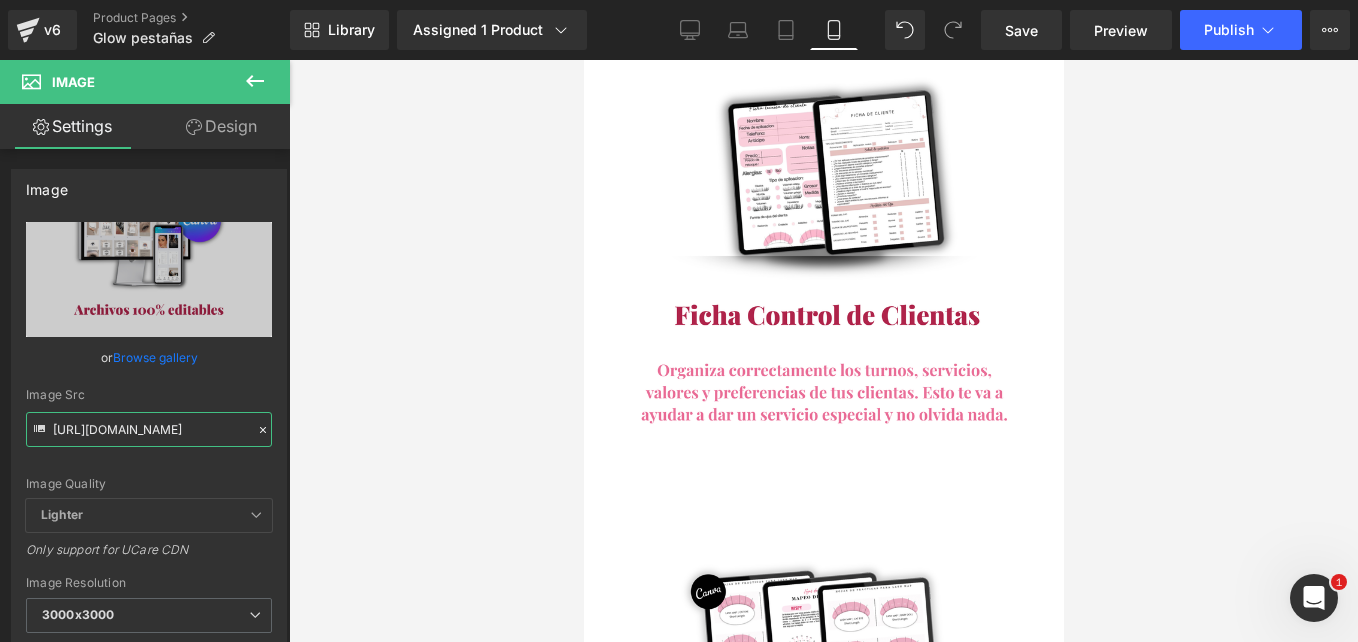 type on "[URL][DOMAIN_NAME]" 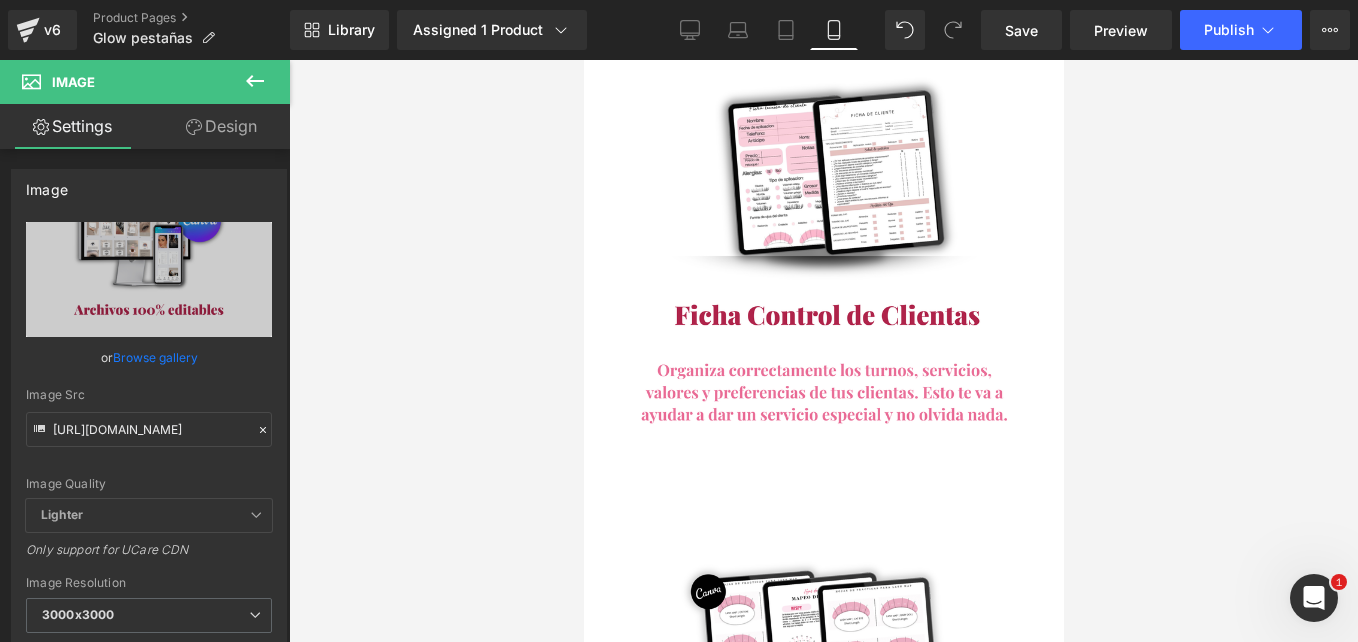 click 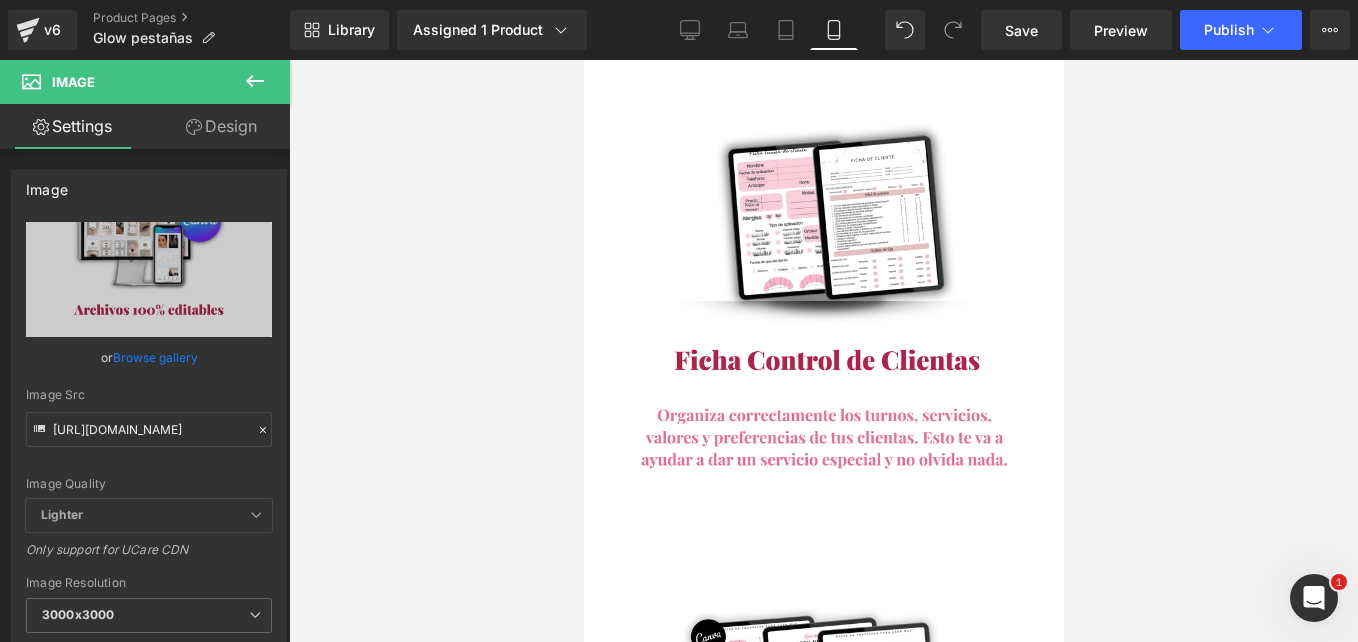 scroll, scrollTop: 7645, scrollLeft: 0, axis: vertical 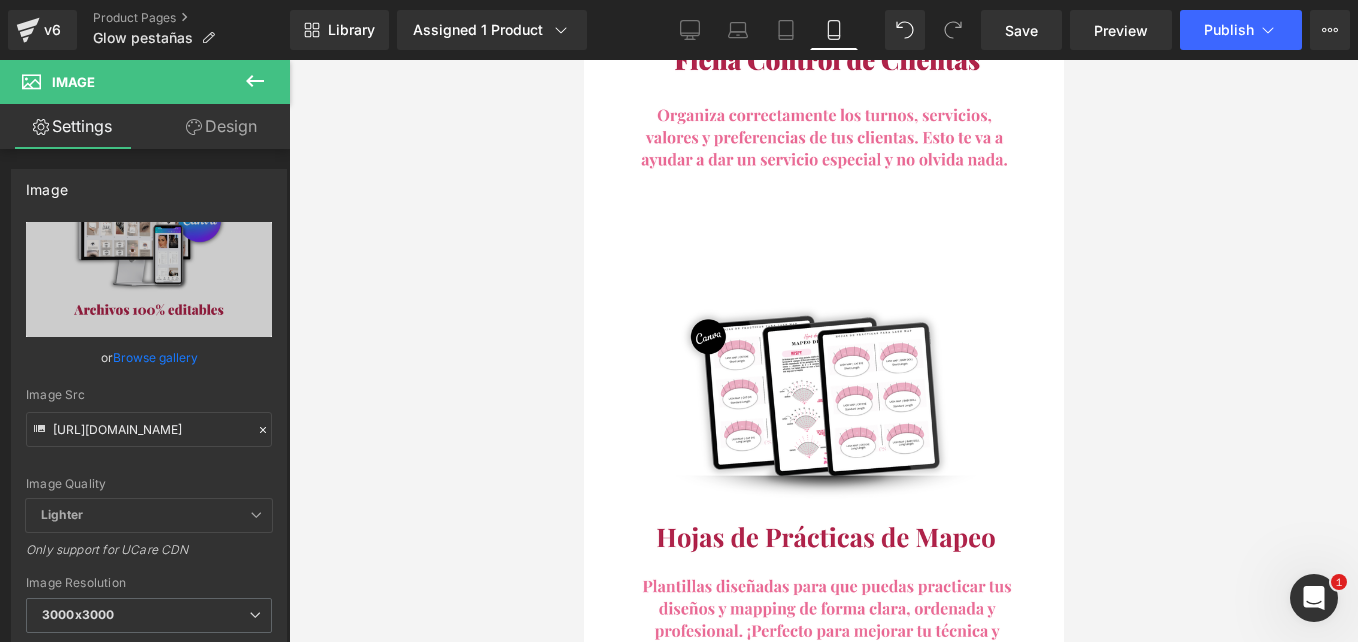 click at bounding box center [823, 2552] 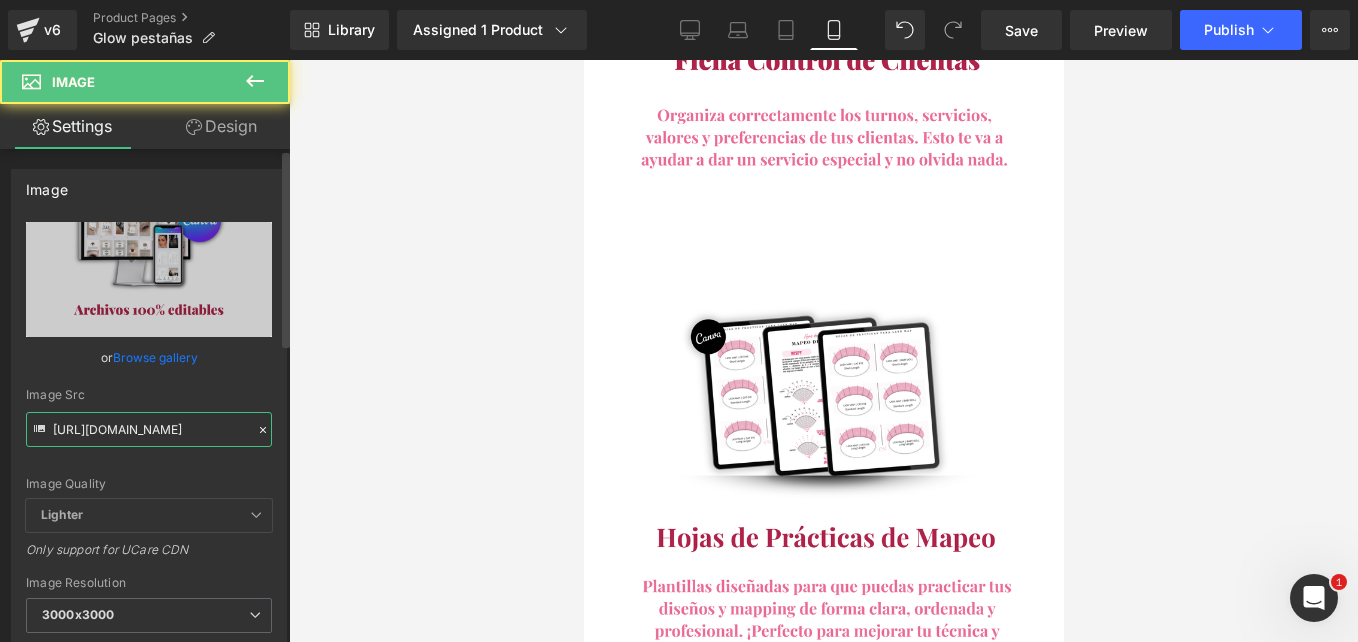 click on "[URL][DOMAIN_NAME]" at bounding box center [149, 429] 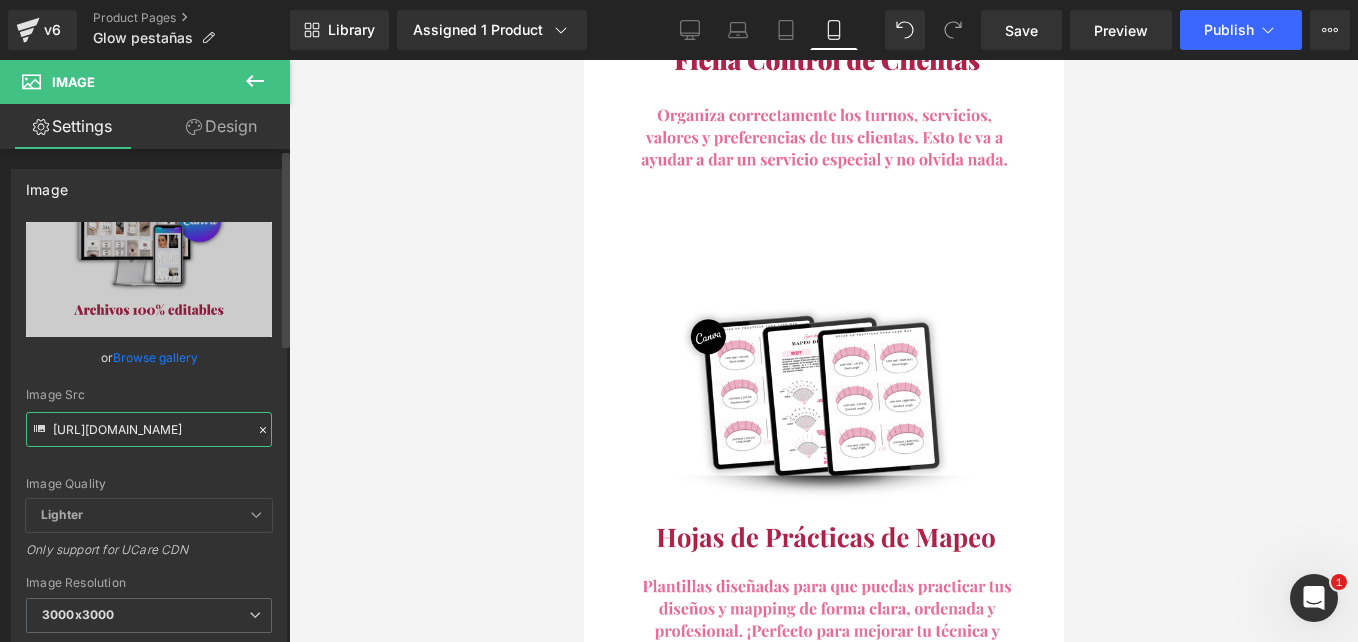 click on "[URL][DOMAIN_NAME]" at bounding box center [149, 429] 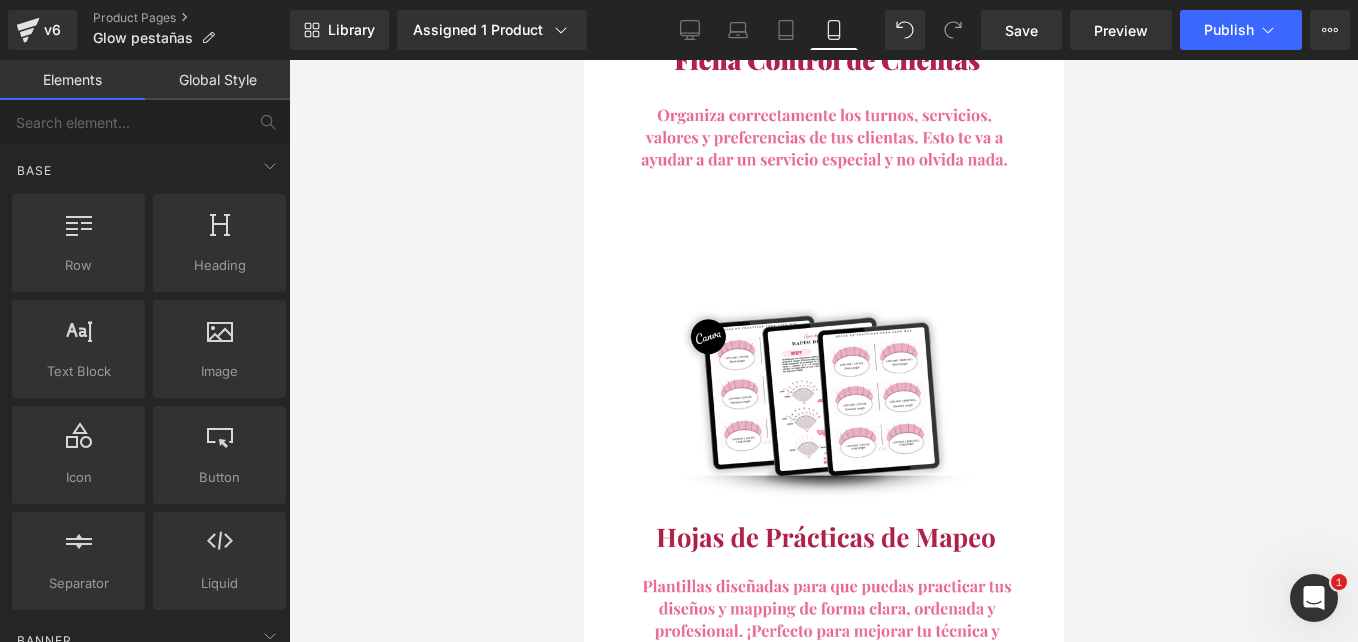 click at bounding box center (823, 351) 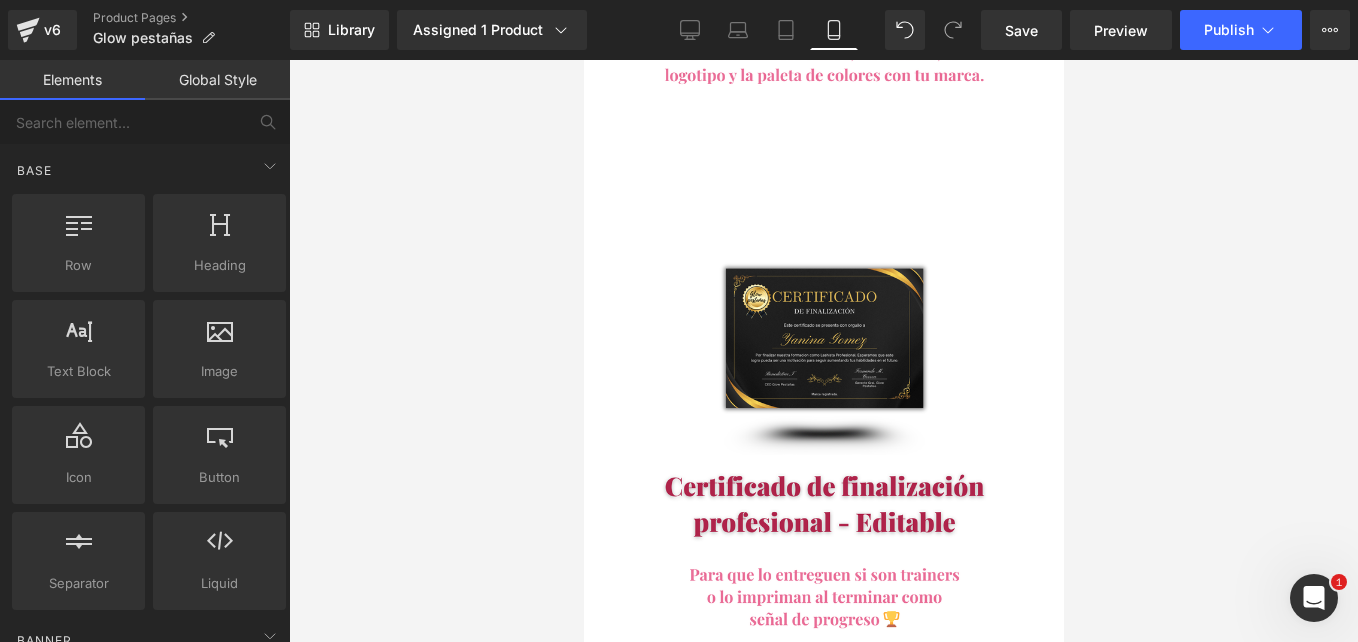scroll, scrollTop: 9645, scrollLeft: 0, axis: vertical 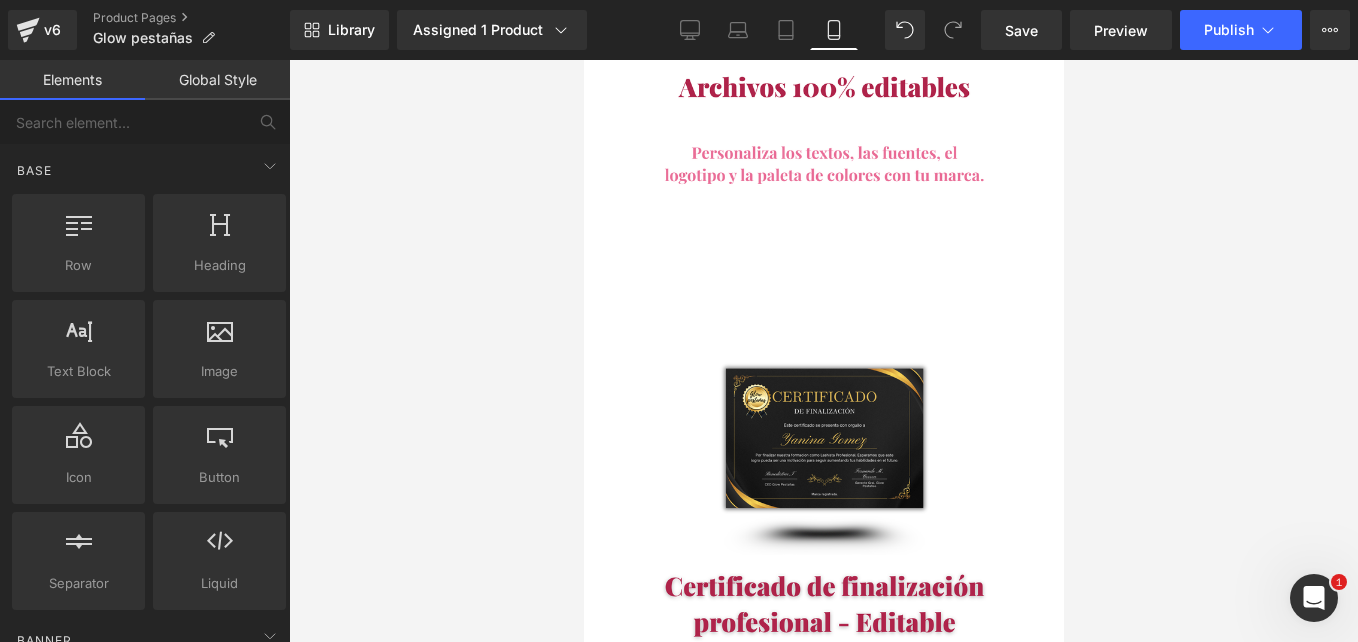 click on "›" at bounding box center (1033, 2965) 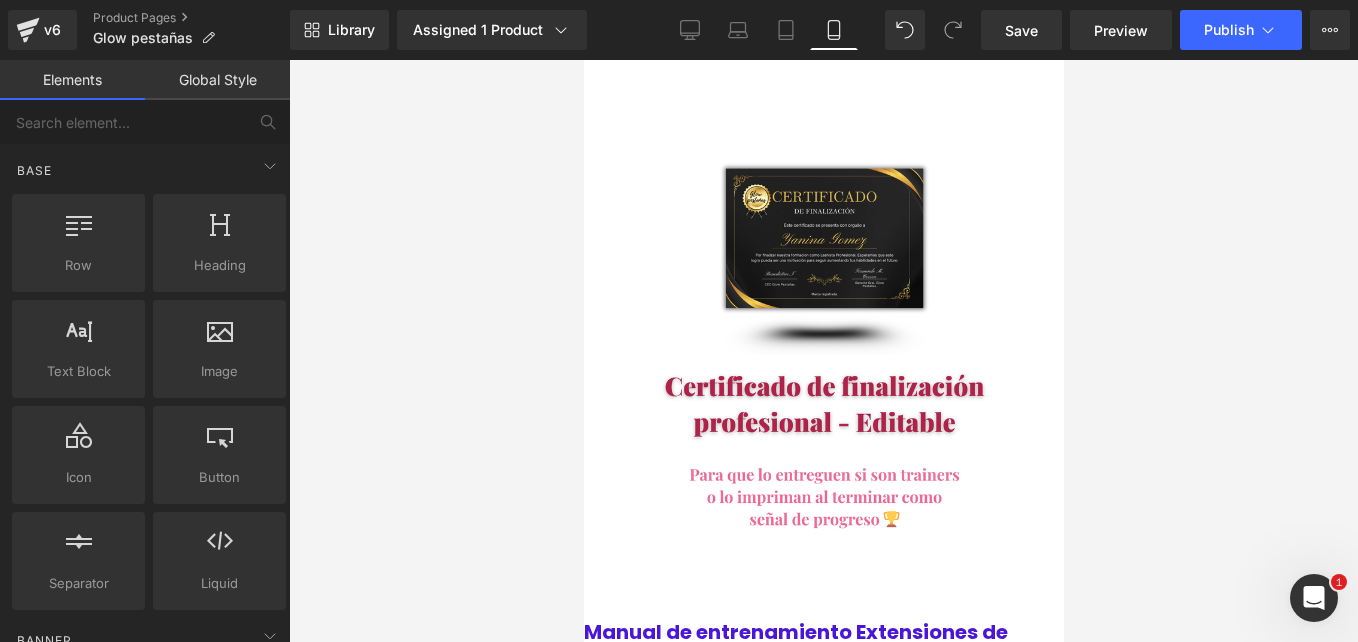 scroll, scrollTop: 9745, scrollLeft: 0, axis: vertical 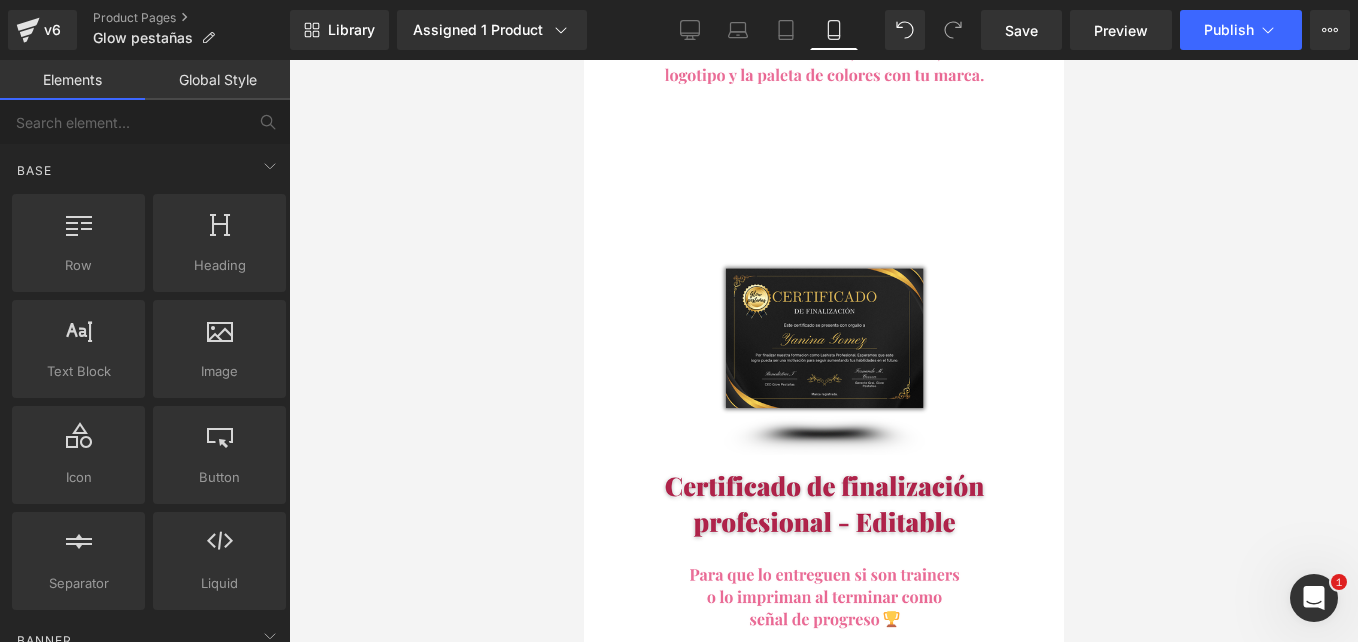 click on "›" at bounding box center [1033, 2865] 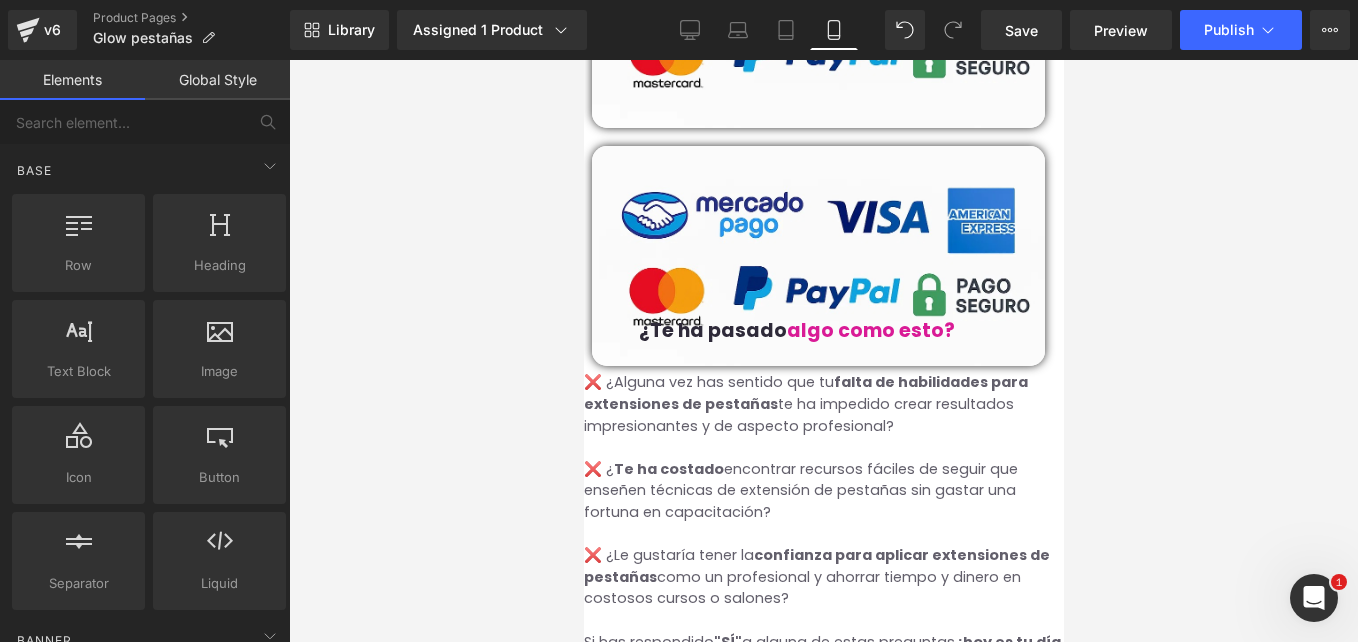 scroll, scrollTop: 10845, scrollLeft: 0, axis: vertical 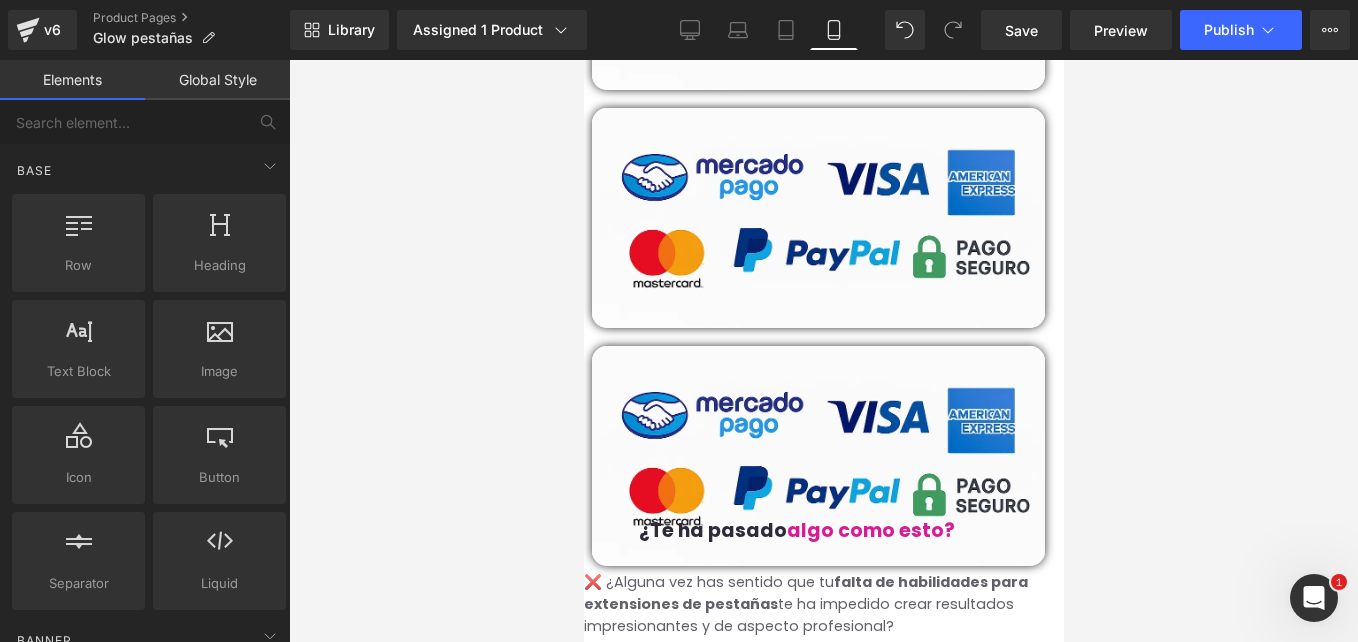 click on "(P) Dynamic Checkout Button" at bounding box center [583, 60] 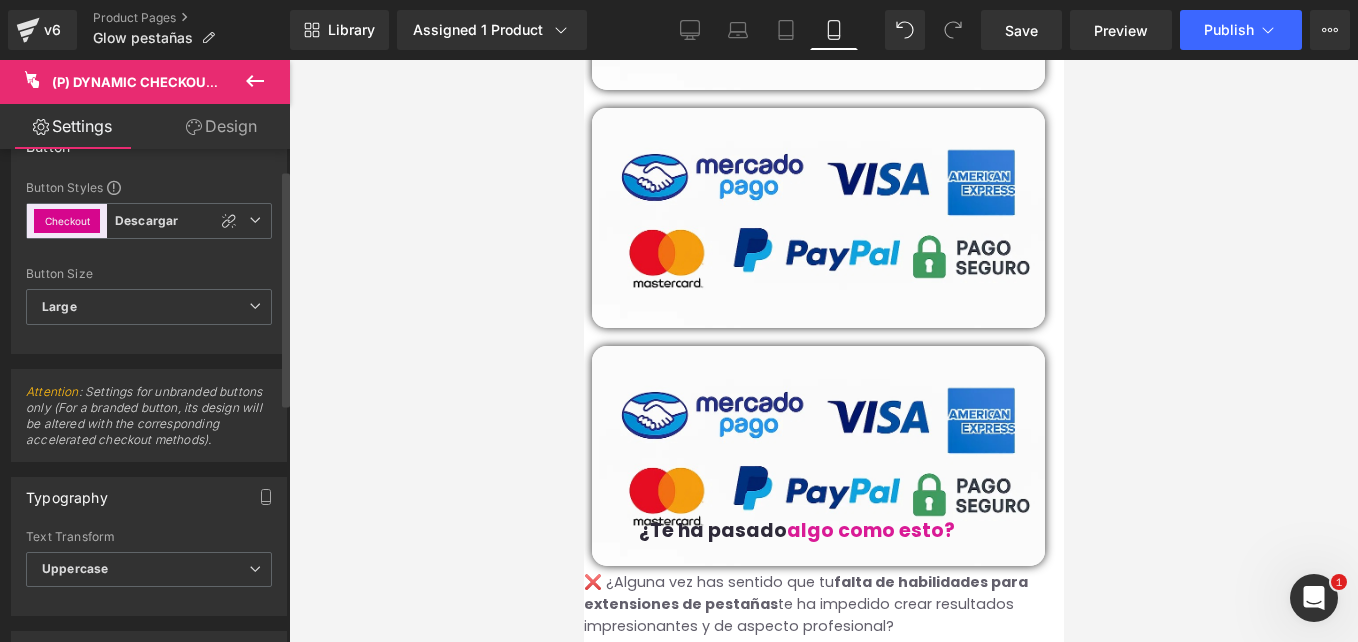 scroll, scrollTop: 0, scrollLeft: 0, axis: both 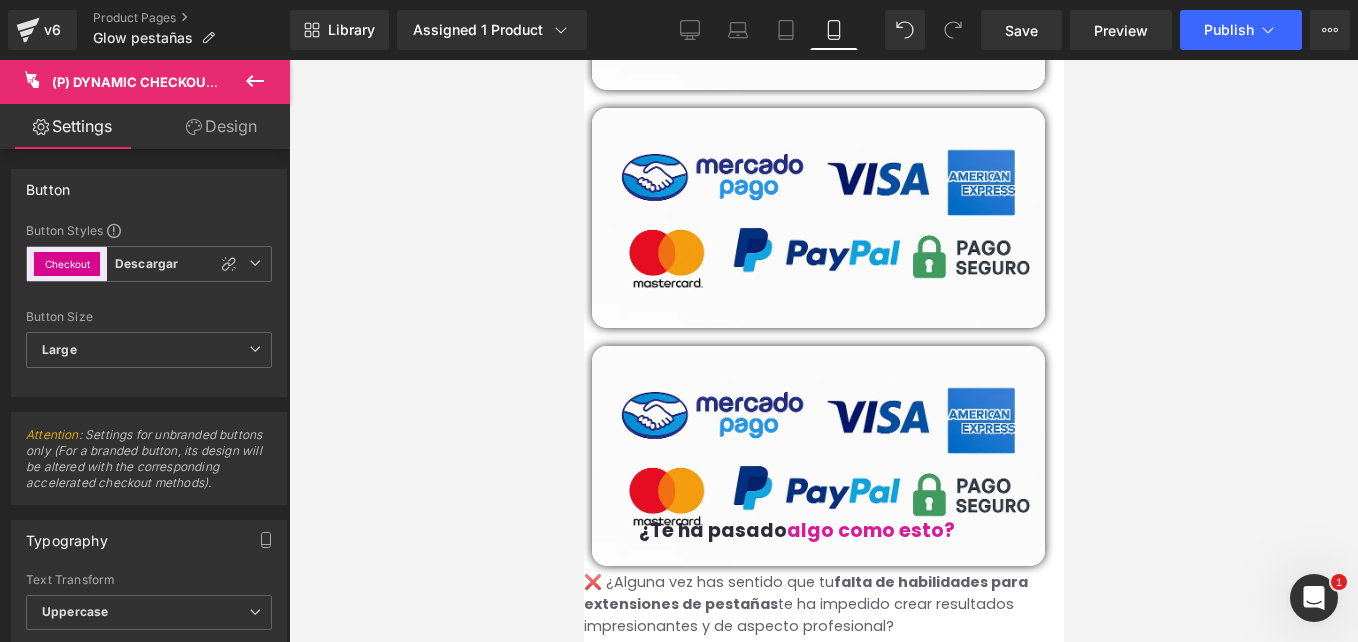 click on "Design" at bounding box center [221, 126] 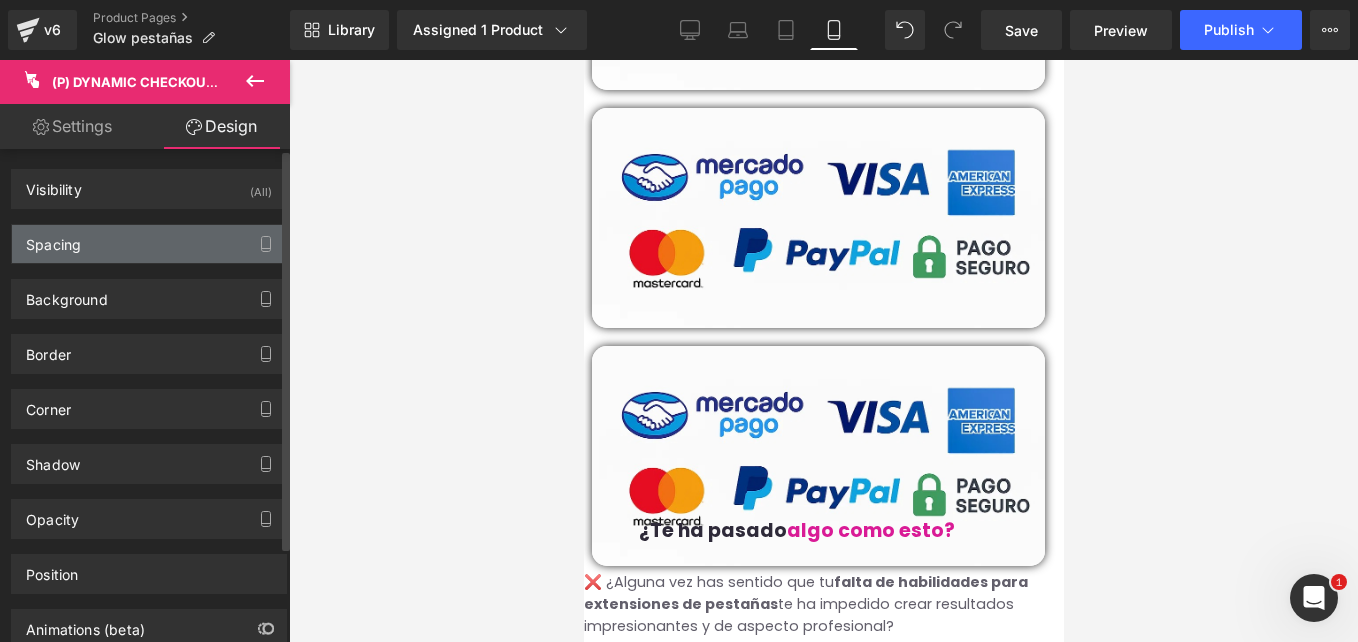 click on "Spacing" at bounding box center (149, 244) 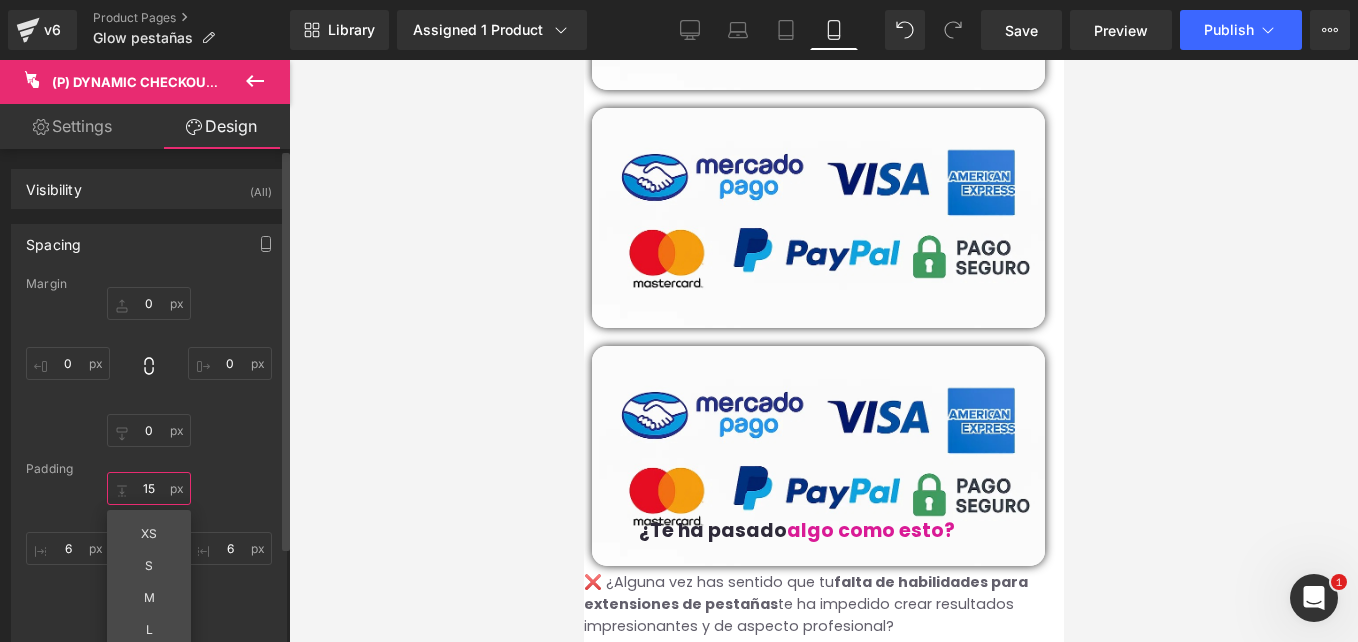 click on "15" at bounding box center [149, 488] 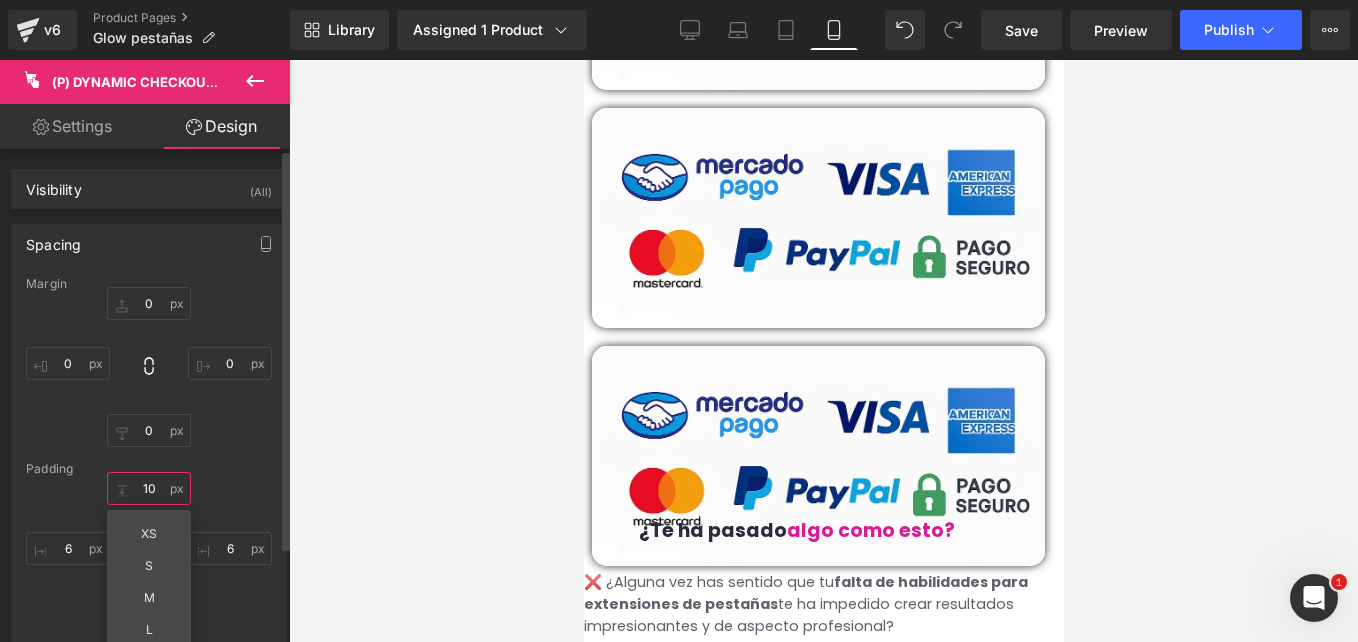 type on "10" 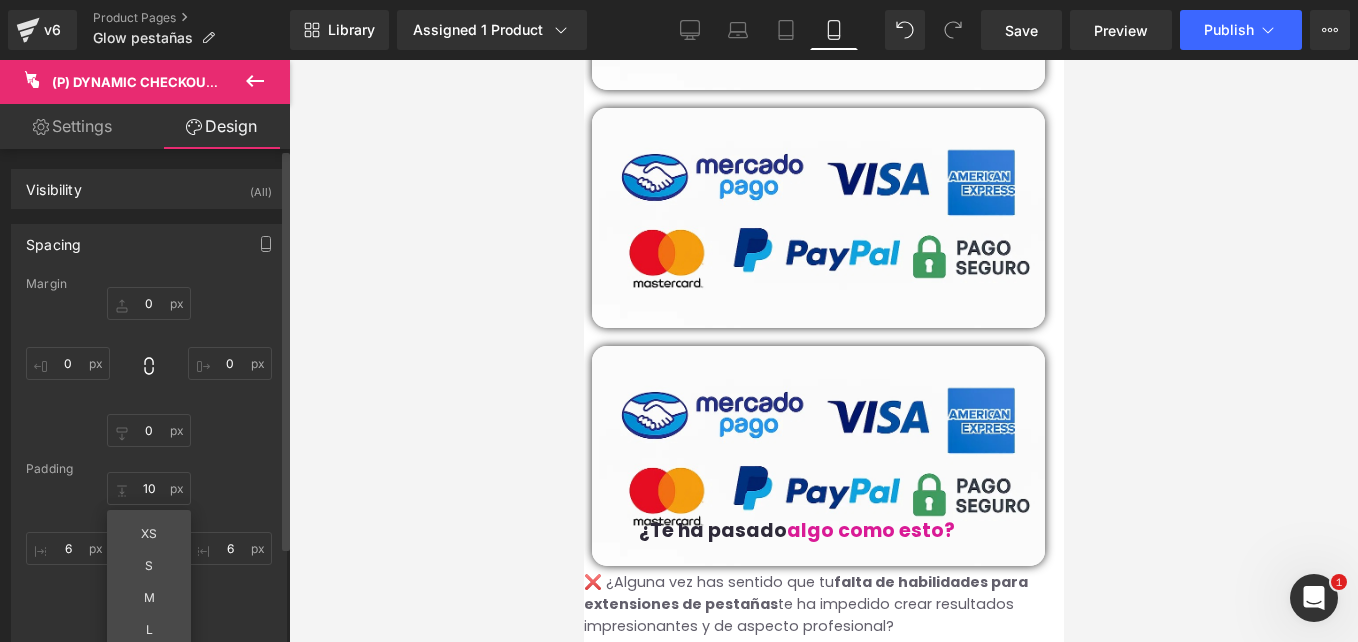 click on "Padding" at bounding box center (149, 469) 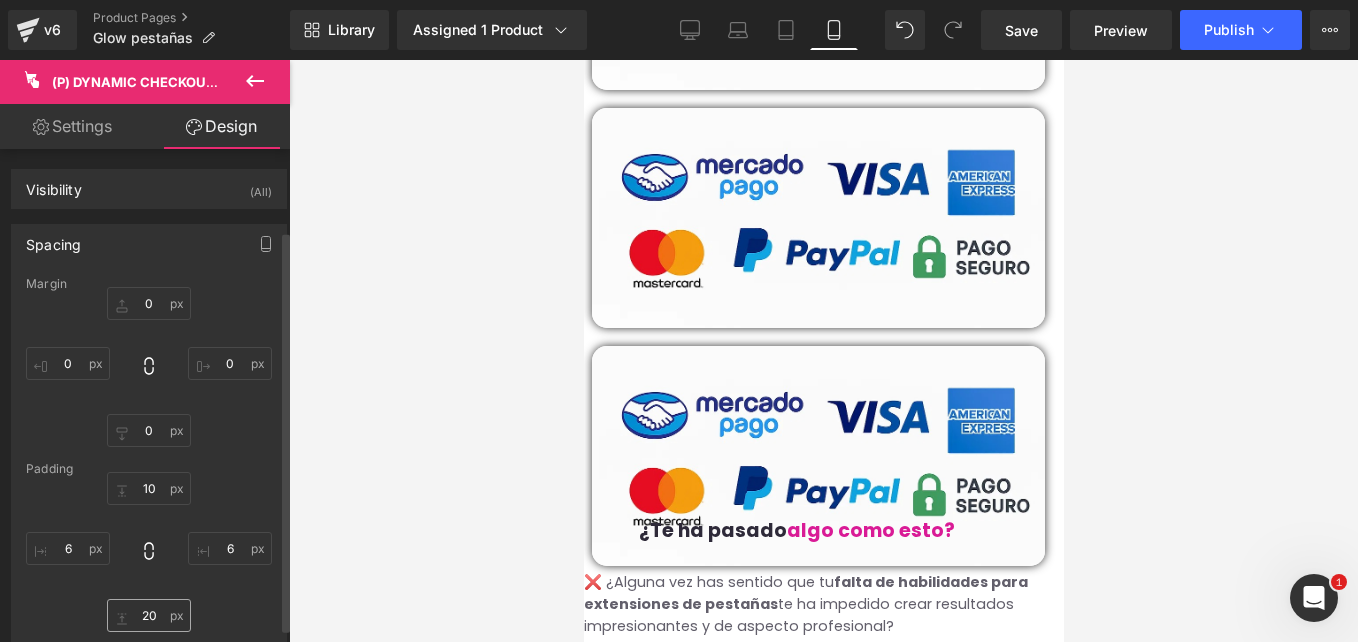 scroll, scrollTop: 100, scrollLeft: 0, axis: vertical 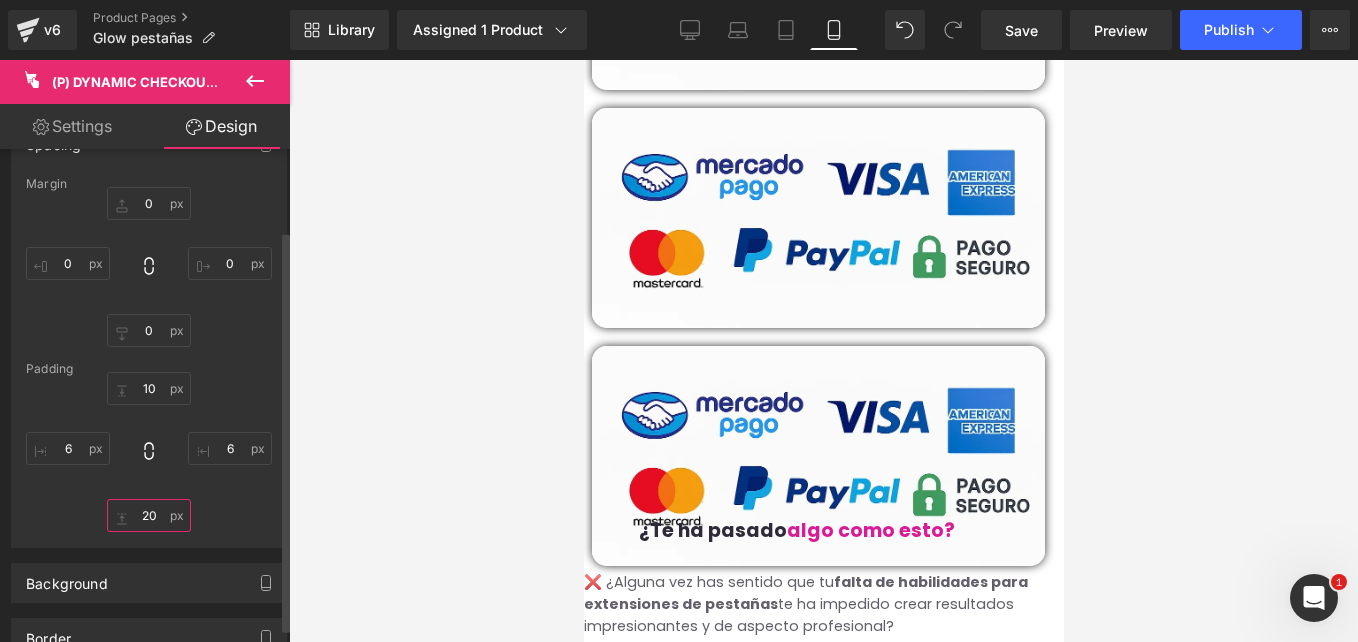 click on "20" at bounding box center (149, 515) 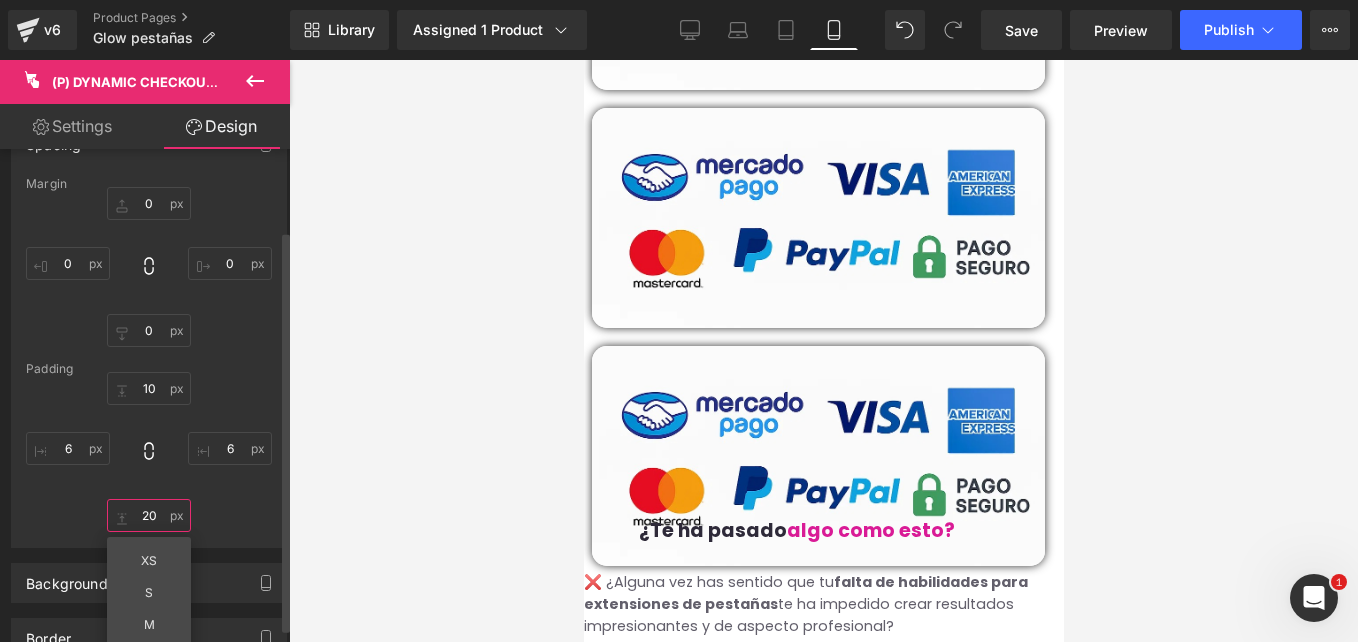 click on "20" at bounding box center [149, 515] 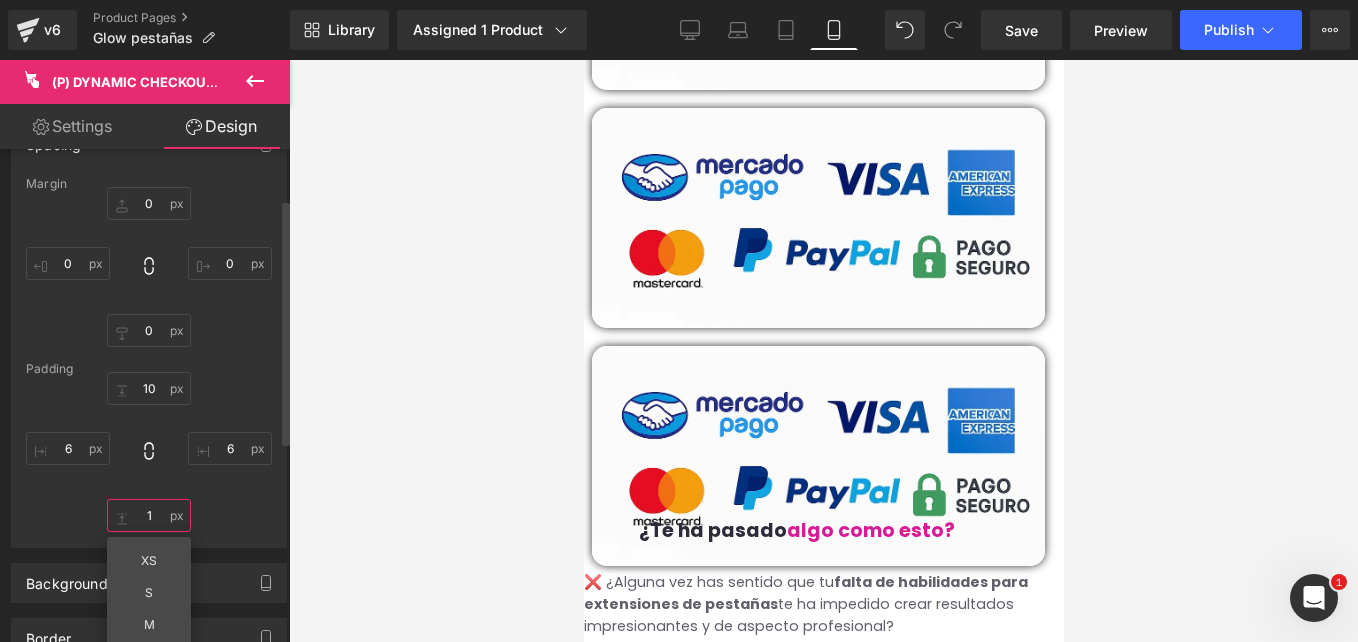 type on "10" 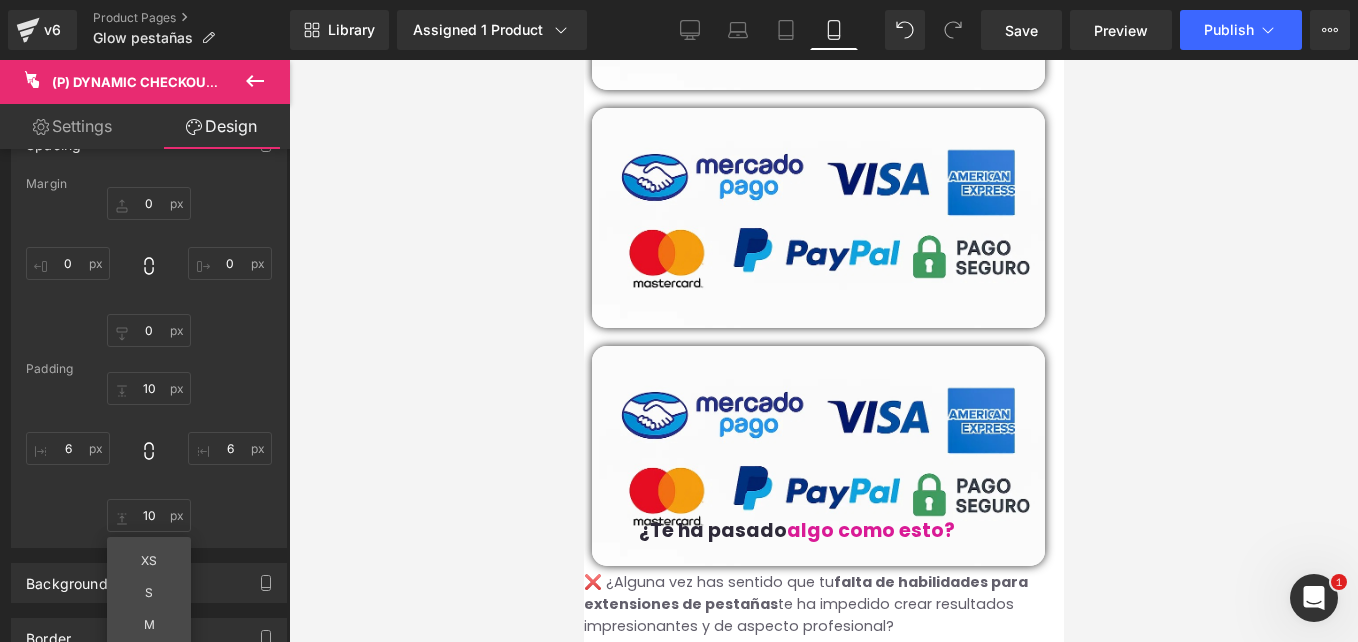 click at bounding box center (823, 351) 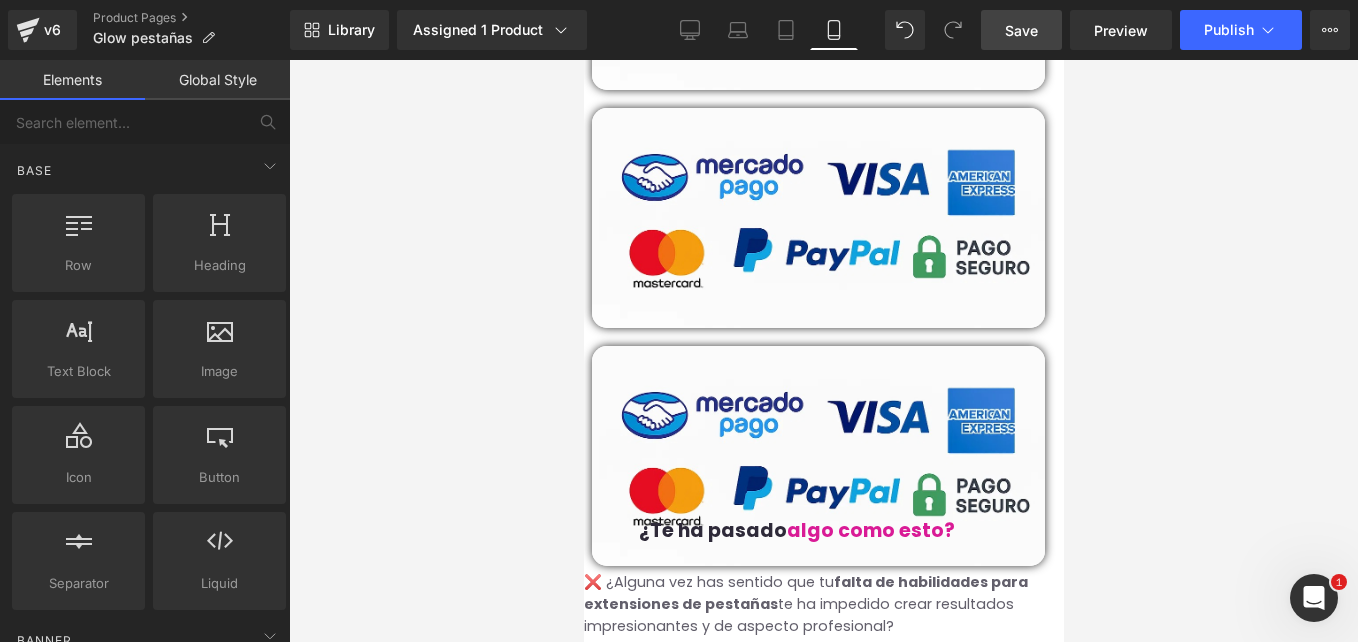 drag, startPoint x: 1038, startPoint y: 22, endPoint x: 368, endPoint y: 174, distance: 687.02545 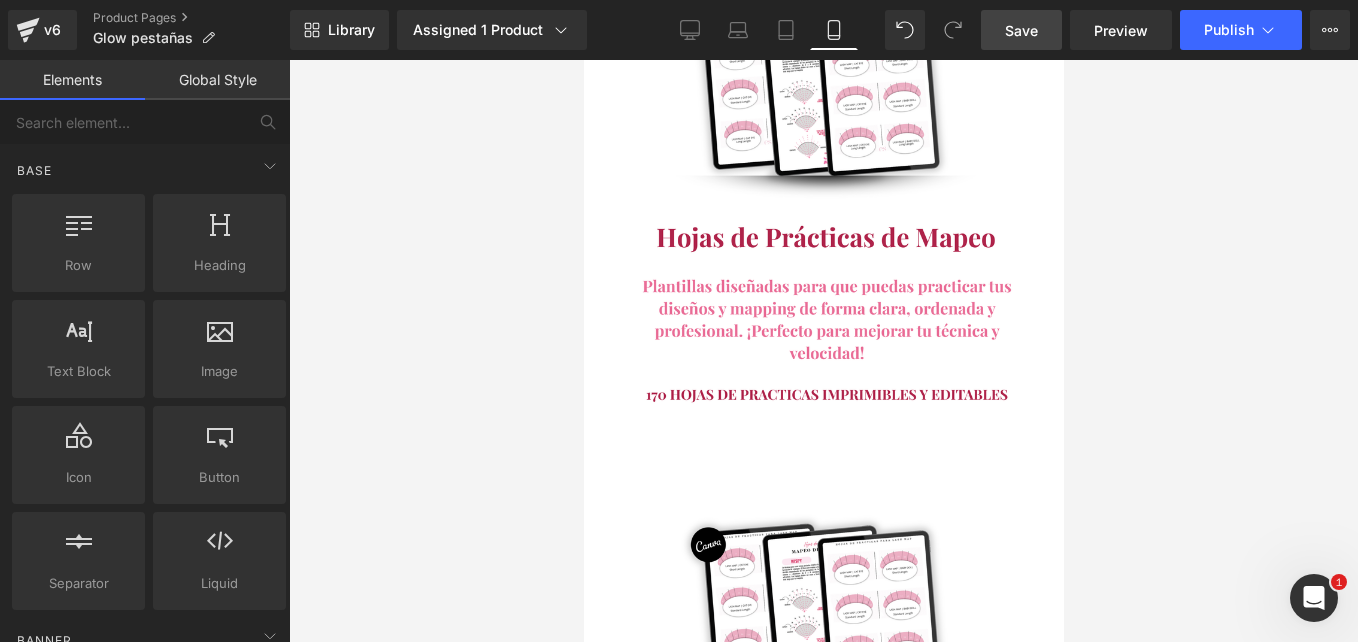scroll, scrollTop: 8145, scrollLeft: 0, axis: vertical 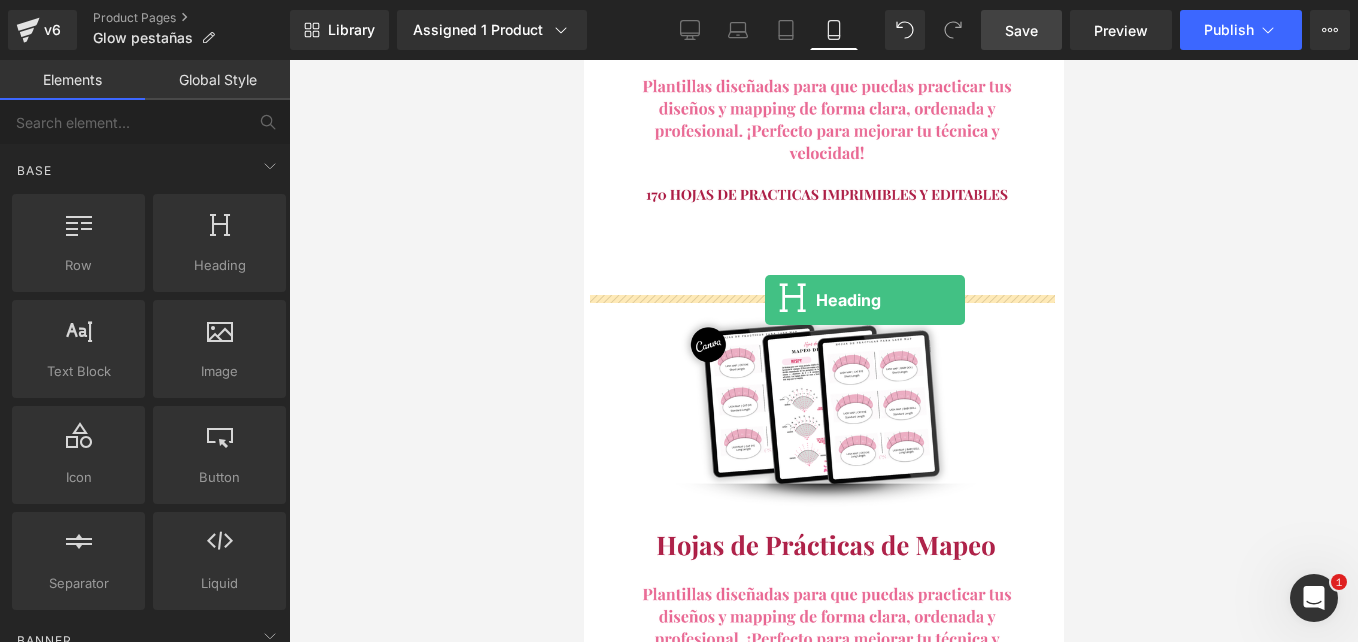 drag, startPoint x: 819, startPoint y: 309, endPoint x: 764, endPoint y: 300, distance: 55.7315 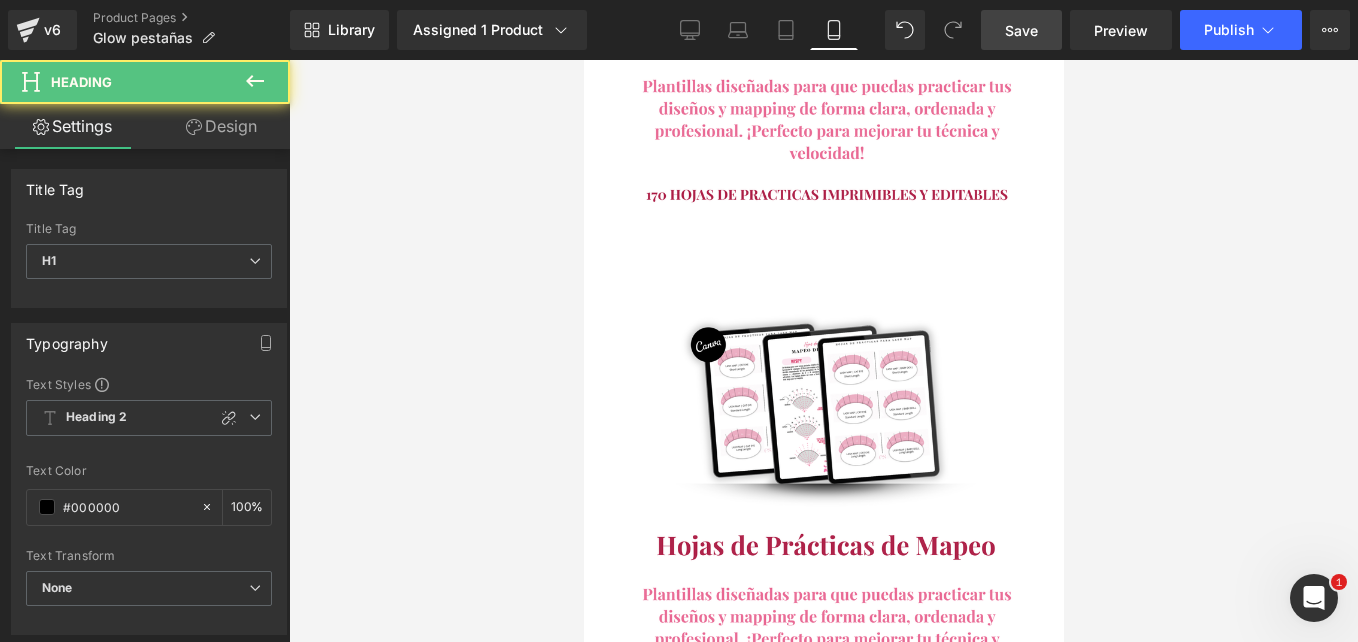 click at bounding box center (583, 60) 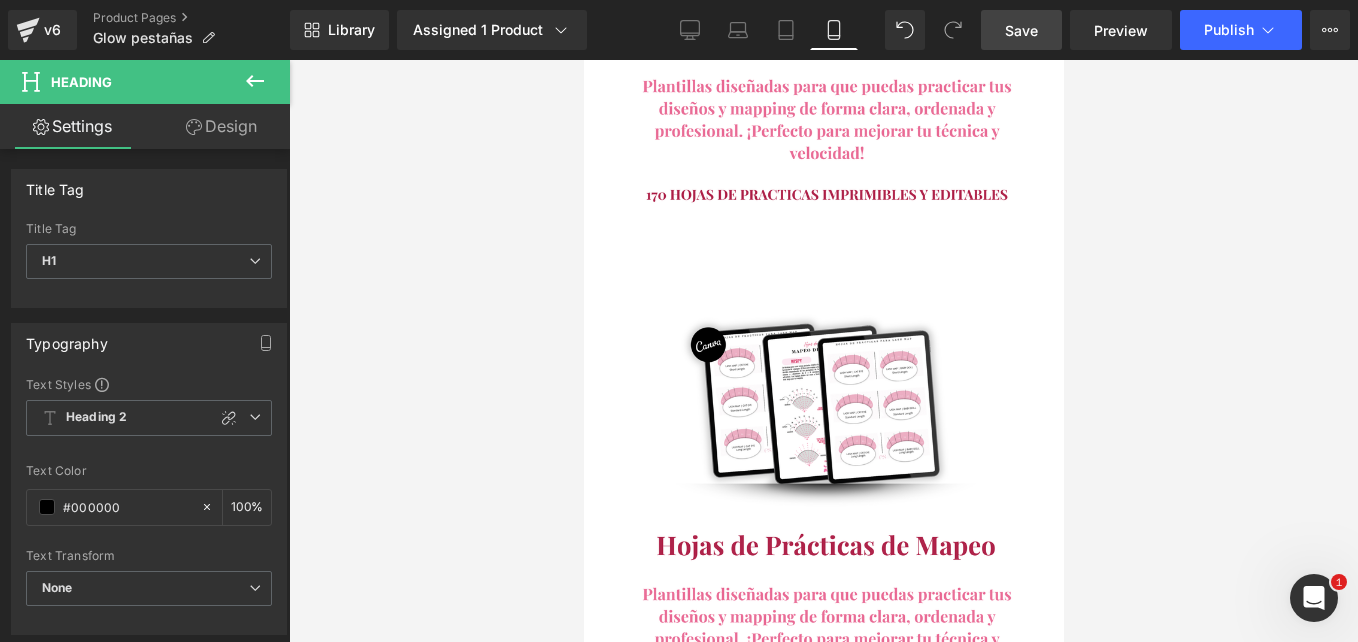 click 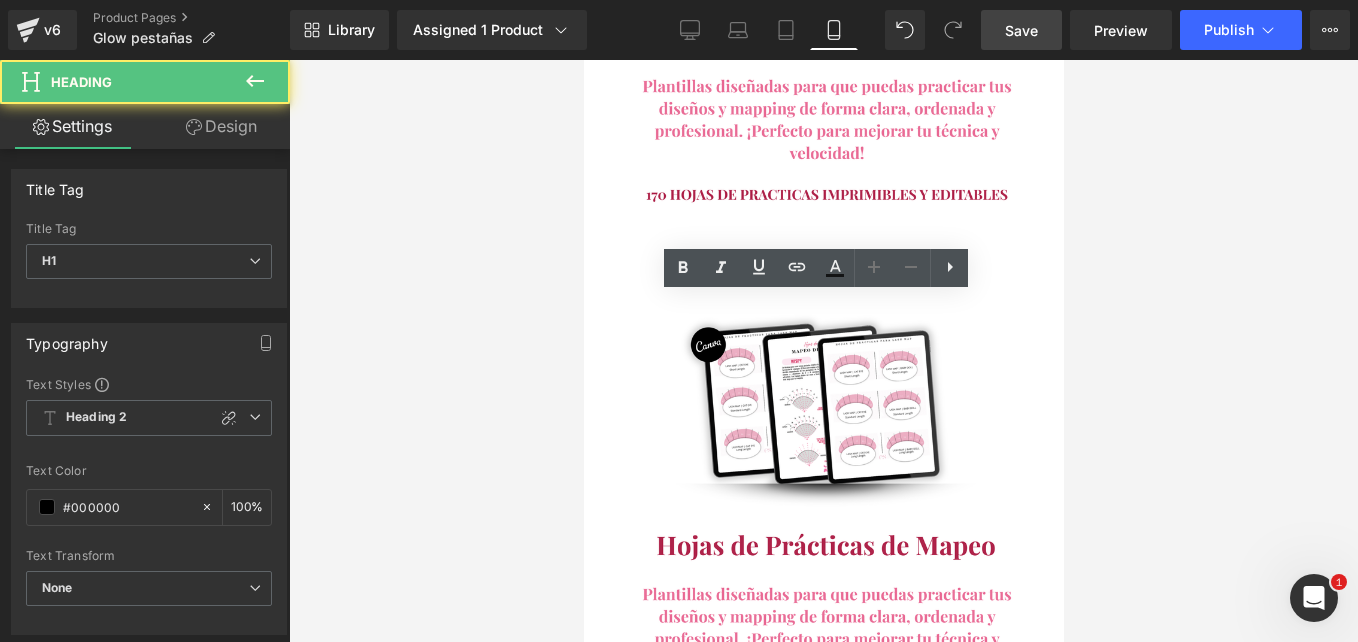 click on "Your heading text goes here" at bounding box center (823, 2340) 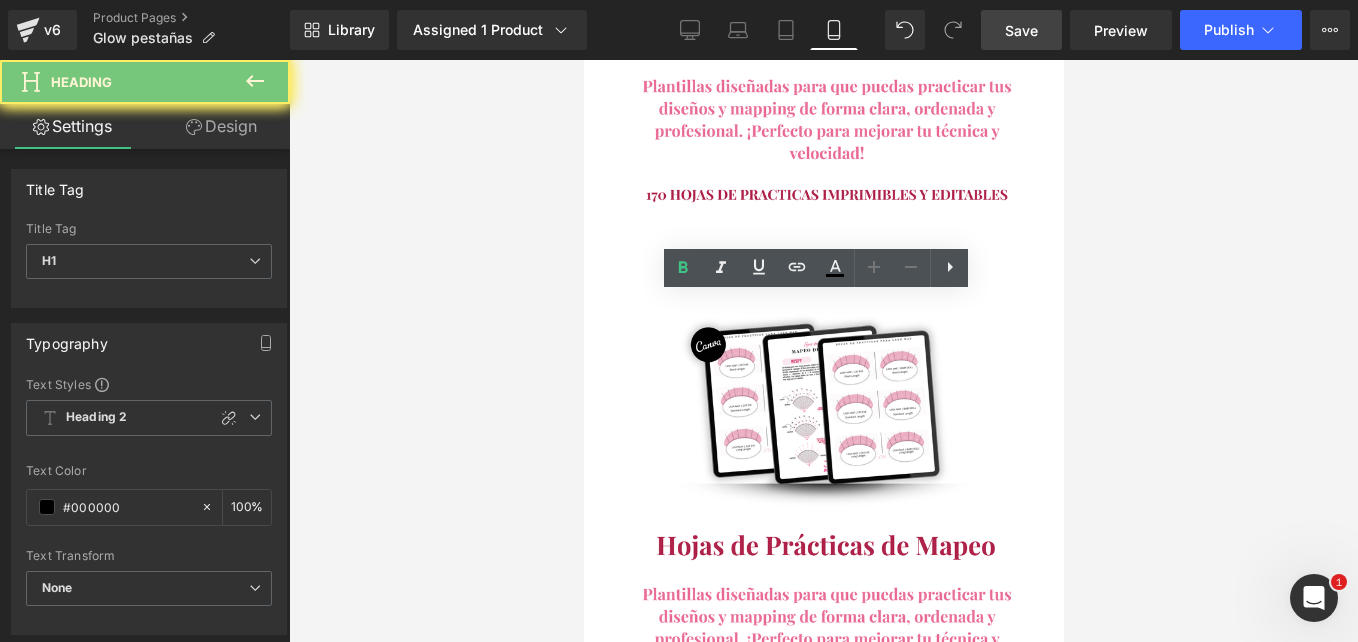 click on "Your heading text goes here" at bounding box center (823, 2340) 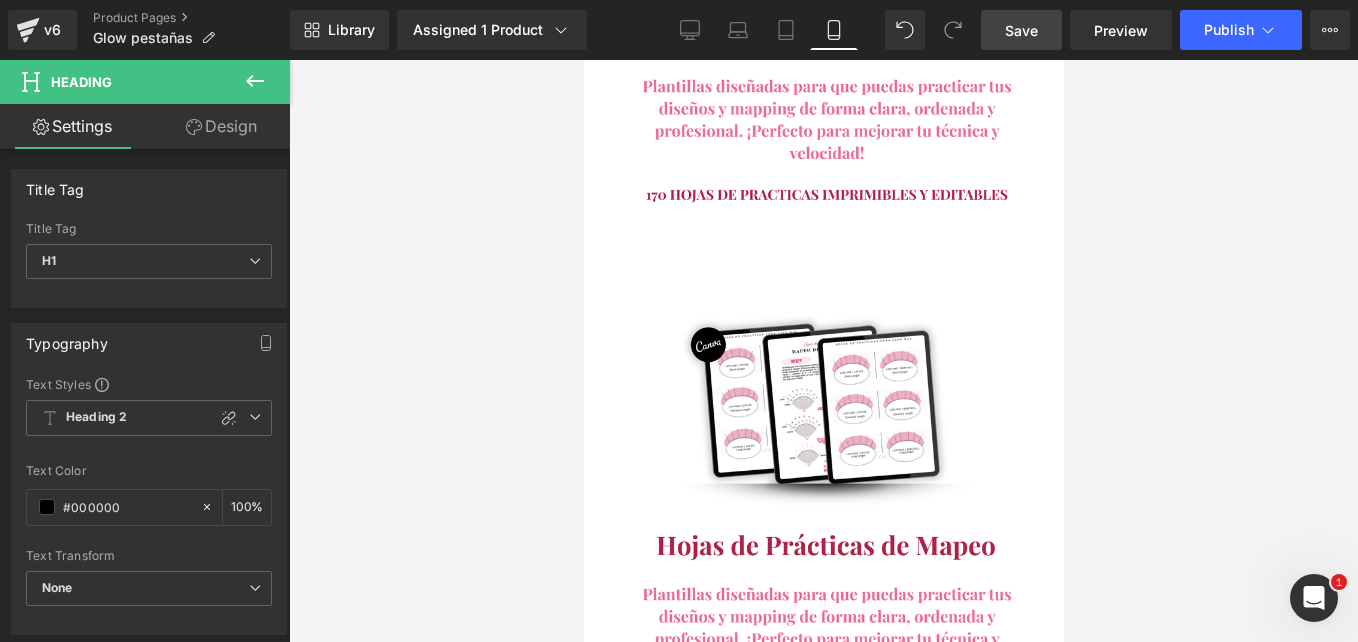 click at bounding box center [823, 351] 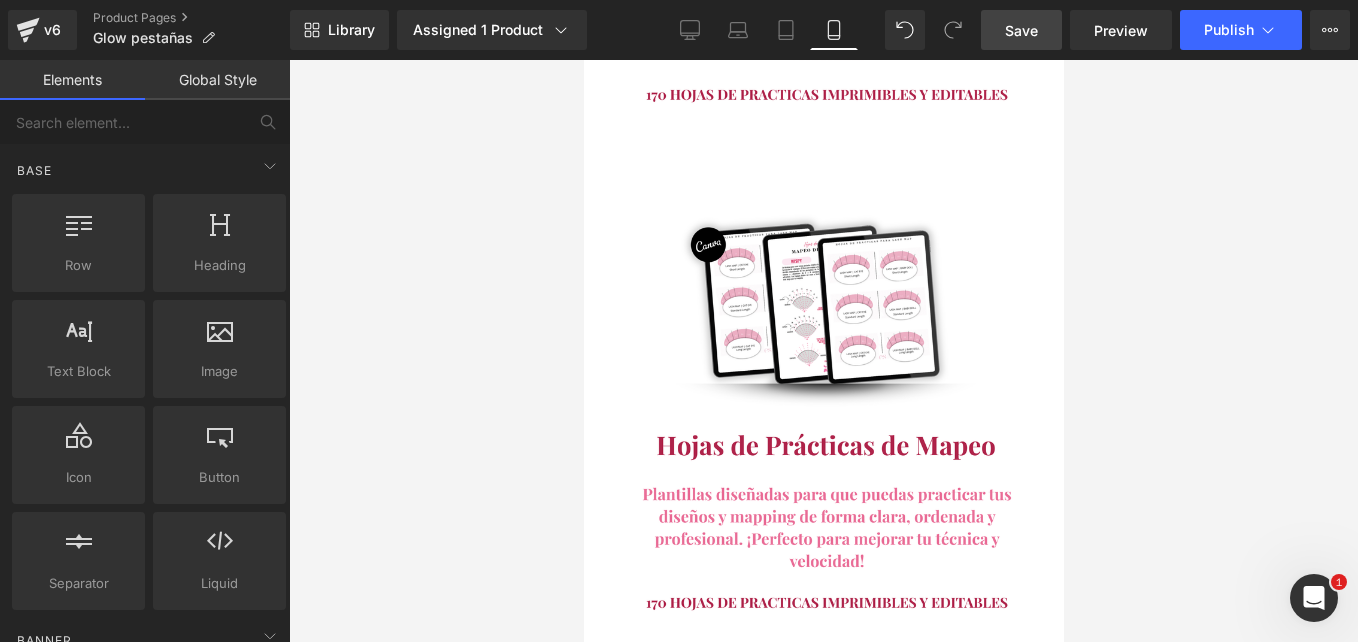 scroll, scrollTop: 8145, scrollLeft: 0, axis: vertical 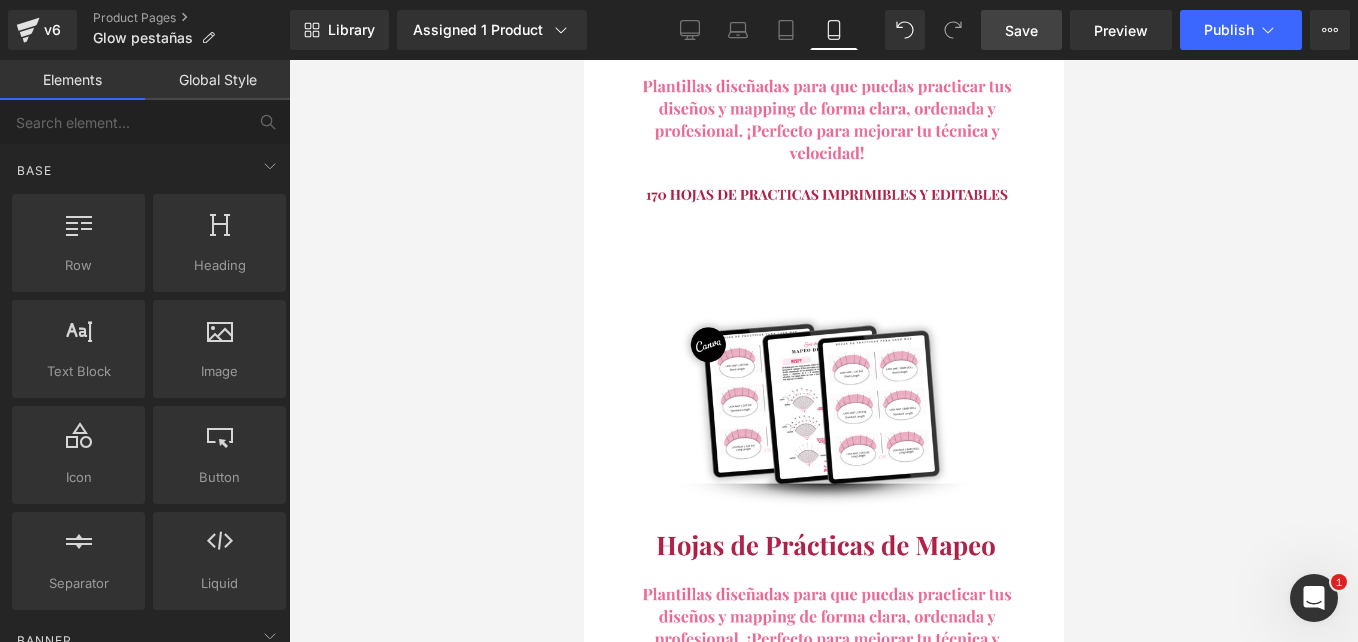 click on "Oferta por tiempo limitado" at bounding box center (823, 2340) 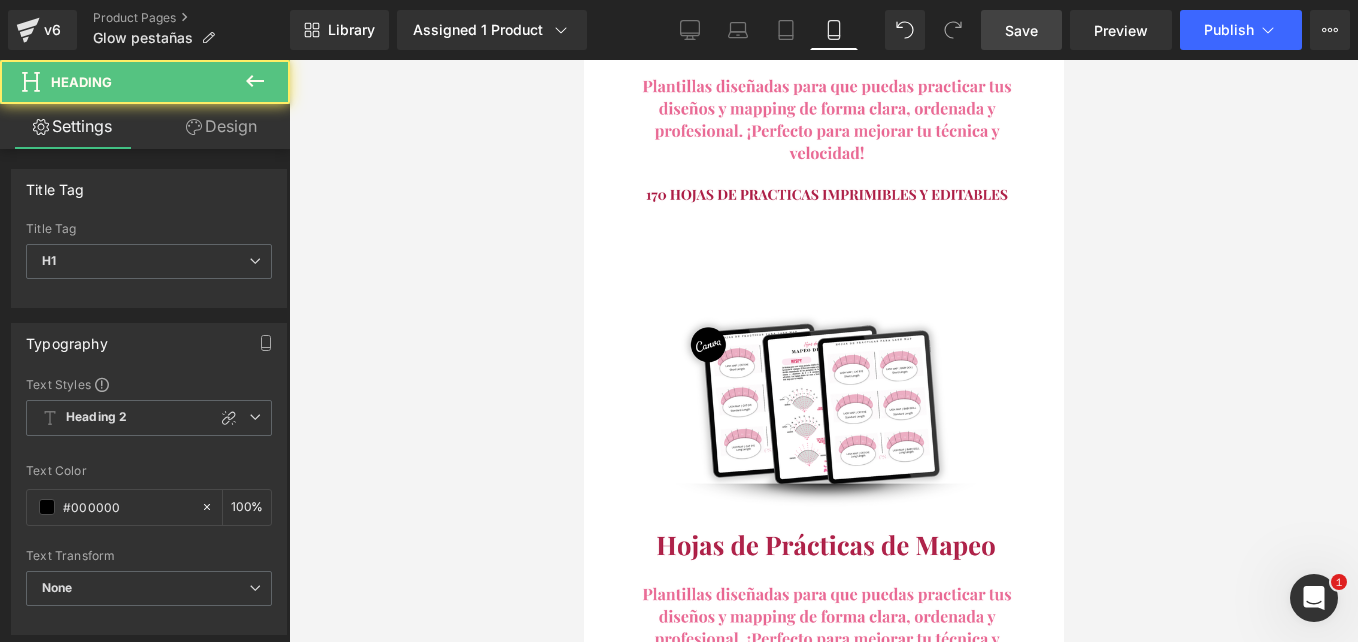 click on "Design" at bounding box center [221, 126] 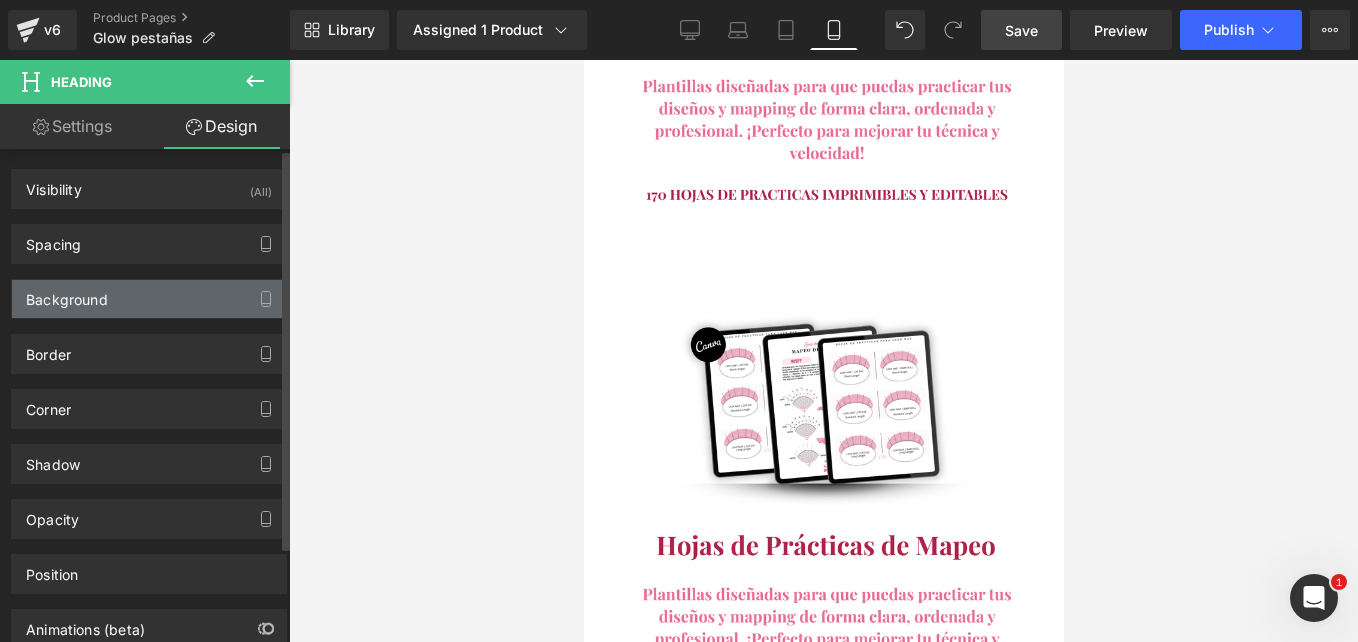 click on "Background" at bounding box center [149, 299] 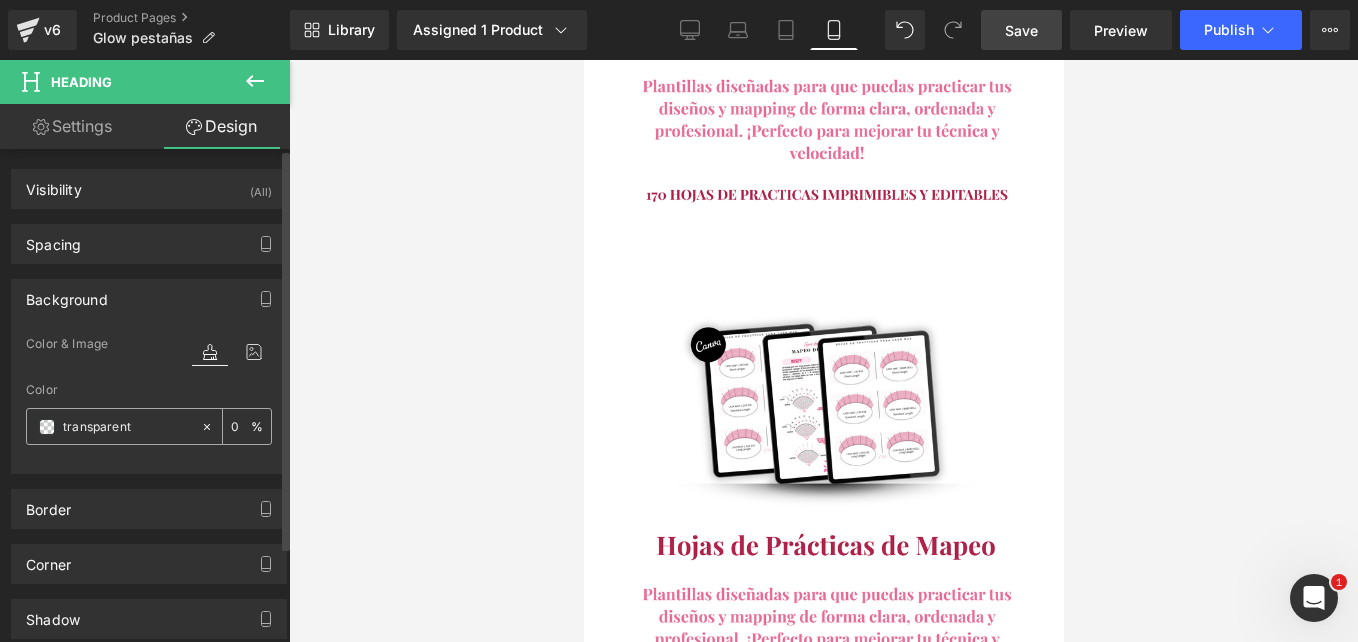 click at bounding box center (47, 427) 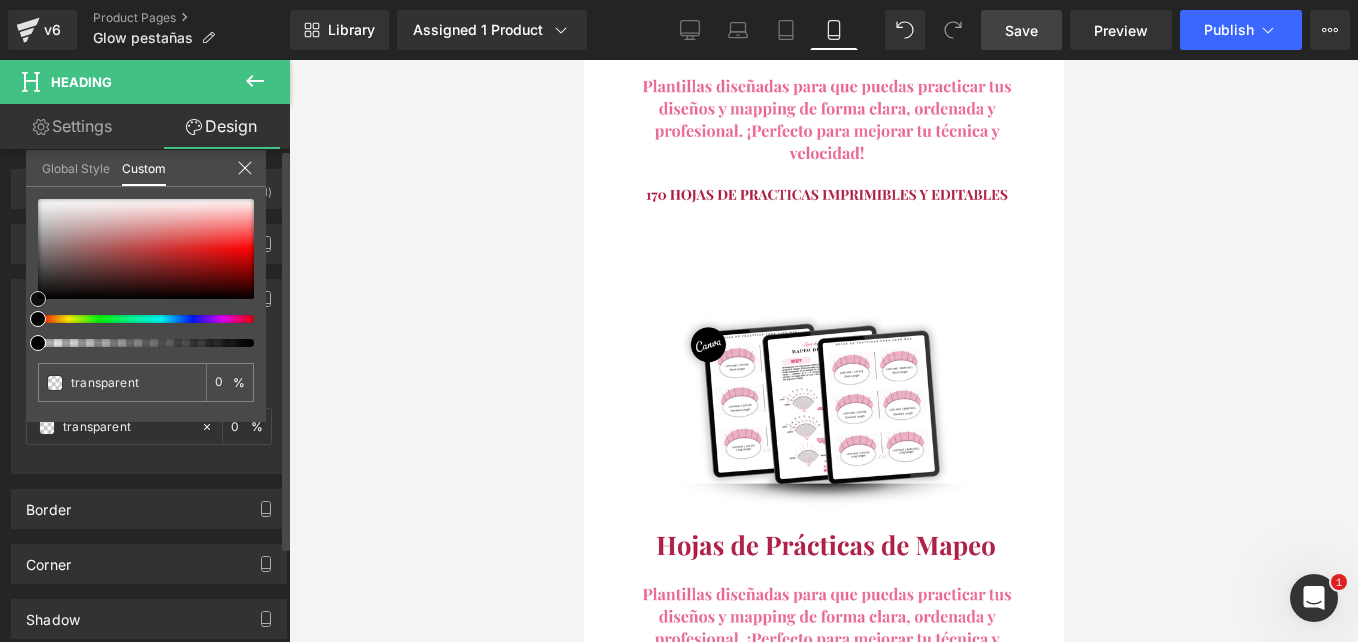 type on "#c49b9b" 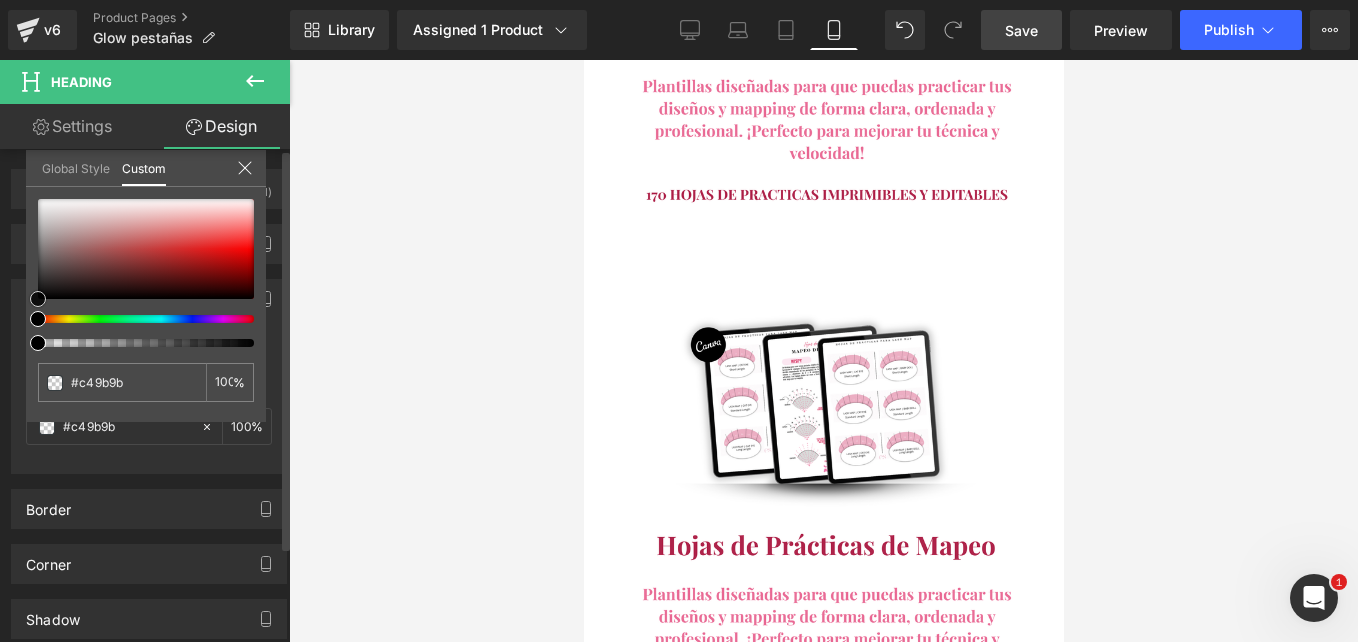 type on "#c8a1a1" 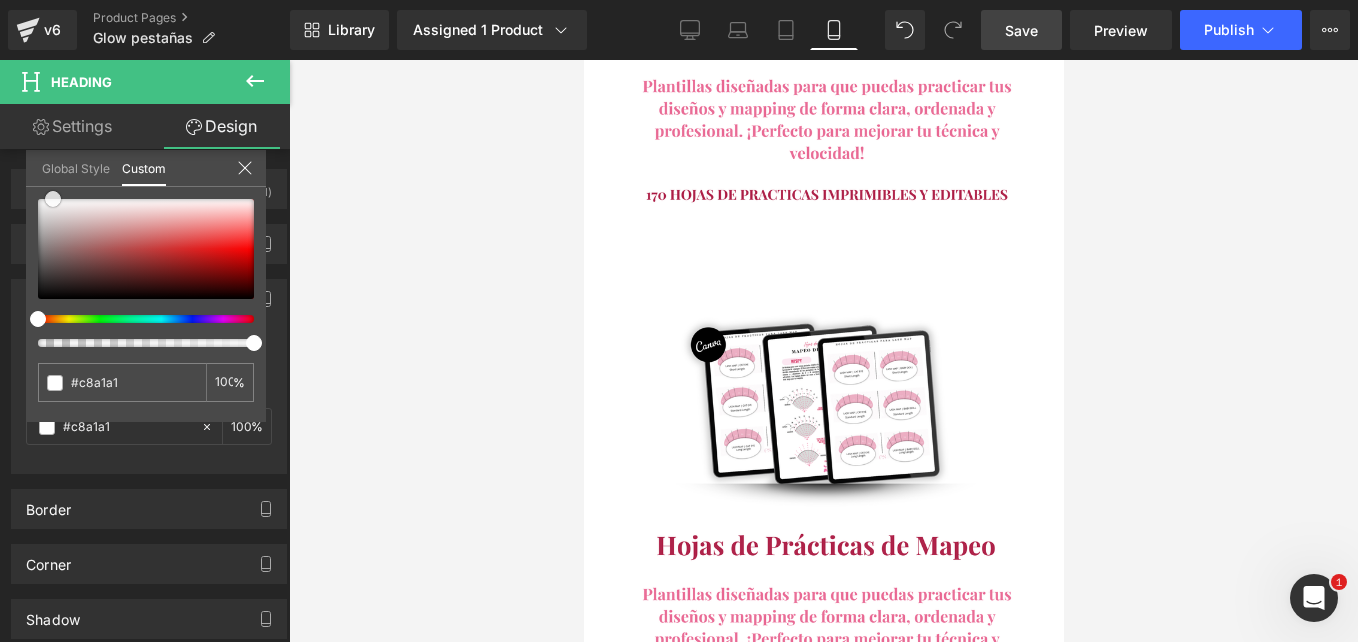 type on "#ffffff" 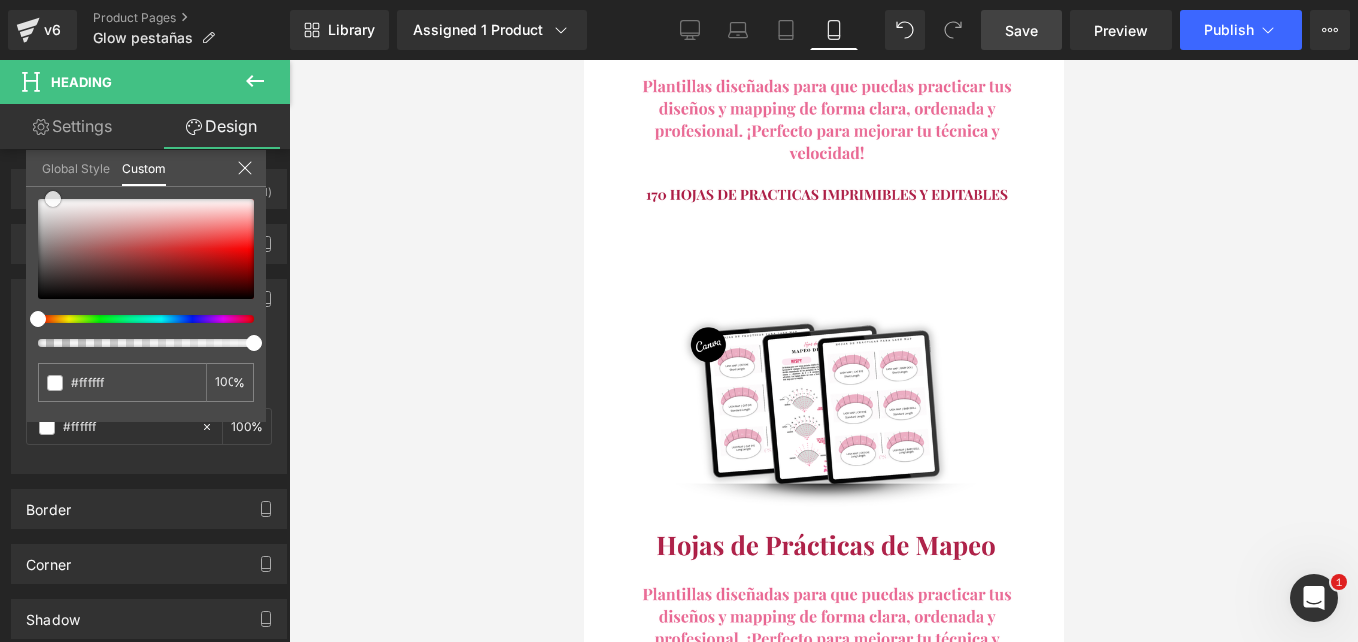 drag, startPoint x: 95, startPoint y: 228, endPoint x: 0, endPoint y: 106, distance: 154.62535 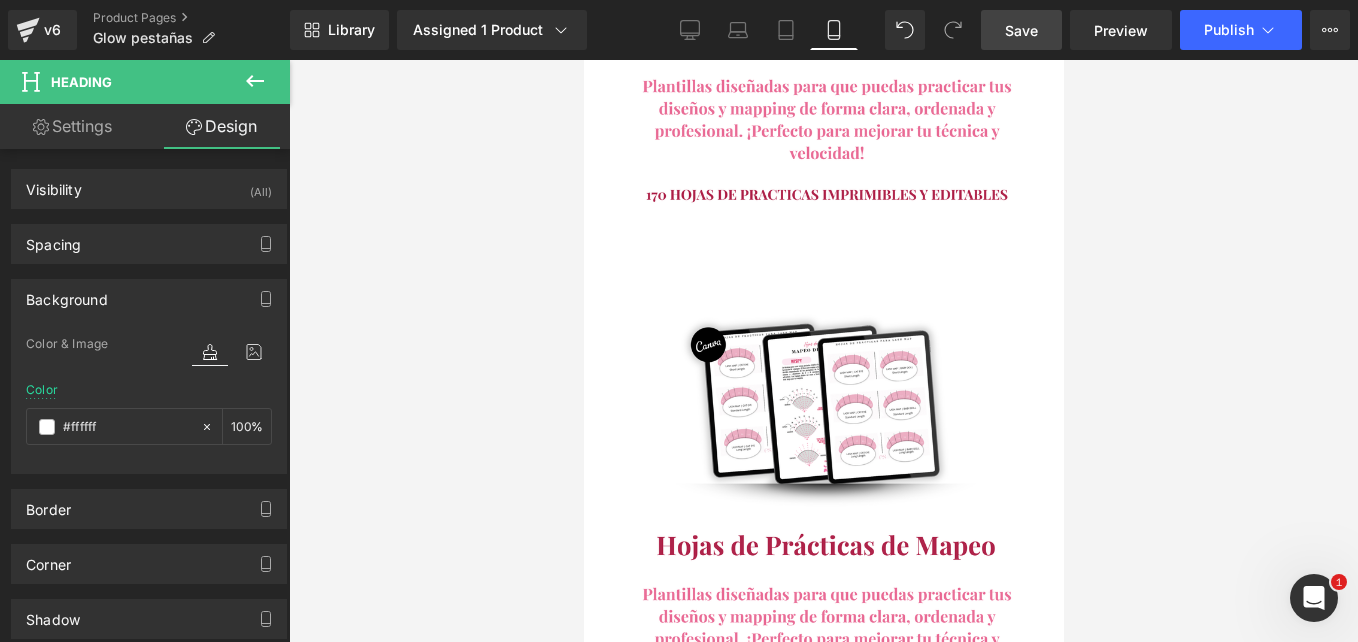 click at bounding box center [824, 351] 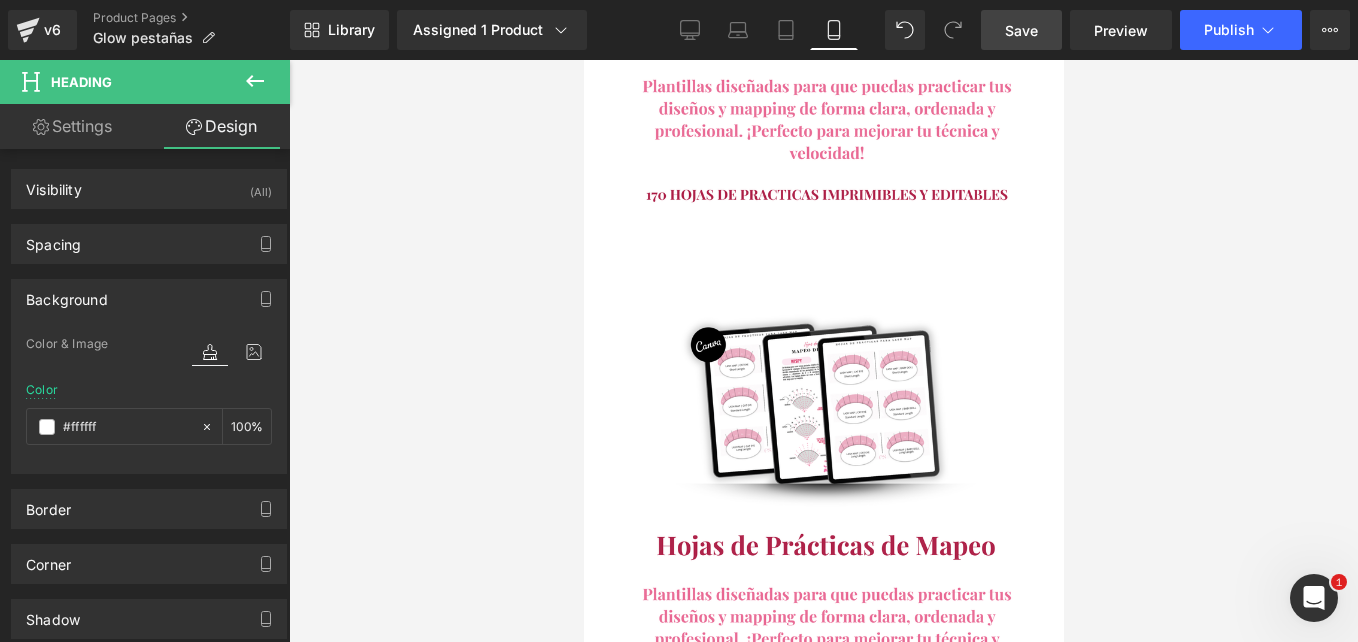 click on "Oferta por tiempo limitado" at bounding box center (823, 2340) 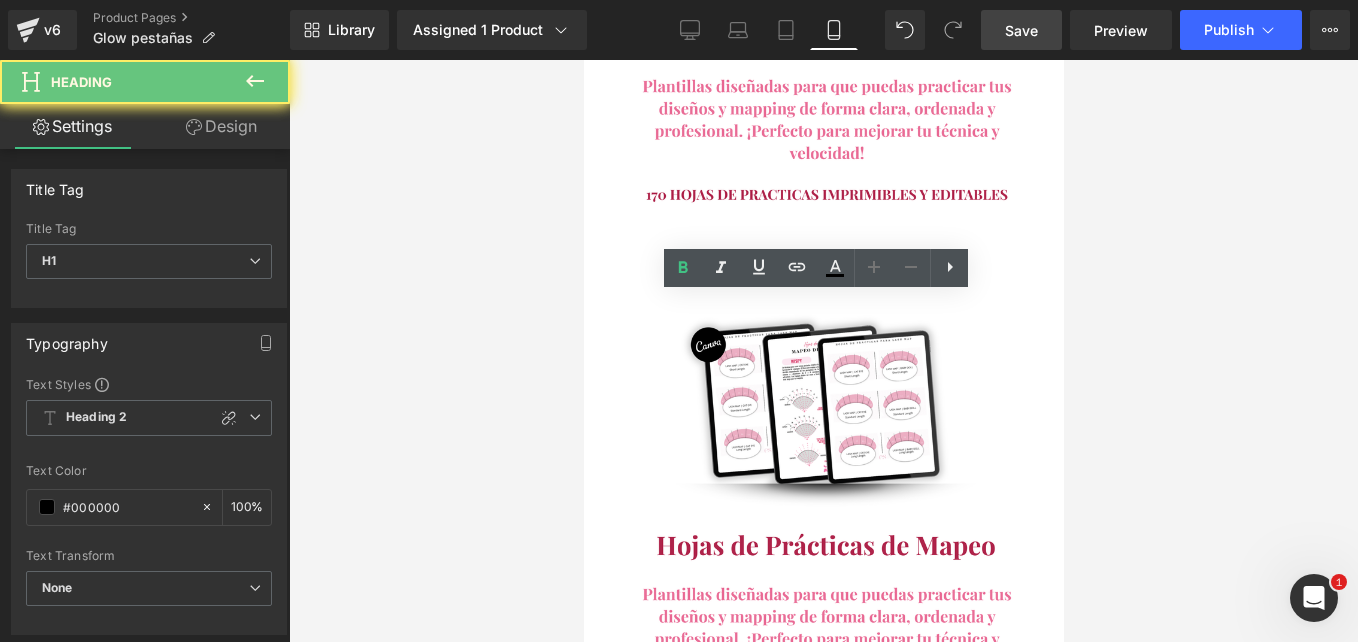 click on "Oferta por tiempo limitado" at bounding box center [823, 2340] 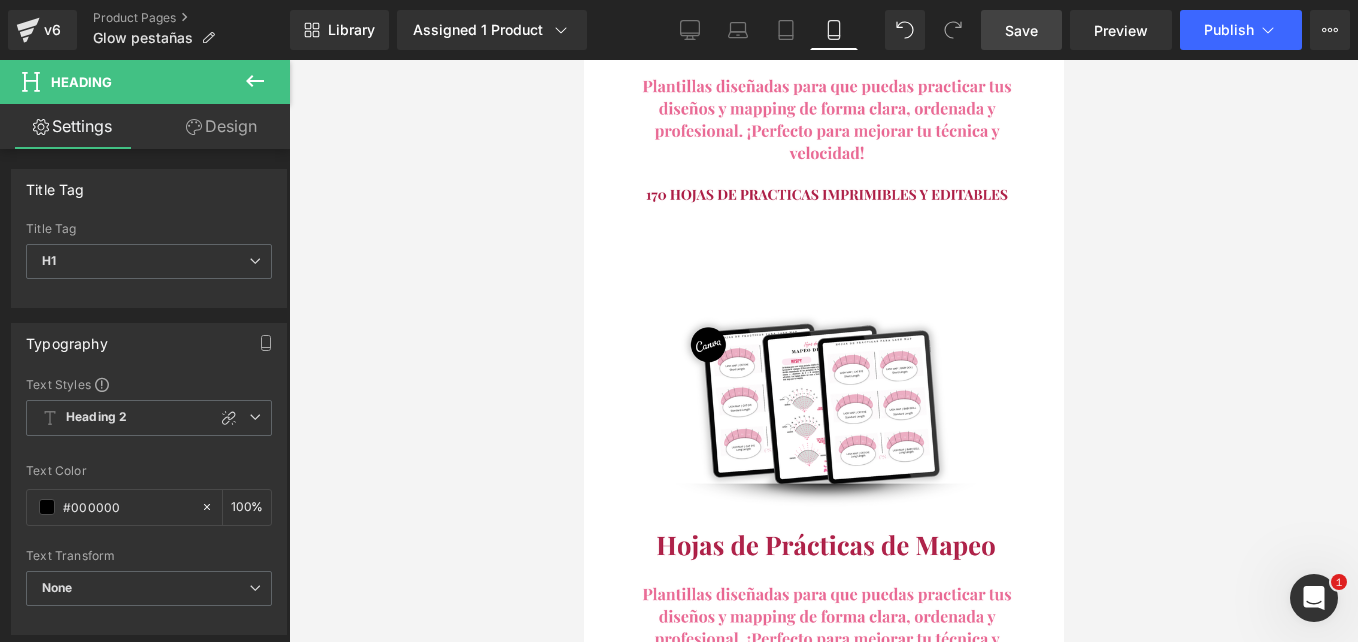click on "Oferta por tiempo limitado!" at bounding box center (823, 2340) 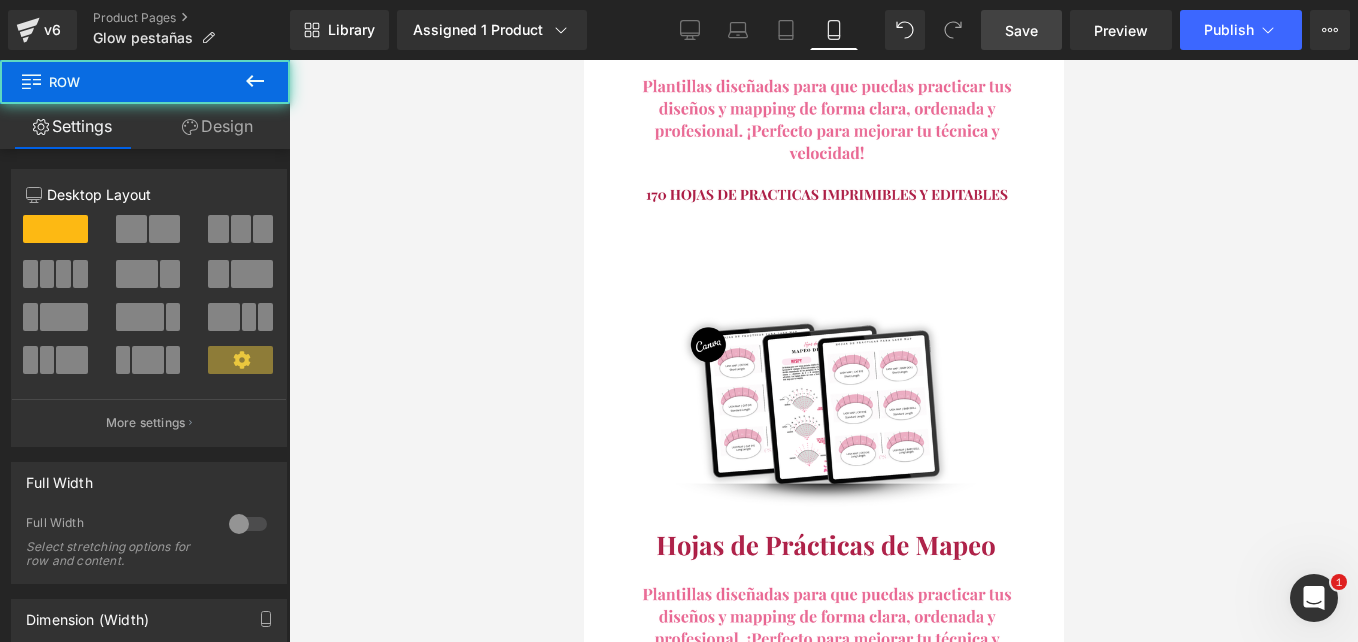 click at bounding box center (823, 2435) 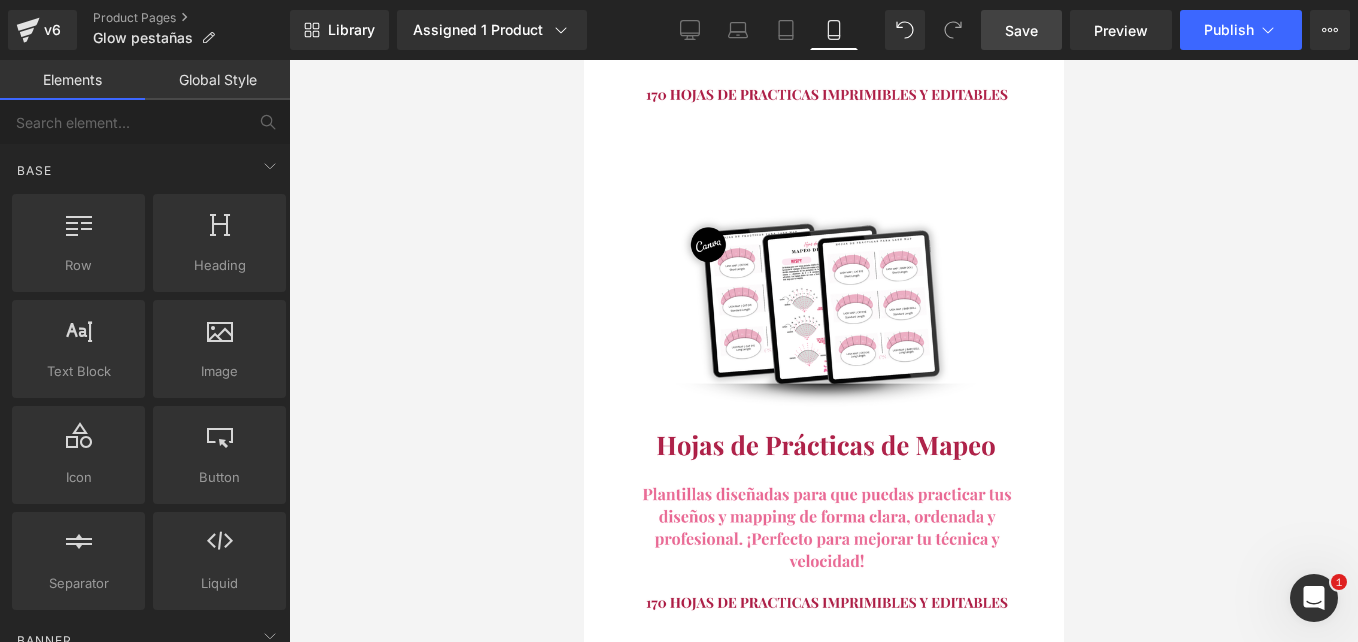 scroll, scrollTop: 8345, scrollLeft: 0, axis: vertical 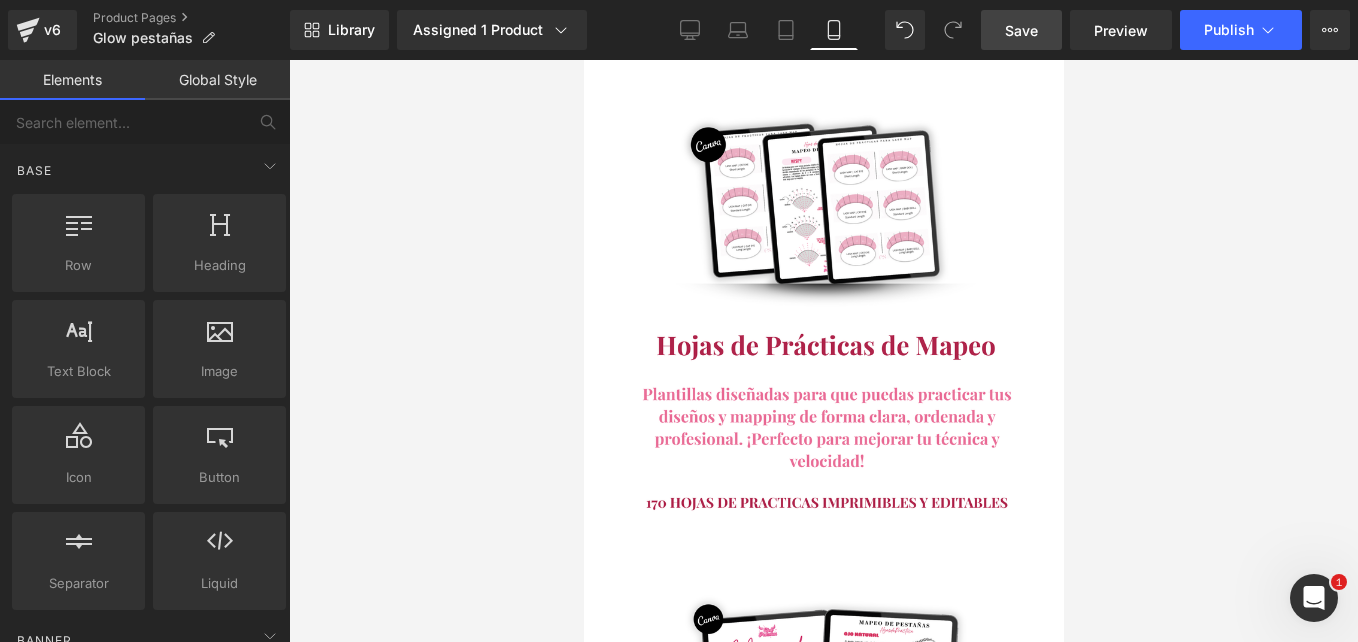click on "¿Te ha pasado  algo como esto? Heading         ❌ ¿Alguna vez has sentido que tu  falta de habilidades para extensiones de pestañas  te ha impedido crear resultados impresionantes y de aspecto profesional? ❌ ¿ Te ha costado  encontrar recursos fáciles de seguir que enseñen técnicas de extensión de pestañas sin gastar una fortuna en capacitación? ❌ ¿Le gustaría tener la  confianza para aplicar extensiones de pestañas  como un profesional y ahorrar tiempo y dinero en costosos cursos o salones? Si has respondido  "SÍ"  a alguna de estas preguntas,  ¡[PERSON_NAME] tu día de suerte!  ¡Finalmente descubrirás la solución definitiva para dominar las extensiones de pestañas como un profesional y  crear resultados impresionantes en todo momento! Text Block         Row" at bounding box center [823, 3310] 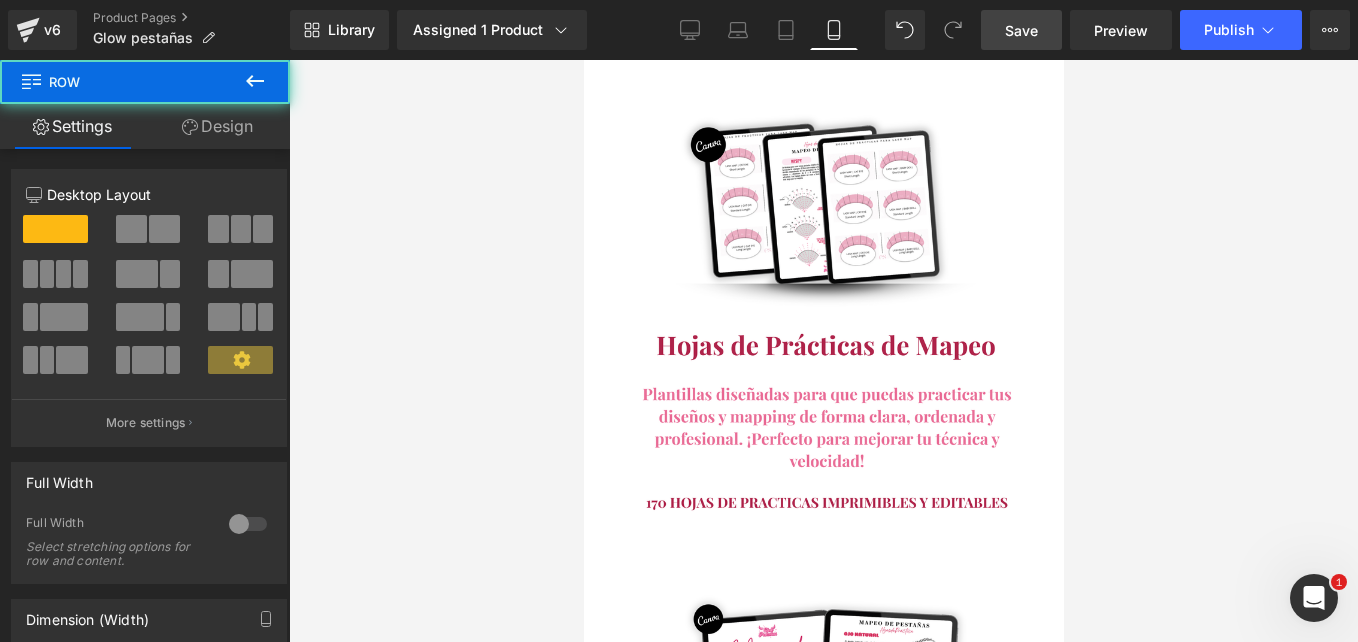 click on "¿Te ha pasado  algo como esto? Heading         ❌ ¿Alguna vez has sentido que tu  falta de habilidades para extensiones de pestañas  te ha impedido crear resultados impresionantes y de aspecto profesional? ❌ ¿ Te ha costado  encontrar recursos fáciles de seguir que enseñen técnicas de extensión de pestañas sin gastar una fortuna en capacitación? ❌ ¿Le gustaría tener la  confianza para aplicar extensiones de pestañas  como un profesional y ahorrar tiempo y dinero en costosos cursos o salones? Si has respondido  "SÍ"  a alguna de estas preguntas,  ¡[PERSON_NAME] tu día de suerte!  ¡Finalmente descubrirás la solución definitiva para dominar las extensiones de pestañas como un profesional y  crear resultados impresionantes en todo momento! Text Block         Row" at bounding box center (823, 3310) 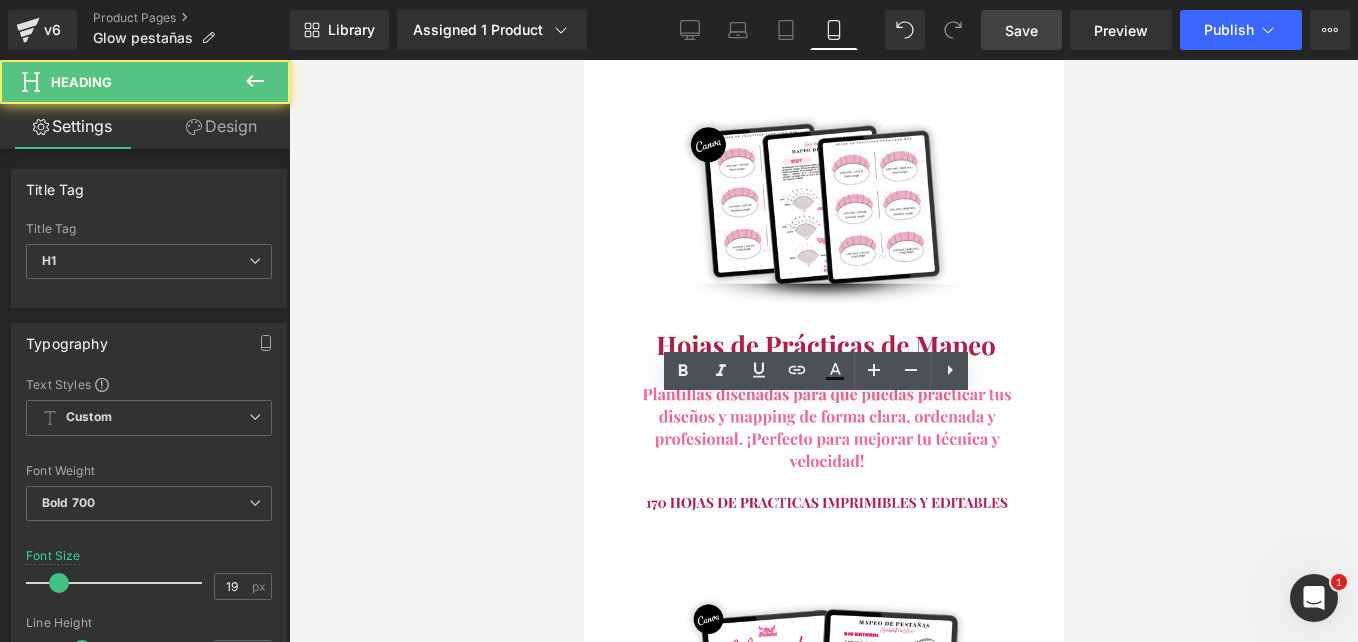 click on "¿Te ha pasado  algo como esto?" at bounding box center [823, 3090] 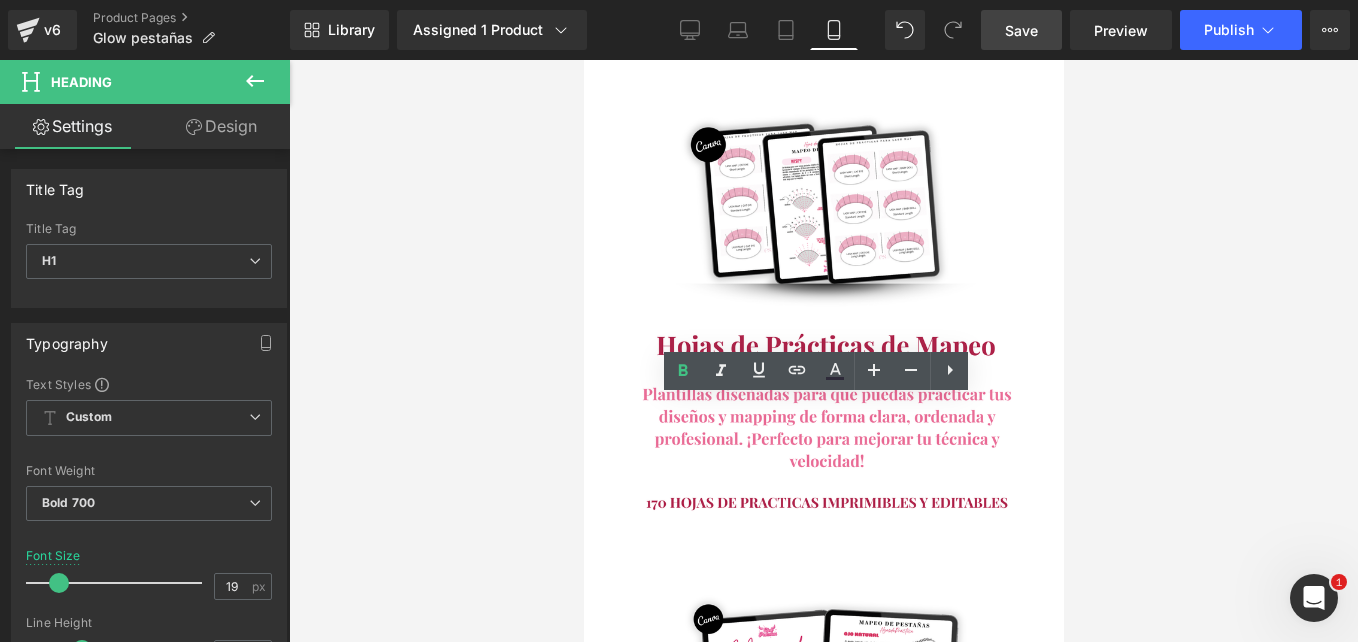 click at bounding box center [823, 351] 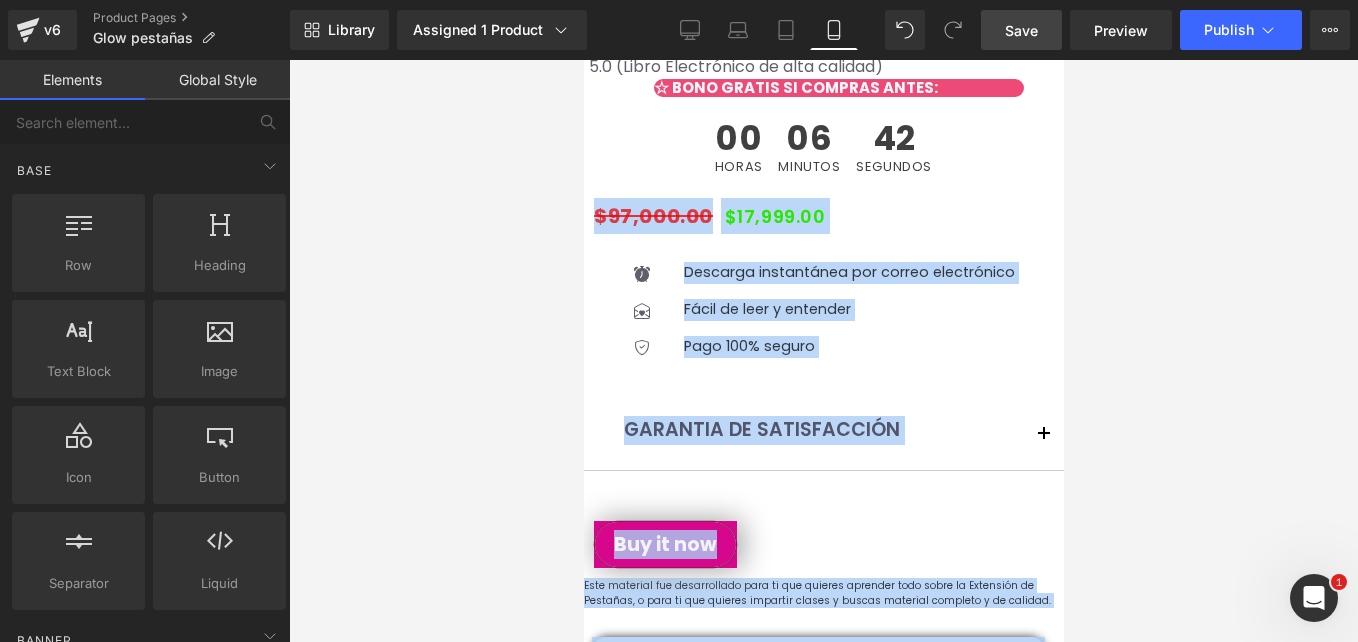 scroll, scrollTop: 634, scrollLeft: 0, axis: vertical 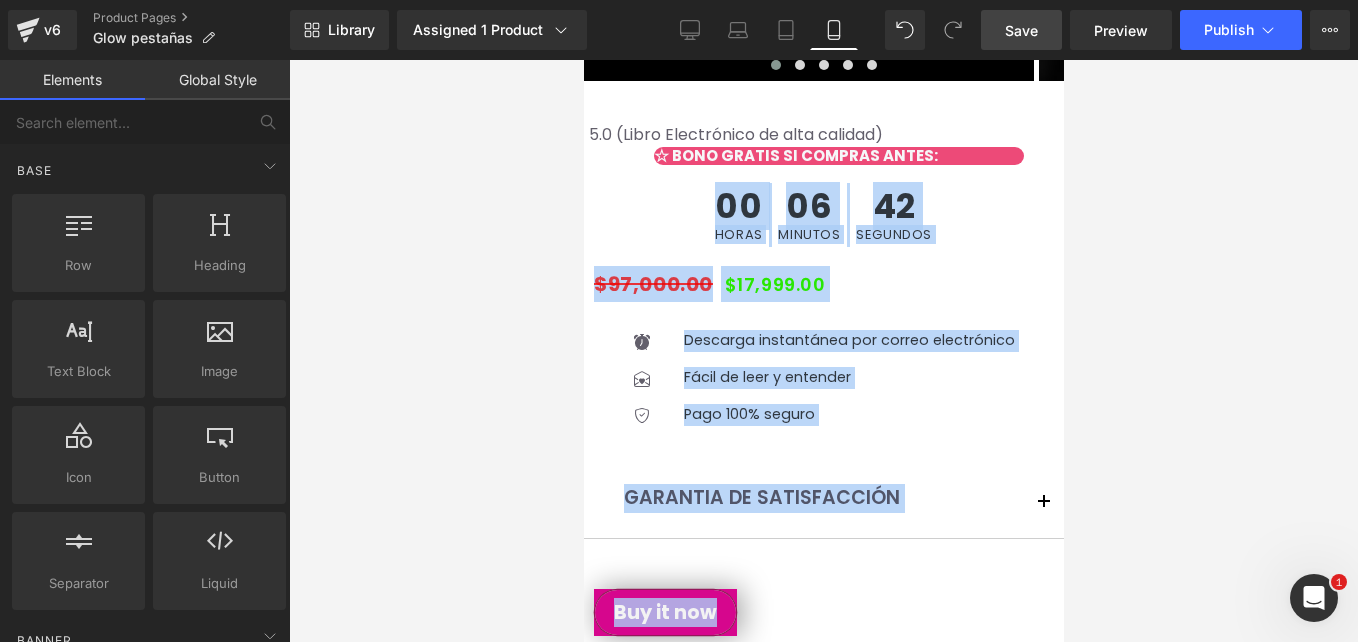 drag, startPoint x: 1062, startPoint y: 409, endPoint x: 1077, endPoint y: 117, distance: 292.385 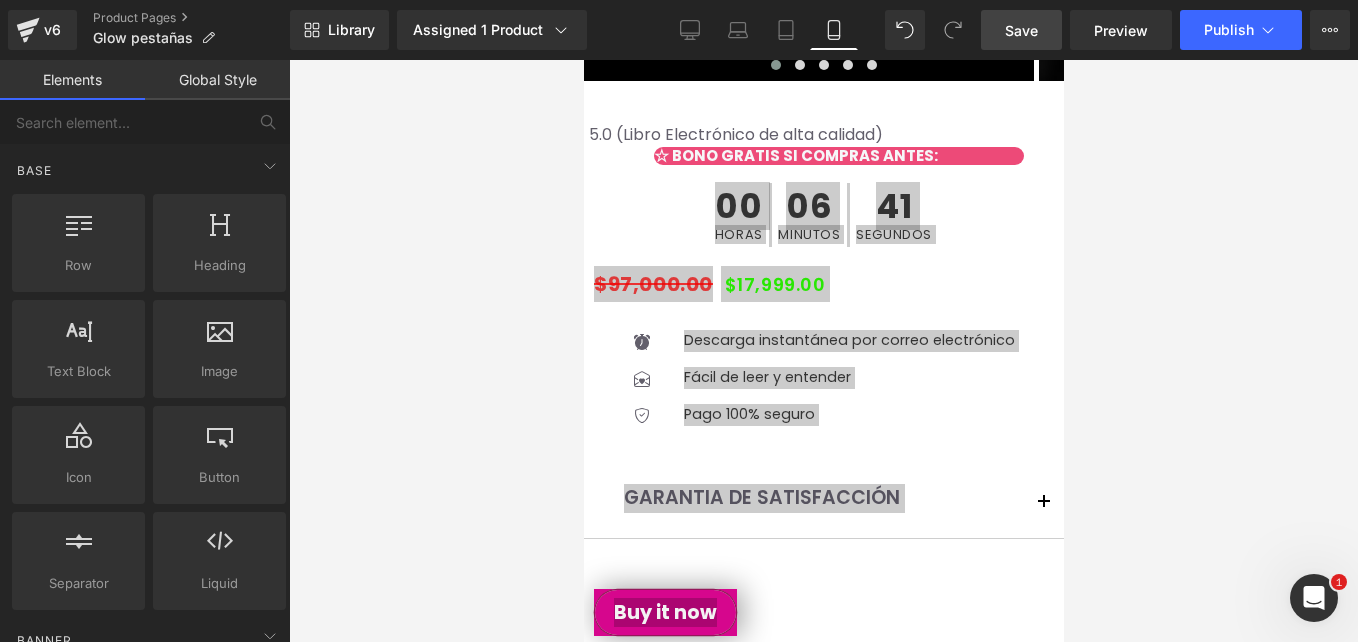 drag, startPoint x: 494, startPoint y: 57, endPoint x: 1087, endPoint y: 220, distance: 614.9943 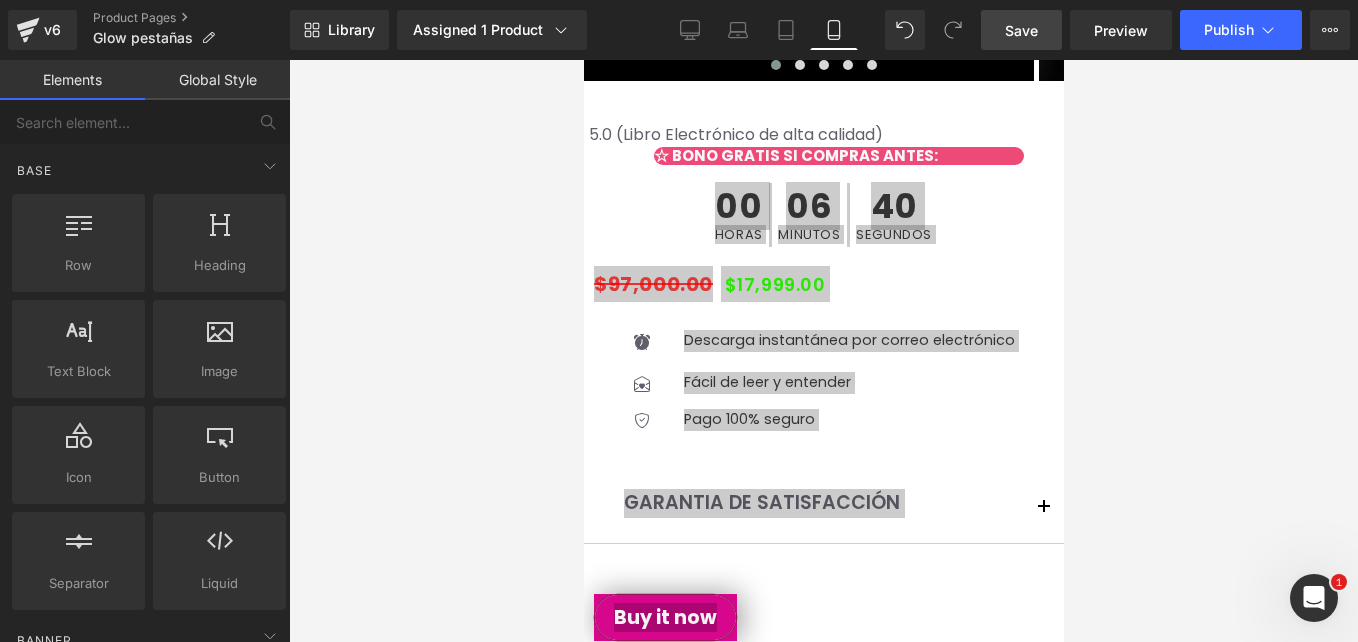 click at bounding box center [823, 460] 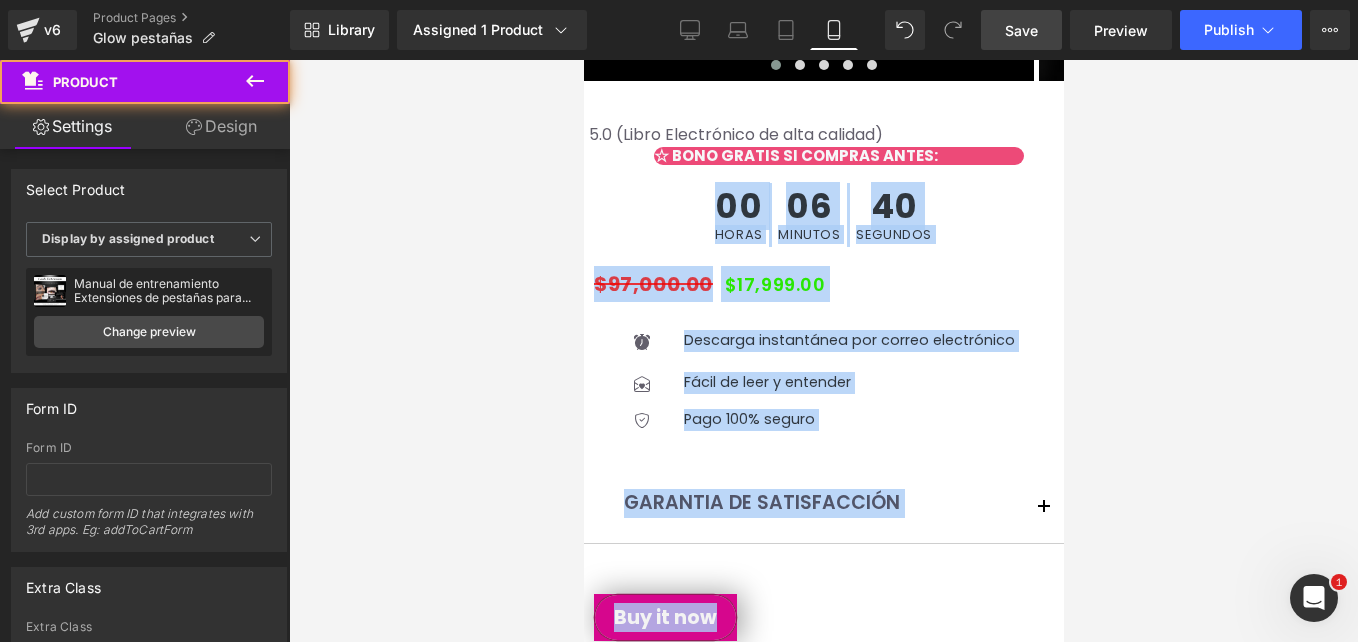 click on "00 Horas
06 Minutos
40 Segundos
Countdown Timer" at bounding box center (823, 217) 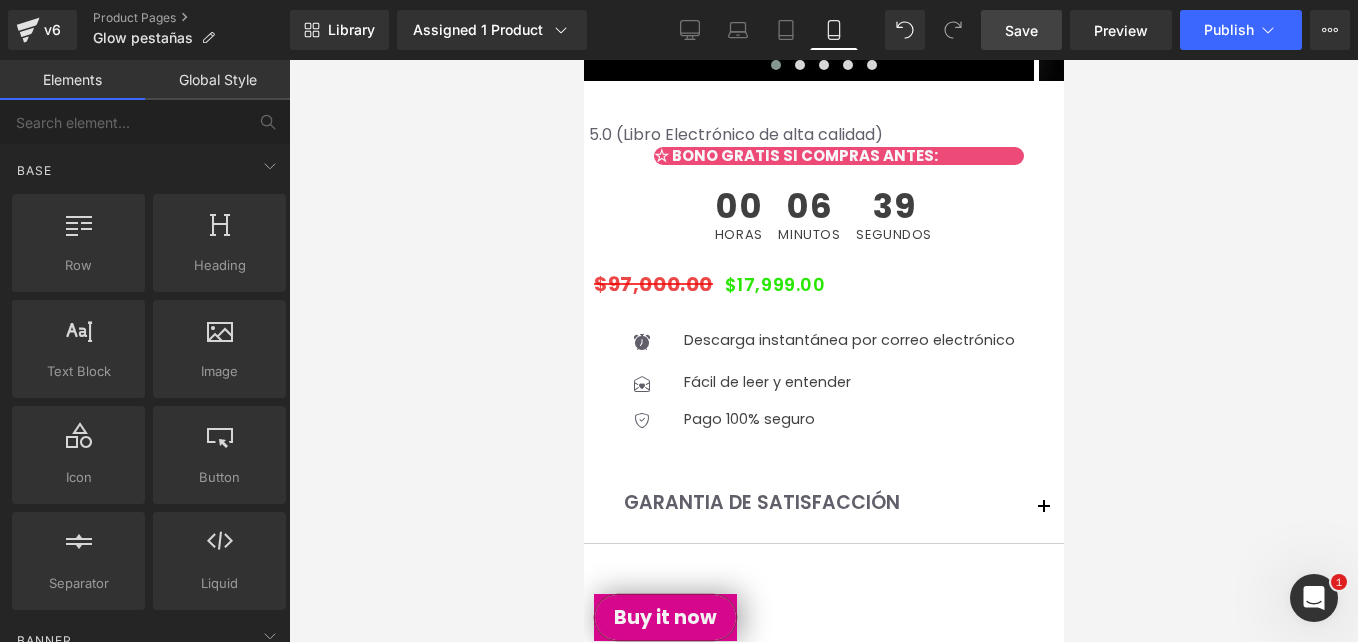 click at bounding box center (823, 351) 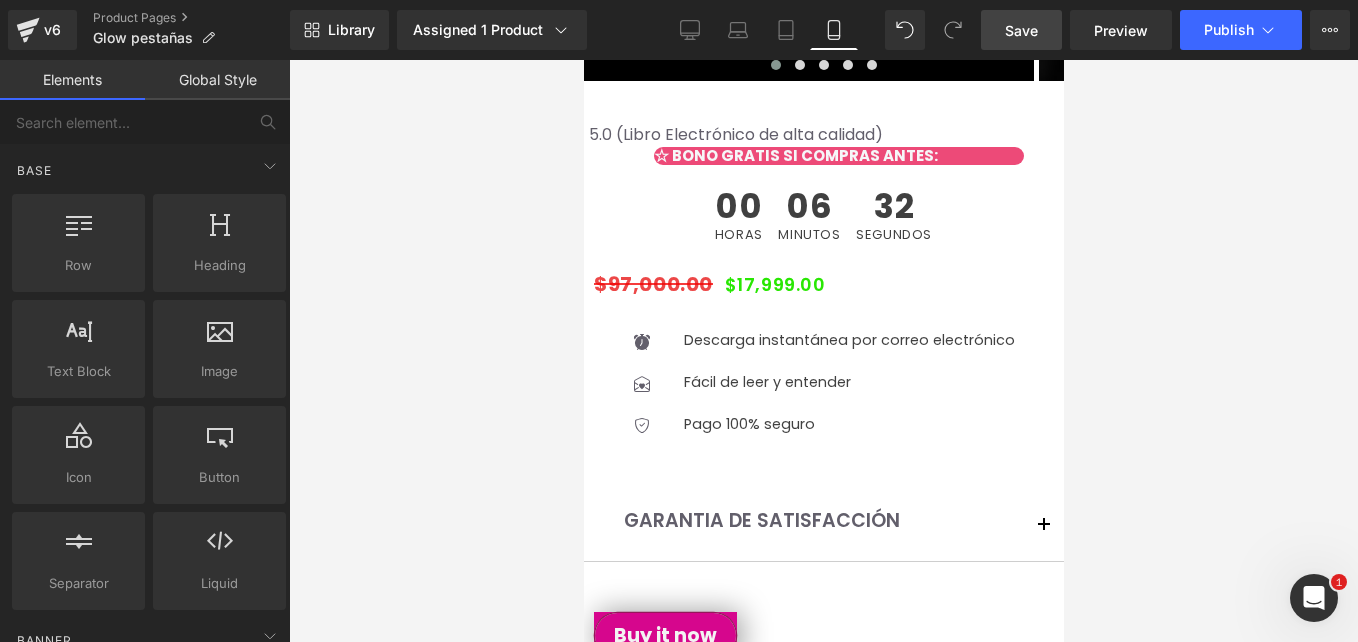scroll, scrollTop: 534, scrollLeft: 0, axis: vertical 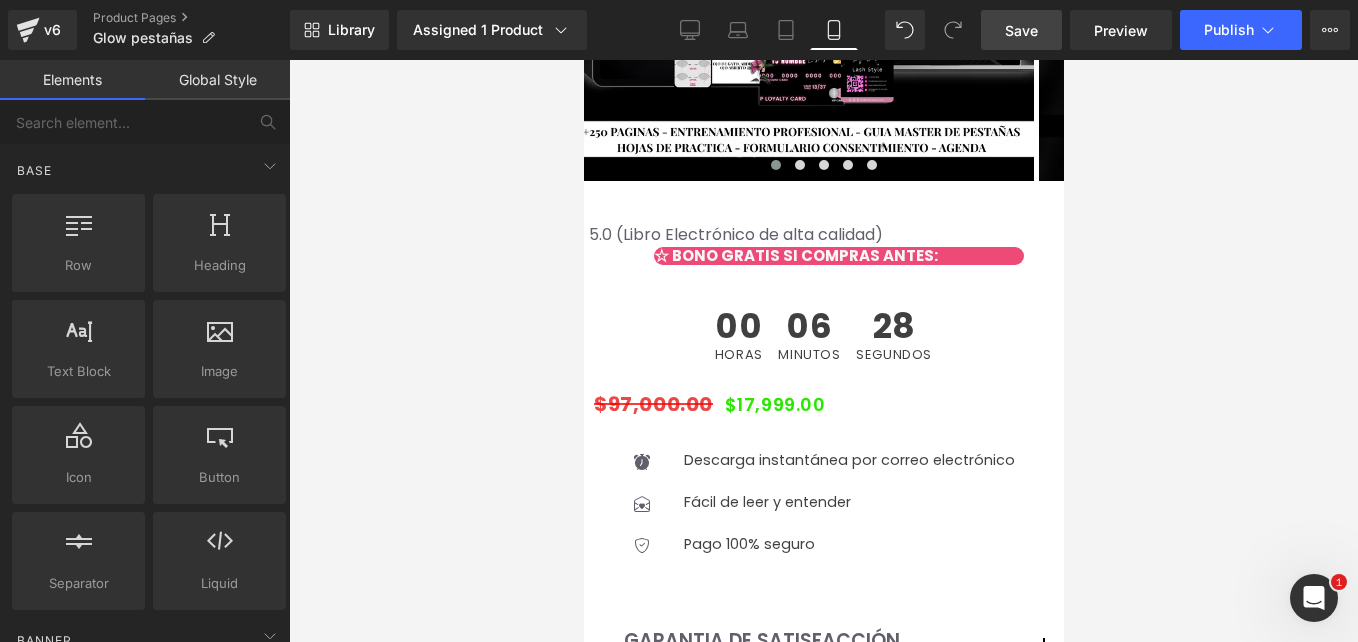 click 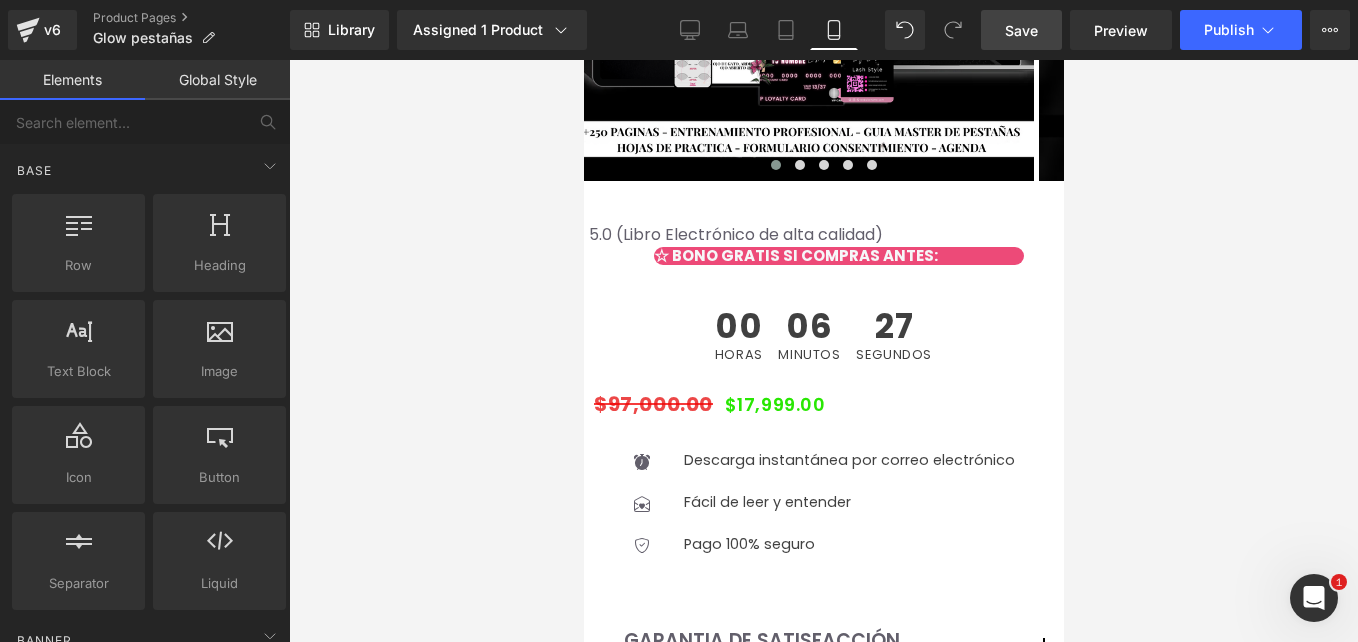 click 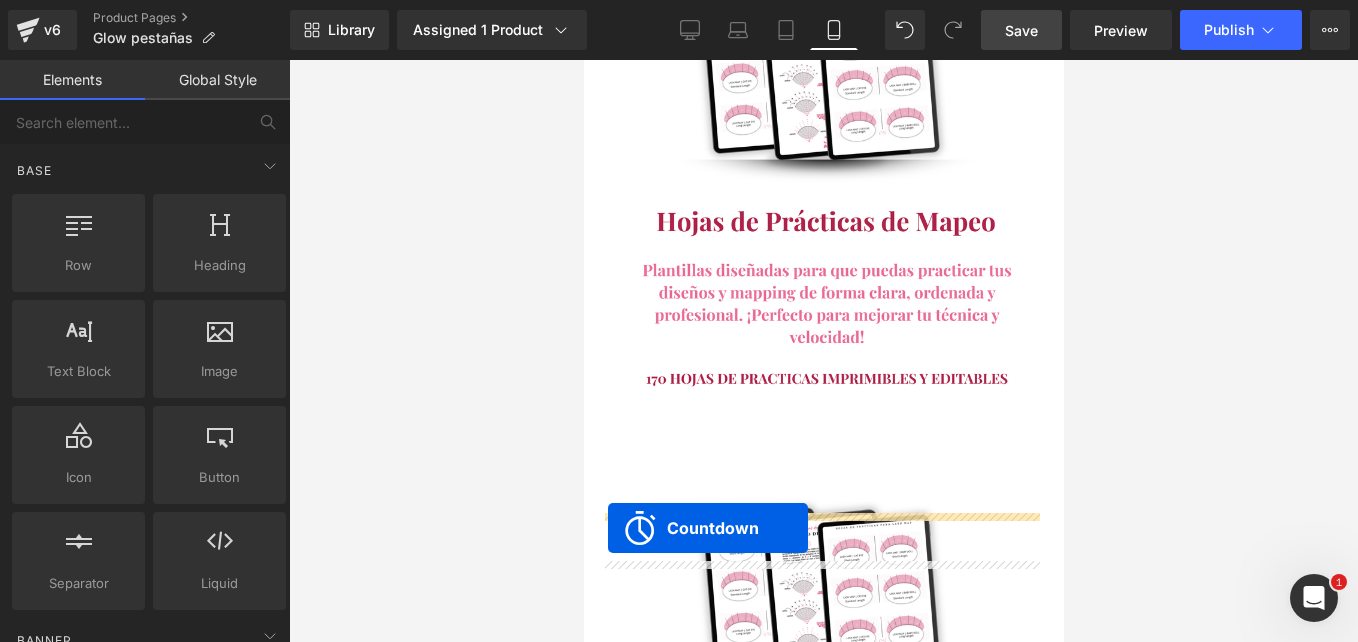scroll, scrollTop: 8134, scrollLeft: 0, axis: vertical 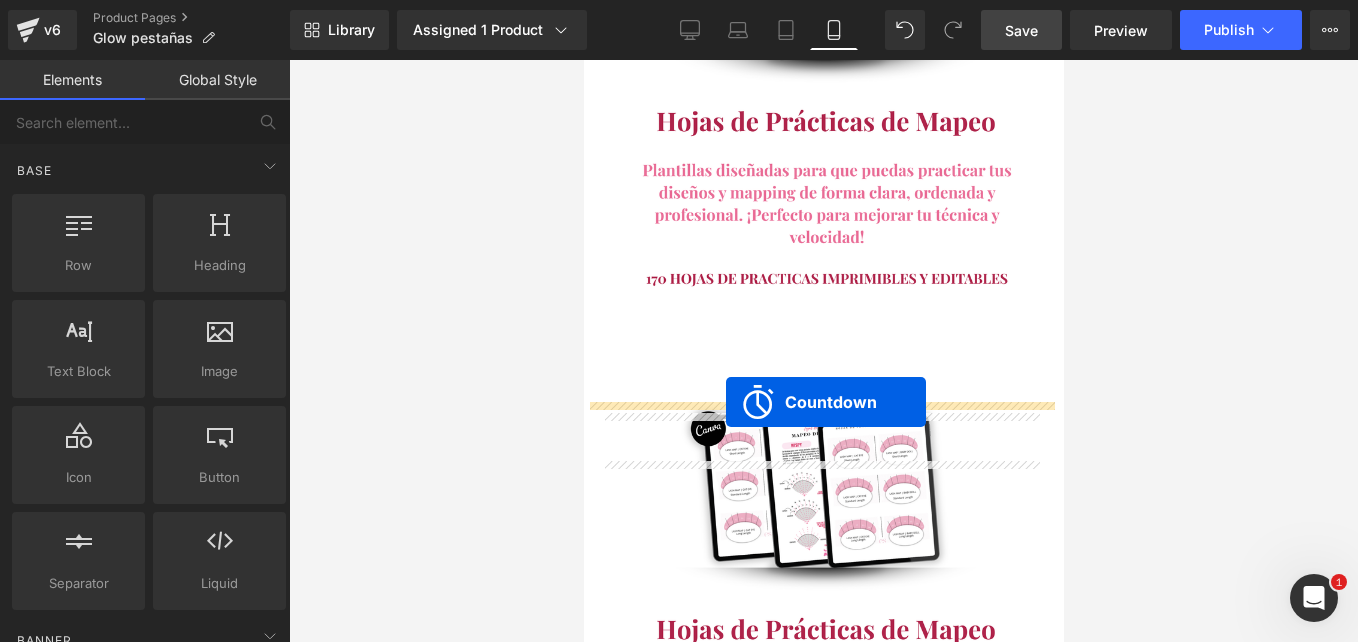 drag, startPoint x: 740, startPoint y: 329, endPoint x: 725, endPoint y: 402, distance: 74.52516 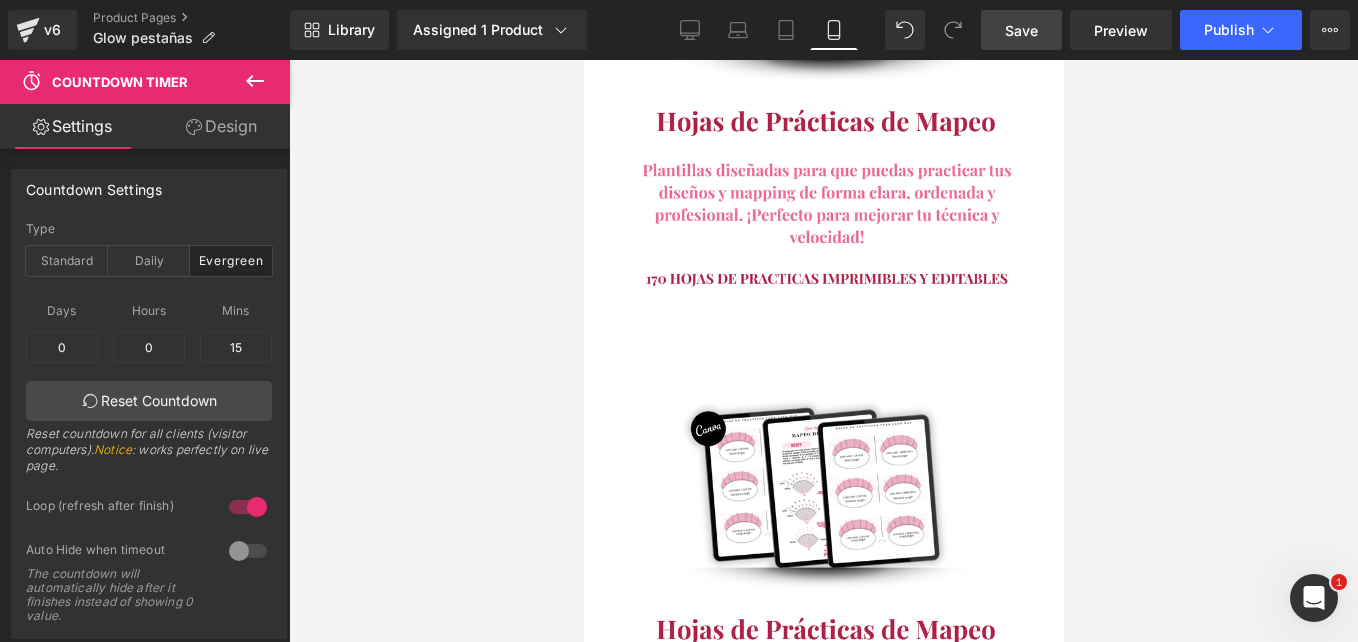 drag, startPoint x: 245, startPoint y: 132, endPoint x: 98, endPoint y: 288, distance: 214.34785 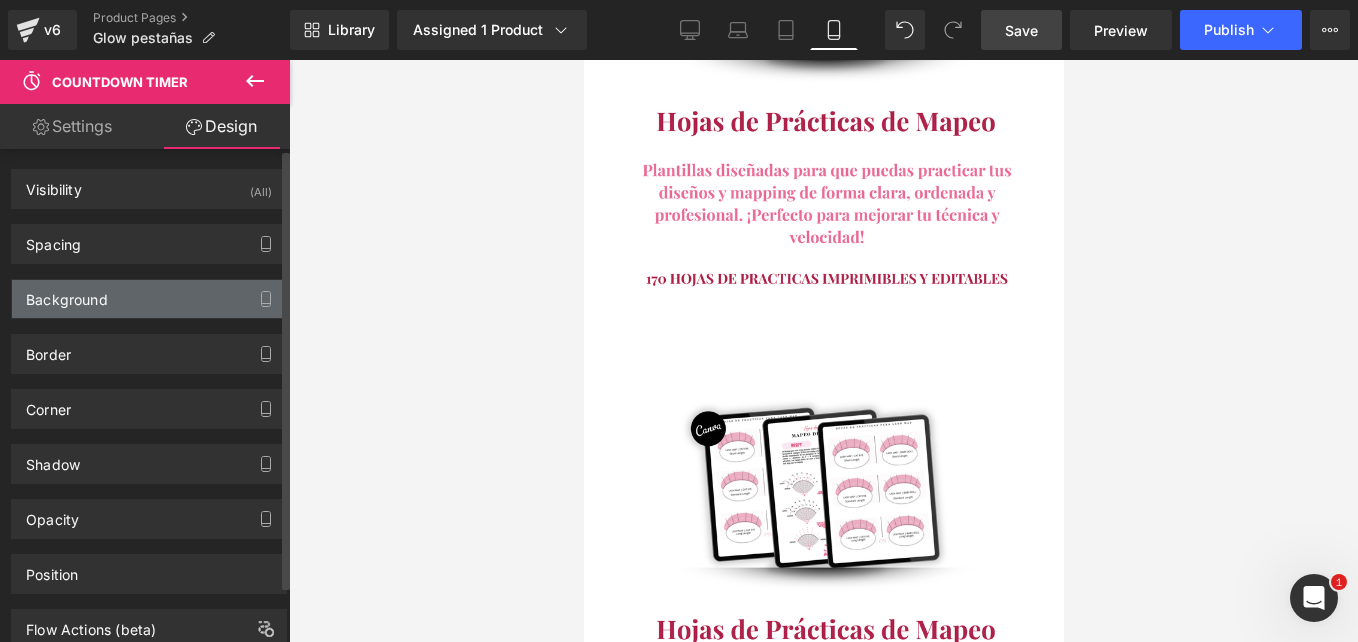 click on "Background" at bounding box center [67, 294] 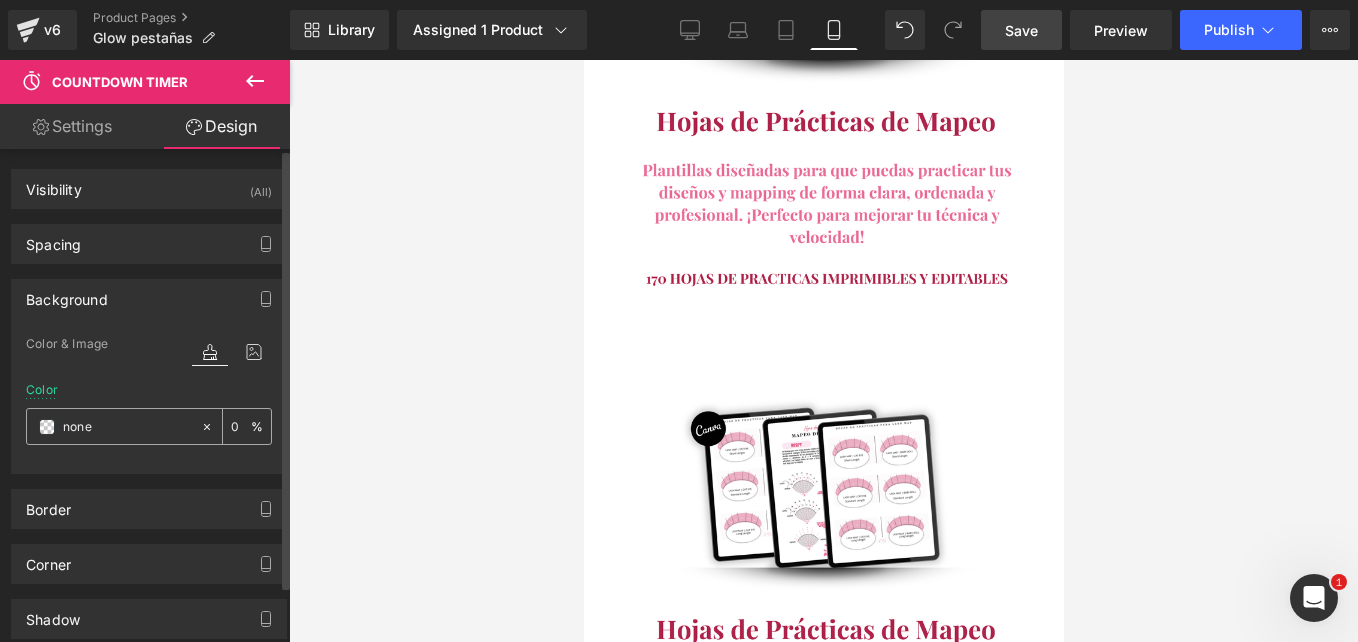 click at bounding box center (47, 427) 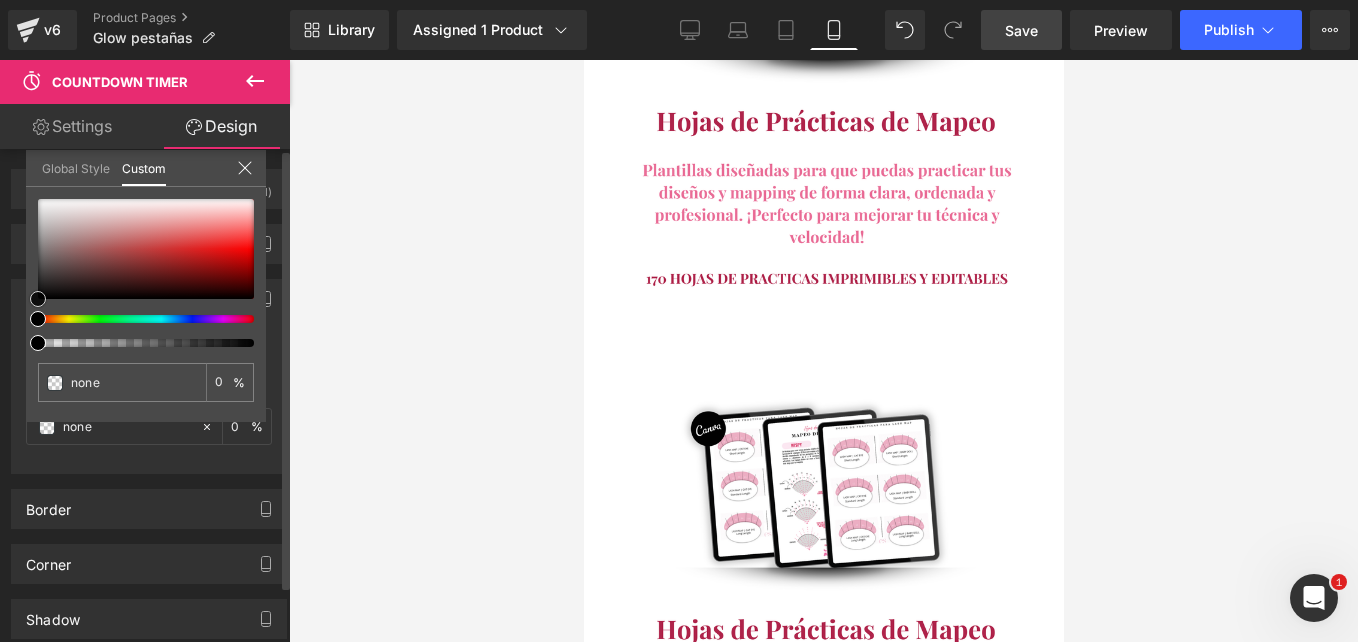 type on "#a08181" 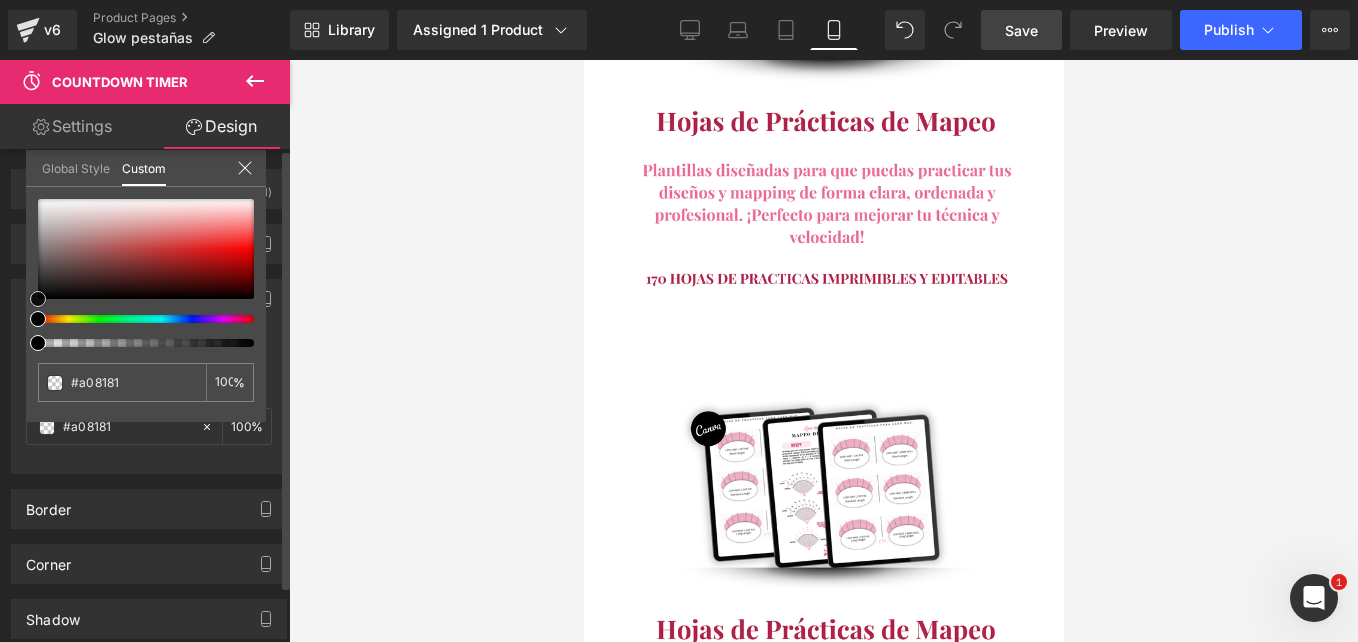 type on "#c3bfbf" 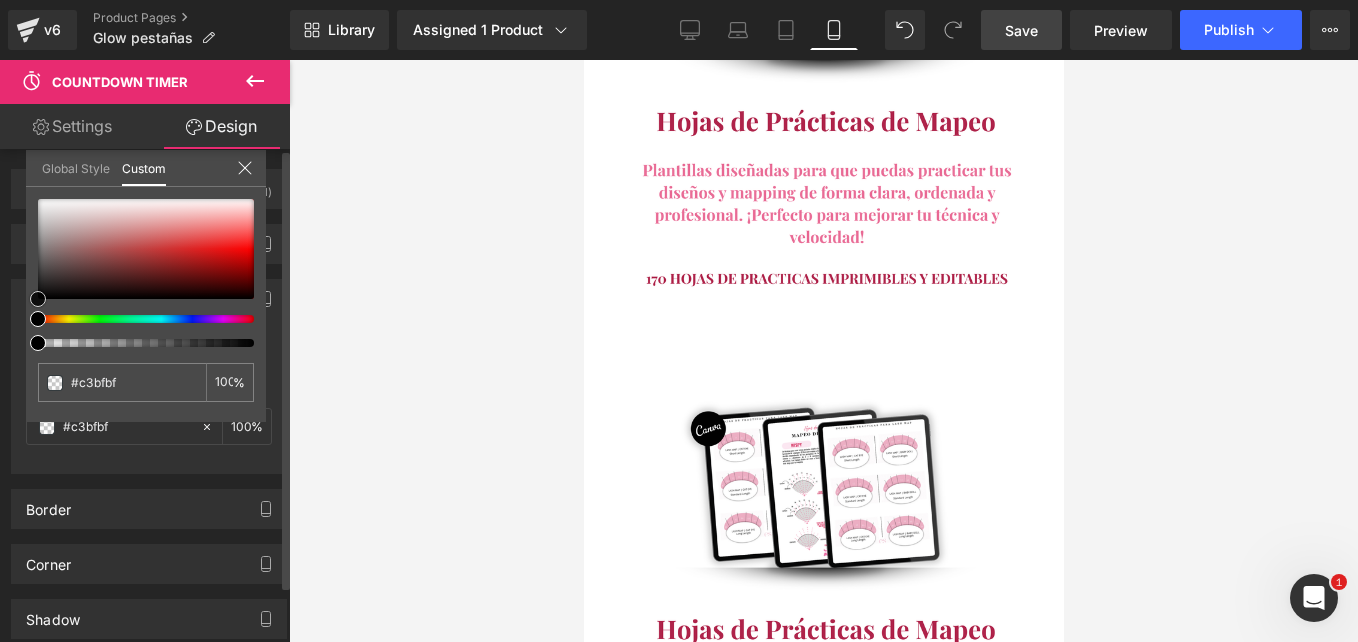 type on "#e8e8e8" 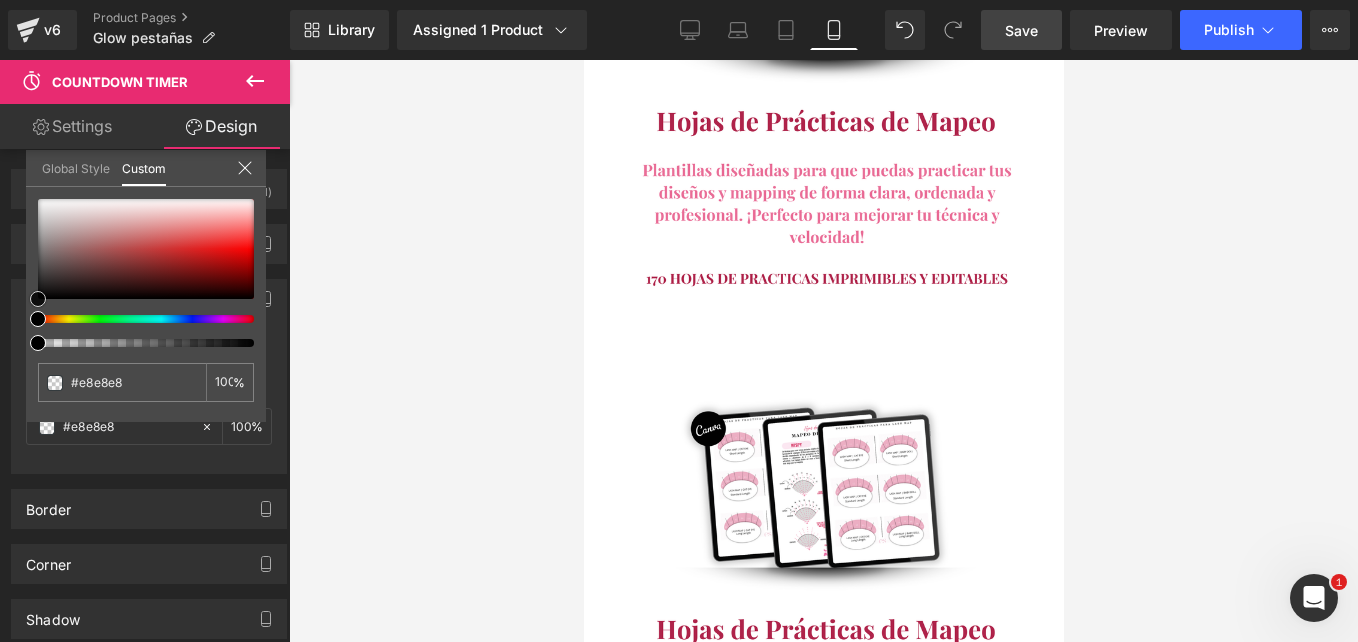 type on "#ffffff" 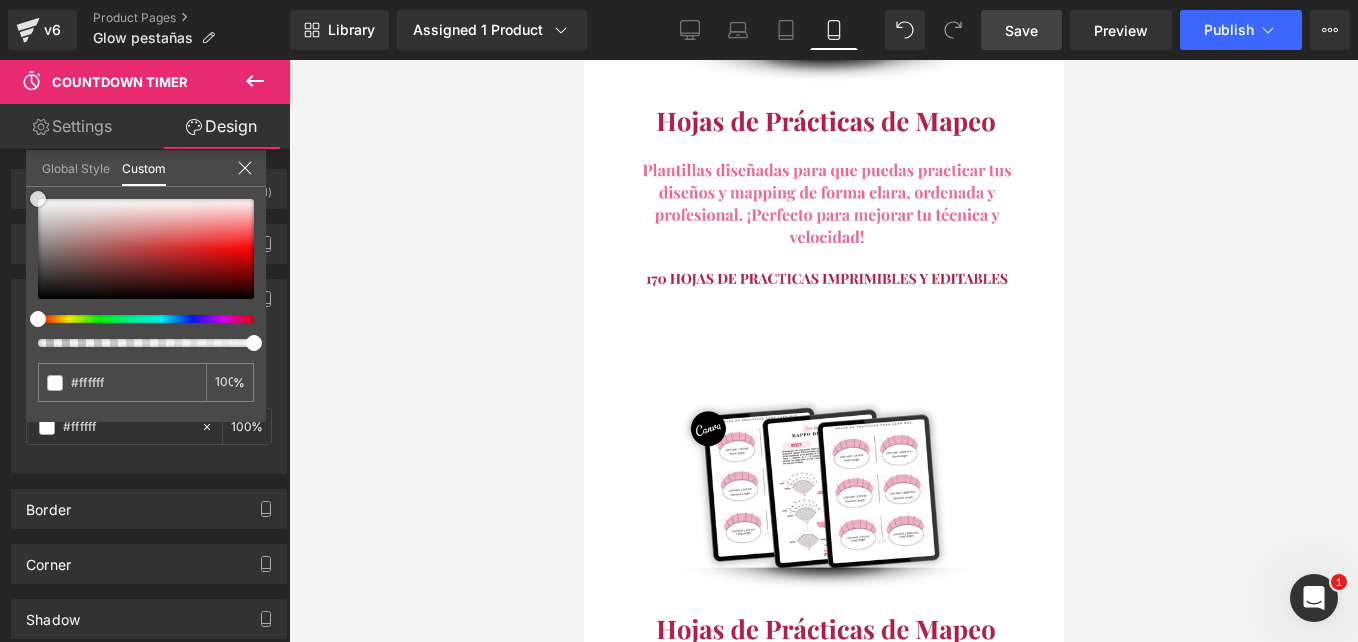drag, startPoint x: 0, startPoint y: 202, endPoint x: 0, endPoint y: 134, distance: 68 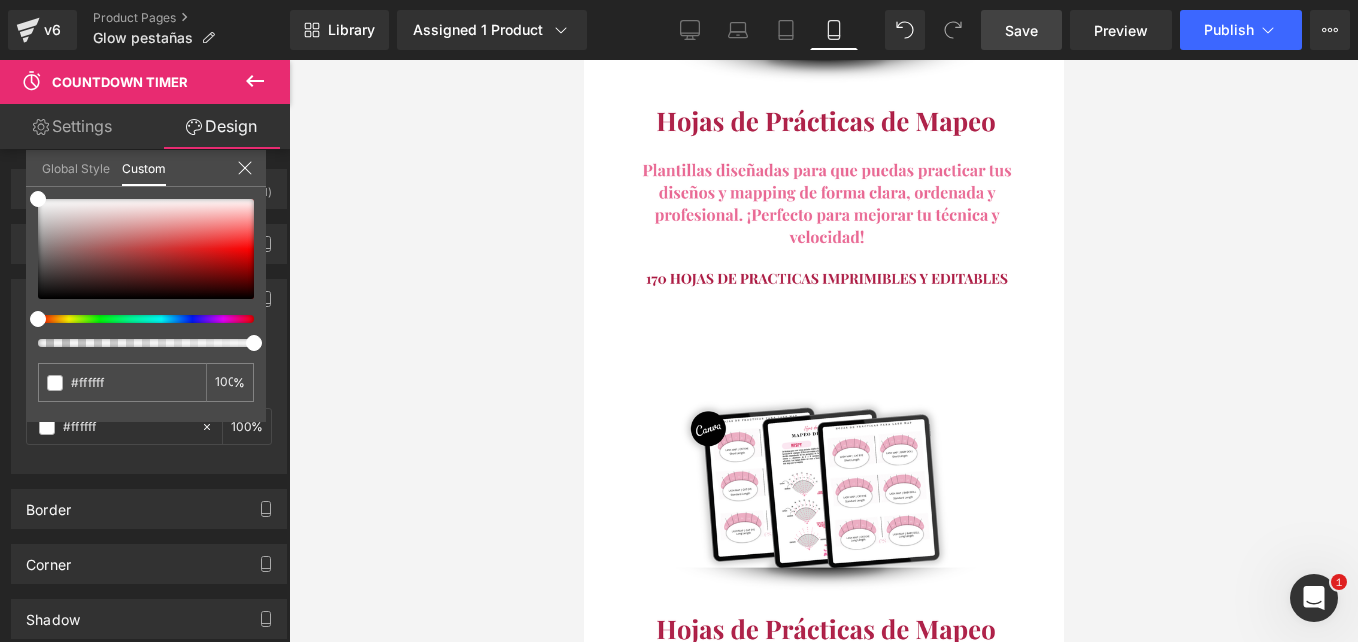 click at bounding box center (823, 351) 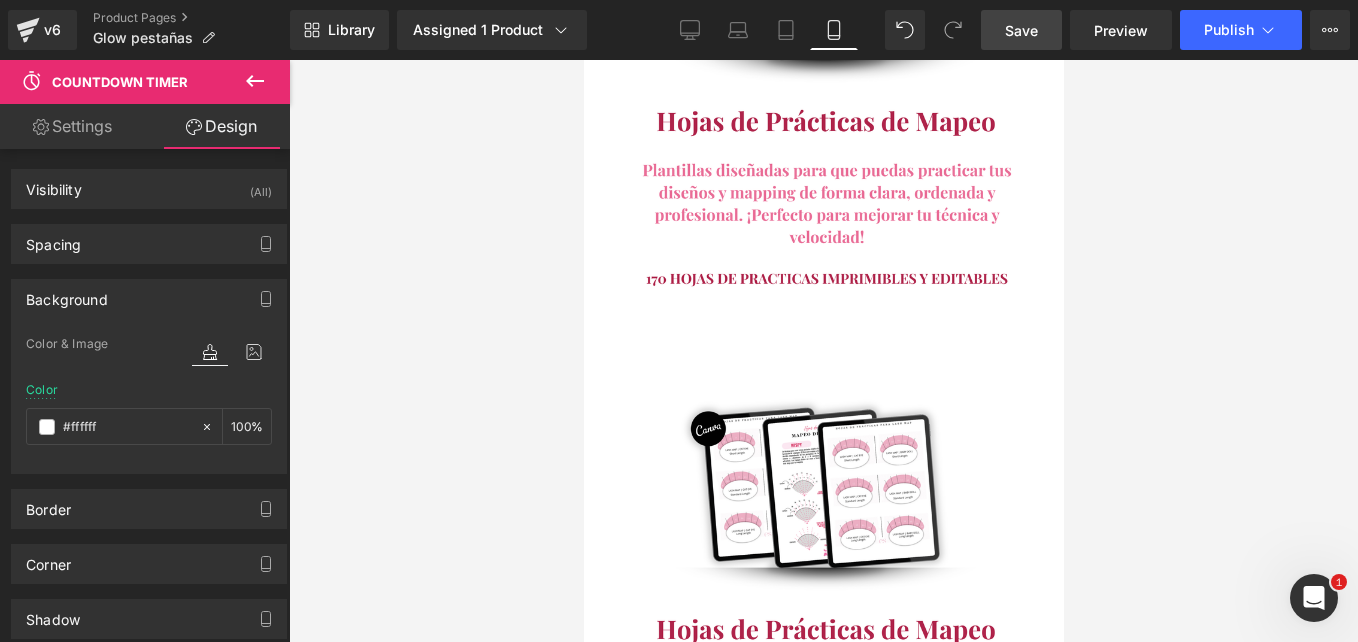 scroll, scrollTop: 8234, scrollLeft: 0, axis: vertical 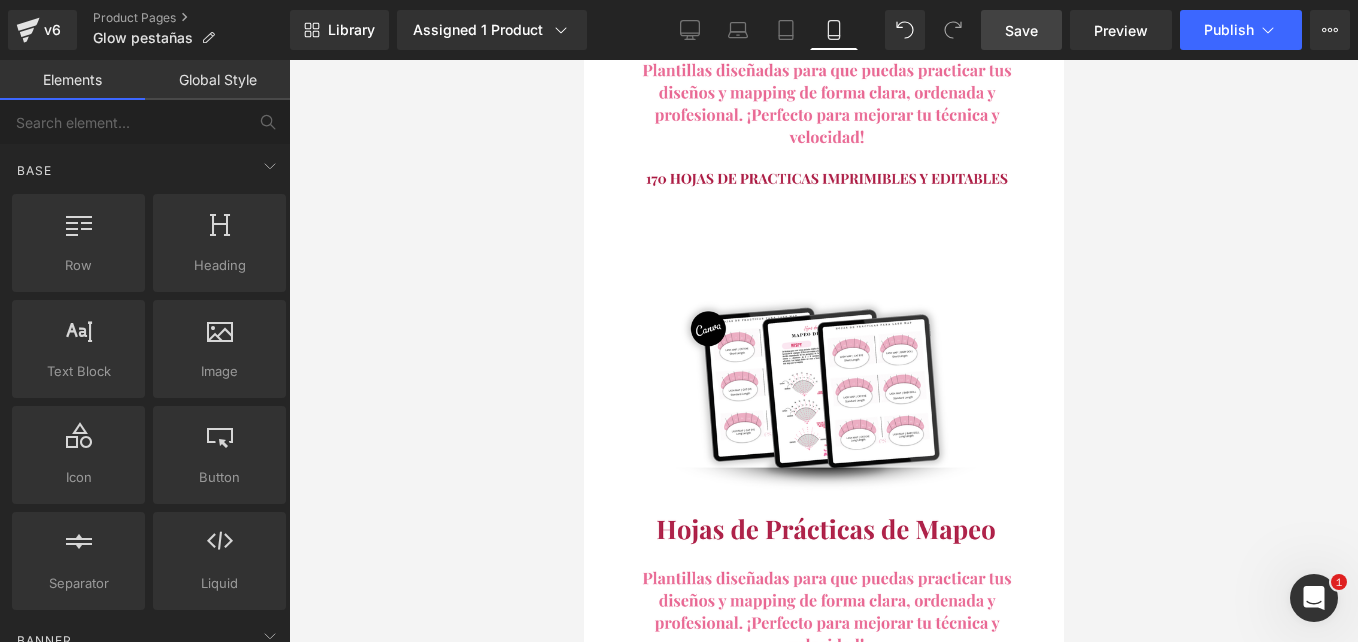 click at bounding box center [823, 351] 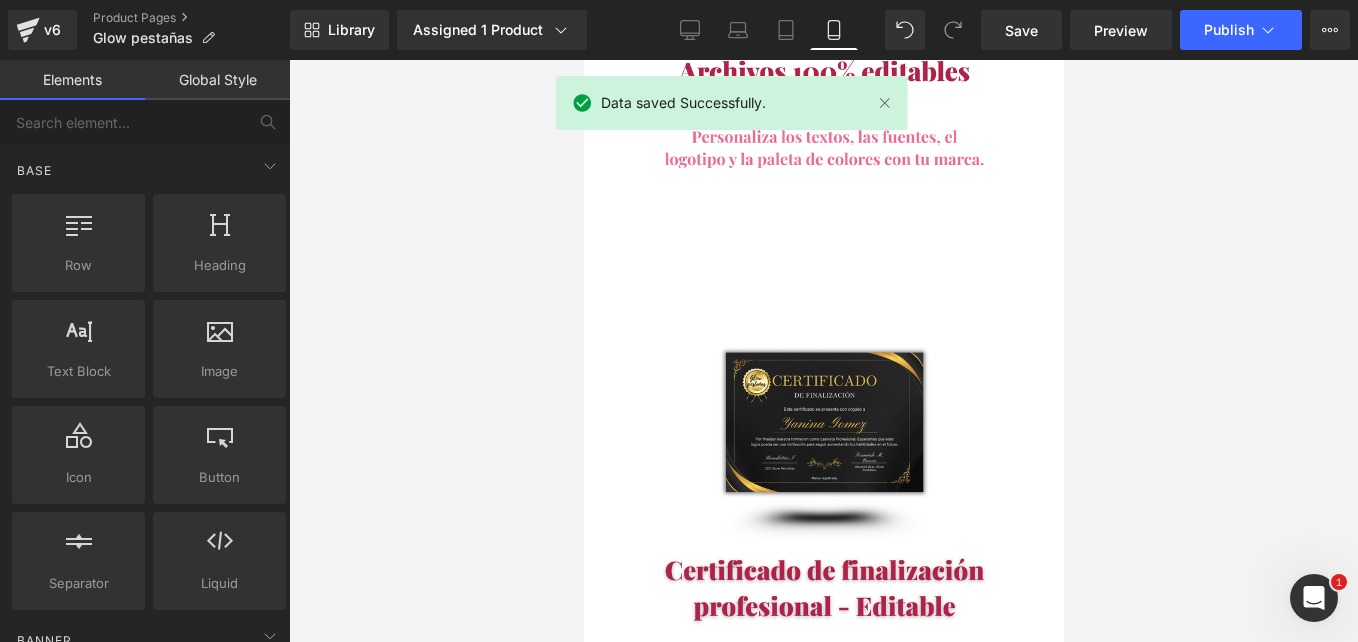 scroll, scrollTop: 9134, scrollLeft: 0, axis: vertical 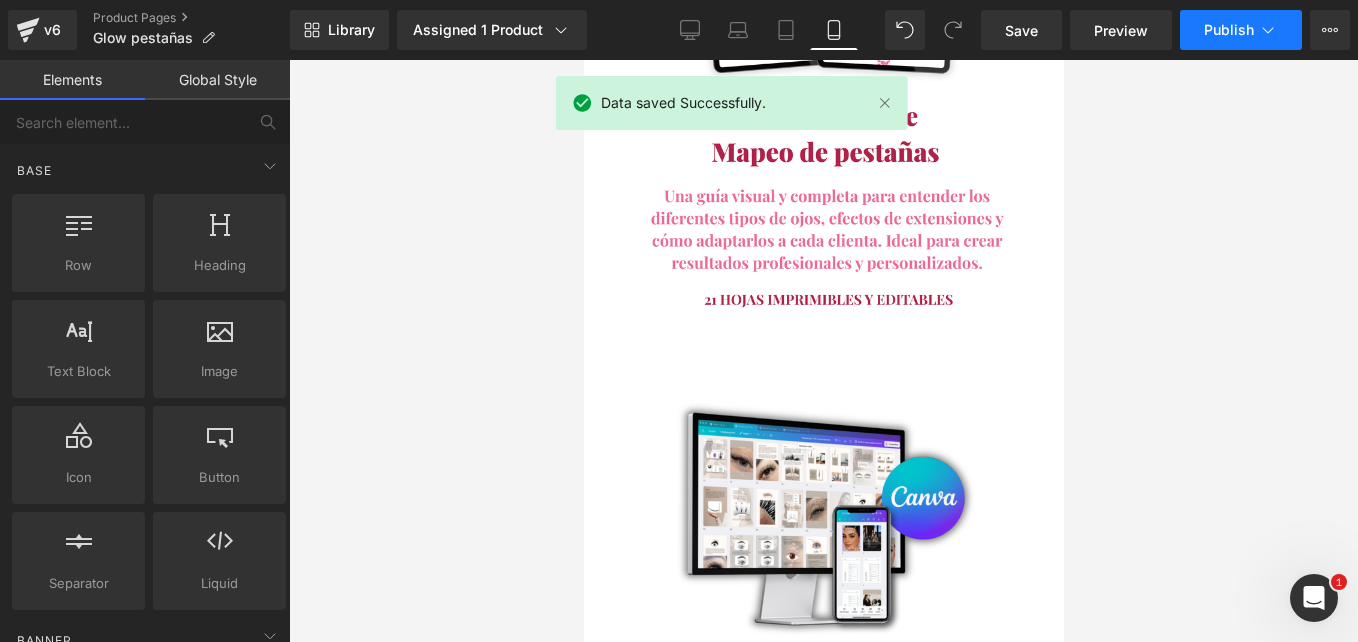 click on "Publish" at bounding box center [1229, 30] 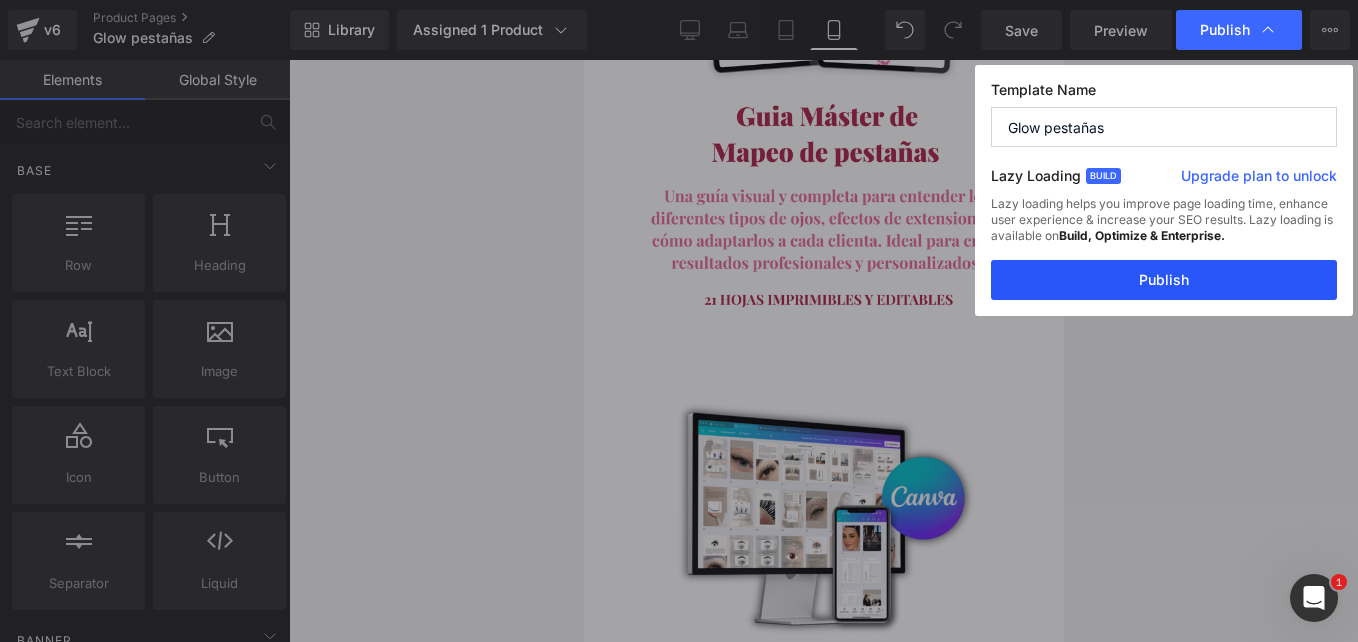 click on "Publish" at bounding box center (1164, 280) 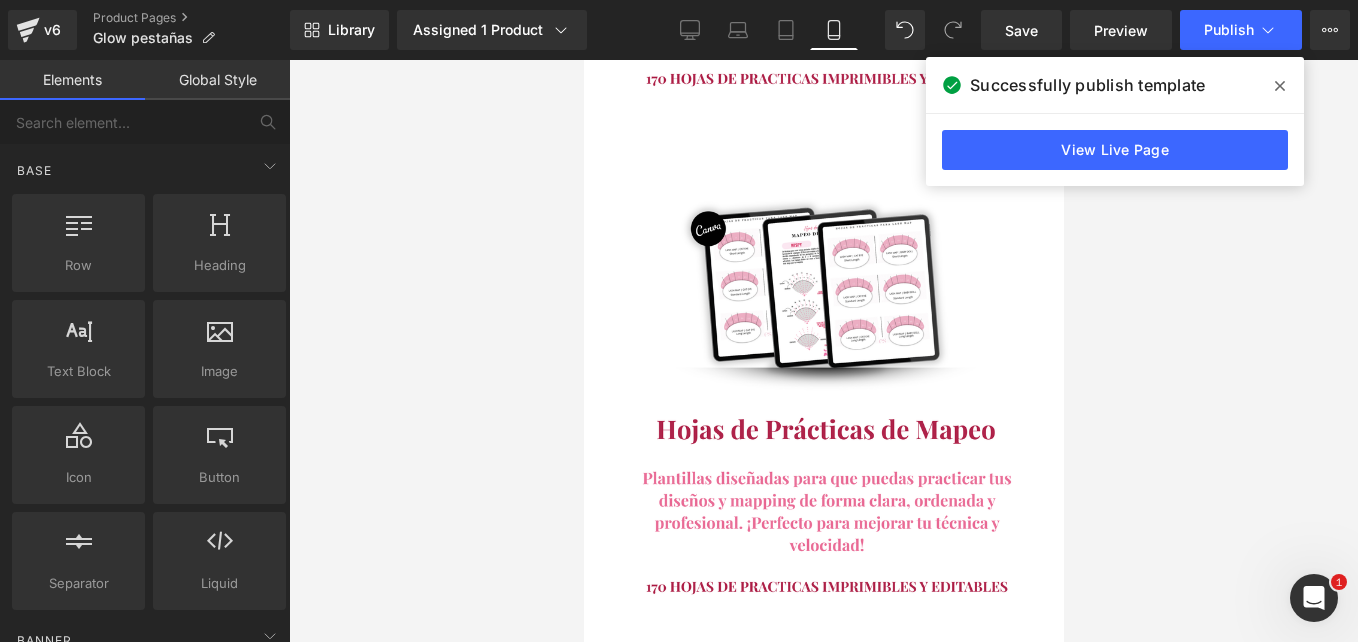 scroll, scrollTop: 8534, scrollLeft: 0, axis: vertical 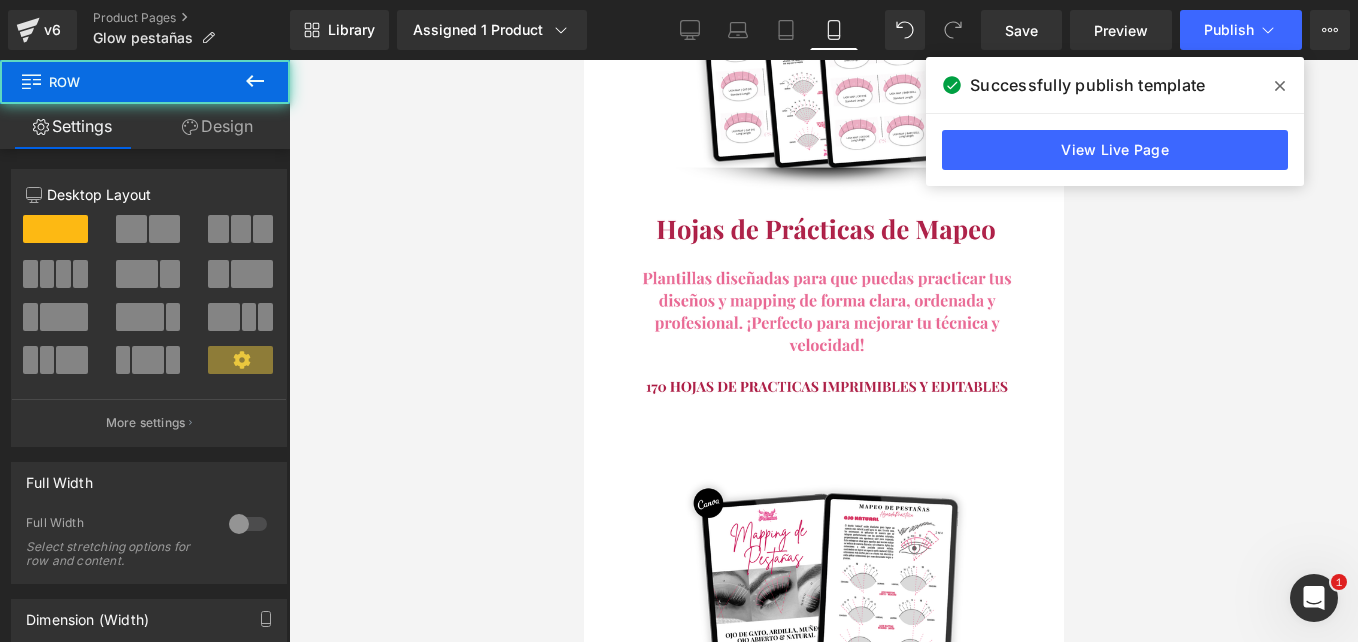 click on "¿Te ha pasado  algo como esto? Heading         ❌ ¿Alguna vez has sentido que tu  falta de habilidades para extensiones de pestañas  te ha impedido crear resultados impresionantes y de aspecto profesional? ❌ ¿ Te ha costado  encontrar recursos fáciles de seguir que enseñen técnicas de extensión de pestañas sin gastar una fortuna en capacitación? ❌ ¿Le gustaría tener la  confianza para aplicar extensiones de pestañas  como un profesional y ahorrar tiempo y dinero en costosos cursos o salones? Si has respondido  "SÍ"  a alguna de estas preguntas,  ¡[PERSON_NAME] tu día de suerte!  ¡Finalmente descubrirás la solución definitiva para dominar las extensiones de pestañas como un profesional y  crear resultados impresionantes en todo momento! Text Block         Row" at bounding box center [823, 3268] 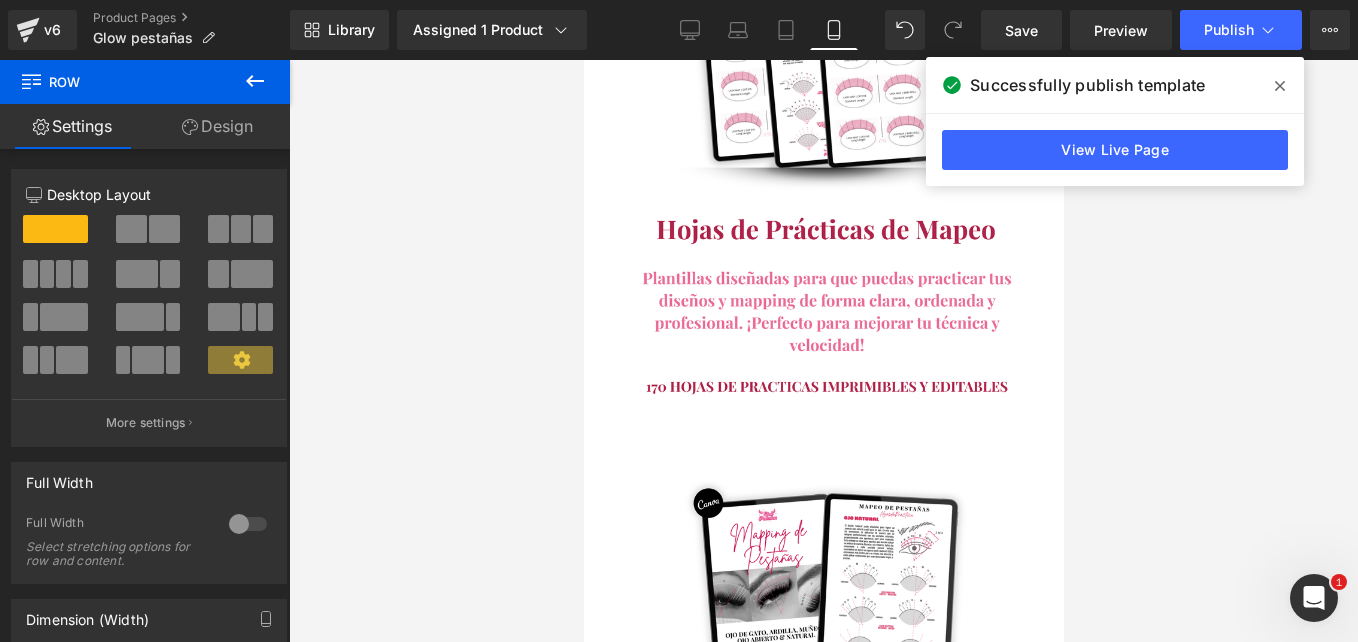 drag, startPoint x: 760, startPoint y: 327, endPoint x: 757, endPoint y: 348, distance: 21.213203 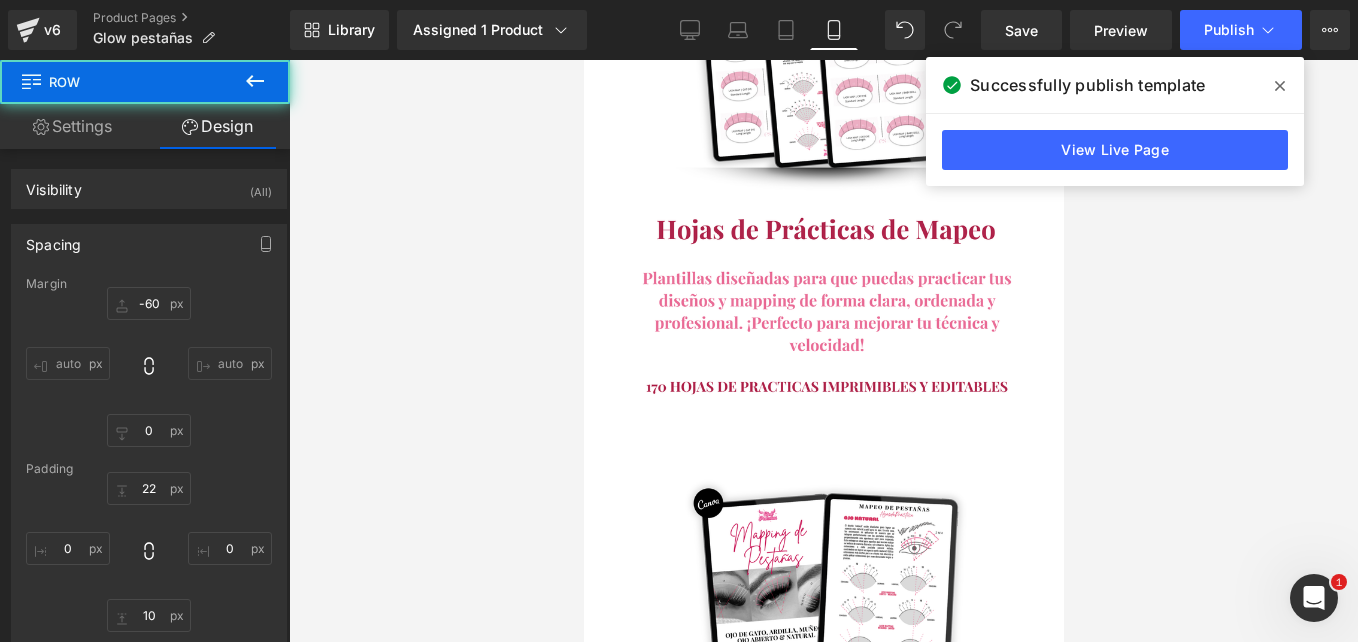 click on "Image" at bounding box center [817, 2720] 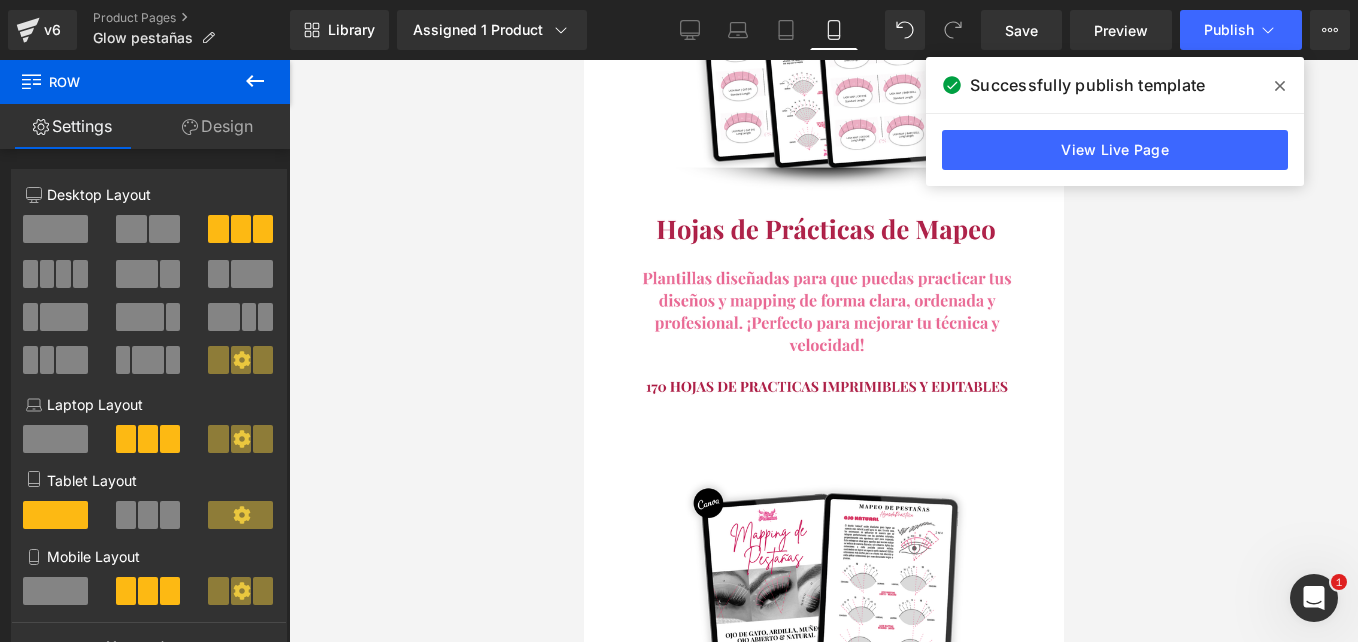 click on "Design" at bounding box center (217, 126) 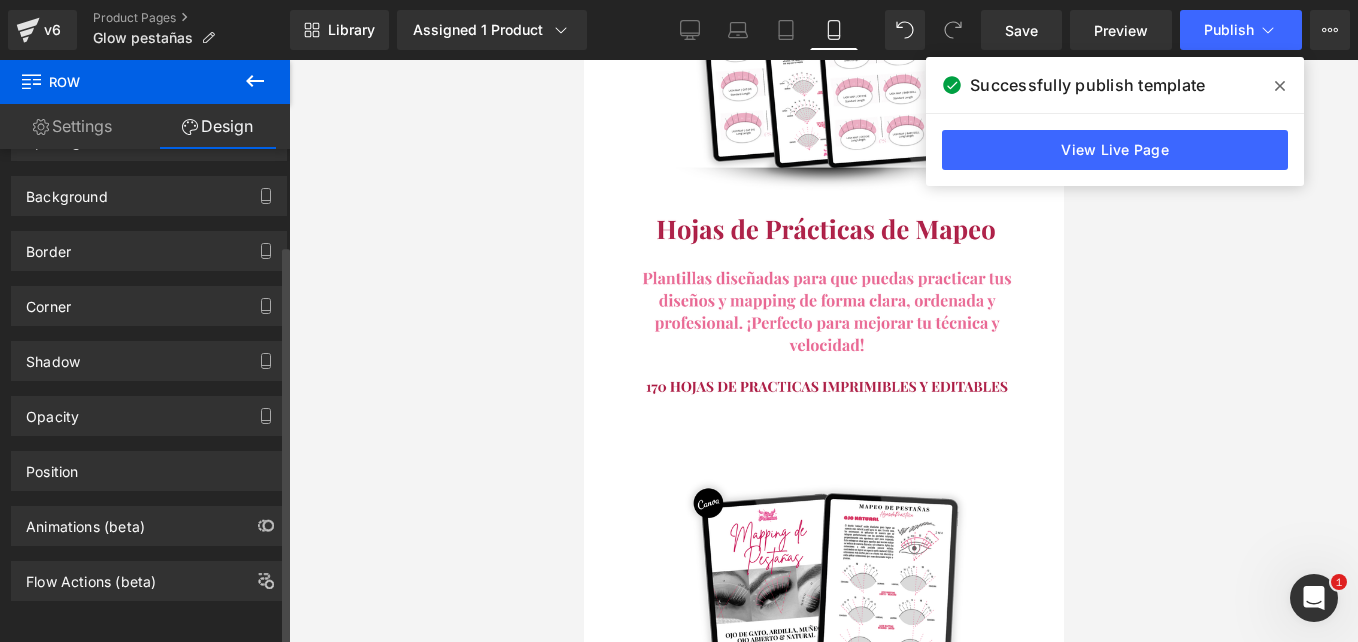 scroll, scrollTop: 0, scrollLeft: 0, axis: both 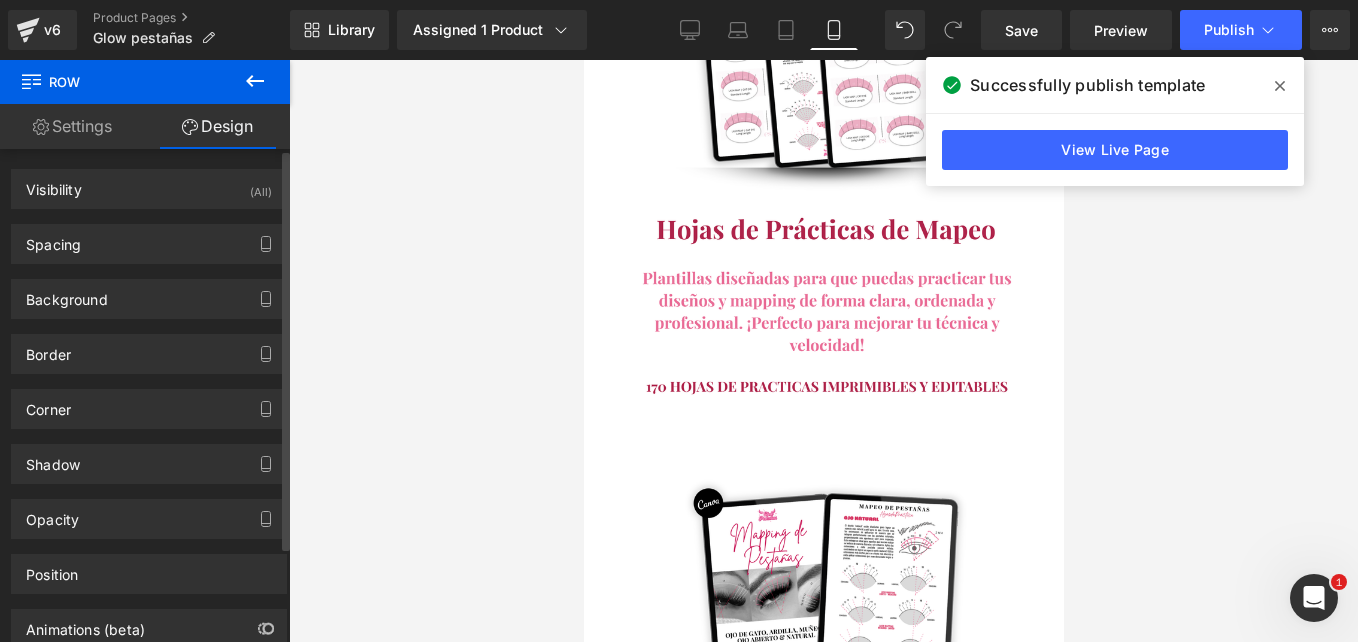 click on "Spacing
[GEOGRAPHIC_DATA]
0px 0
auto auto
0px 0
auto auto
[GEOGRAPHIC_DATA]
1px 1
19px 19
12px 12
8px 8" at bounding box center [149, 236] 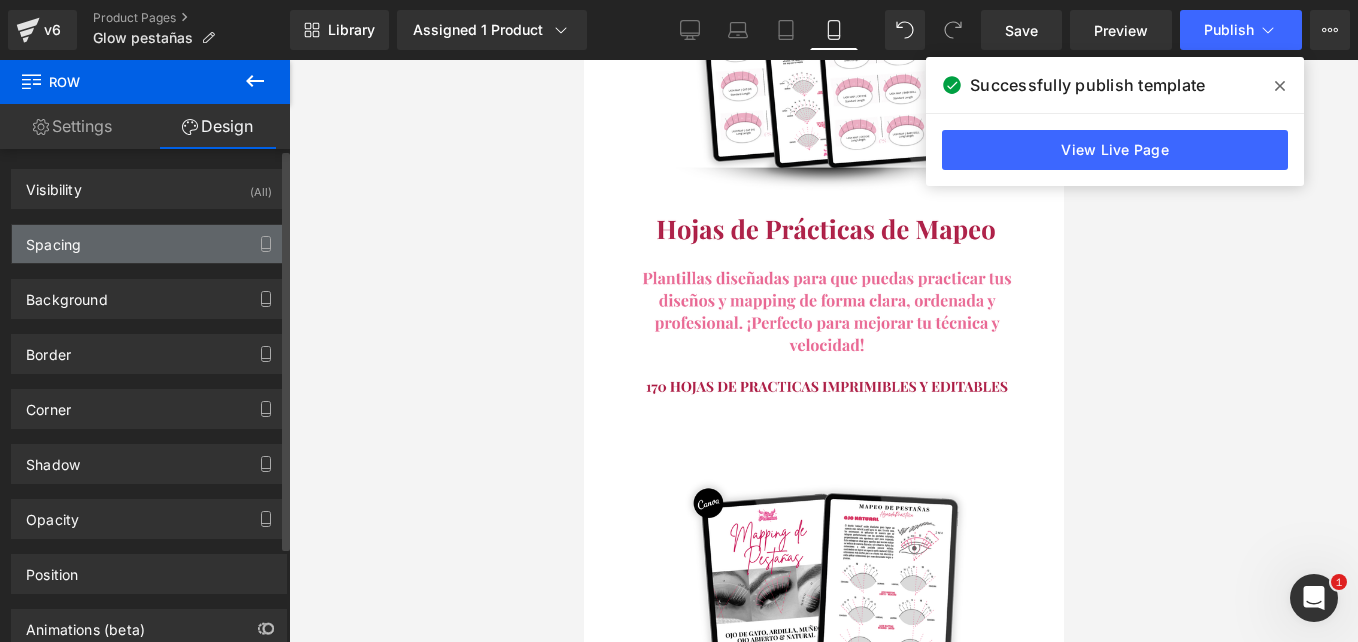click on "Spacing" at bounding box center (149, 244) 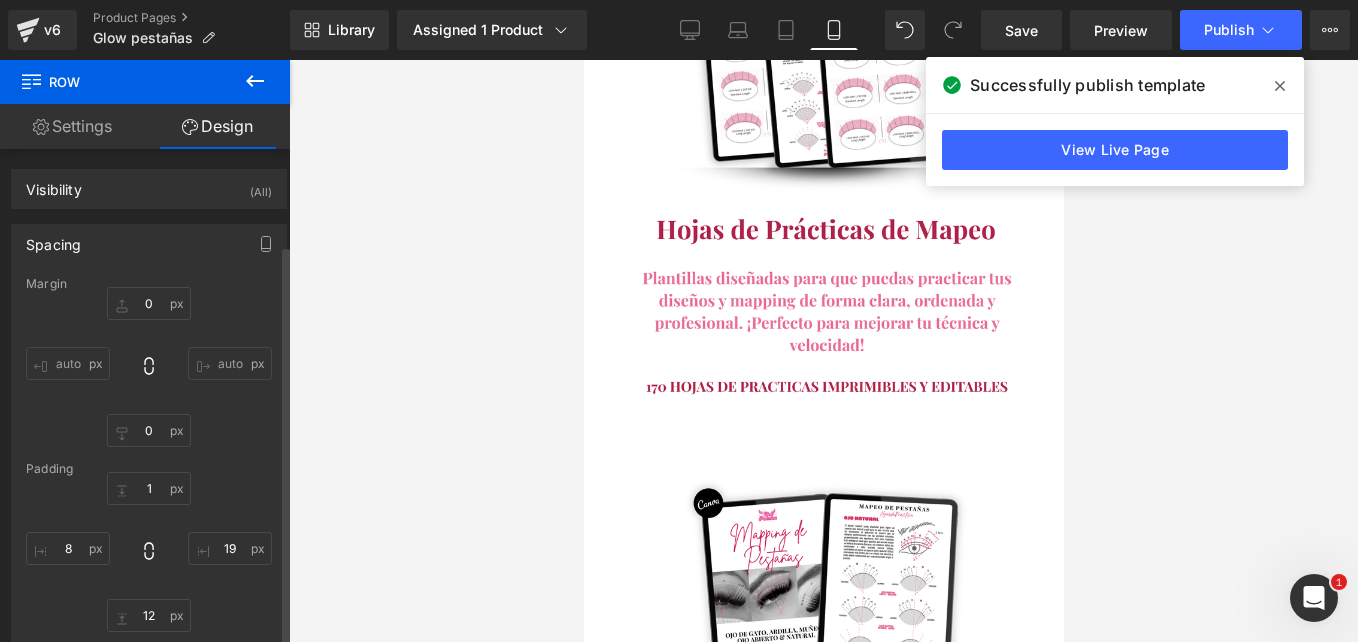 scroll, scrollTop: 200, scrollLeft: 0, axis: vertical 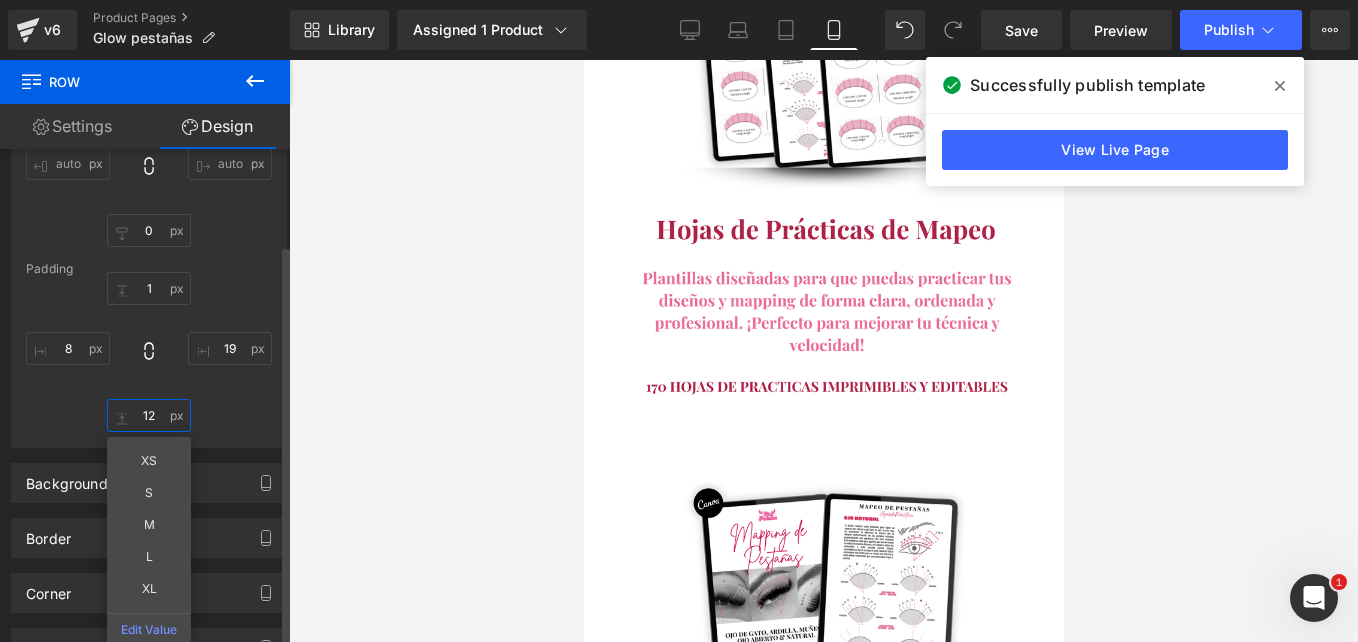 click on "12" at bounding box center (149, 415) 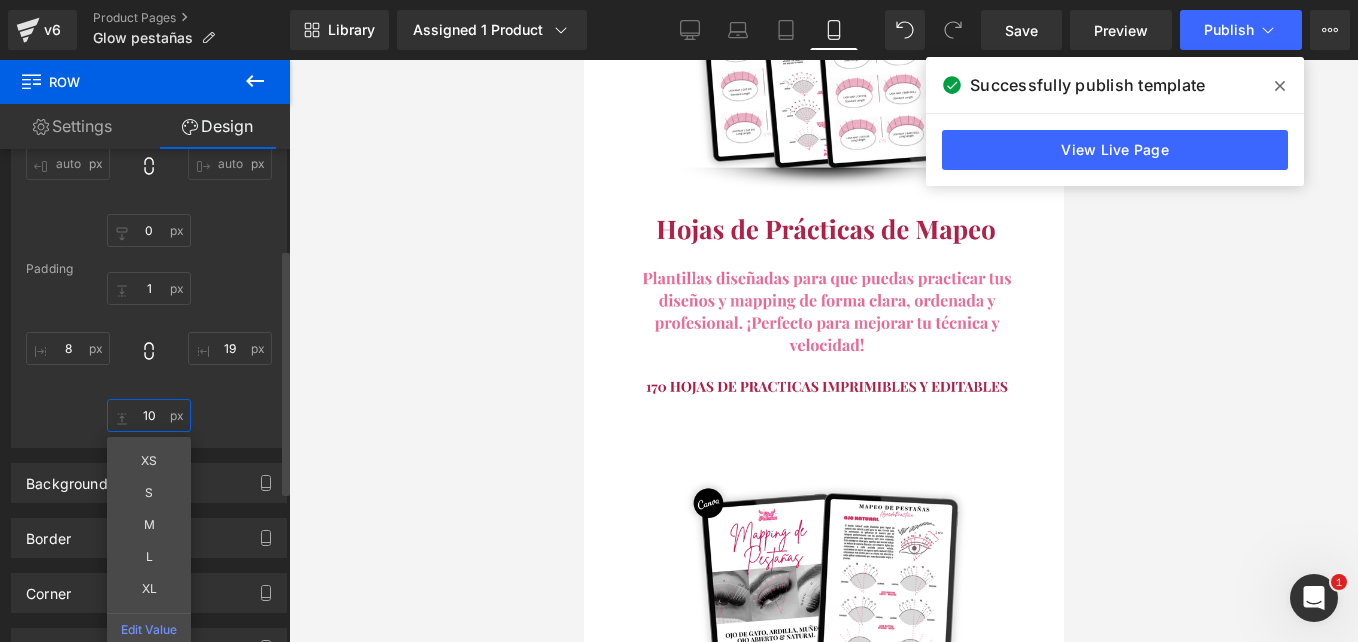 type on "1" 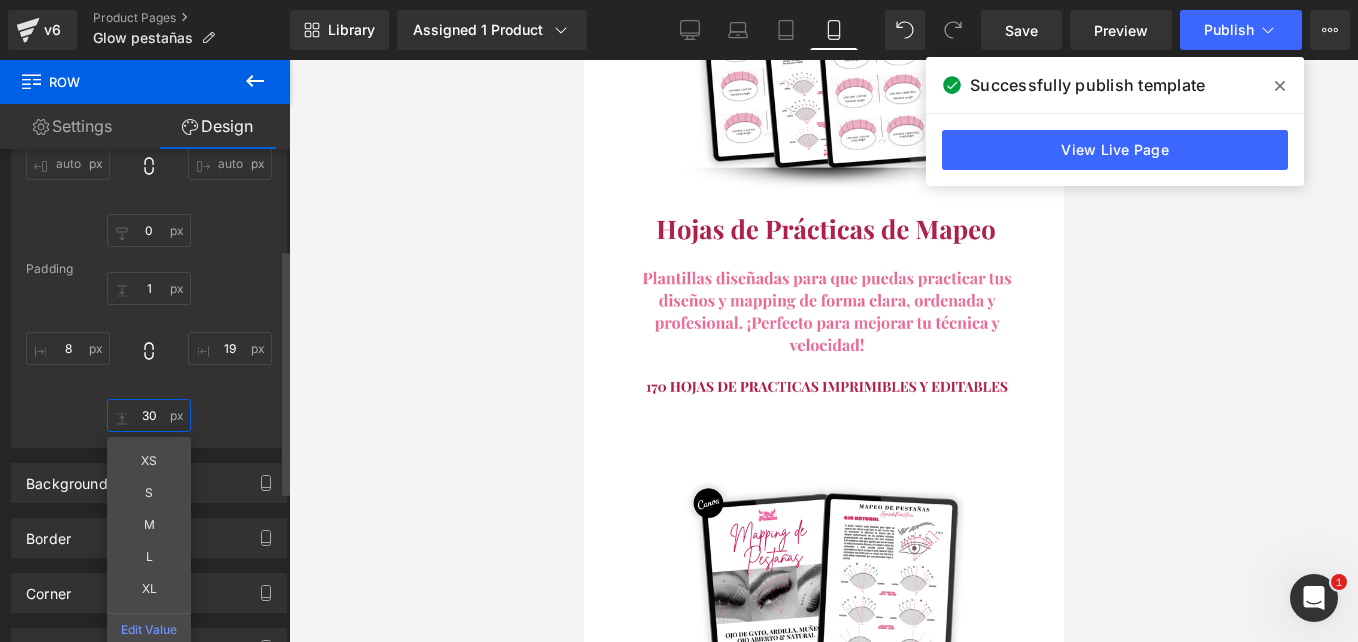 type on "3" 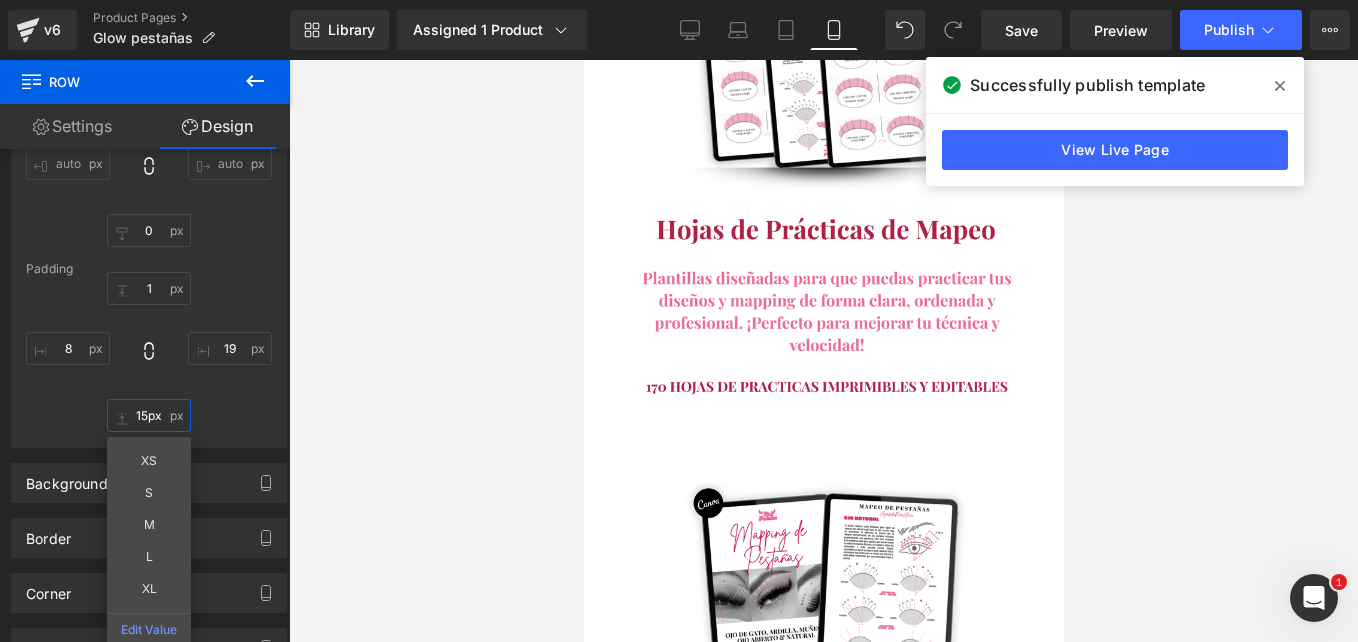 type on "14px" 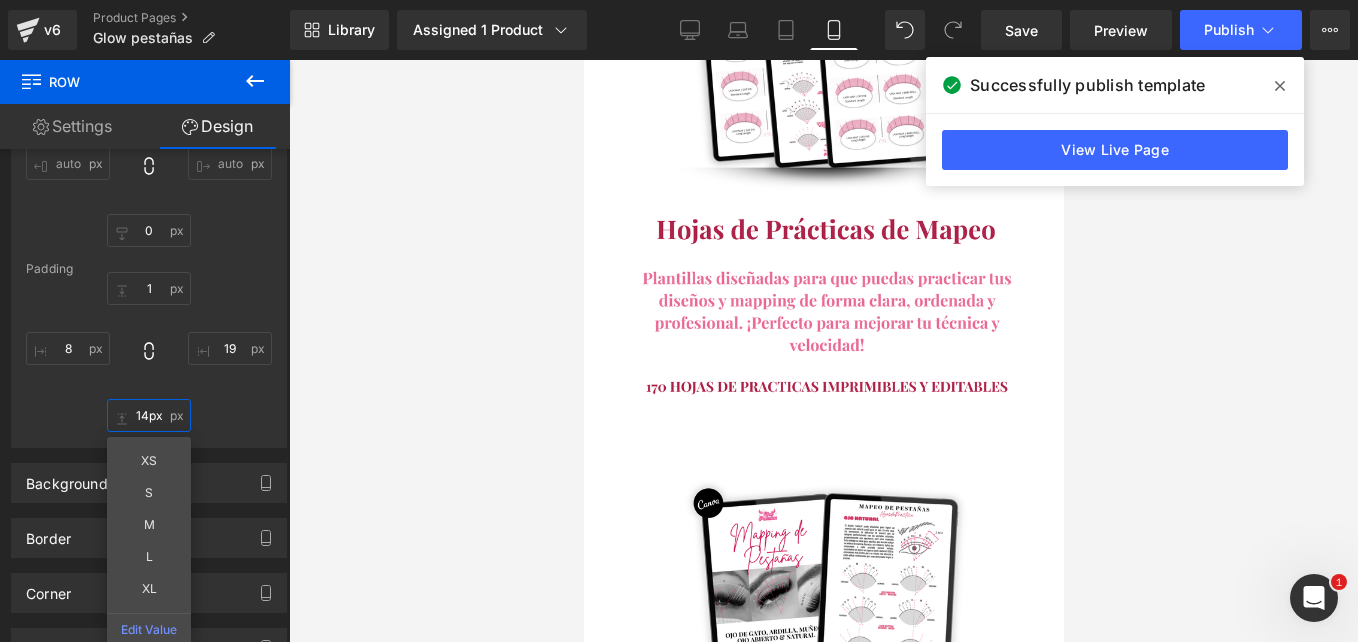 drag, startPoint x: 747, startPoint y: 345, endPoint x: 750, endPoint y: 309, distance: 36.124783 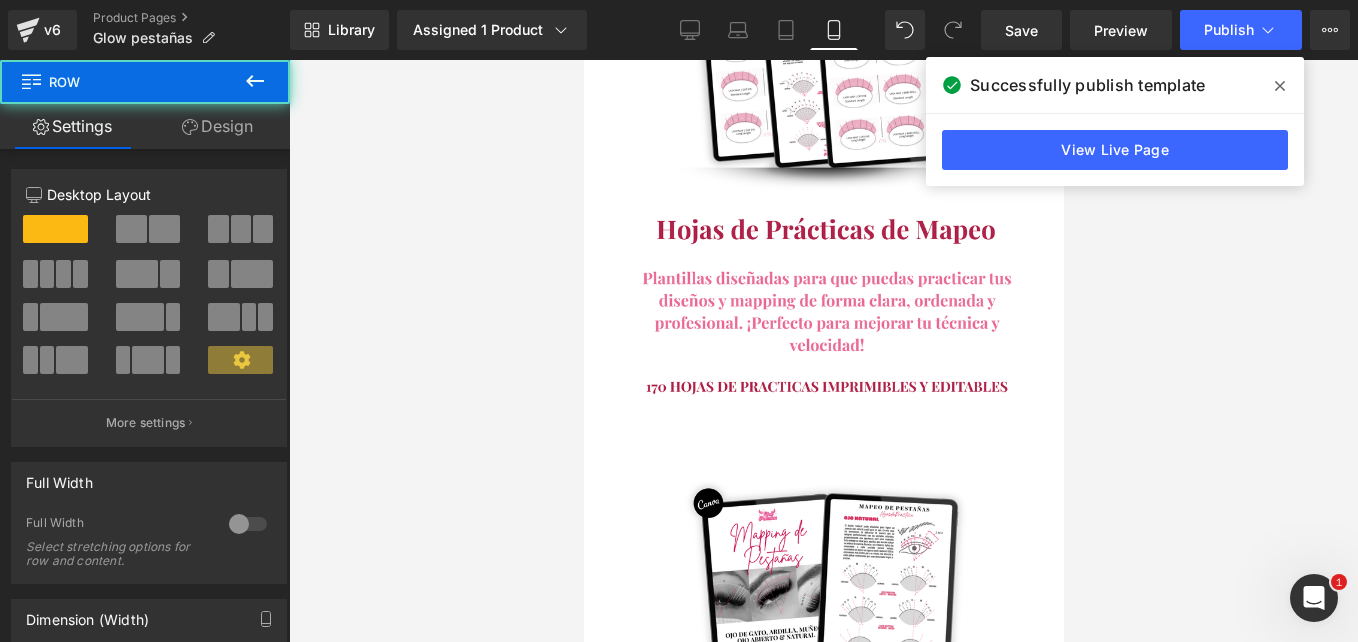 click at bounding box center (823, 3488) 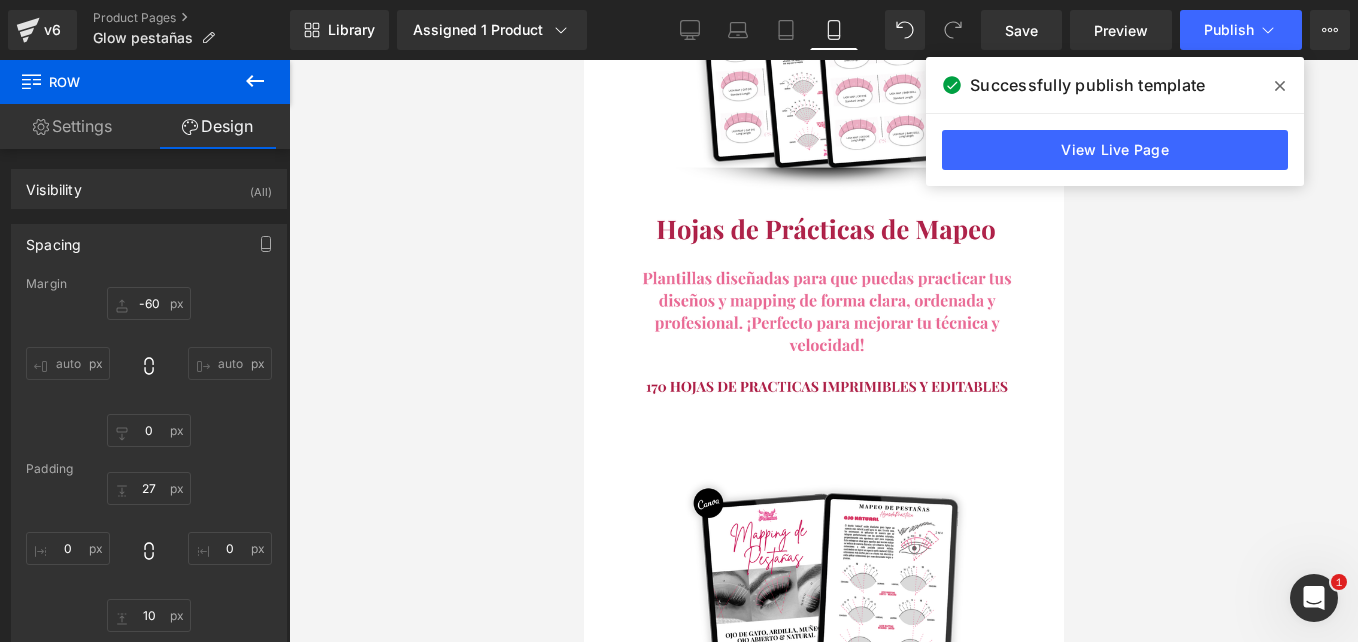 type on "16px" 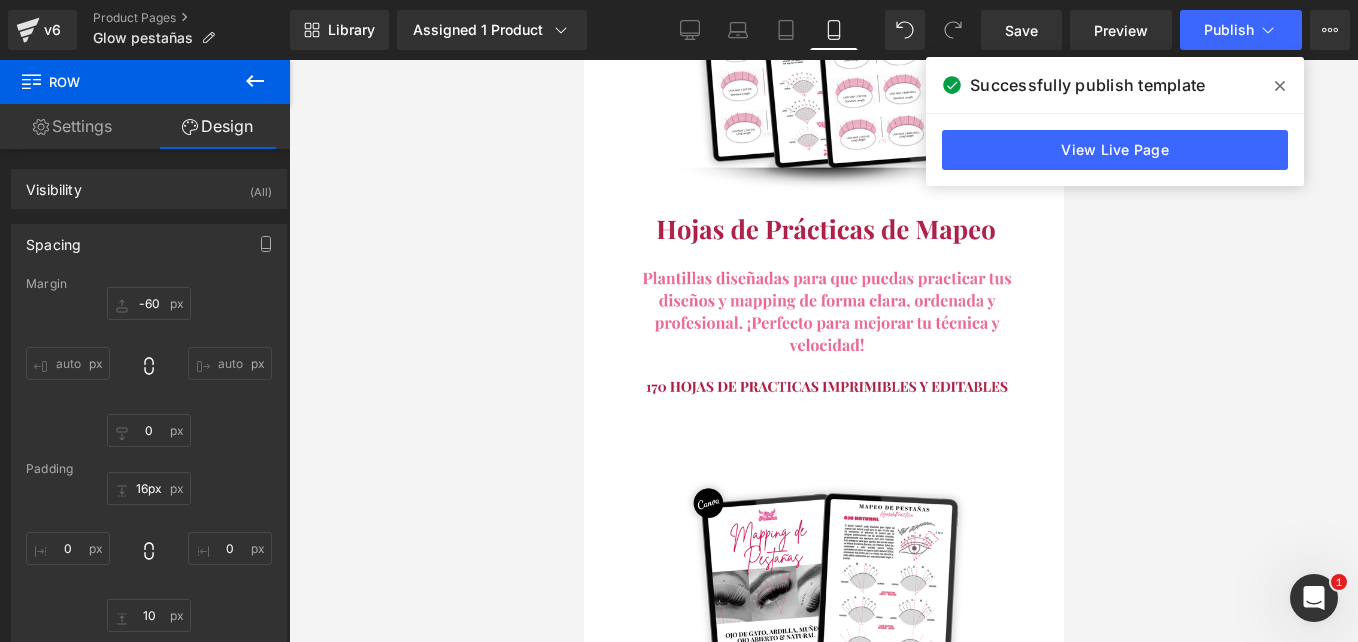 drag, startPoint x: 695, startPoint y: 342, endPoint x: 703, endPoint y: 331, distance: 13.601471 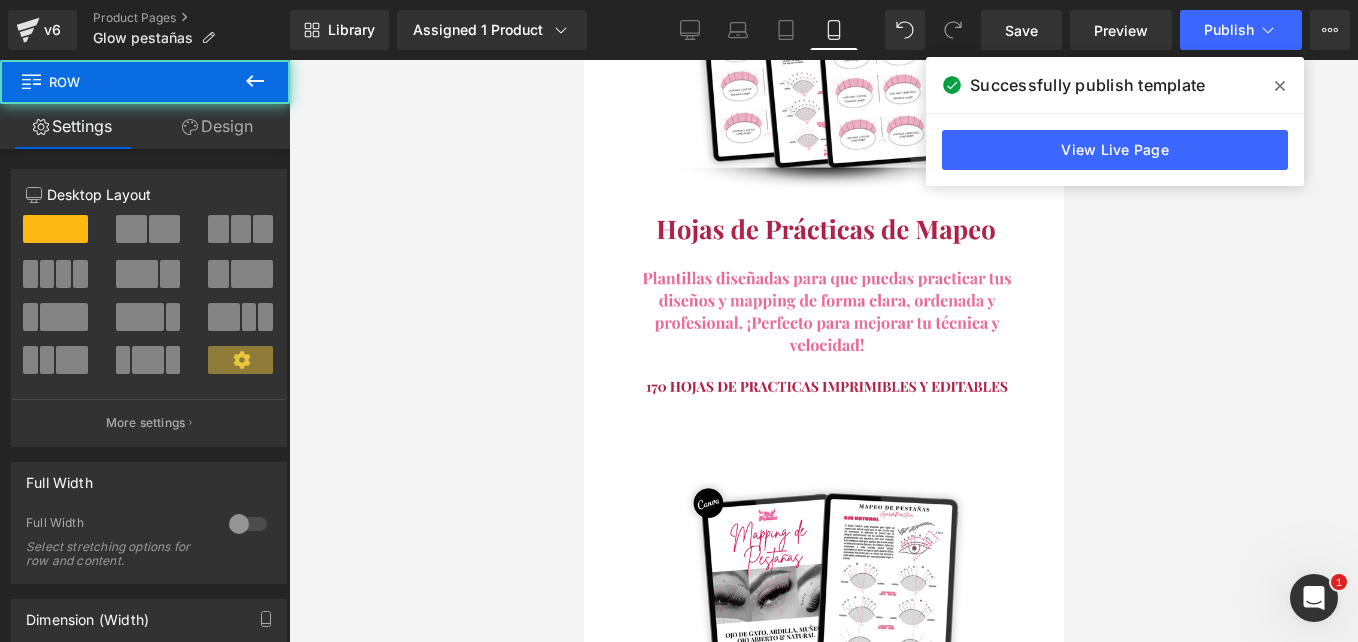 click at bounding box center [823, 3472] 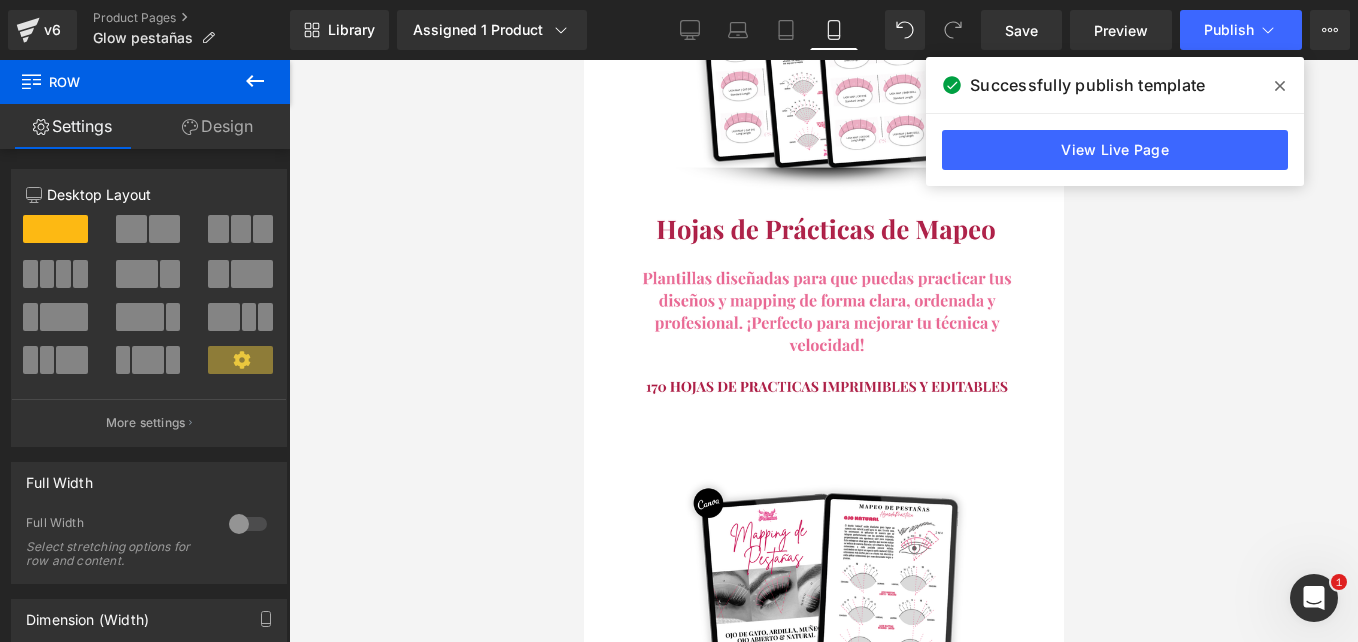 click at bounding box center [823, 3473] 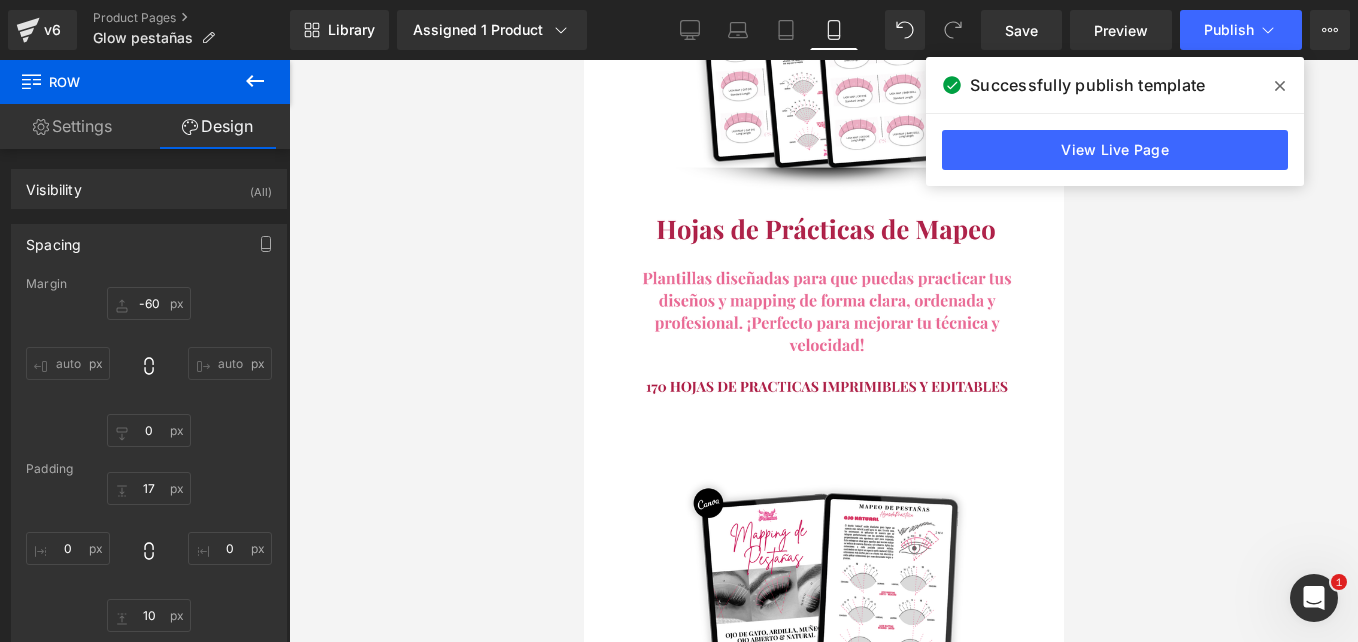 click at bounding box center [817, 3102] 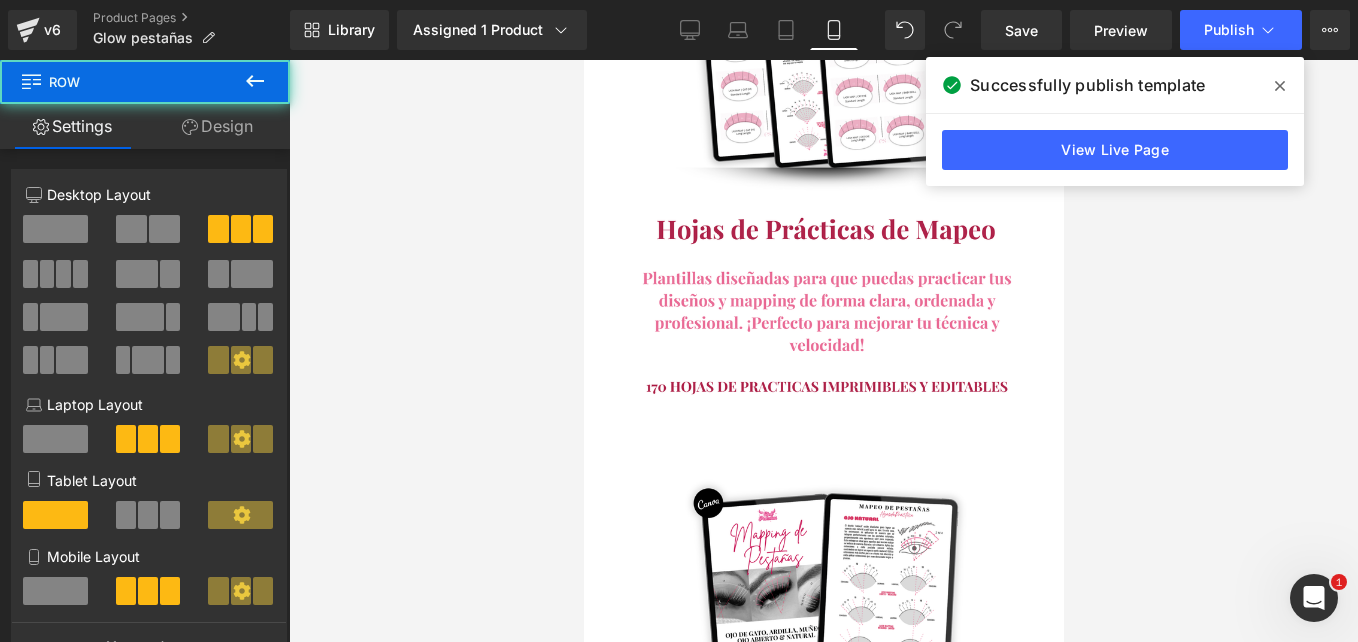 click at bounding box center [595, 3109] 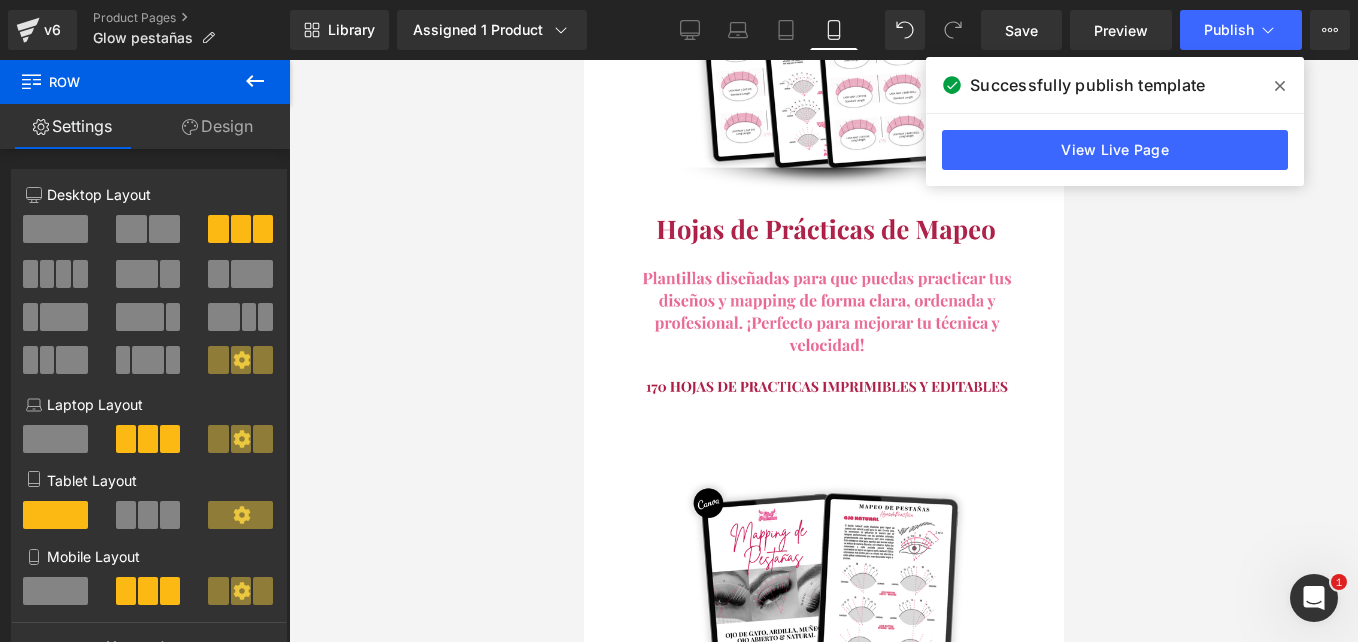 click on "$97,000.00
$17,999.00
81%
OFF
(P) Price
Buy it now
(P) Dynamic Checkout Button
Product         Image         Image         Image         Row" at bounding box center [823, 2667] 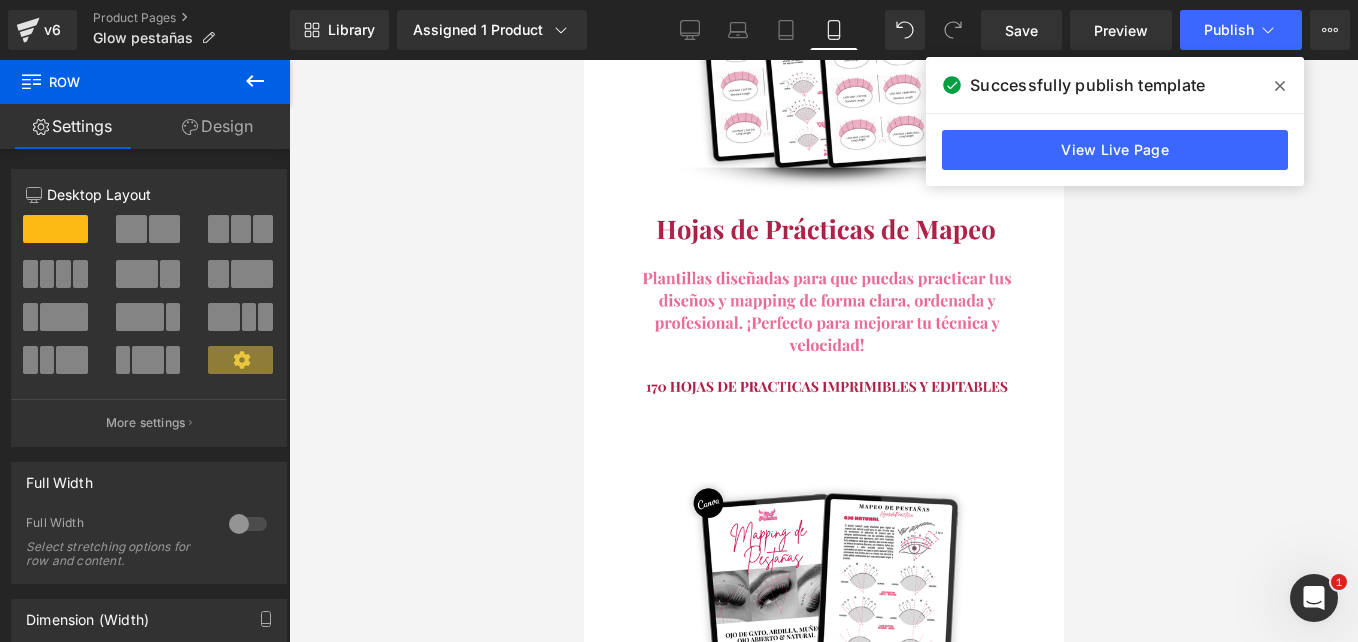 click at bounding box center [817, 2476] 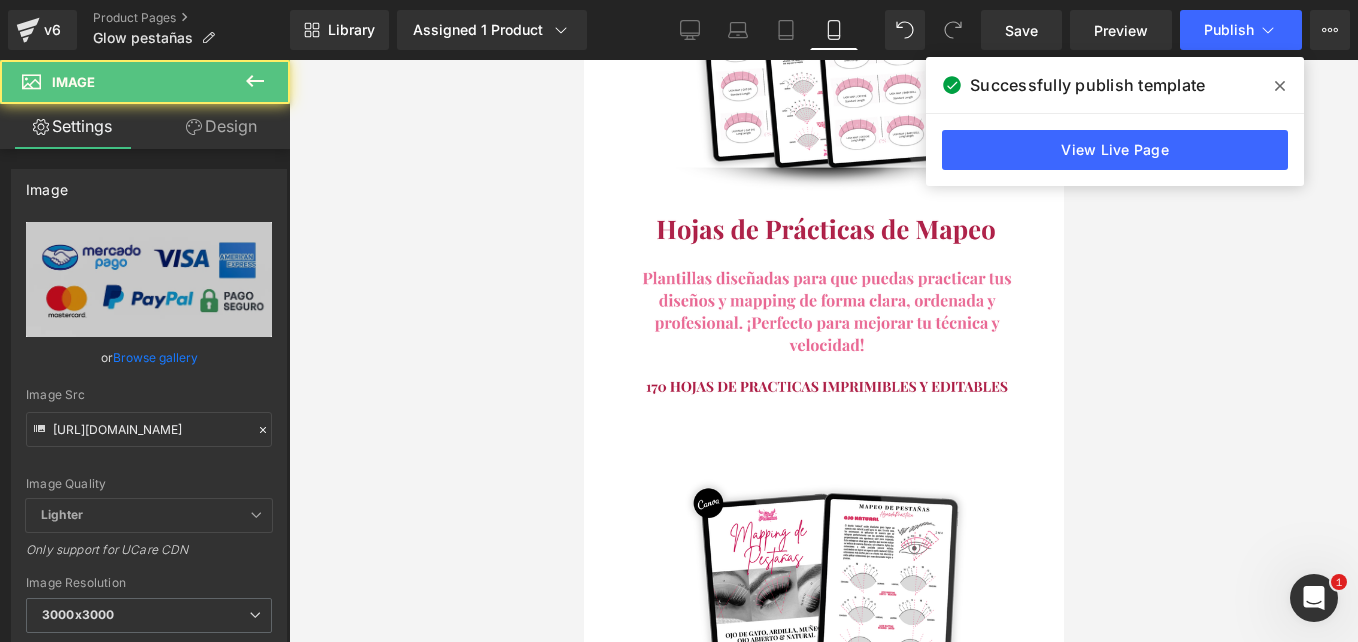 click on "Image" at bounding box center (817, 2482) 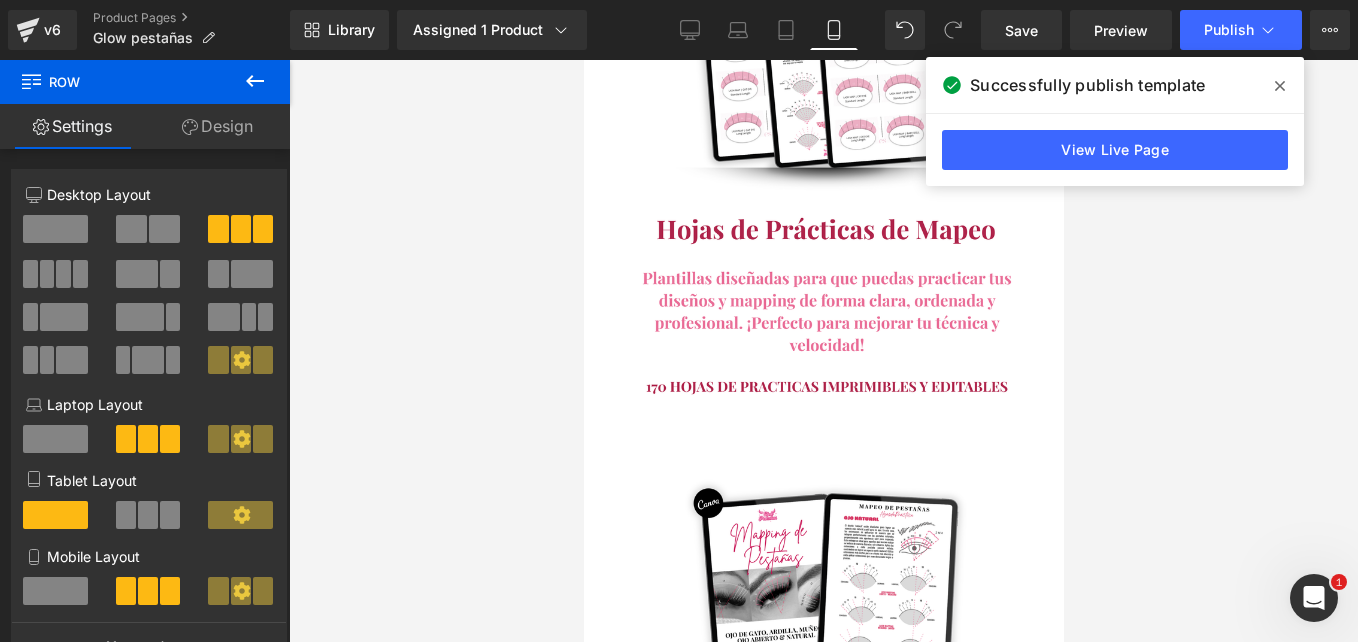 drag, startPoint x: 226, startPoint y: 133, endPoint x: 145, endPoint y: 261, distance: 151.47607 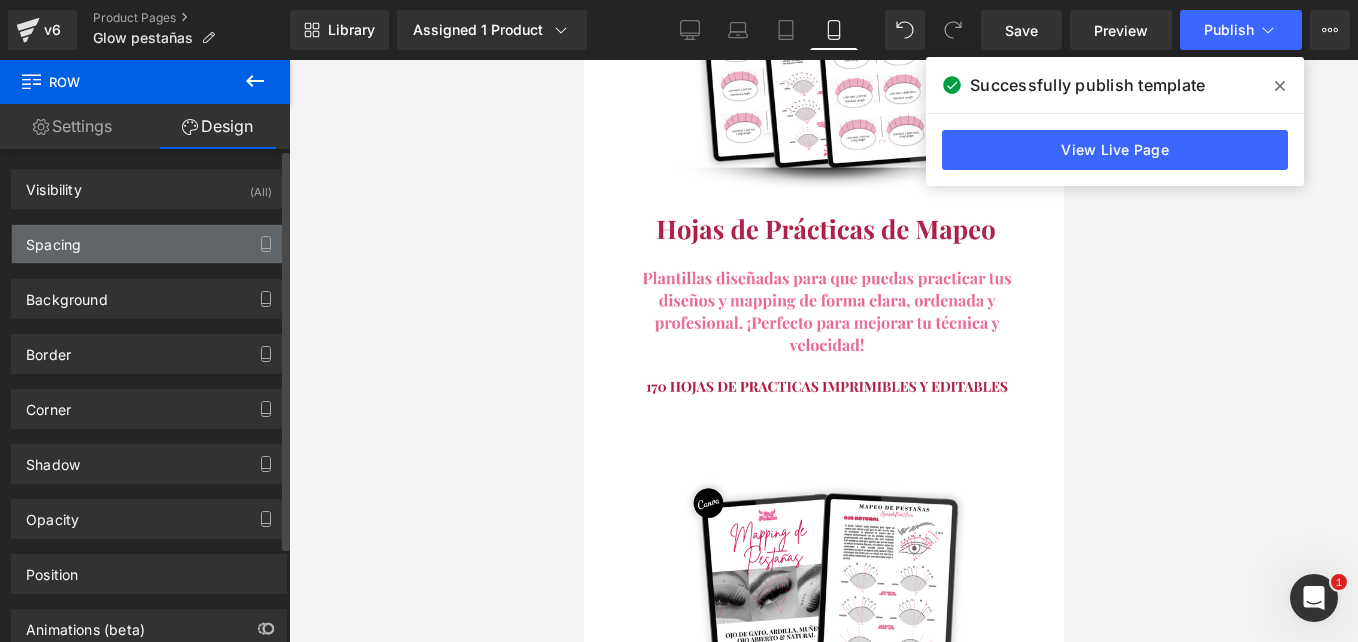 type on "0" 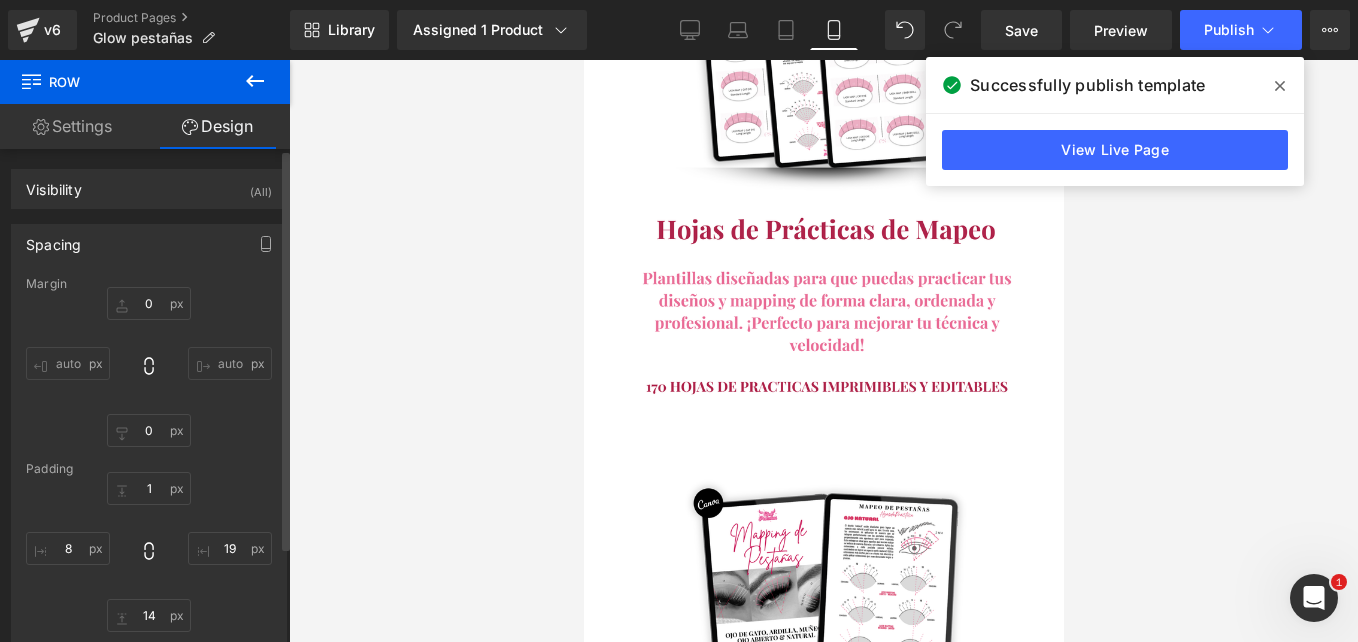 scroll, scrollTop: 100, scrollLeft: 0, axis: vertical 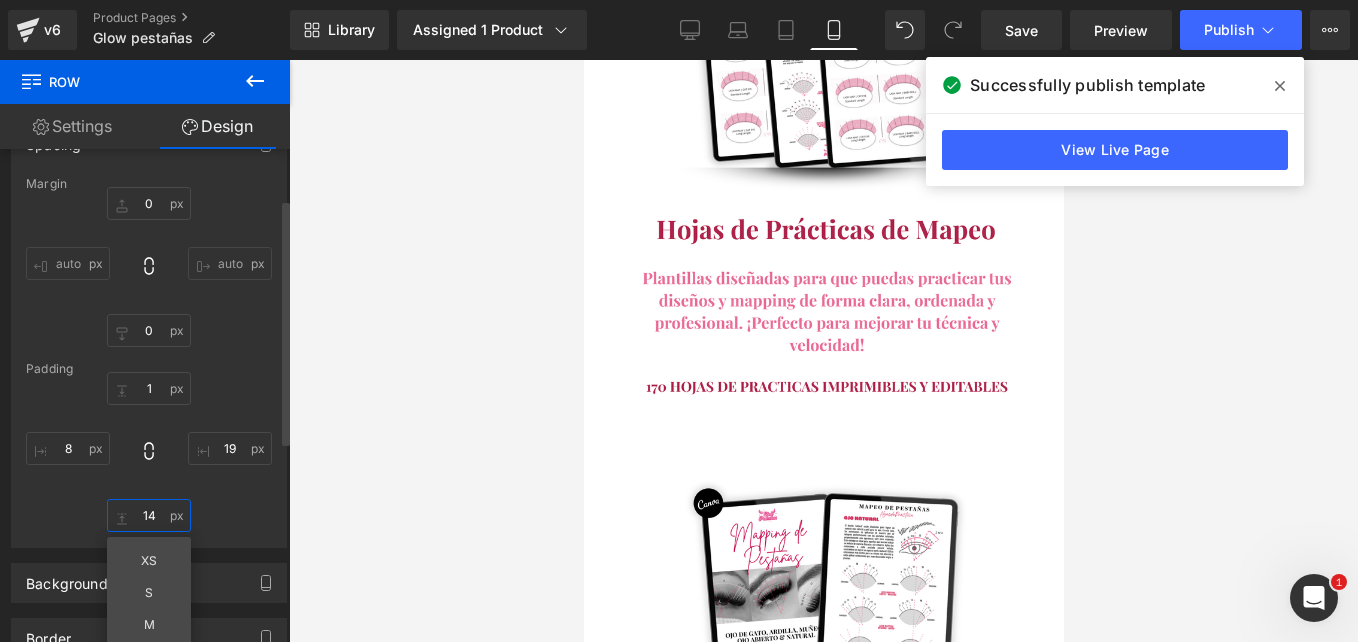 click on "14" at bounding box center (149, 515) 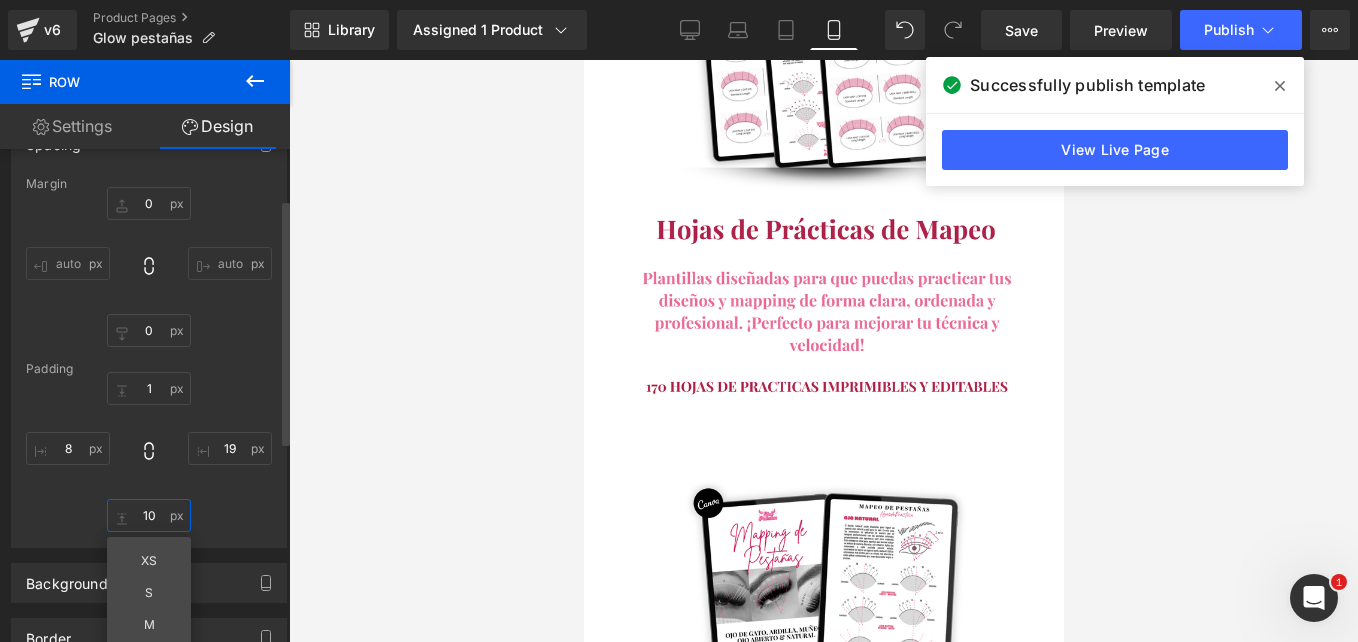 type on "1" 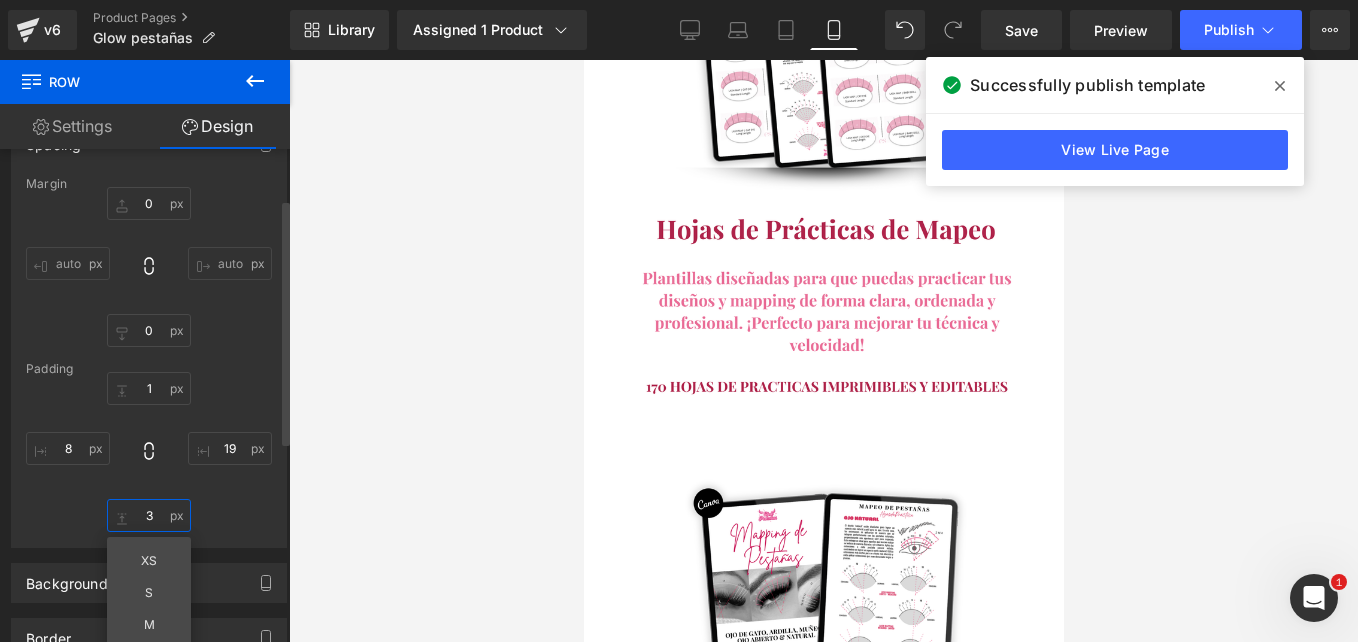 type on "30" 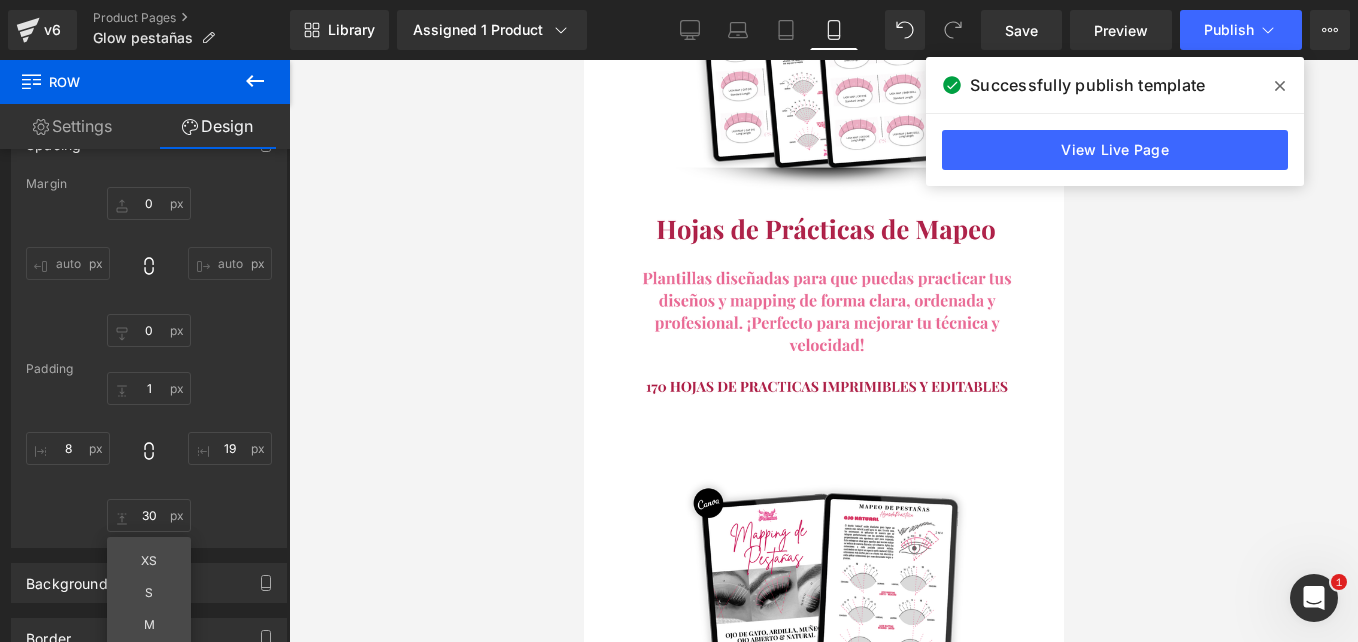 click on "$97,000.00
$17,999.00
81%
OFF
(P) Price
Buy it now
(P) Dynamic Checkout Button
Product         Image         Image         Image         Row" at bounding box center (823, 2685) 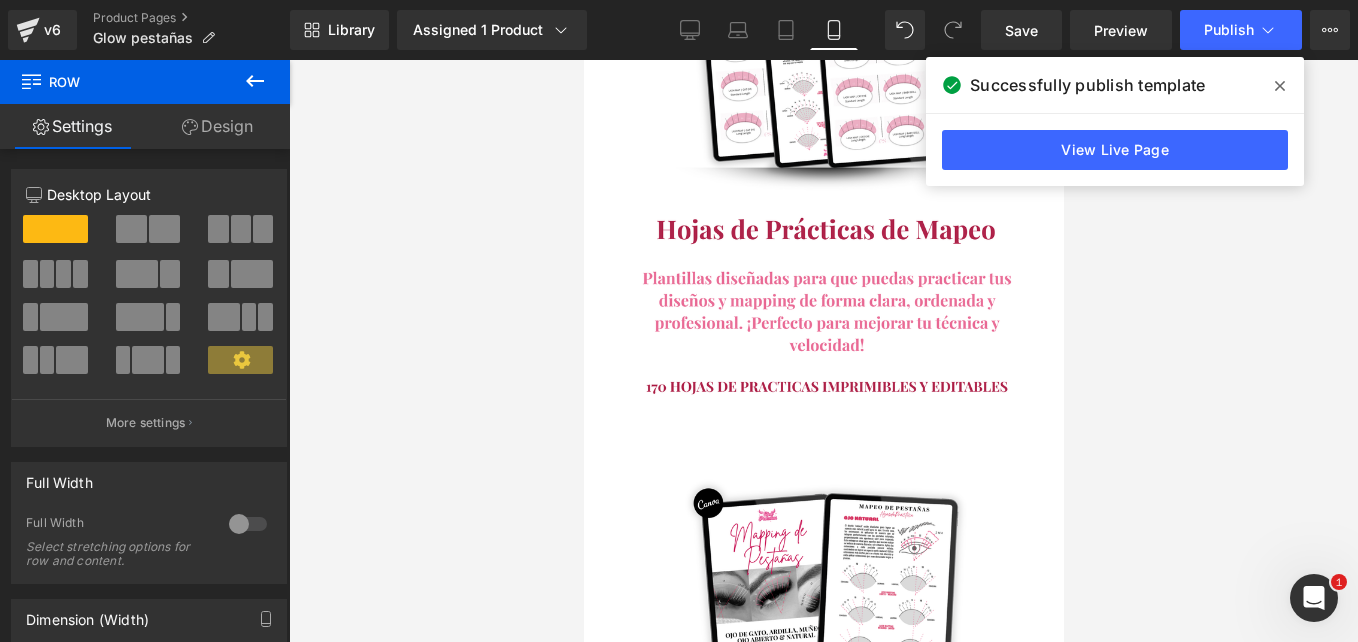 click on "Design" at bounding box center [217, 126] 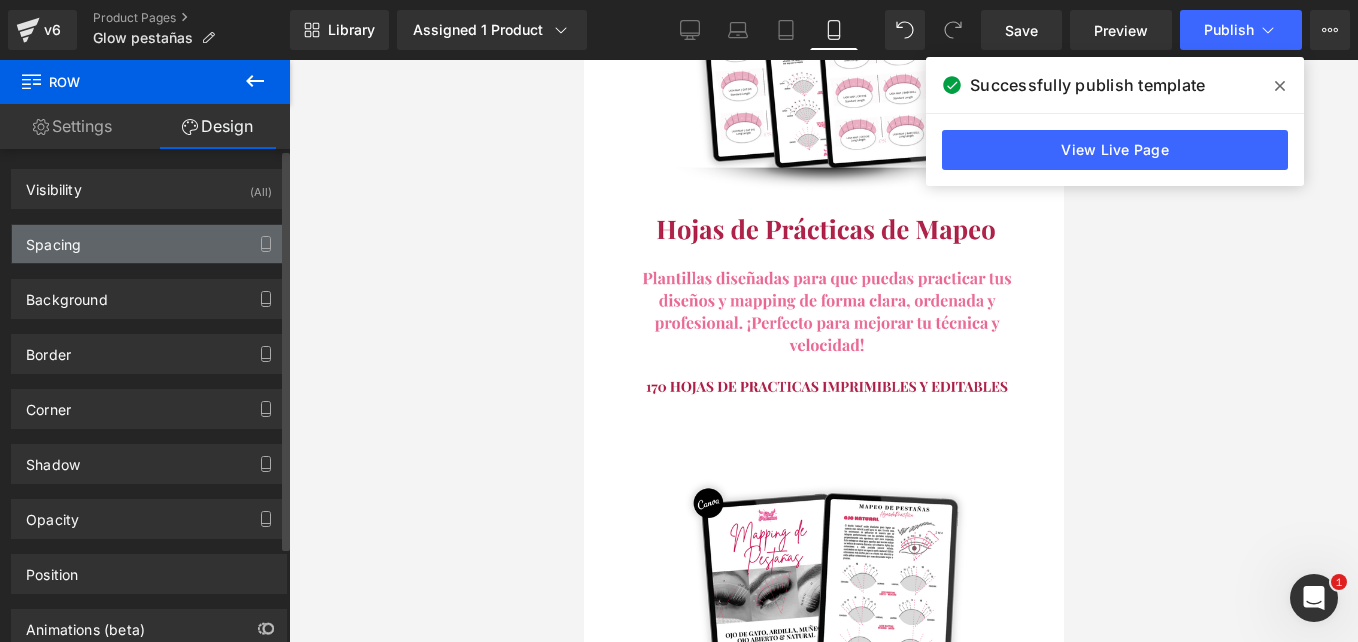 click on "Spacing" at bounding box center [149, 244] 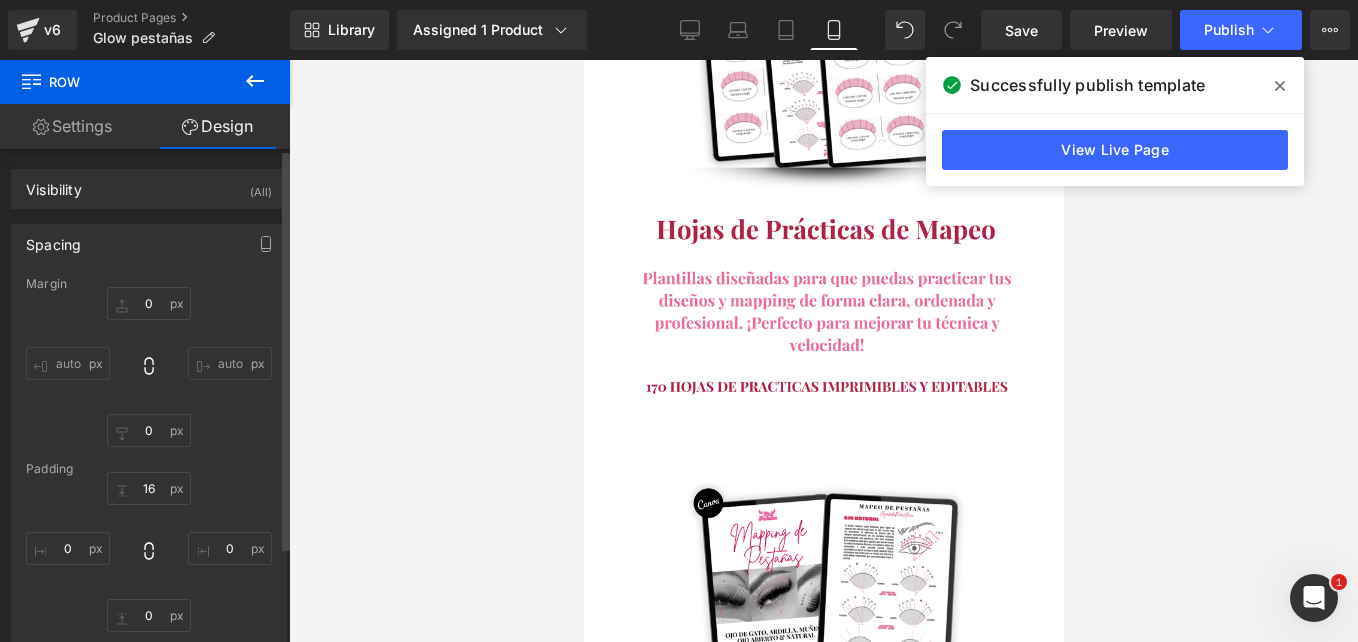 scroll, scrollTop: 100, scrollLeft: 0, axis: vertical 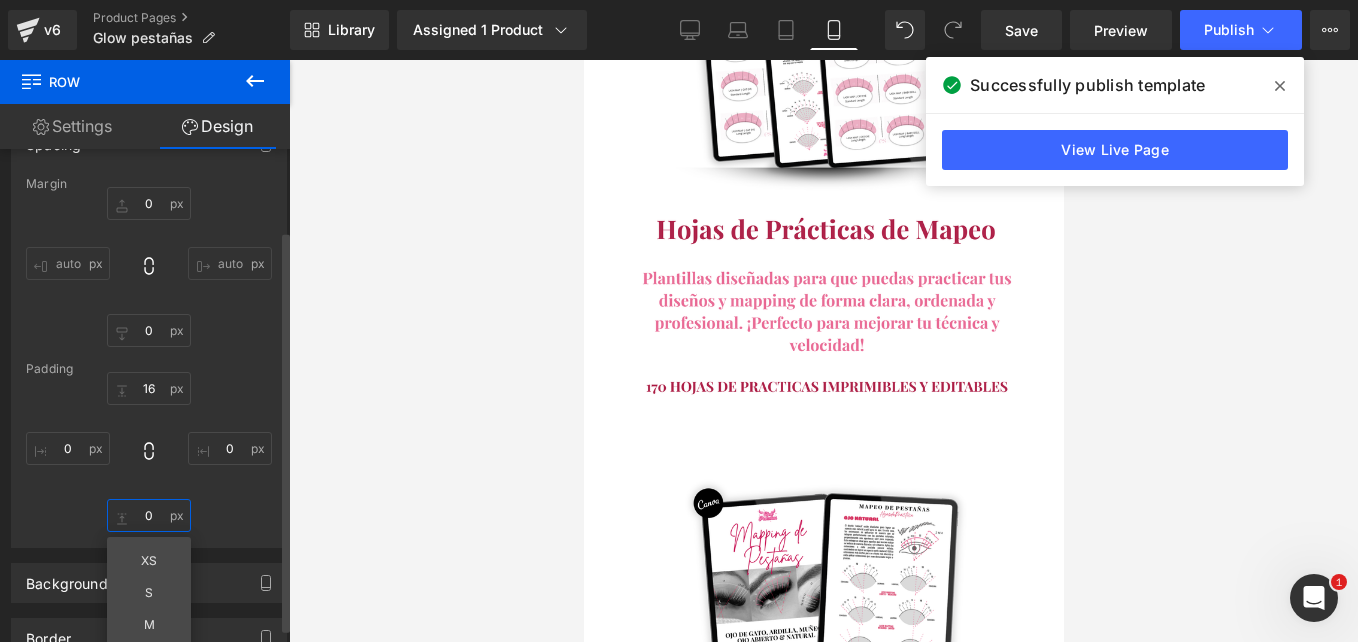 click on "0" at bounding box center (149, 515) 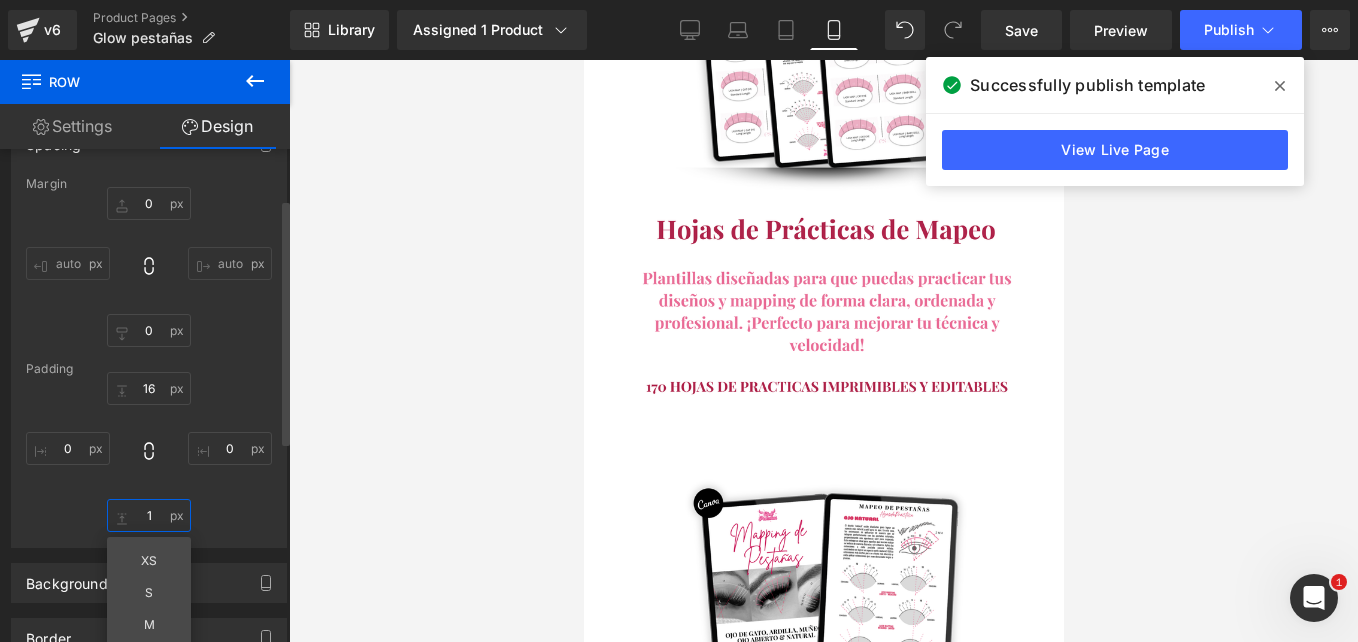 type on "10" 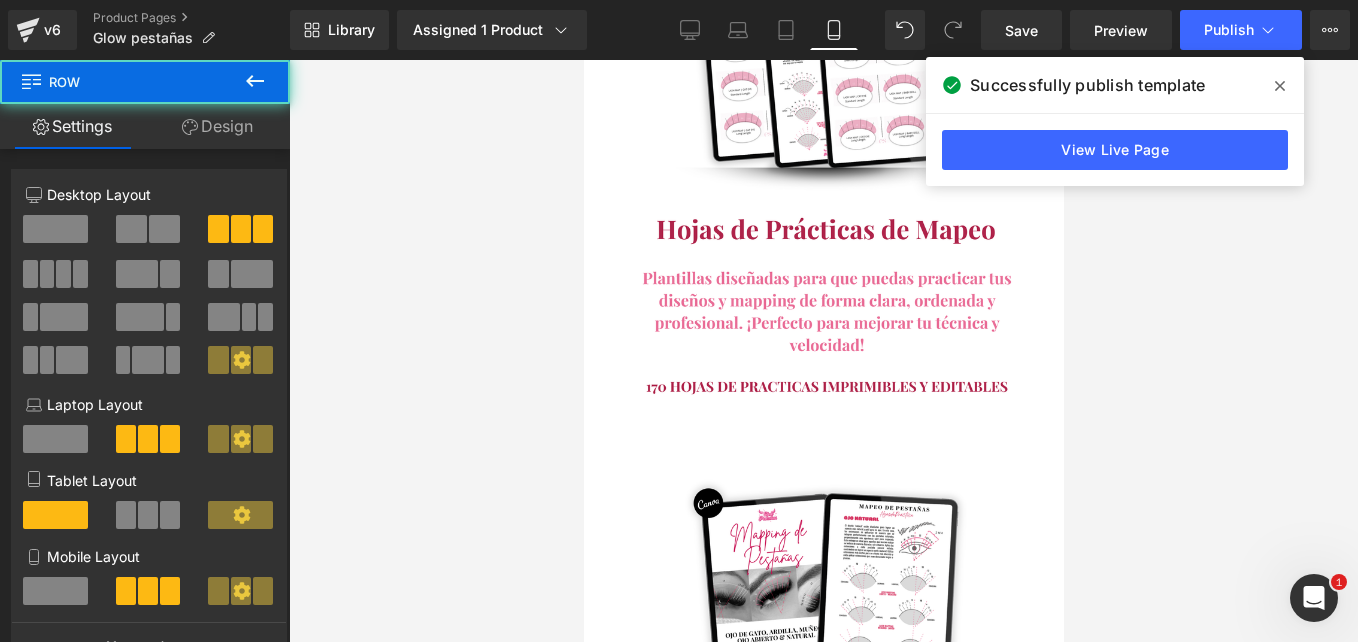 drag, startPoint x: 709, startPoint y: 340, endPoint x: 714, endPoint y: 330, distance: 11.18034 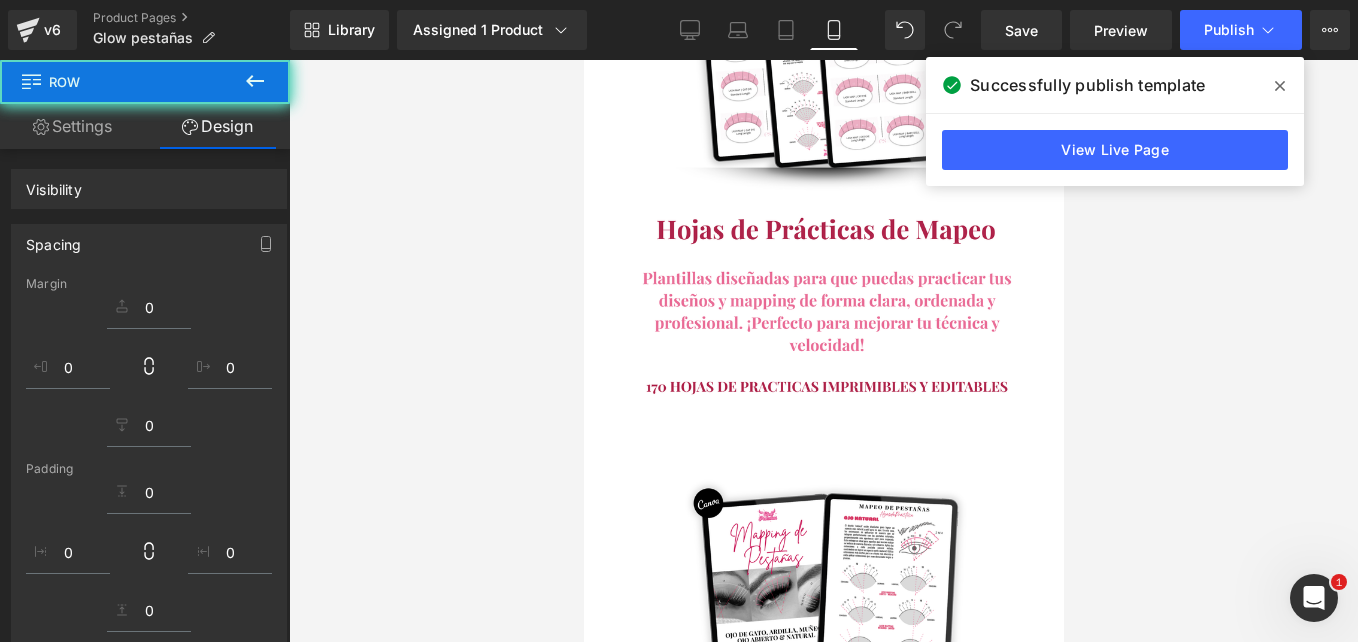 click at bounding box center [823, 351] 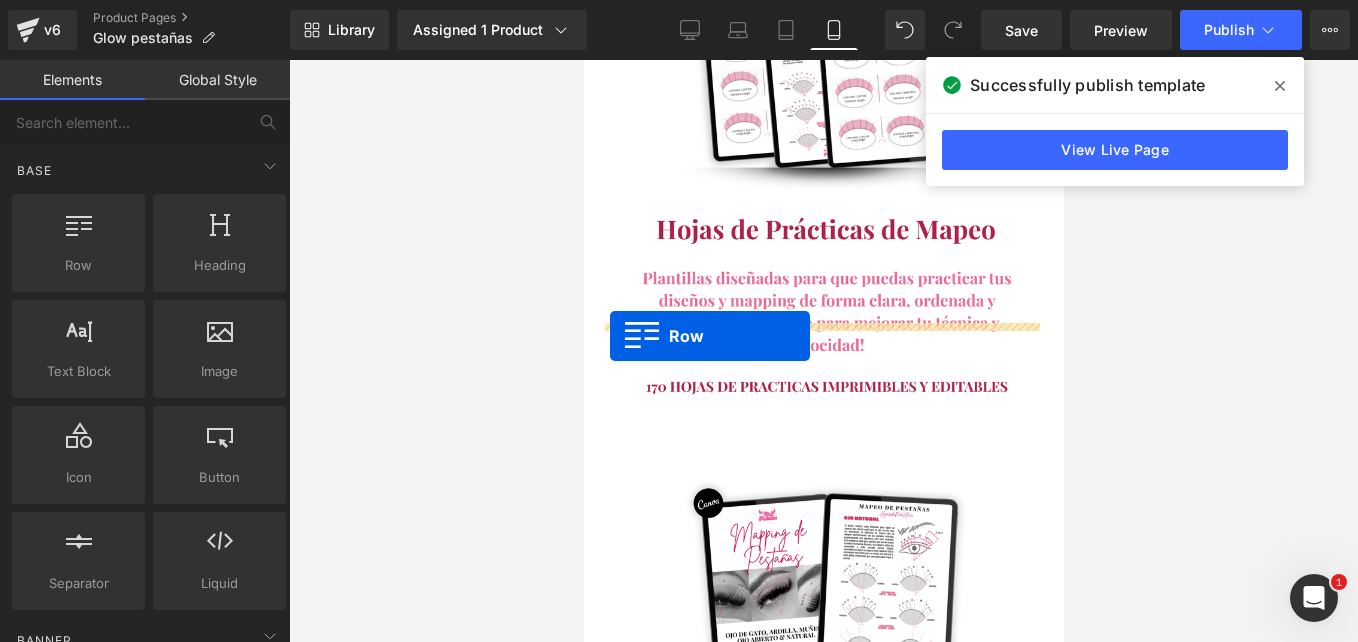 drag, startPoint x: 611, startPoint y: 277, endPoint x: 609, endPoint y: 336, distance: 59.03389 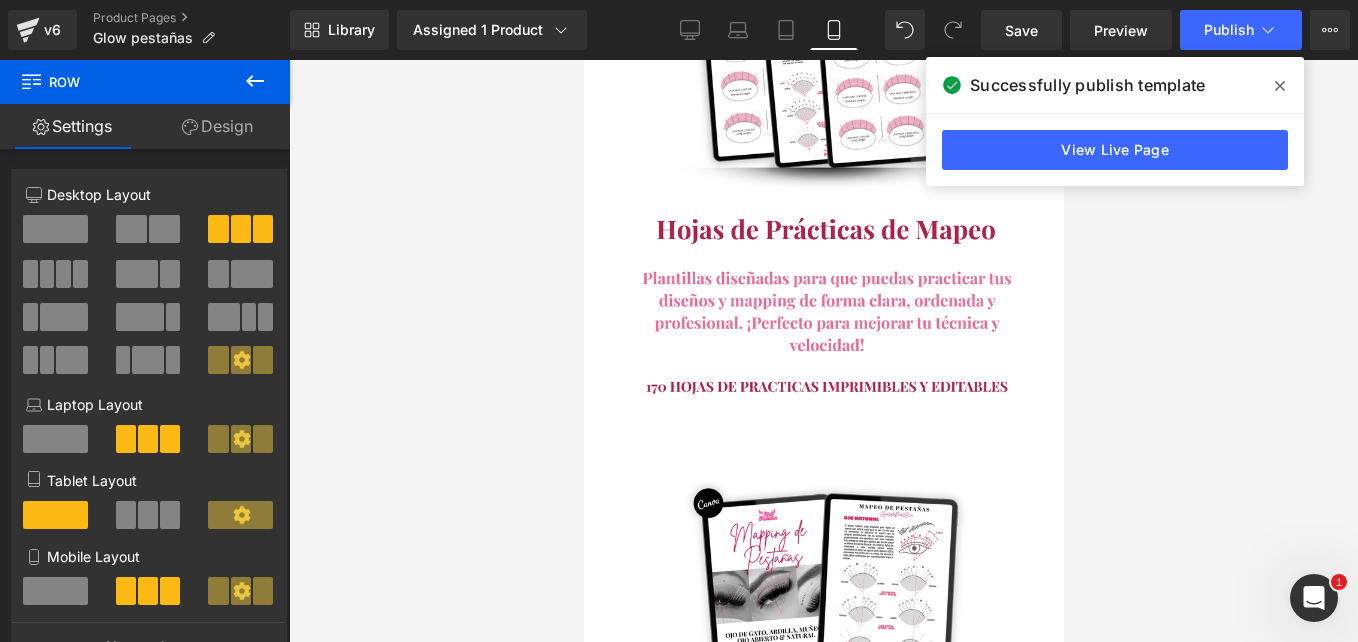 click at bounding box center (598, 2337) 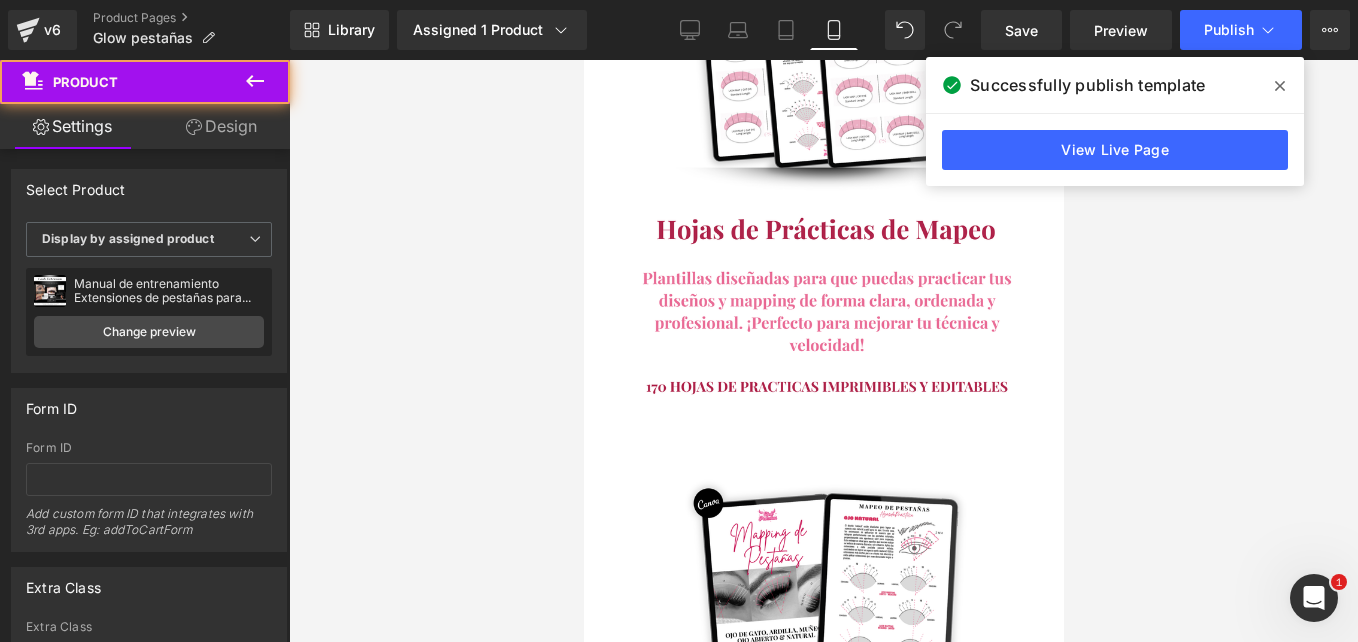 click on "$97,000.00
$17,999.00
81%
OFF
(P) Price
Buy it now
(P) Dynamic Checkout Button
Product" at bounding box center (823, 2287) 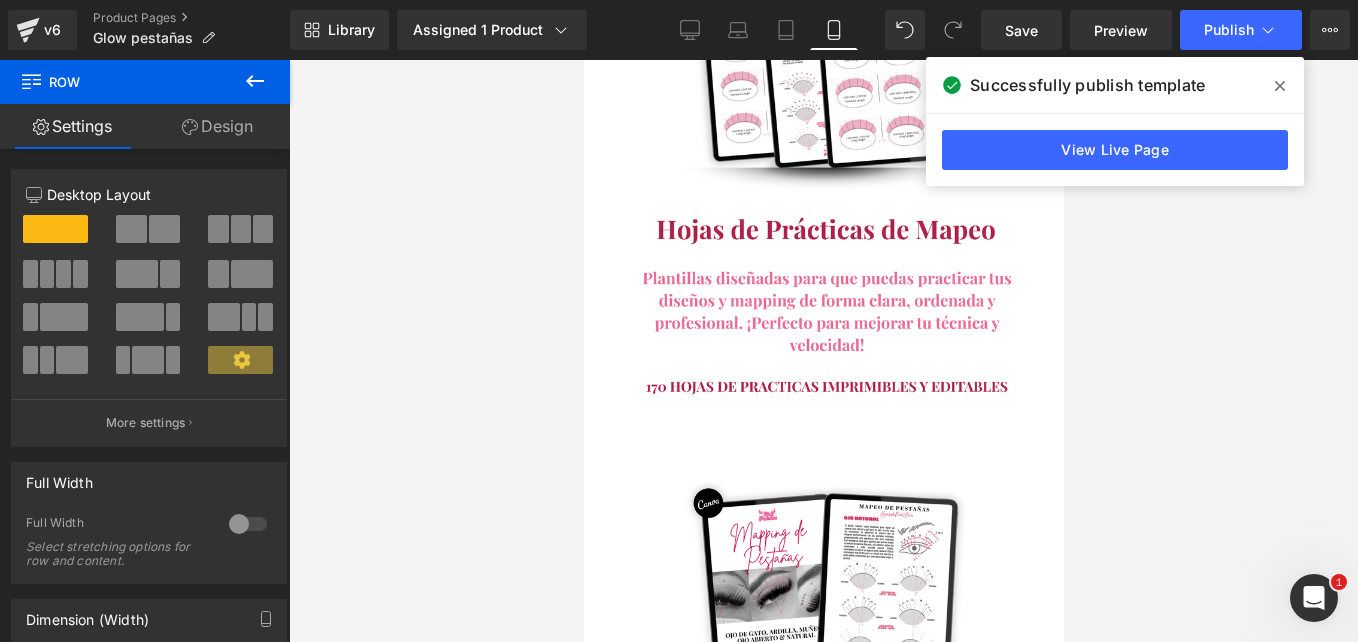 click on "Design" at bounding box center [217, 126] 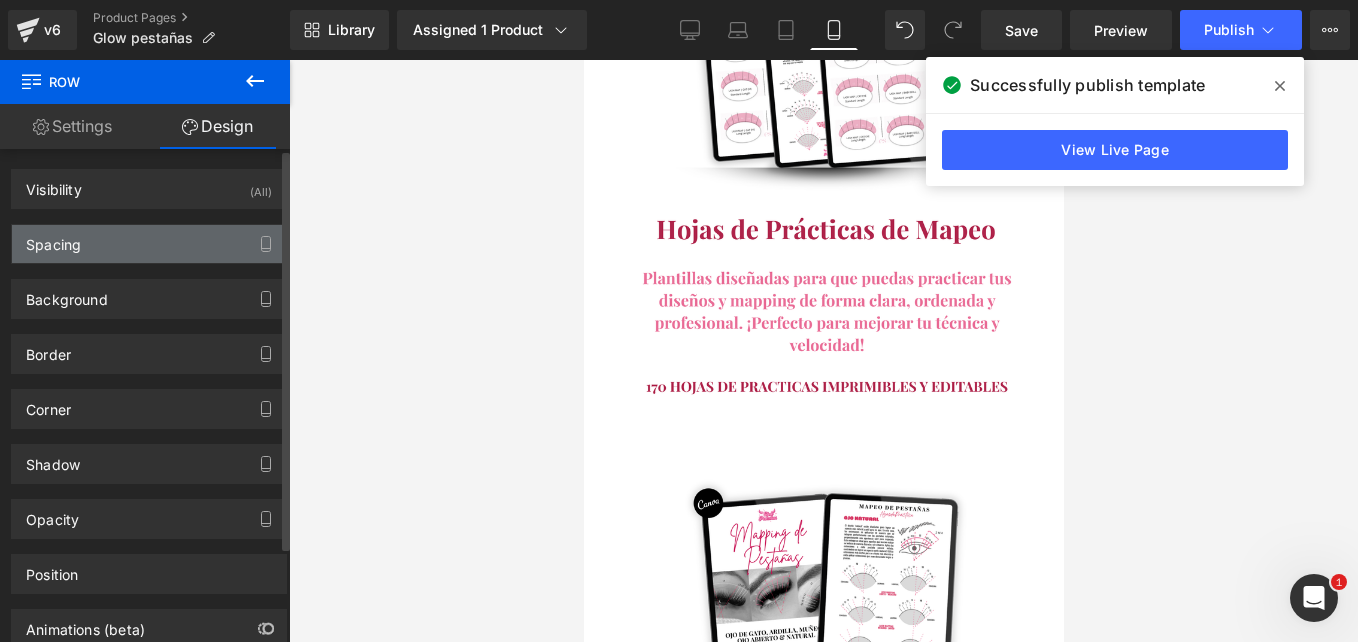 click on "Spacing" at bounding box center [149, 244] 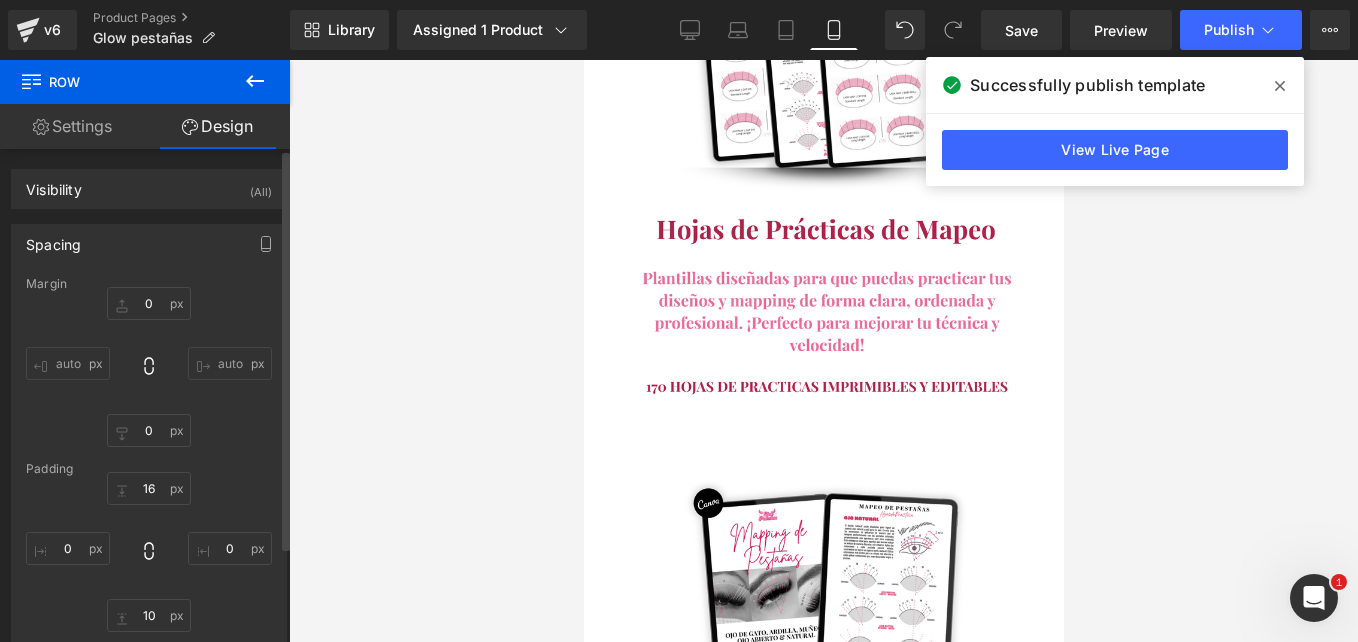 type on "0" 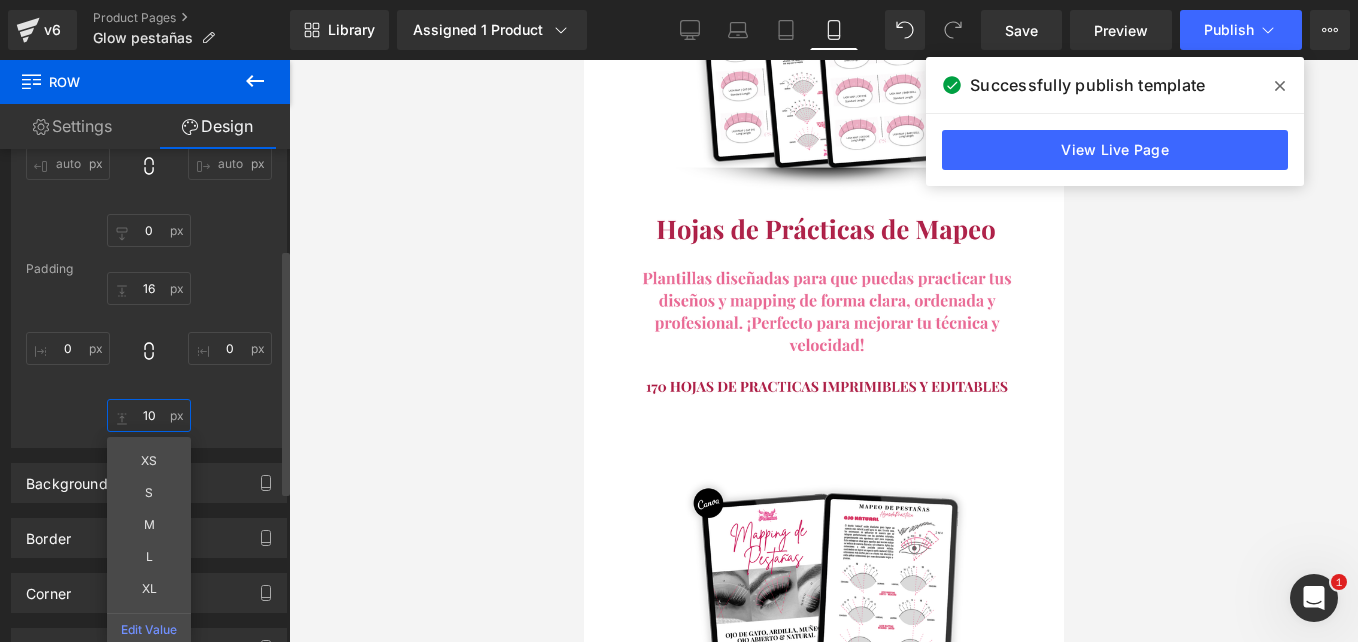 click on "10" at bounding box center [149, 415] 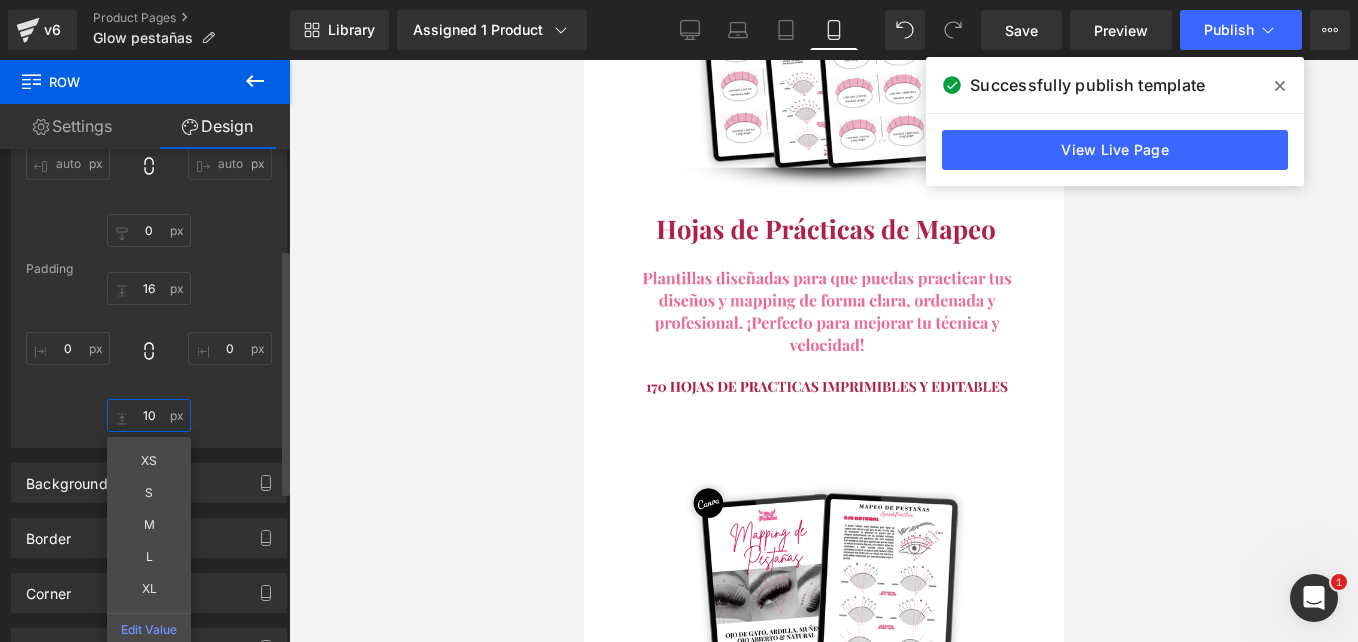 click on "10" at bounding box center (149, 415) 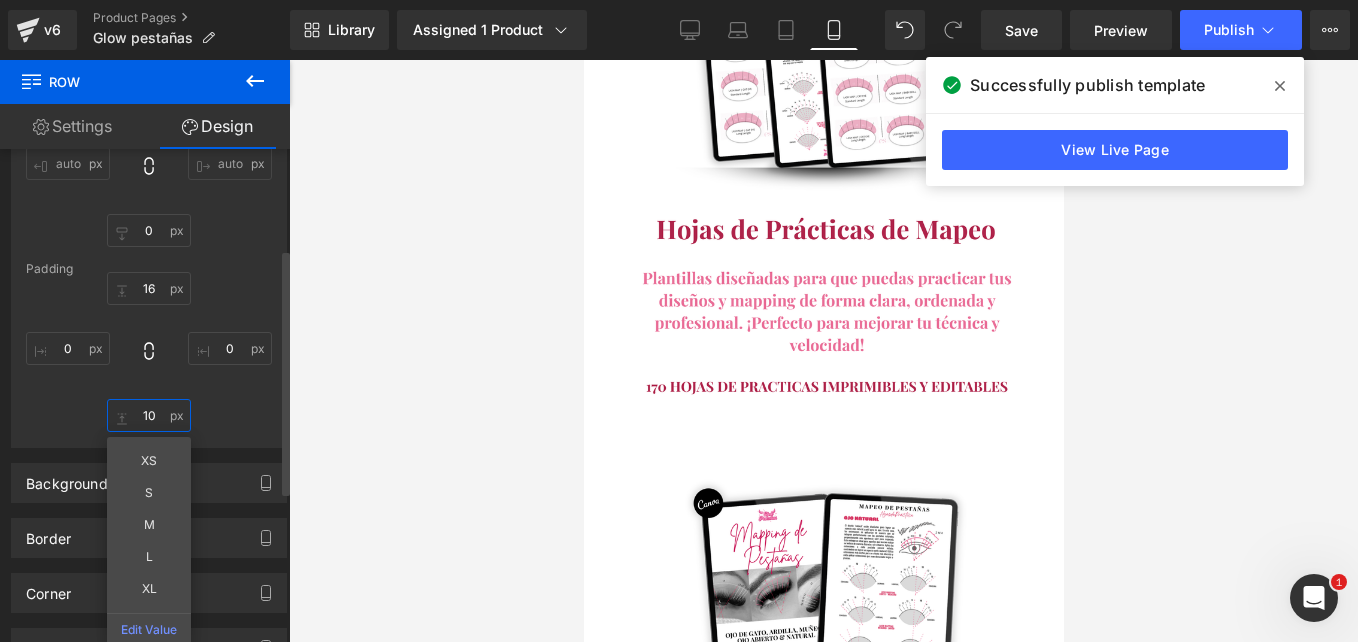 type on "1" 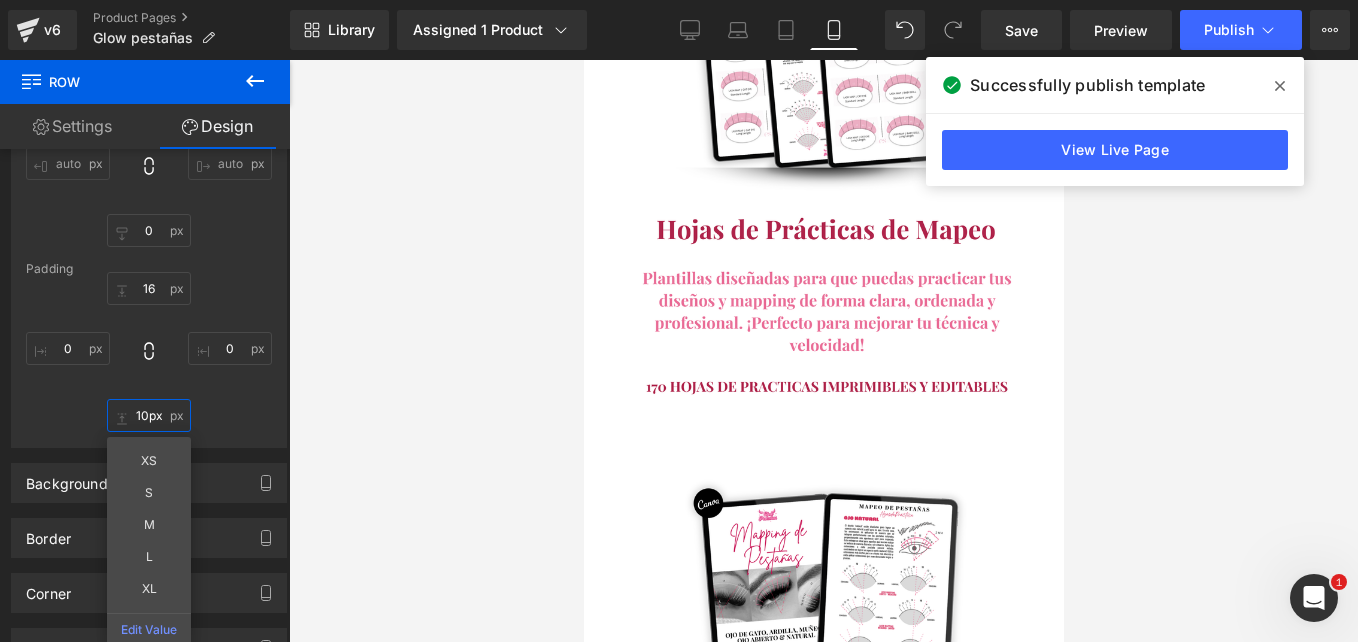 drag, startPoint x: 619, startPoint y: 266, endPoint x: 621, endPoint y: 246, distance: 20.09975 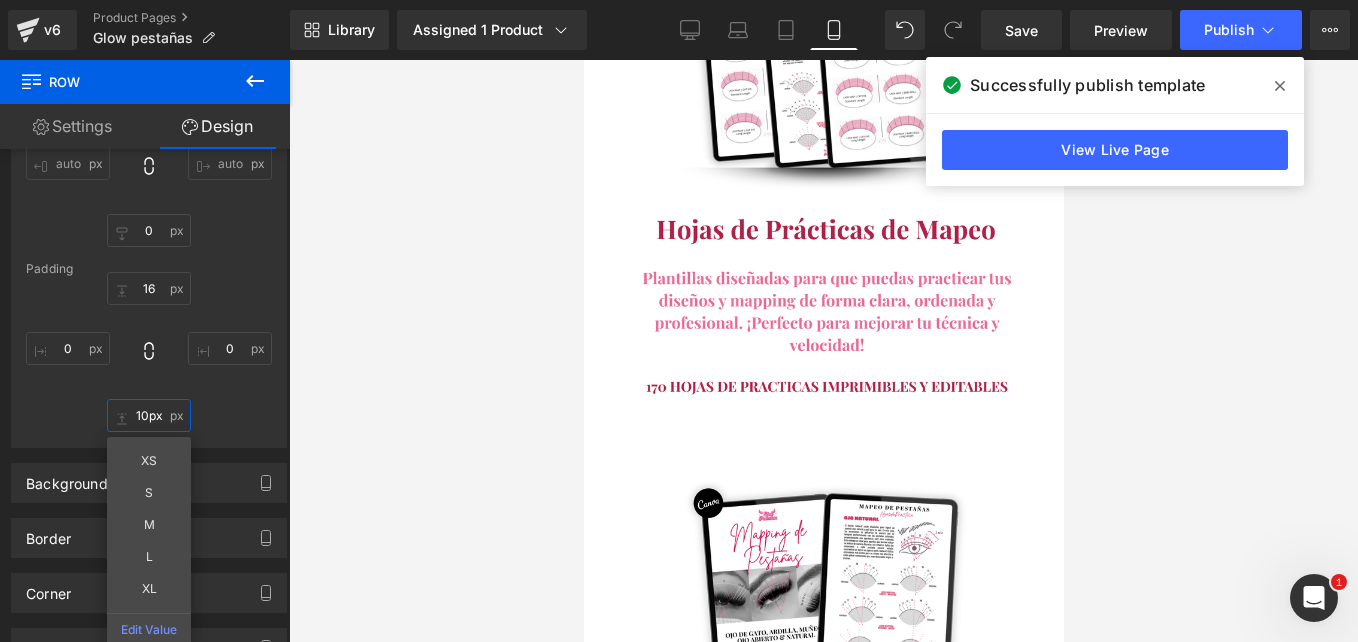 click on "$97,000.00
$17,999.00
81%
OFF
(P) Price
Buy it now
(P) Dynamic Checkout Button
Product         Row" at bounding box center [823, 2297] 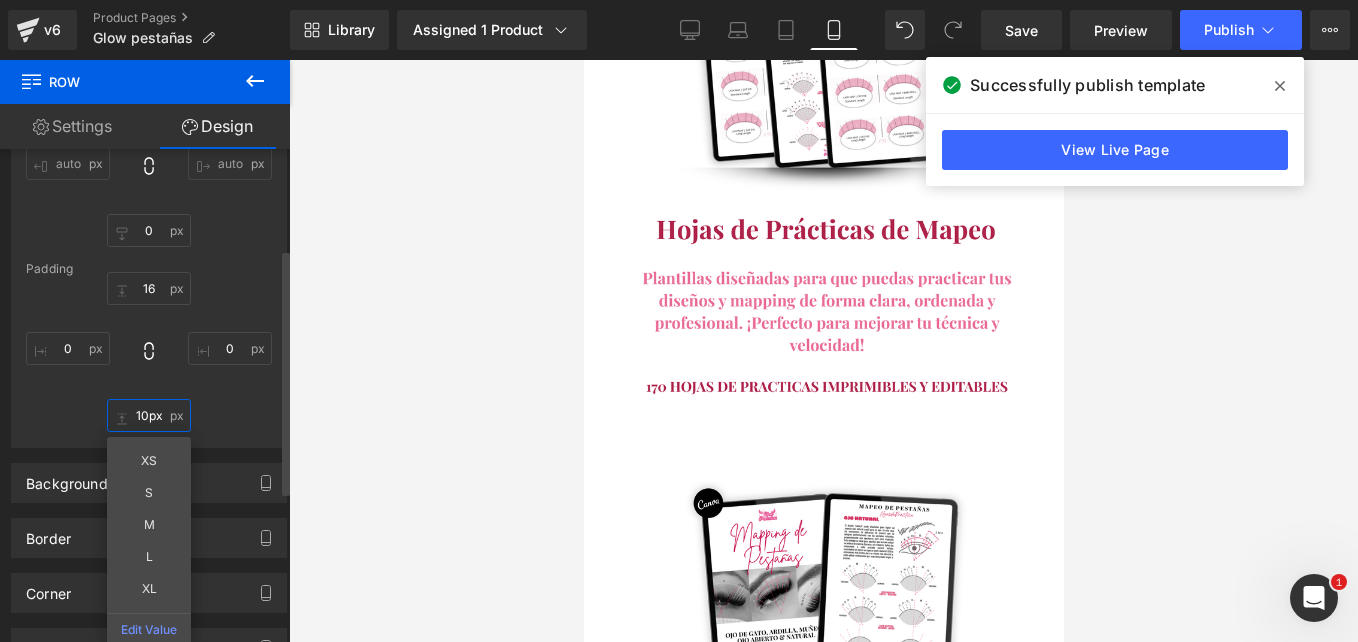 scroll, scrollTop: 0, scrollLeft: 0, axis: both 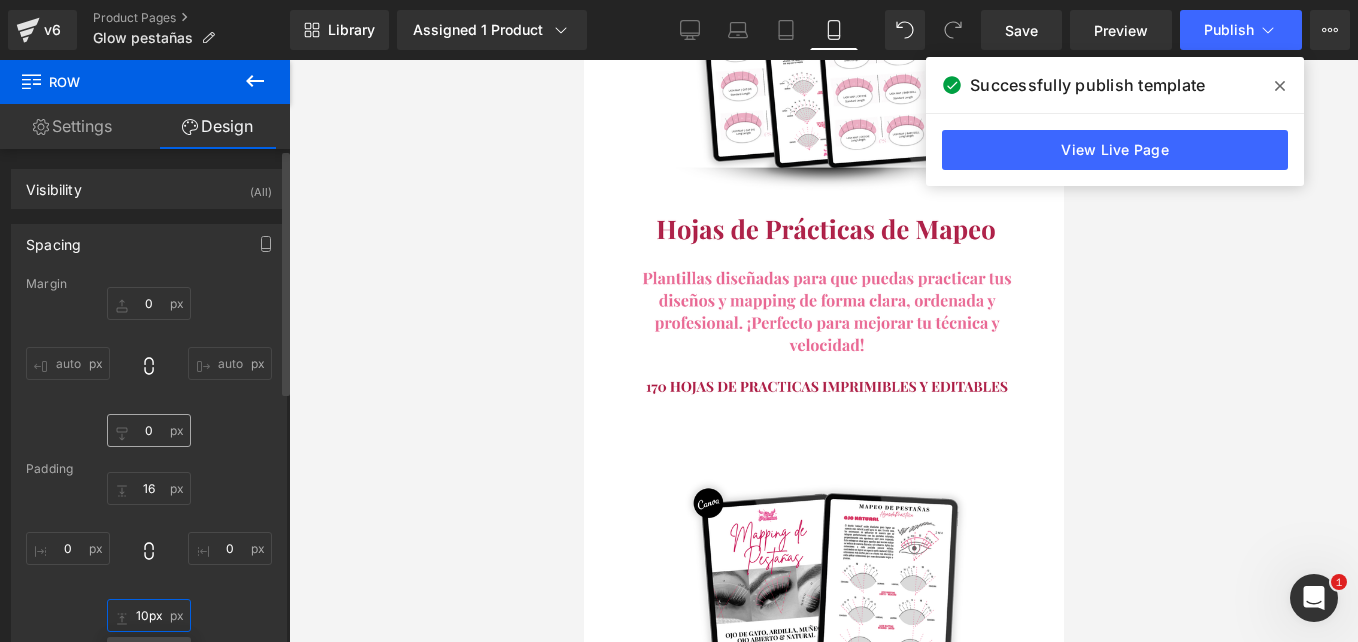 type on "10px" 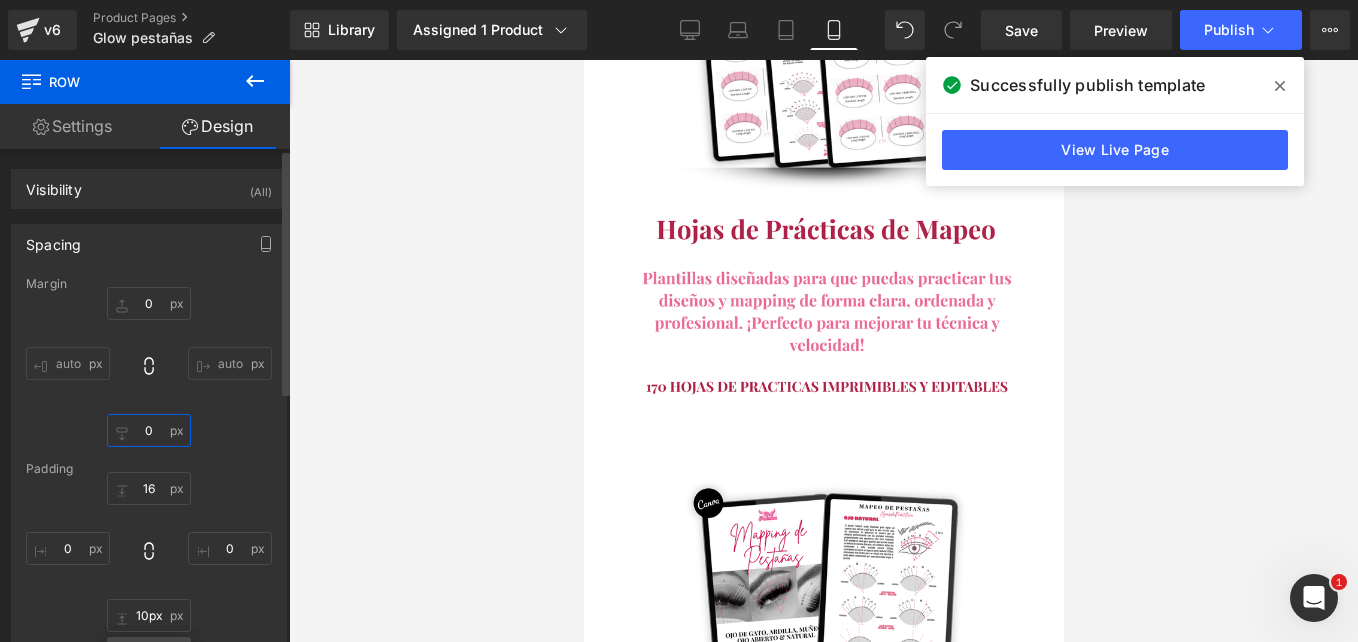 click on "0" at bounding box center (149, 430) 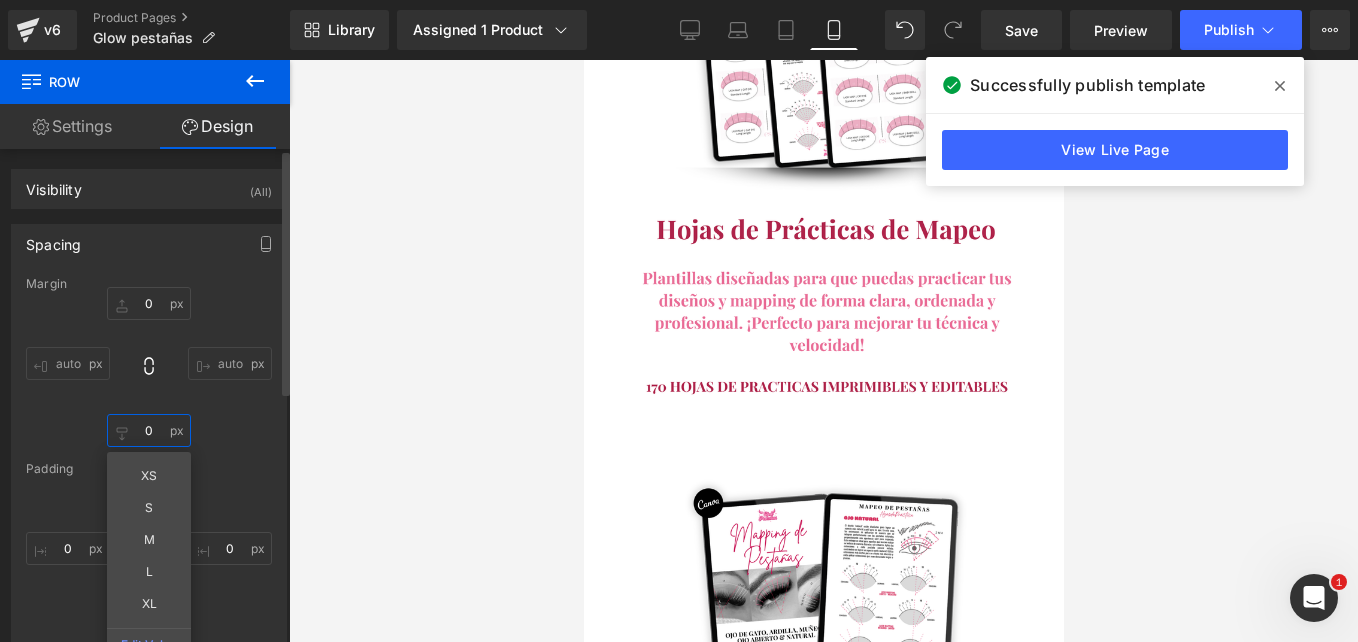 click on "0" at bounding box center (149, 430) 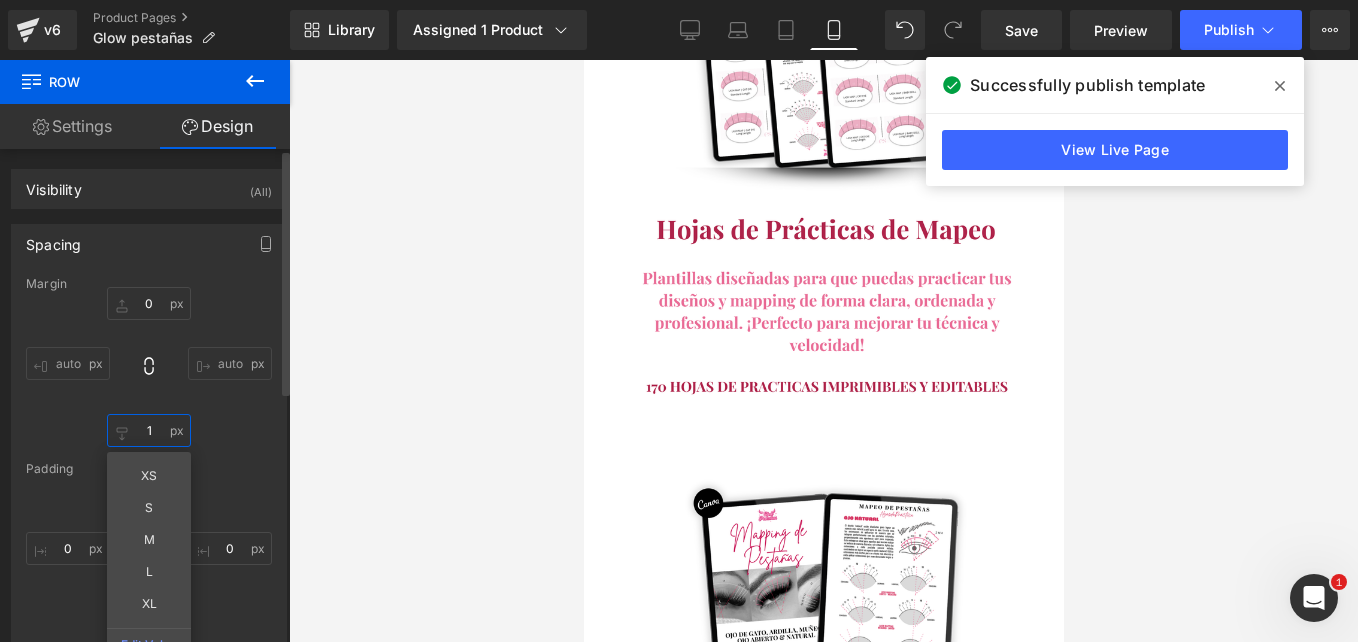 type on "10" 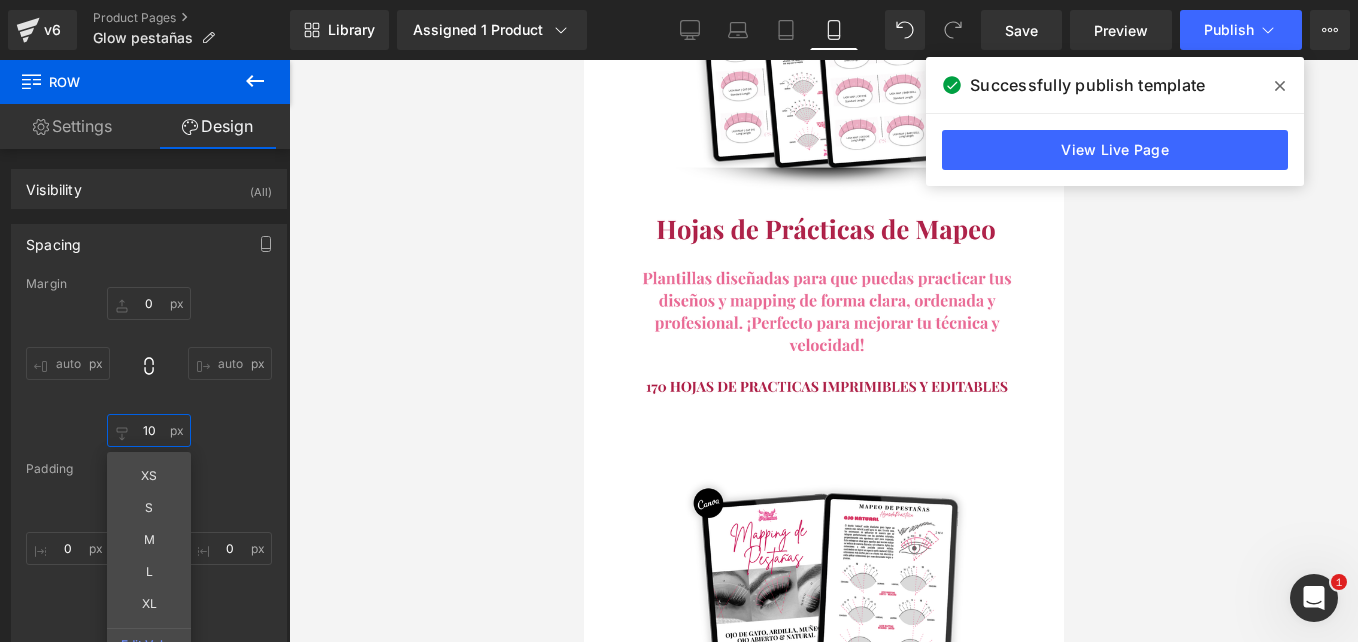 type on "3px" 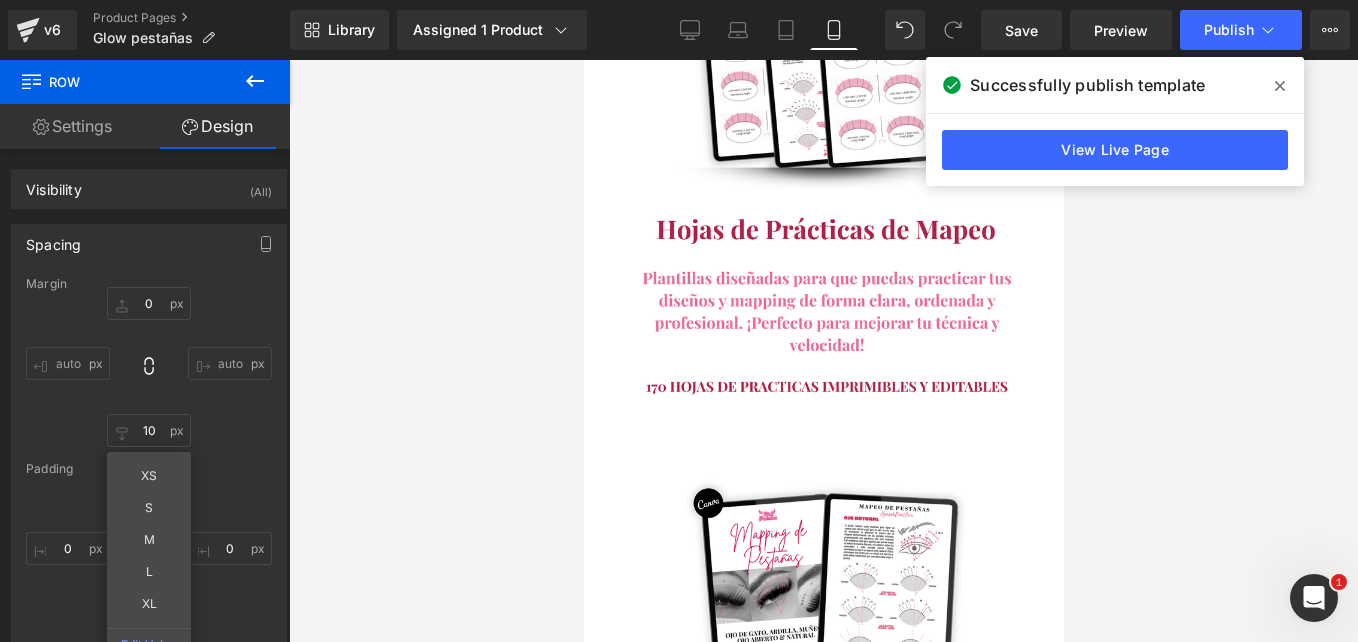 click on "¿Te ha pasado  algo como esto?" at bounding box center [816, 3110] 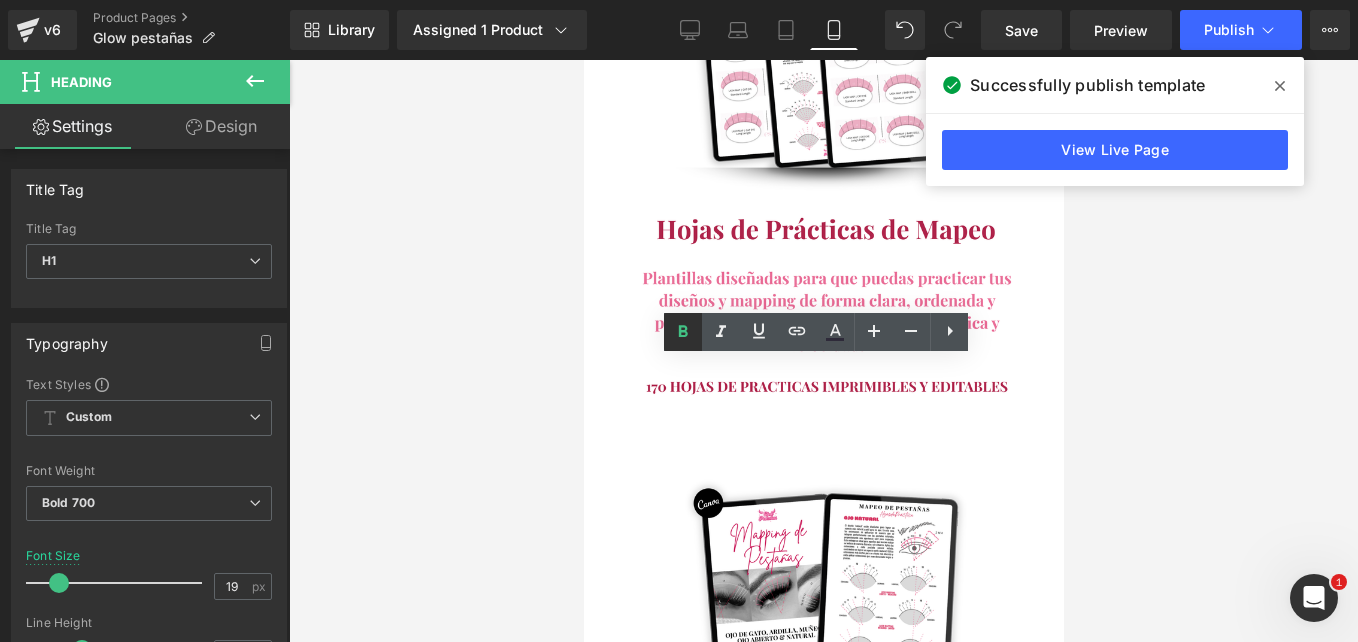 click at bounding box center [683, 332] 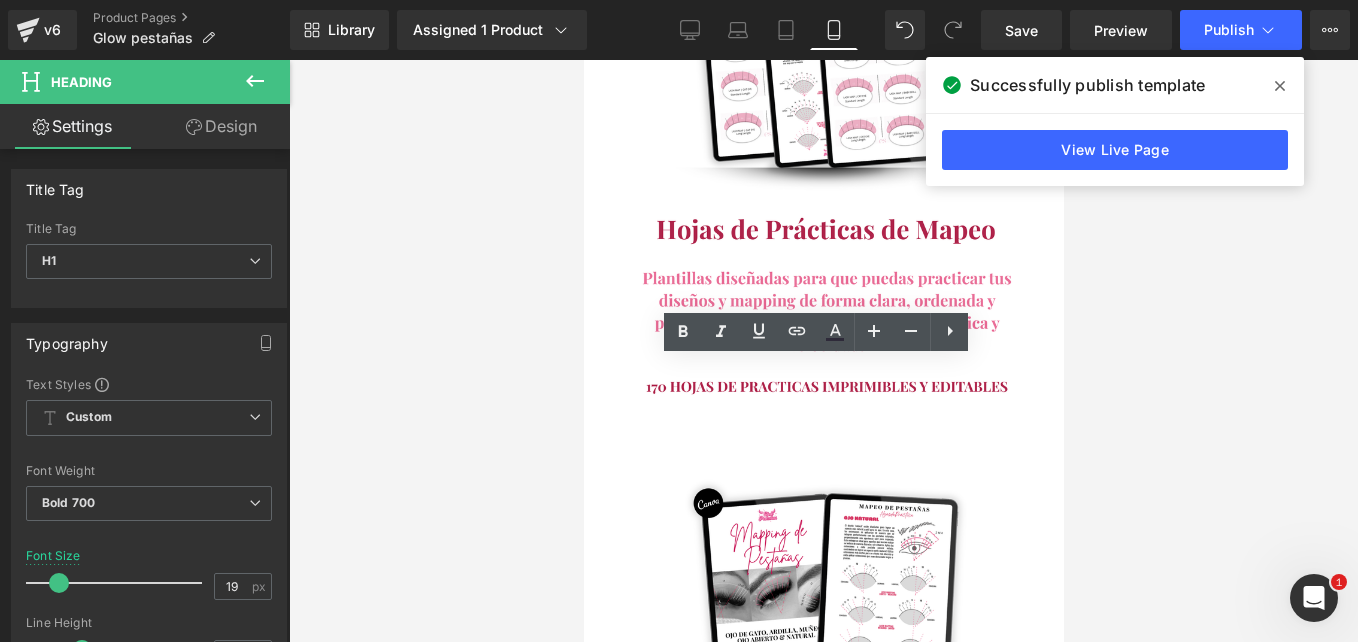 click on "Row" at bounding box center (583, 60) 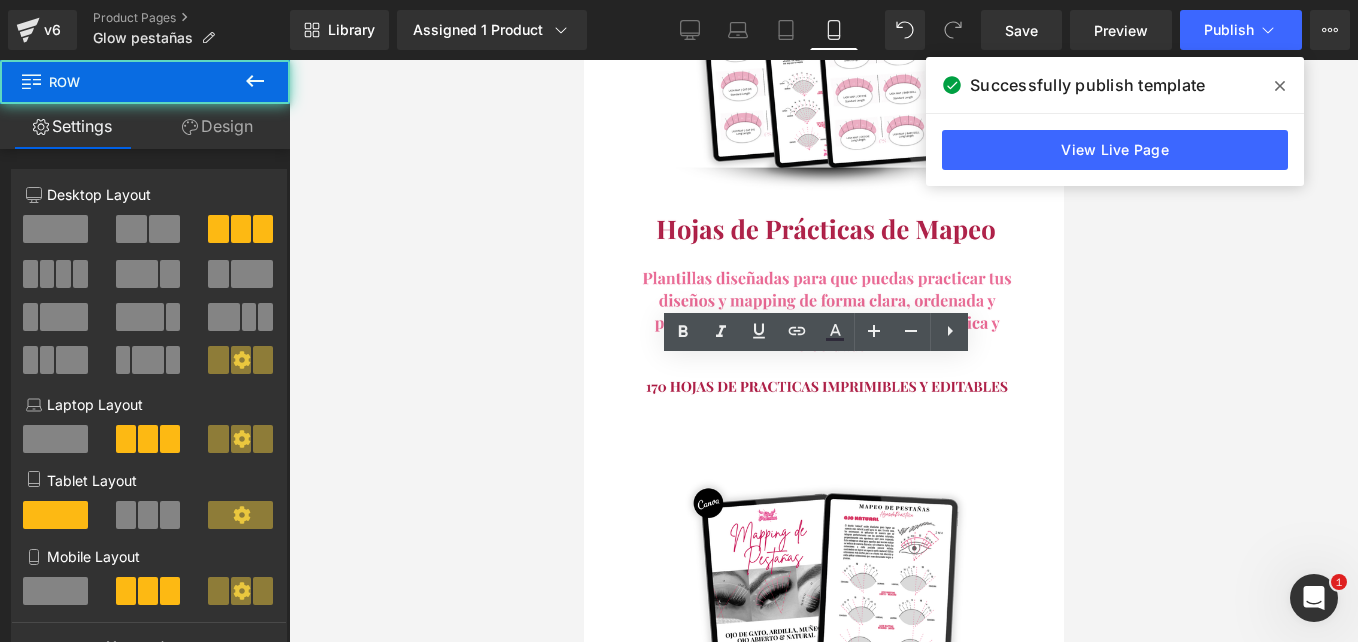click at bounding box center (823, 351) 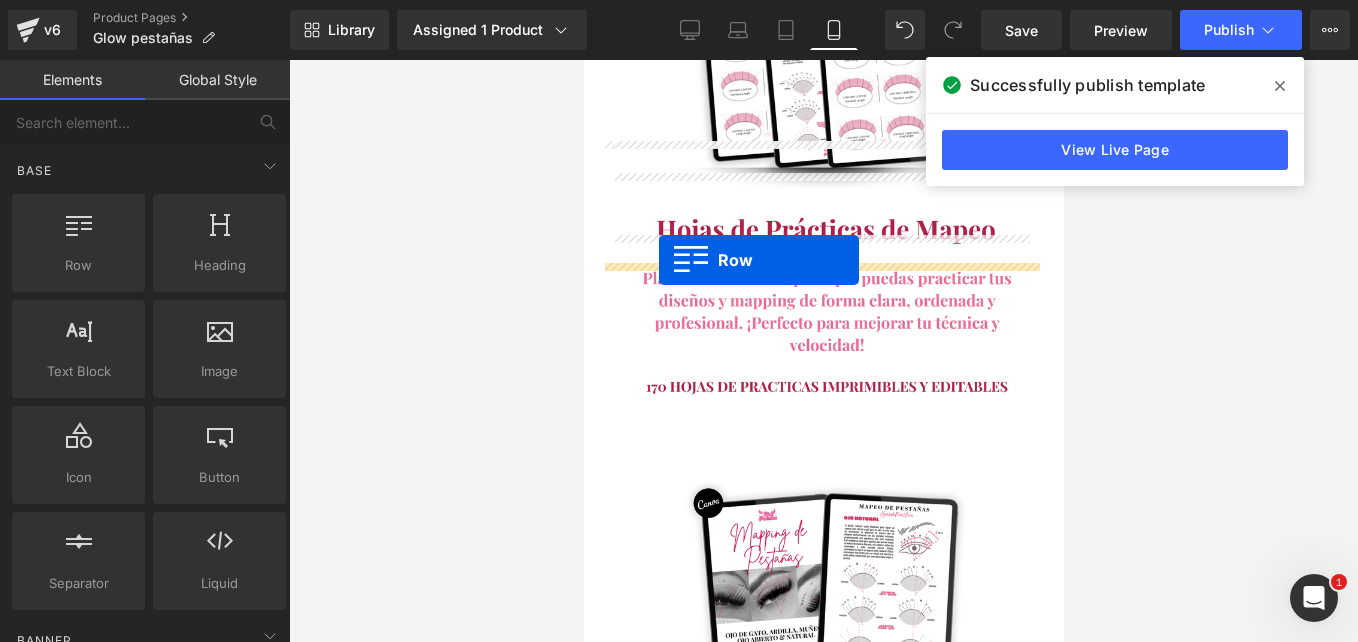 drag, startPoint x: 609, startPoint y: 336, endPoint x: 658, endPoint y: 260, distance: 90.426765 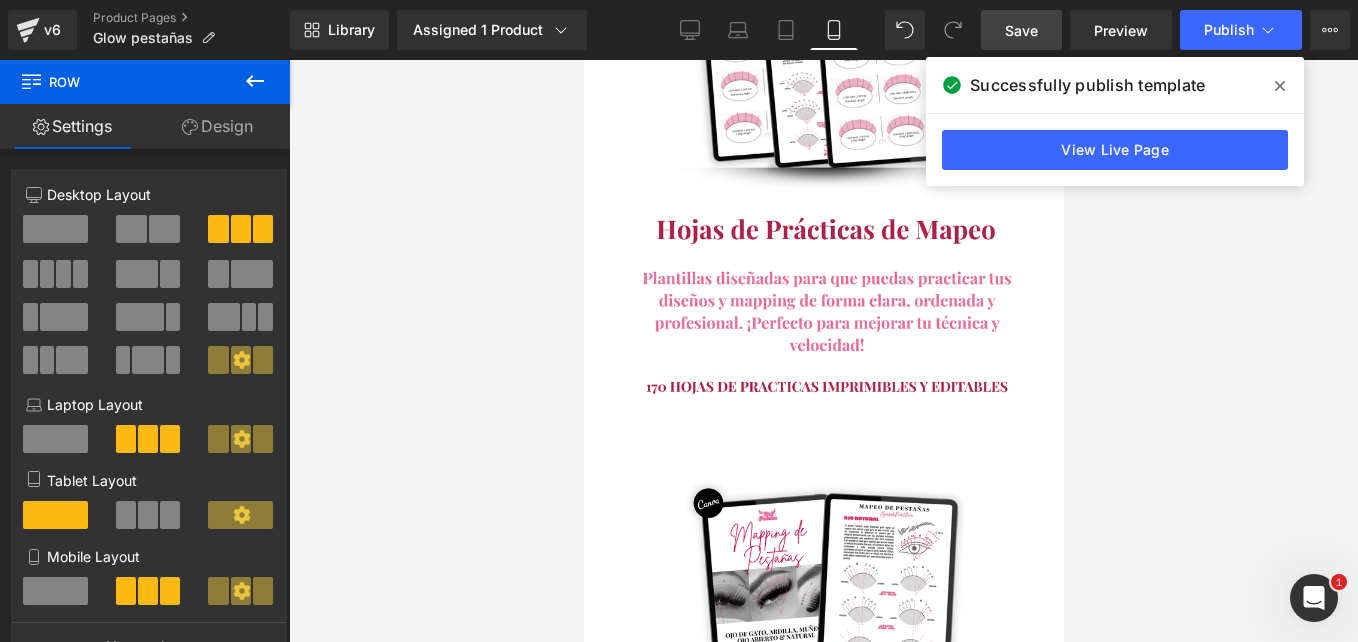click on "Save" at bounding box center (1021, 30) 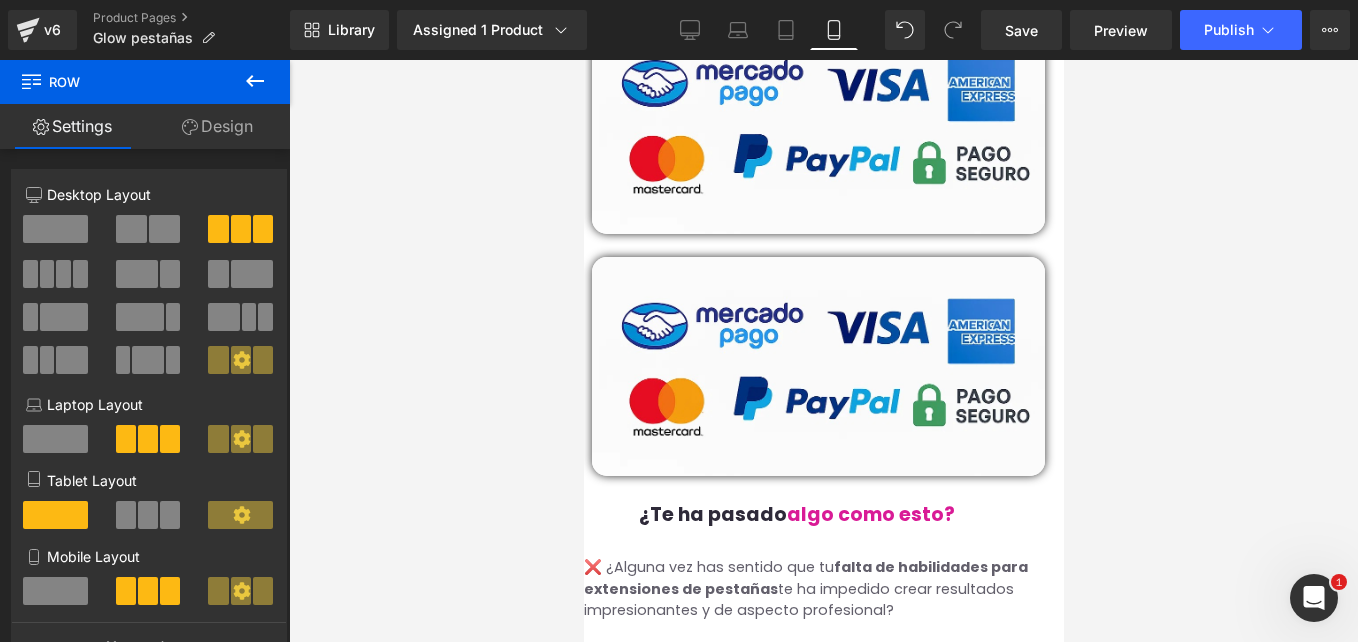 scroll, scrollTop: 11034, scrollLeft: 0, axis: vertical 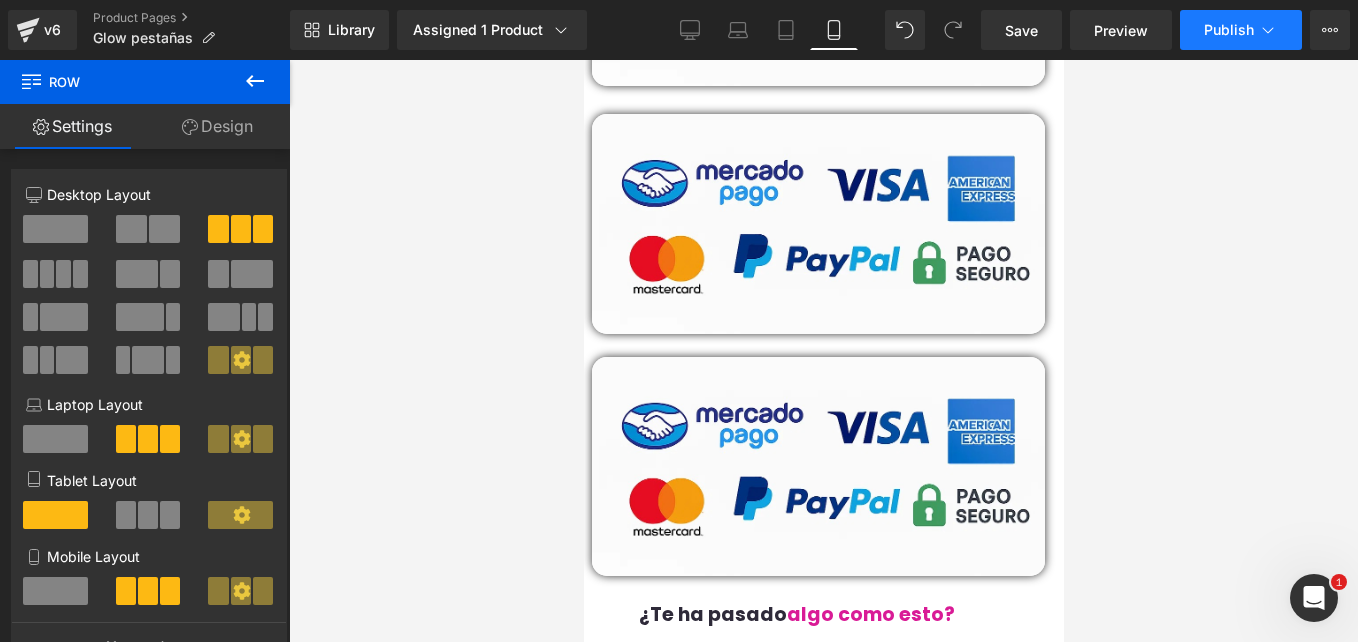 click on "Publish" at bounding box center [1229, 30] 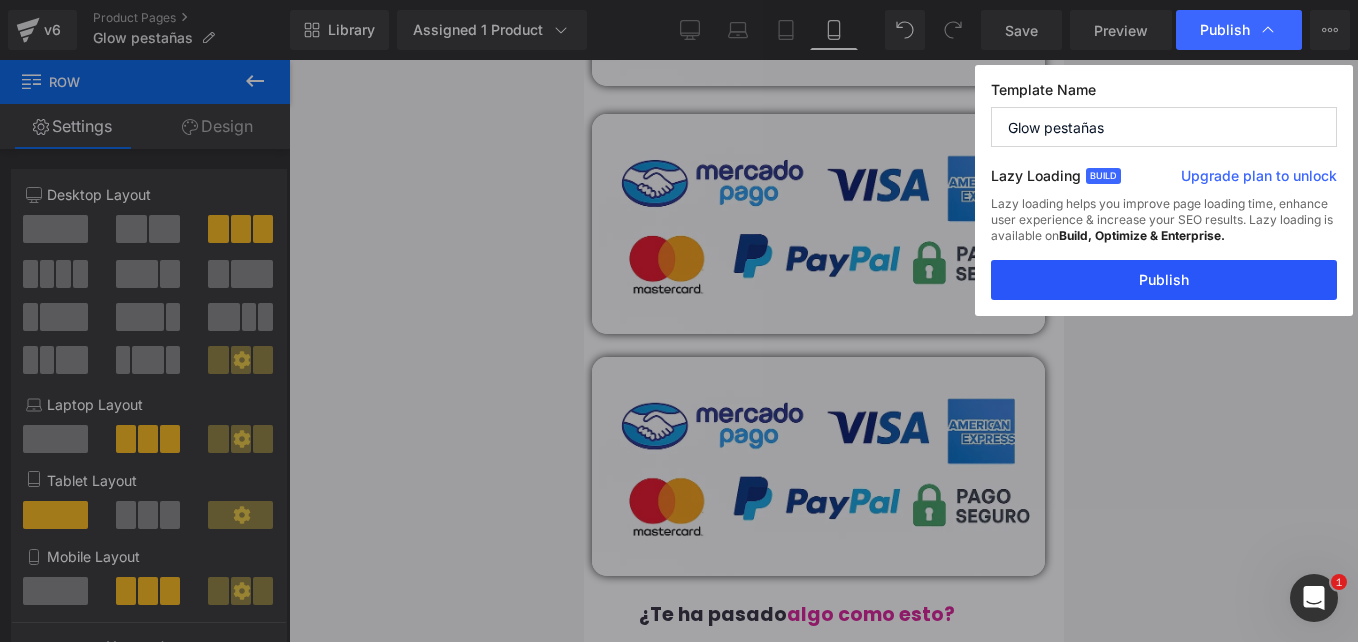 click on "Publish" at bounding box center [1164, 280] 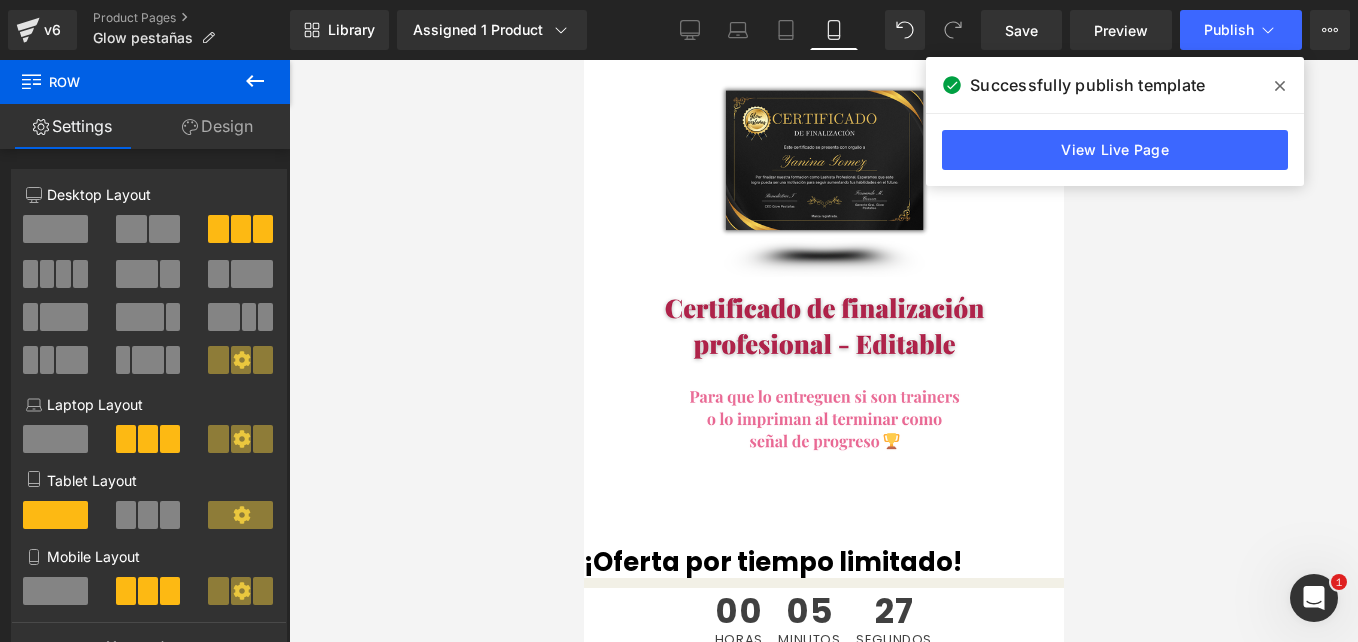 scroll, scrollTop: 9596, scrollLeft: 0, axis: vertical 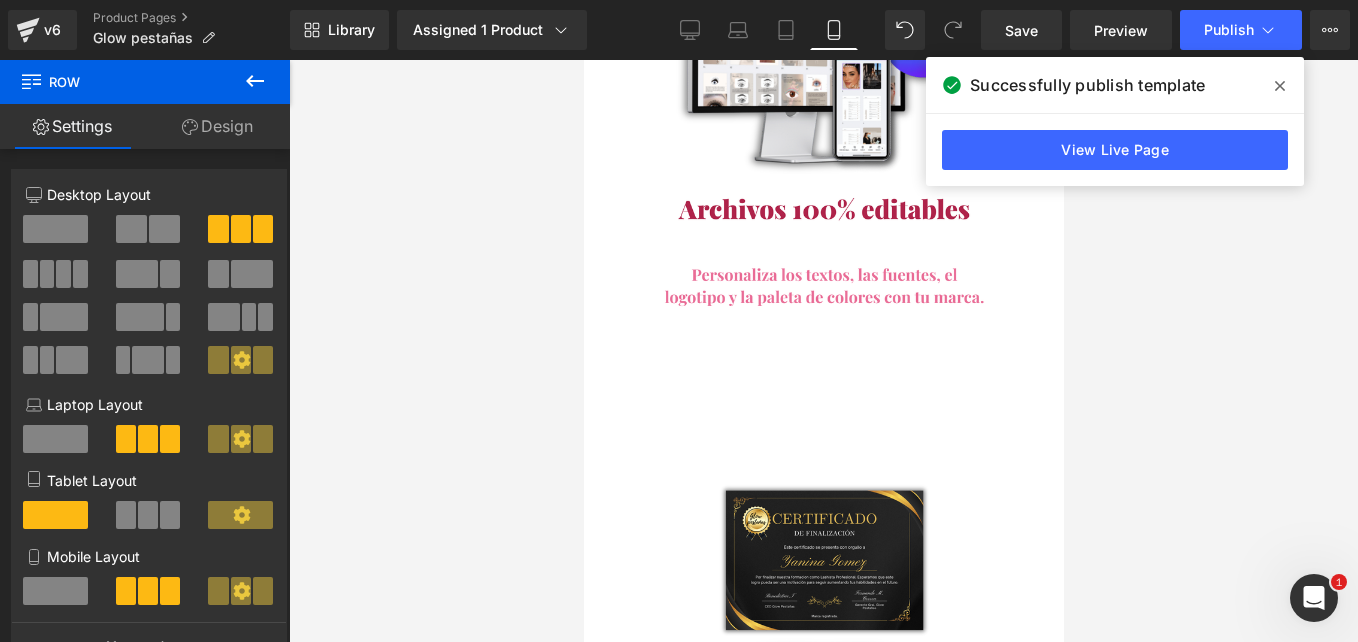 click on "Reseñas Heading" at bounding box center (823, 3132) 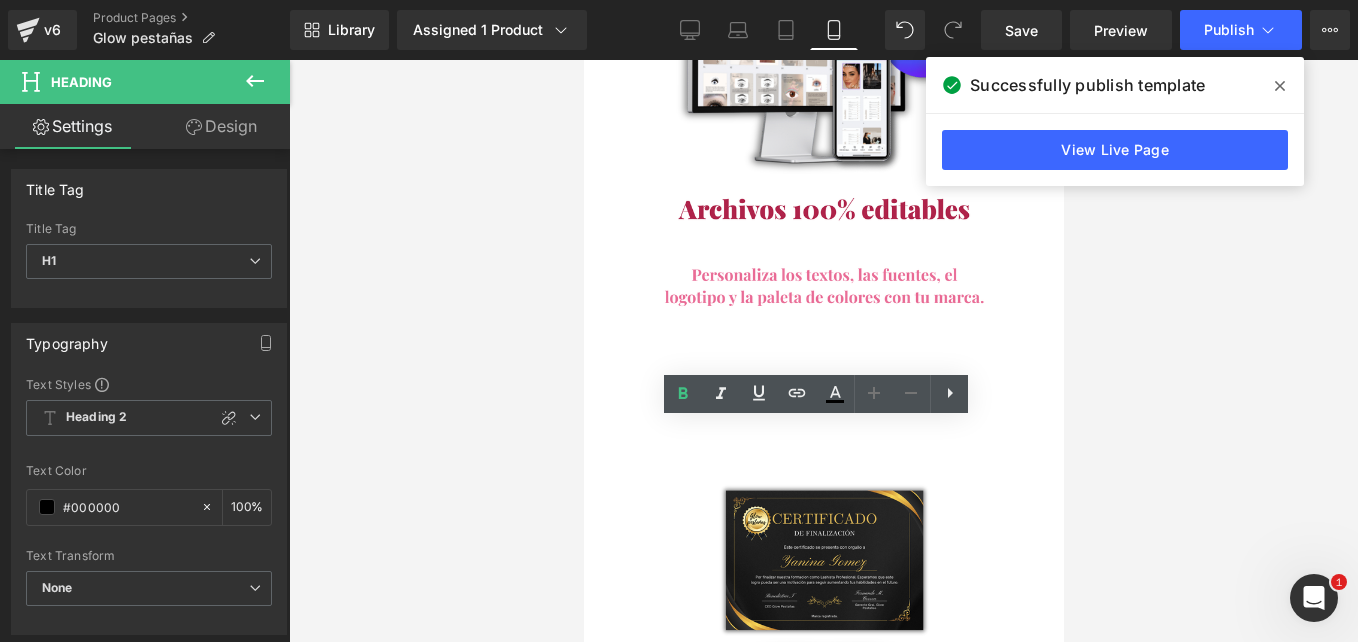 click on "Reseñas" at bounding box center (823, 3132) 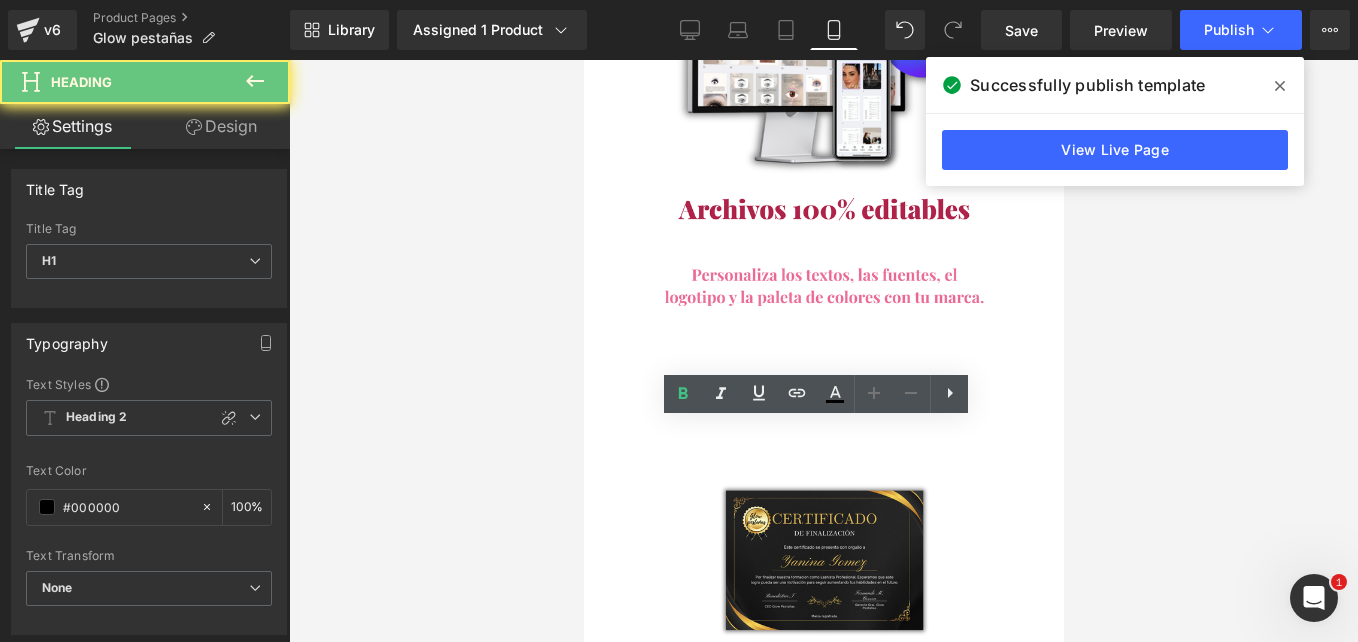click on "Reseñas" at bounding box center [823, 3132] 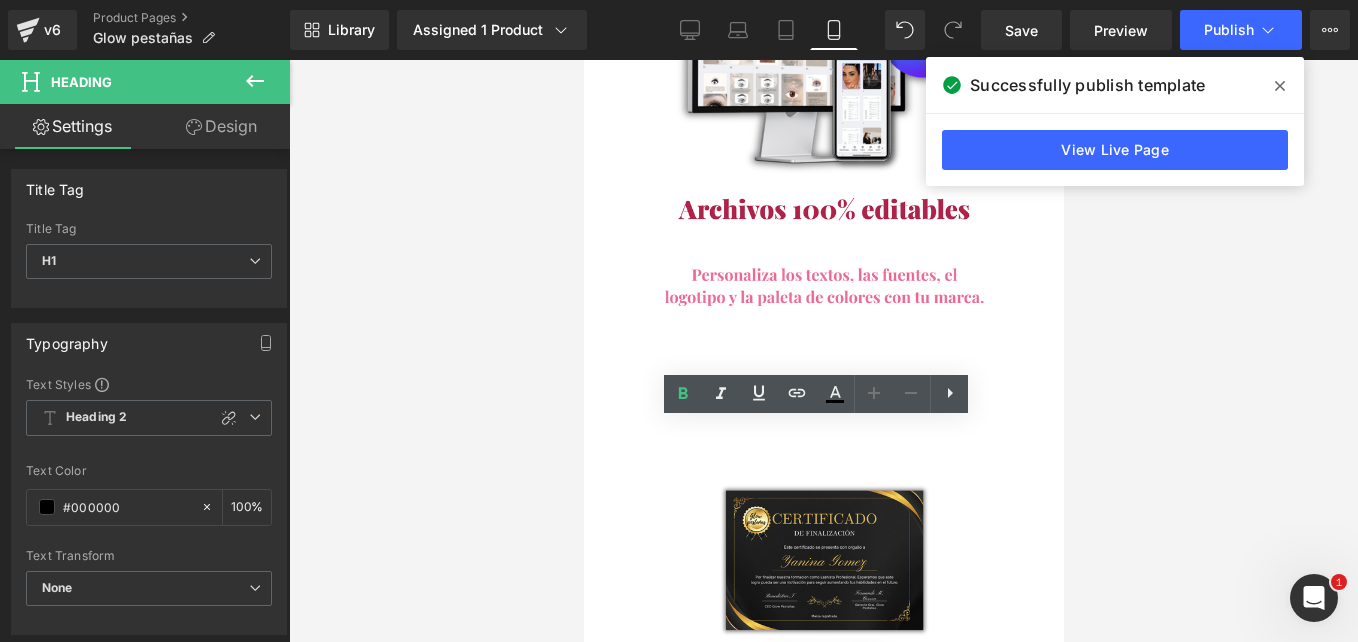 type 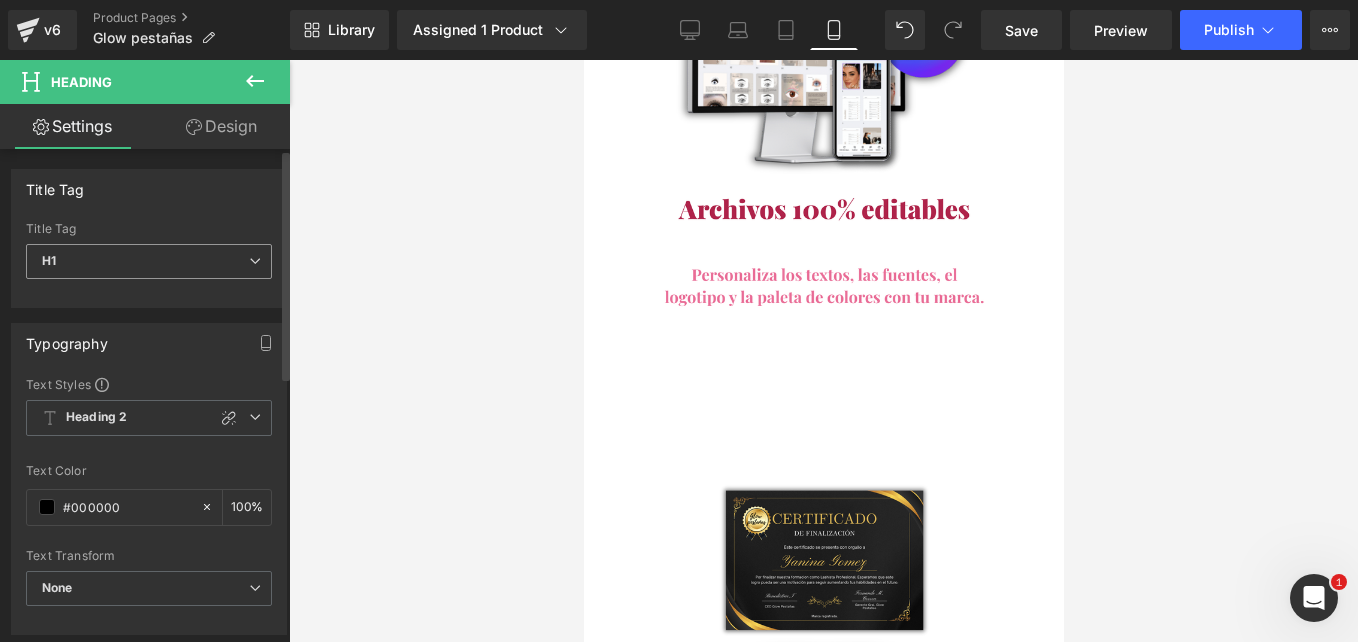 click on "H1" at bounding box center (149, 261) 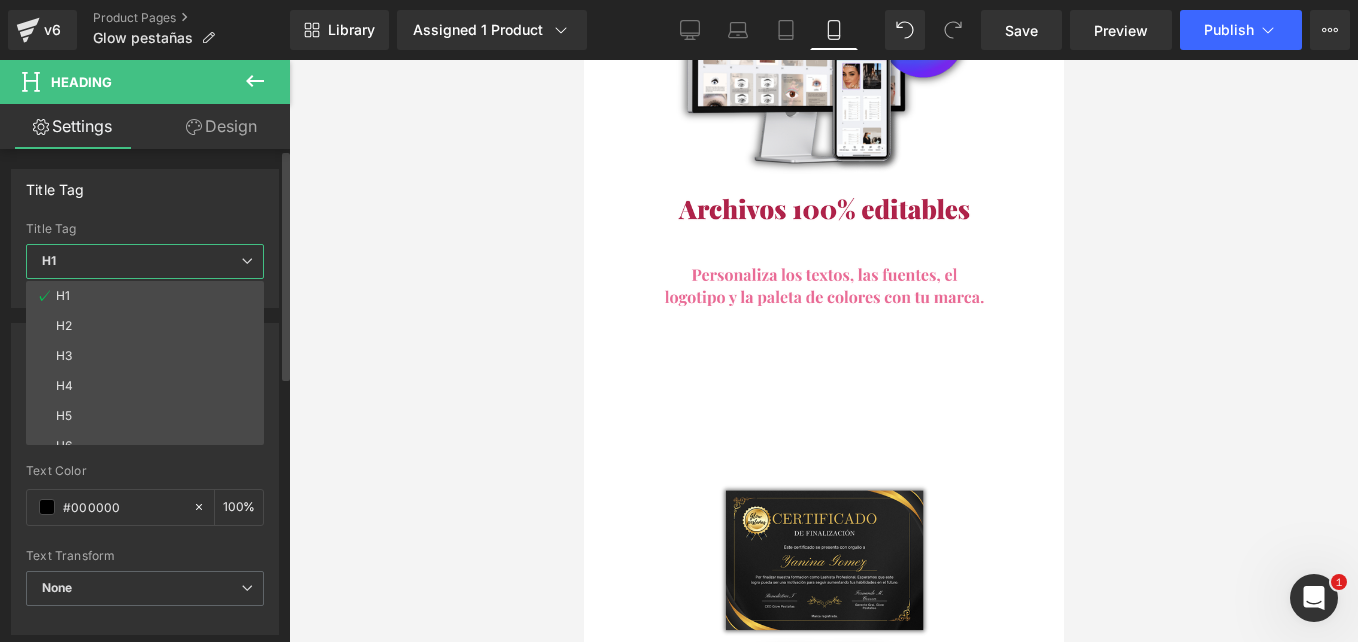 click on "H1" at bounding box center (145, 261) 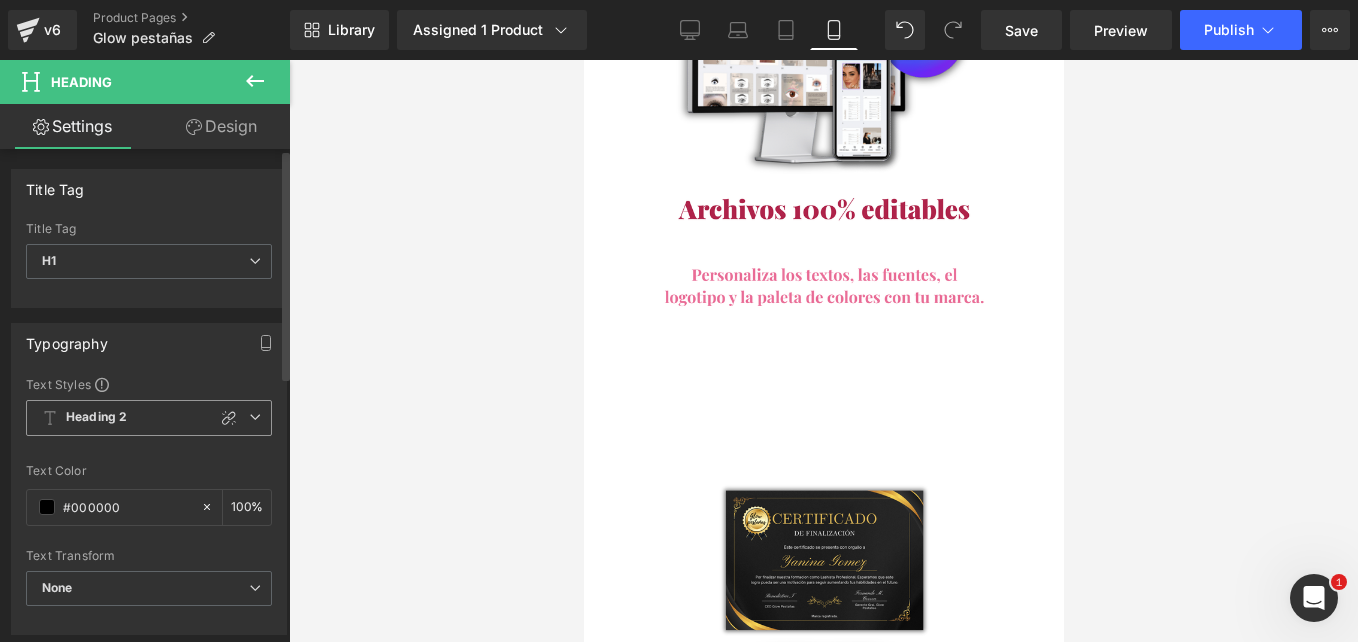 click on "Heading 2" at bounding box center (149, 418) 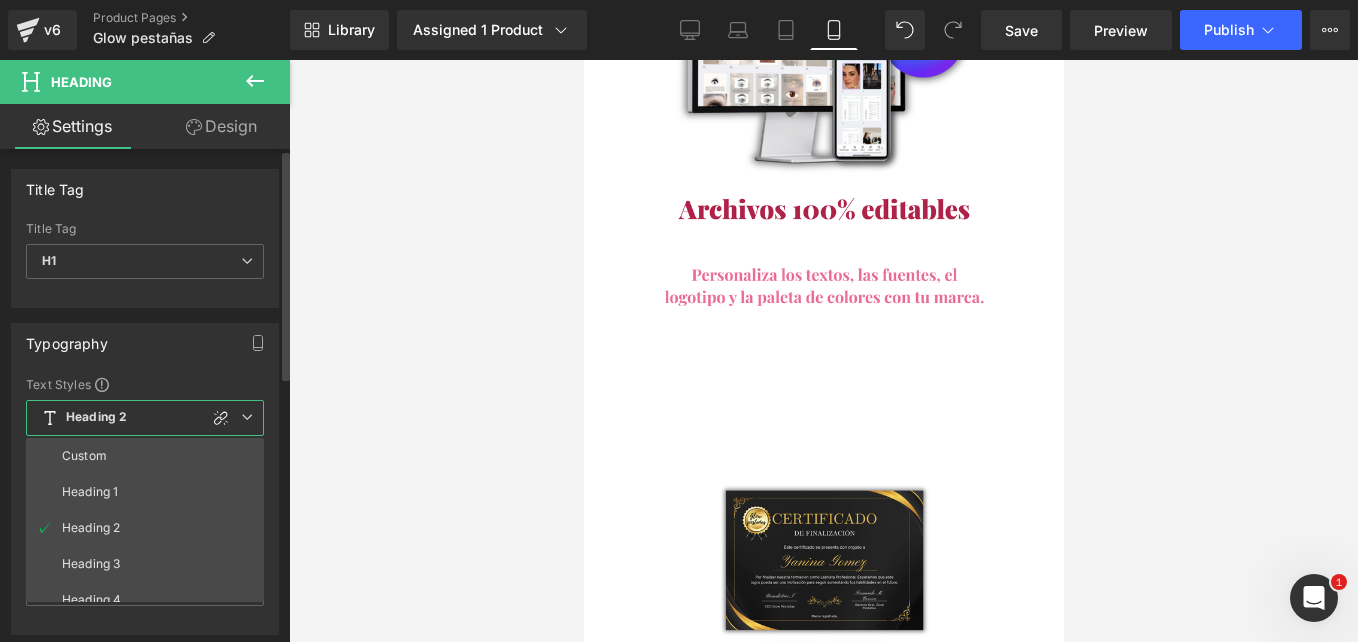 click on "Custom" at bounding box center [149, 456] 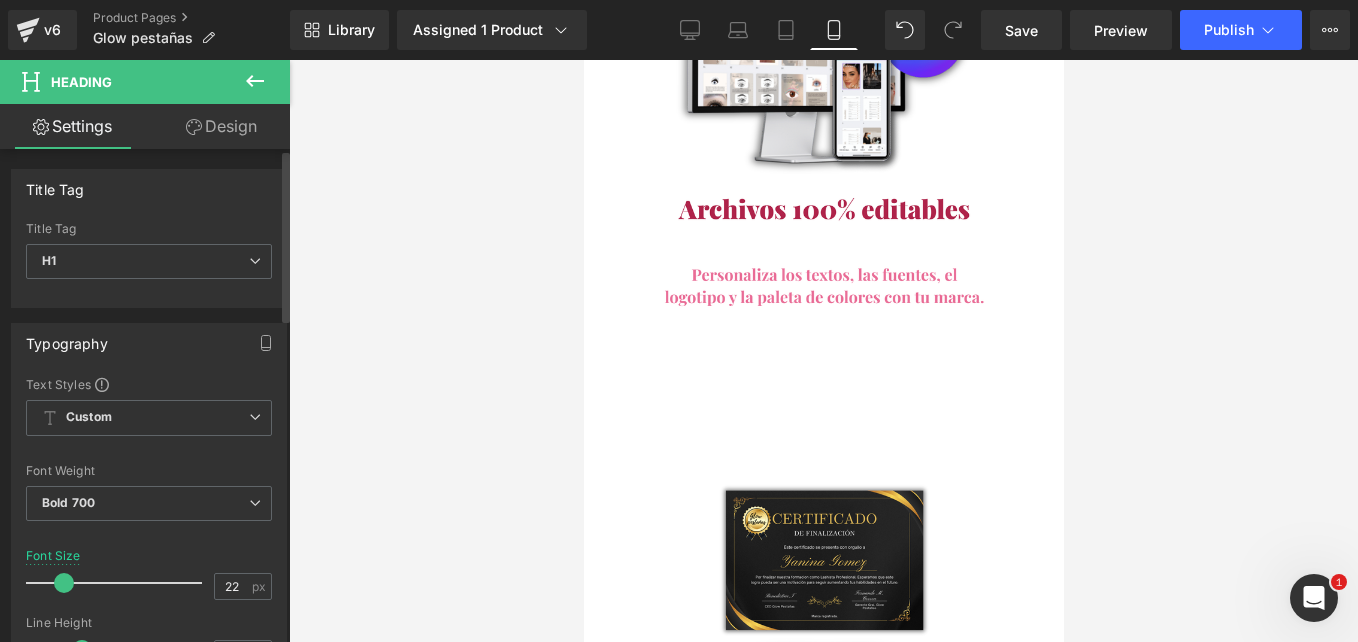 type on "21" 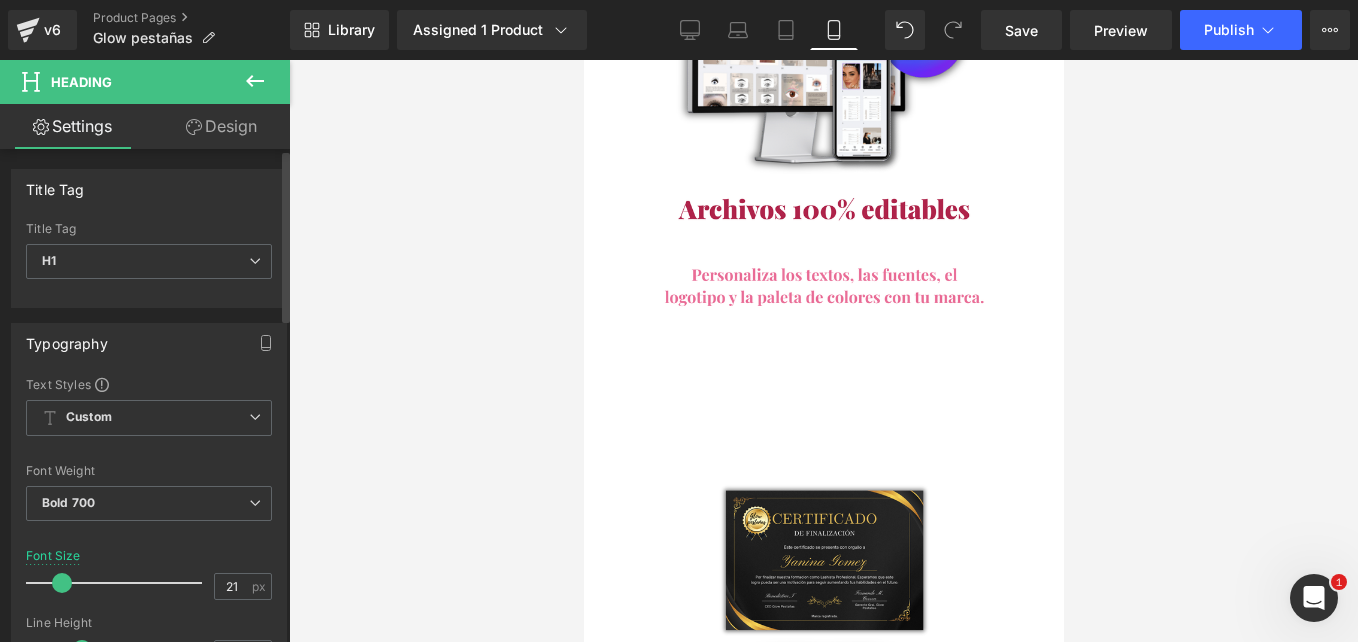 click at bounding box center (62, 583) 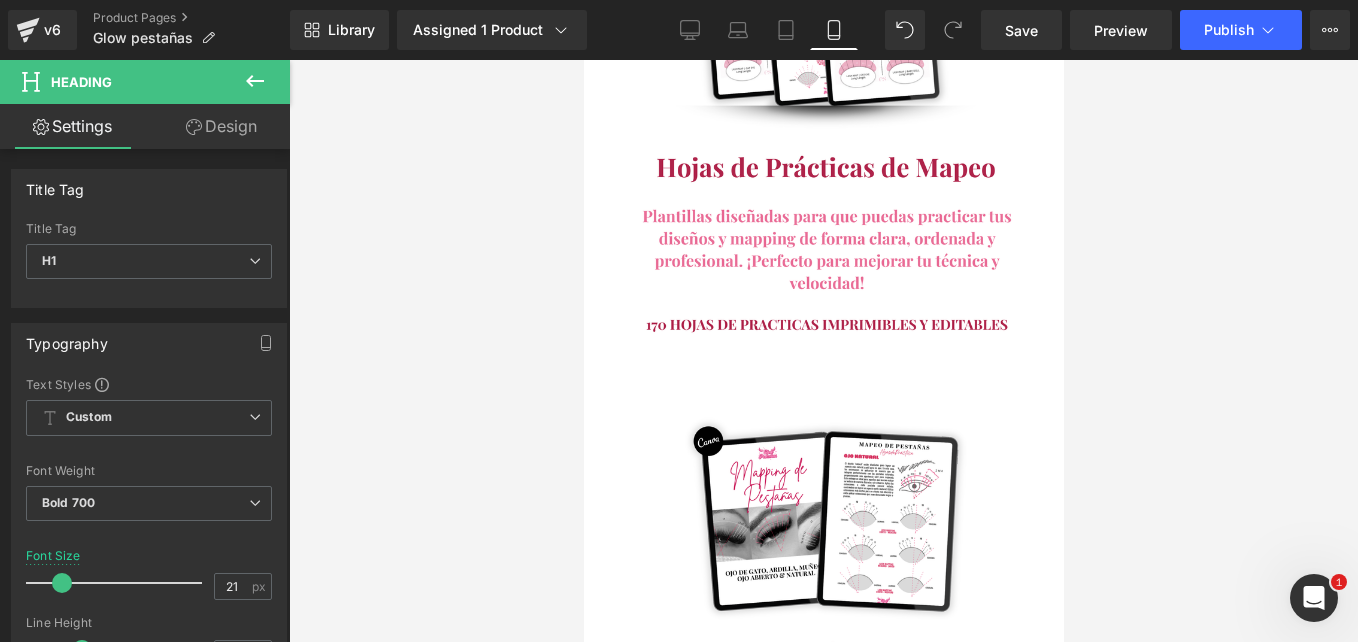 scroll, scrollTop: 8396, scrollLeft: 0, axis: vertical 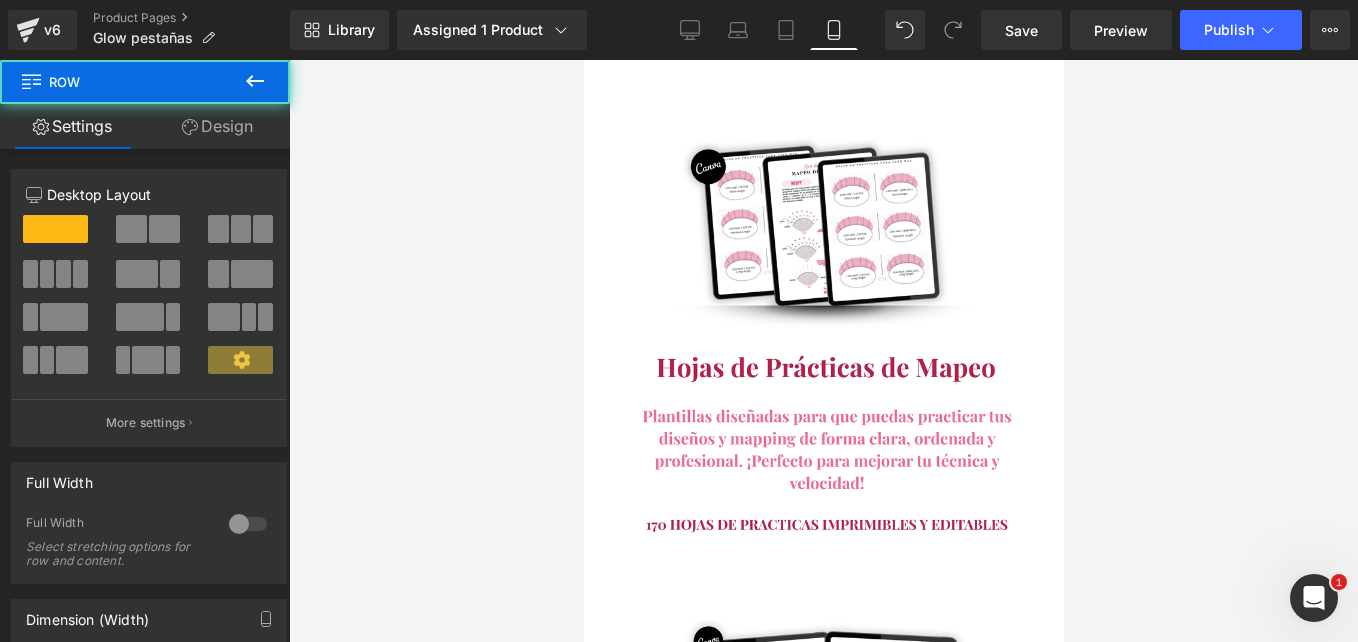 drag, startPoint x: 783, startPoint y: 492, endPoint x: 784, endPoint y: 518, distance: 26.019224 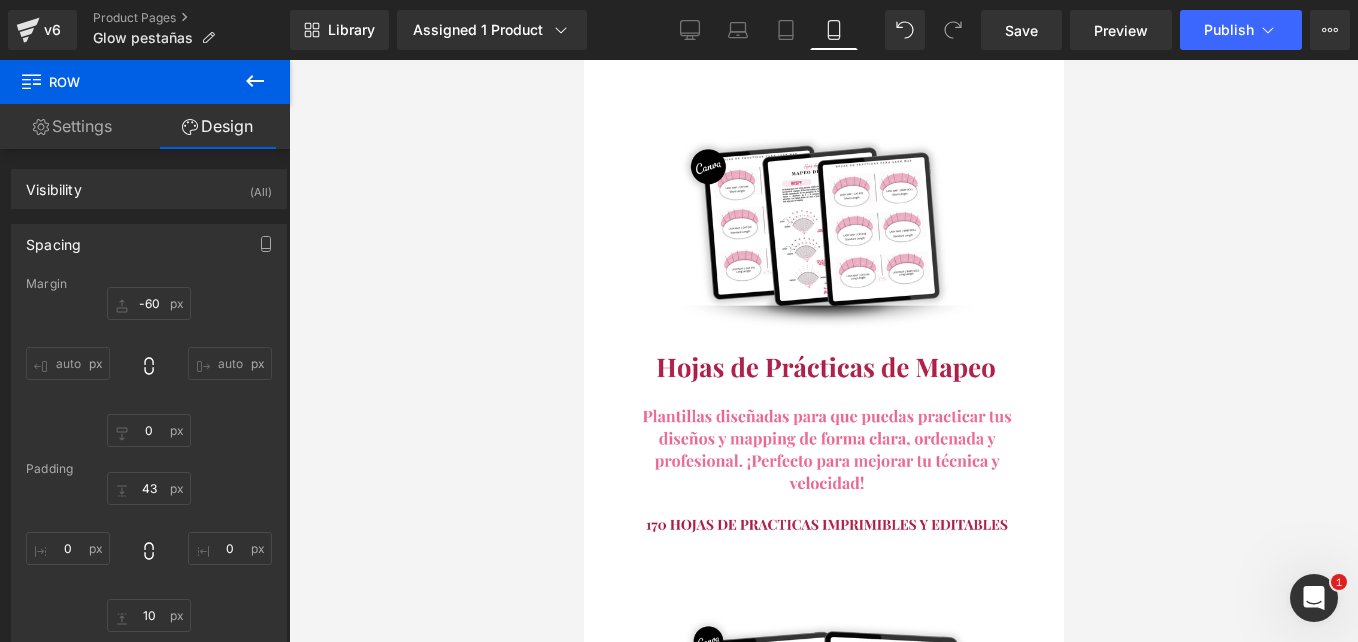 click on "43px" at bounding box center [823, 3693] 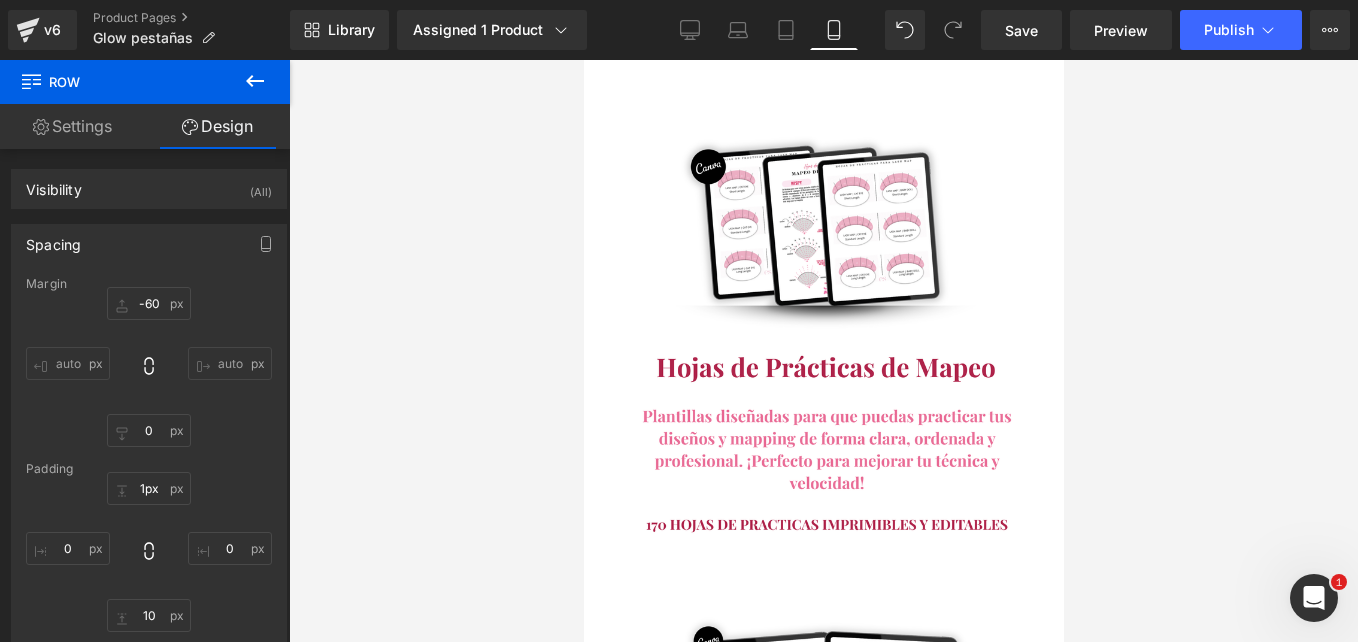 type on "0px" 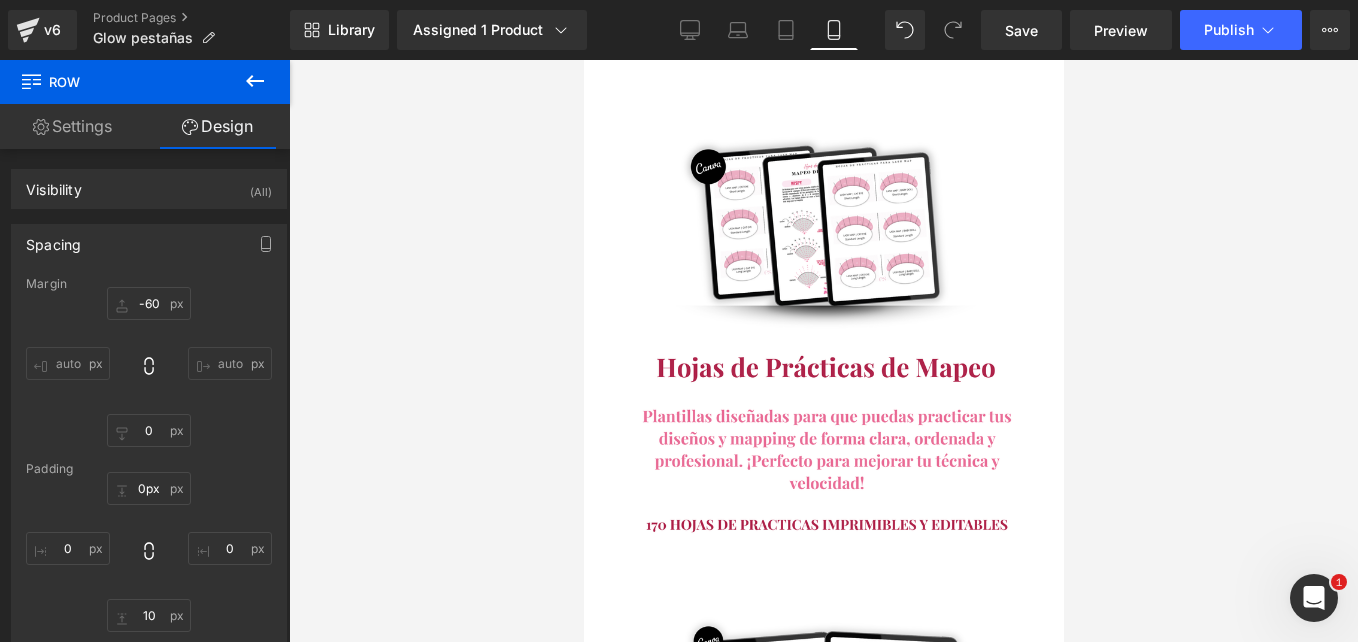 drag, startPoint x: 794, startPoint y: 503, endPoint x: 807, endPoint y: 456, distance: 48.76474 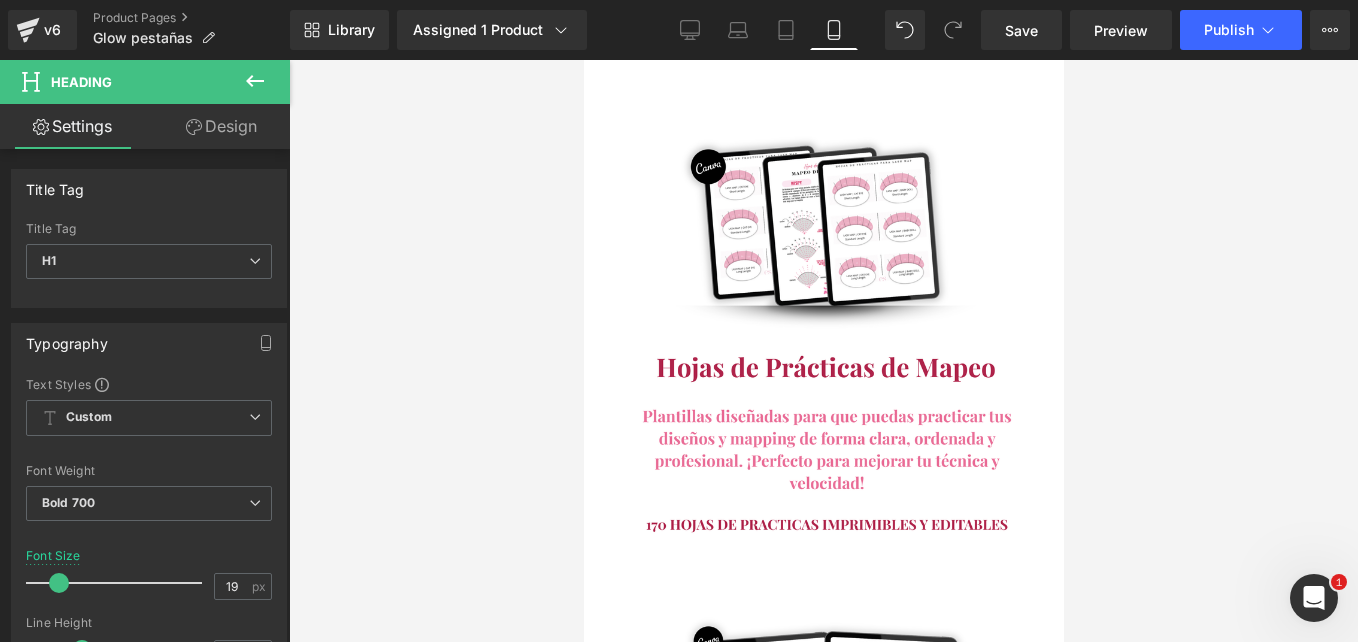 click on "Design" at bounding box center [221, 126] 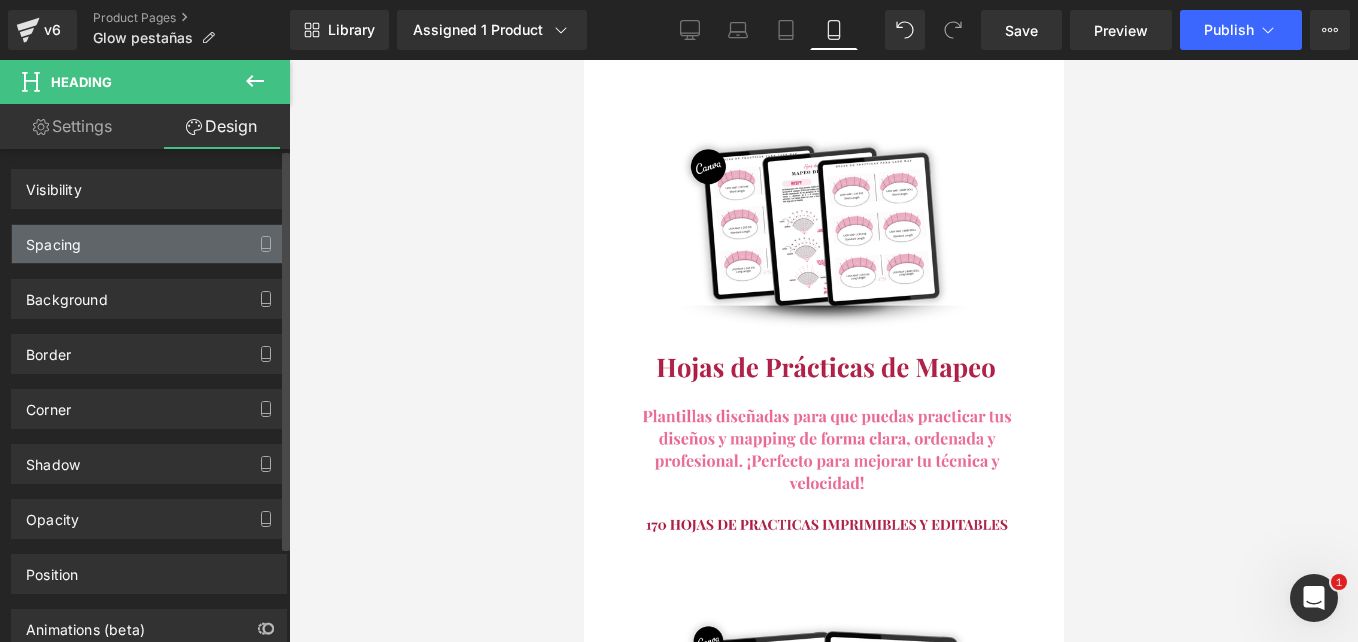 click on "Spacing" at bounding box center (149, 244) 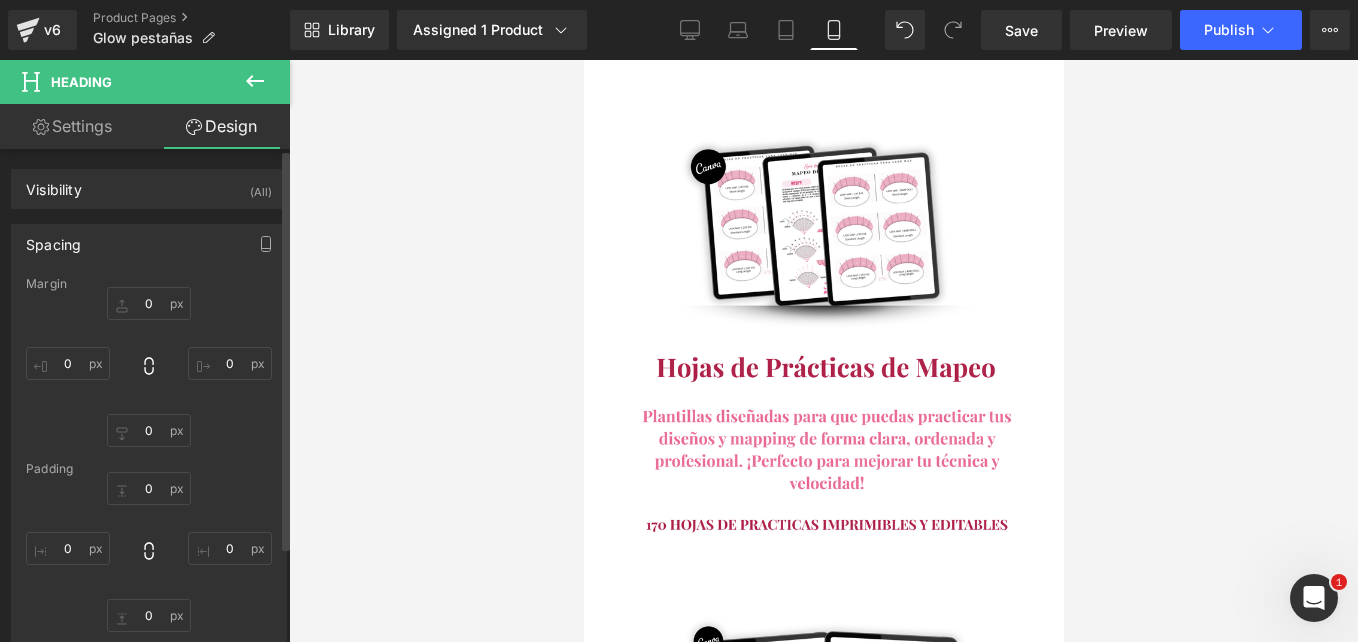 type on "-50" 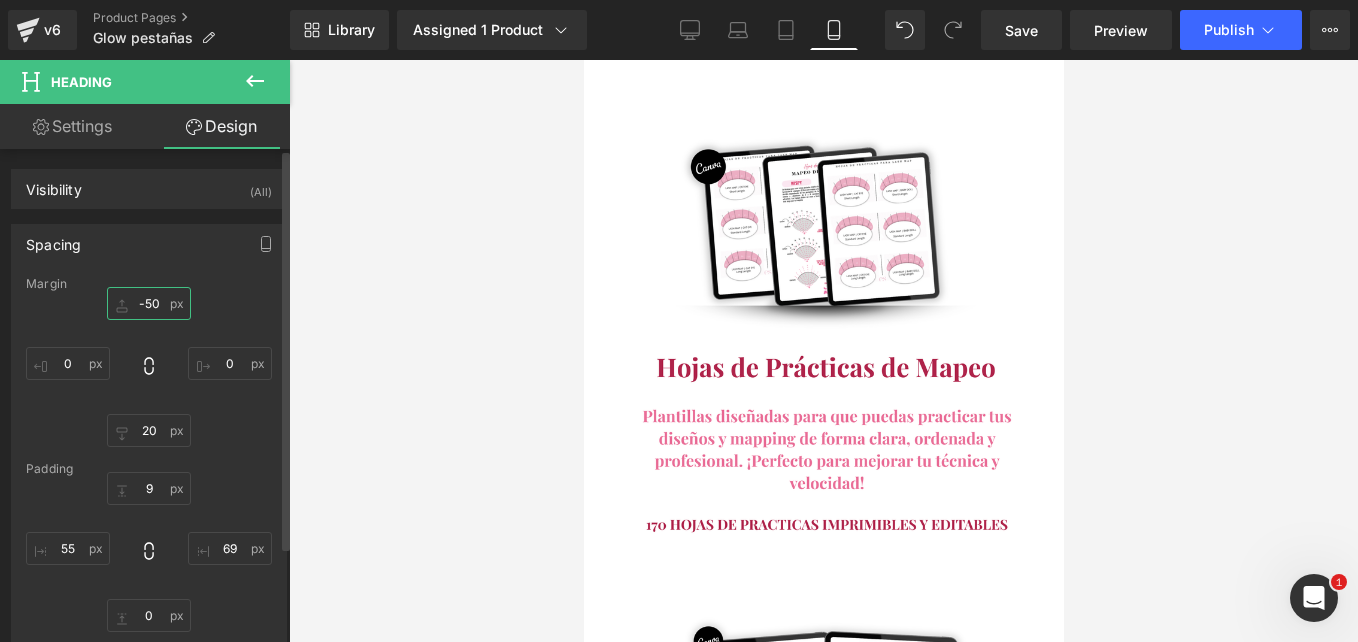 click on "-50" at bounding box center (149, 303) 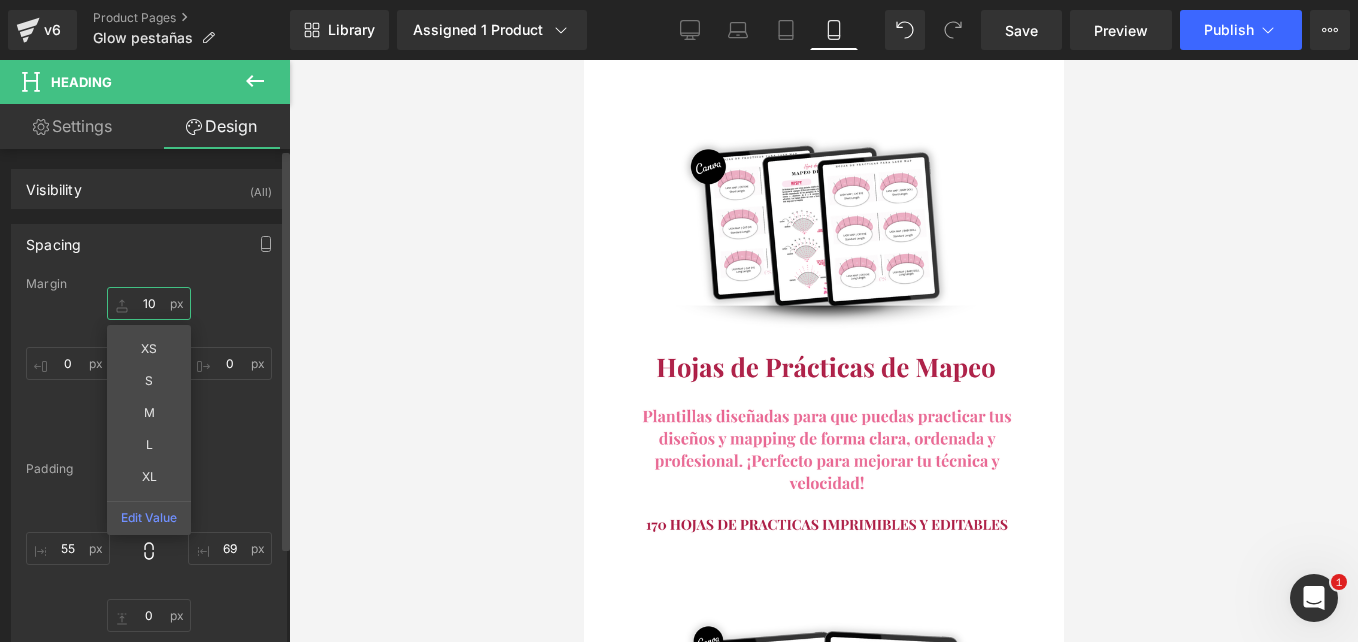 type on "1" 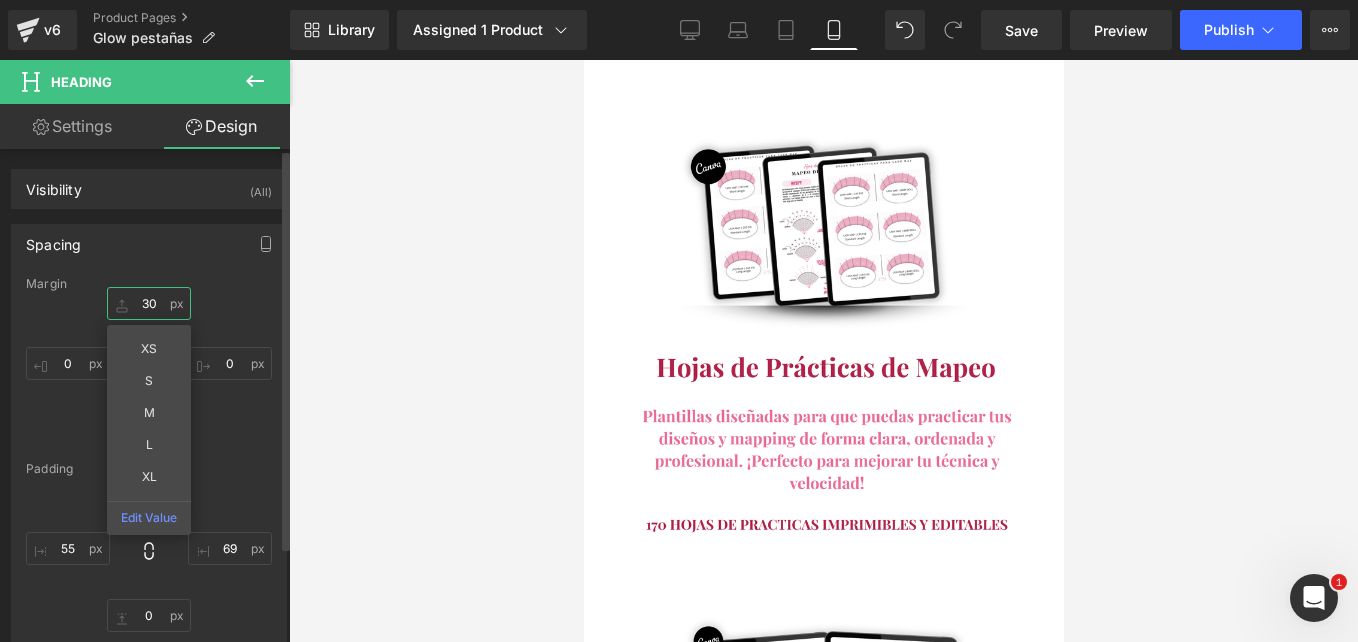 type on "3" 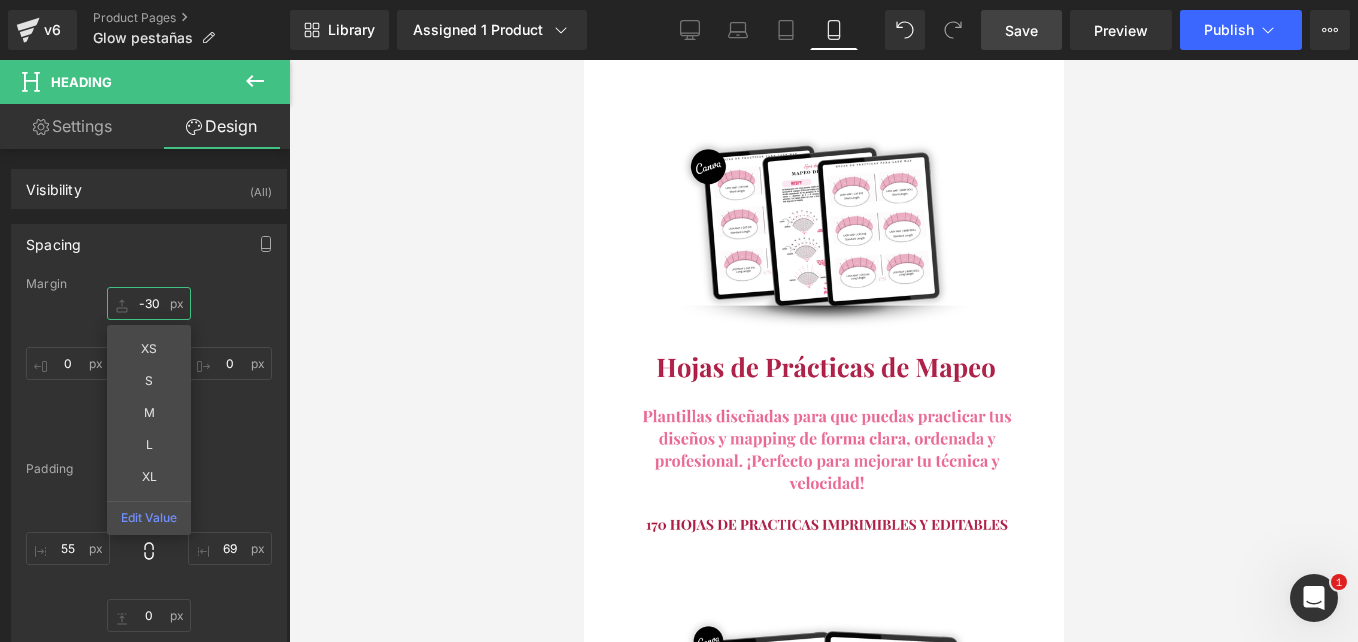 type on "-30" 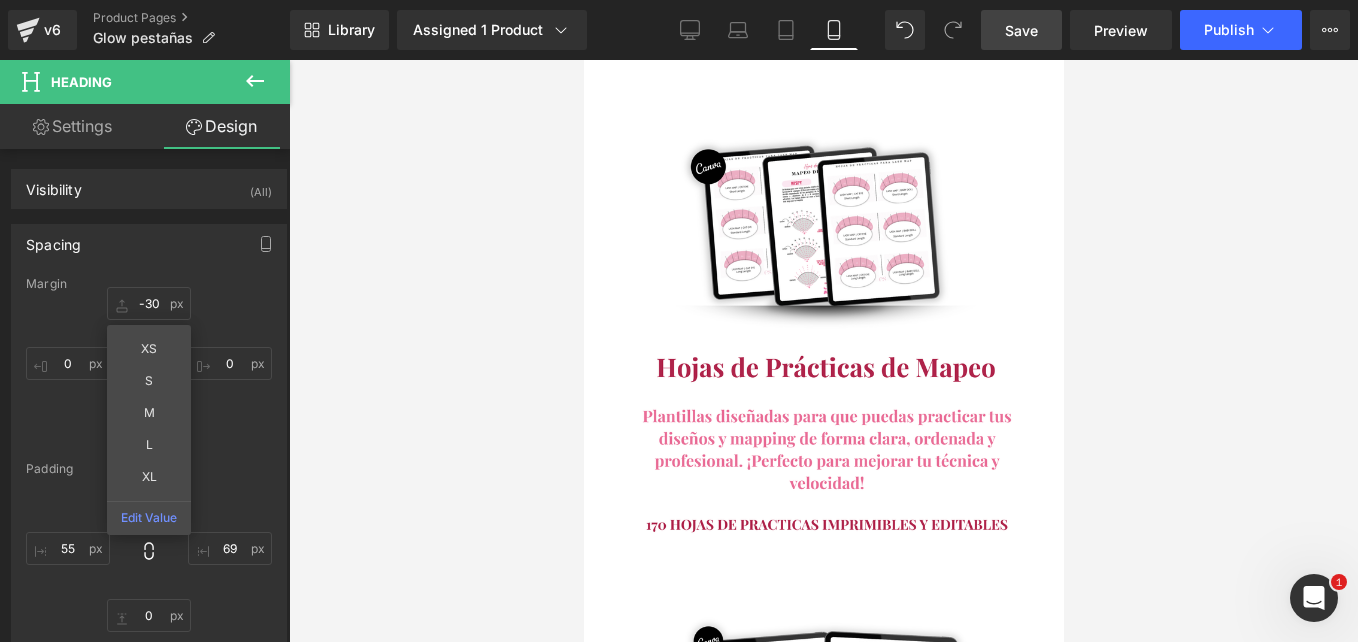 click on "Save" at bounding box center [1021, 30] 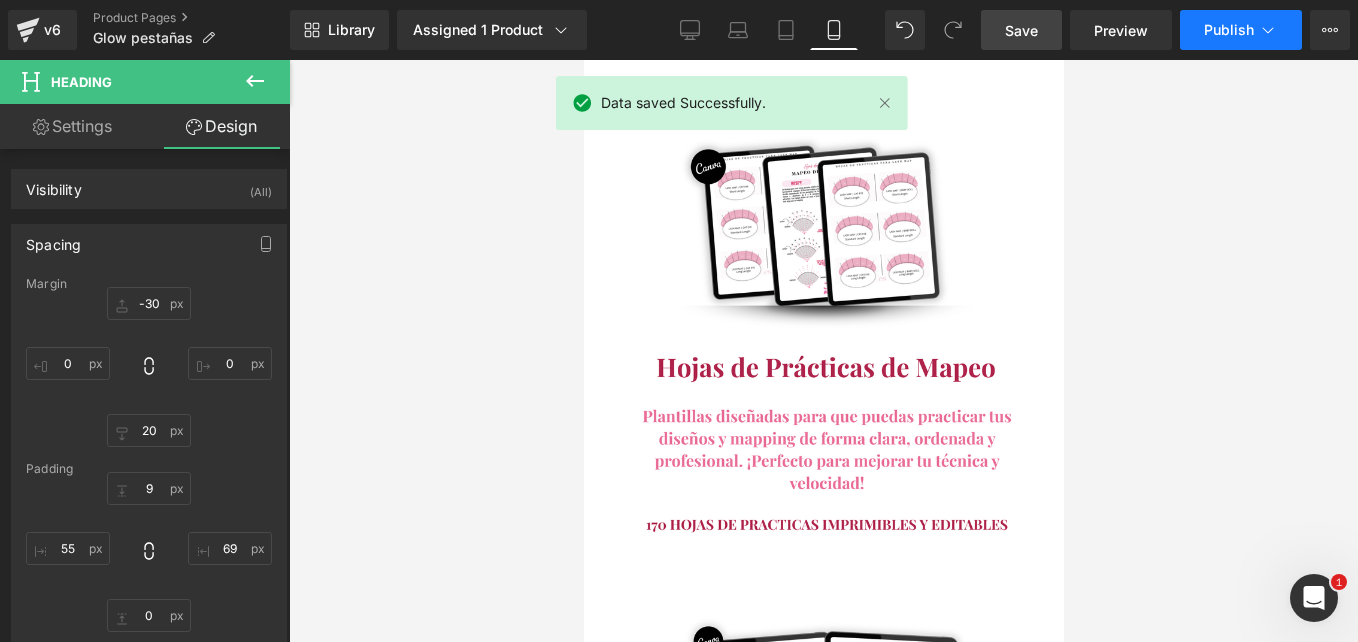 click on "Publish" at bounding box center (1229, 30) 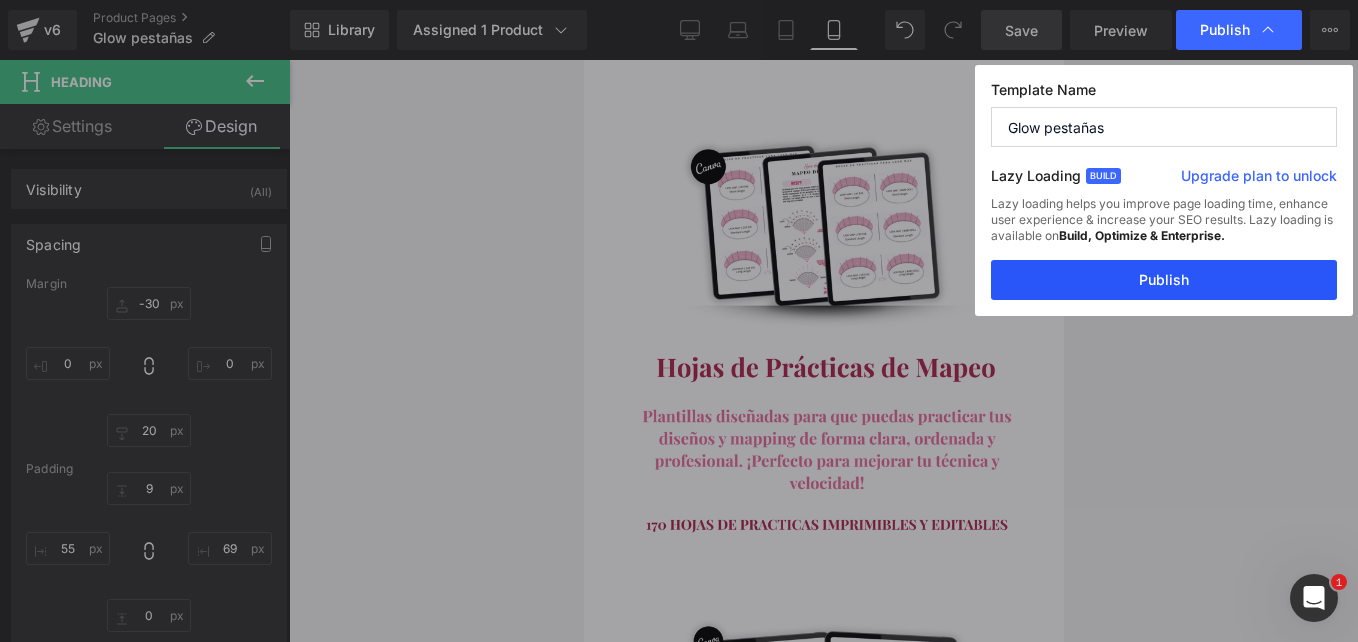 click on "Publish" at bounding box center [1164, 280] 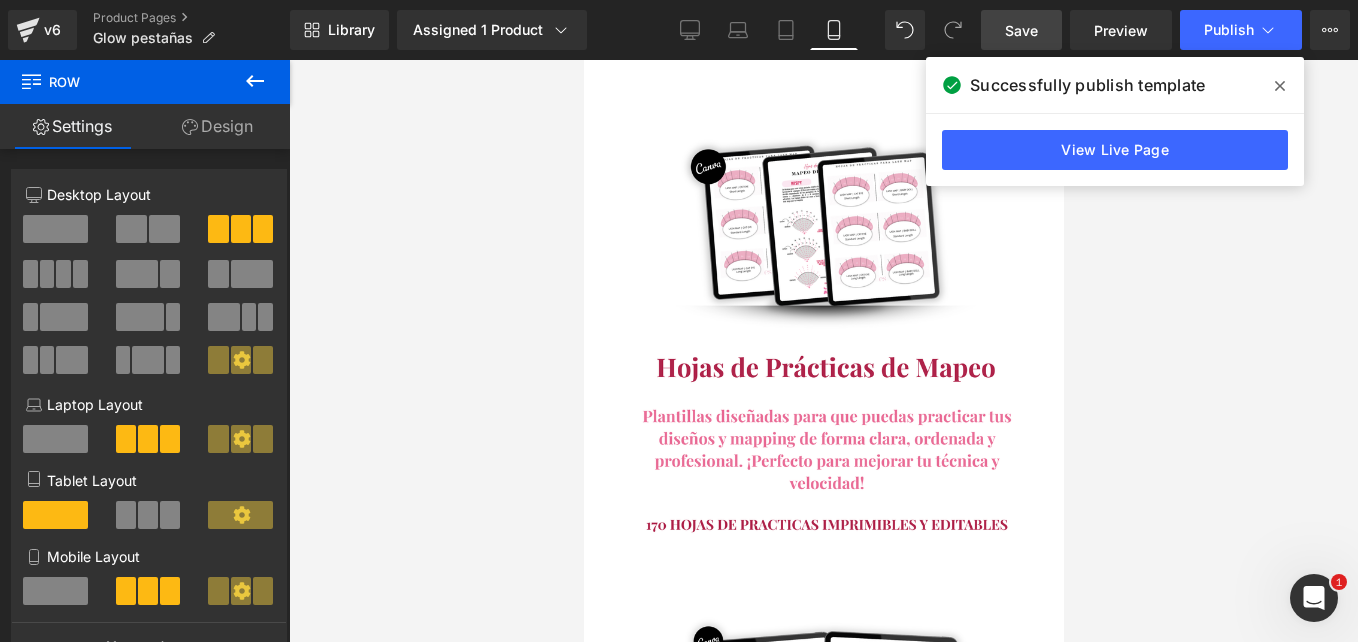 drag, startPoint x: 835, startPoint y: 478, endPoint x: 837, endPoint y: 460, distance: 18.110771 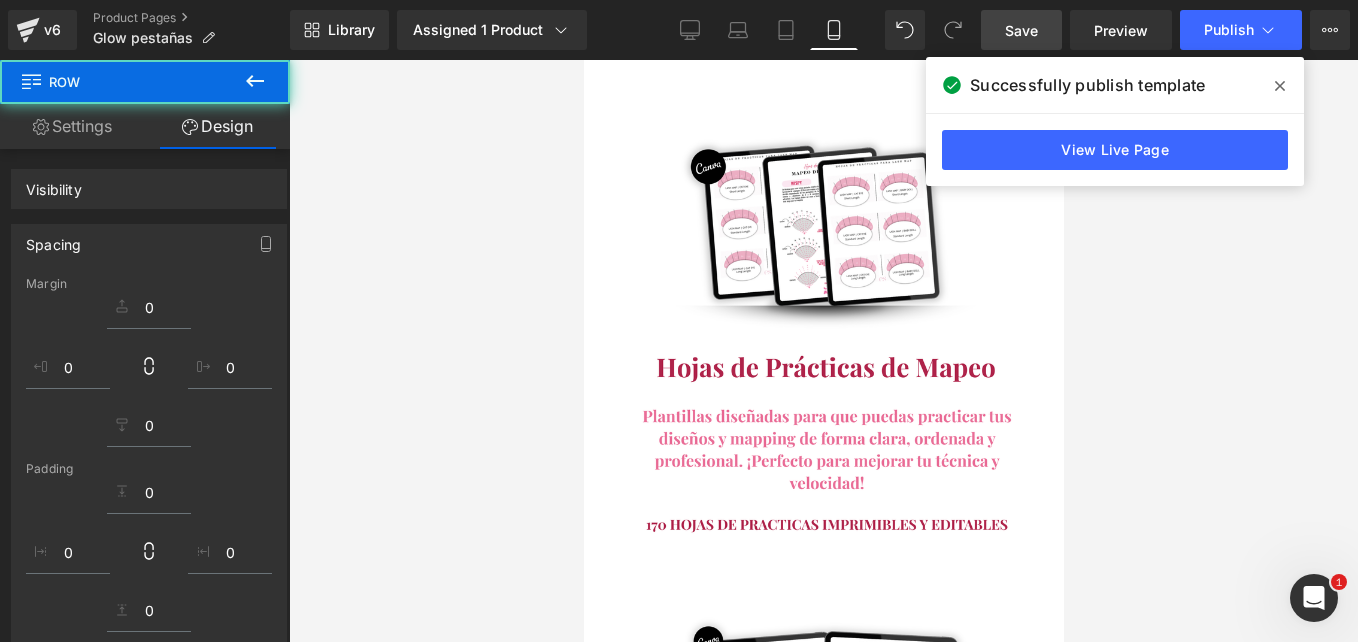 click on "¿Te ha pasado  algo como esto? Heading         ❌ ¿Alguna vez has sentido que tu  falta de habilidades para extensiones de pestañas  te ha impedido crear resultados impresionantes y de aspecto profesional? ❌ ¿ Te ha costado  encontrar recursos fáciles de seguir que enseñen técnicas de extensión de pestañas sin gastar una fortuna en capacitación? ❌ ¿Le gustaría tener la  confianza para aplicar extensiones de pestañas  como un profesional y ahorrar tiempo y dinero en costosos cursos o salones? Si has respondido  "SÍ"  a alguna de estas preguntas,  ¡[PERSON_NAME] tu día de suerte!  ¡Finalmente descubrirás la solución definitiva para dominar las extensiones de pestañas como un profesional y  crear resultados impresionantes en todo momento! Text Block         Row" at bounding box center (823, 3447) 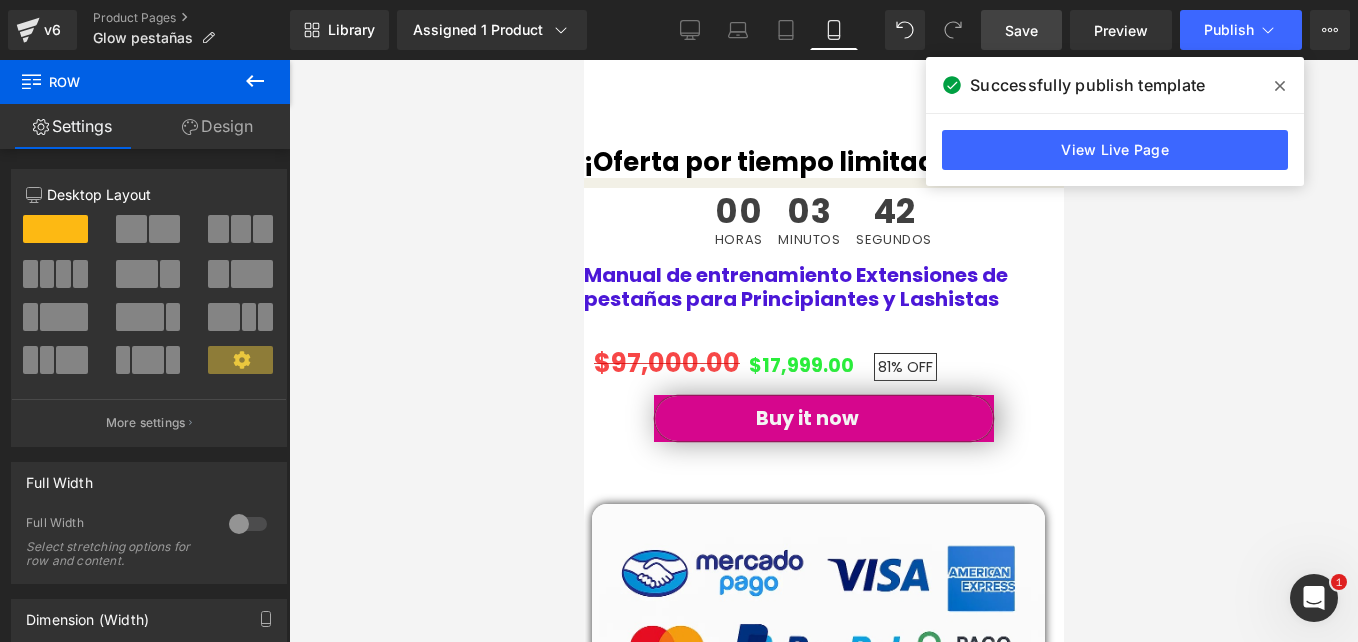 scroll, scrollTop: 10096, scrollLeft: 0, axis: vertical 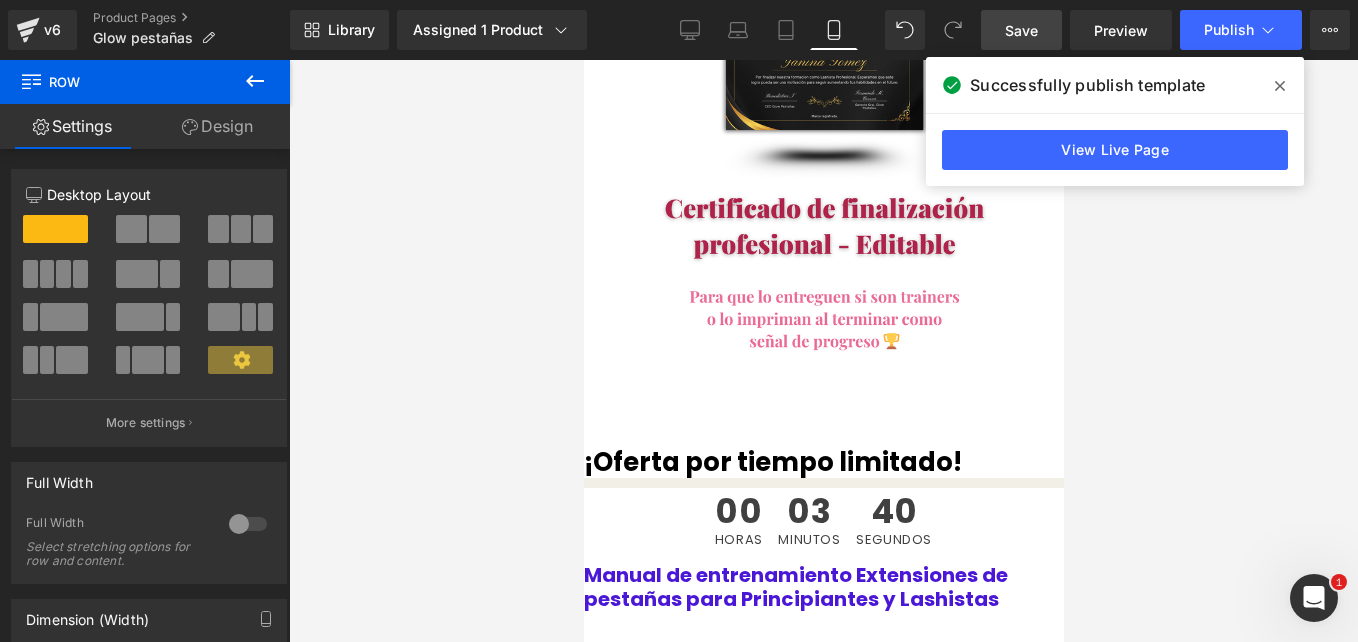 click on "¿Por qué deberías obtener  este manual de entrenamiento hoy?..." at bounding box center [823, 2982] 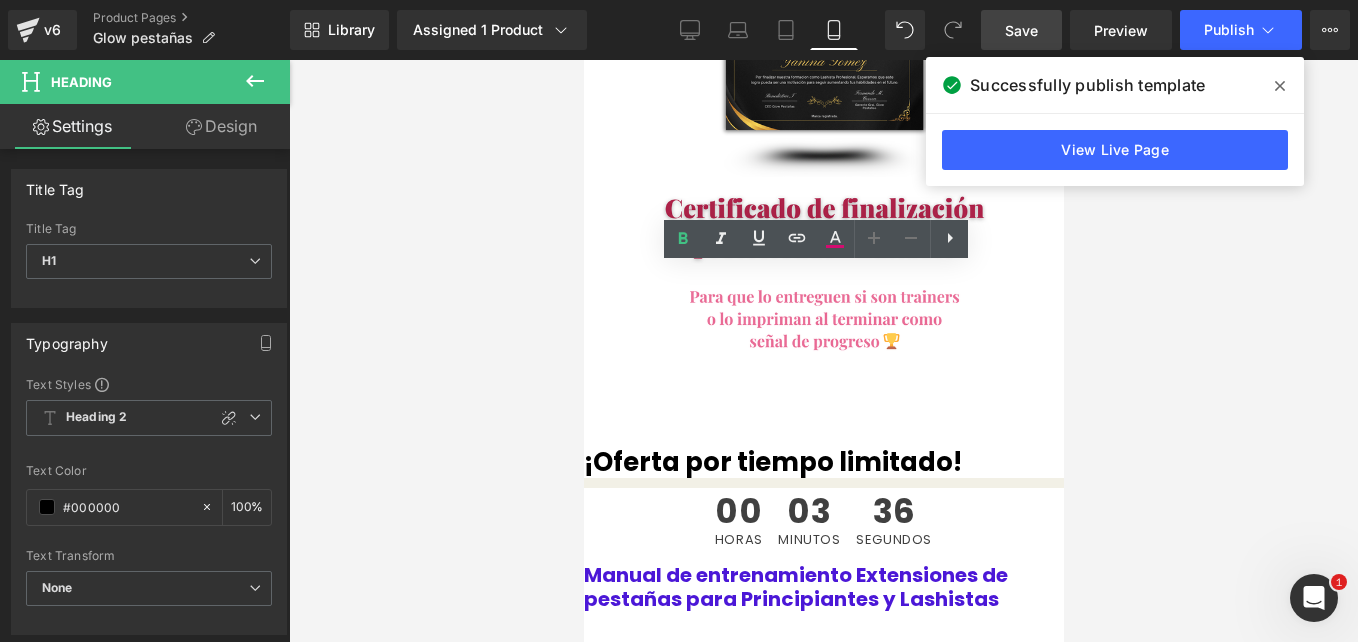 drag, startPoint x: 876, startPoint y: 349, endPoint x: 635, endPoint y: 274, distance: 252.40048 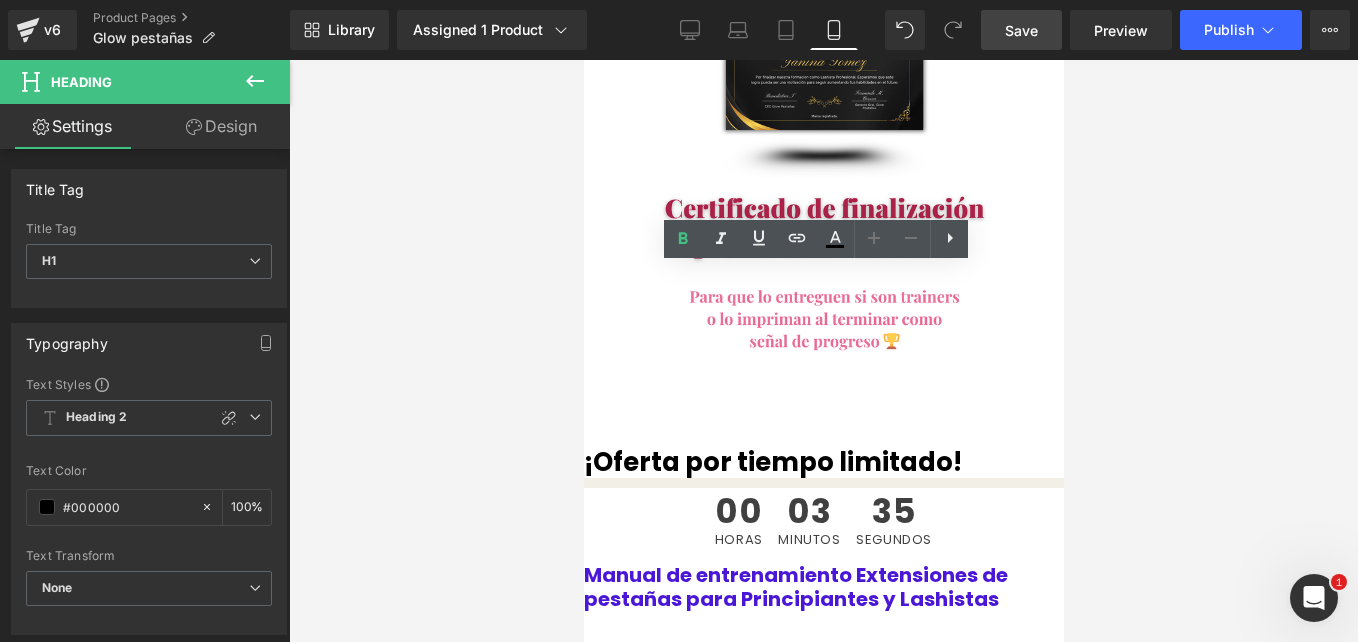 type 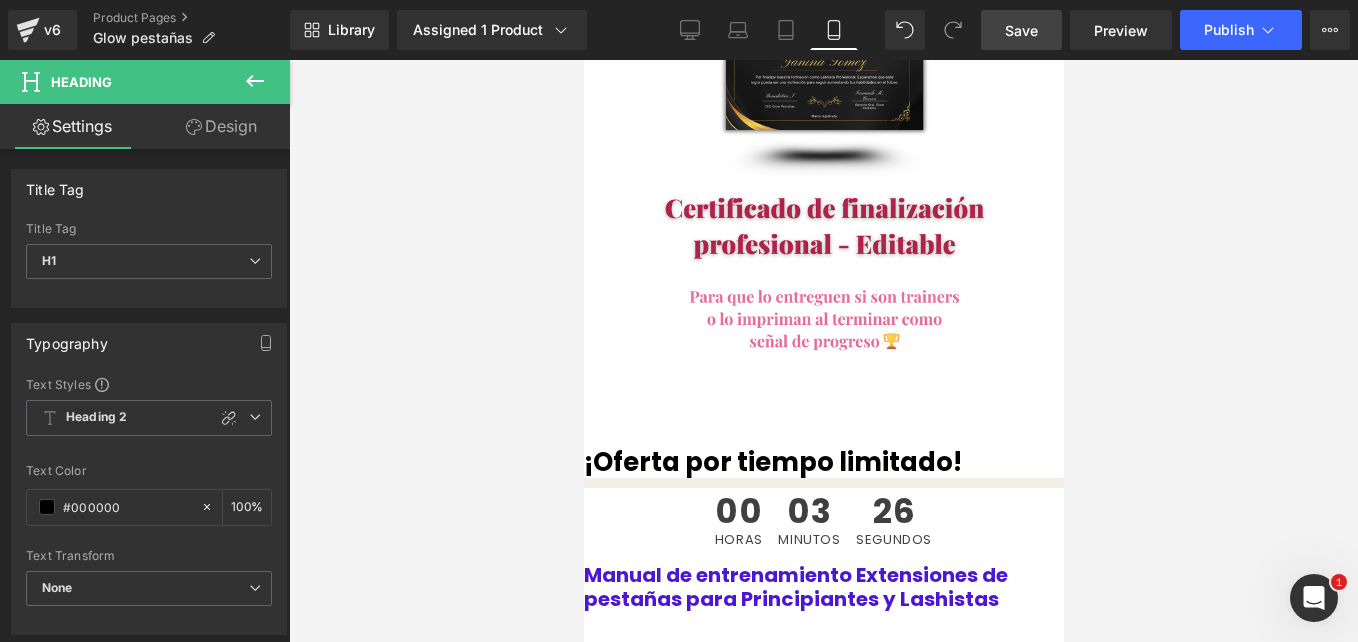 drag, startPoint x: 830, startPoint y: 280, endPoint x: 992, endPoint y: 279, distance: 162.00308 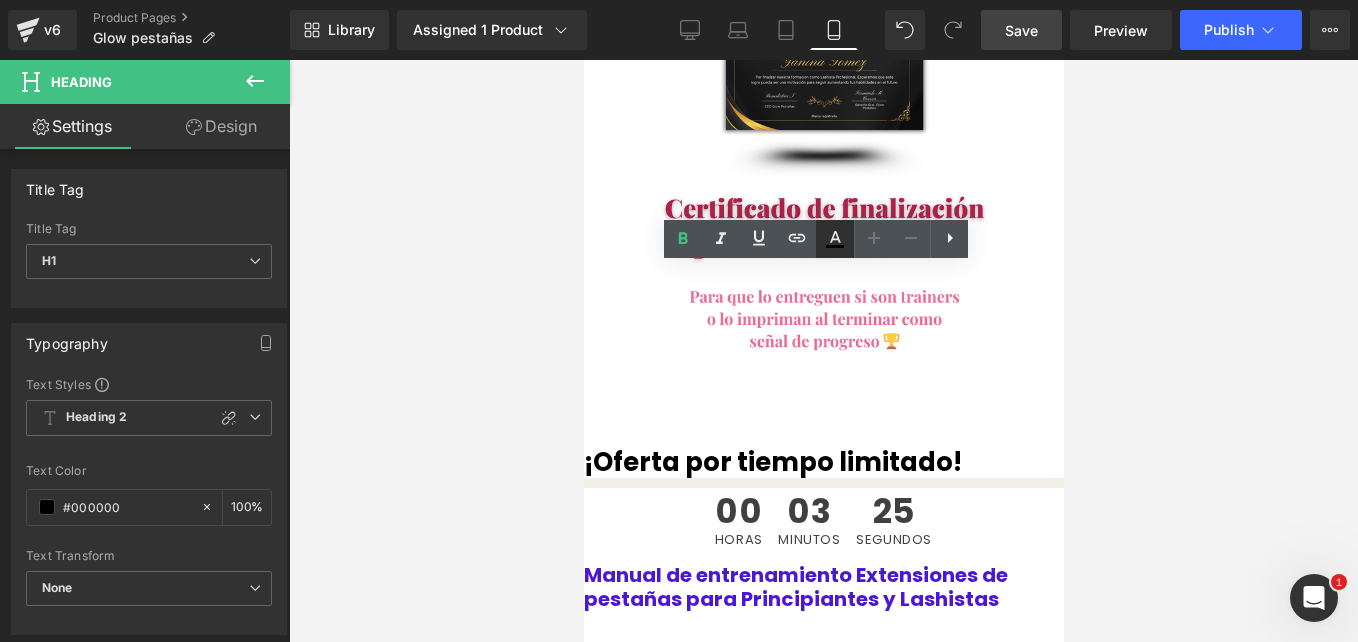 click at bounding box center [835, 239] 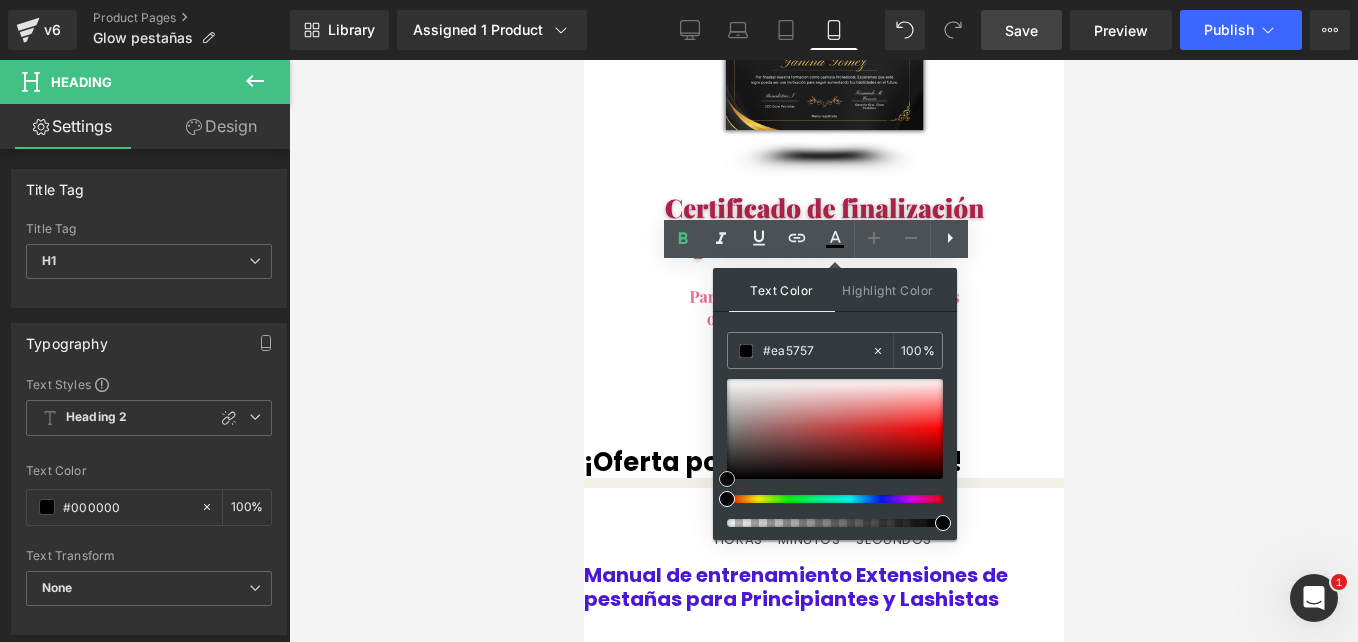 click at bounding box center [835, 429] 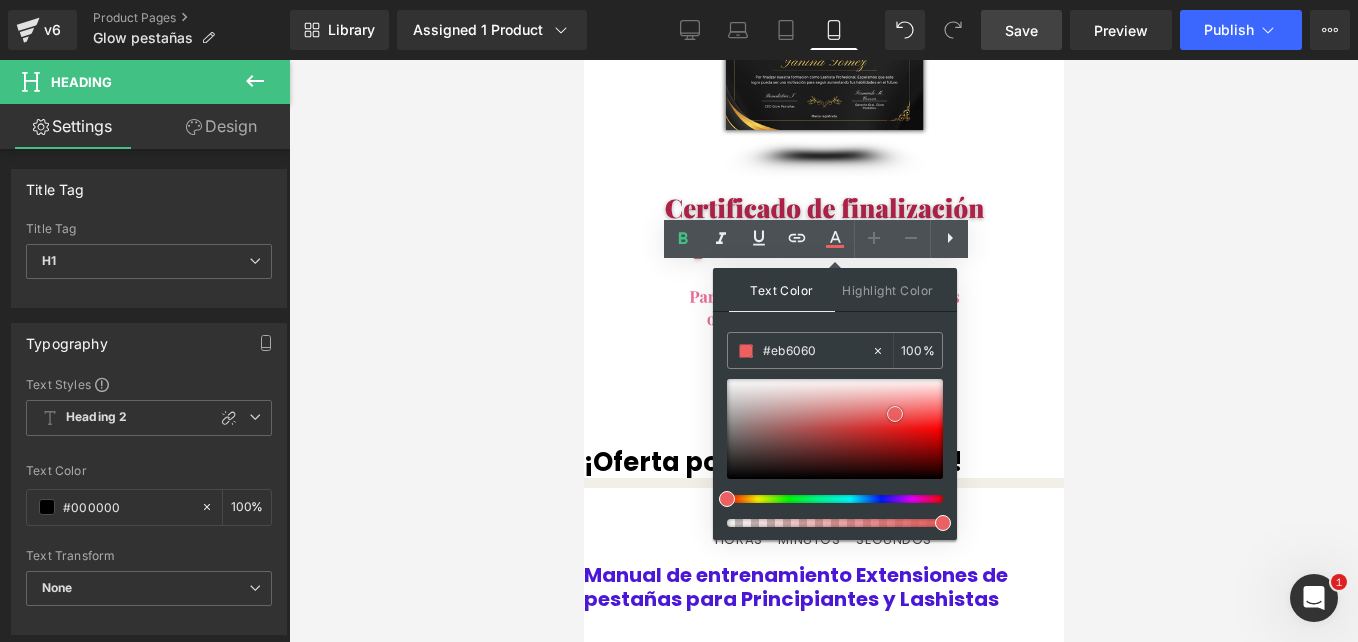 click at bounding box center [895, 414] 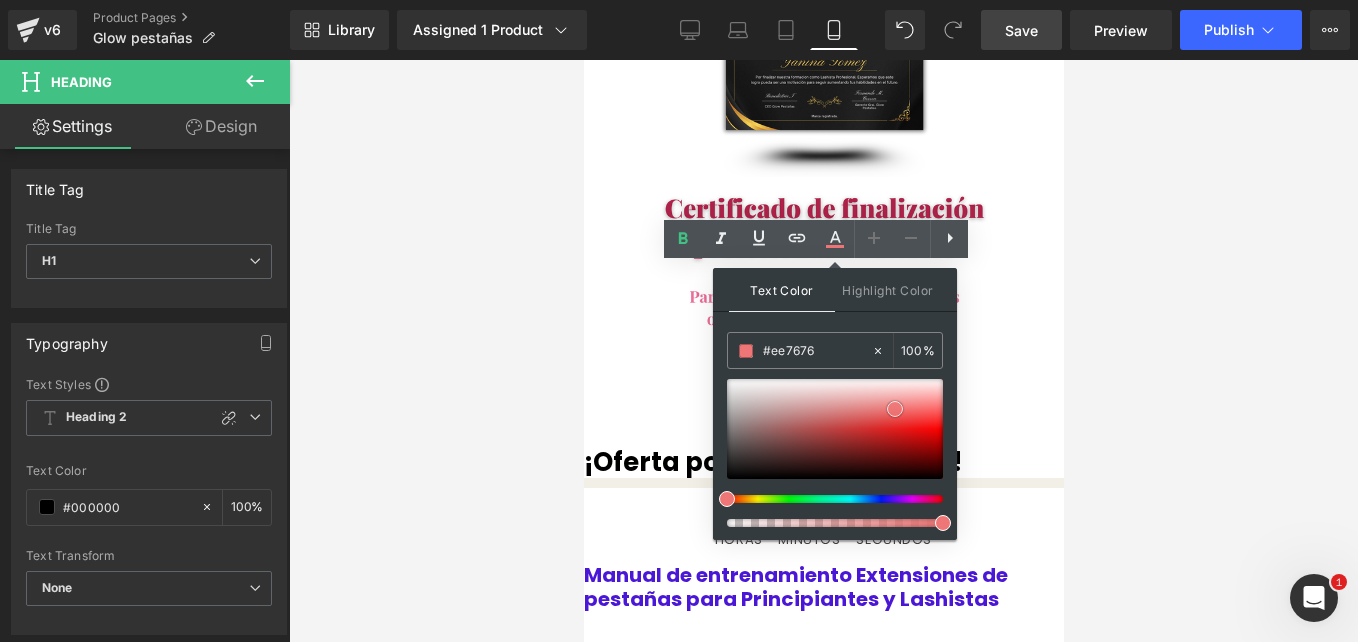 click at bounding box center (895, 409) 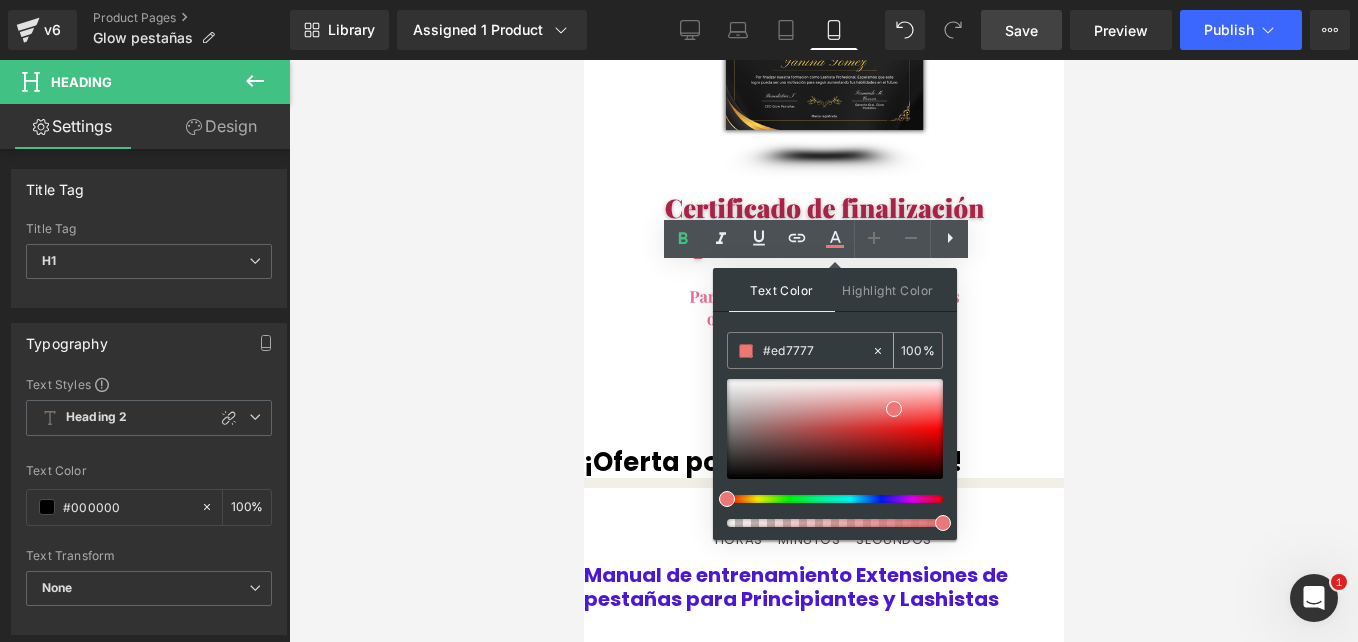 click on "#ed7777" at bounding box center [817, 351] 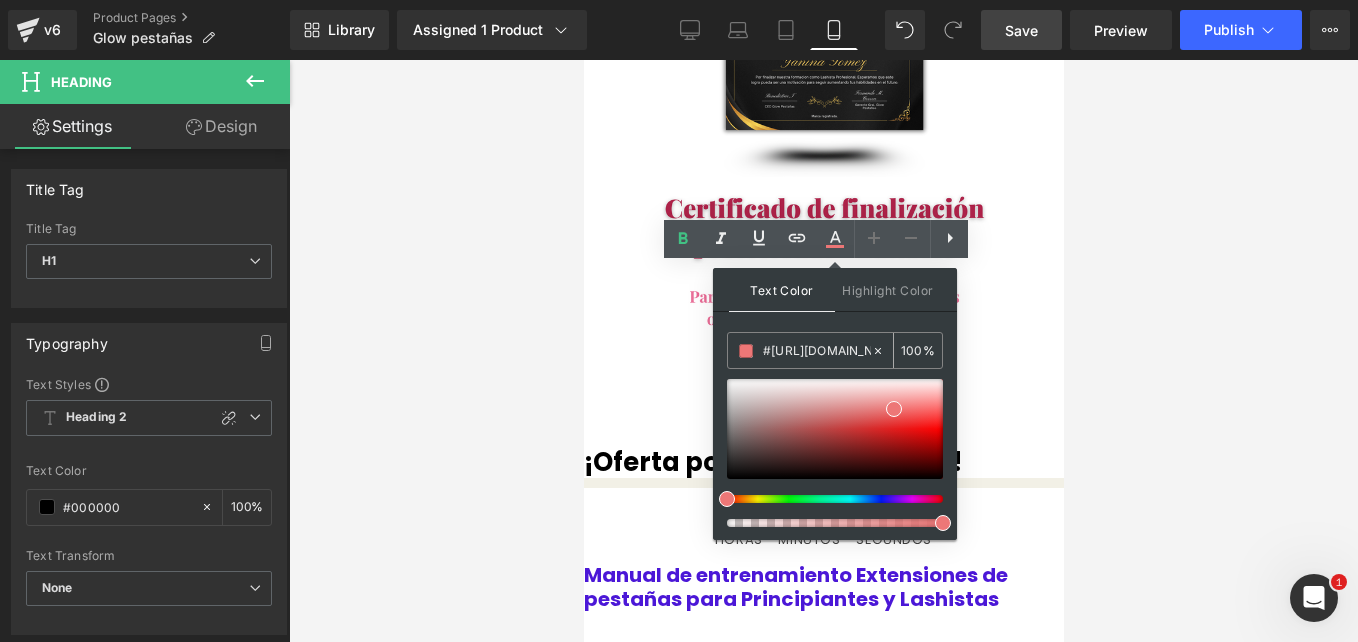 scroll, scrollTop: 0, scrollLeft: 122, axis: horizontal 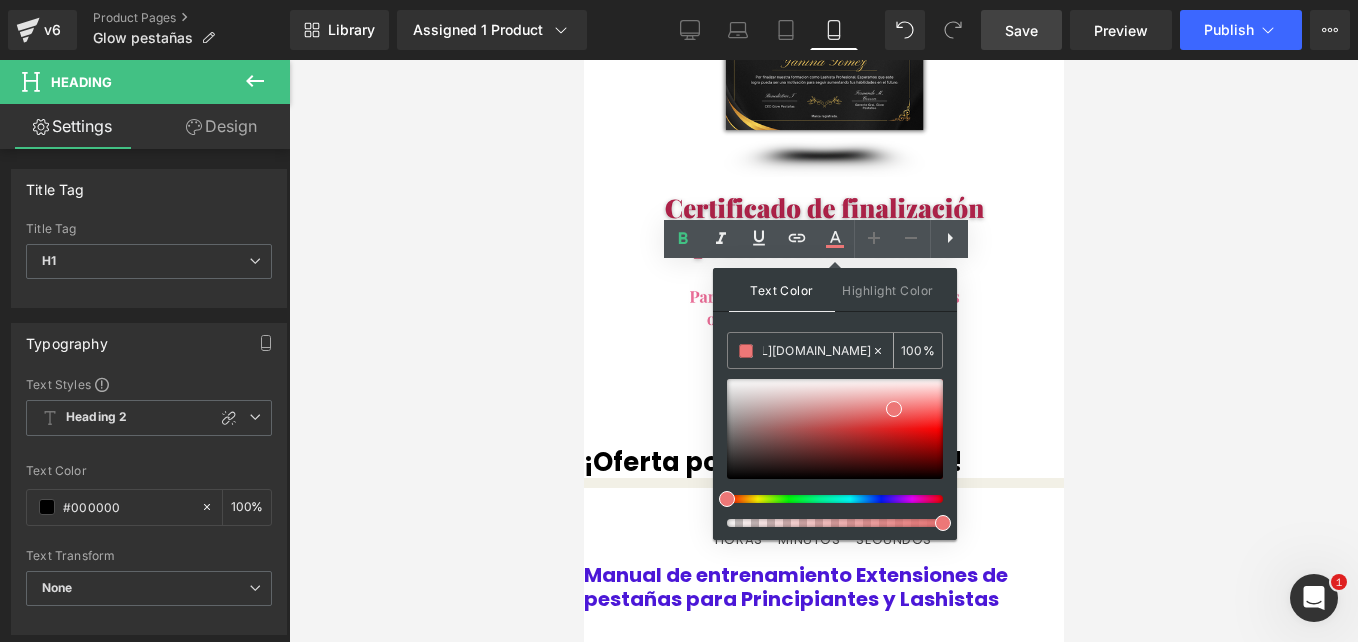 type on "0" 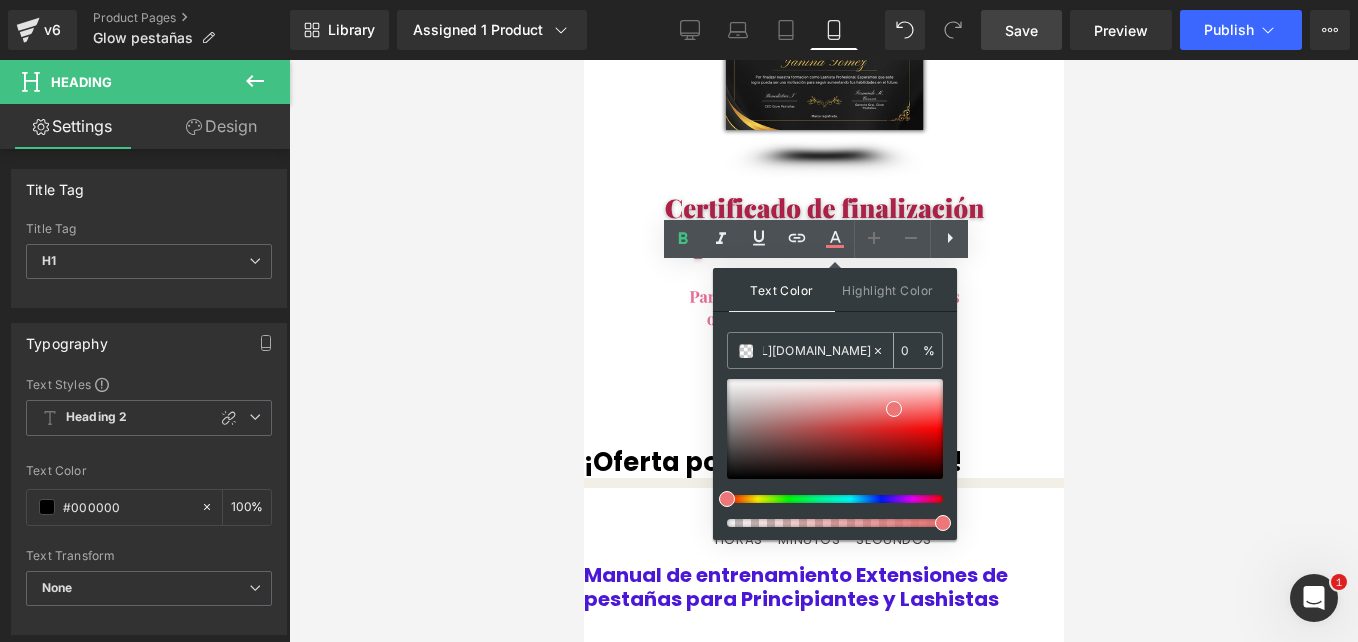 click 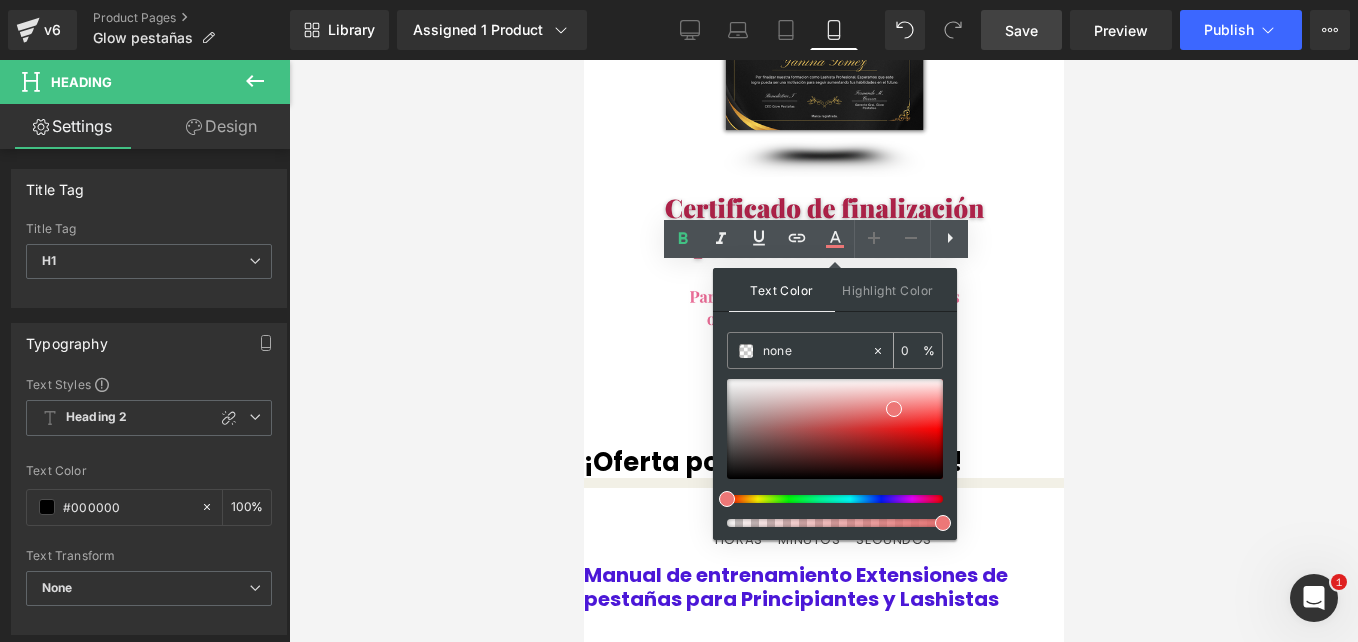 click on "none" at bounding box center (817, 351) 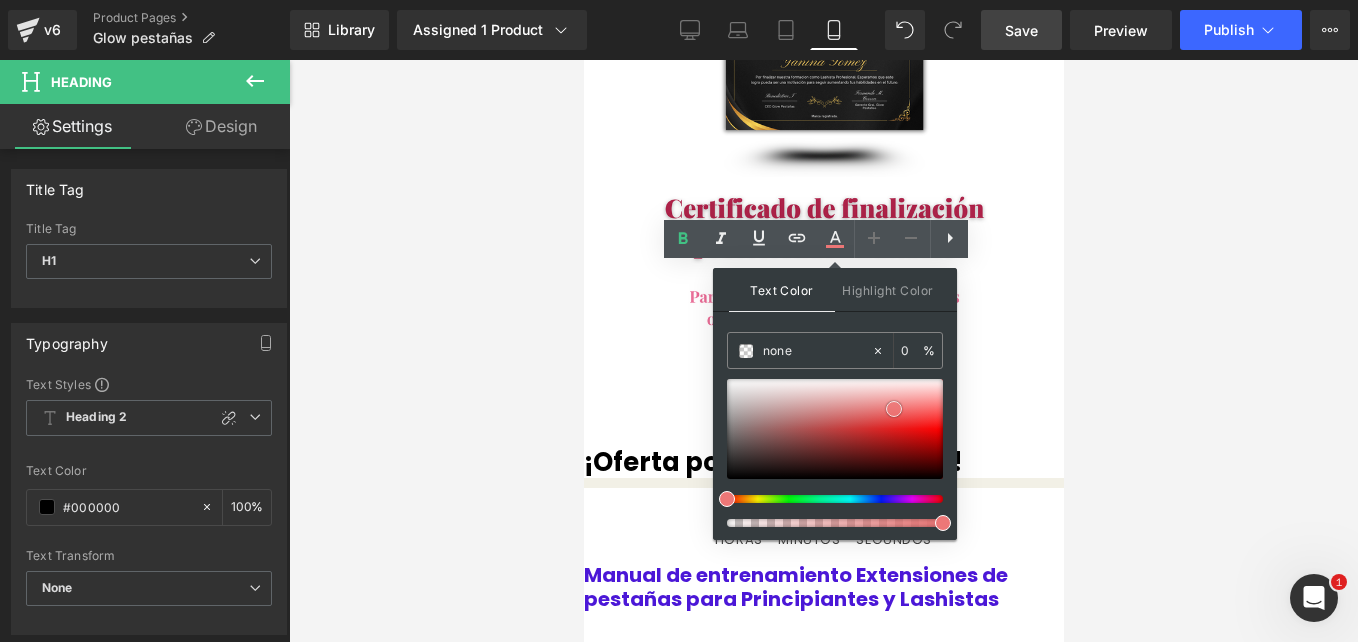 type on "#de3f3f" 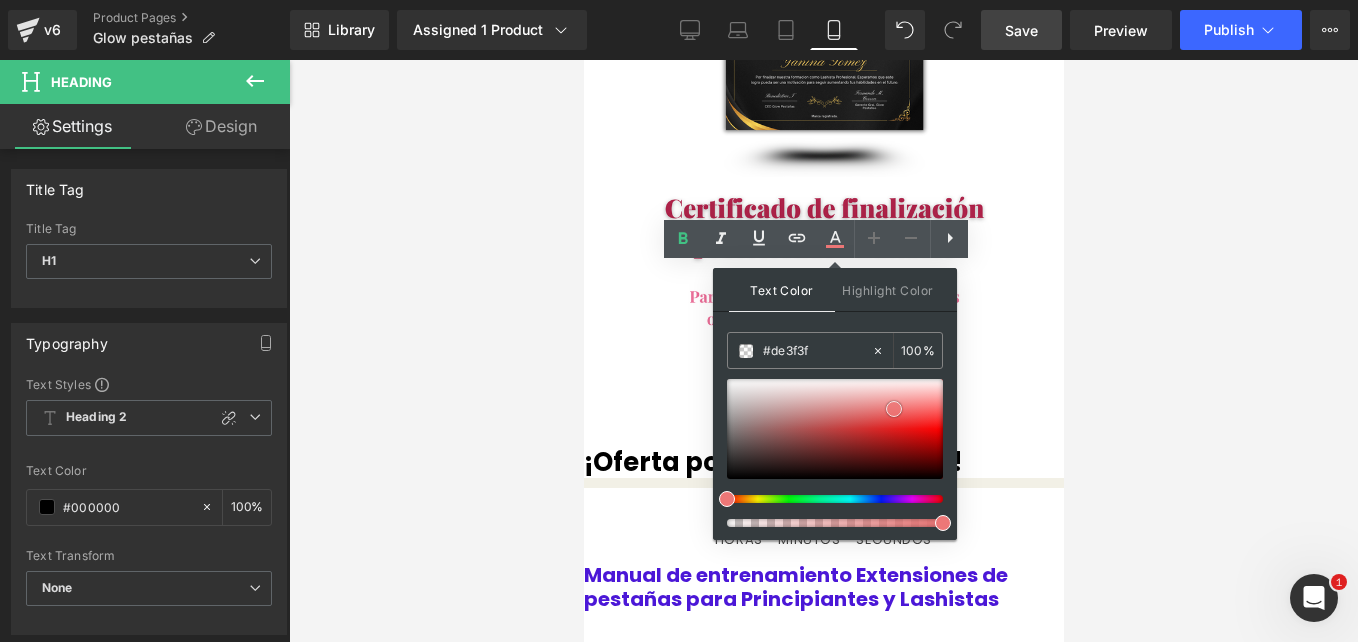 click at bounding box center (835, 429) 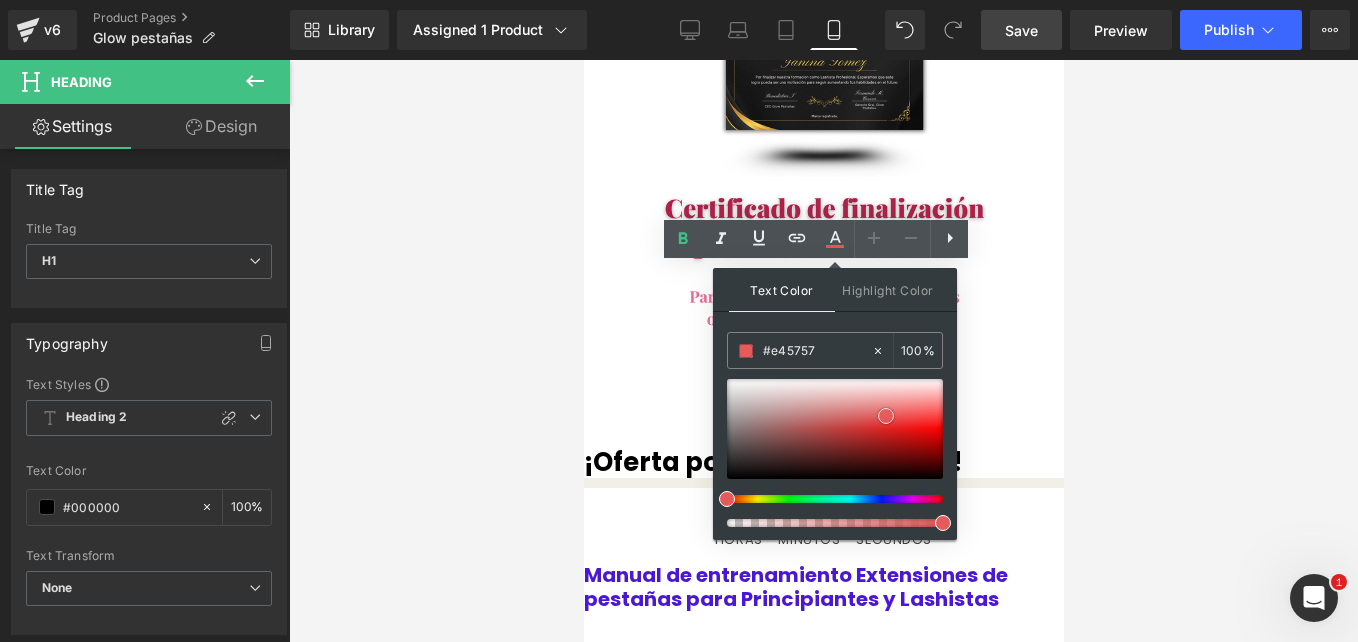 type on "#ec6e6e" 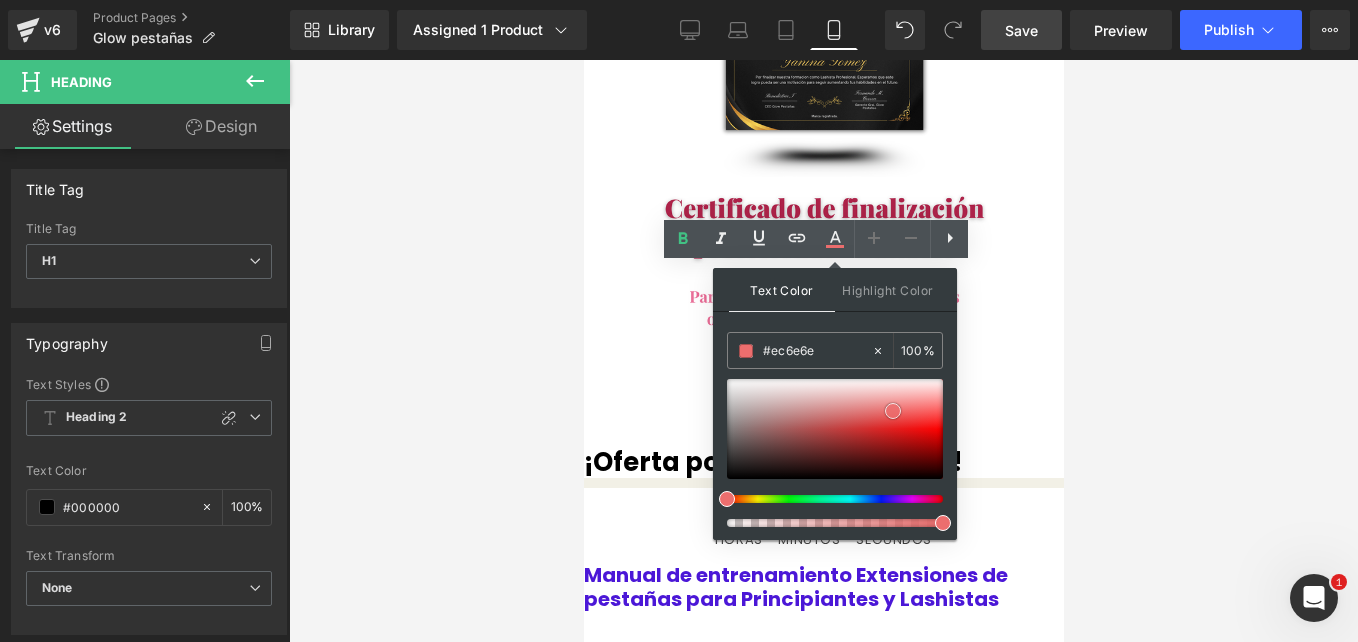 click at bounding box center [835, 429] 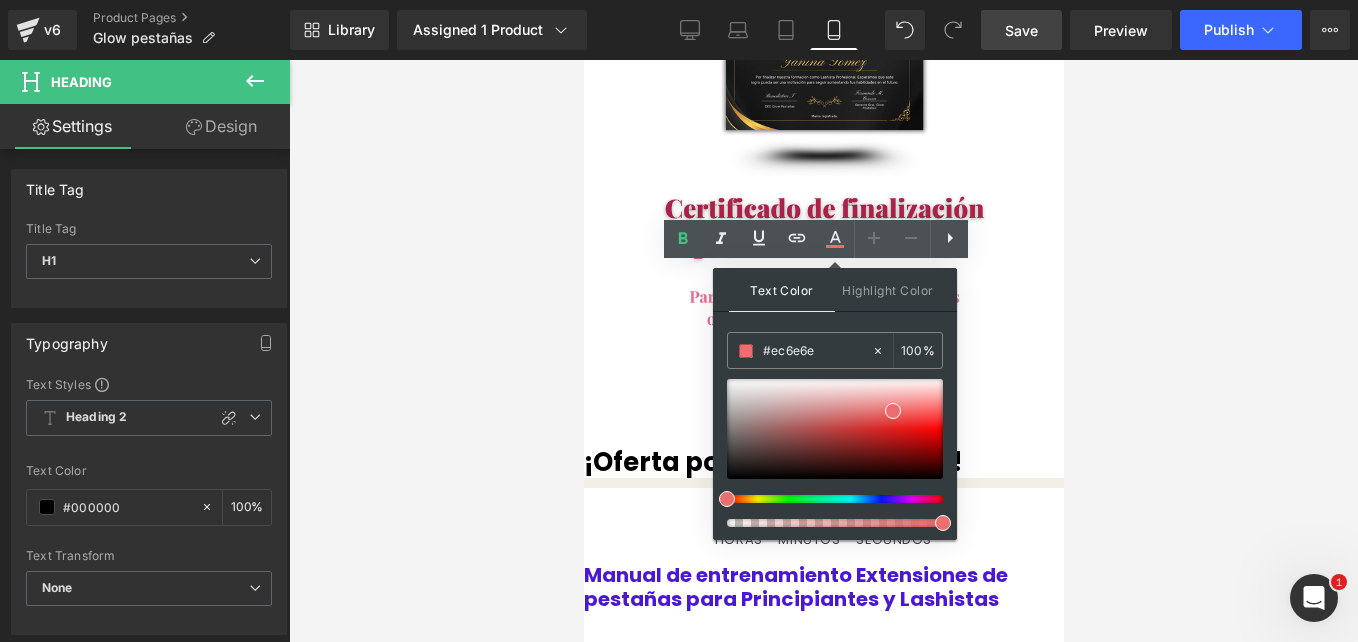 click on "Extensiones de pestañas con tecnica: Aprende técnicas profesionales para crear pestañas impecables y duraderas, todo por tu cuenta. Ahorre tiempo y dinero: Evite los costosos cursos: aprenda a su propio ritmo y logre resultados de calidad de salón desde casa. Confianza y empoderamiento: Adquiera las habilidades para ofrecer servicios profesionales de pestañas y siéntase seguro de su capacidad para crear pestañas impresionantes." at bounding box center (823, 3123) 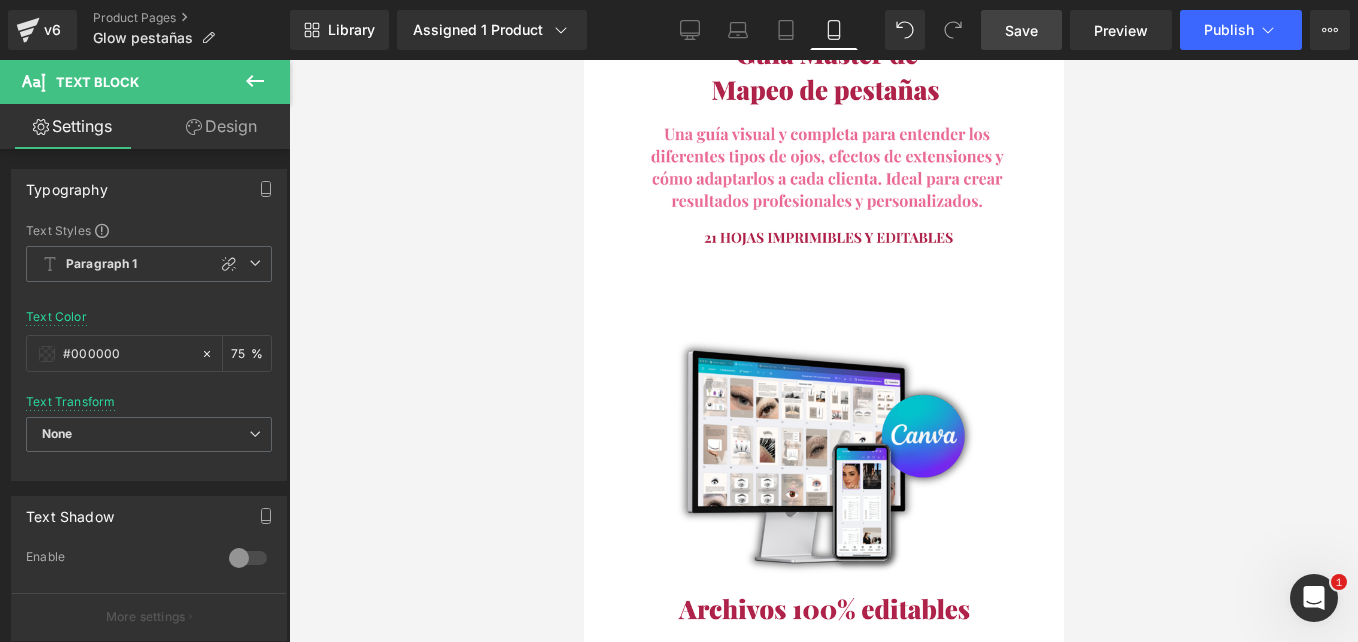 scroll, scrollTop: 8996, scrollLeft: 0, axis: vertical 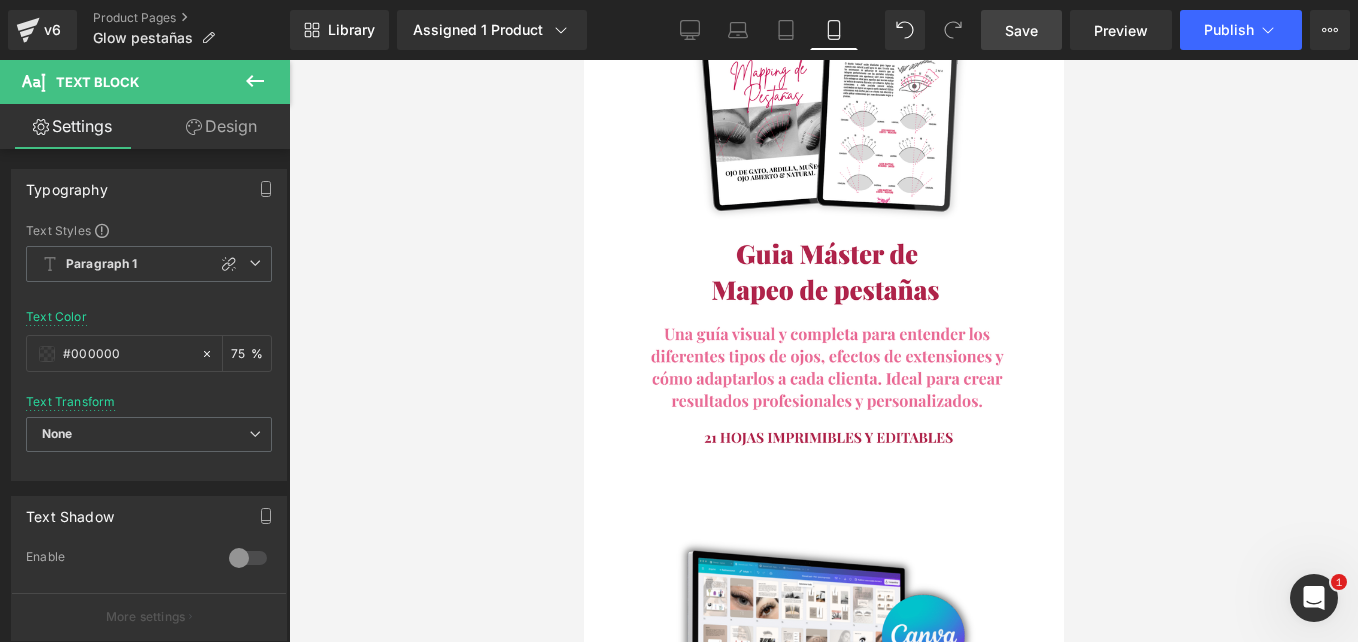 click on "Image" at bounding box center (823, 3300) 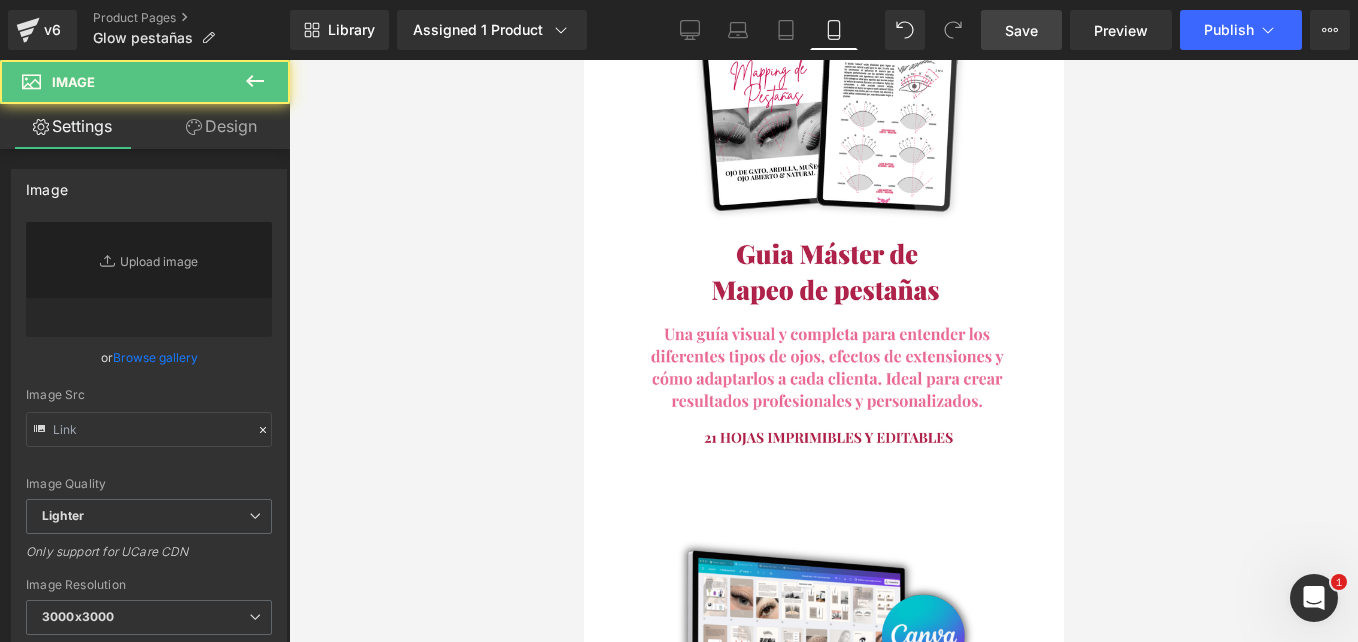 type on "[URL][DOMAIN_NAME]" 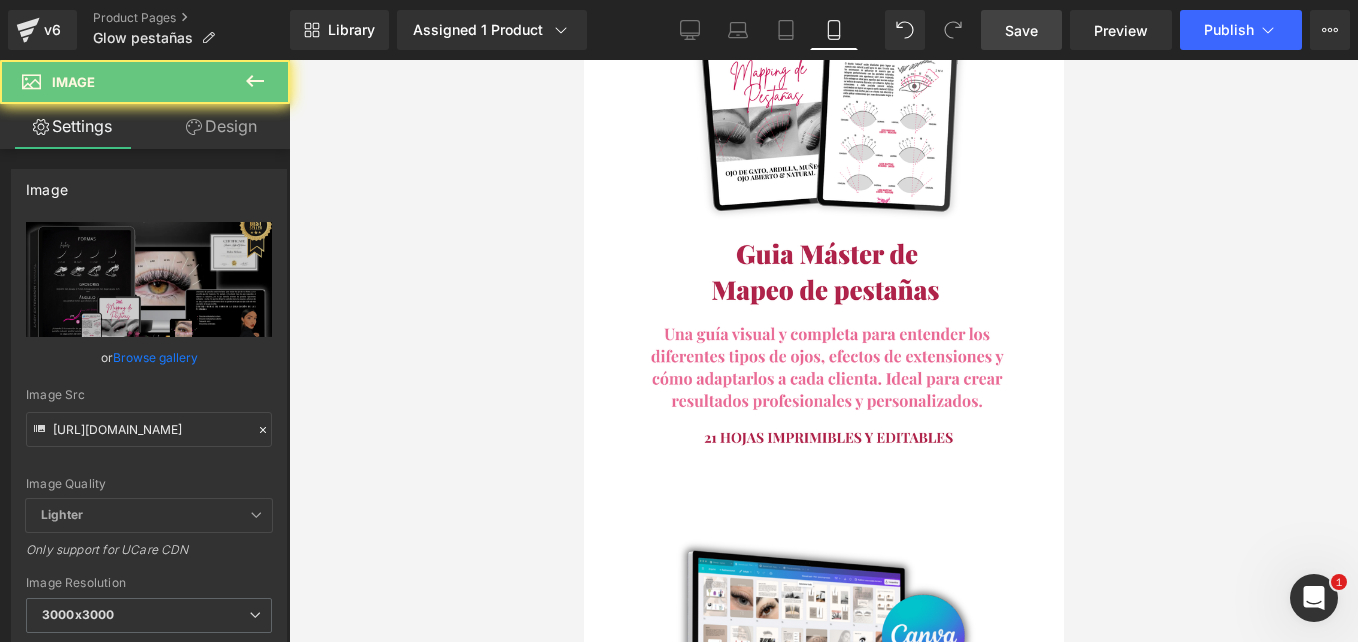 click at bounding box center (823, 3300) 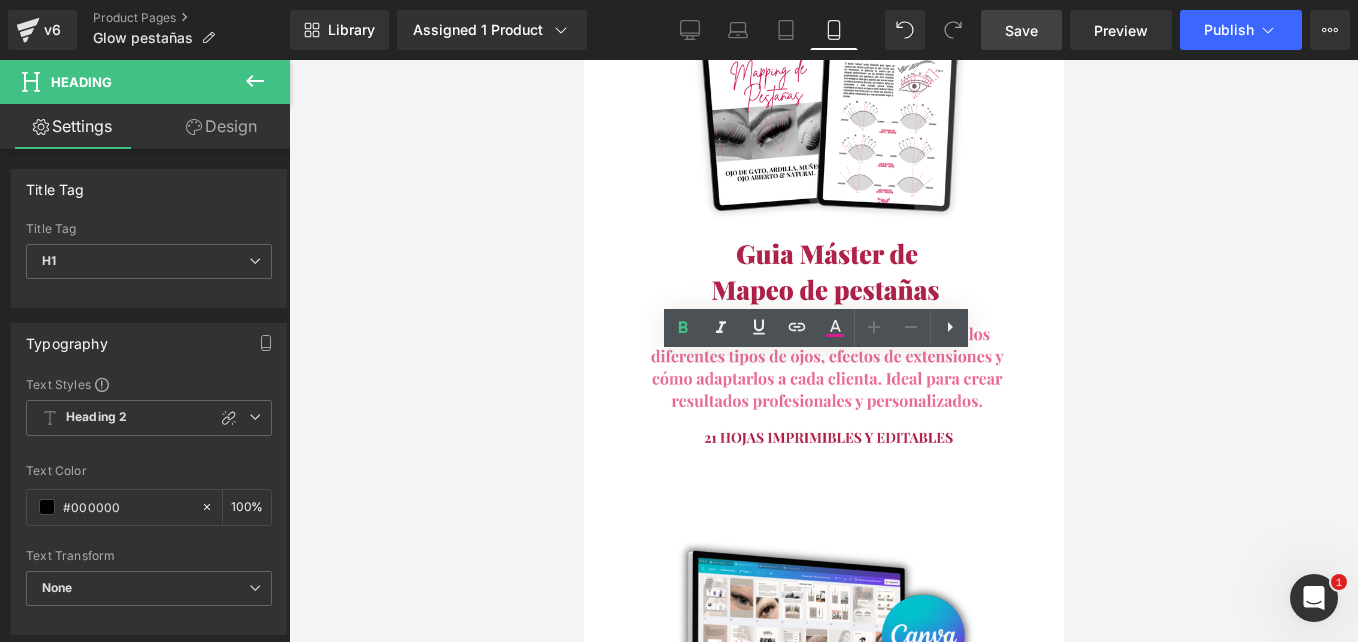 scroll, scrollTop: 9096, scrollLeft: 0, axis: vertical 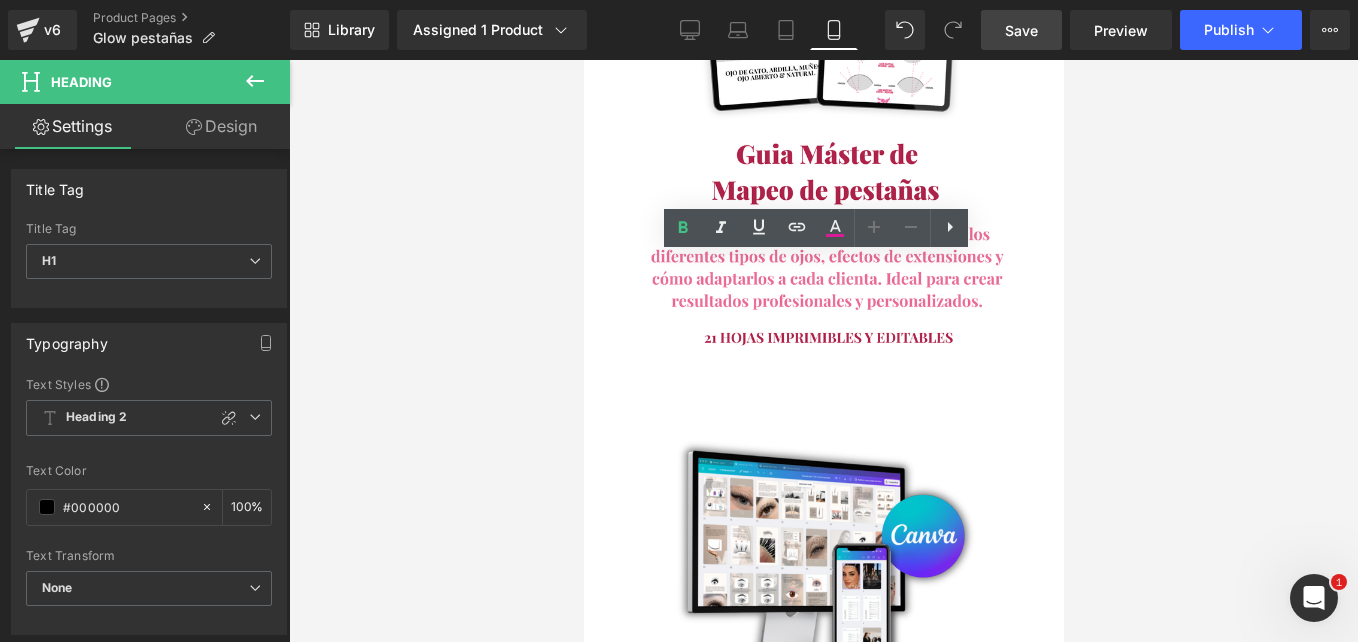 click at bounding box center (823, 3196) 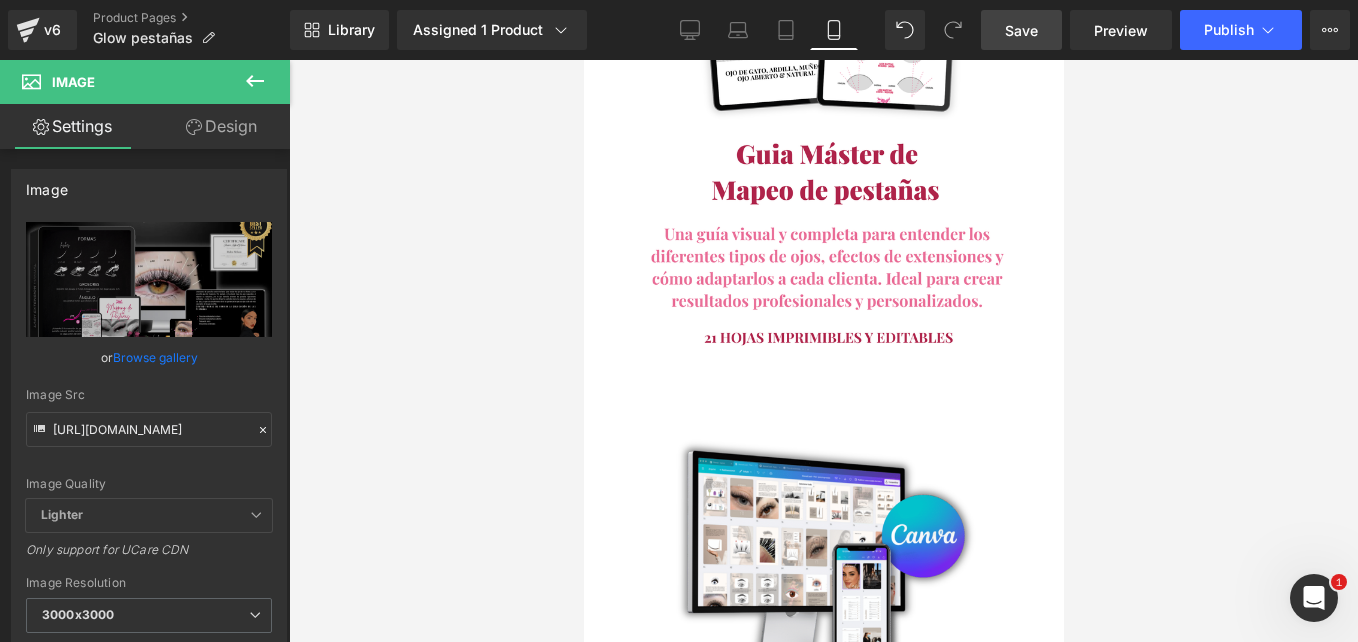 click on "de extensiones de pestañas" at bounding box center (821, 3004) 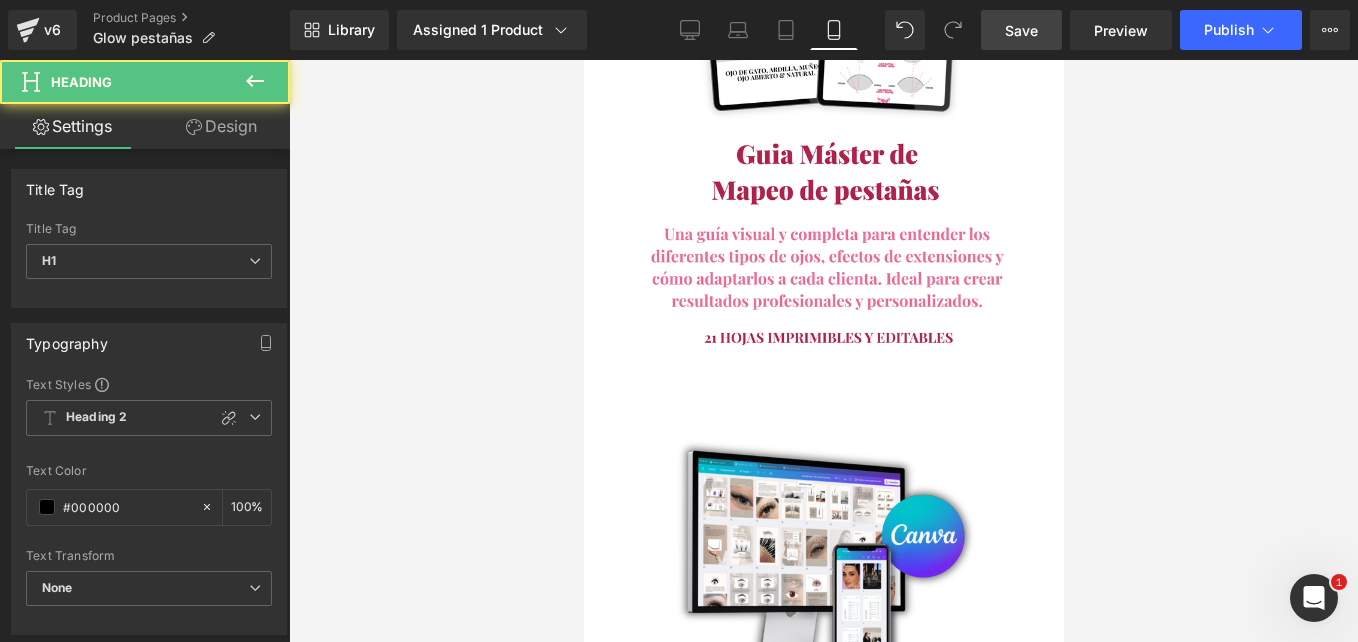 click on "Design" at bounding box center (221, 126) 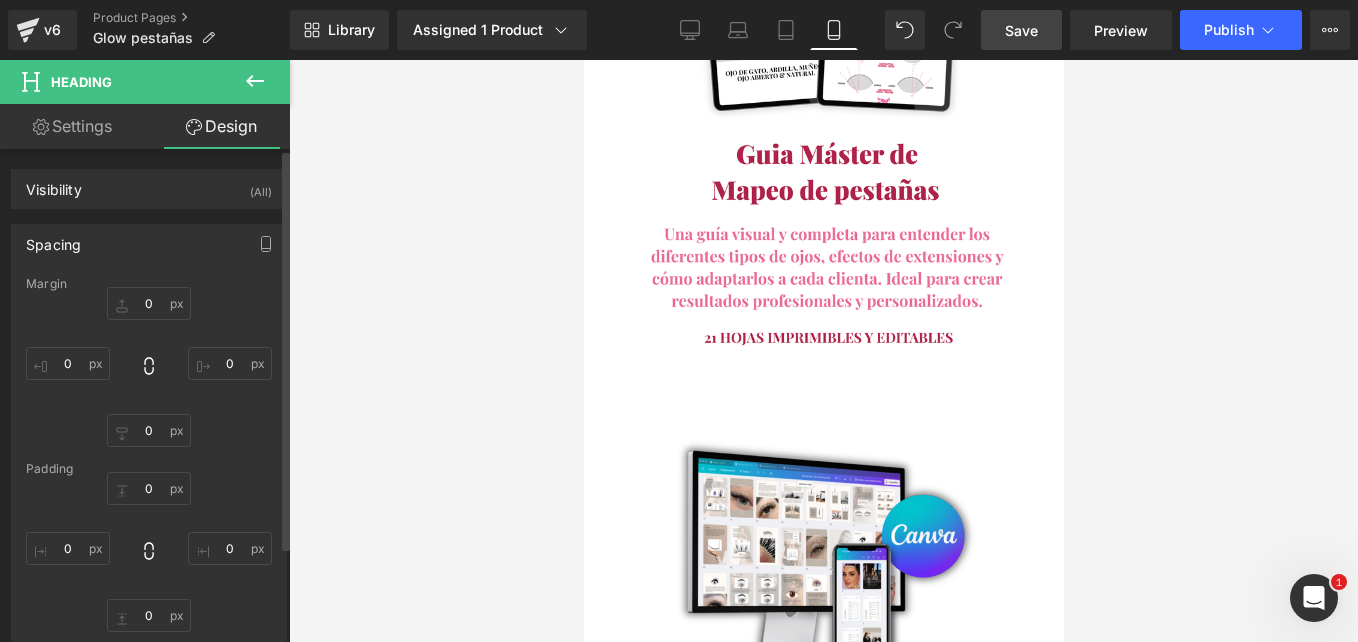 type on "0" 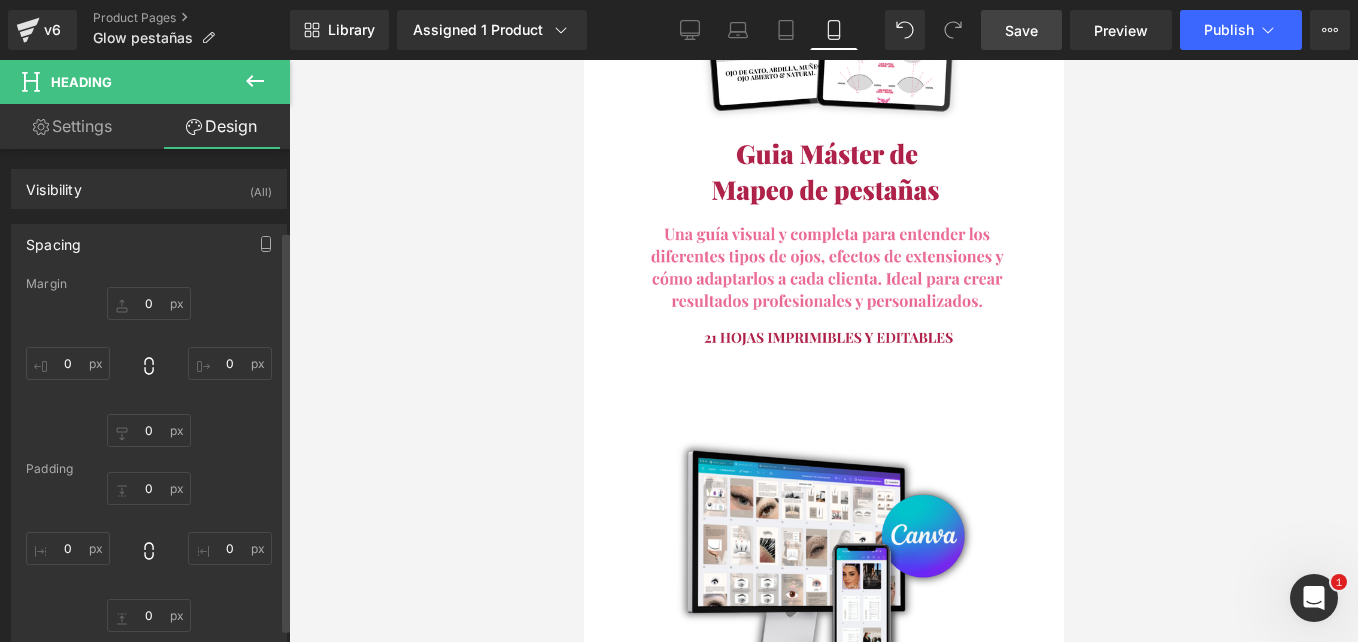 scroll, scrollTop: 200, scrollLeft: 0, axis: vertical 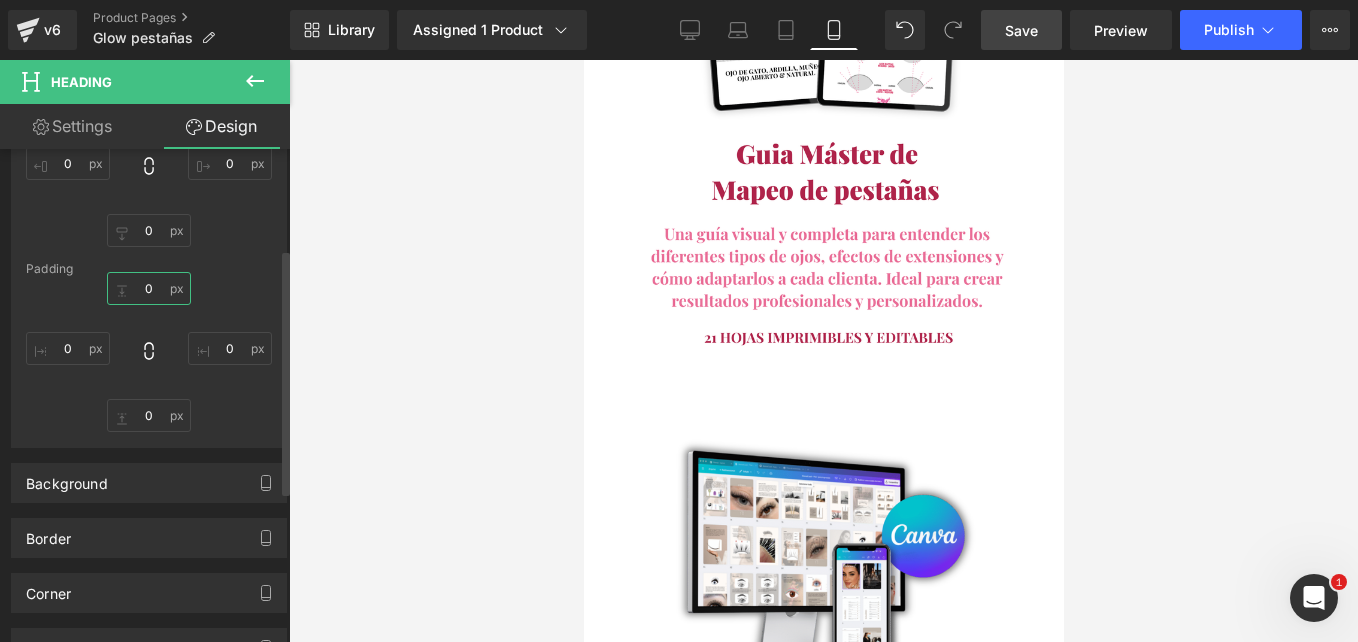 click on "0" at bounding box center (149, 288) 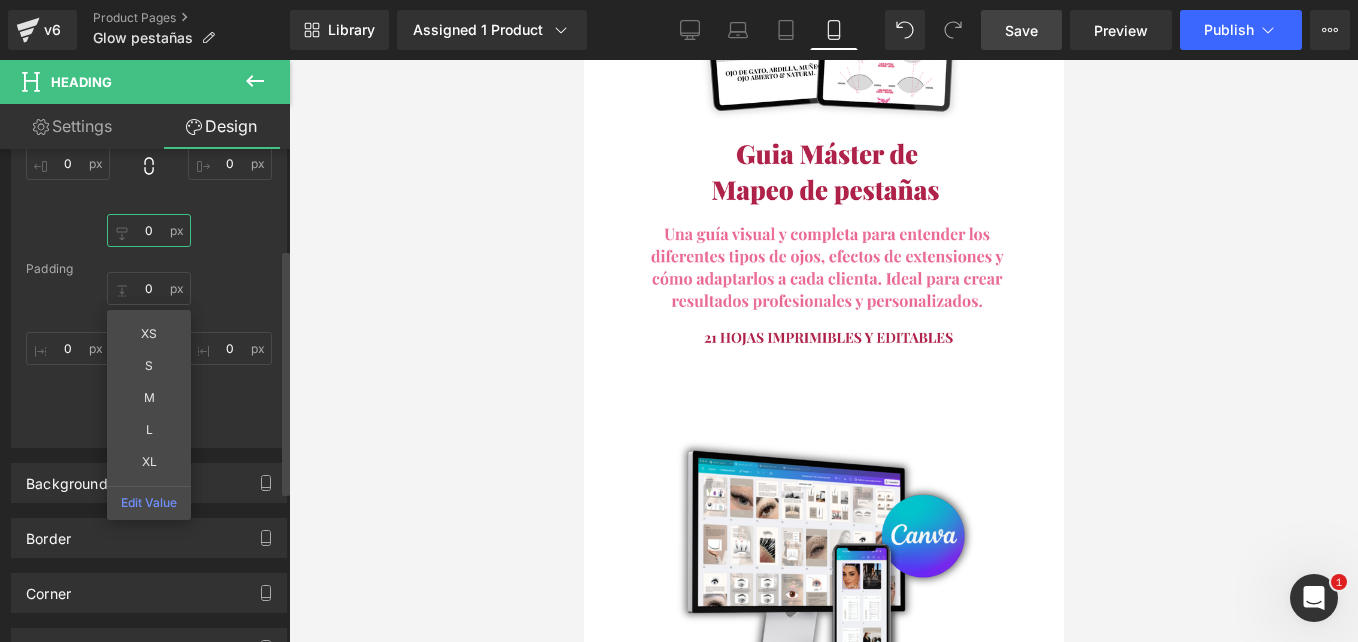 click on "0" at bounding box center (149, 230) 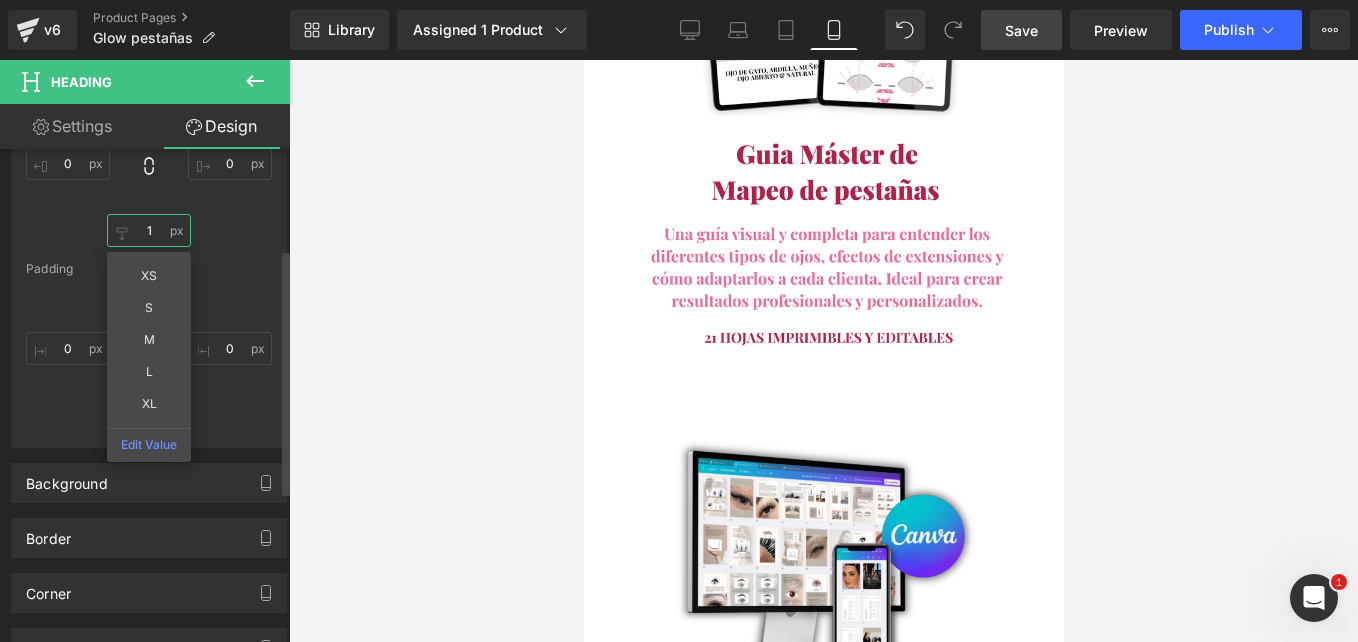 type on "10" 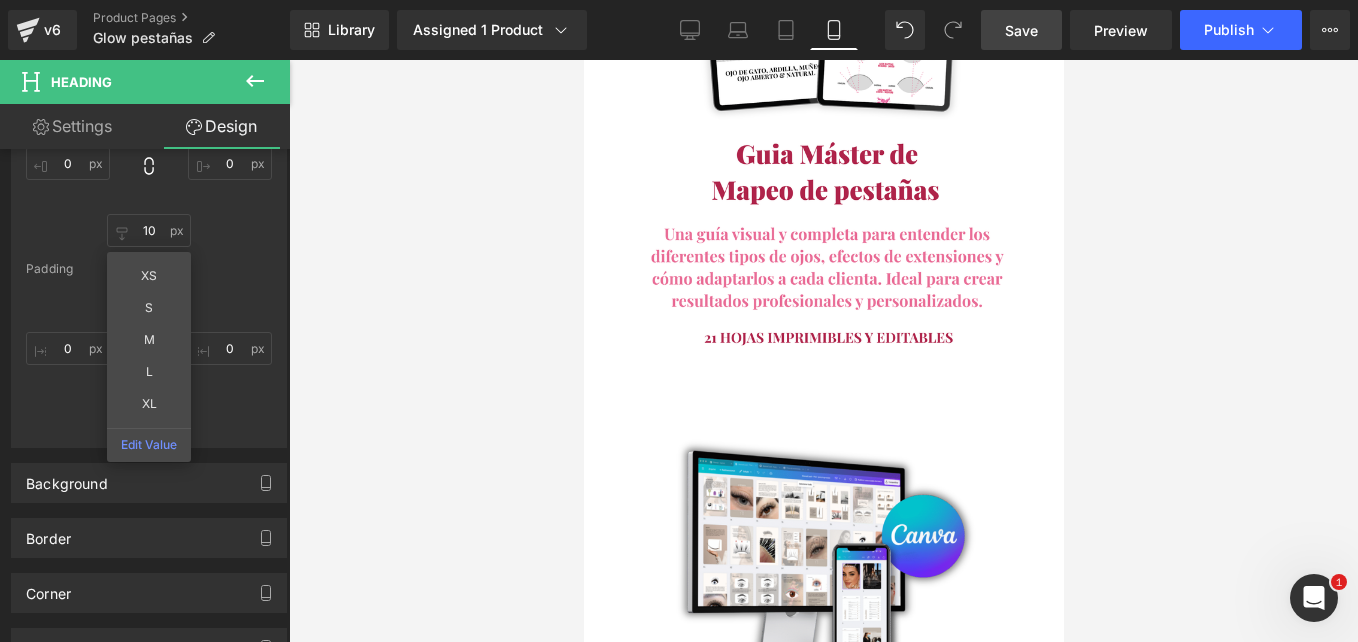 click on "de extensiones de pestañas" at bounding box center [821, 3004] 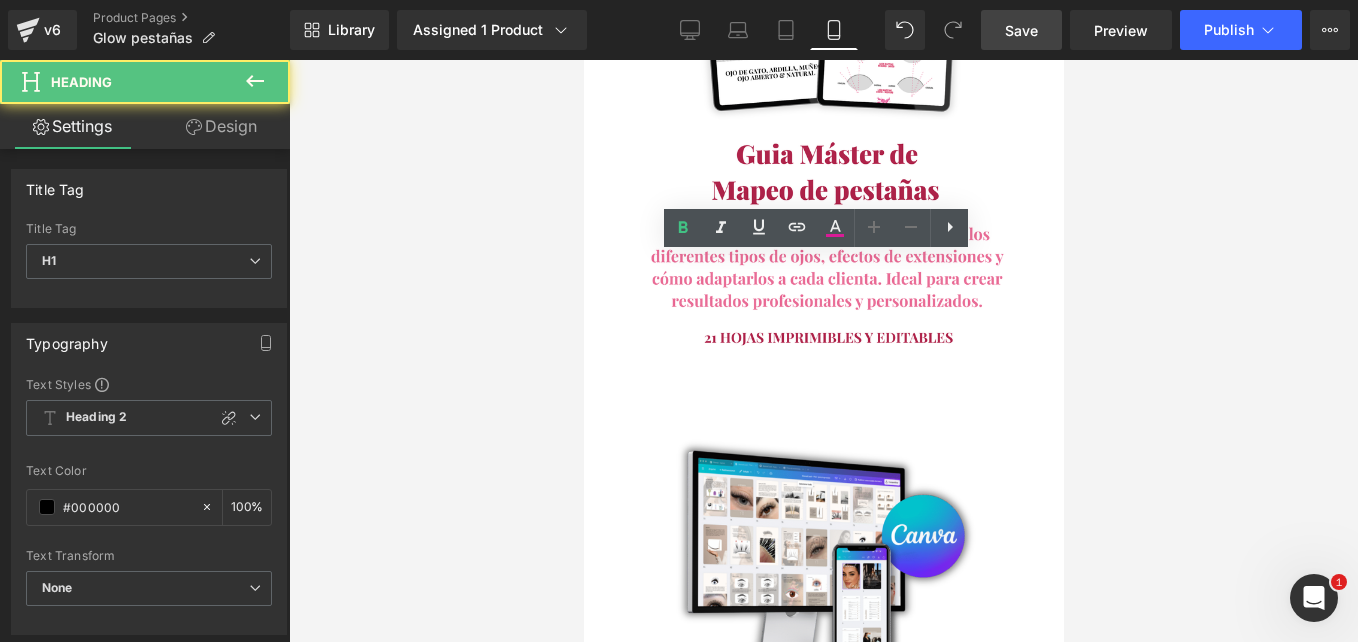 click on "Te presento la solución definitiva  de extensiones de pestañas" at bounding box center (823, 3004) 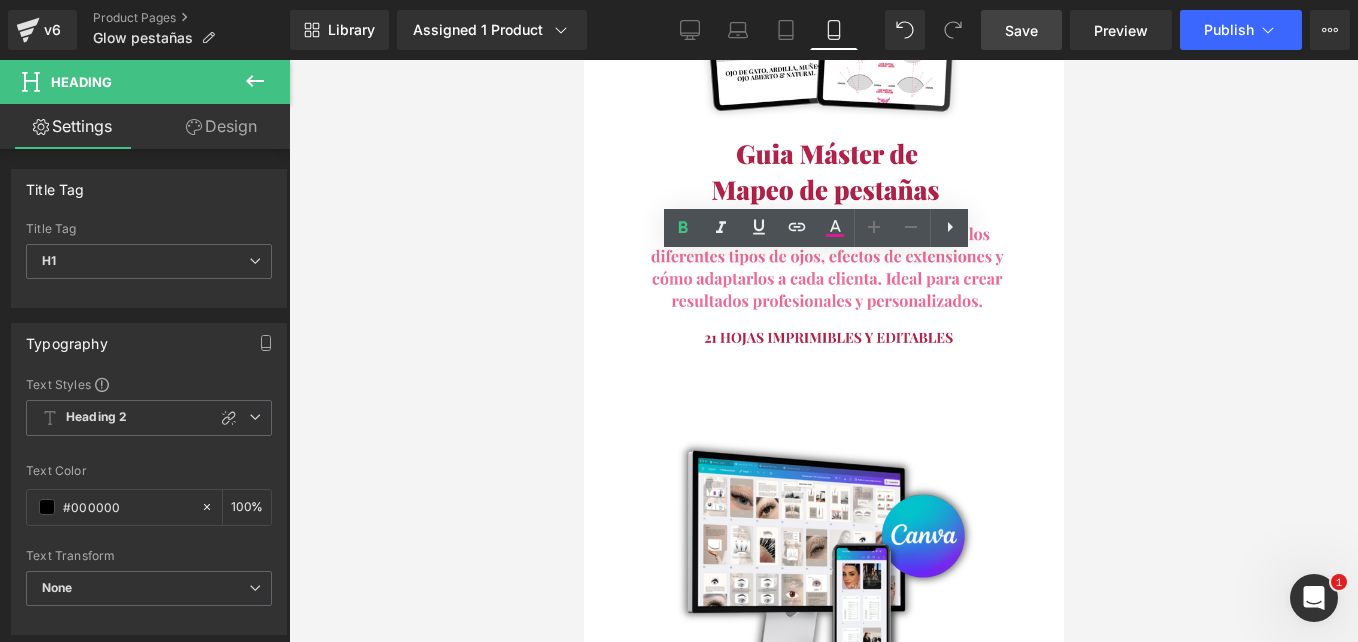 drag, startPoint x: 1001, startPoint y: 300, endPoint x: 892, endPoint y: 300, distance: 109 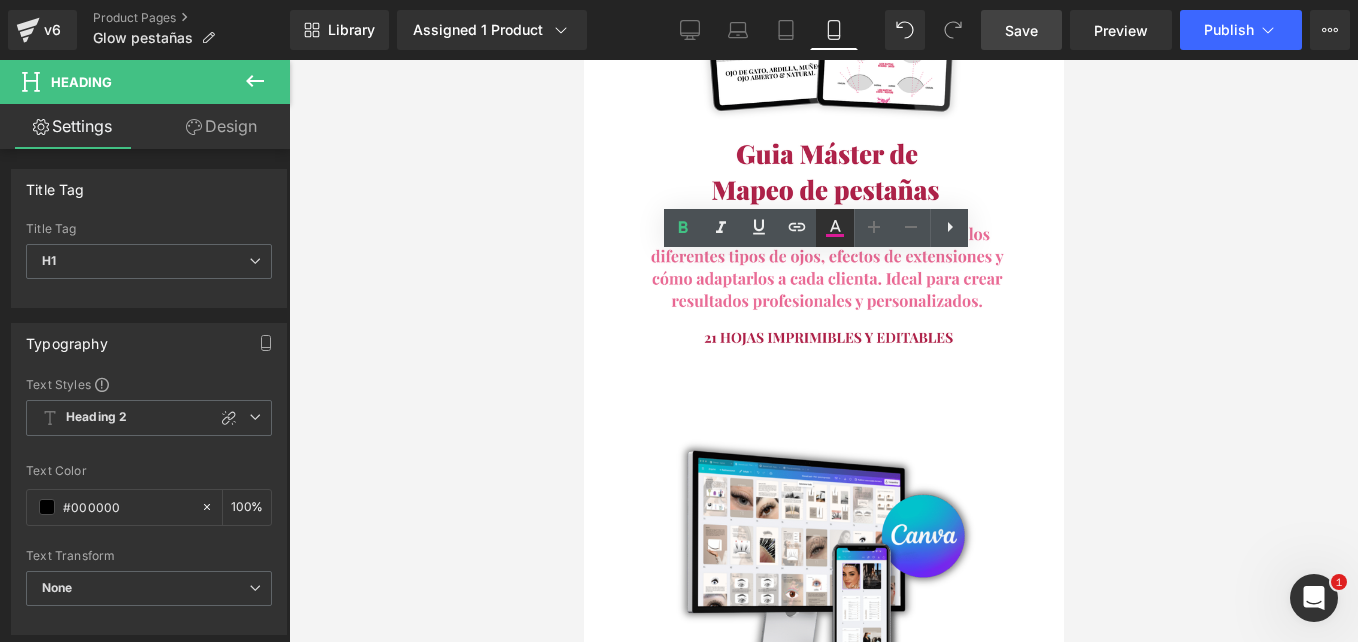 drag, startPoint x: 837, startPoint y: 225, endPoint x: 229, endPoint y: 191, distance: 608.9499 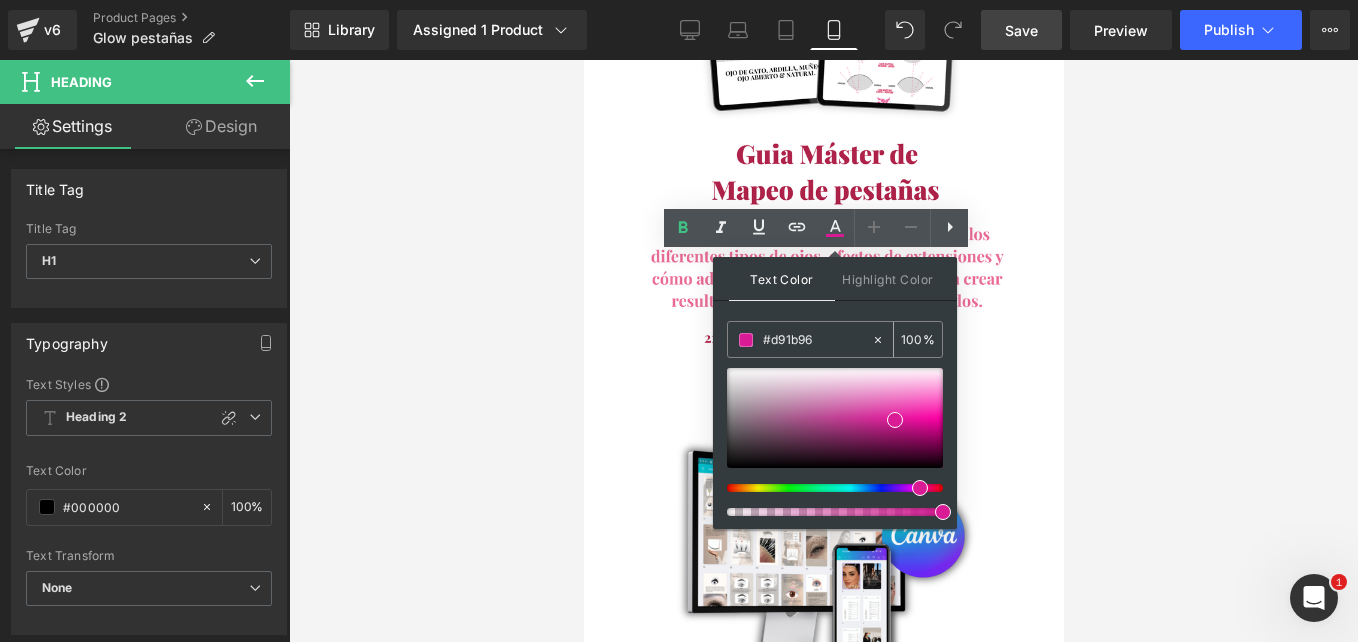 click on "#d91b96" at bounding box center (817, 340) 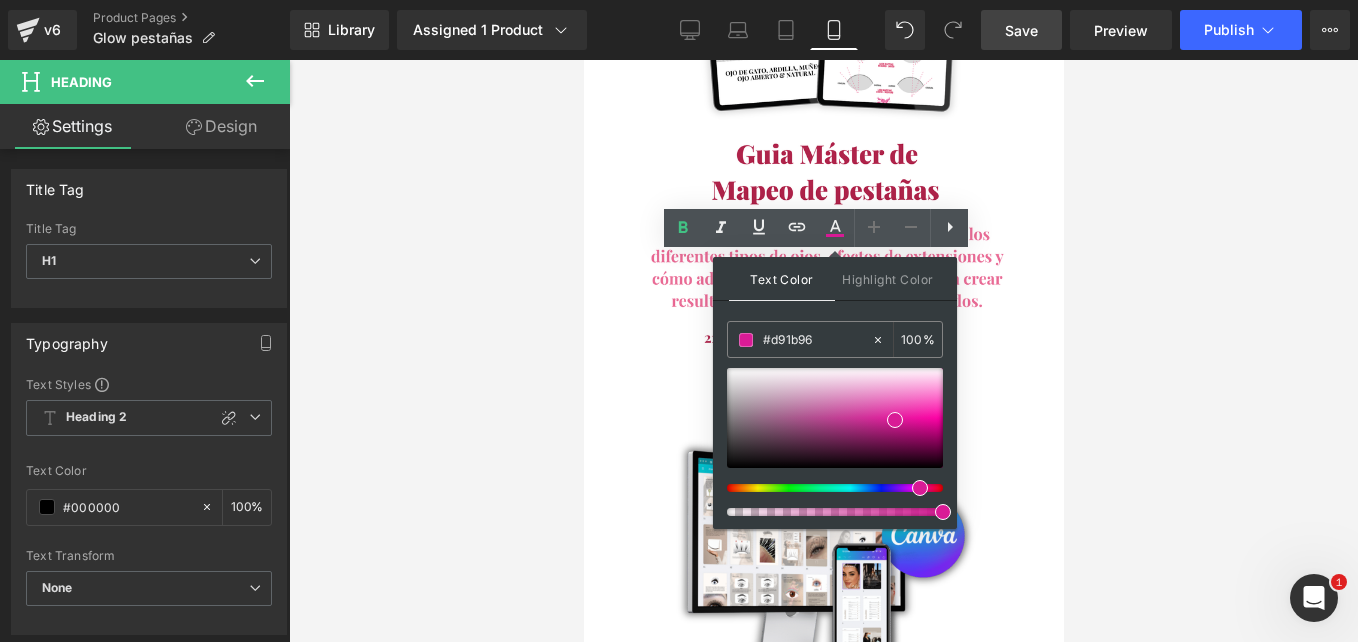 click at bounding box center [823, 3216] 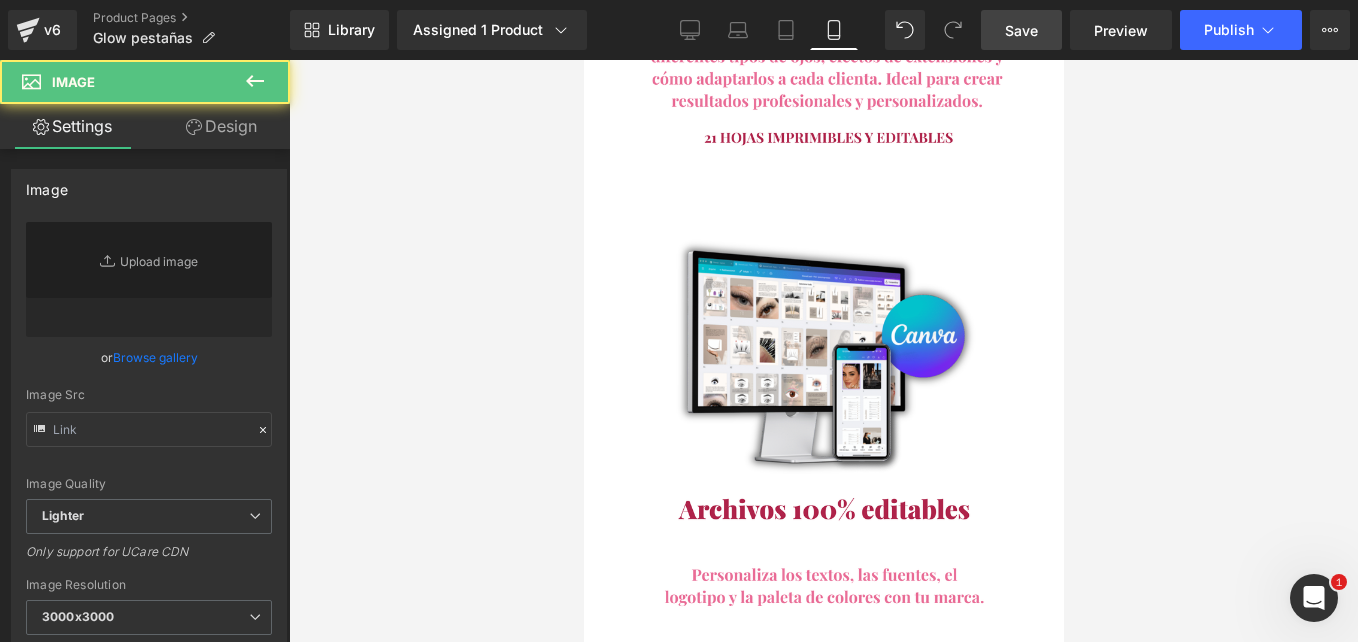 type on "[URL][DOMAIN_NAME]" 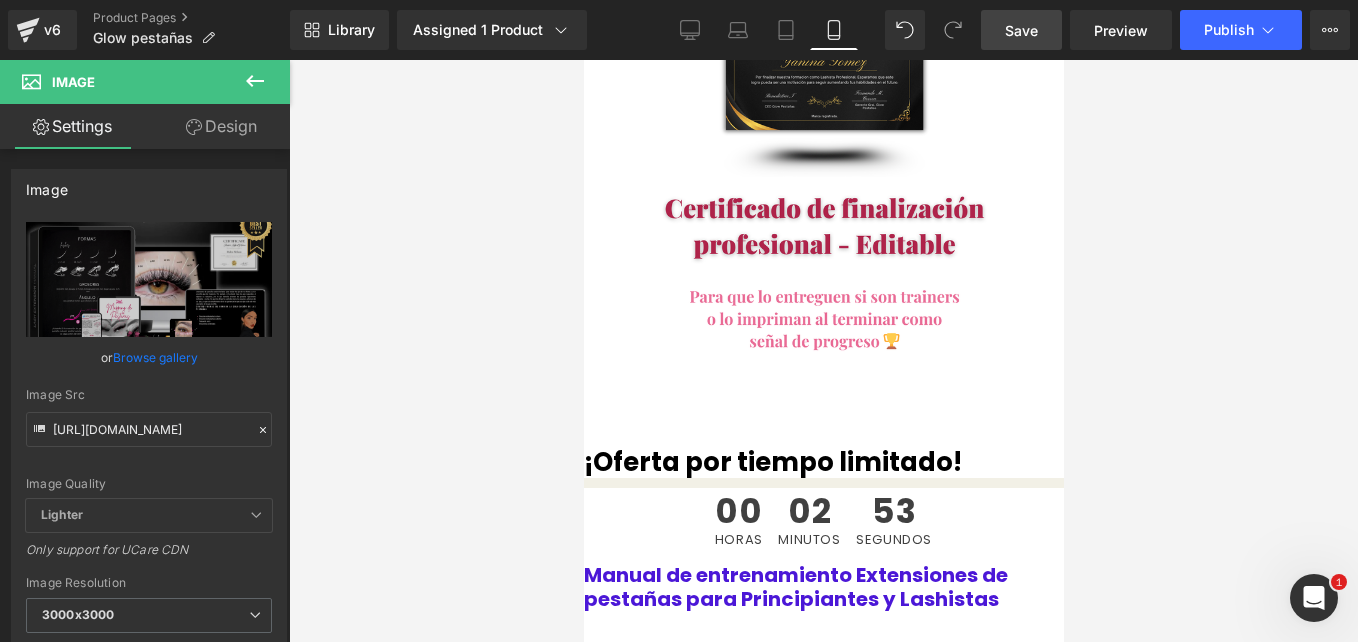 scroll, scrollTop: 9696, scrollLeft: 0, axis: vertical 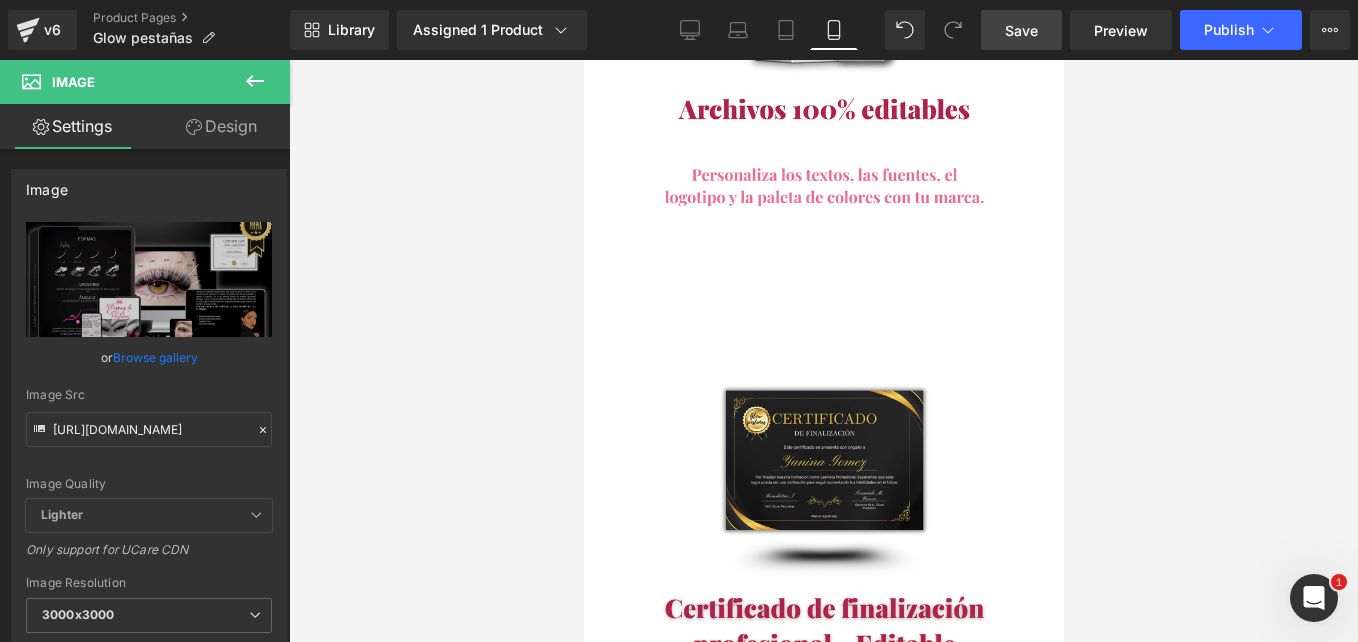 click on "Heading" at bounding box center [583, 60] 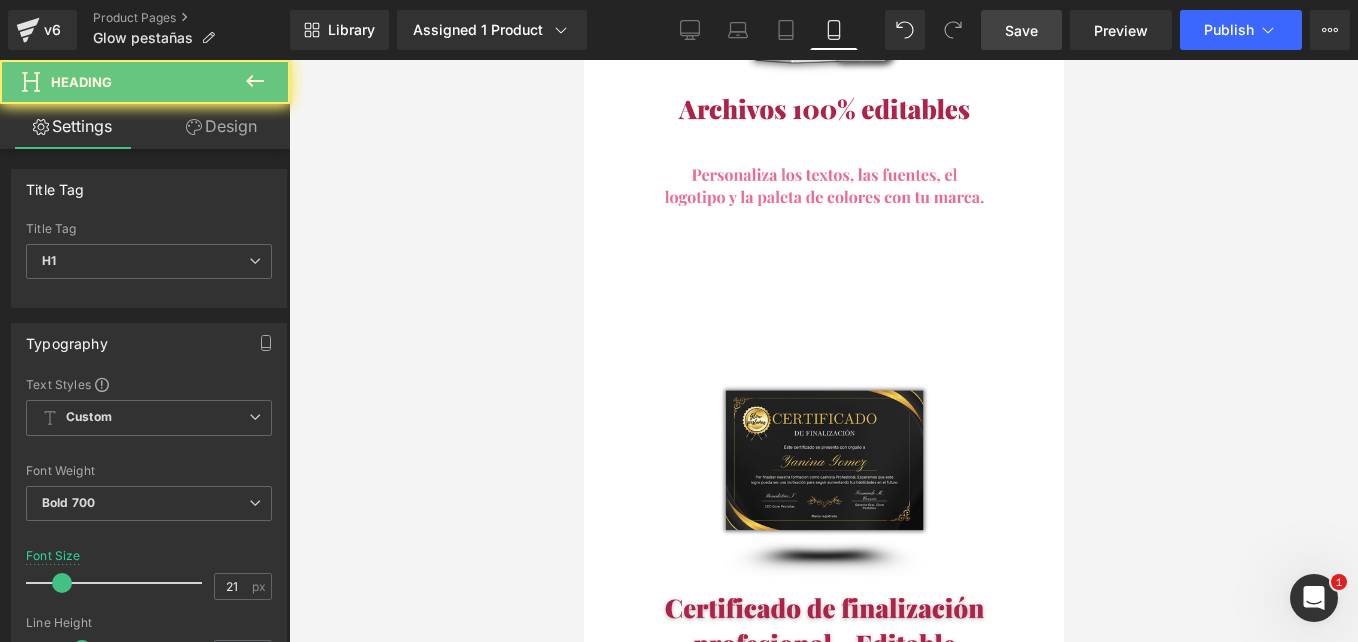 click on "Lo que dicen nuestras alumnas" at bounding box center (823, 3055) 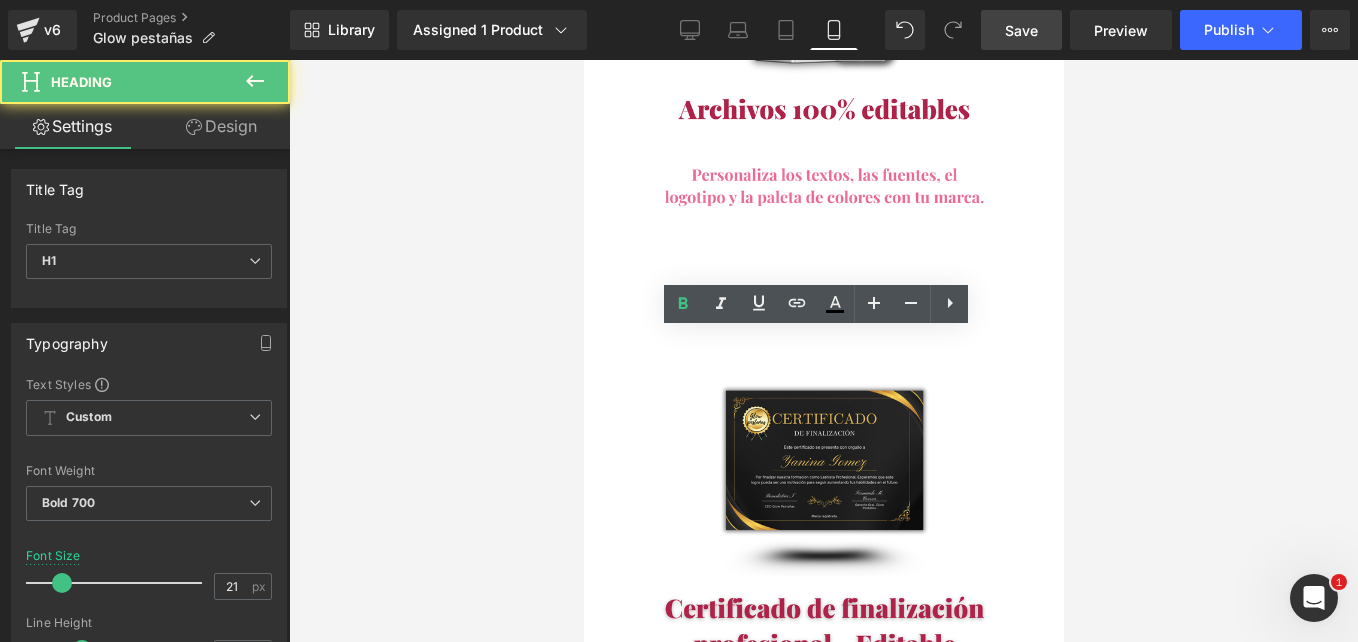 drag, startPoint x: 788, startPoint y: 348, endPoint x: 981, endPoint y: 346, distance: 193.01036 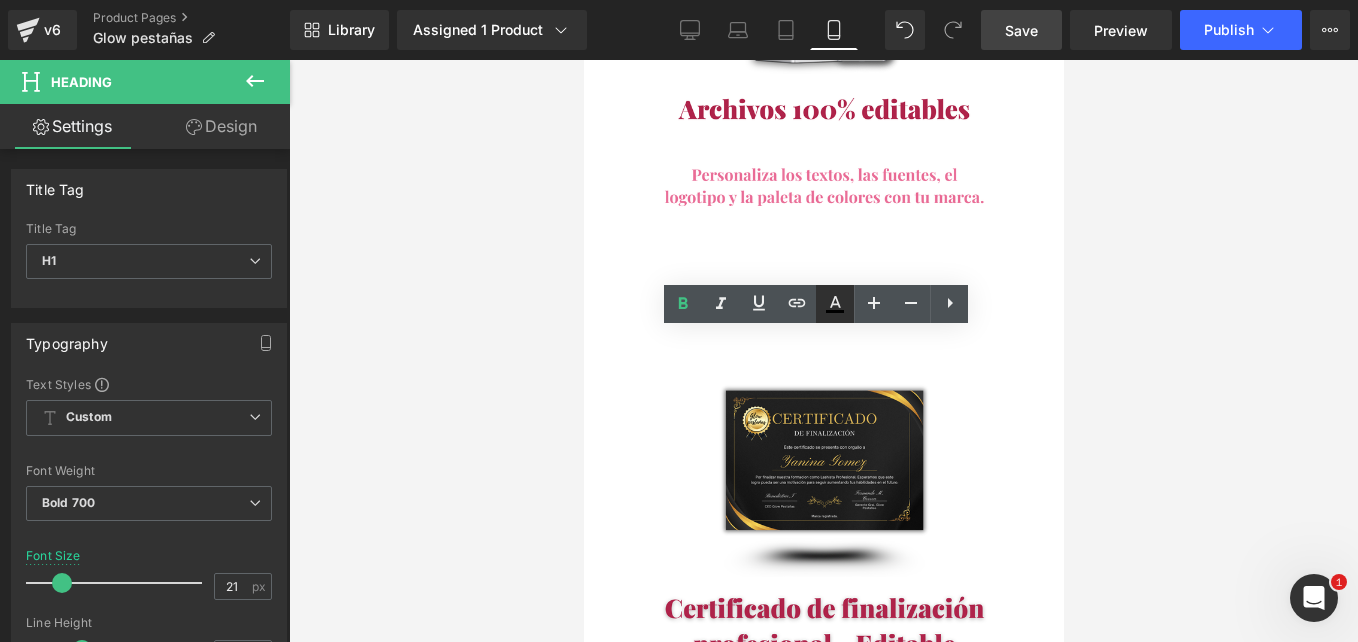 click 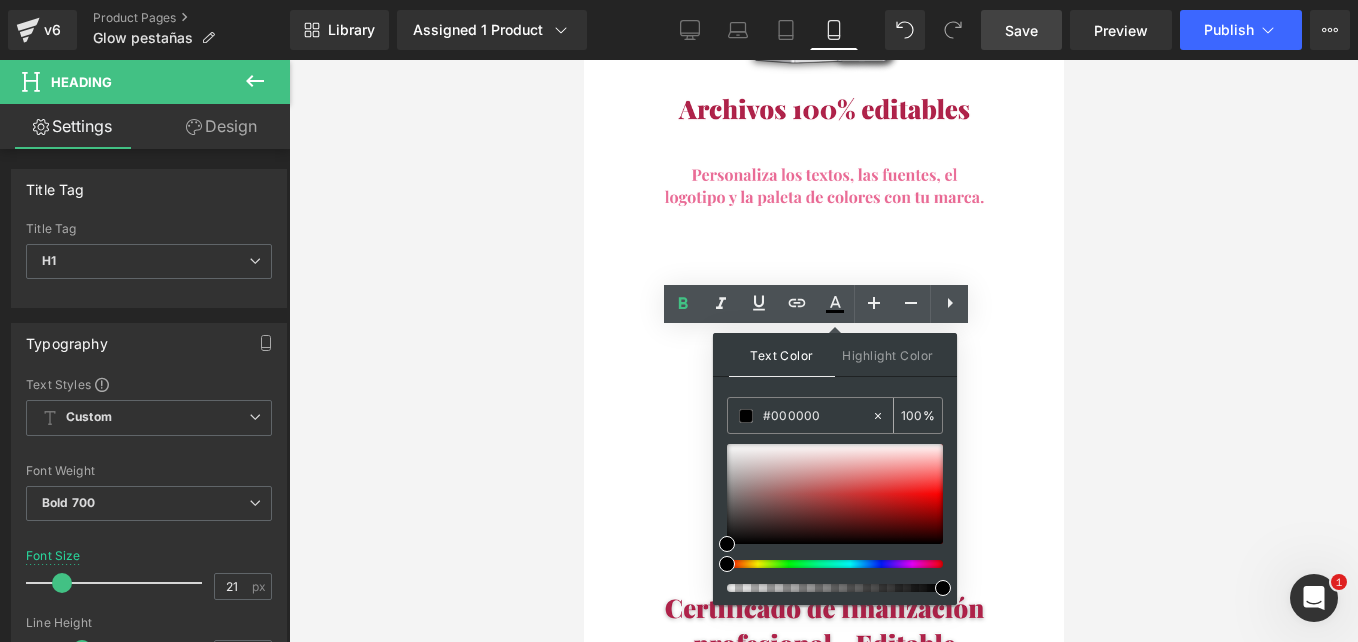 click on "#000000" at bounding box center (817, 416) 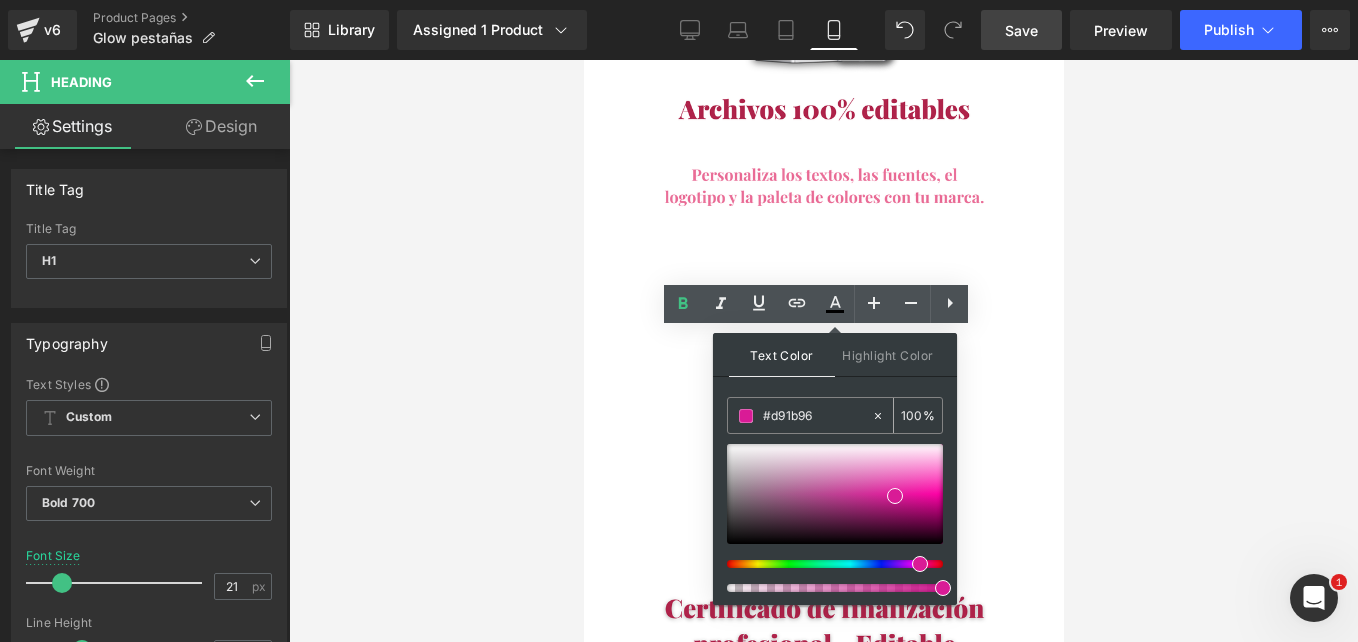 click on "#d91b96" at bounding box center (799, 415) 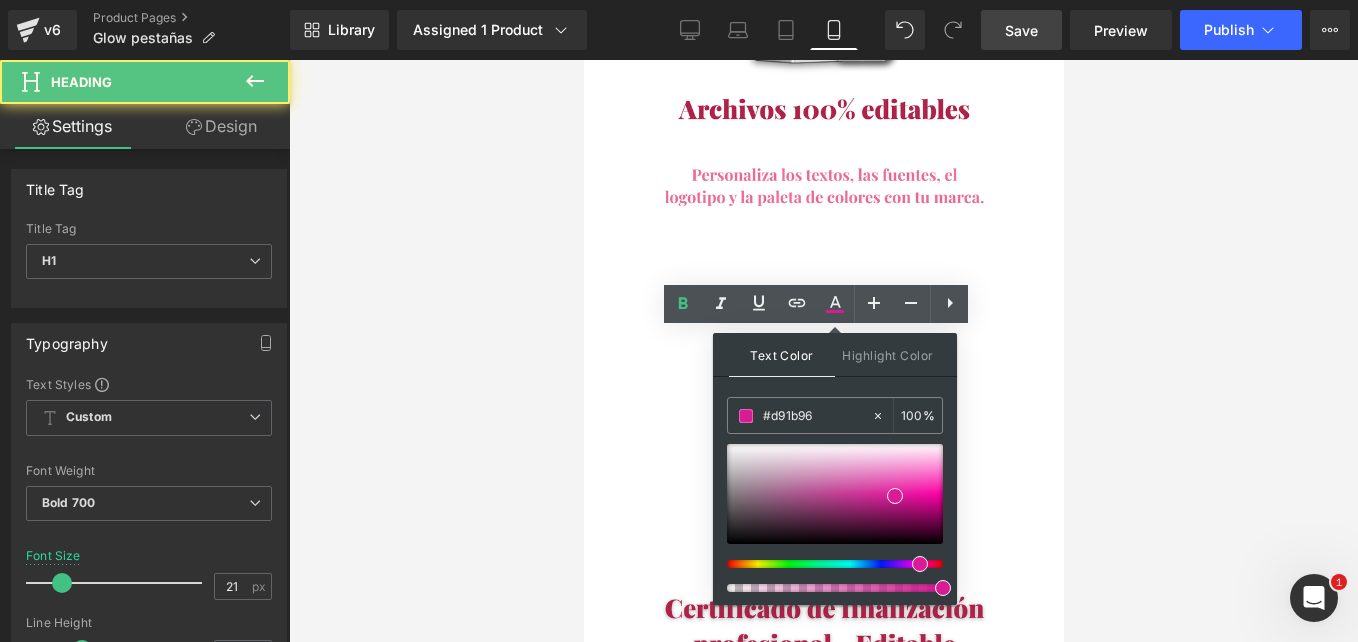 click on "nuestras alumnas" at bounding box center (818, 3055) 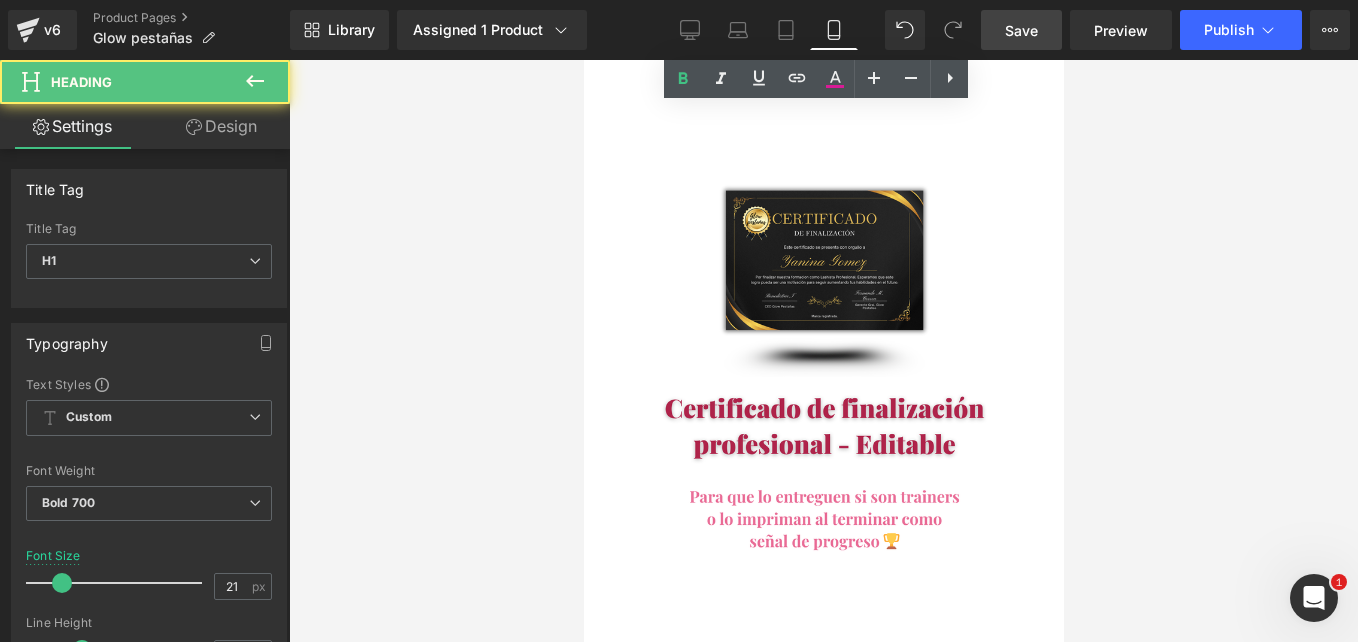 scroll, scrollTop: 10196, scrollLeft: 0, axis: vertical 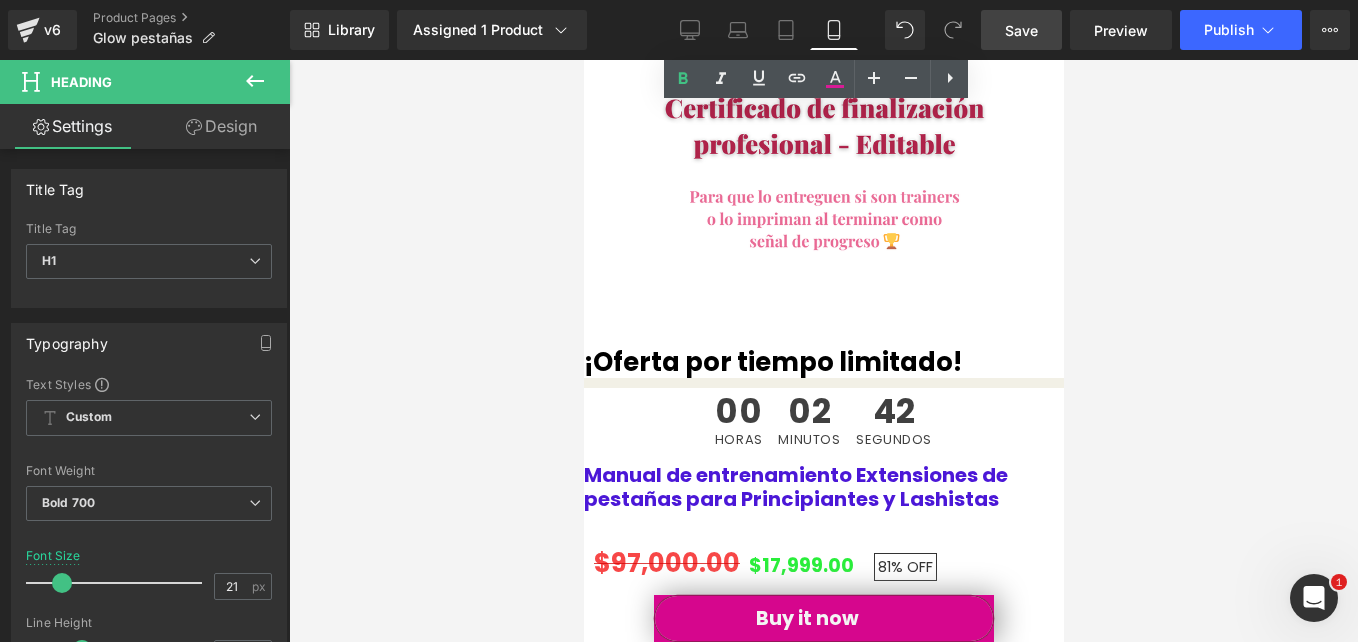 click on "Extensiones de pestañas con tecnica: Aprende técnicas profesionales para crear pestañas impecables y duraderas, todo por tu cuenta. Ahorre tiempo y dinero: Evite los costosos cursos: aprenda a su propio ritmo y logre resultados de calidad de salón desde casa. Confianza y empoderamiento: Adquiera las habilidades para ofrecer servicios profesionales de pestañas y siéntase seguro de su capacidad para crear pestañas impresionantes. Text Block" at bounding box center [823, 3051] 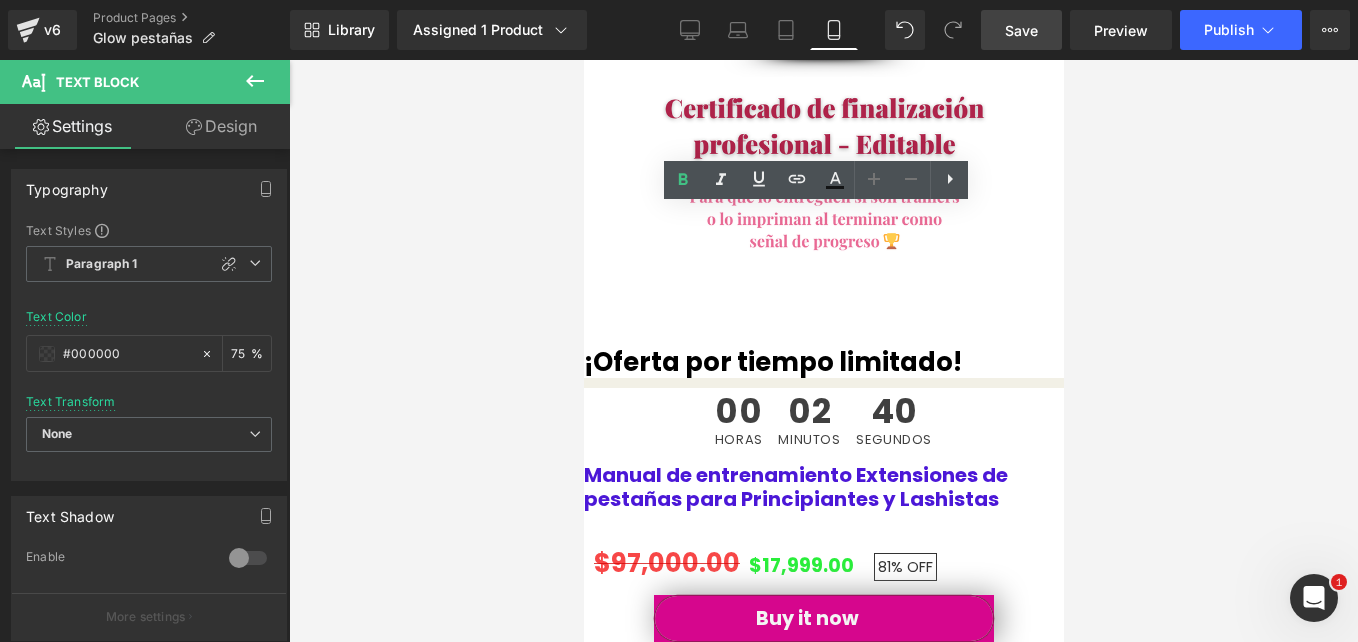 click on "este manual" at bounding box center (861, 2892) 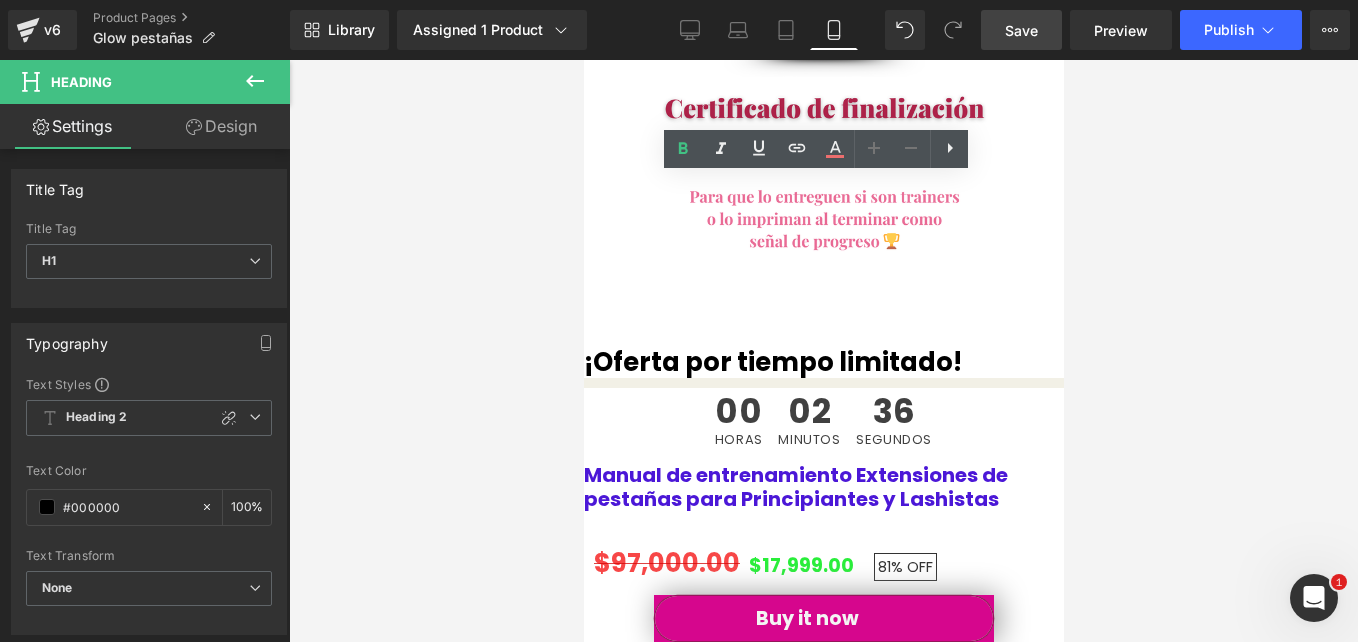 drag, startPoint x: 830, startPoint y: 187, endPoint x: 1011, endPoint y: 196, distance: 181.22362 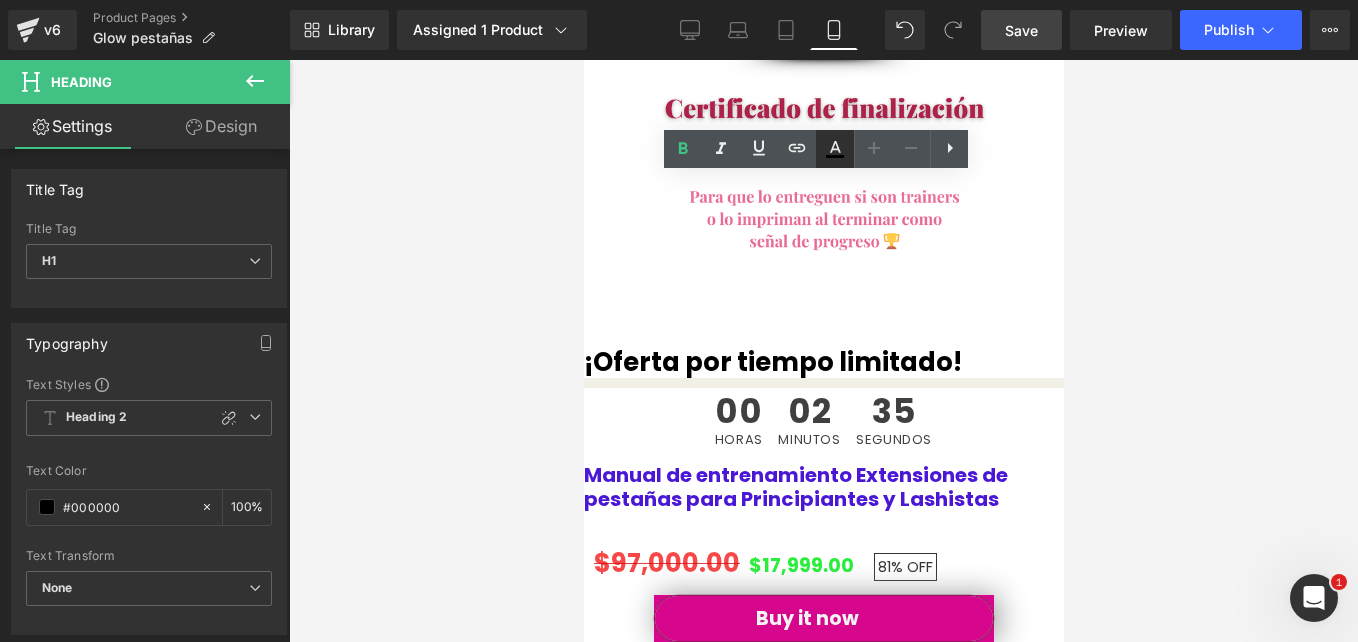 click 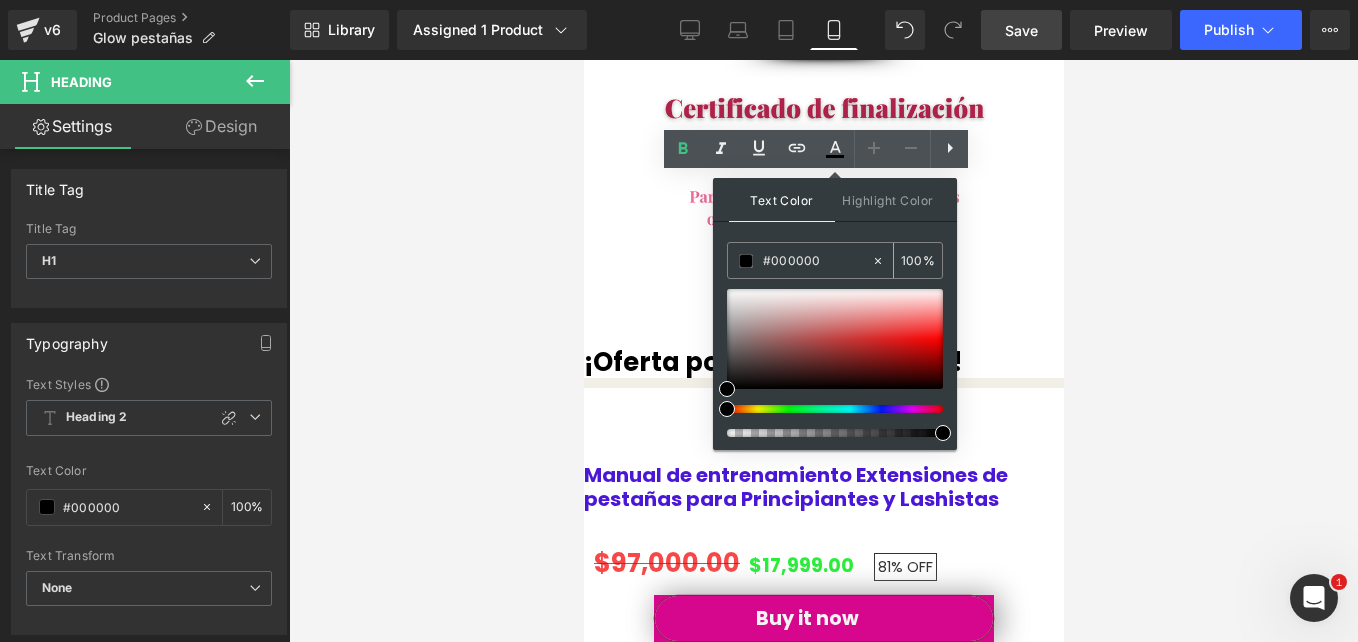 click on "#000000" at bounding box center [817, 261] 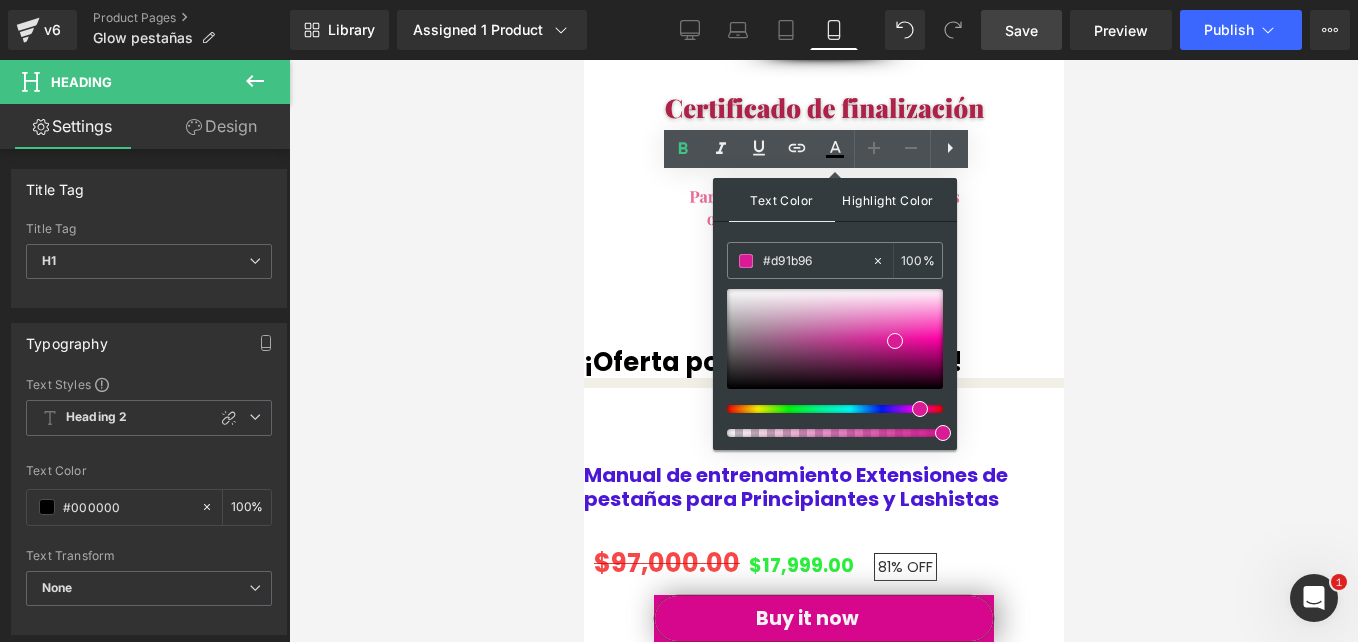 click on "Highlight Color" at bounding box center [888, 199] 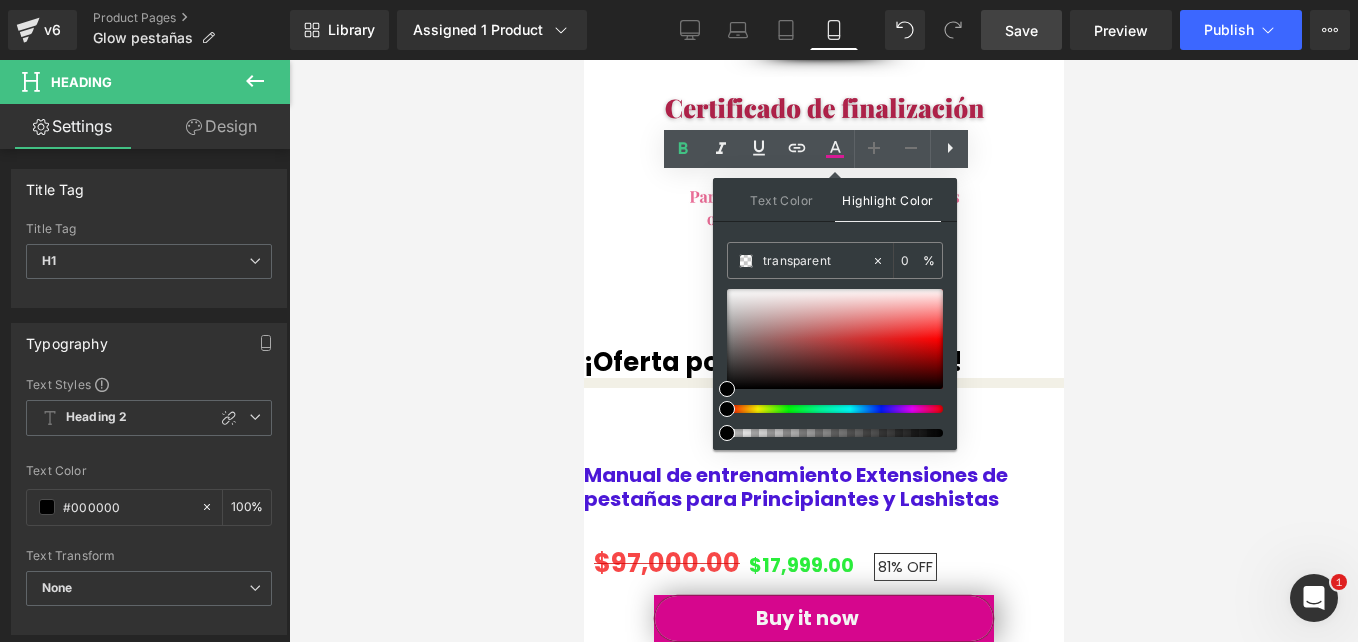 click at bounding box center (823, 3192) 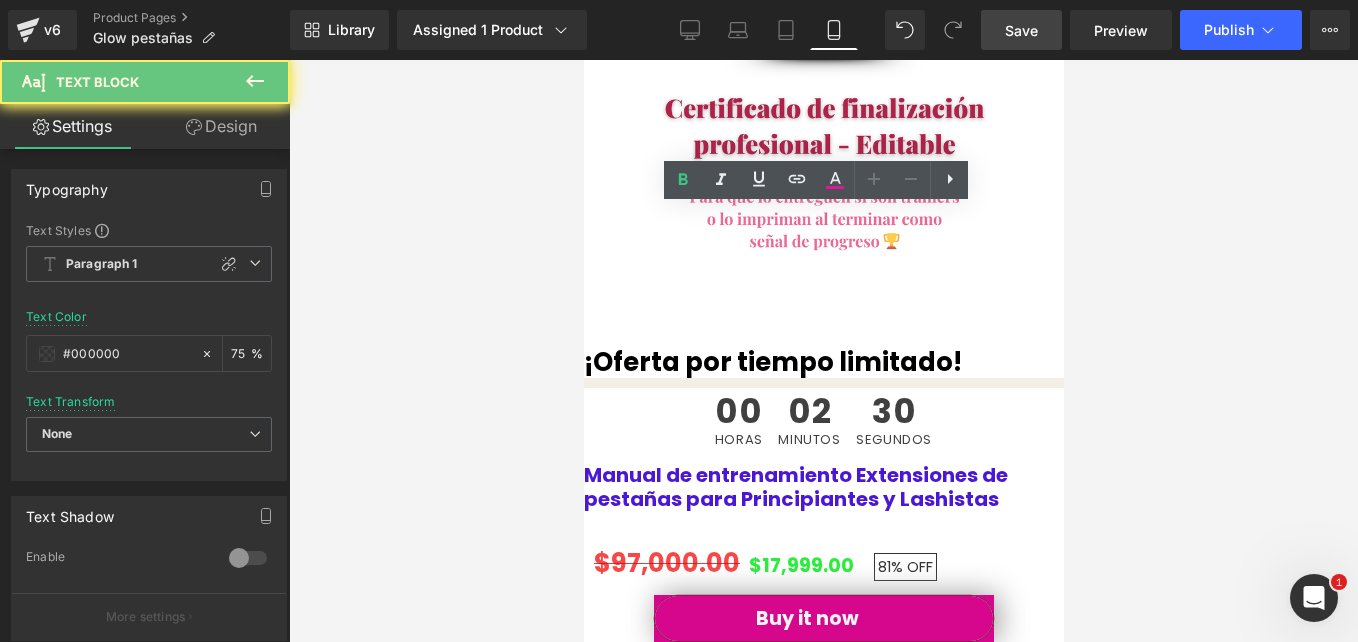 click on "Extensiones de pestañas con tecnica: Aprende técnicas profesionales para crear pestañas impecables y duraderas, todo por tu cuenta. Ahorre tiempo y dinero: Evite los costosos cursos: aprenda a su propio ritmo y logre resultados de calidad de salón desde casa. Confianza y empoderamiento: Adquiera las habilidades para ofrecer servicios profesionales de pestañas y siéntase seguro de su capacidad para crear pestañas impresionantes." at bounding box center [823, 3048] 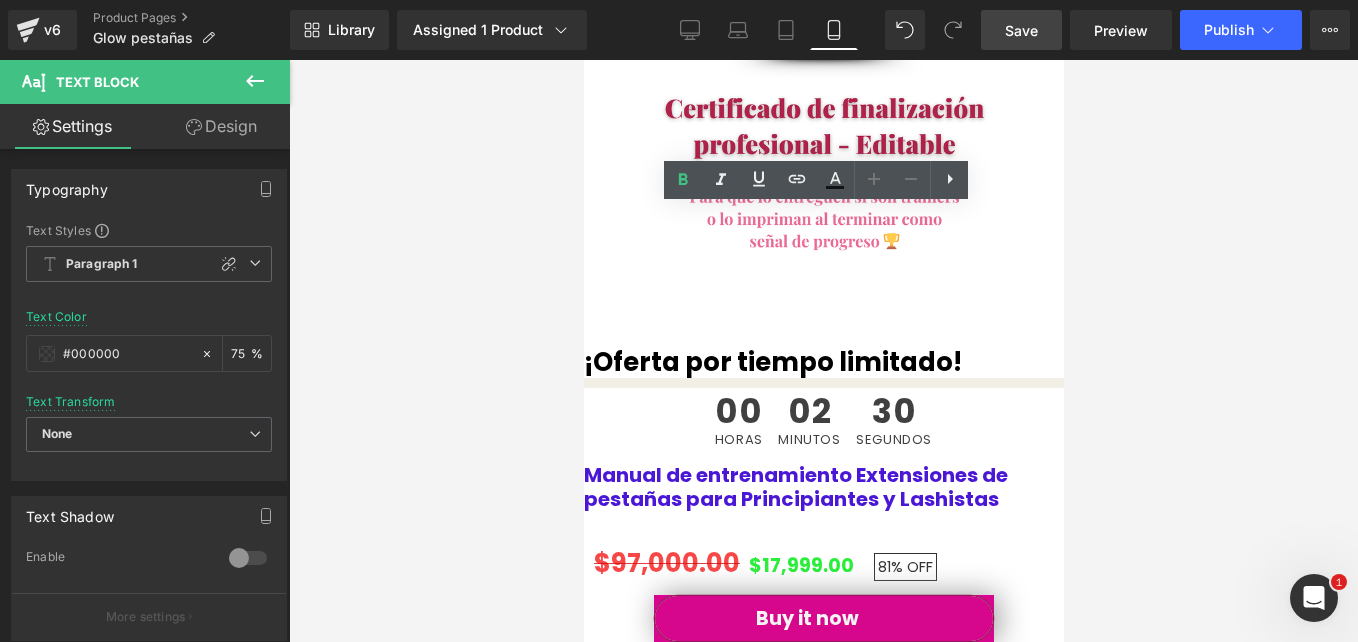 click on "¿Para quién es  este manual ?" at bounding box center [823, 2892] 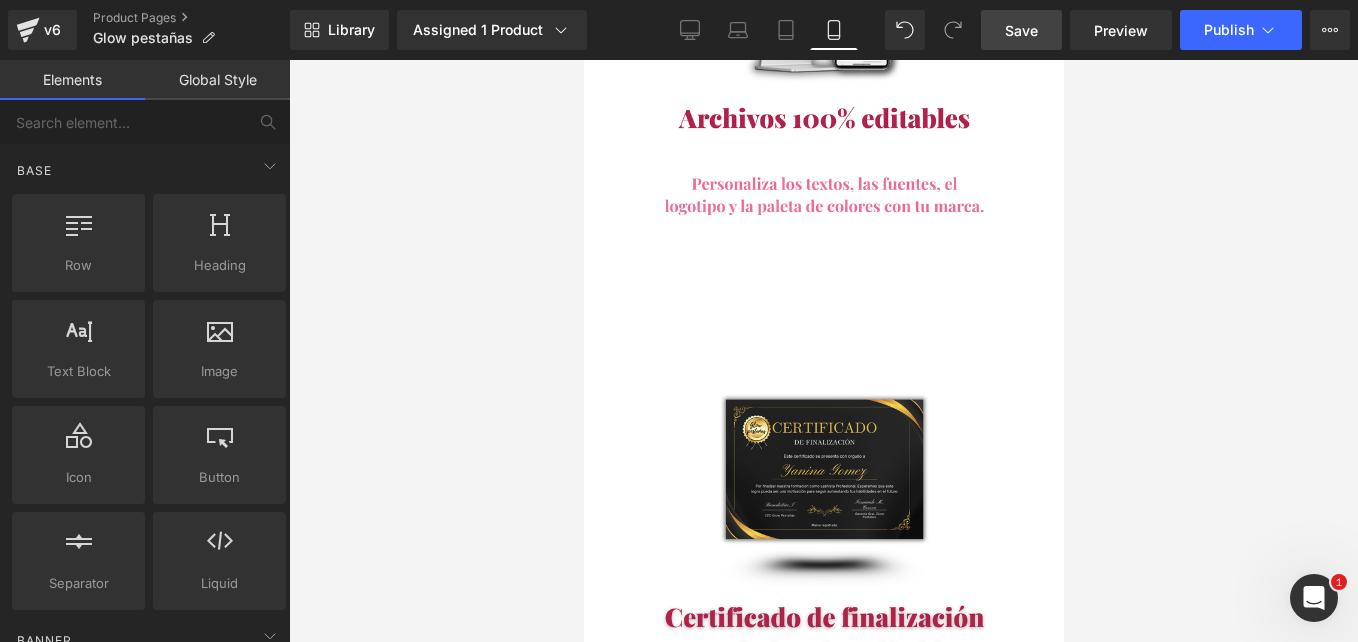 click at bounding box center (823, 351) 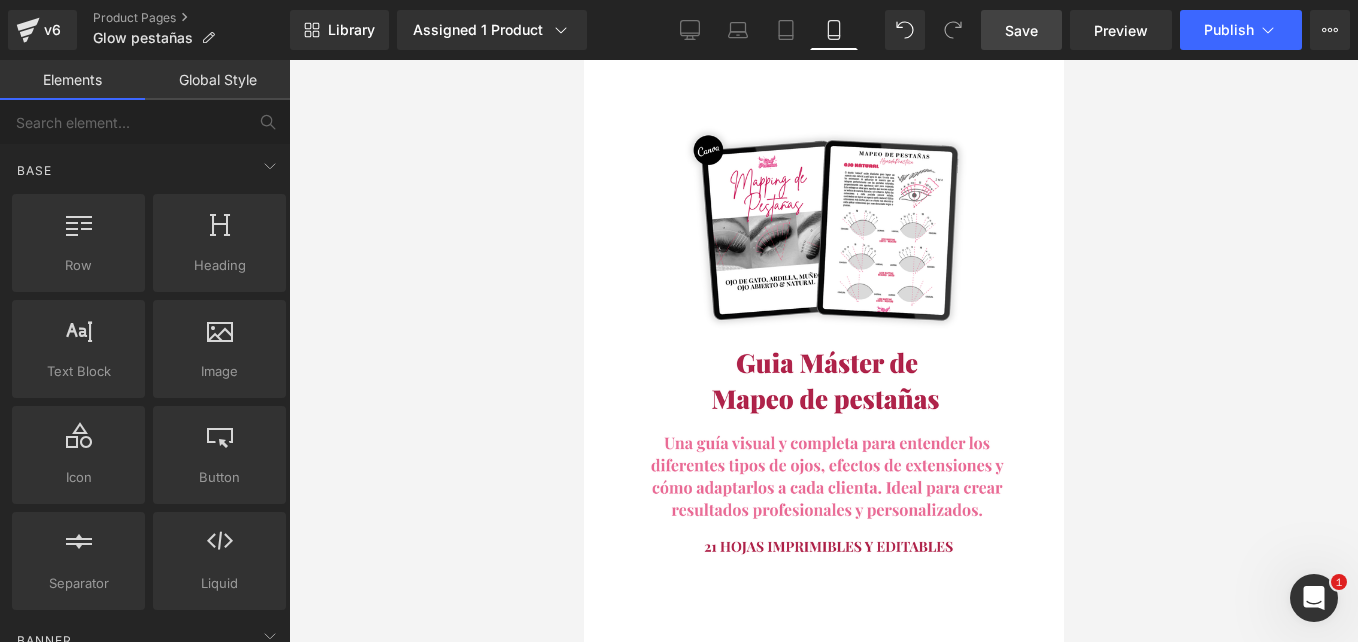 scroll, scrollTop: 8987, scrollLeft: 0, axis: vertical 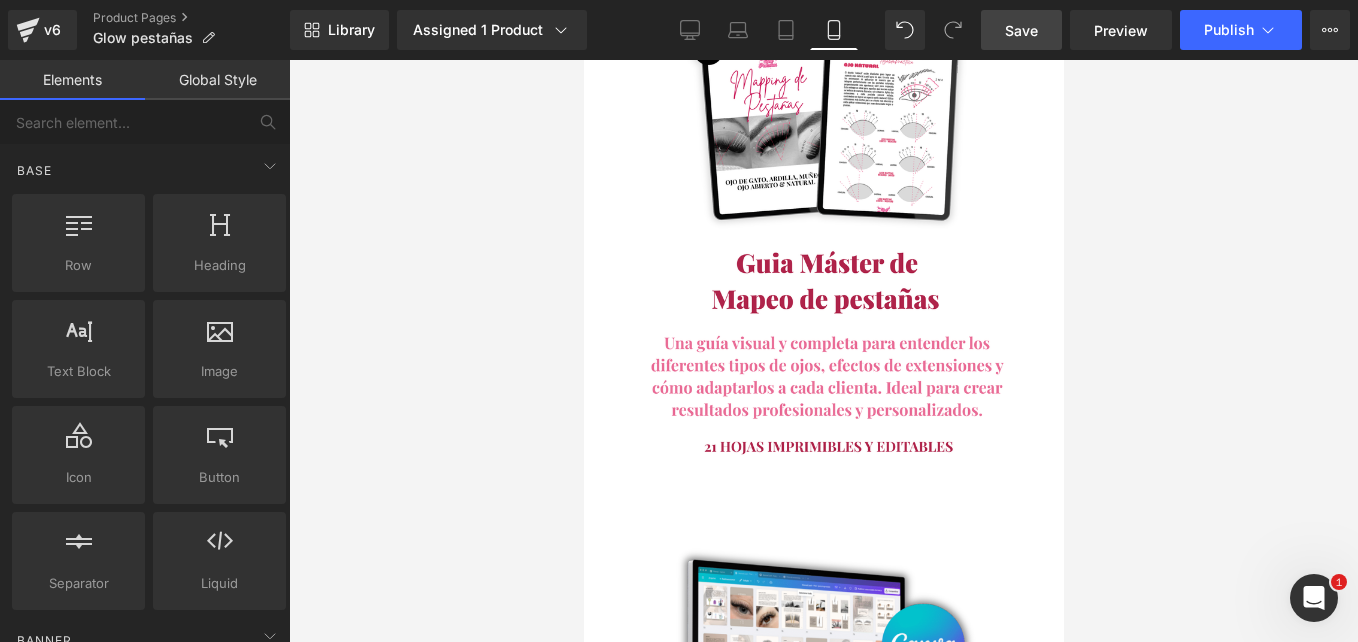 click 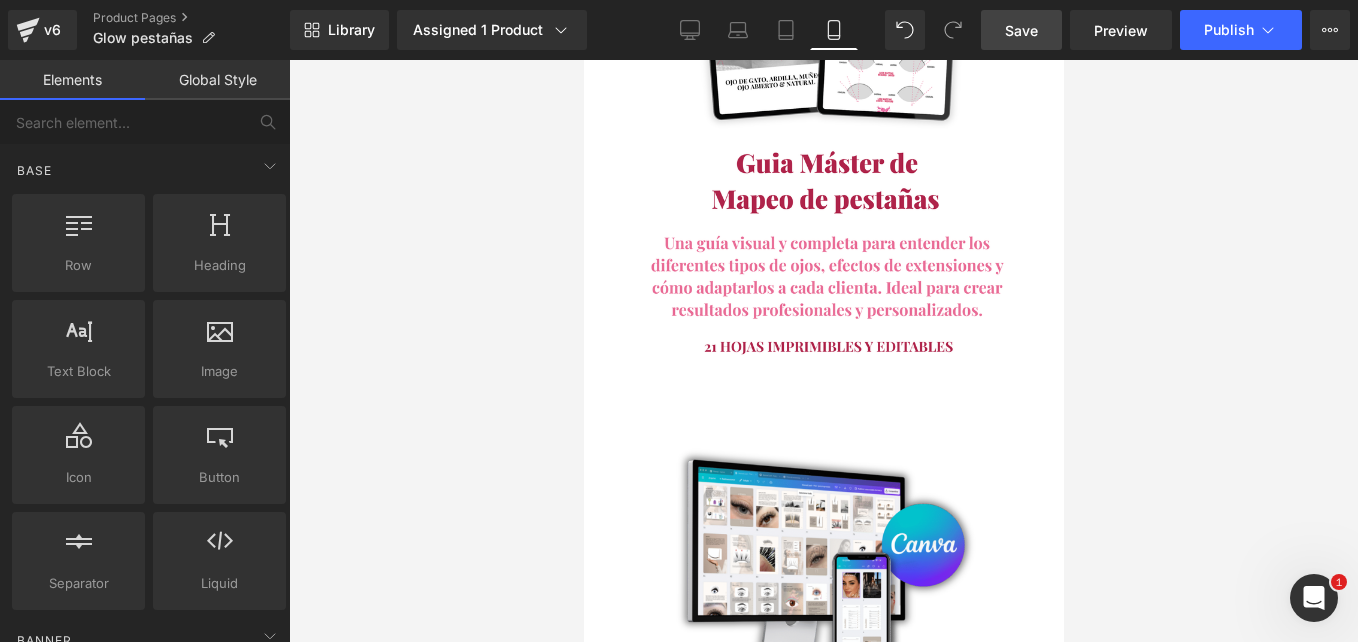 click 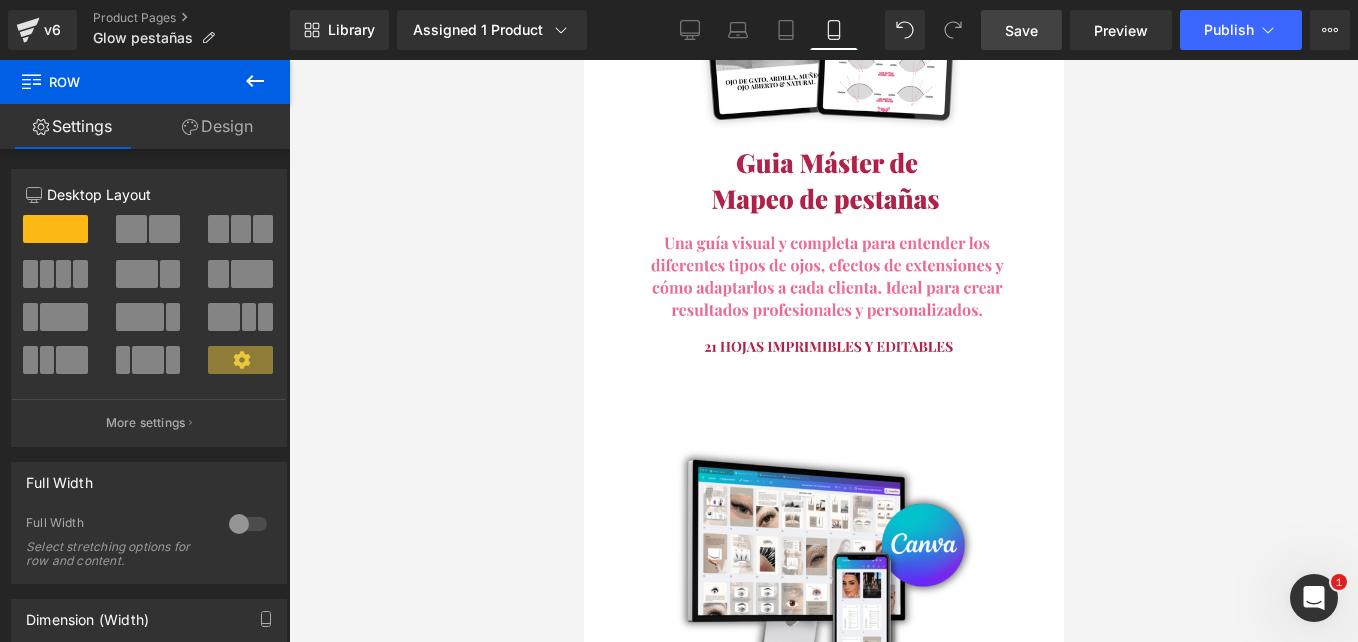 click on "Lo que dicen  nuestras alumnas Heading         Row
Image
Image
Image
‹ ›
[GEOGRAPHIC_DATA]" at bounding box center [823, 3156] 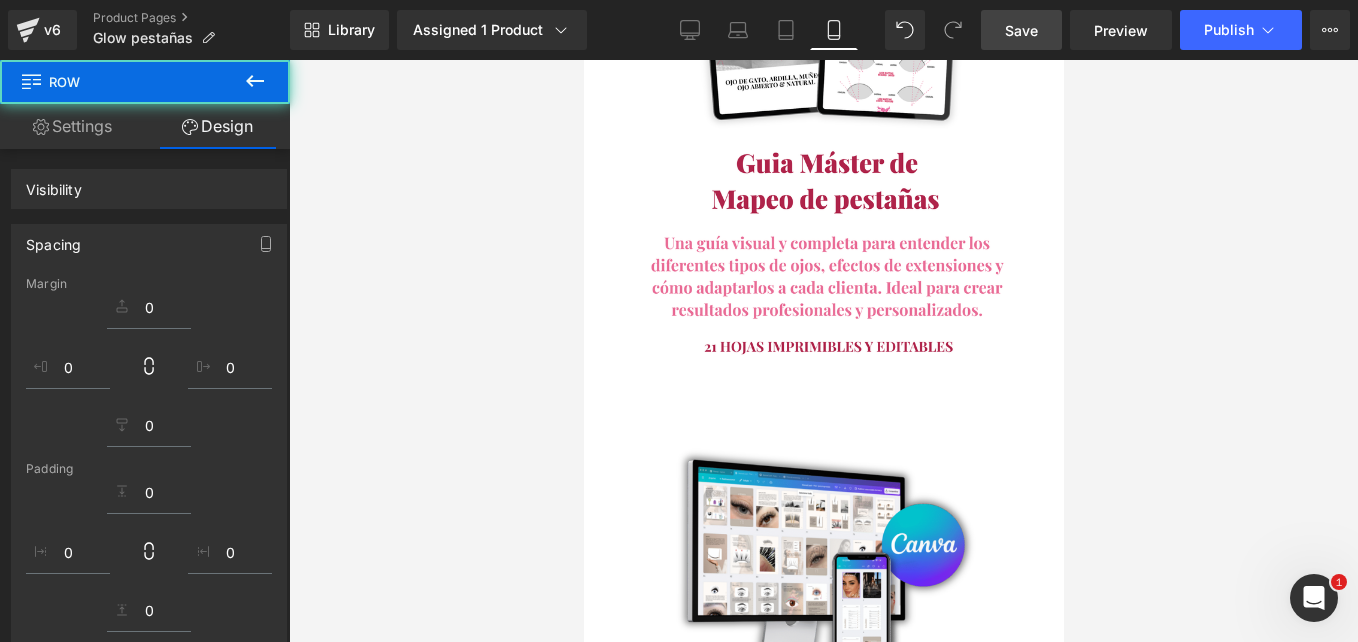 click at bounding box center (823, 351) 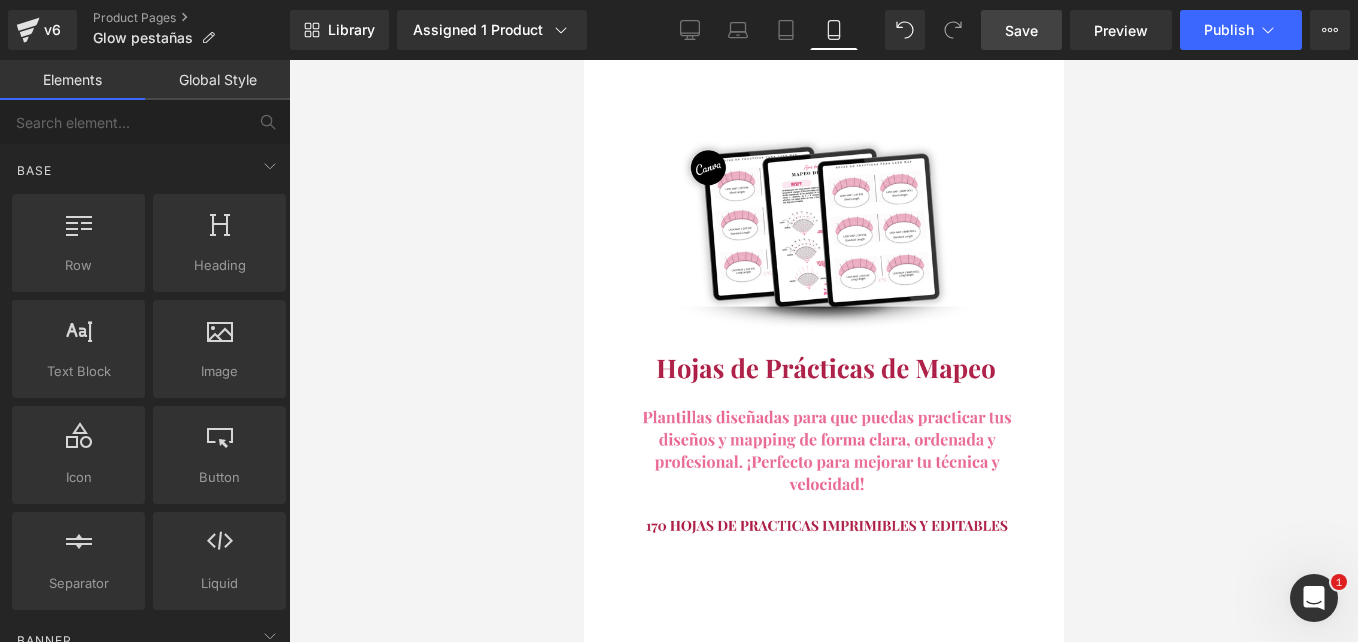 scroll, scrollTop: 8087, scrollLeft: 0, axis: vertical 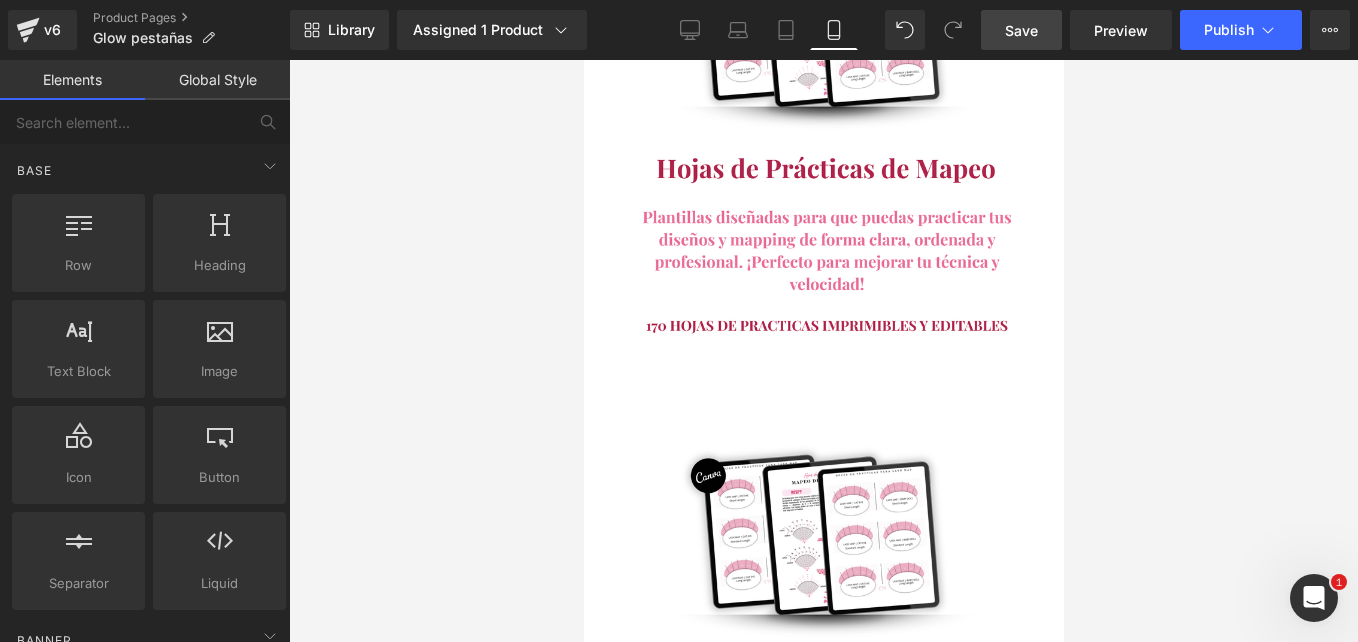 click on "¡Oferta por tiempo limitado!" at bounding box center [823, 2471] 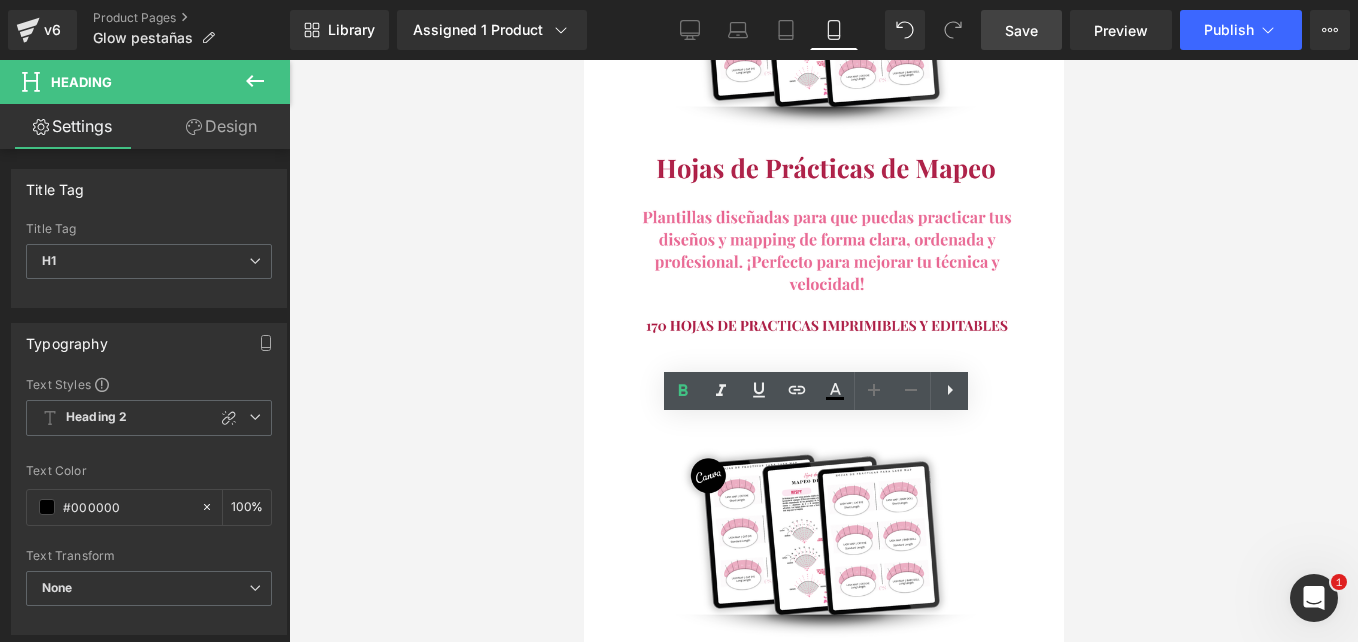 drag, startPoint x: 782, startPoint y: 432, endPoint x: 1005, endPoint y: 430, distance: 223.00897 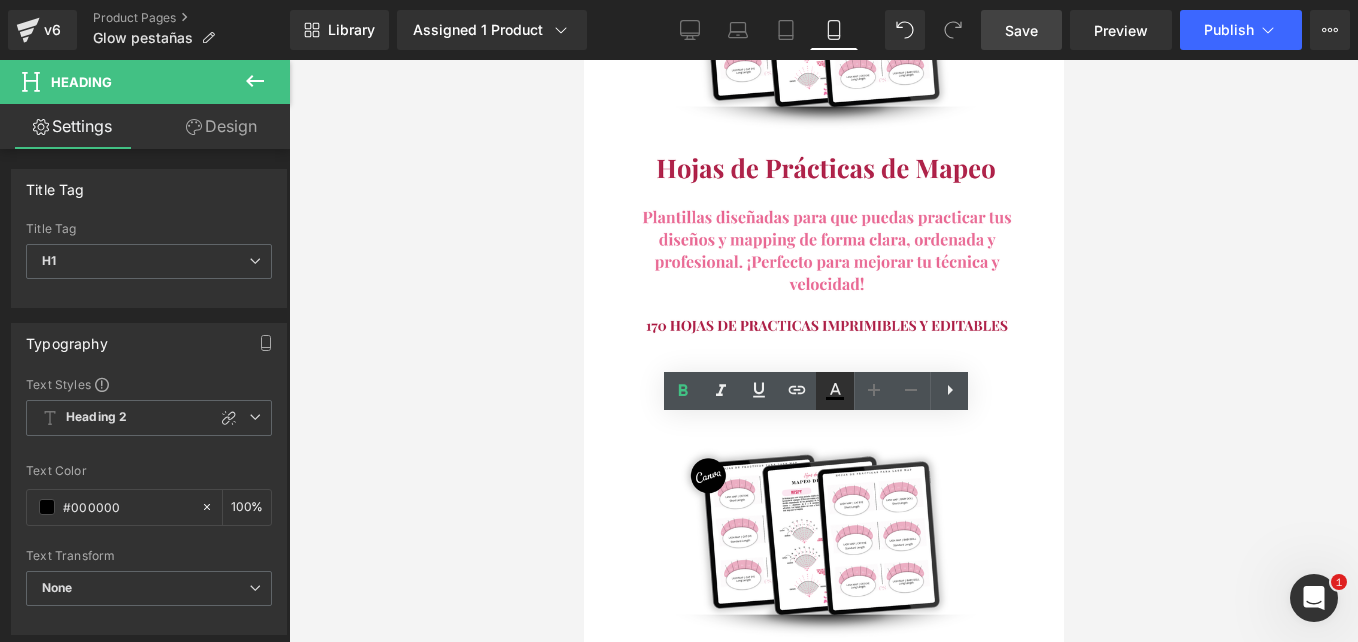 click 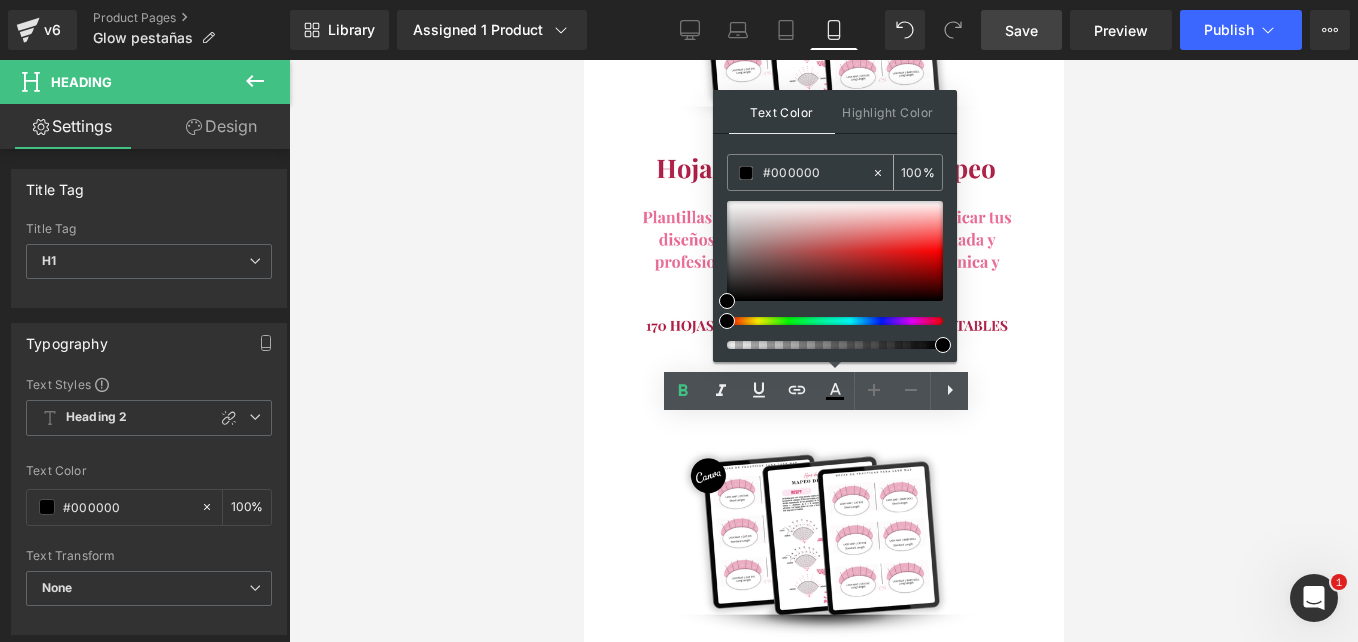 click on "#000000" at bounding box center [817, 173] 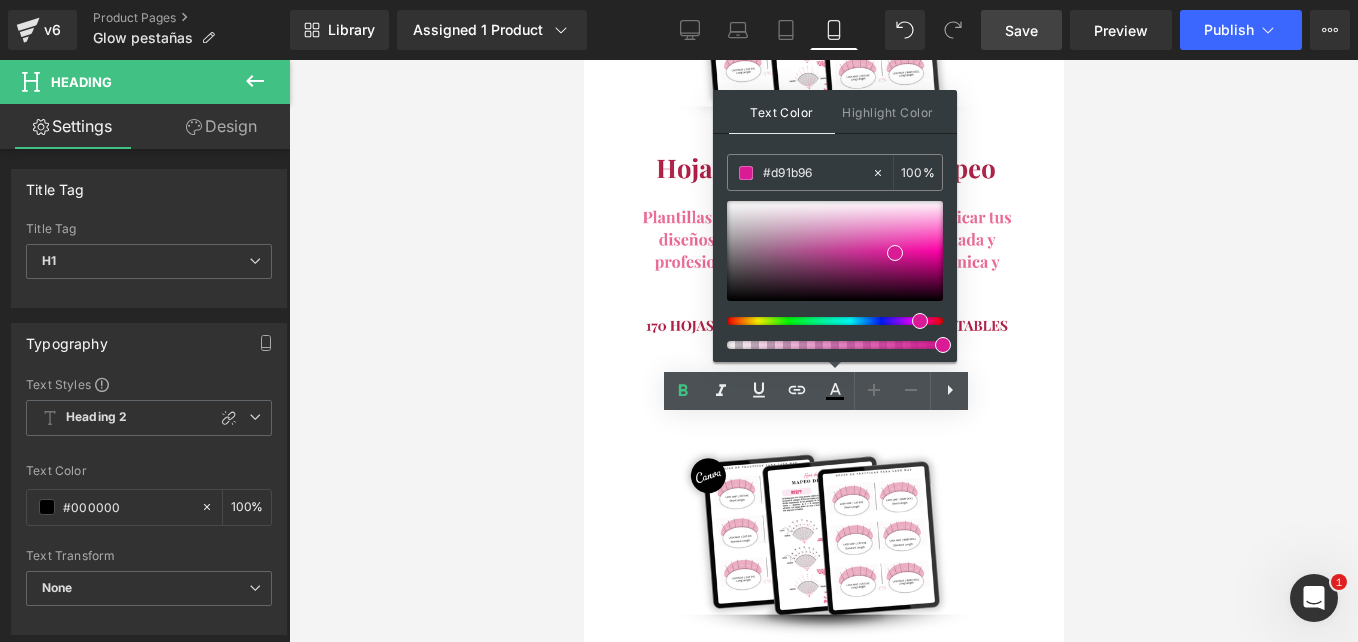 type on "#d91b96" 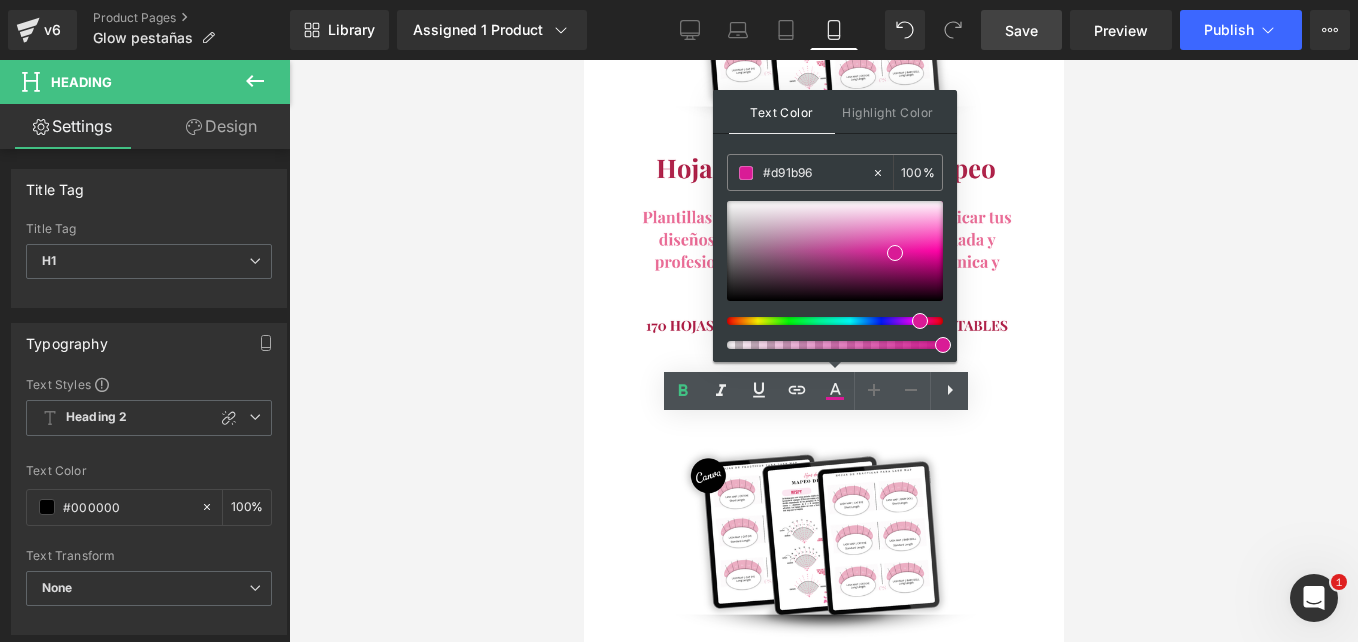 click on "Text Color Highlight Color rgba(217, 27, 150, 1) #d91b96 100 % transparent transparent 0 %" at bounding box center (835, 226) 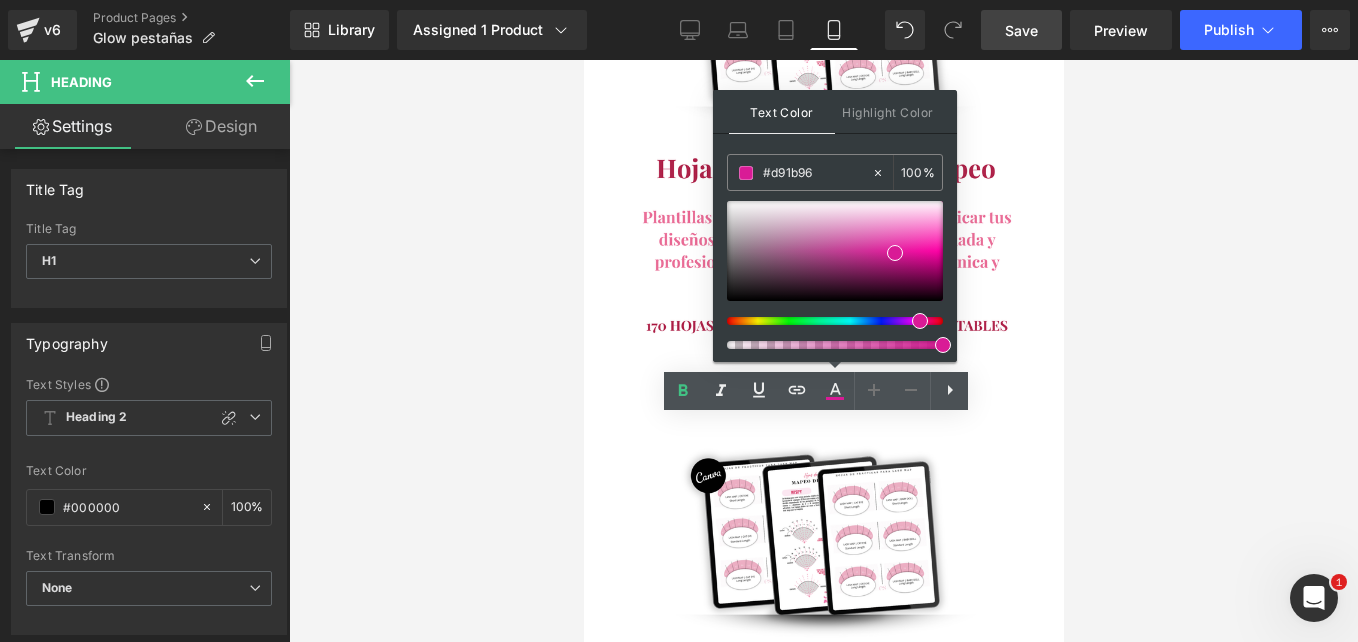 click on "00 Horas
01 Minutos
15 Segundos
Countdown Timer" at bounding box center [823, 2529] 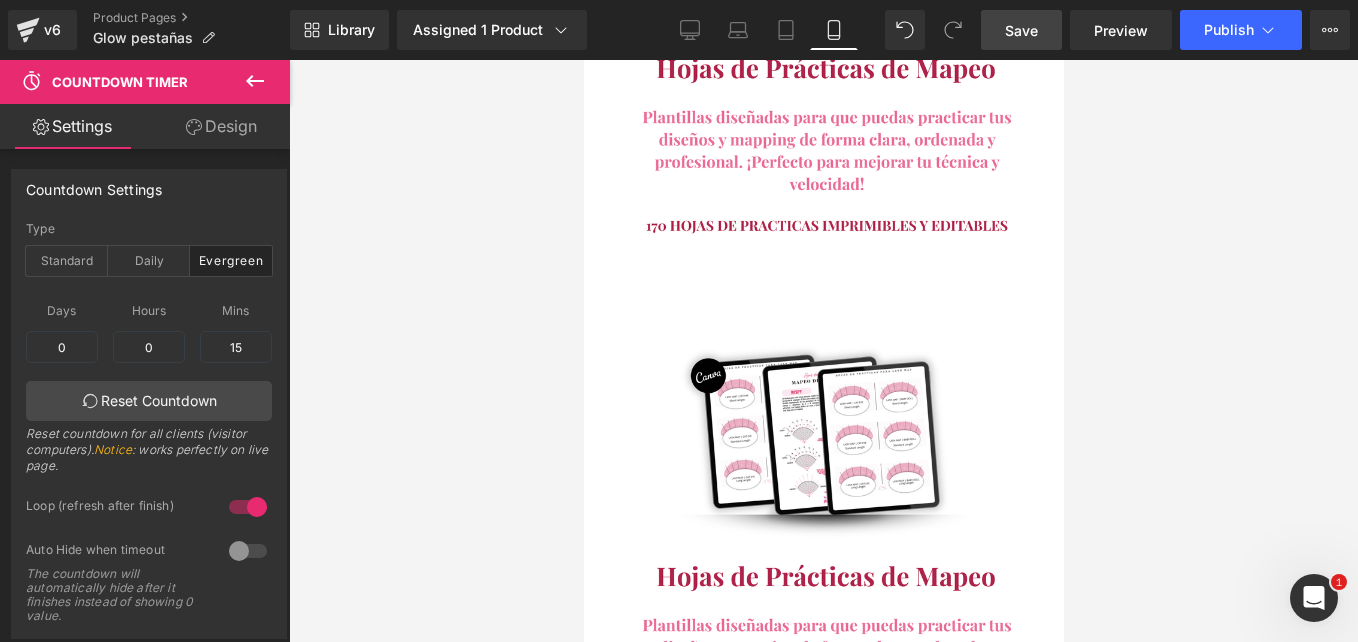 scroll, scrollTop: 7987, scrollLeft: 0, axis: vertical 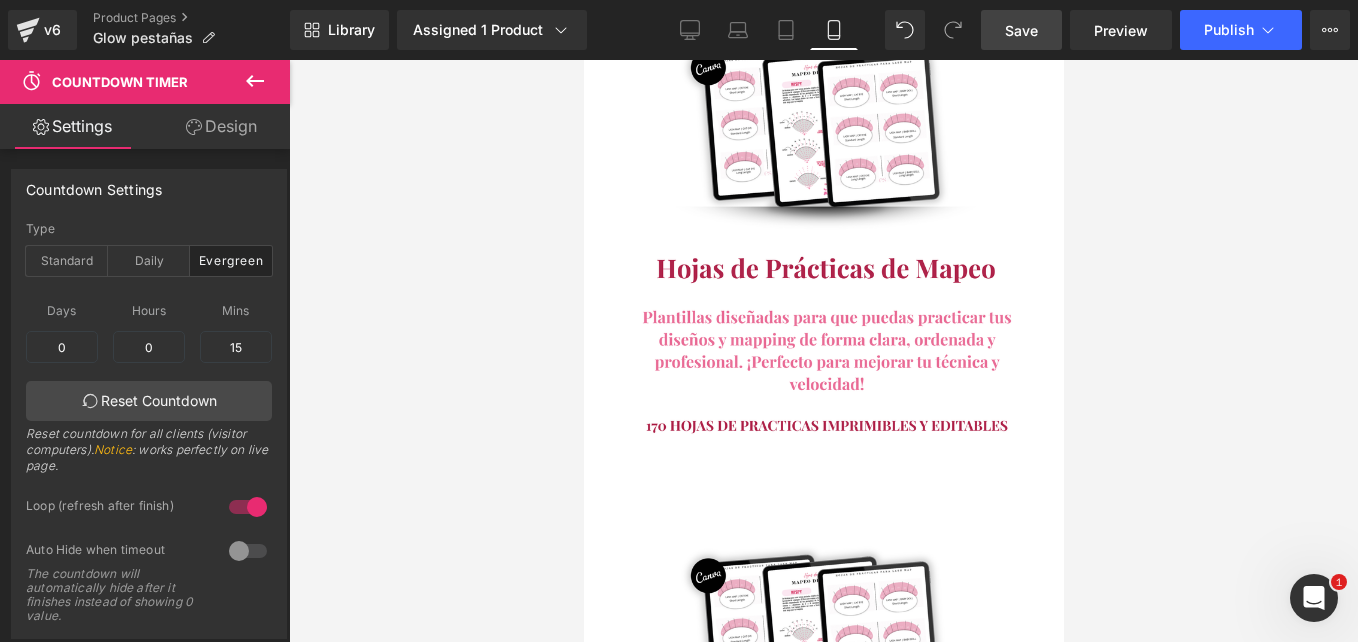 drag, startPoint x: 260, startPoint y: 88, endPoint x: 305, endPoint y: 140, distance: 68.76772 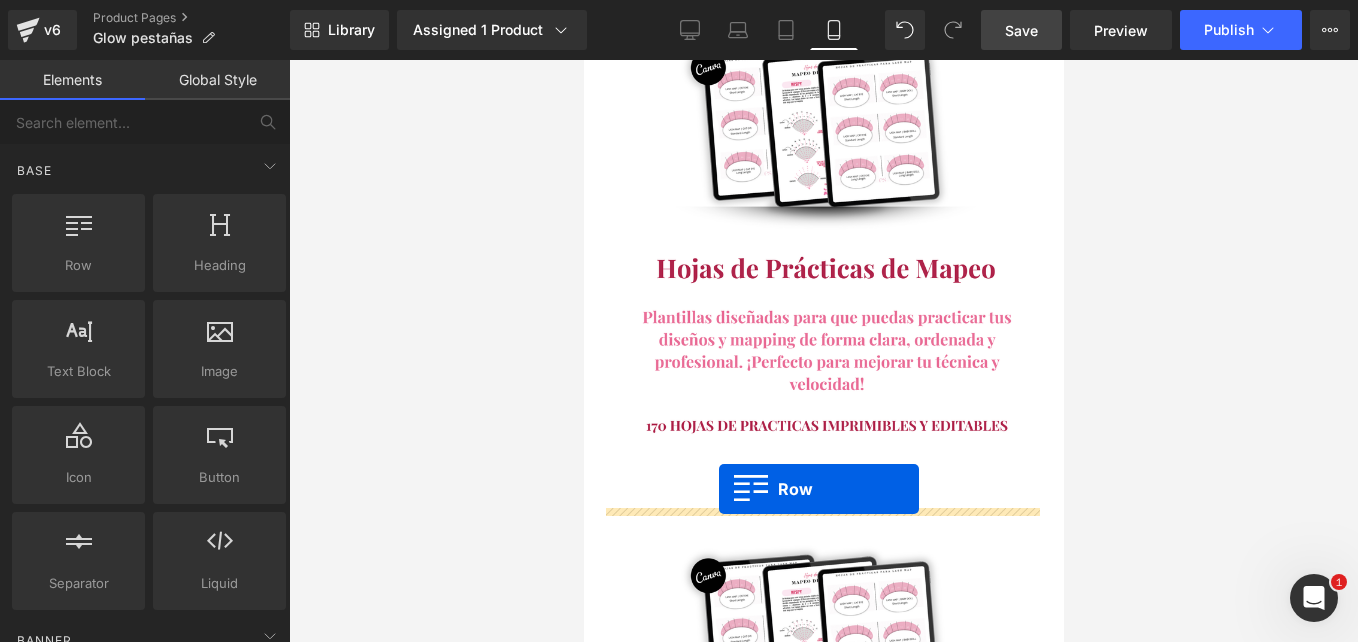 drag, startPoint x: 674, startPoint y: 290, endPoint x: 721, endPoint y: 492, distance: 207.39575 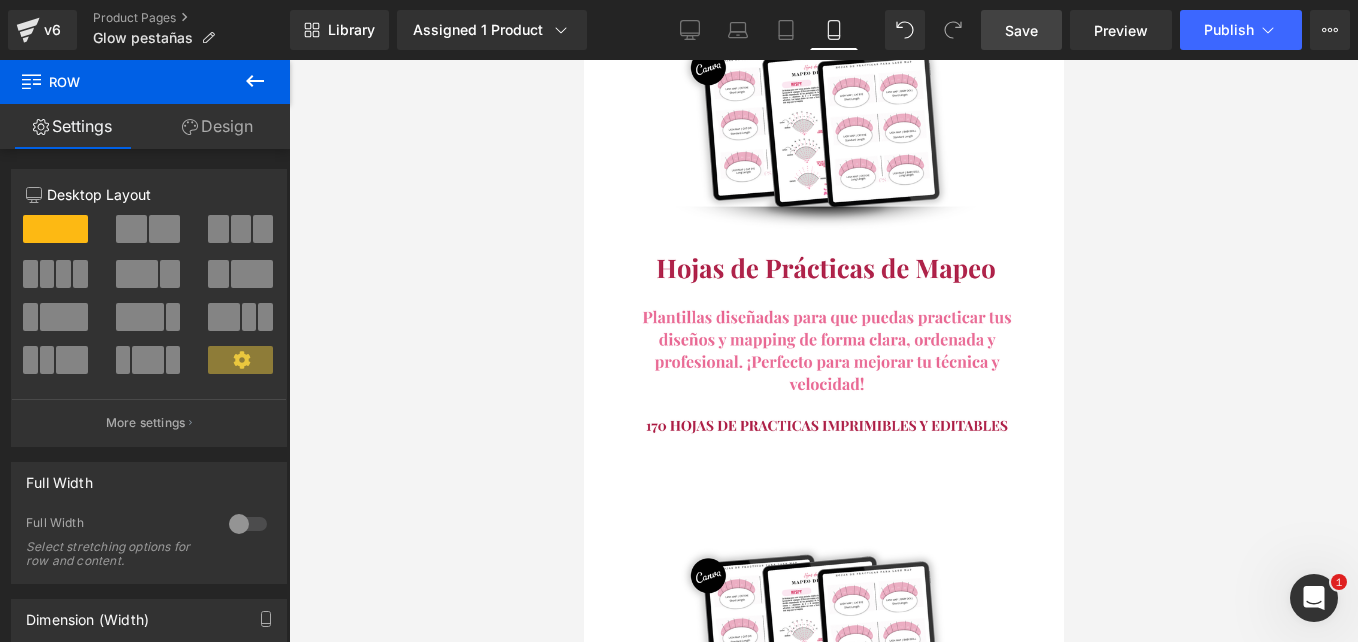 click on "Design" at bounding box center [217, 126] 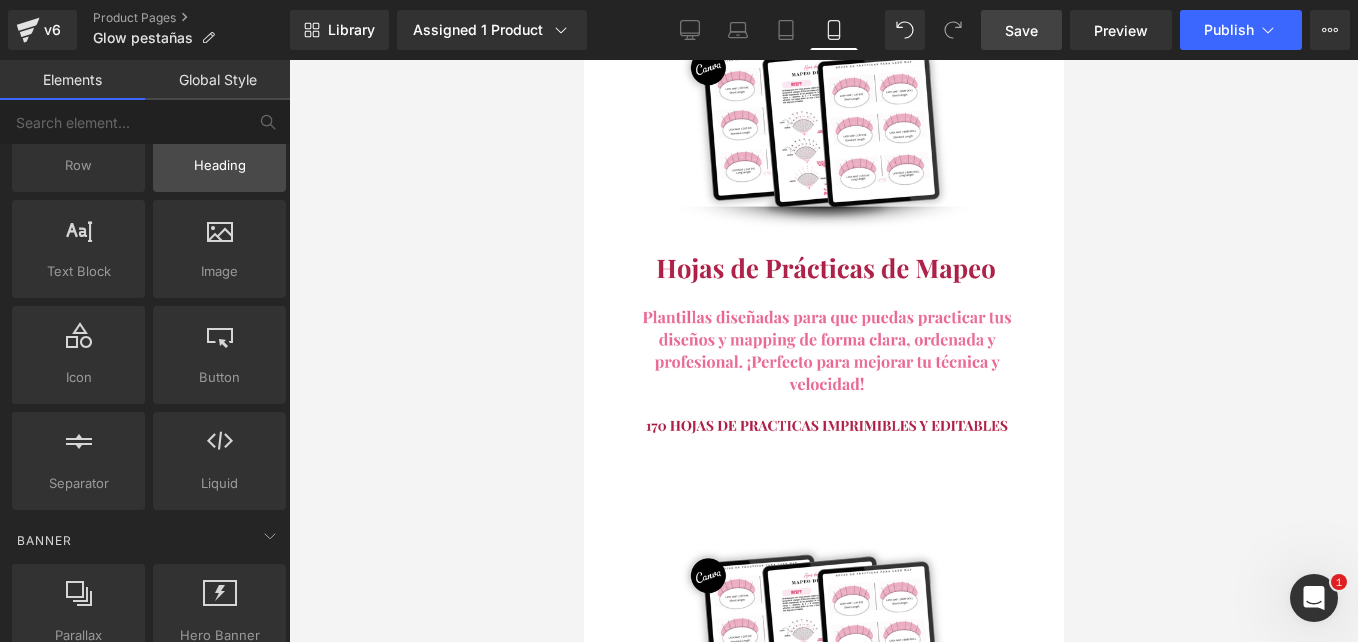 scroll, scrollTop: 0, scrollLeft: 0, axis: both 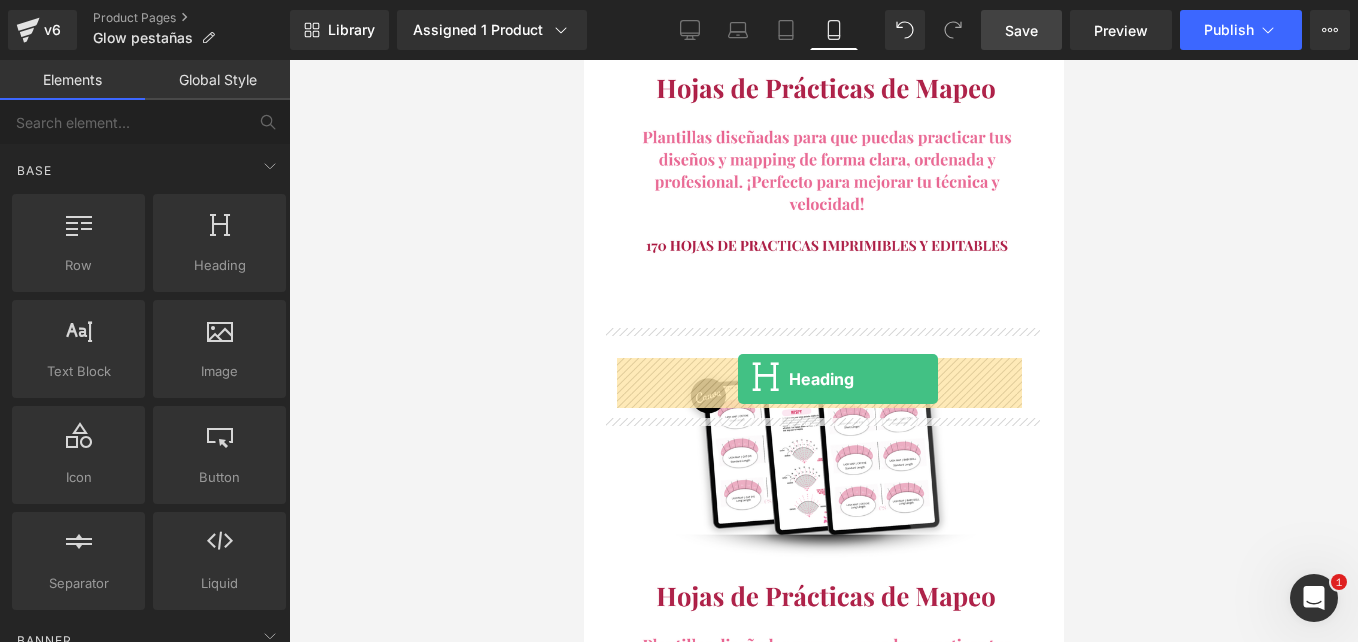 drag, startPoint x: 809, startPoint y: 302, endPoint x: 737, endPoint y: 379, distance: 105.41821 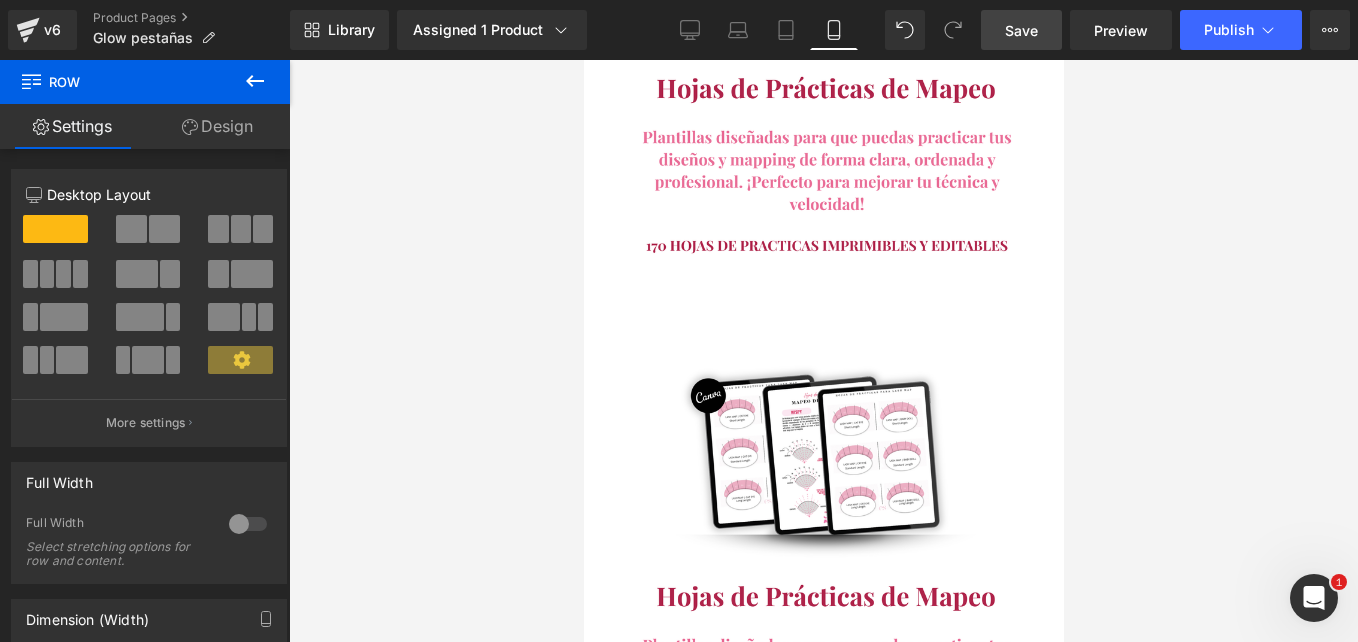 drag, startPoint x: 904, startPoint y: 346, endPoint x: 897, endPoint y: 315, distance: 31.780497 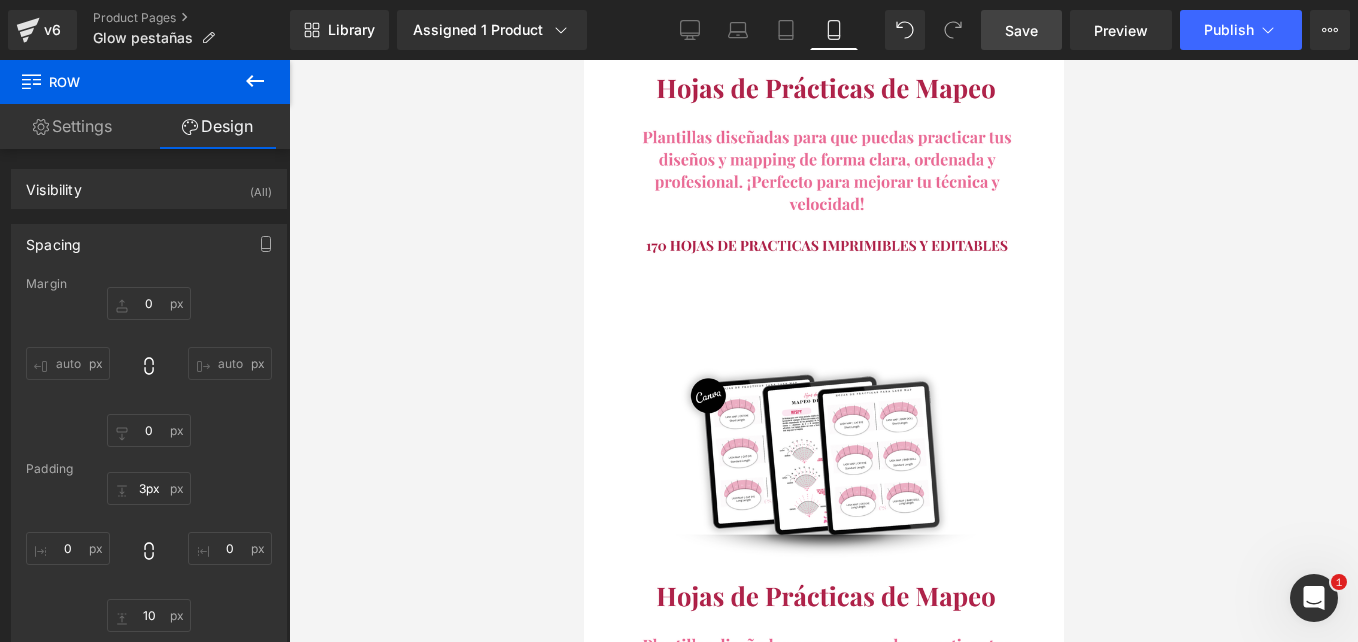 type on "5px" 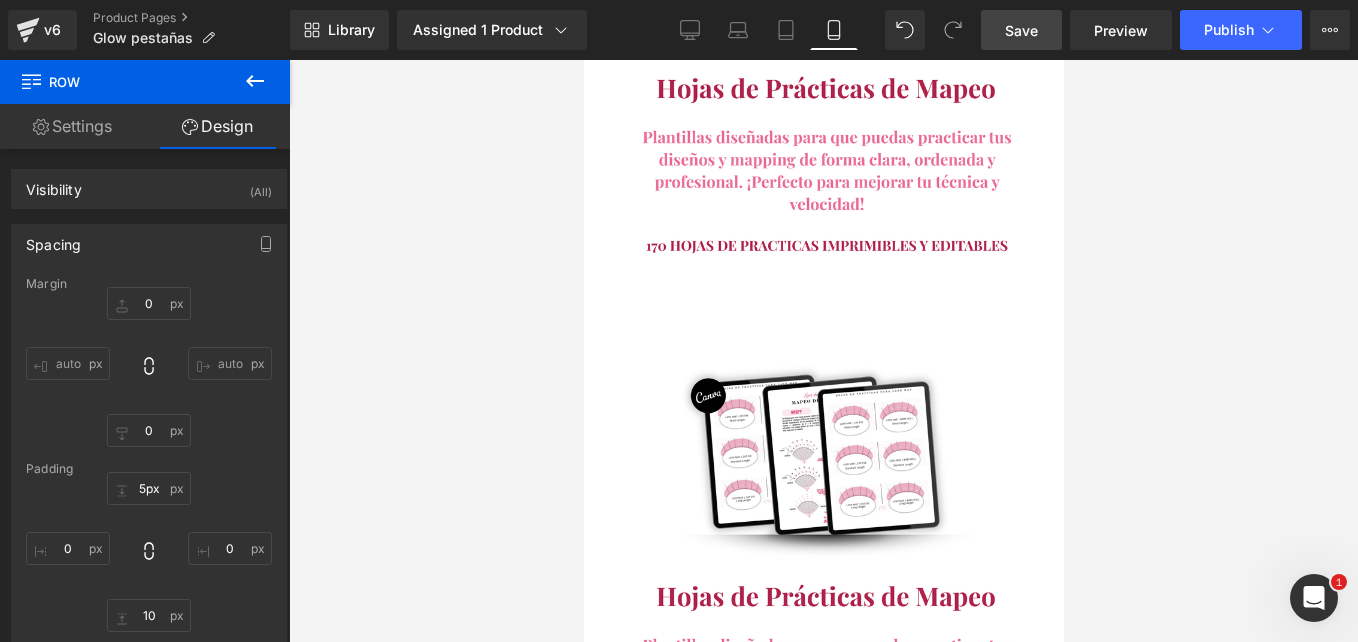 click on "Your heading text goes here
Heading
Row" at bounding box center [823, 2386] 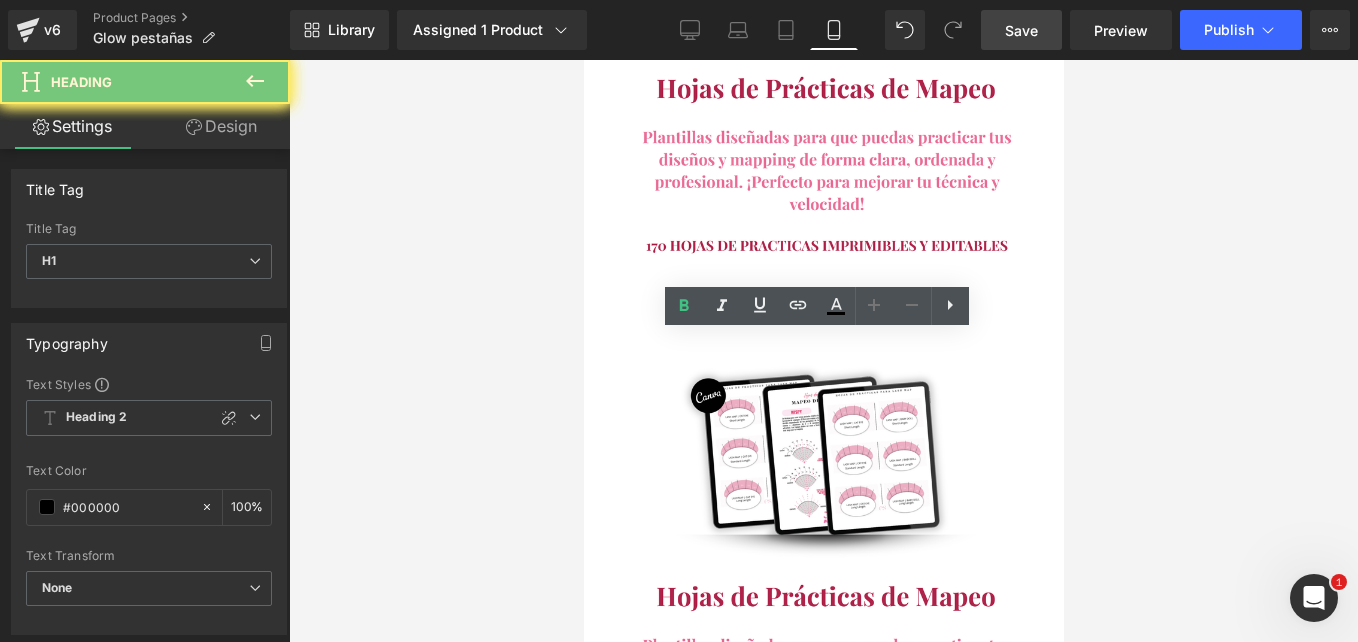 click on "Your heading text goes here" at bounding box center (823, 2376) 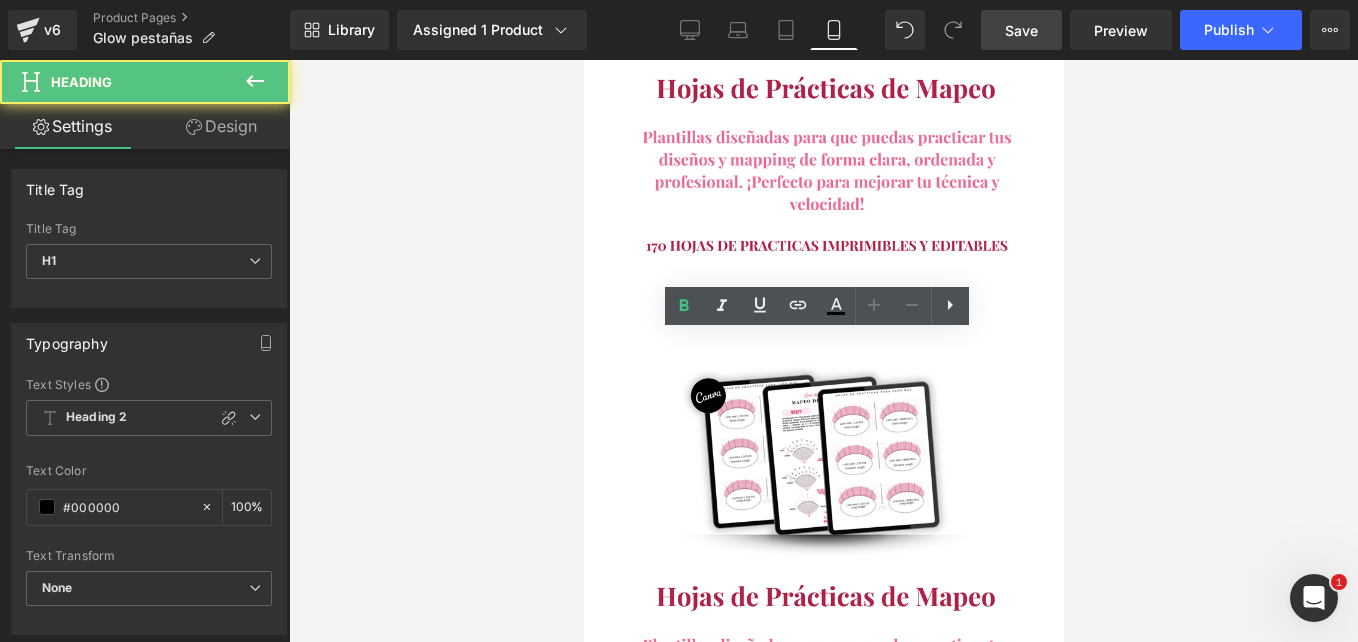 click on "Your heading text goes here" at bounding box center (823, 2376) 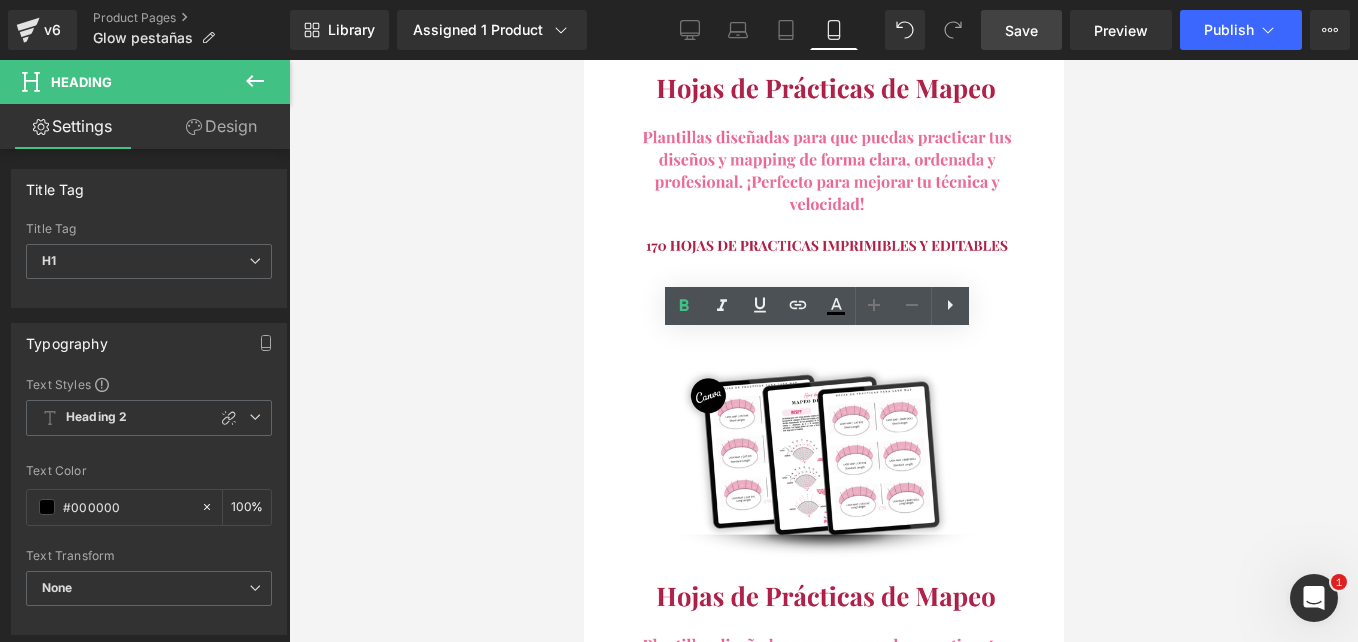 drag, startPoint x: 1002, startPoint y: 348, endPoint x: 619, endPoint y: 345, distance: 383.01175 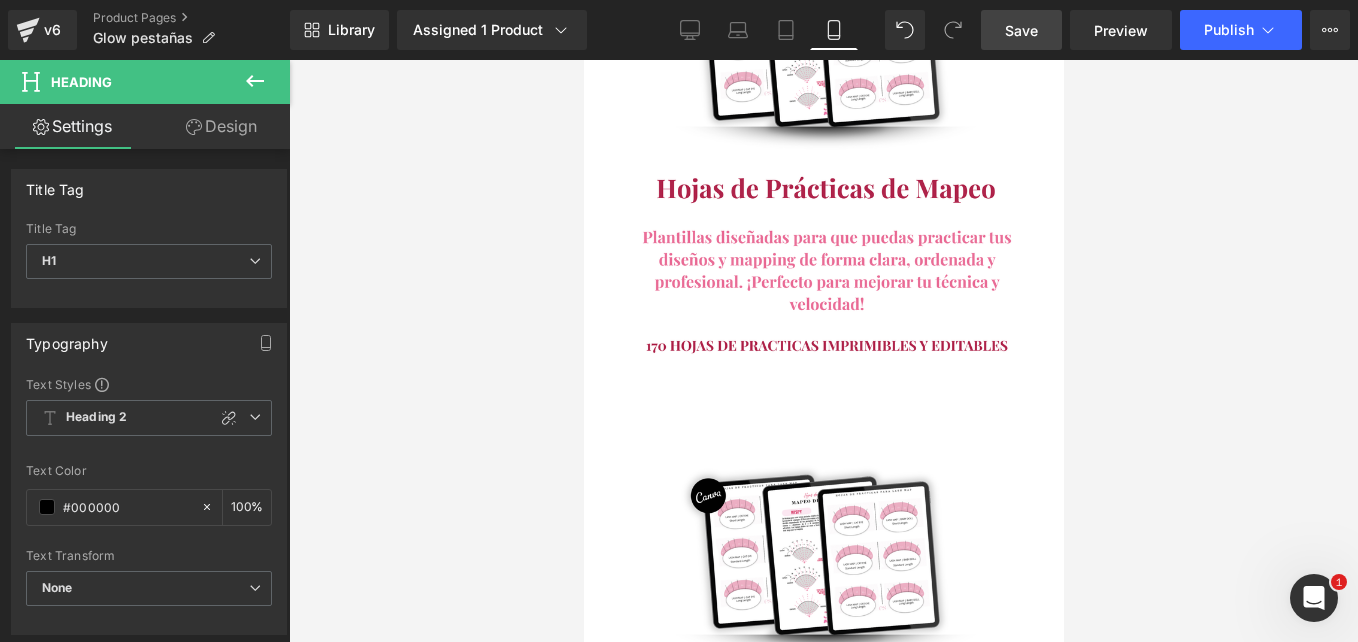 scroll, scrollTop: 8167, scrollLeft: 0, axis: vertical 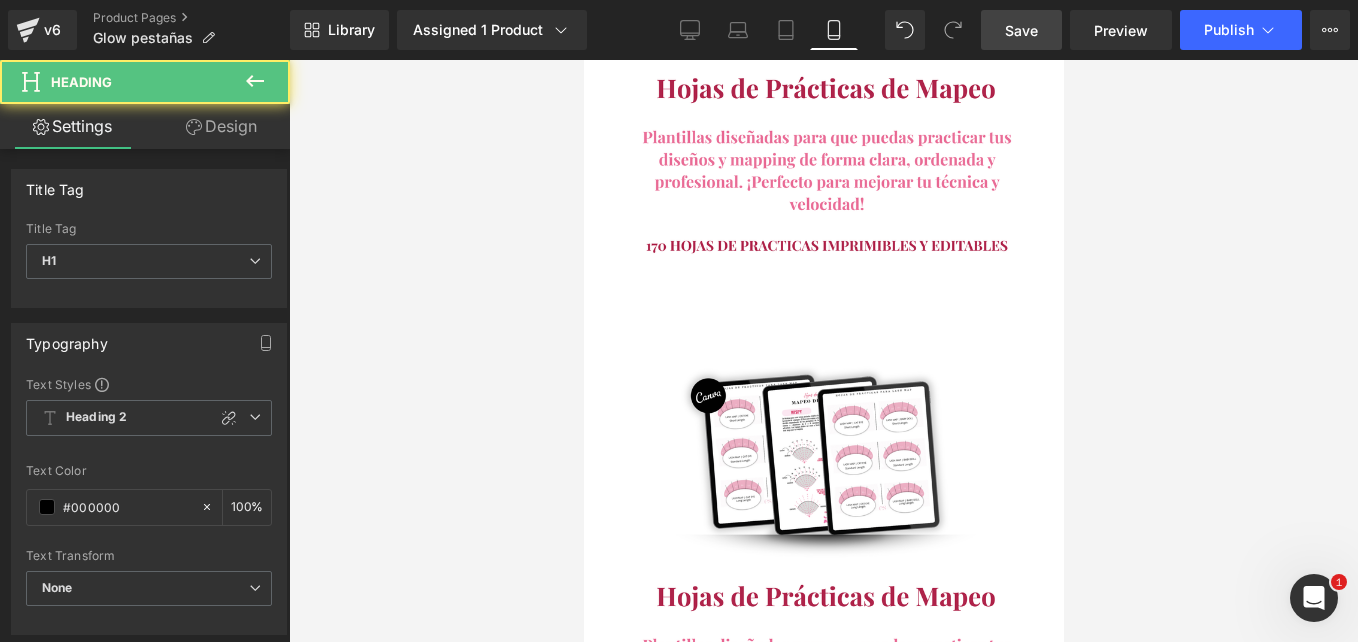 click on "Valor de todos los bonos:  $247" at bounding box center (823, 2391) 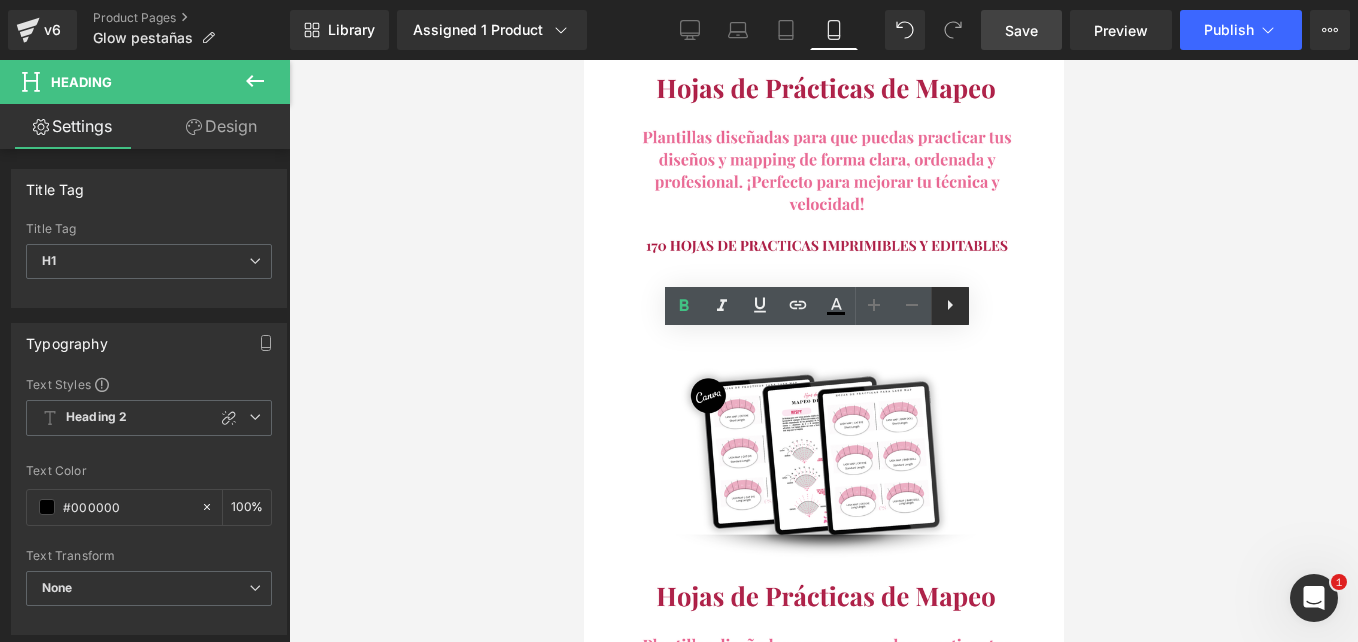 click 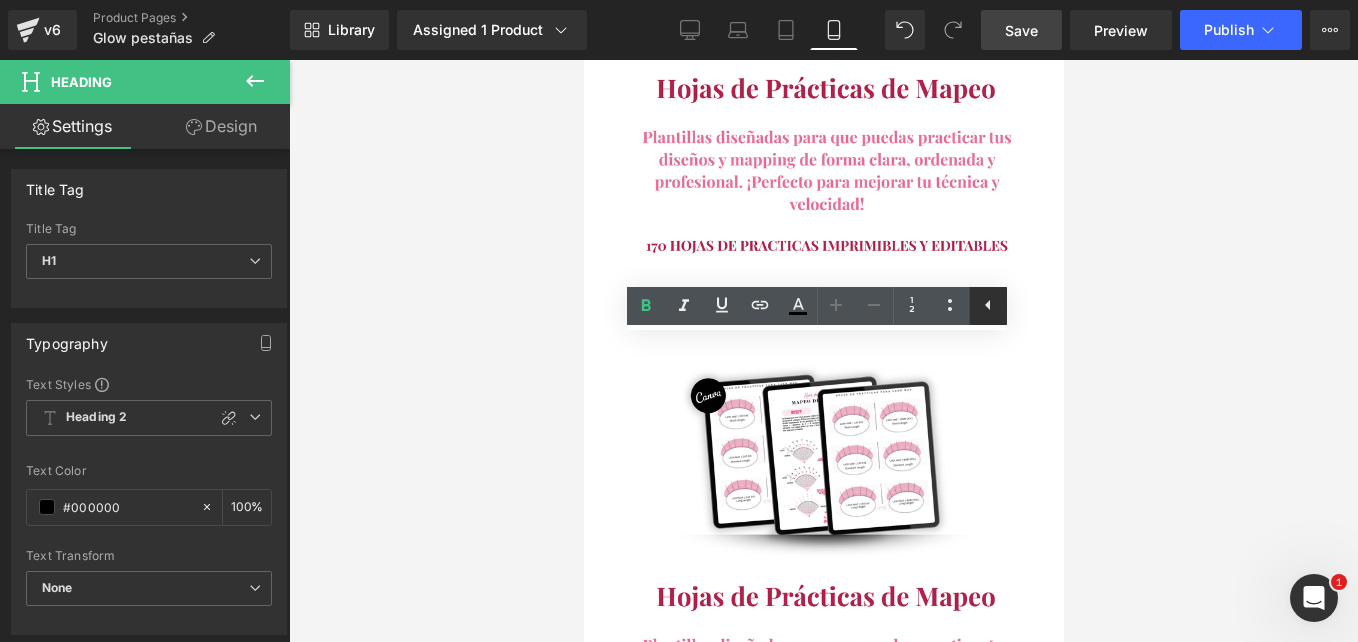 click 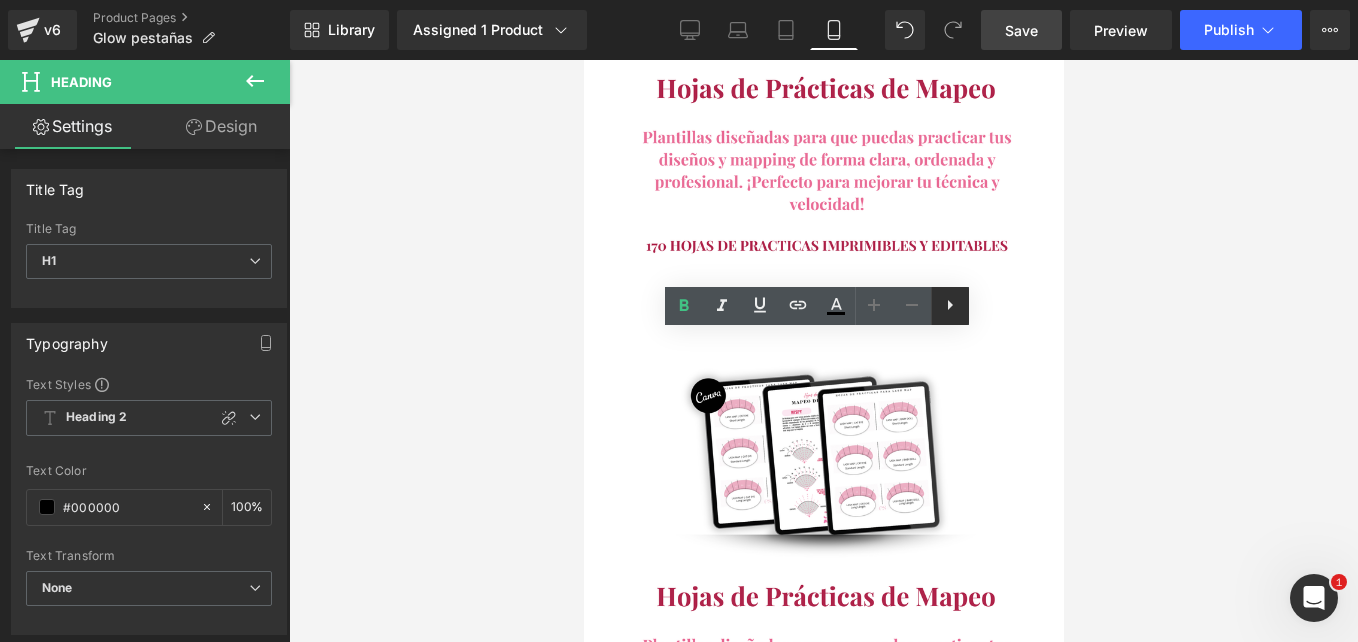 click 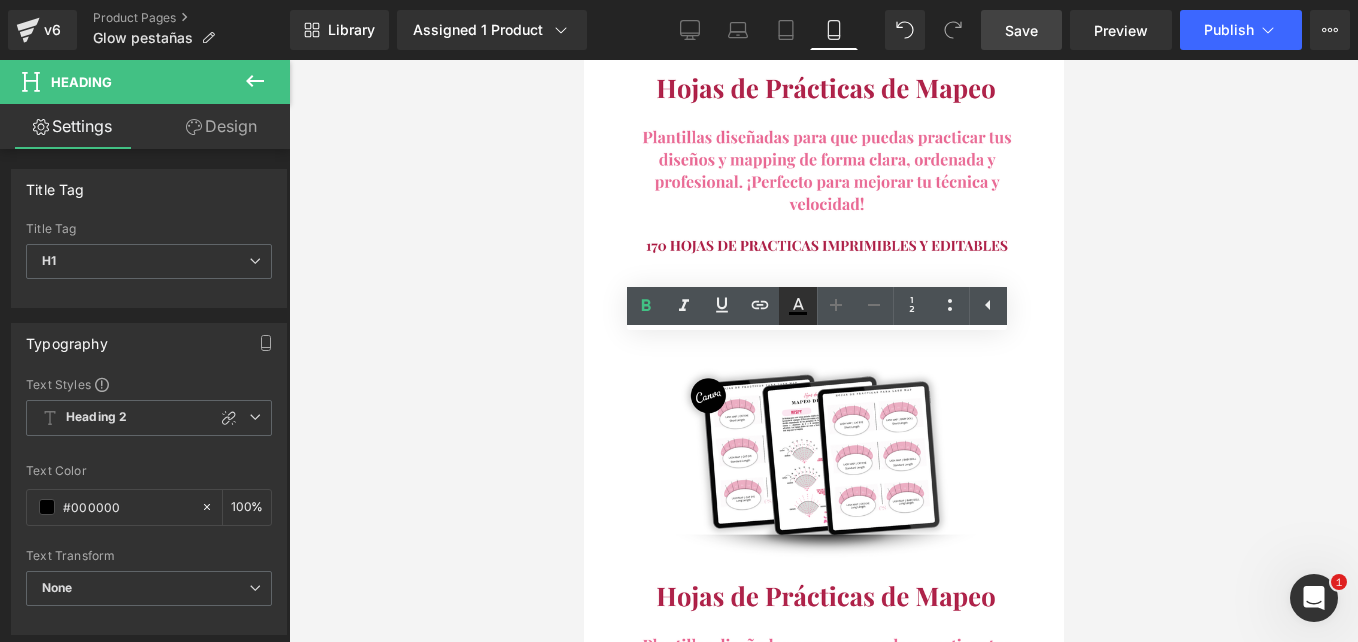drag, startPoint x: 793, startPoint y: 298, endPoint x: 191, endPoint y: 292, distance: 602.0299 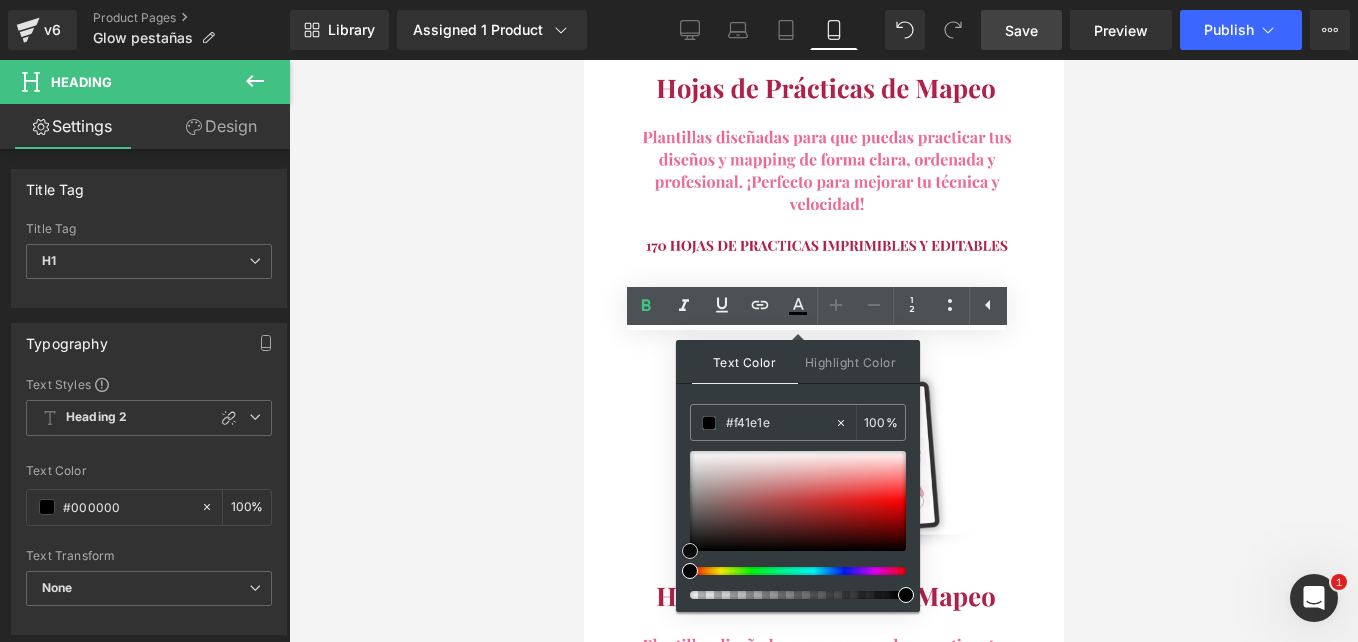 click at bounding box center [798, 501] 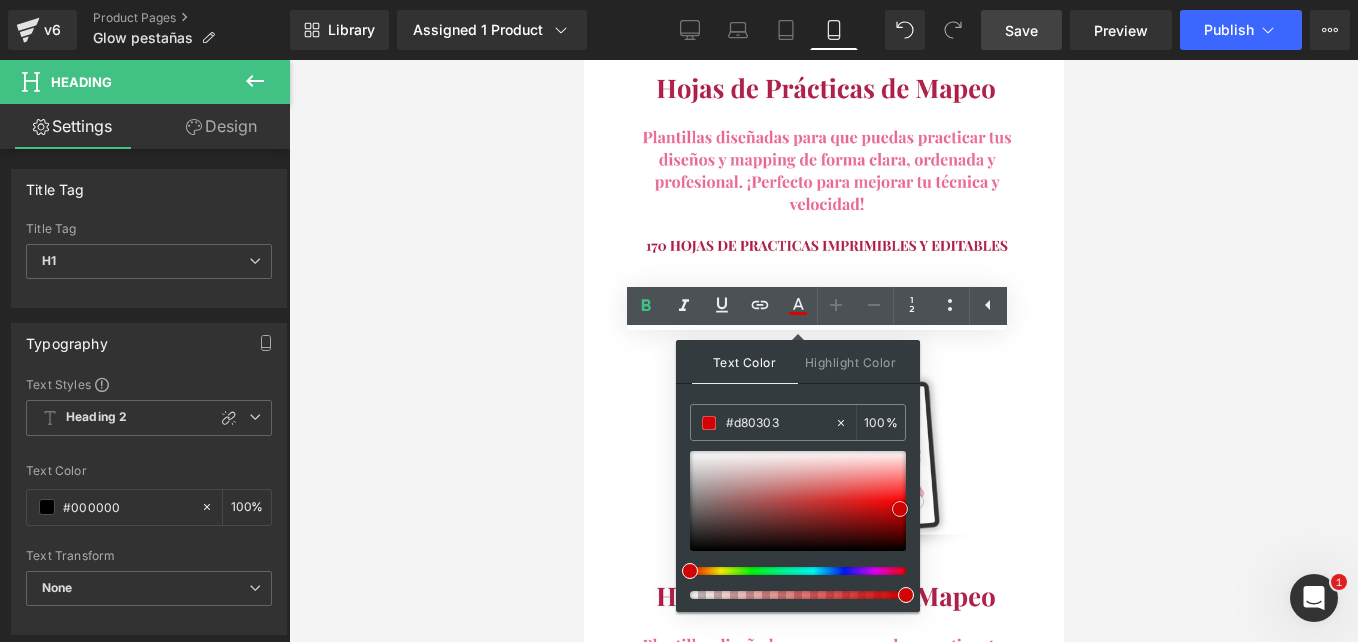 type on "#cd0303" 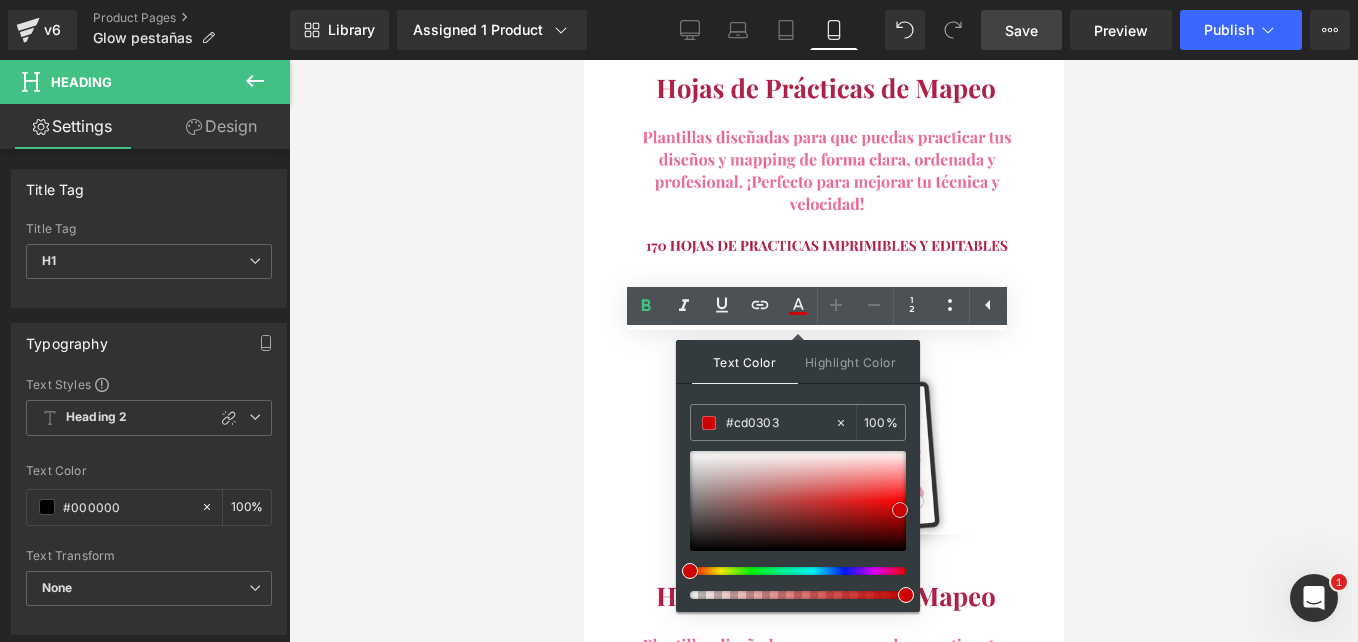 drag, startPoint x: 893, startPoint y: 492, endPoint x: 903, endPoint y: 507, distance: 18.027756 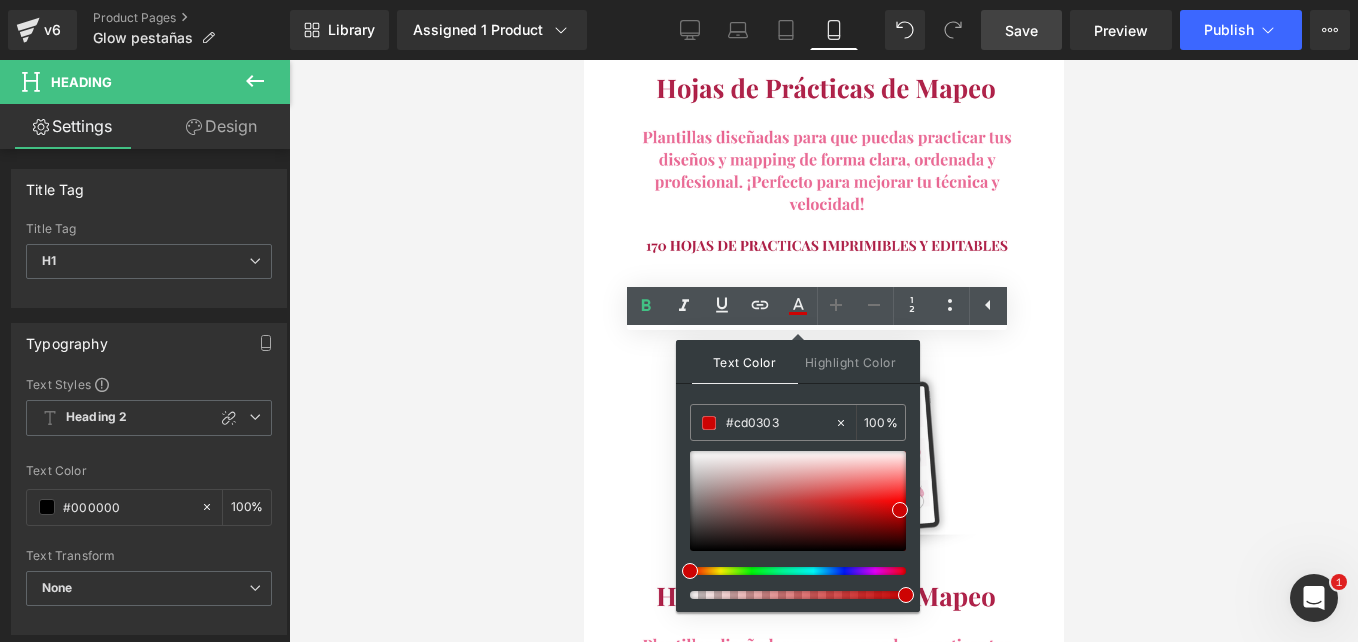 click on "Valor de todos los bonos:  $247USD" at bounding box center (823, 2391) 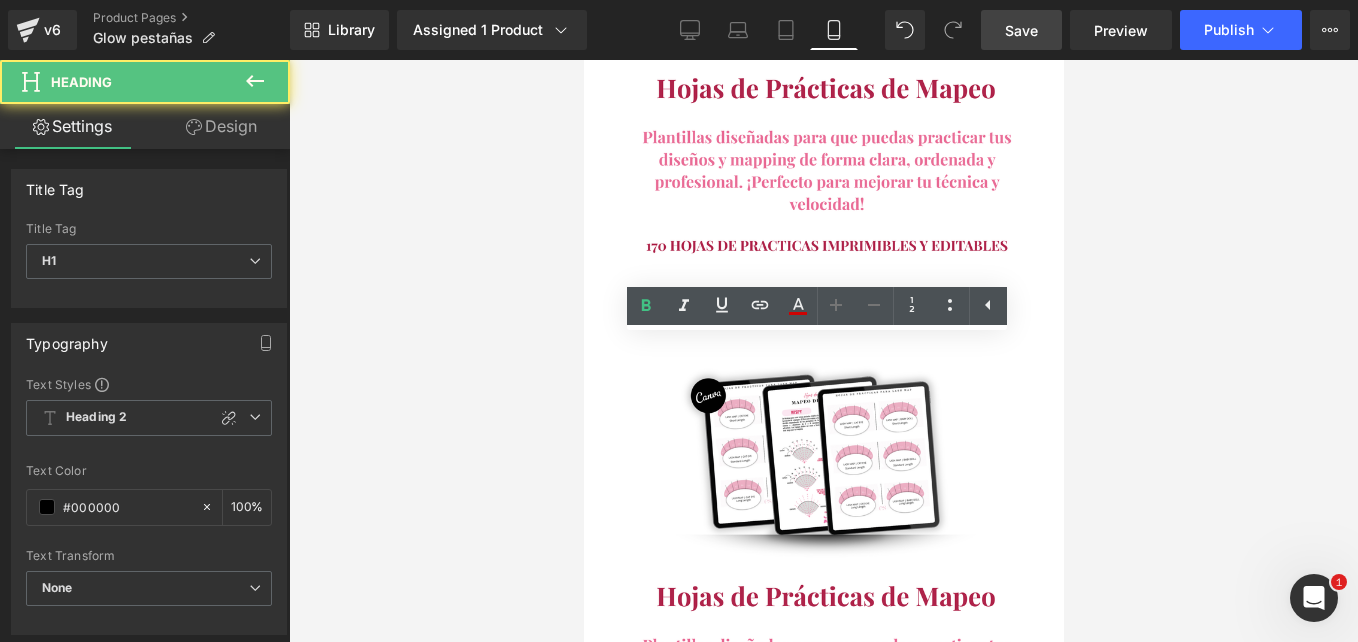 drag, startPoint x: 881, startPoint y: 386, endPoint x: 764, endPoint y: 374, distance: 117.61378 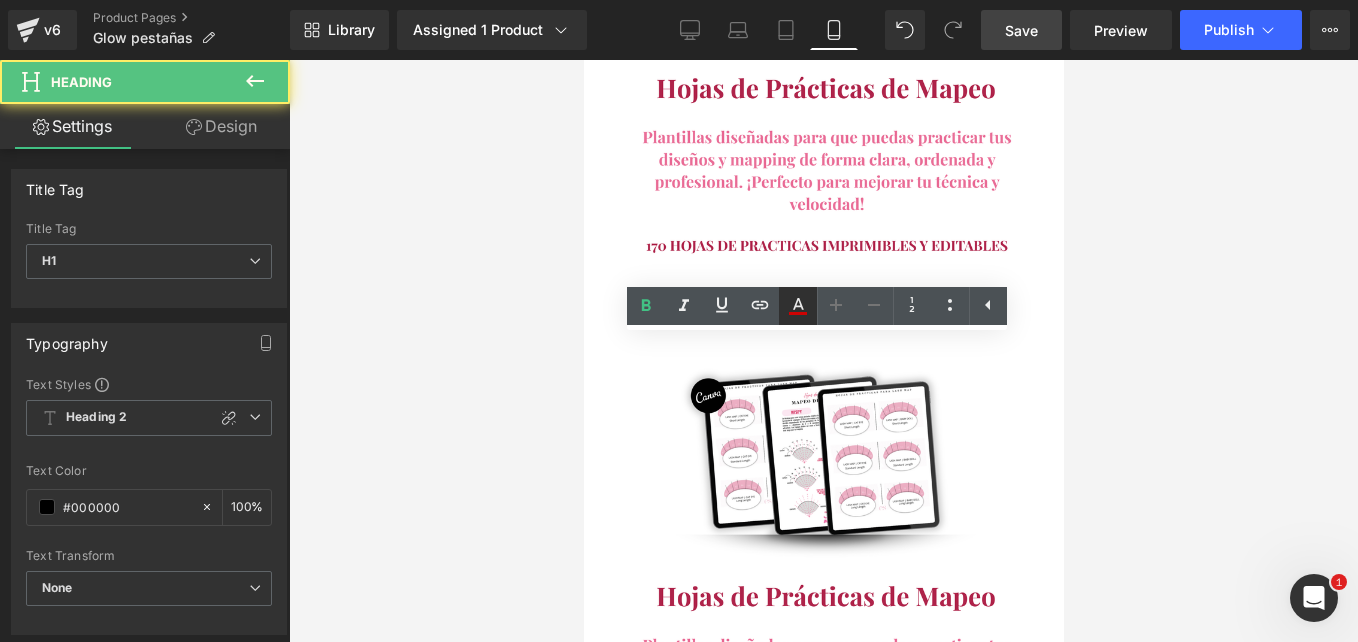 drag, startPoint x: 785, startPoint y: 310, endPoint x: 802, endPoint y: 325, distance: 22.671568 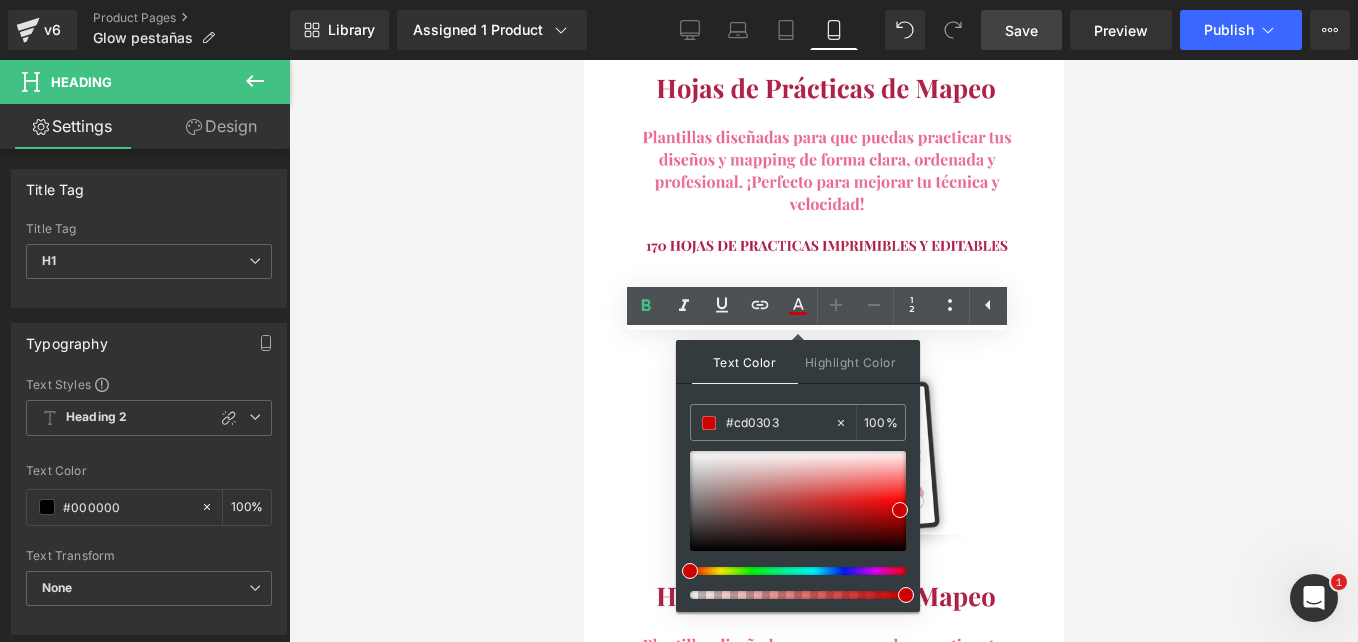 drag, startPoint x: 1279, startPoint y: 633, endPoint x: 668, endPoint y: 574, distance: 613.842 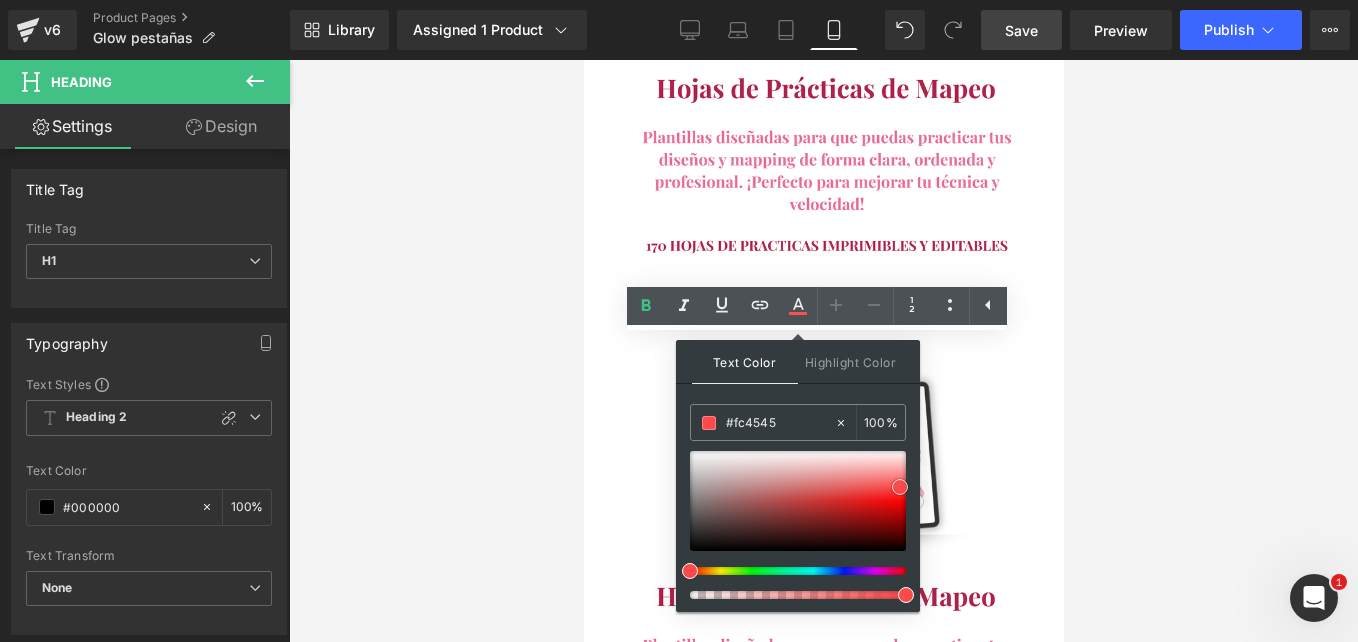 type on "#fb3636" 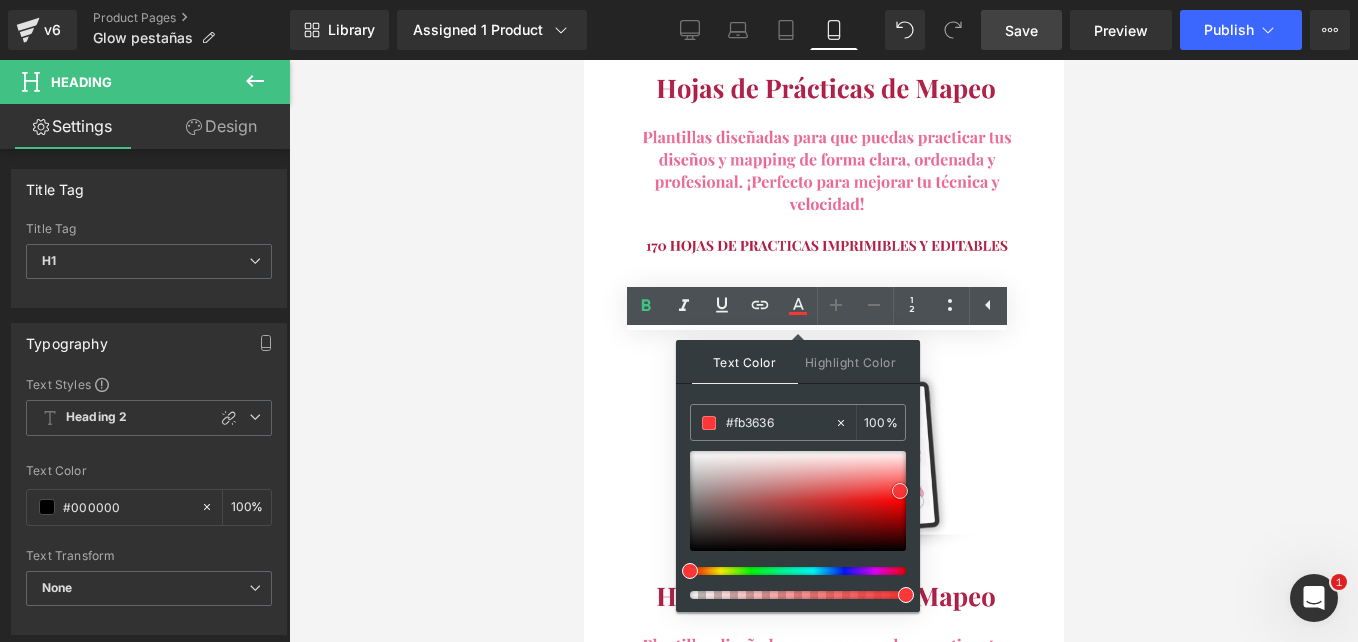 click at bounding box center [798, 501] 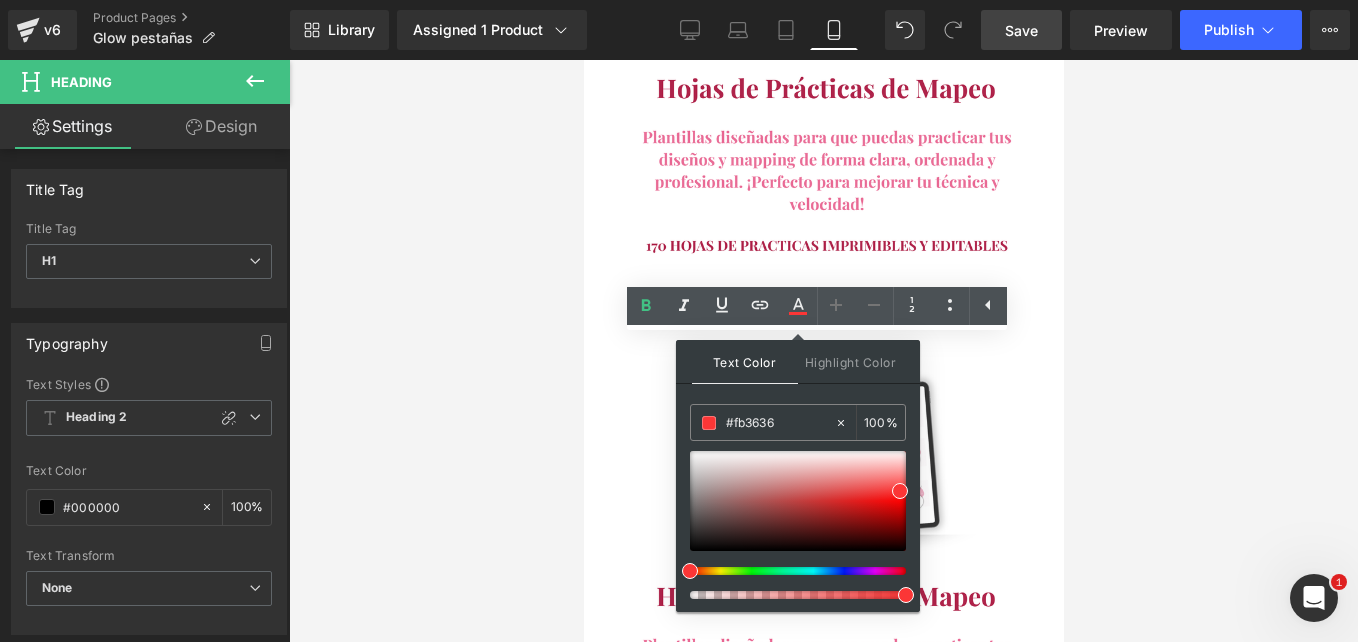 click on "Valor de todos los bonos:  $247USD" at bounding box center [823, 2391] 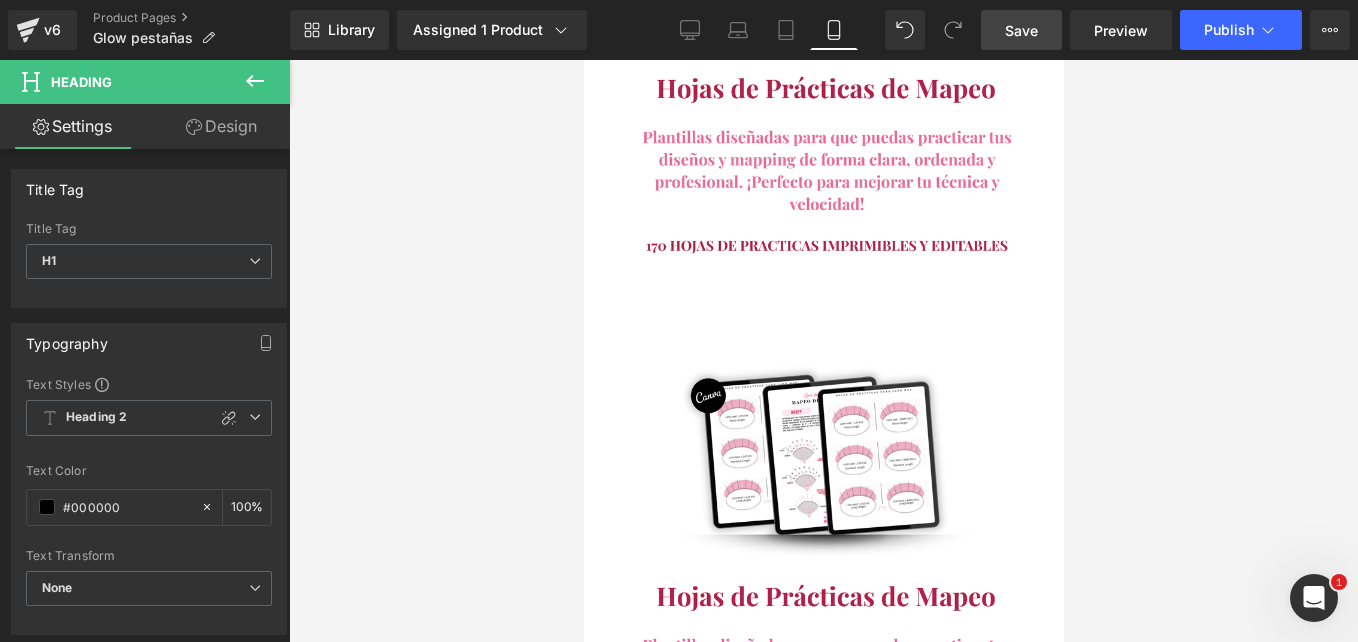 drag, startPoint x: 982, startPoint y: 408, endPoint x: 663, endPoint y: 414, distance: 319.05643 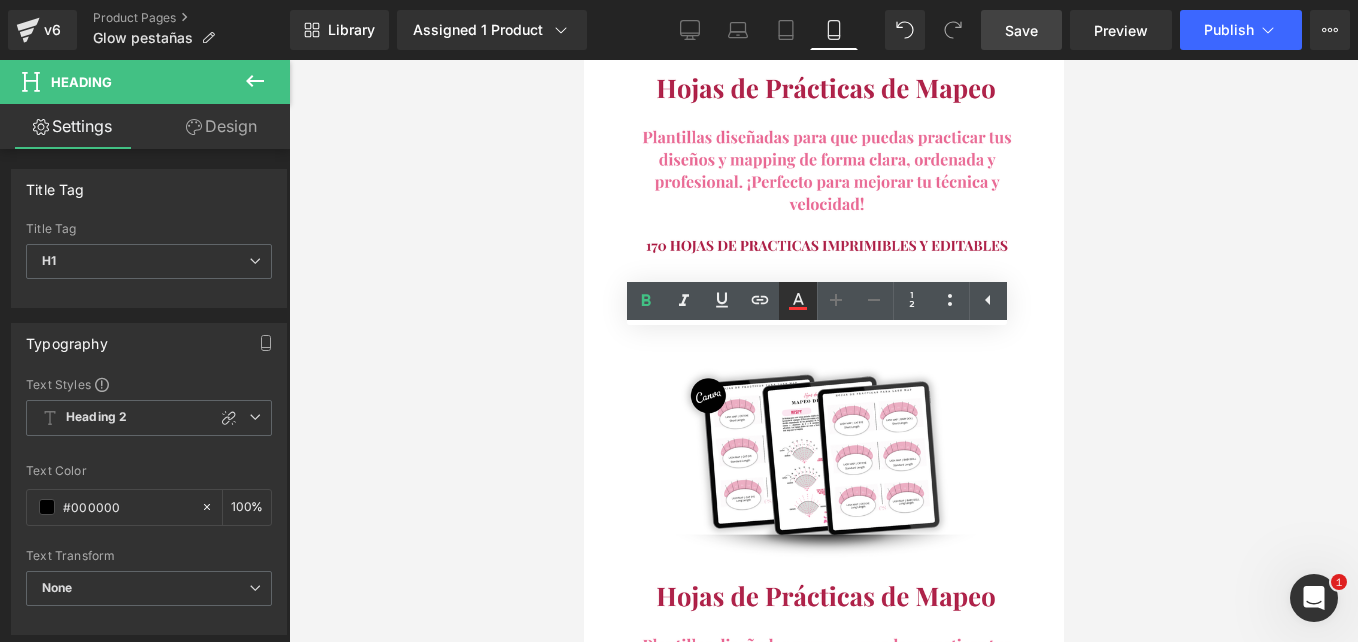 click 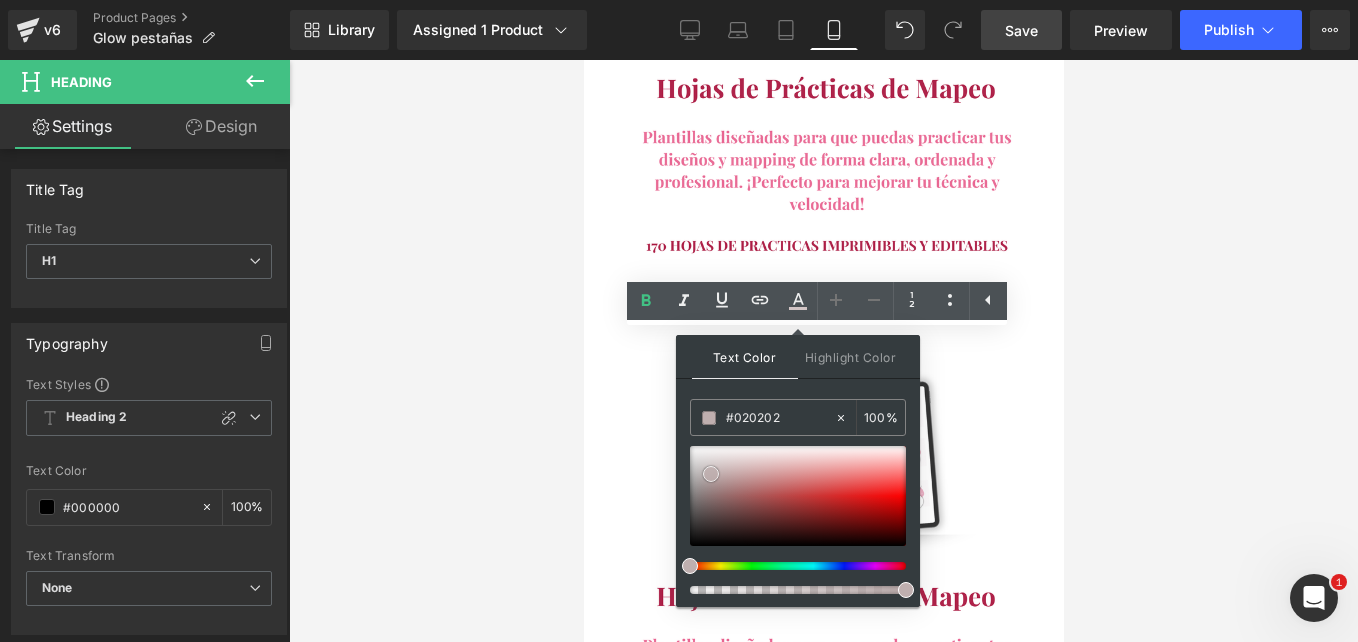 type on "#000000" 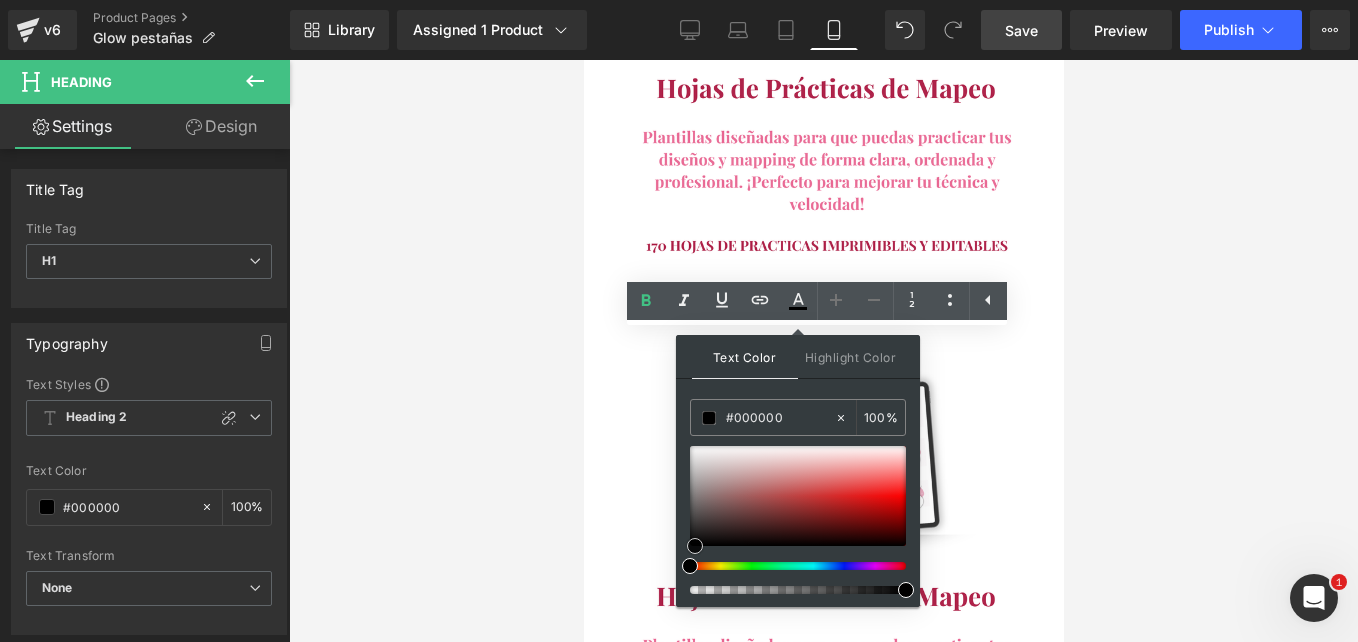 drag, startPoint x: 715, startPoint y: 466, endPoint x: 676, endPoint y: 558, distance: 99.92497 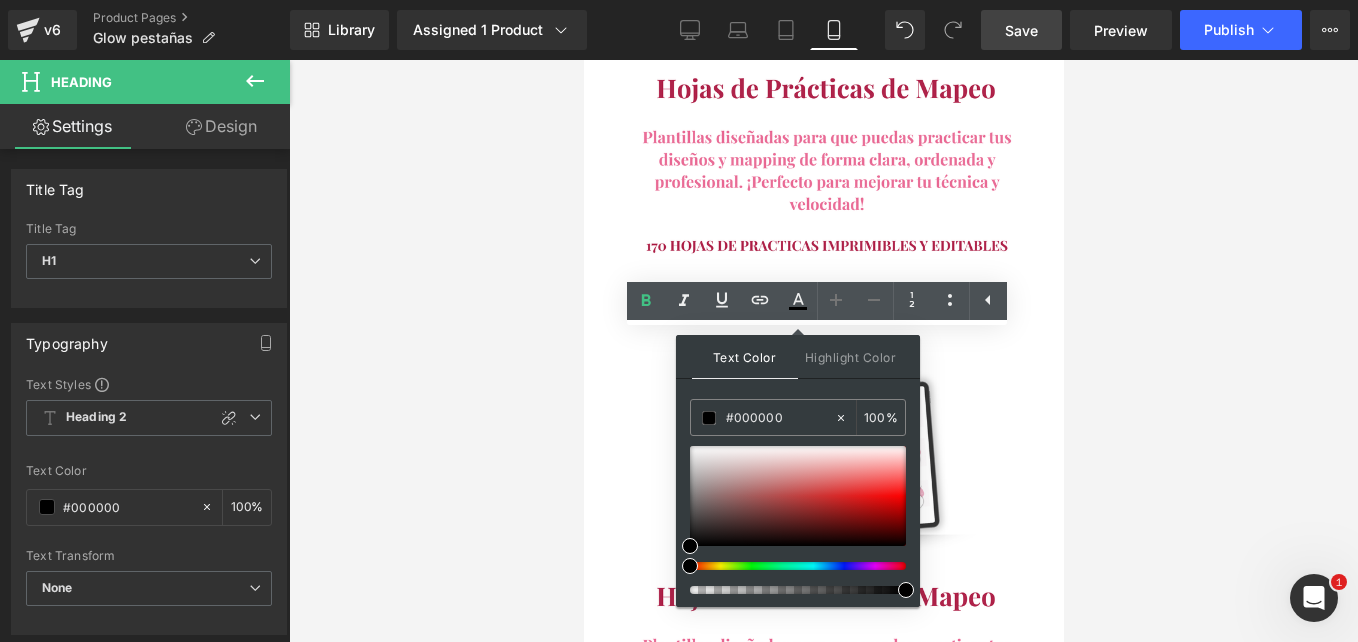 click on "Valor de todos los bonos:  $247USD  Pero te los llevas por $0" at bounding box center (823, 2407) 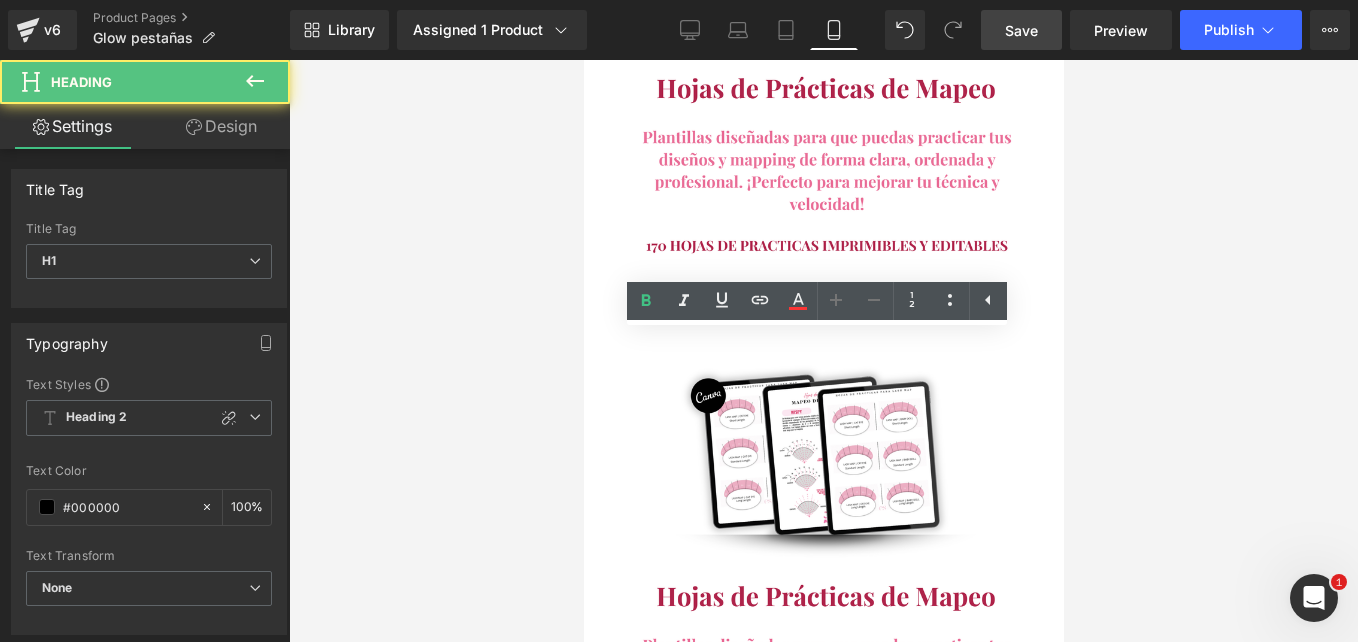 drag, startPoint x: 974, startPoint y: 412, endPoint x: 935, endPoint y: 407, distance: 39.319206 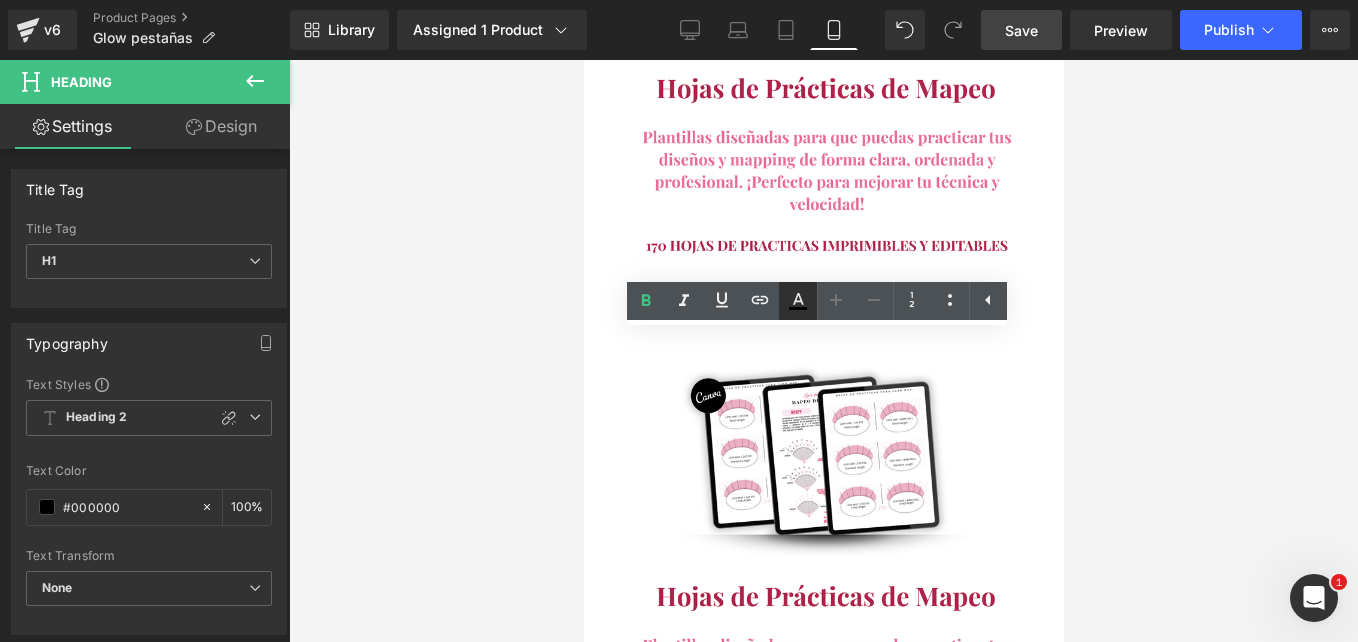 click 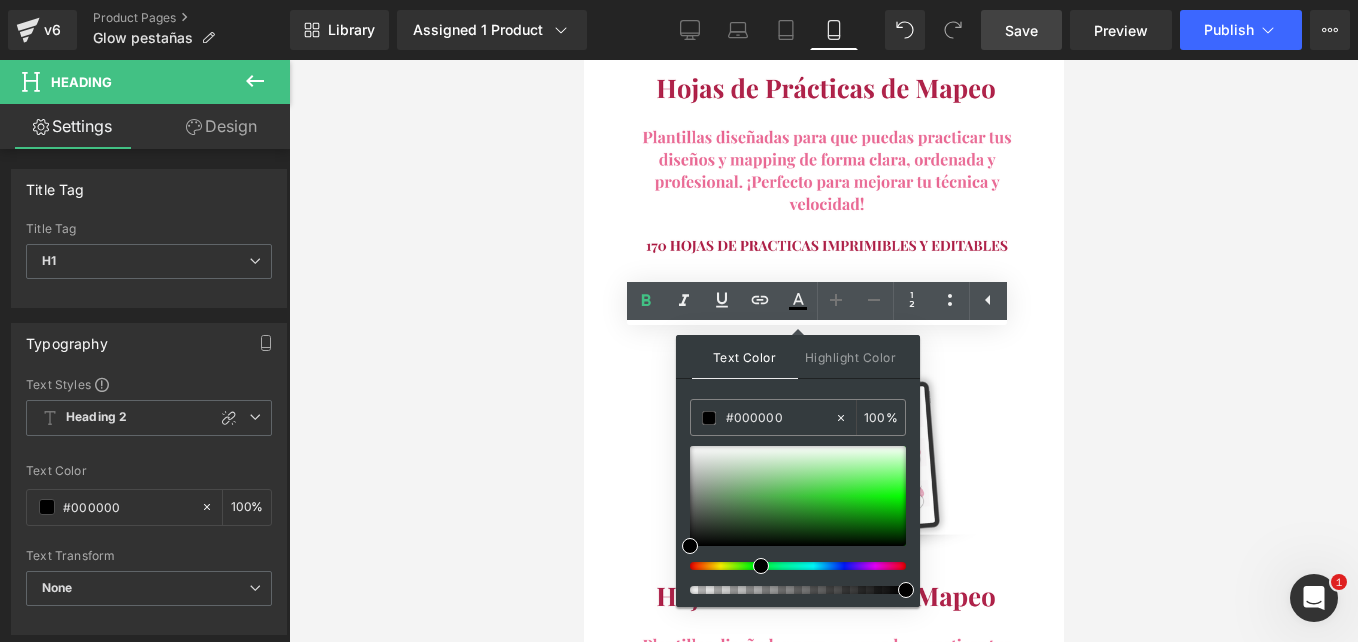 click at bounding box center (790, 566) 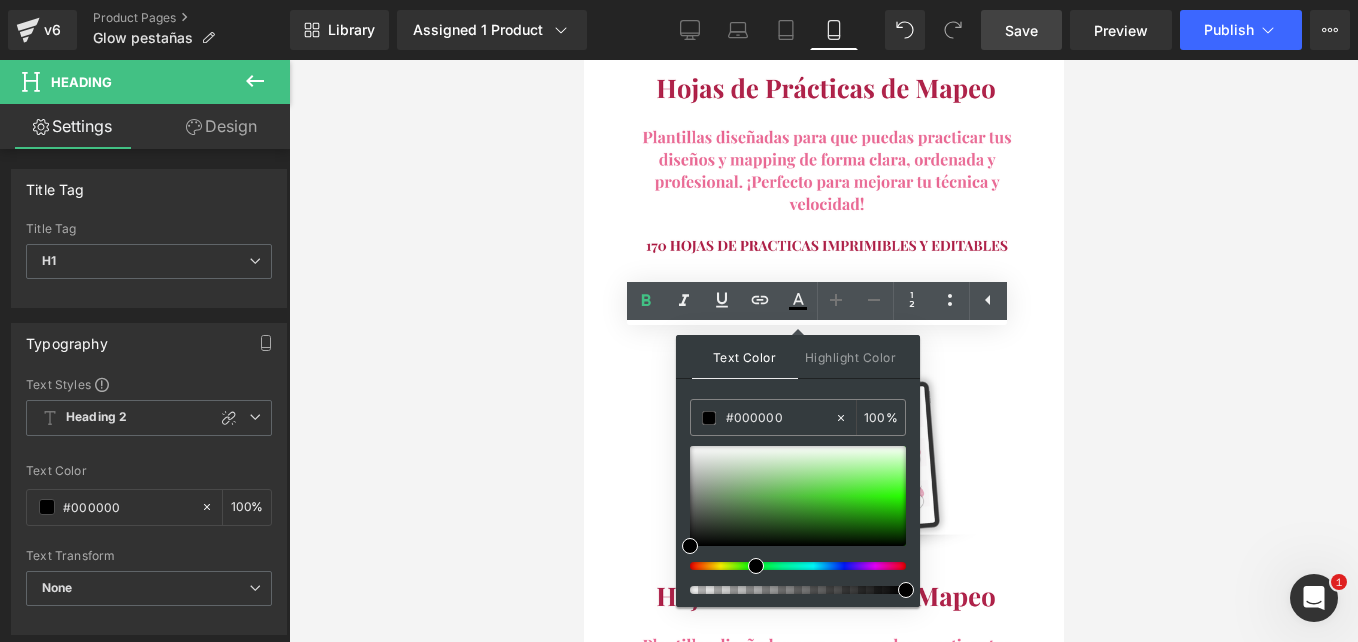 click at bounding box center [790, 566] 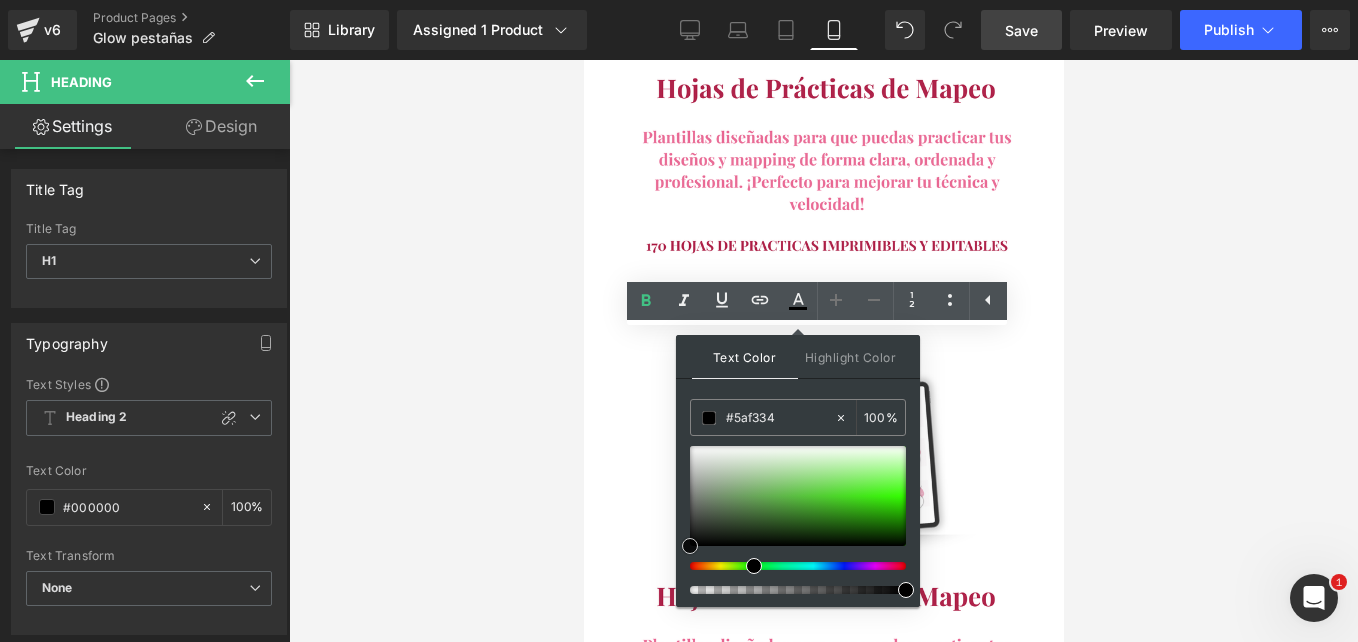 click at bounding box center (798, 496) 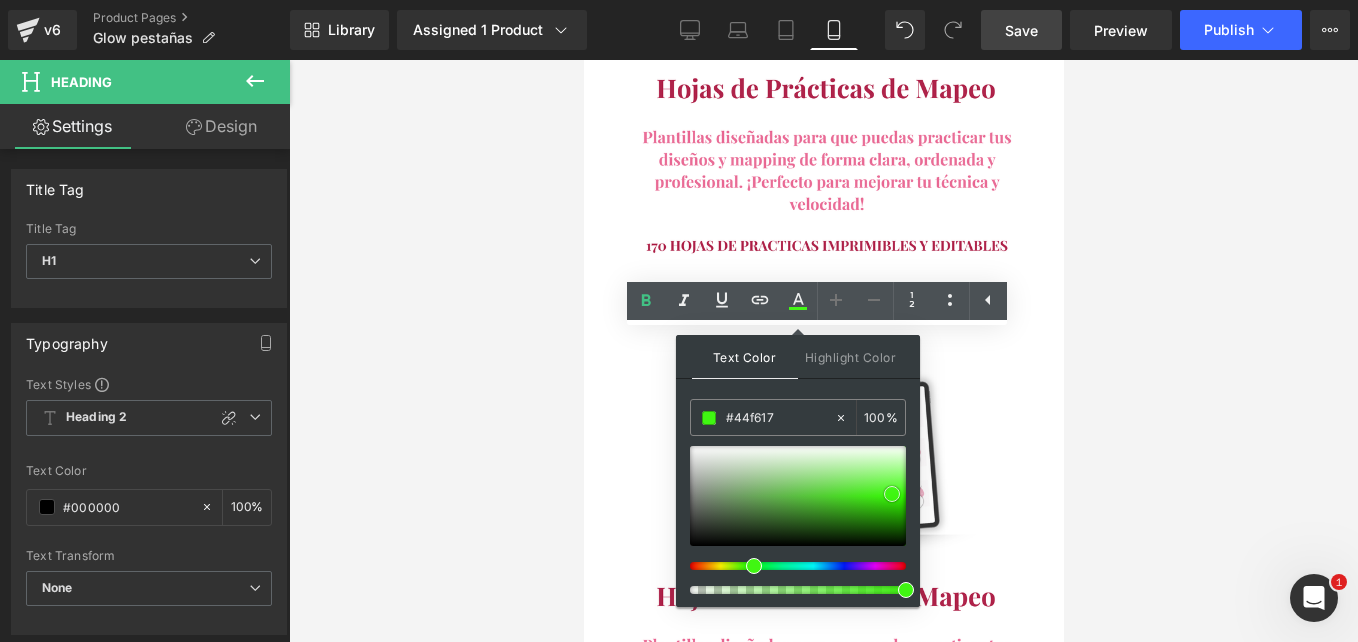 click at bounding box center [798, 496] 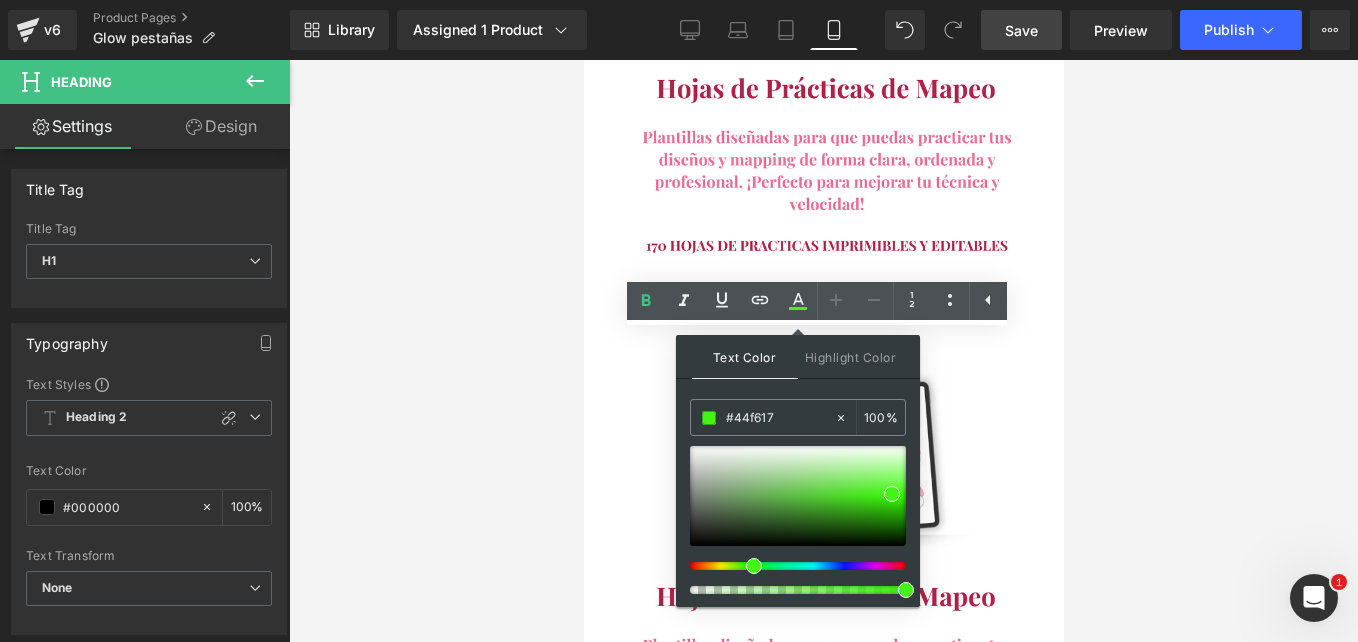 click on "Valor de todos los bonos:  $247USD  Pero te los llevas por  $0" at bounding box center [823, 2407] 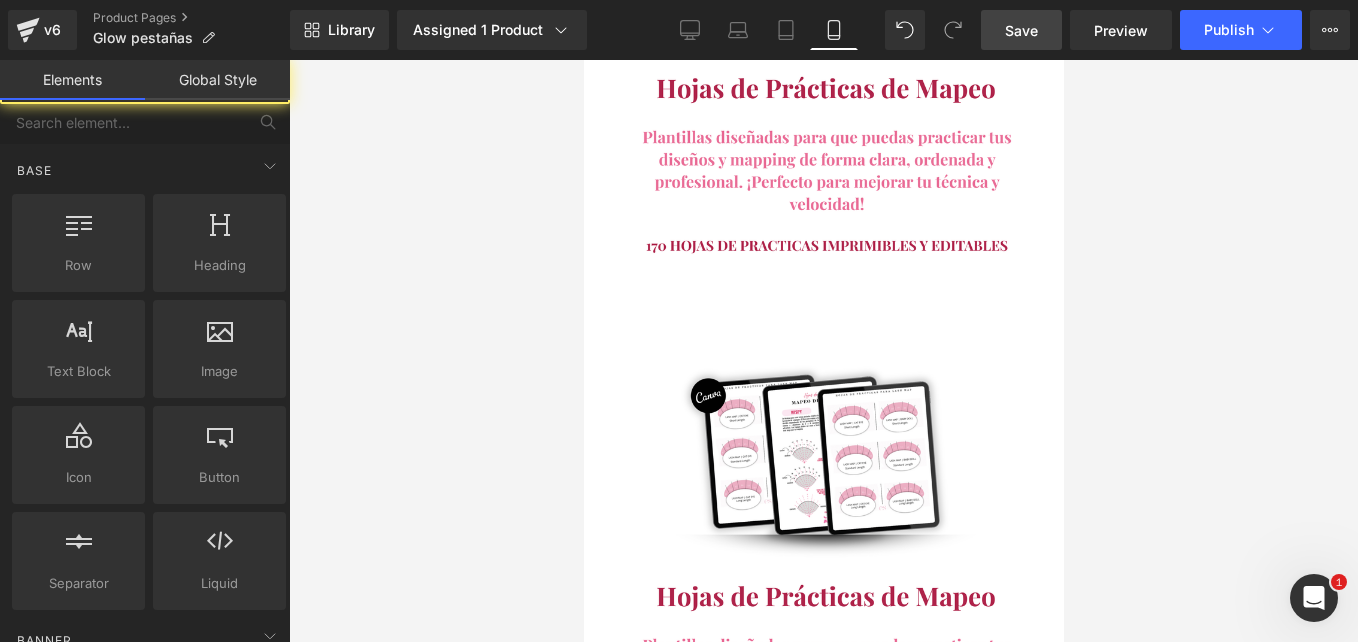 click at bounding box center [823, 351] 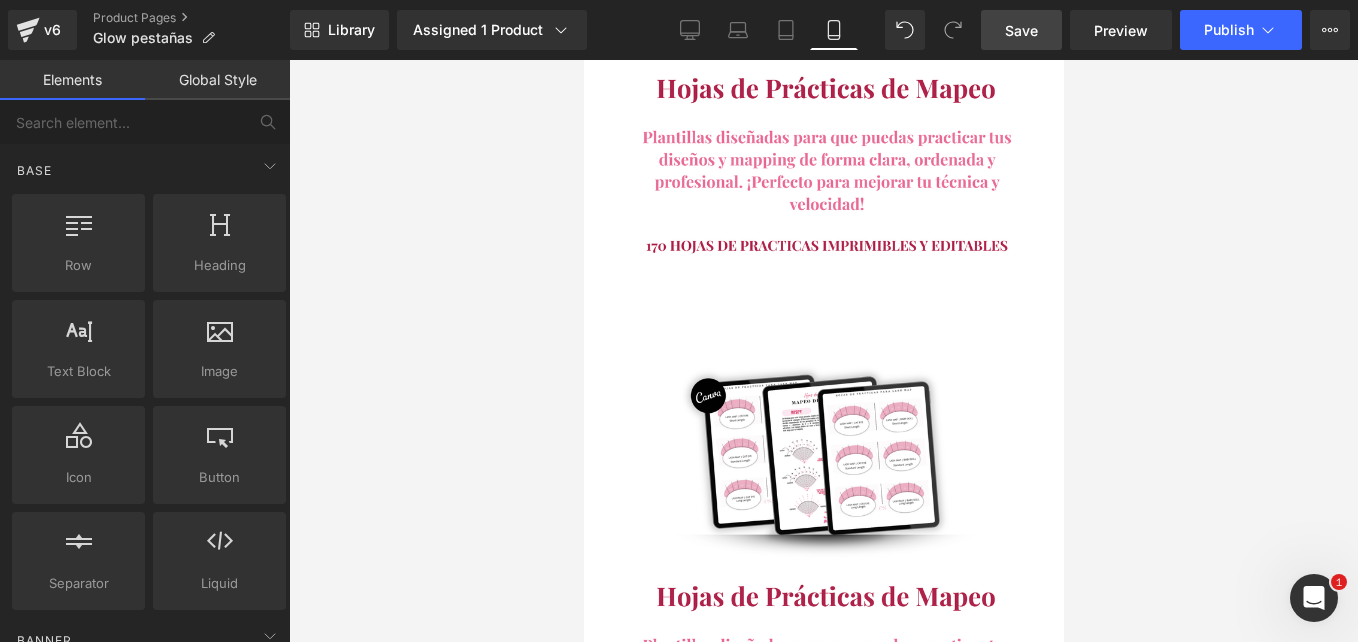 scroll, scrollTop: 8267, scrollLeft: 0, axis: vertical 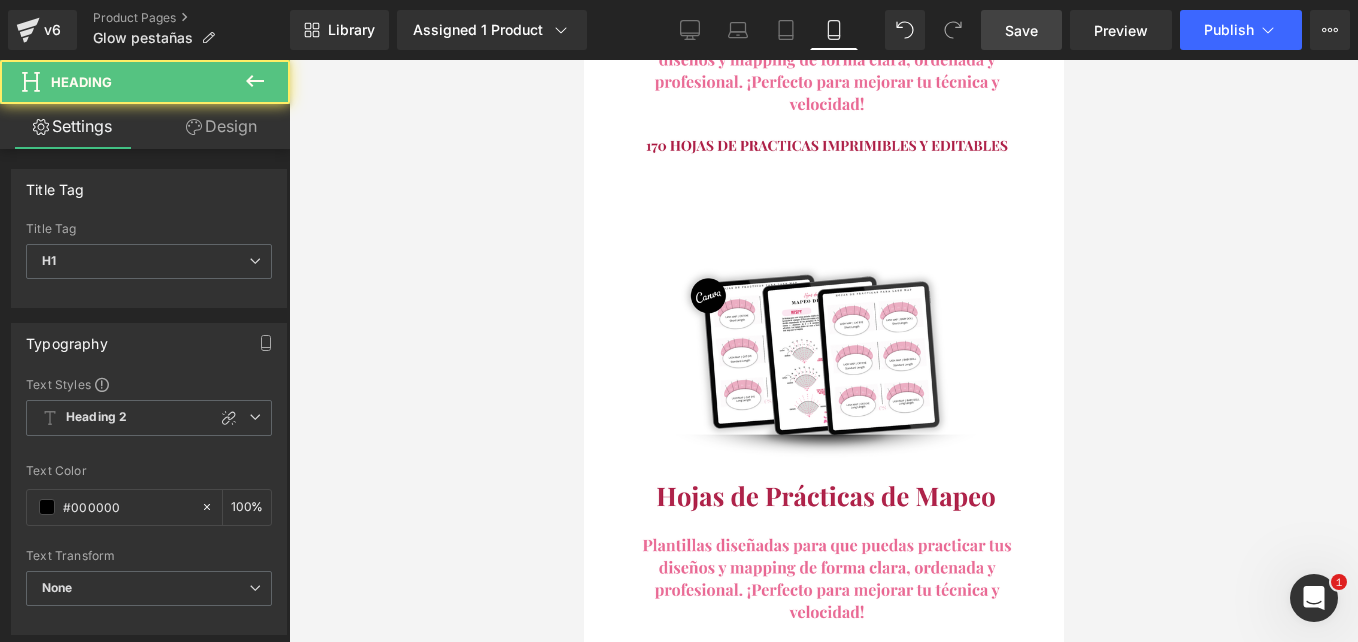 drag, startPoint x: 835, startPoint y: 322, endPoint x: 835, endPoint y: 301, distance: 21 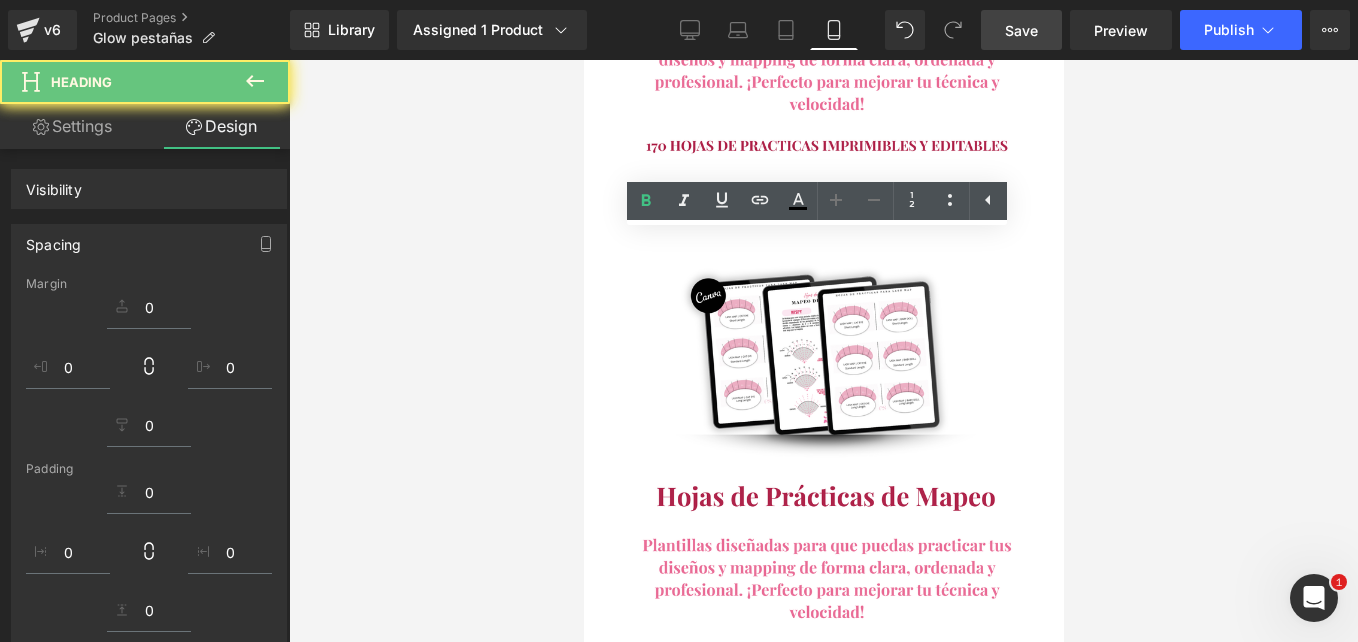 click on "Valor de todos los bonos:  $247USD  Pero te los llevas por  $0
Heading
Row" at bounding box center [823, 2317] 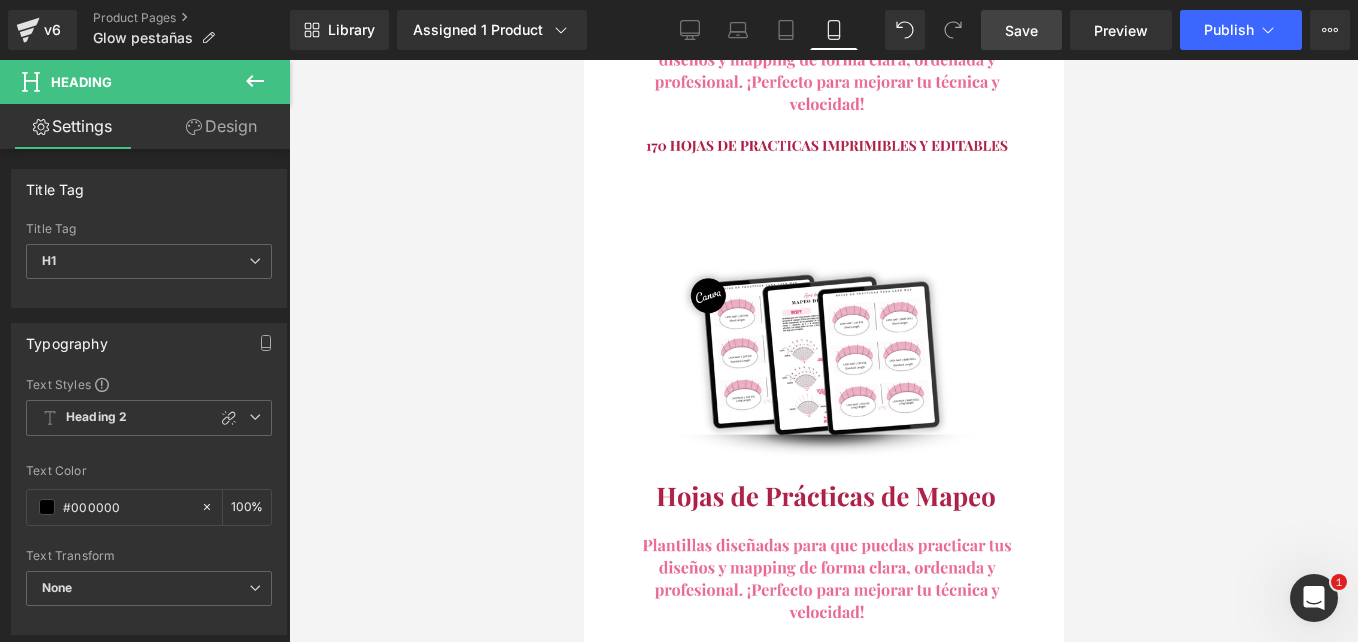 click at bounding box center [823, 2376] 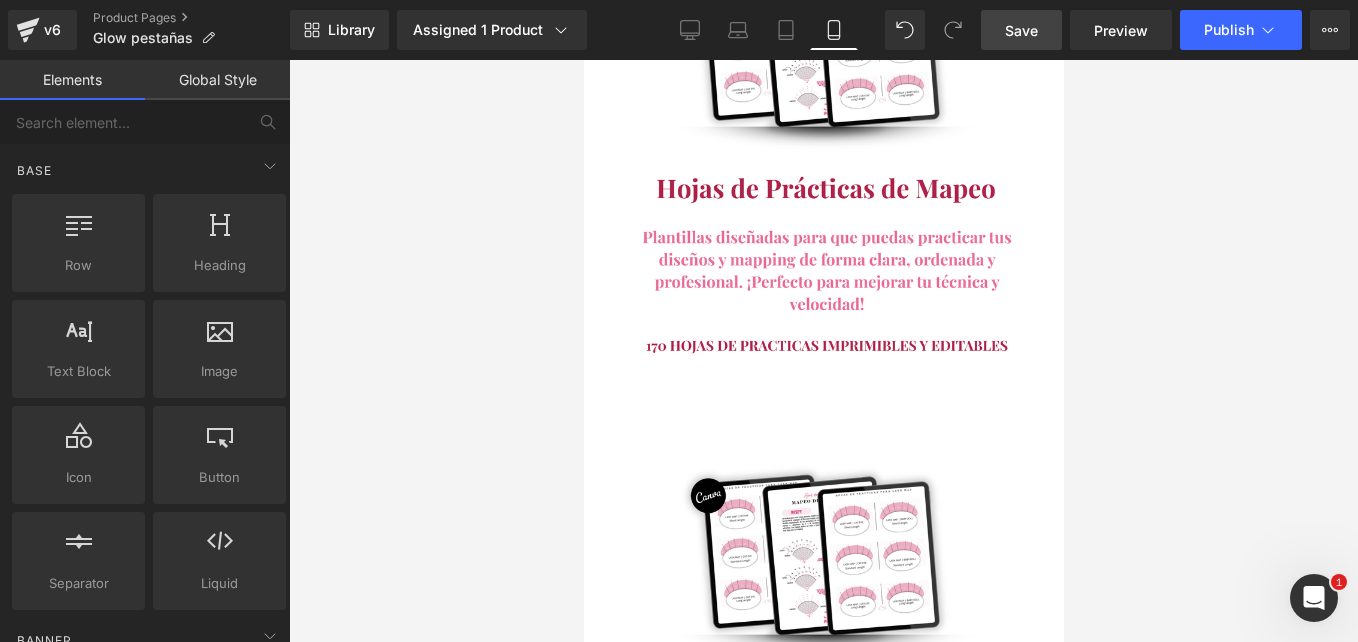 scroll, scrollTop: 8267, scrollLeft: 0, axis: vertical 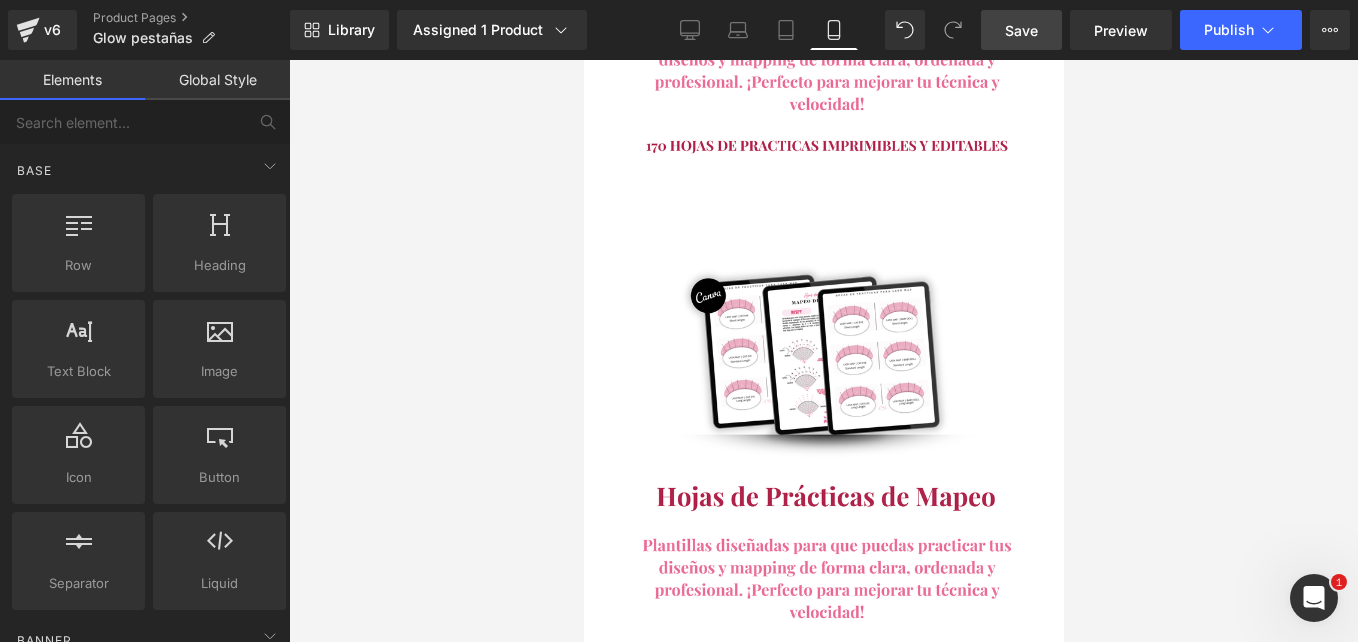 click on "Valor de todos los bonos:  $247USD  Pero te los llevas por  $0" at bounding box center [823, 2307] 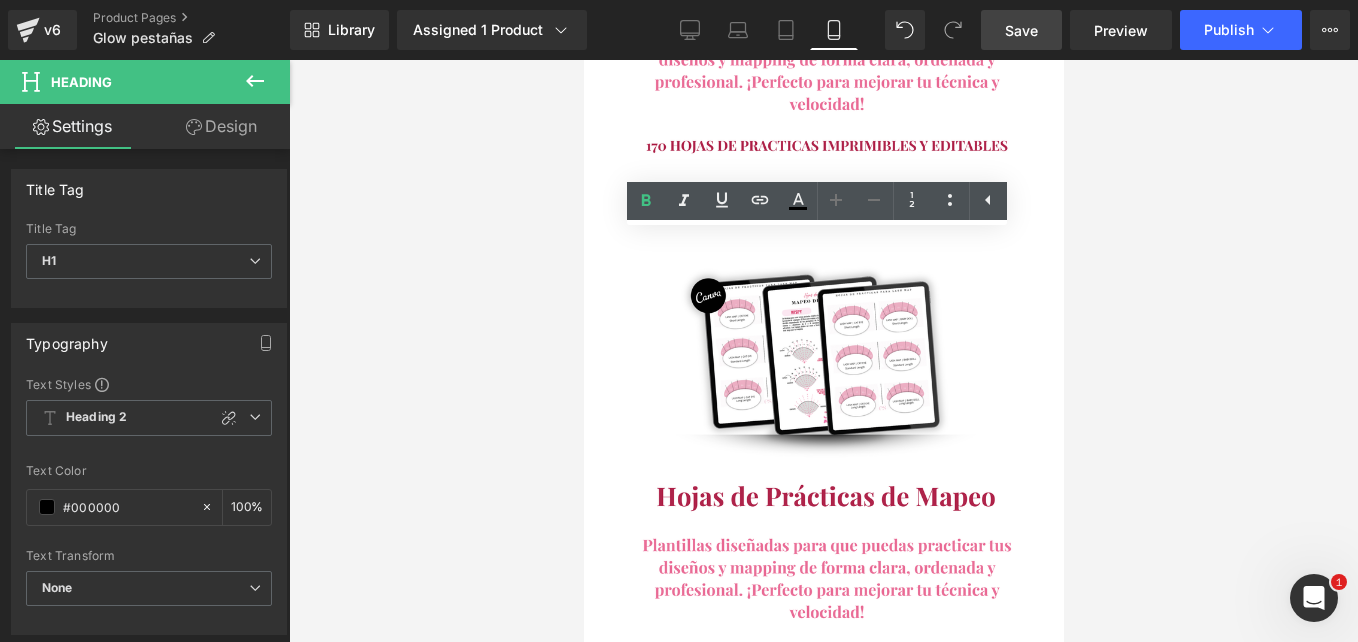 drag, startPoint x: 982, startPoint y: 250, endPoint x: 647, endPoint y: 255, distance: 335.03732 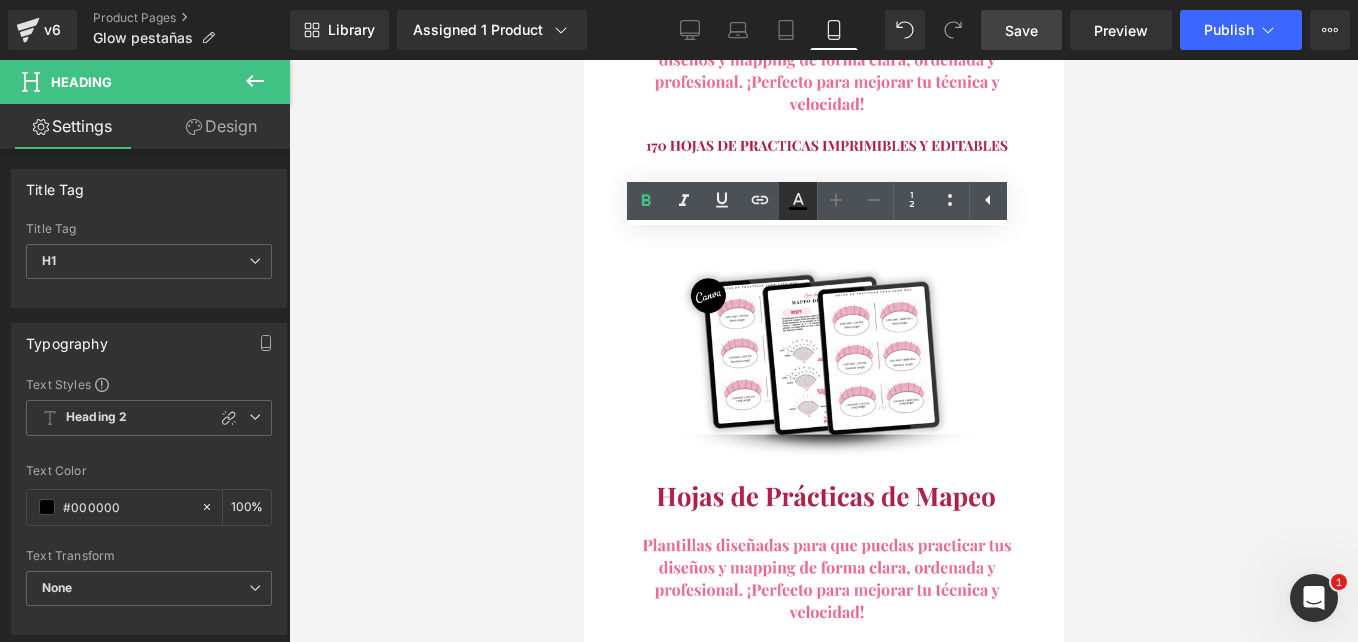 drag, startPoint x: 794, startPoint y: 203, endPoint x: 197, endPoint y: 192, distance: 597.1013 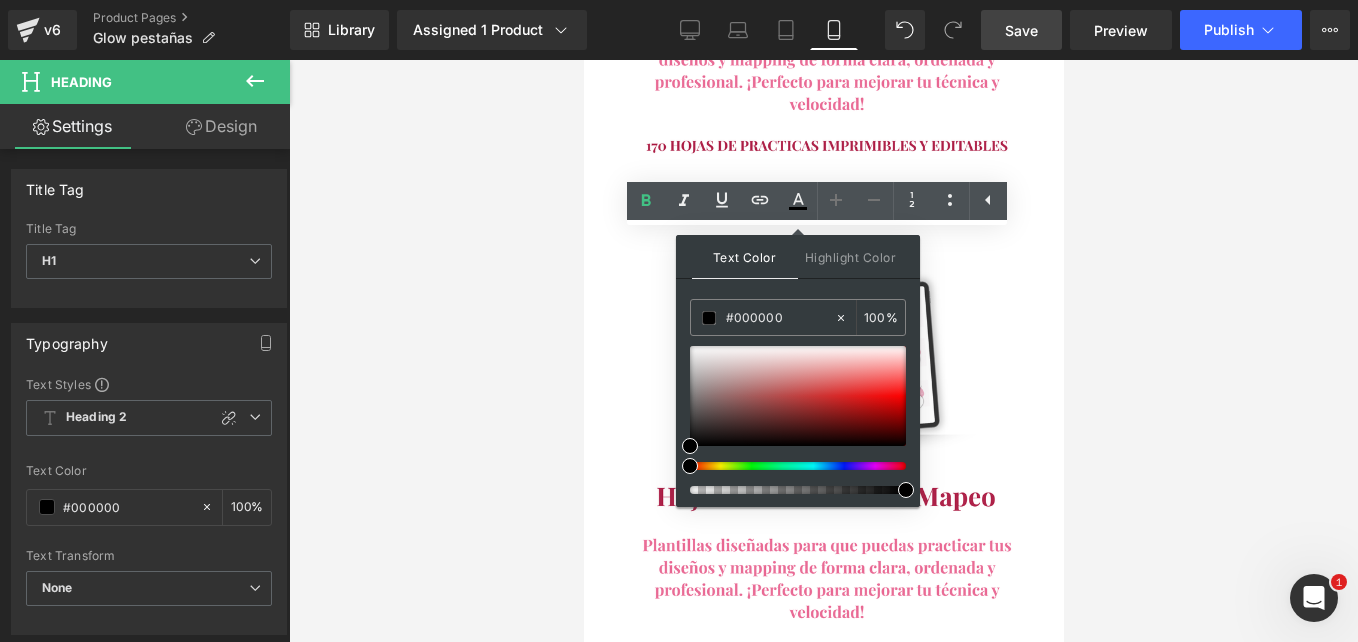 drag, startPoint x: 1388, startPoint y: 376, endPoint x: 615, endPoint y: 320, distance: 775.0258 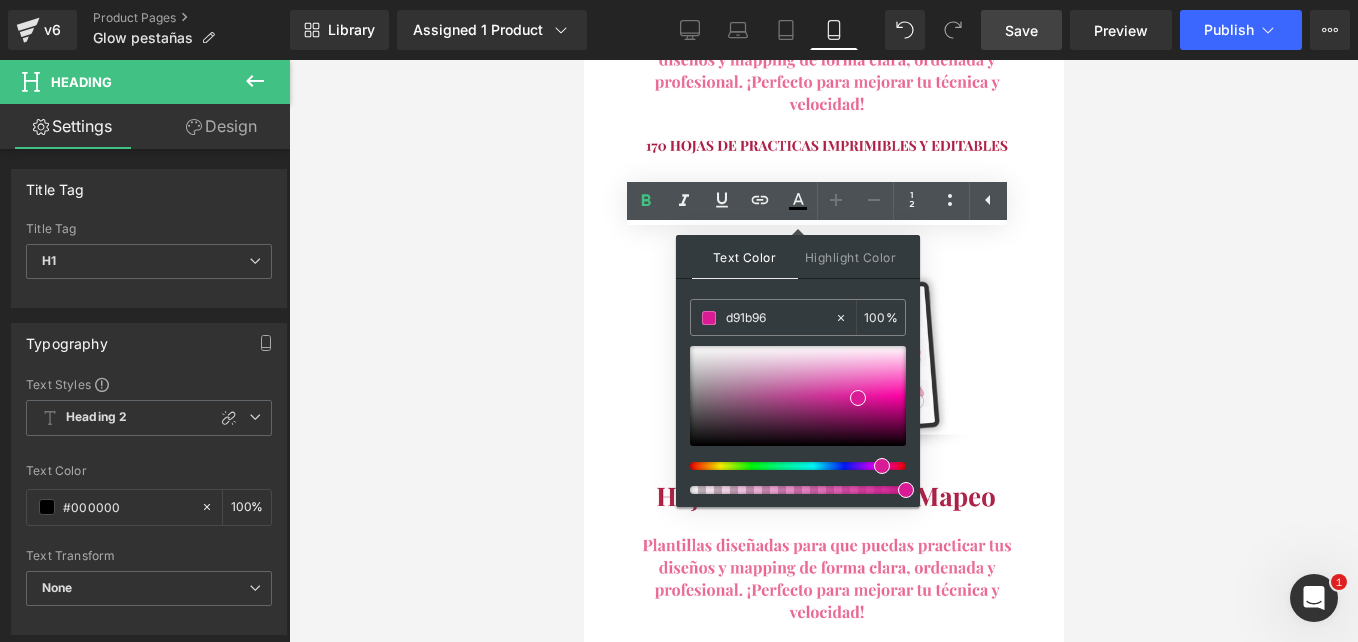 type on "#d91b96" 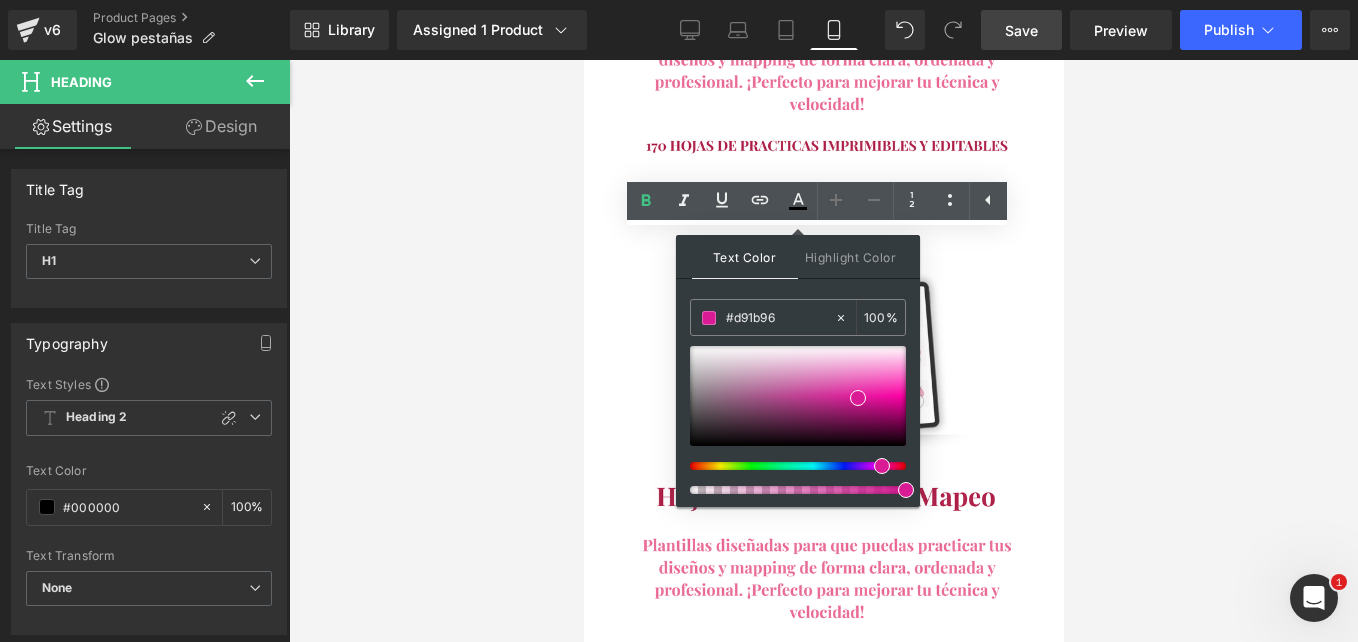 click on "Text Color Highlight Color rgba(217, 27, 150, 1) #d91b96 100 % transparent transparent 0 %" at bounding box center [798, 371] 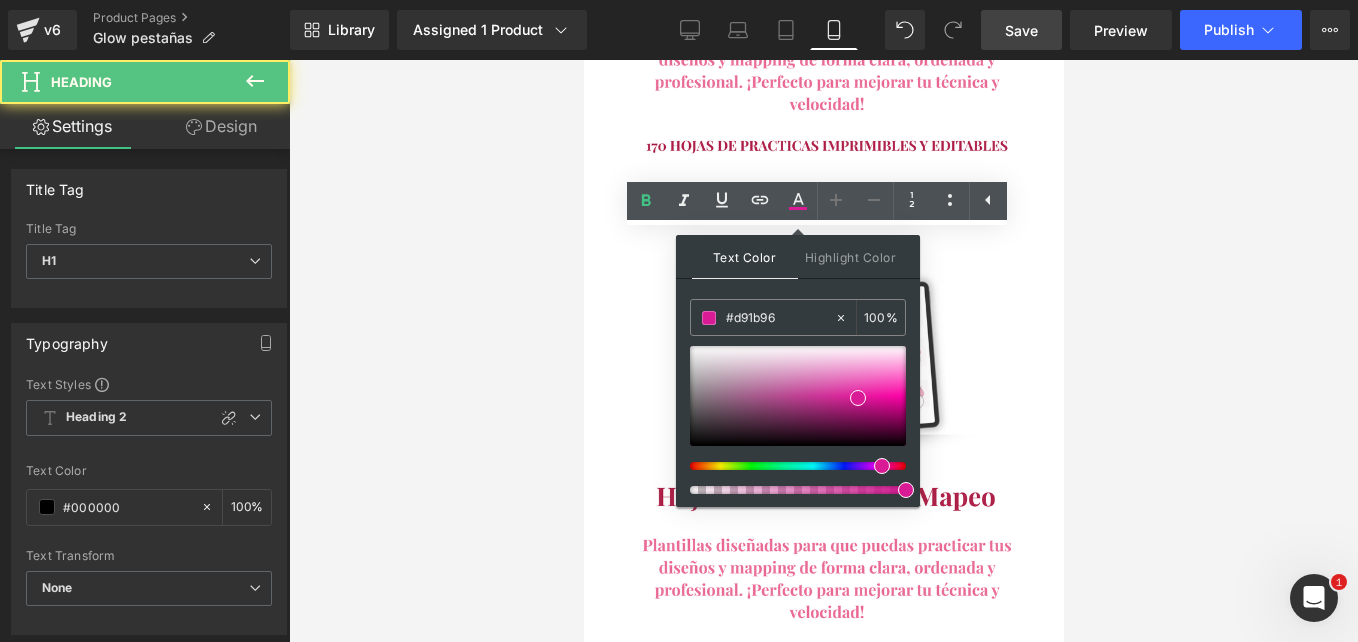 click on "Valor de todos los bonos:  $247USD  Pero te los llevas por  $0" at bounding box center (823, 2313) 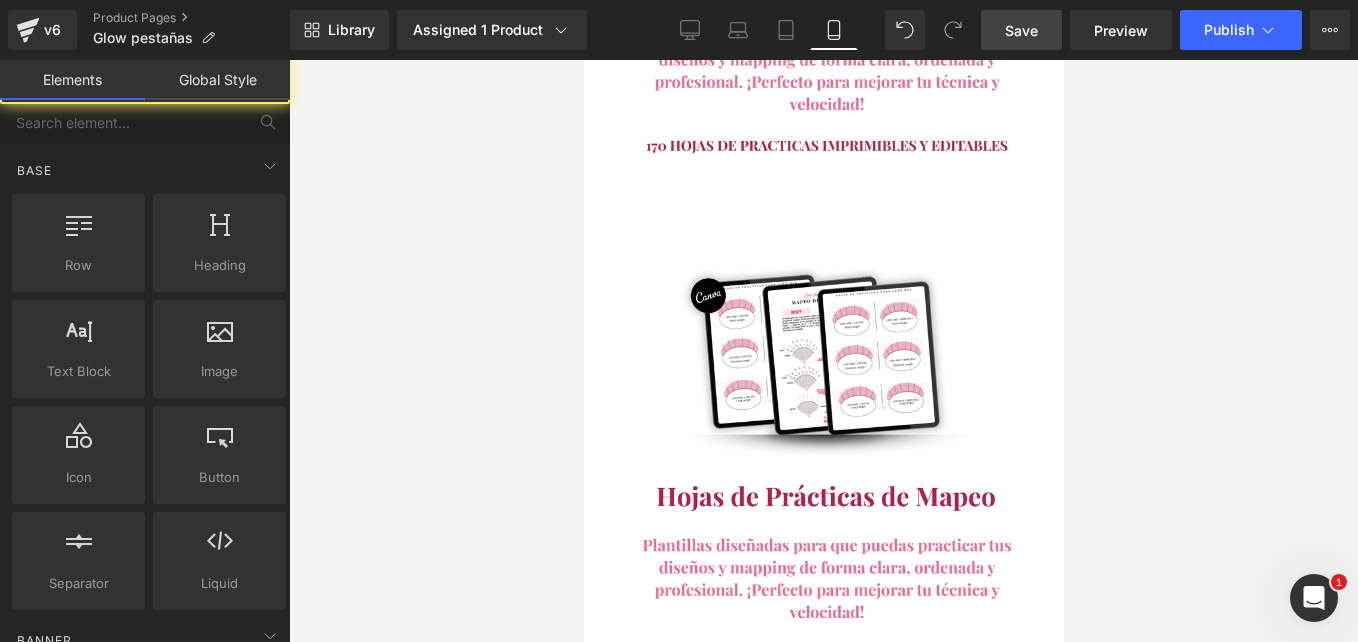 click at bounding box center (823, 351) 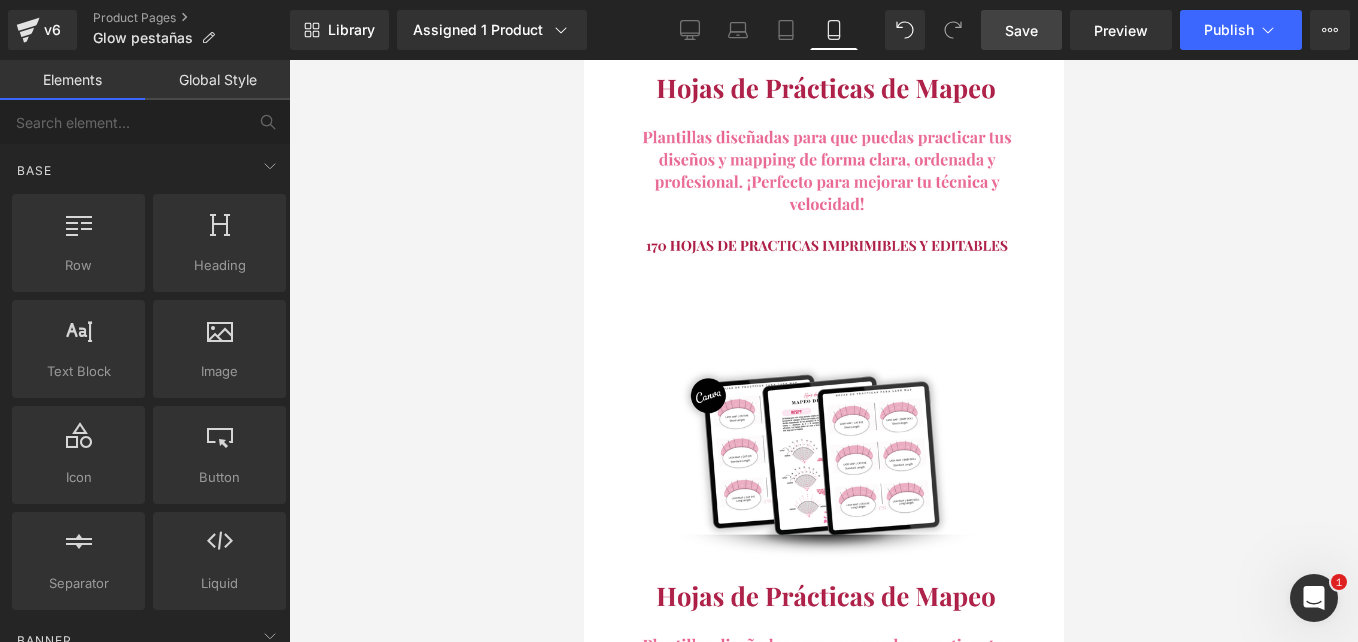 scroll, scrollTop: 8267, scrollLeft: 0, axis: vertical 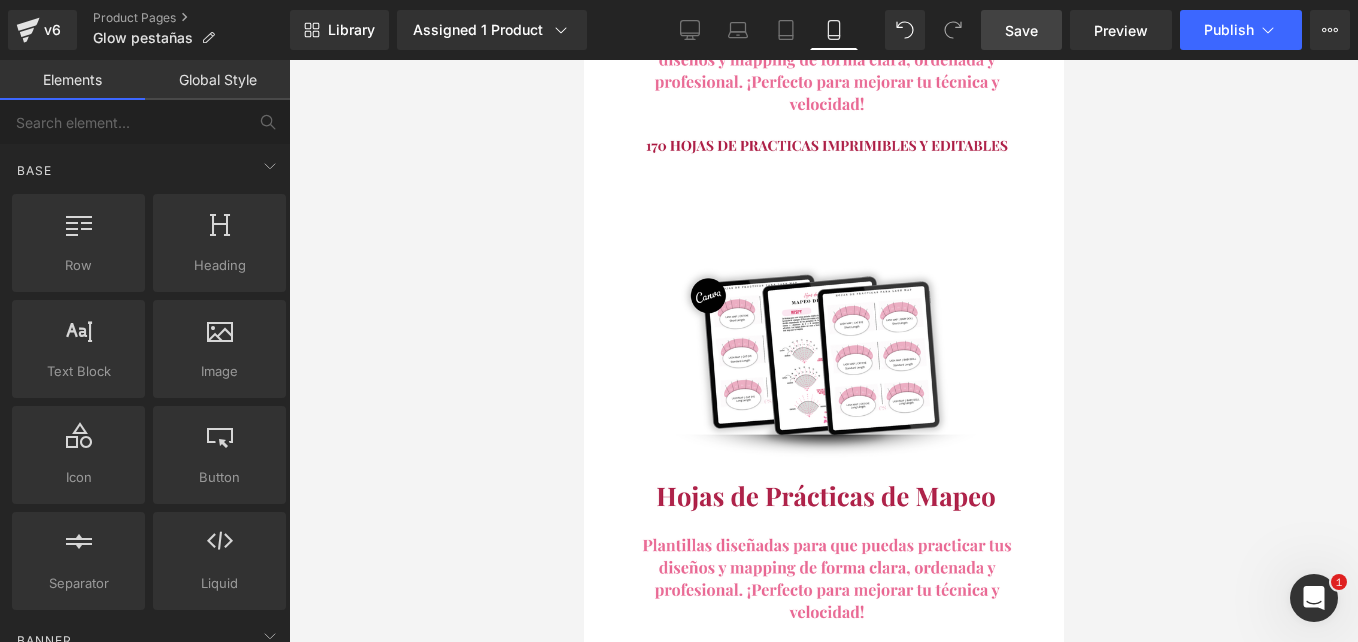 click on "Valor de todos los bonos:  $247USD  Pero te los llevas por  $0" at bounding box center (823, 2307) 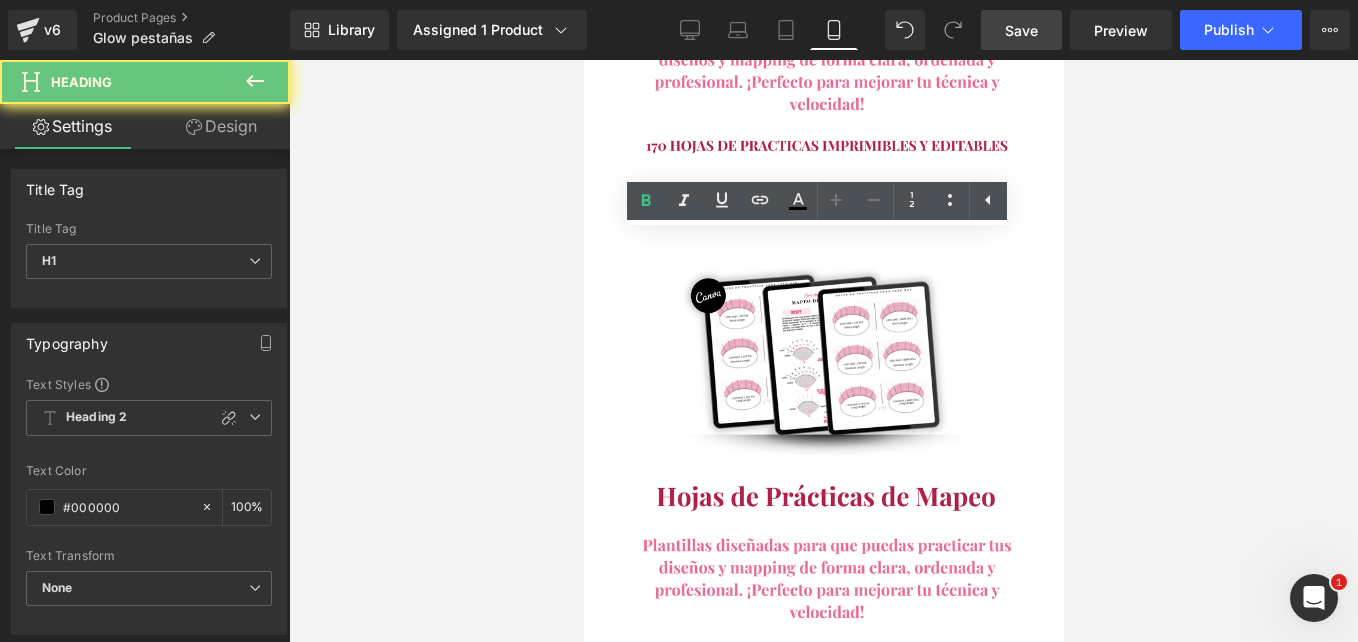 click on "Valor de todos los bonos:  $247USD  Pero te los llevas por  $0" at bounding box center (823, 2307) 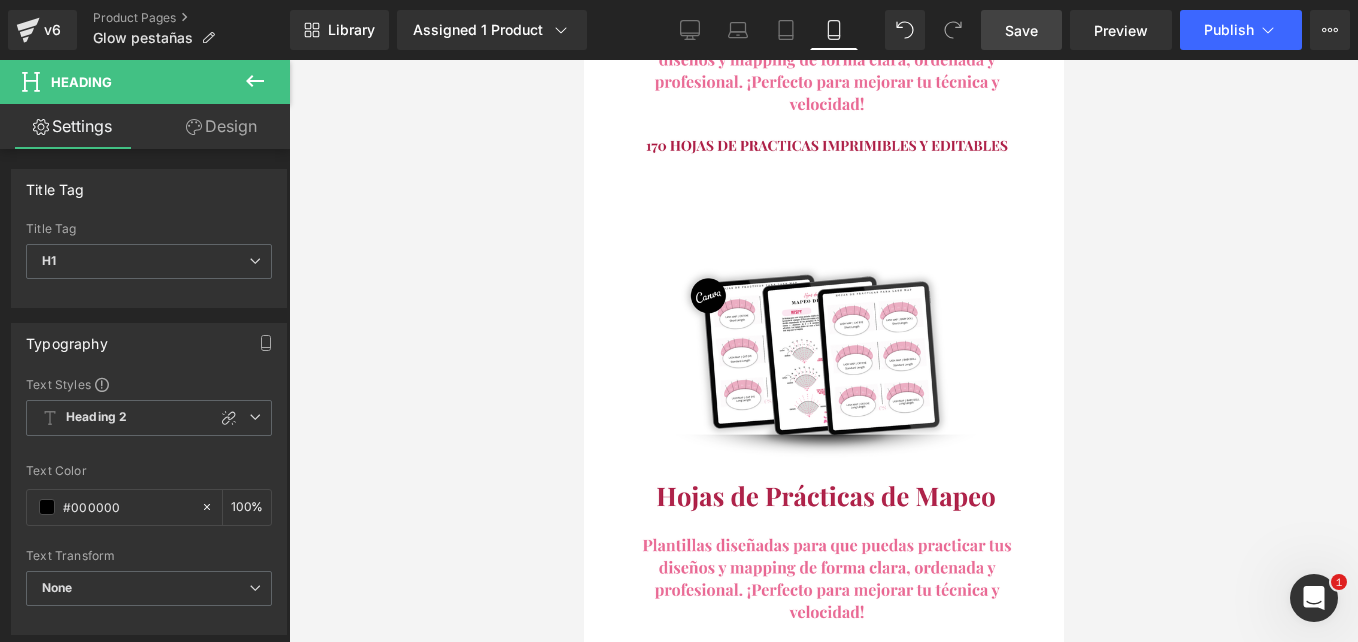 click at bounding box center (823, 351) 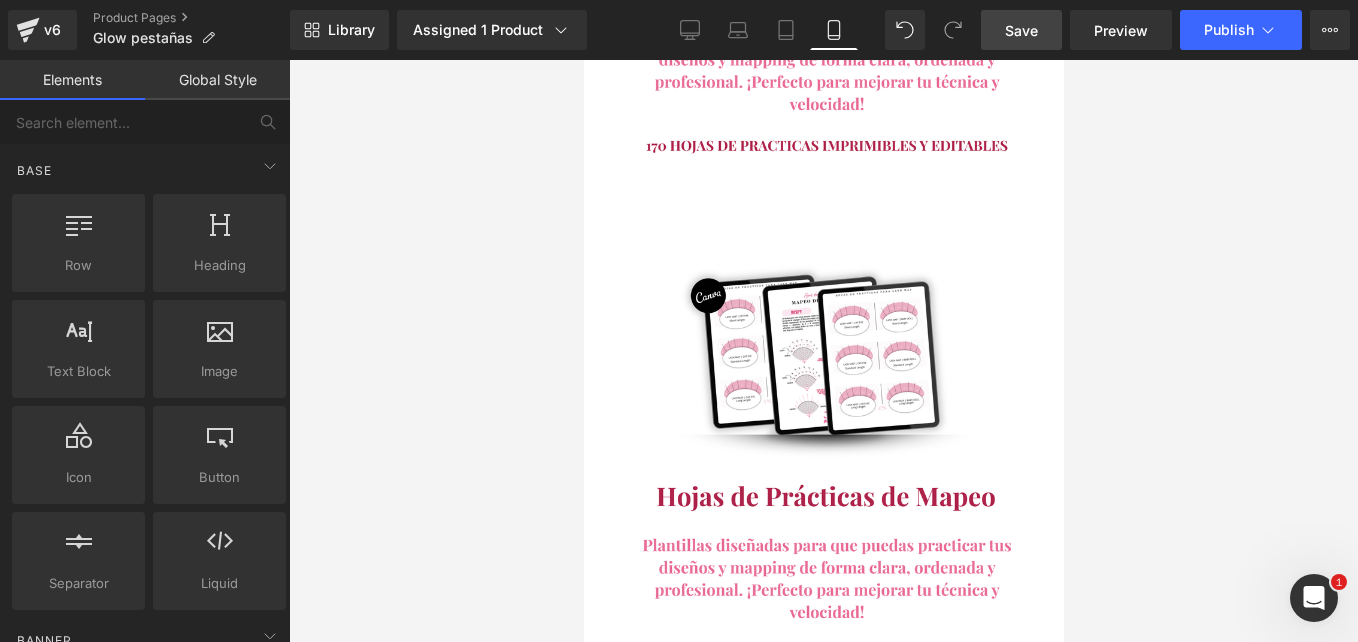 click on "Valor de todos los bonos:  $247USD  Pero te los llevas por  $0" at bounding box center (823, 2322) 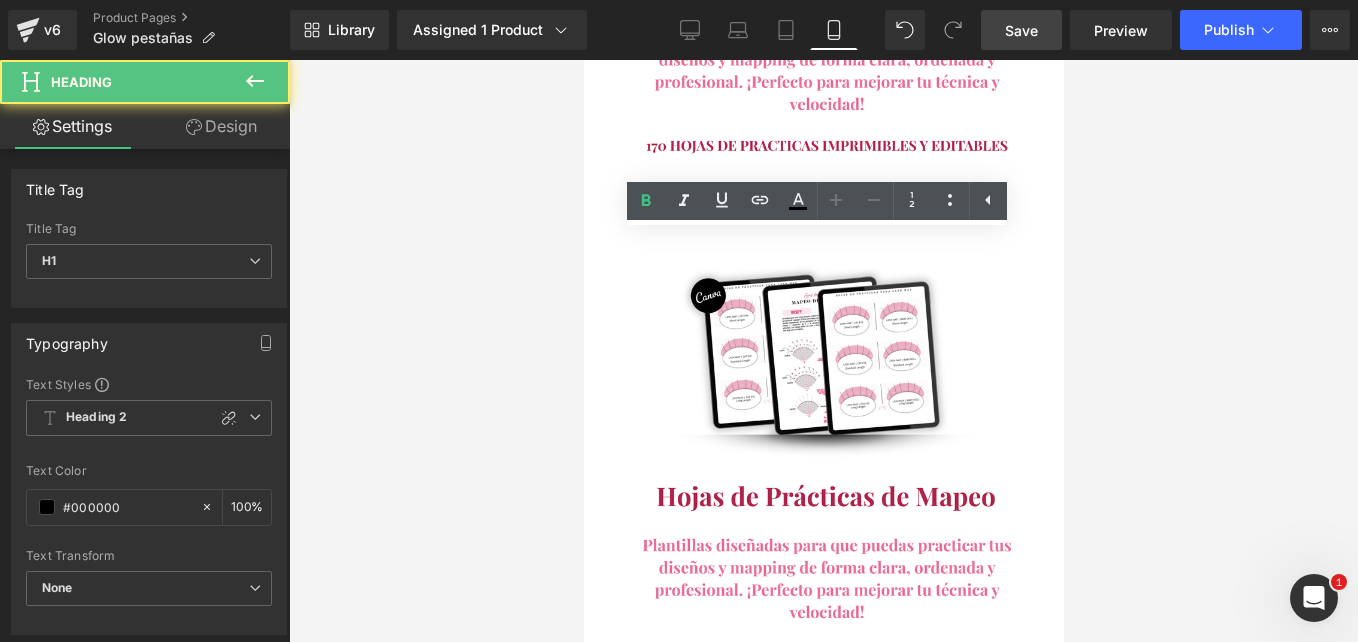 click on "Valor de todos los bonos:  $247USD  Pero te los llevas por  $0" at bounding box center (823, 2322) 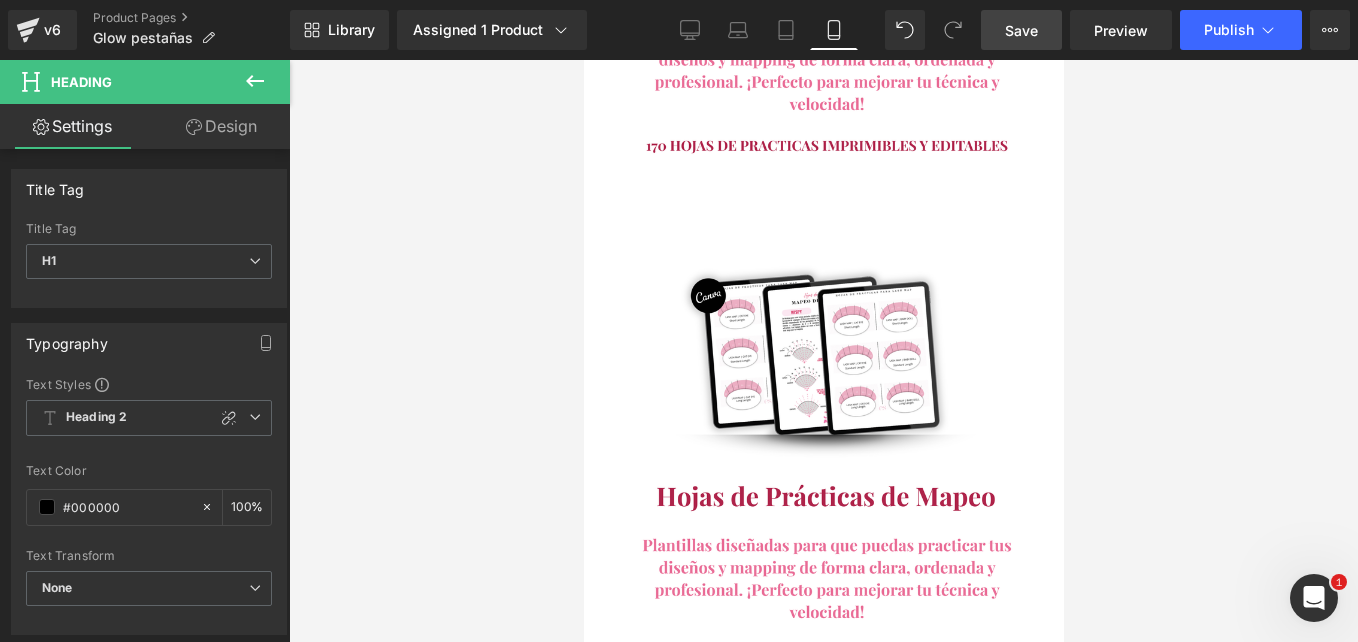 click at bounding box center (823, 351) 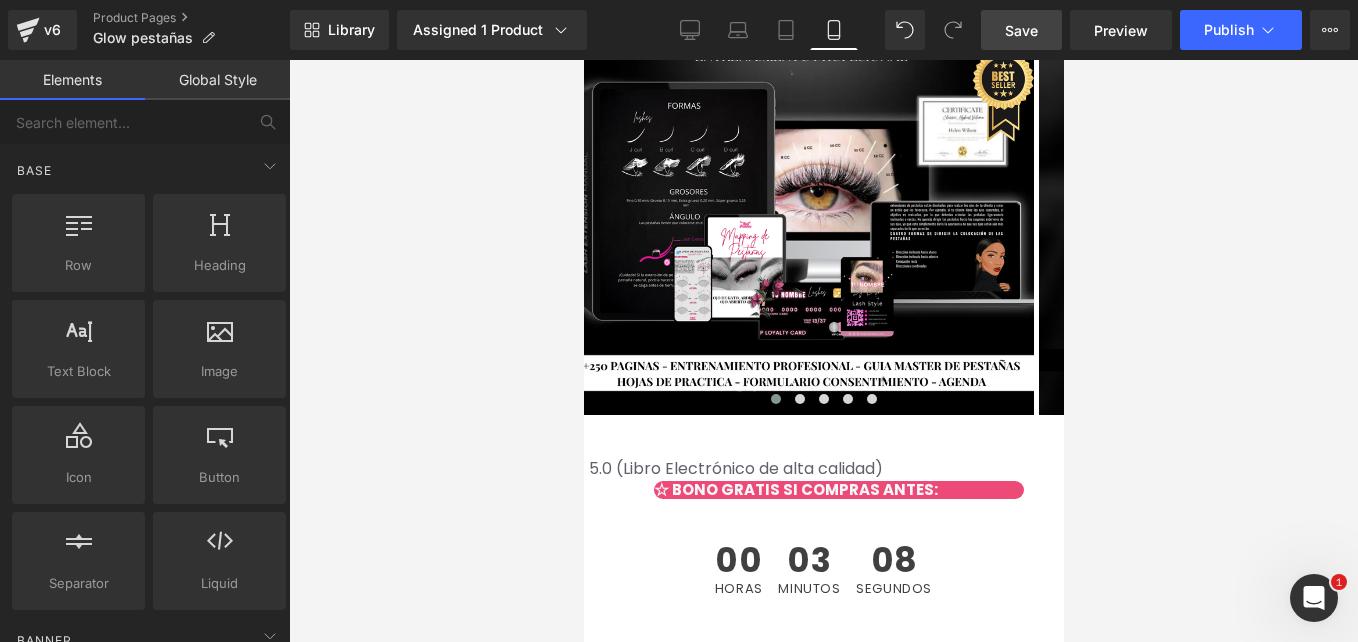 scroll, scrollTop: 600, scrollLeft: 0, axis: vertical 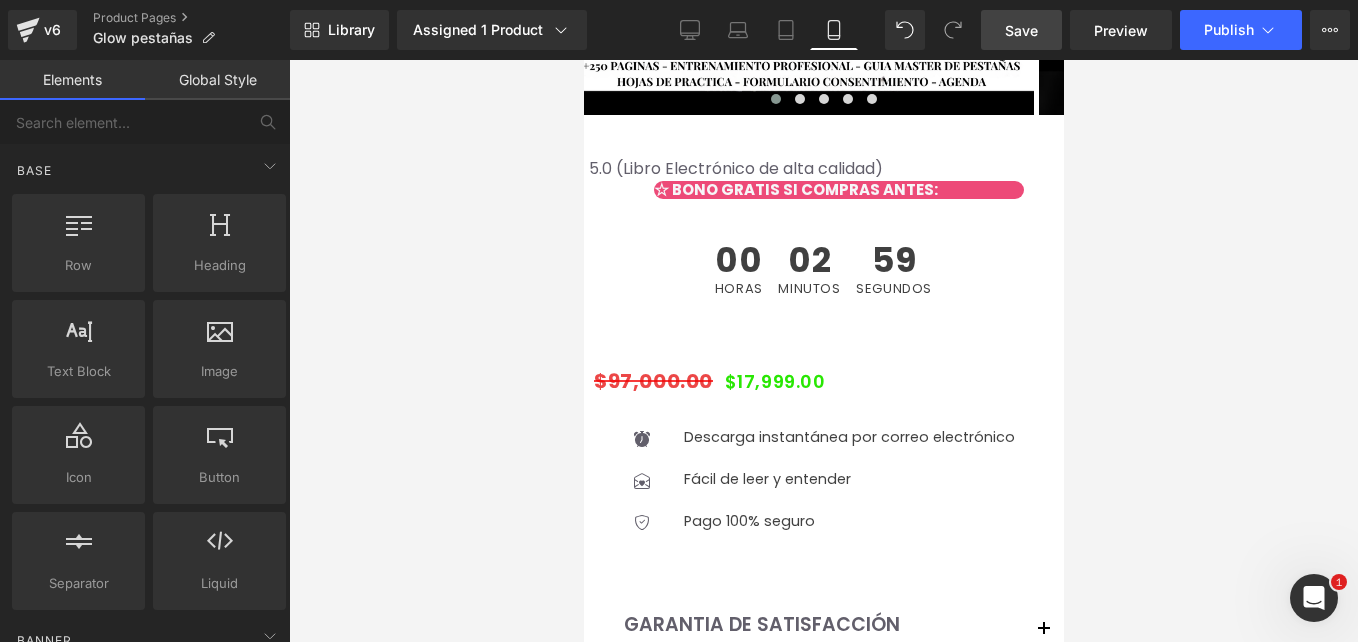 click 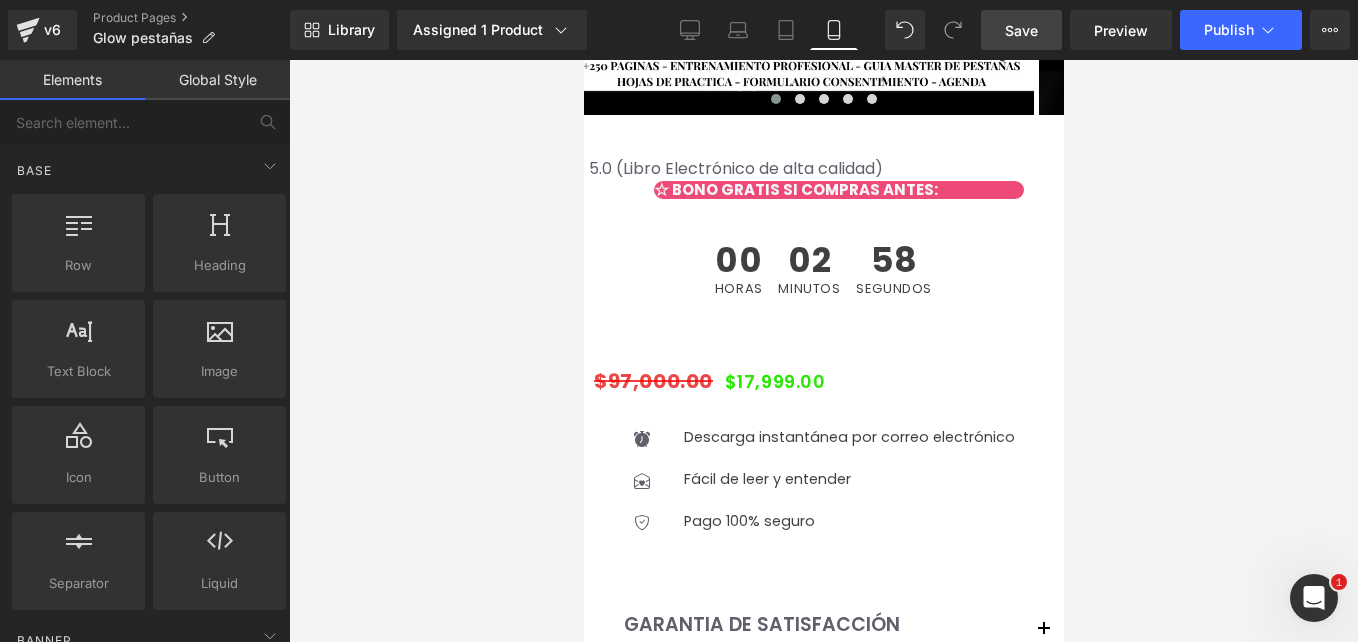 click 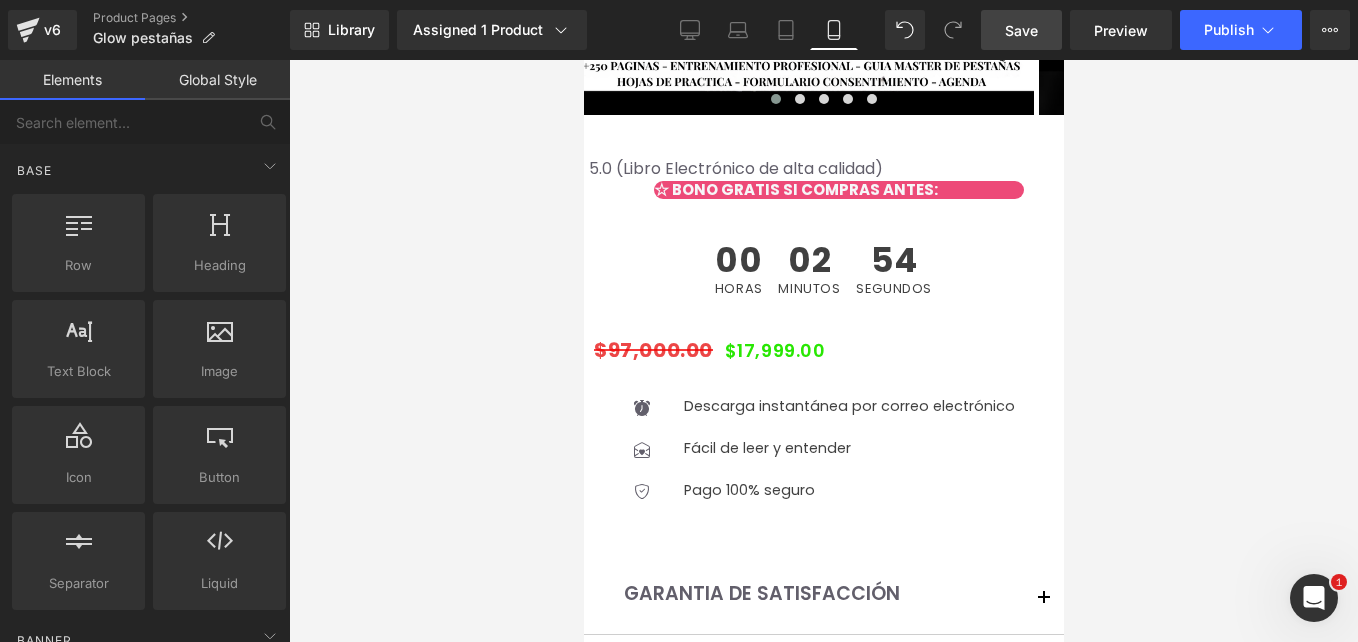 scroll, scrollTop: 700, scrollLeft: 0, axis: vertical 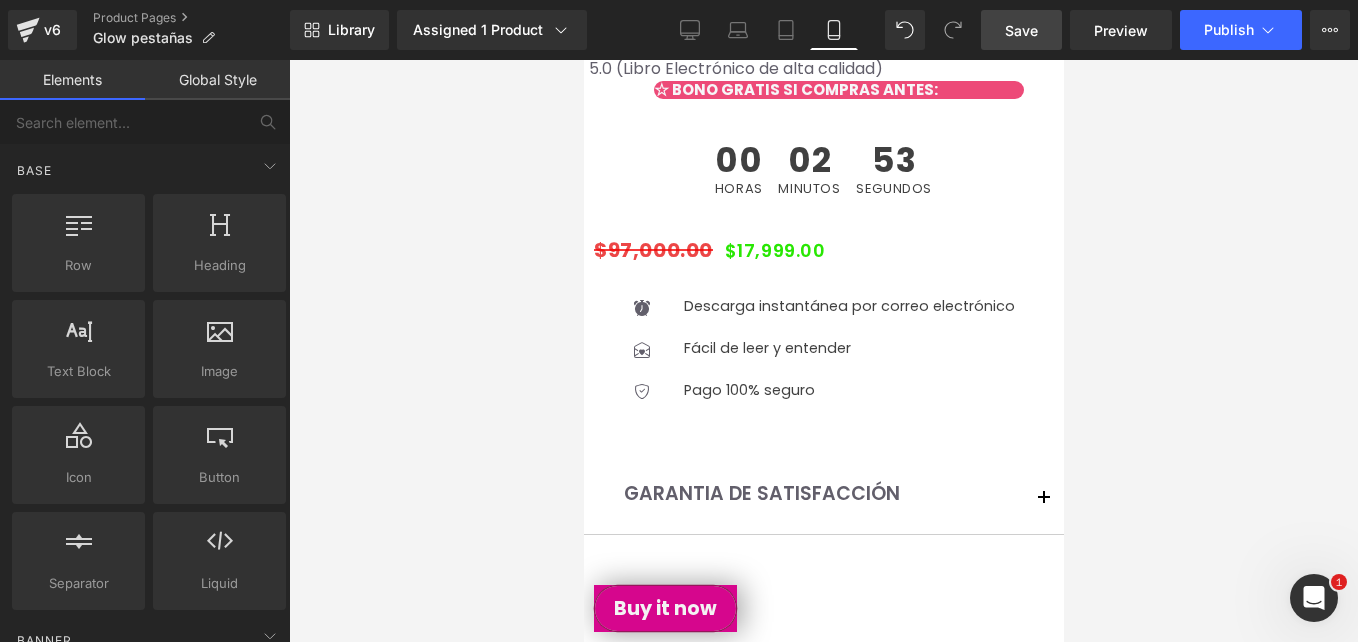 drag, startPoint x: 1044, startPoint y: 20, endPoint x: 314, endPoint y: 337, distance: 795.8574 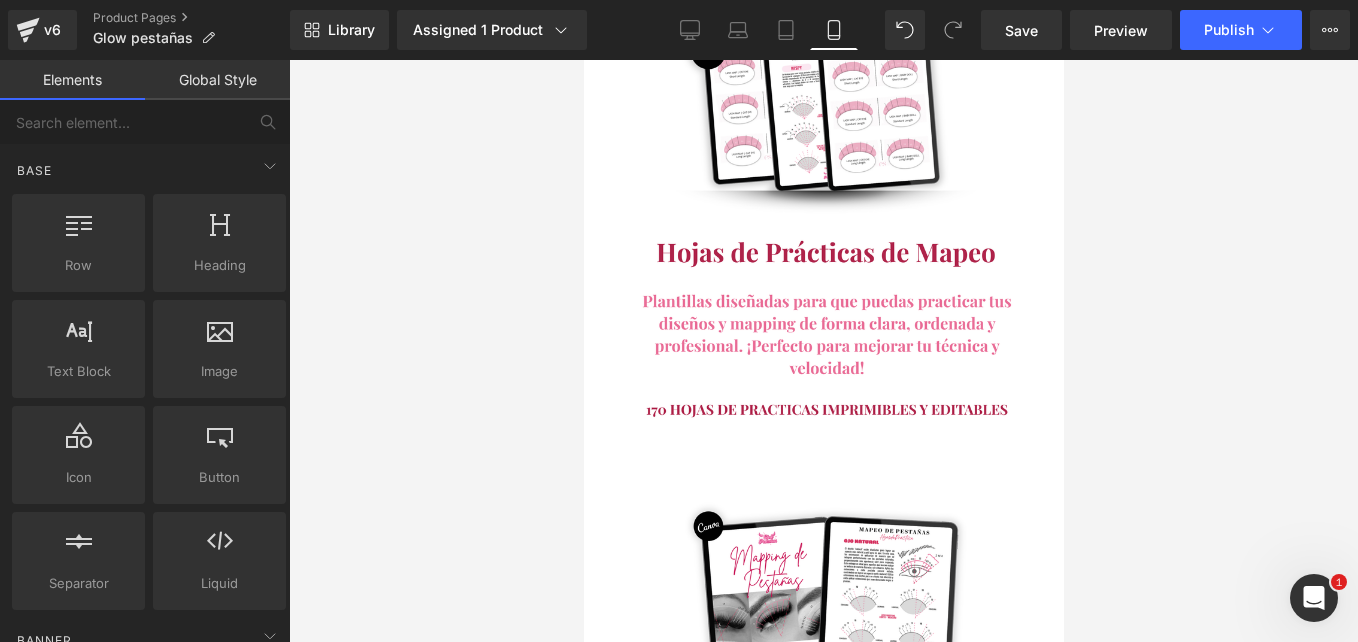 scroll, scrollTop: 8600, scrollLeft: 0, axis: vertical 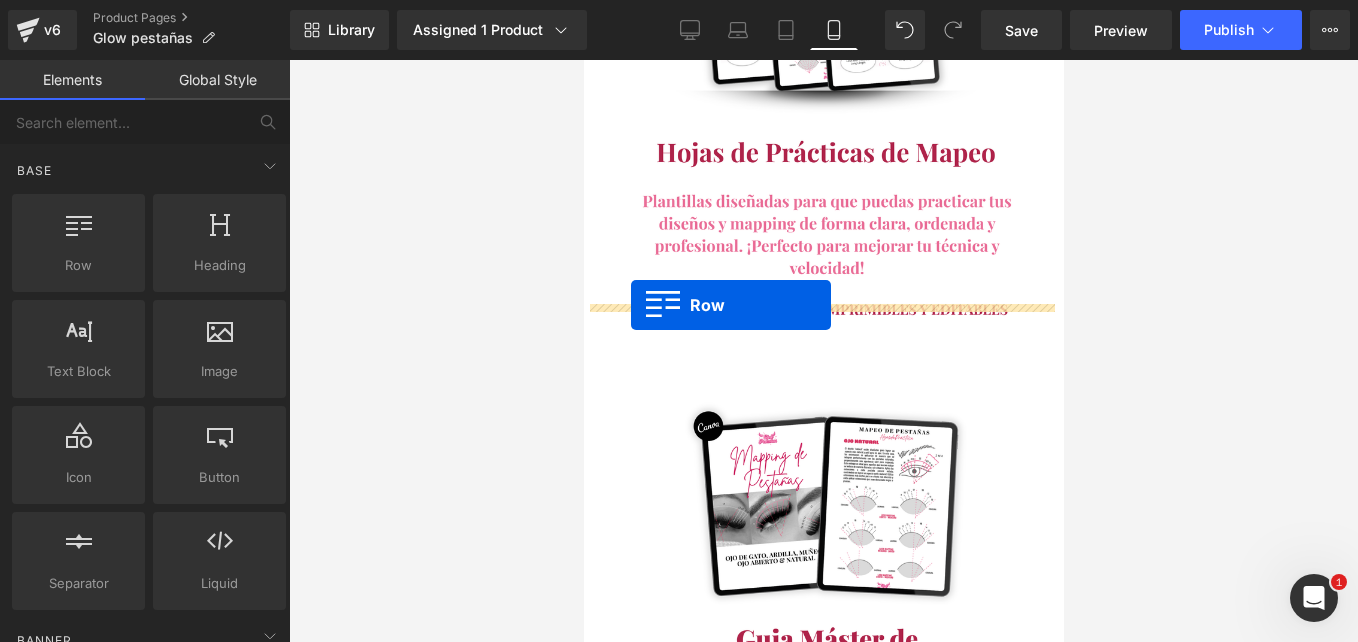 drag, startPoint x: 610, startPoint y: 263, endPoint x: 630, endPoint y: 305, distance: 46.518814 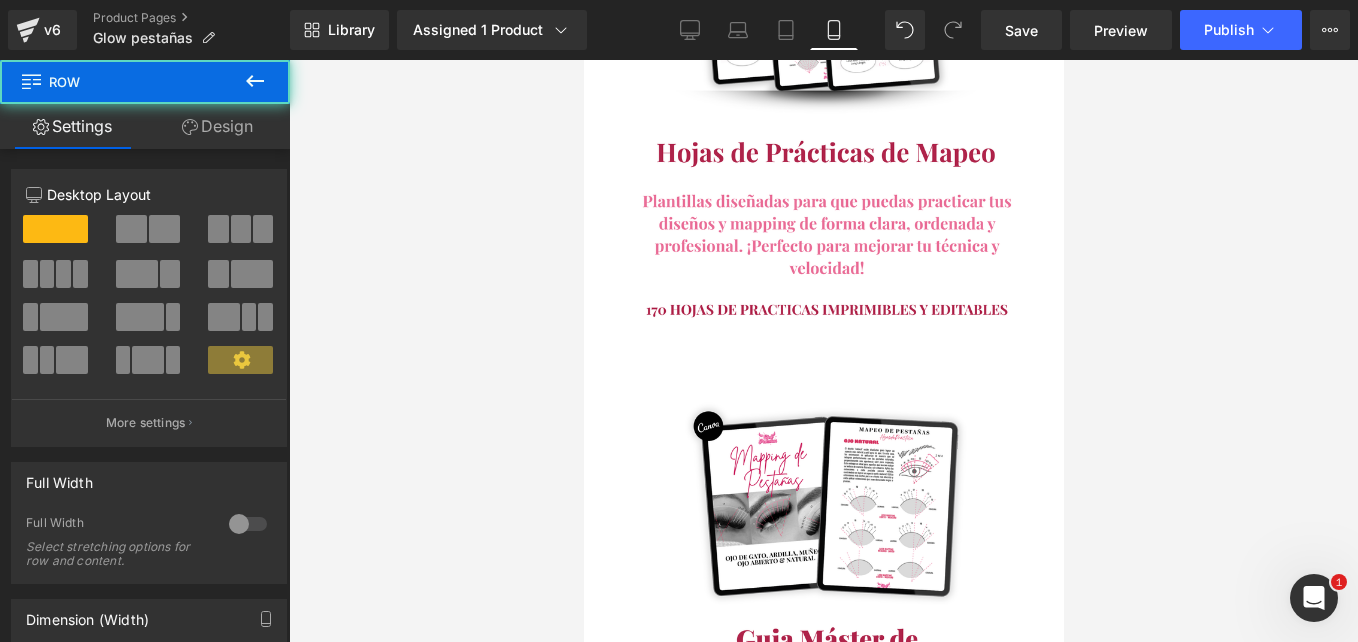drag, startPoint x: 792, startPoint y: 321, endPoint x: 792, endPoint y: 348, distance: 27 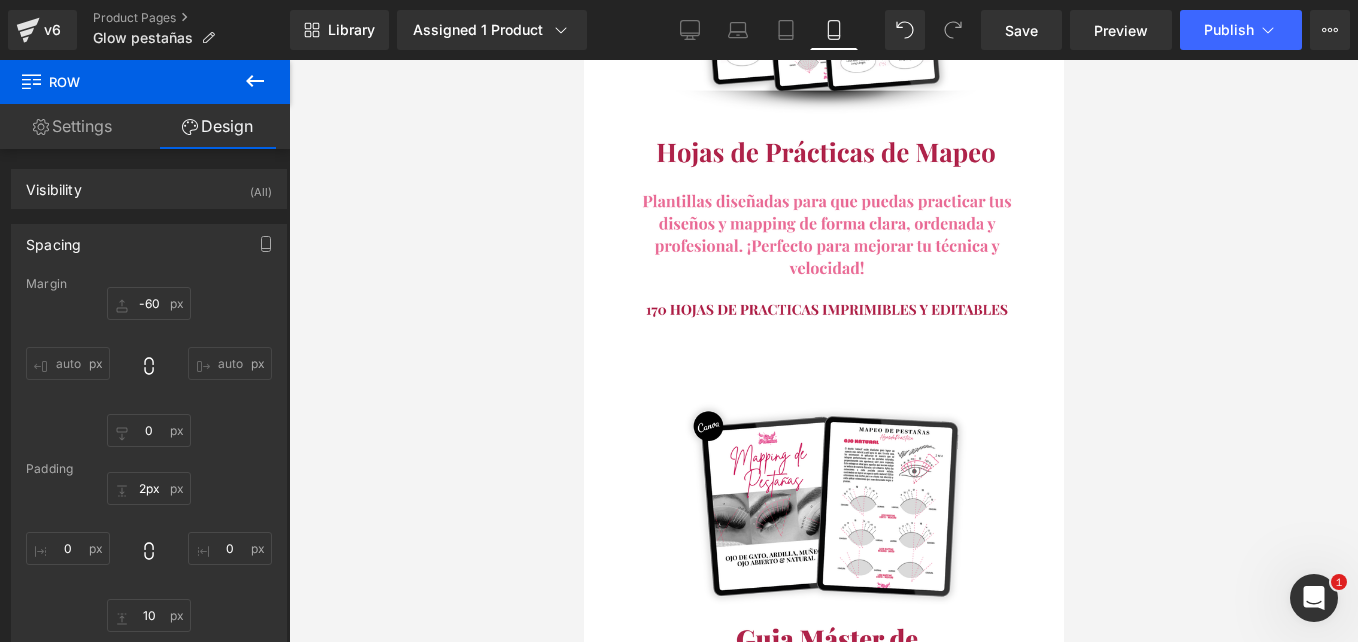 type on "1px" 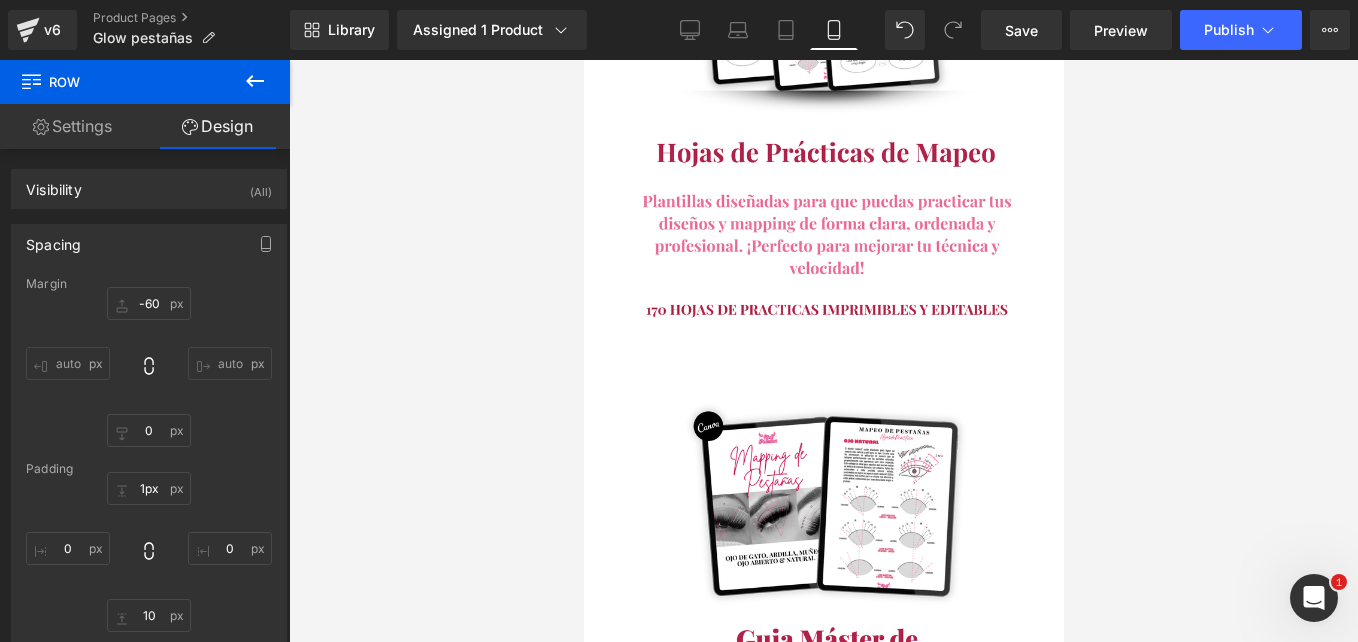 drag, startPoint x: 716, startPoint y: 337, endPoint x: 709, endPoint y: 311, distance: 26.925823 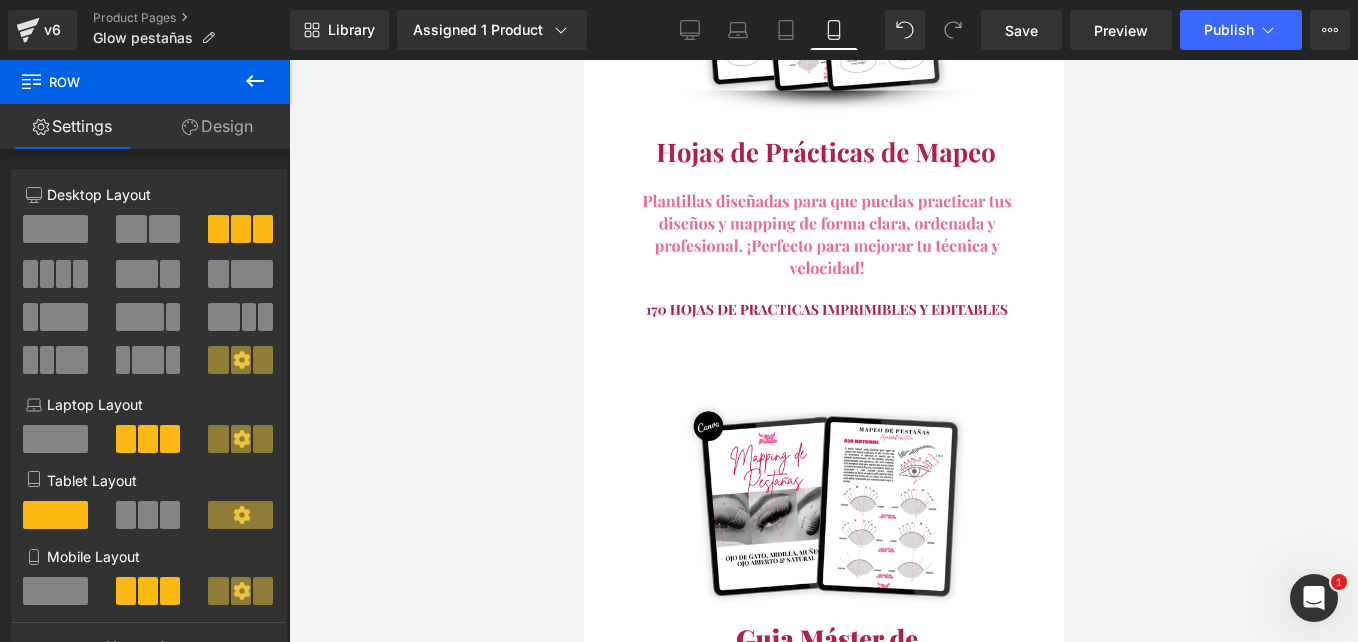 drag, startPoint x: 722, startPoint y: 316, endPoint x: 725, endPoint y: 286, distance: 30.149628 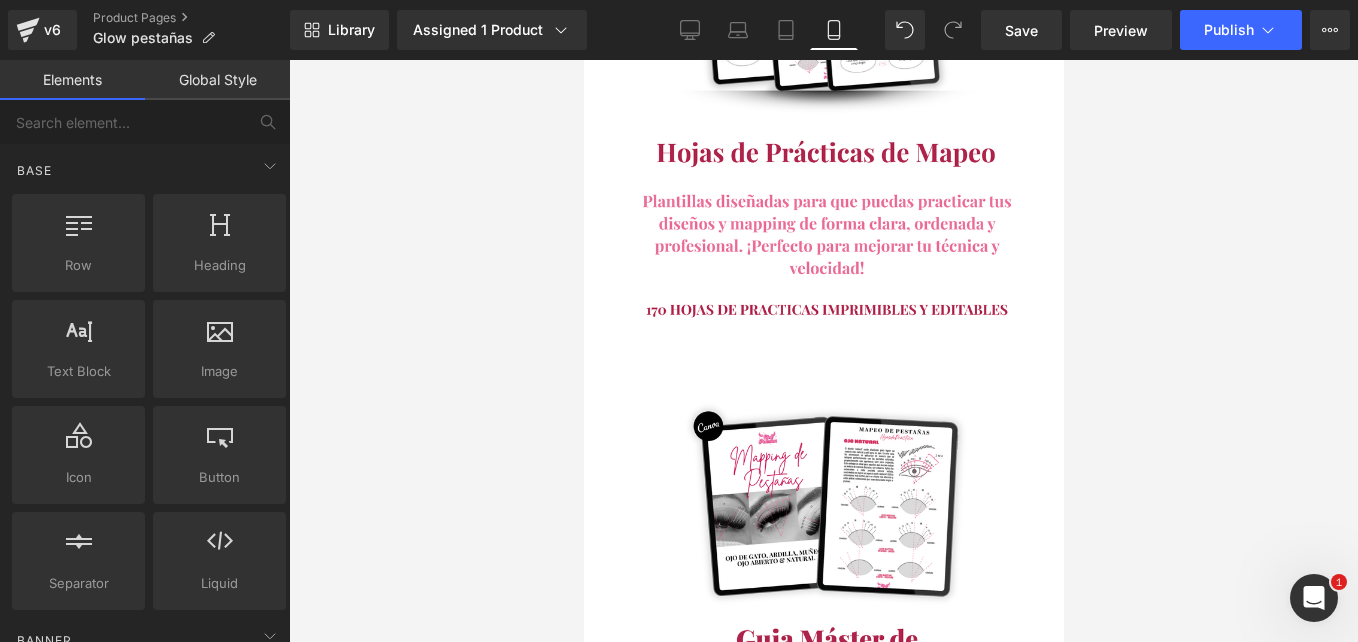 click on "Curso Digital  de Extensiones de Pestañas + MANUAL: Técnicas 2025 para  Principiantes y Lashistas avanzadas Heading
Material  profesional  y  100% editable  para quienes quieran aprender o enseñar en el área de la belleza.
Text Block         Row
Image
Image
Image
Image
Image
‹ ›" at bounding box center (823, -1092) 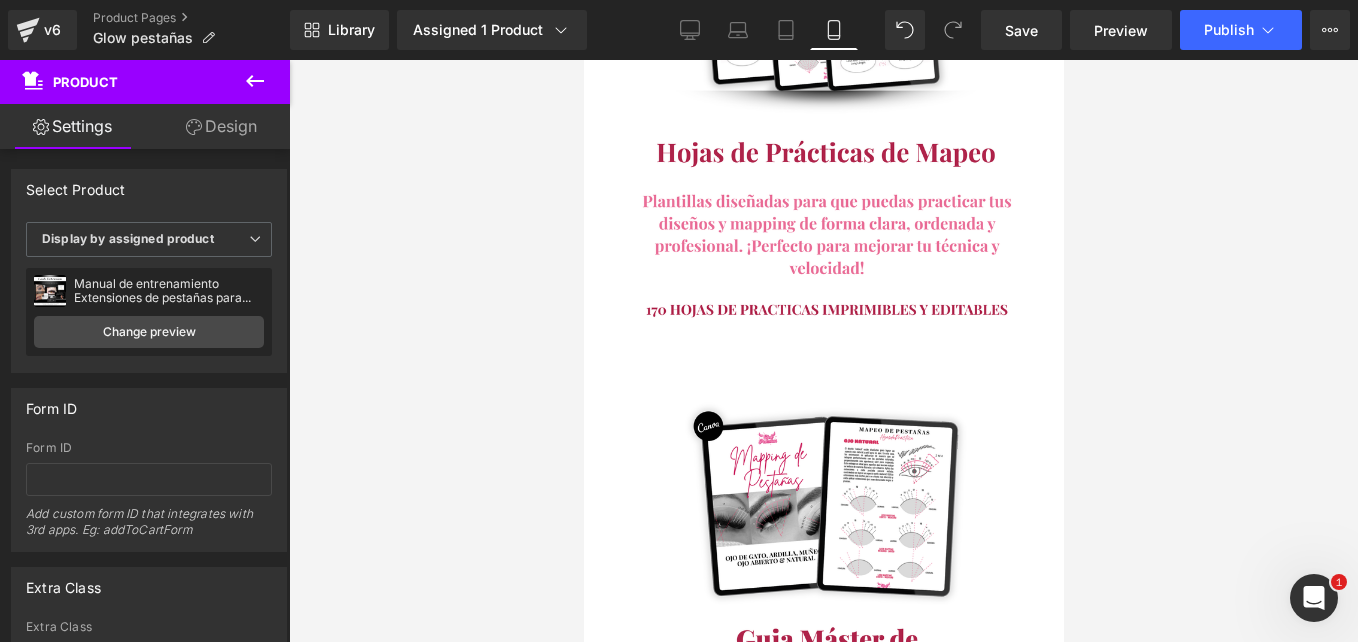 click at bounding box center (823, 2402) 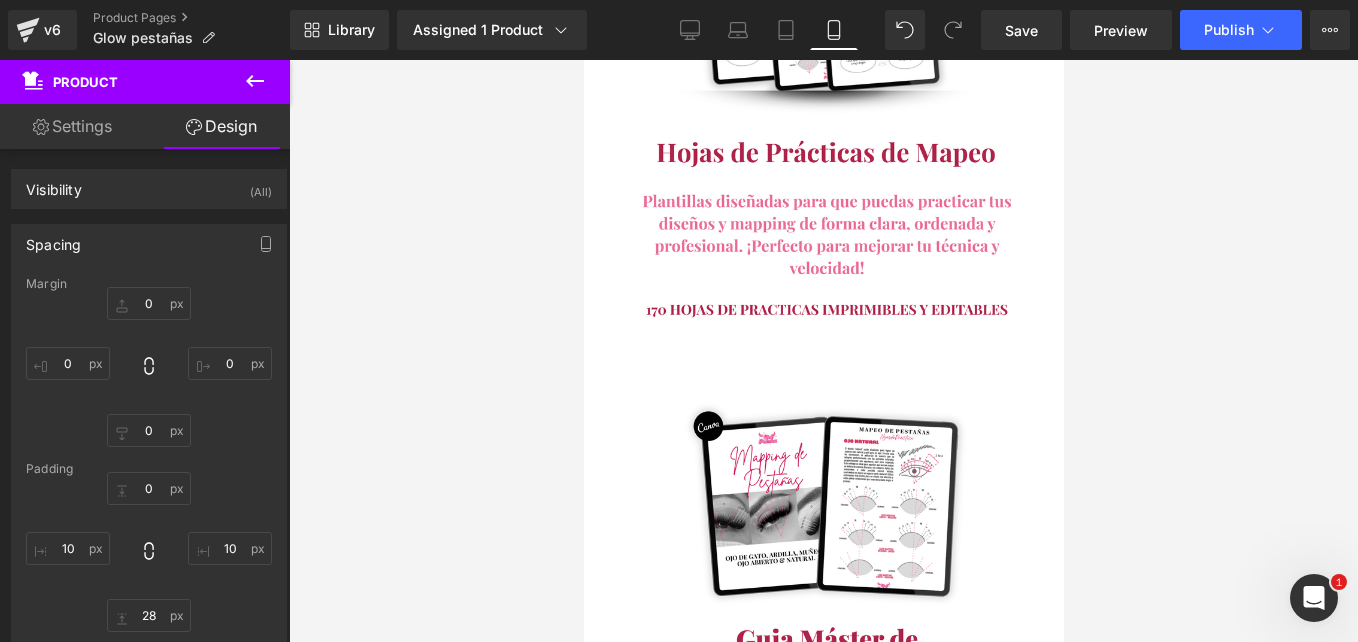 click at bounding box center (592, 2486) 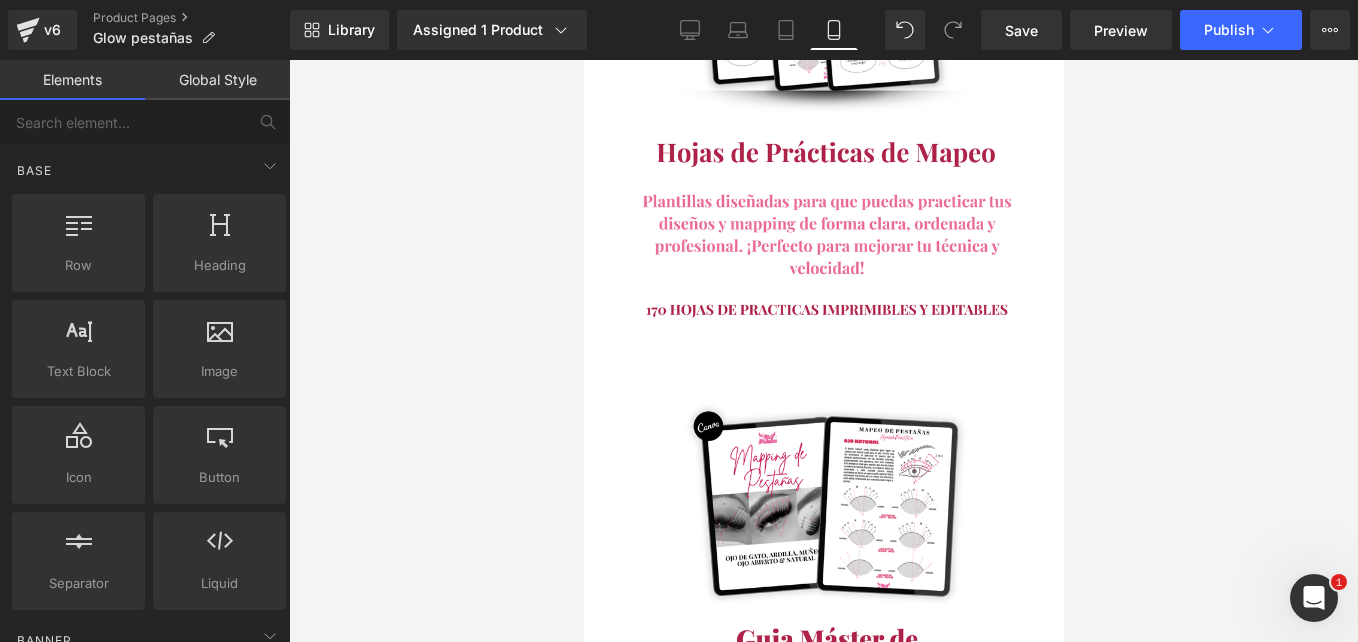 click on "Curso Digital  de Extensiones de Pestañas + MANUAL: Técnicas 2025 para  Principiantes y Lashistas avanzadas Heading
Material  profesional  y  100% editable  para quienes quieran aprender o enseñar en el área de la belleza.
Text Block         Row
Image
Image
Image
Image
Image
‹ ›" at bounding box center [823, -1089] 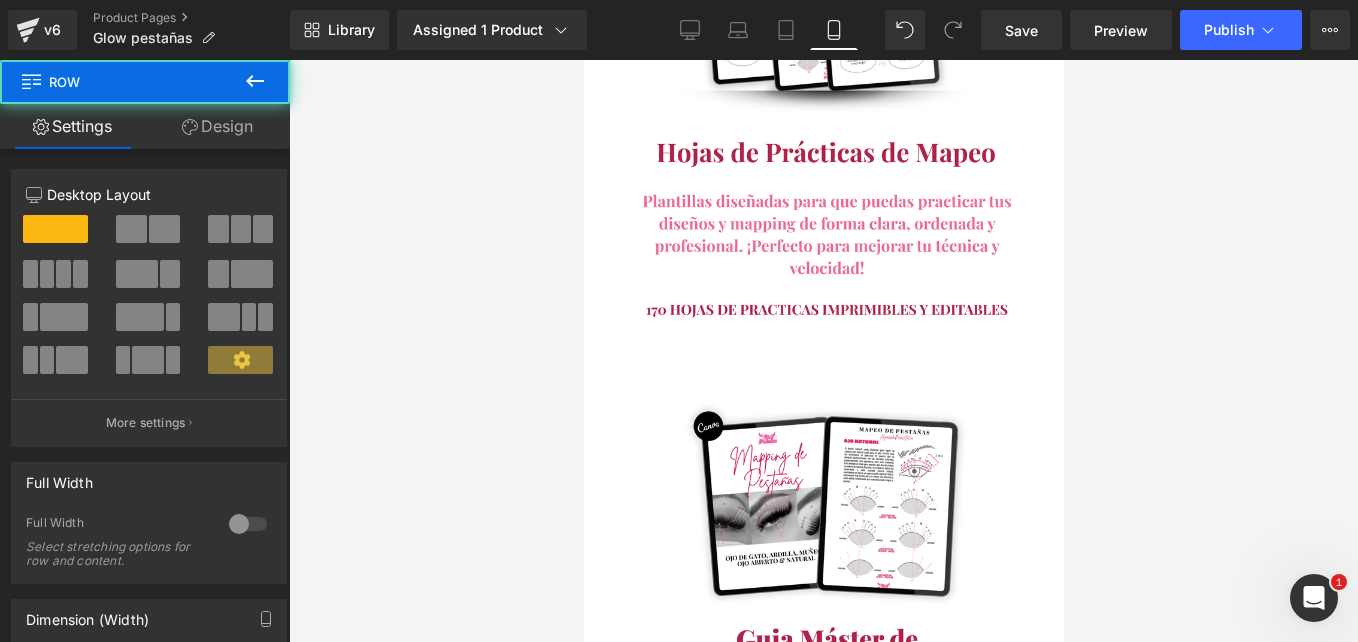 drag, startPoint x: 692, startPoint y: 269, endPoint x: 694, endPoint y: 253, distance: 16.124516 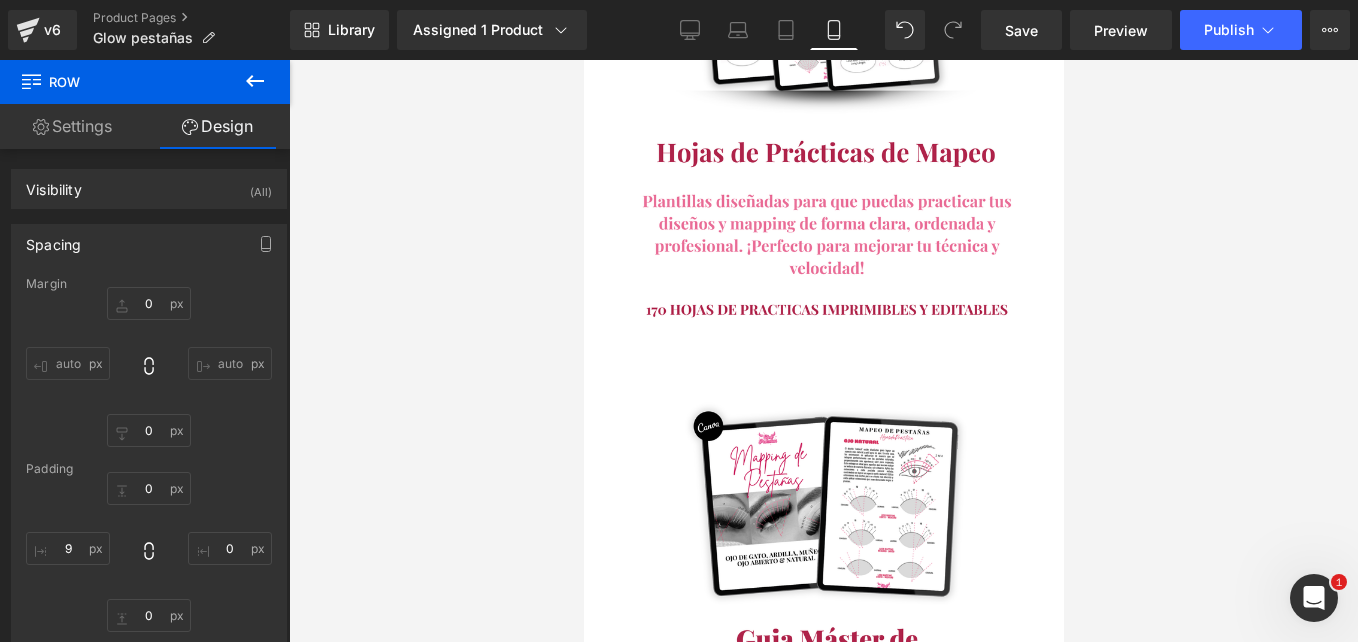 click at bounding box center [583, 60] 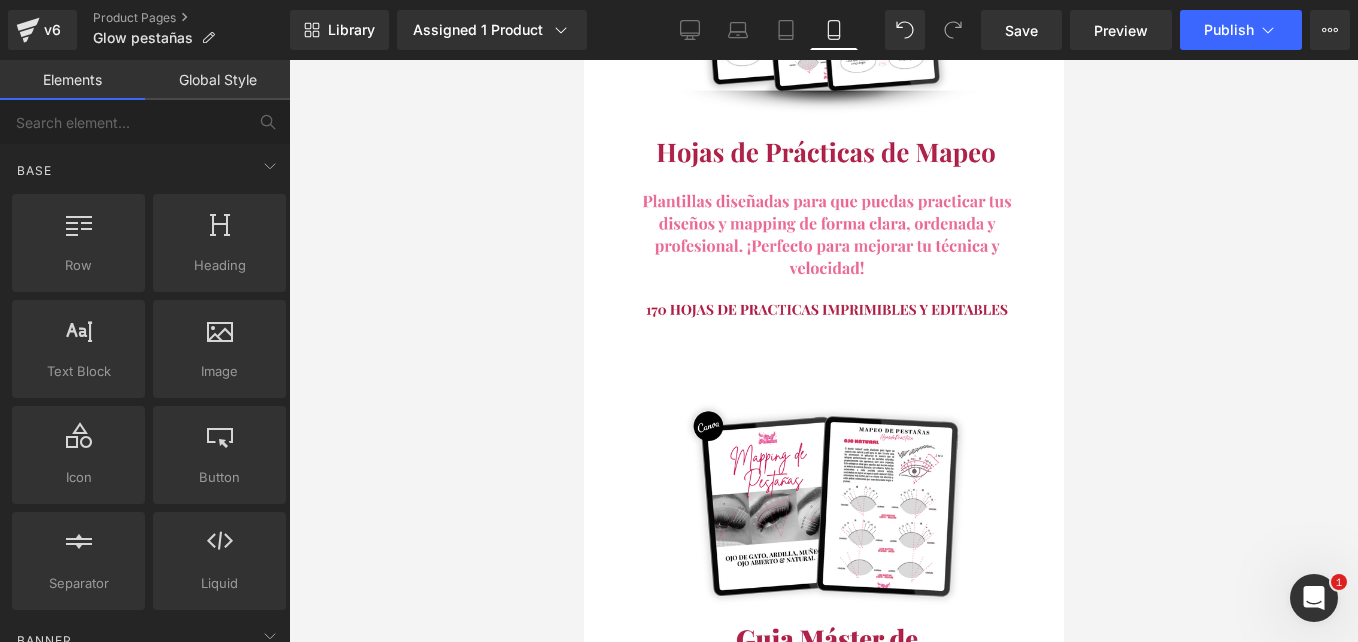 click at bounding box center [592, 2486] 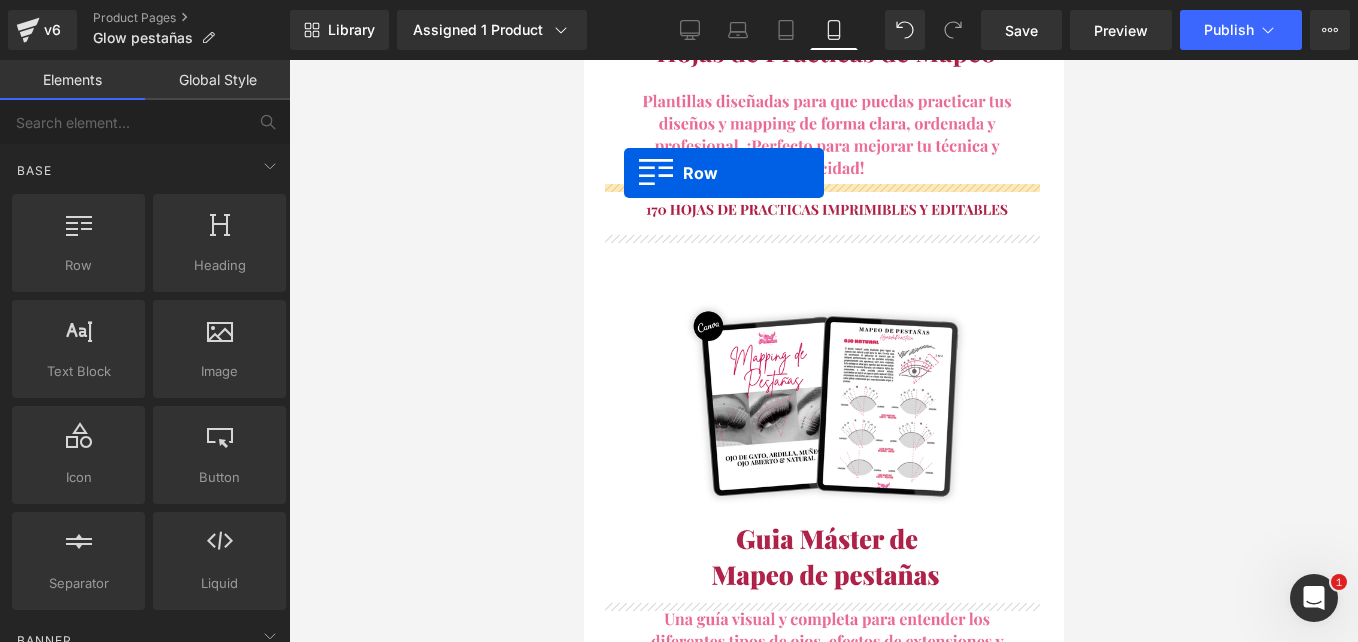 drag, startPoint x: 607, startPoint y: 214, endPoint x: 681, endPoint y: 192, distance: 77.201035 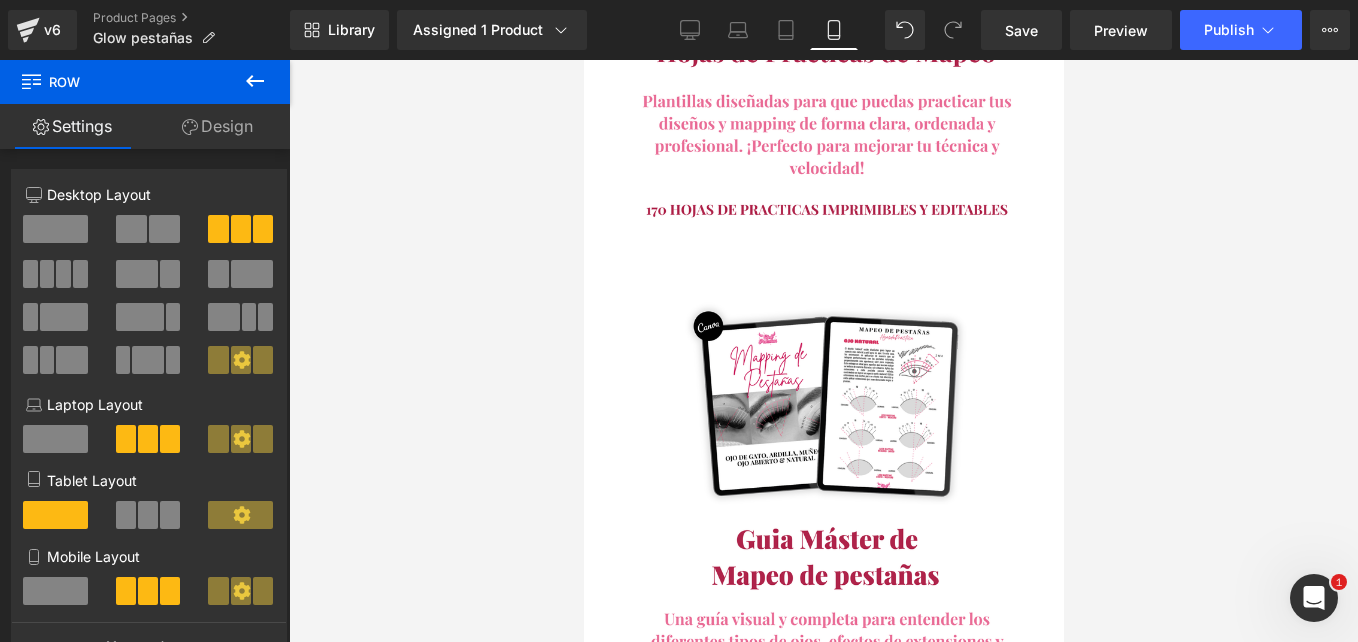 scroll, scrollTop: 8600, scrollLeft: 0, axis: vertical 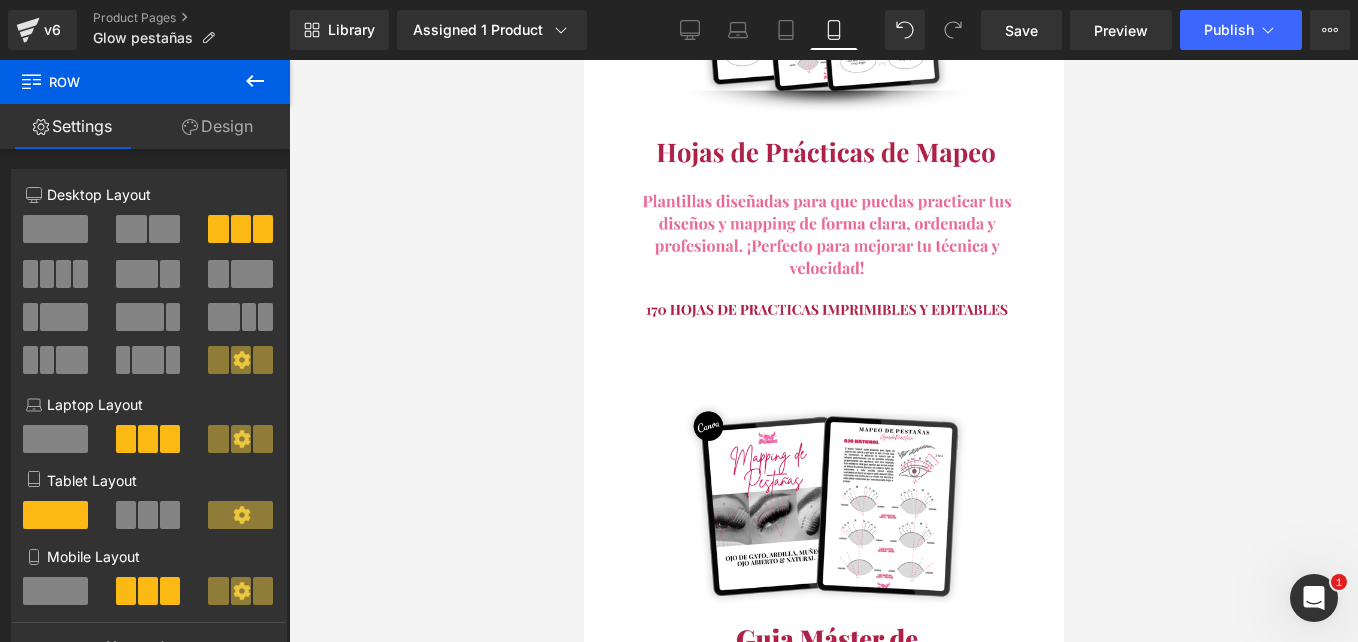 click on "Row" at bounding box center (583, 60) 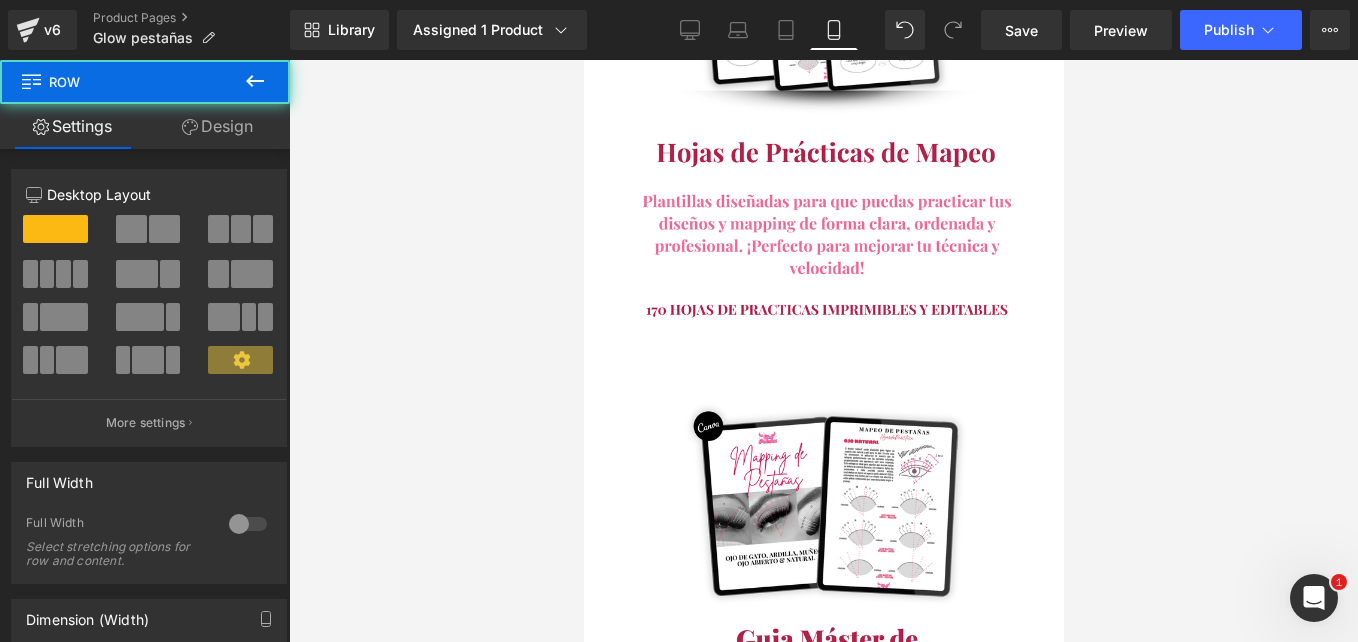 click on "Design" at bounding box center [217, 126] 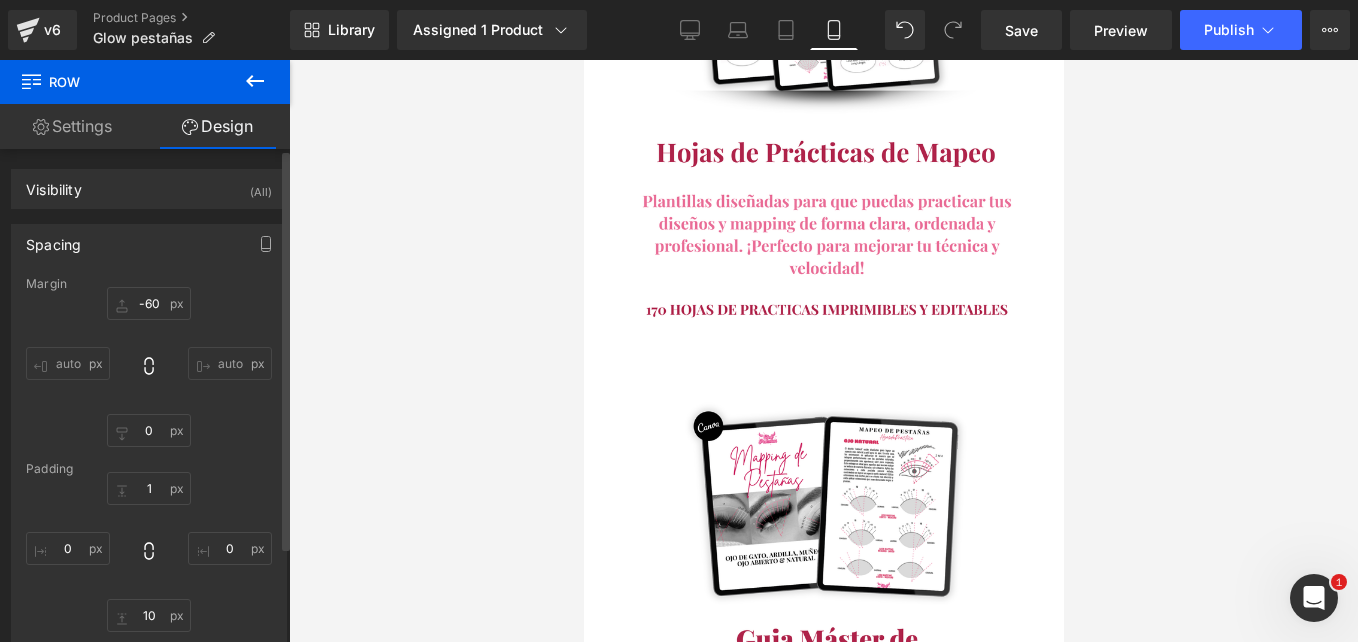 scroll, scrollTop: 100, scrollLeft: 0, axis: vertical 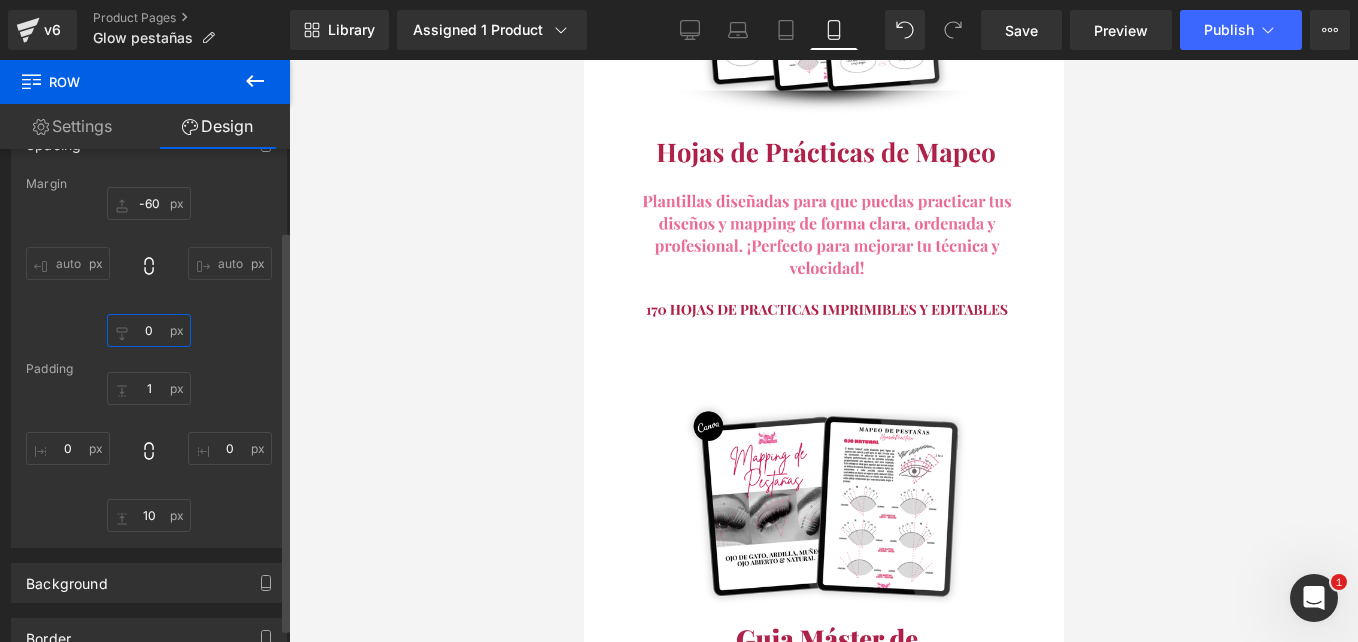 click on "0" at bounding box center (149, 330) 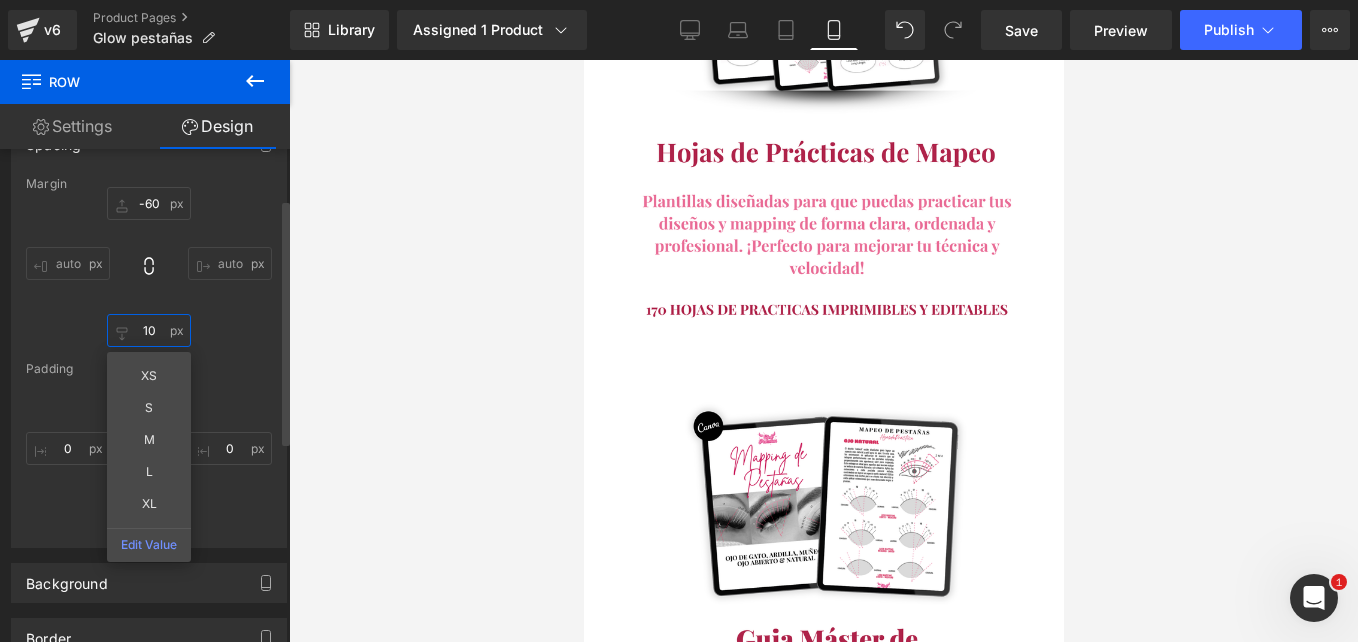 type on "1" 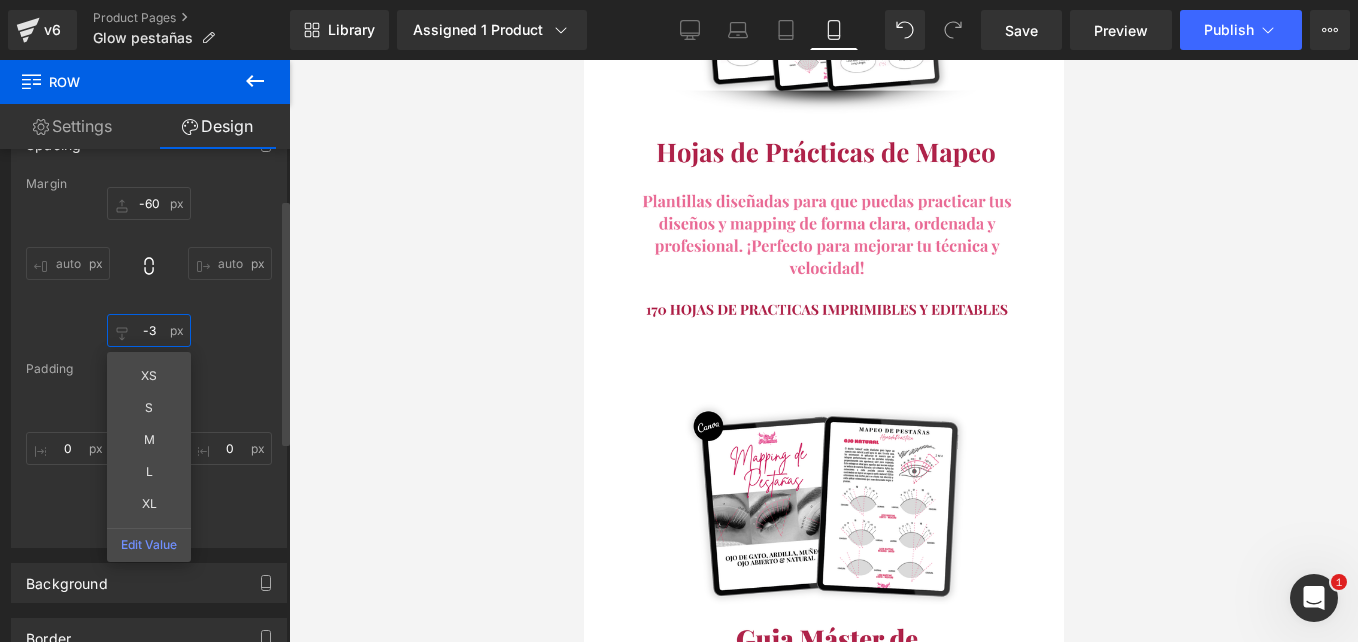 type on "-" 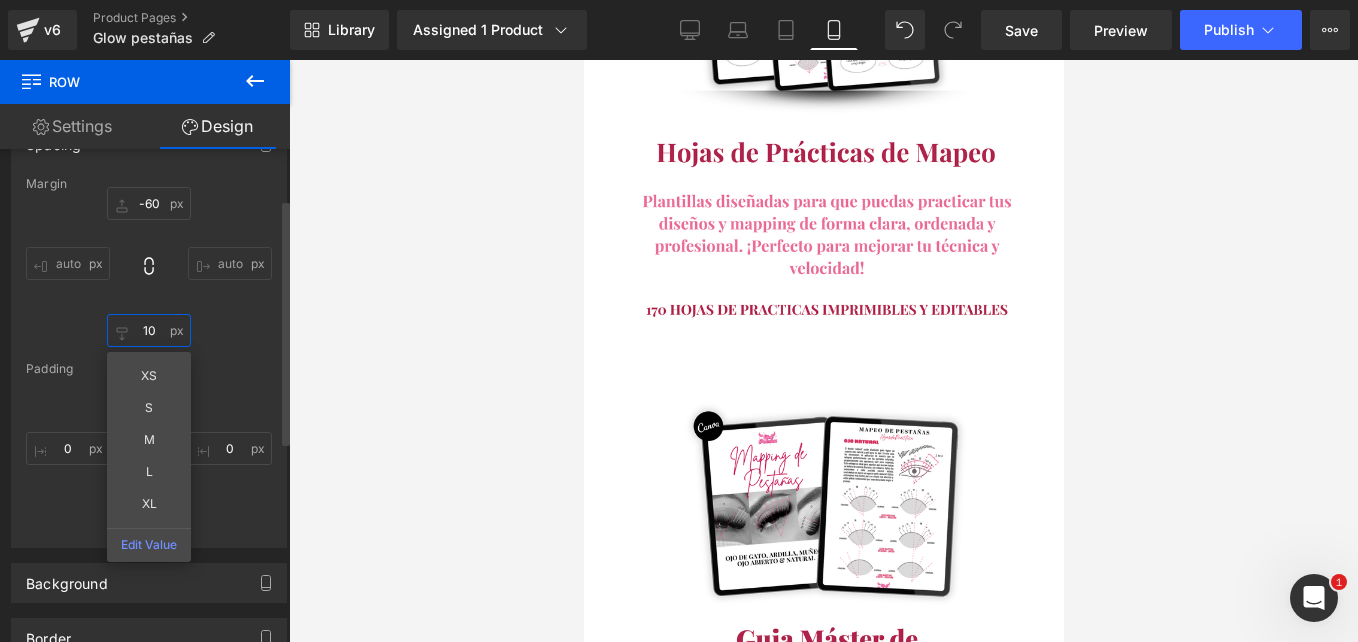 type on "1" 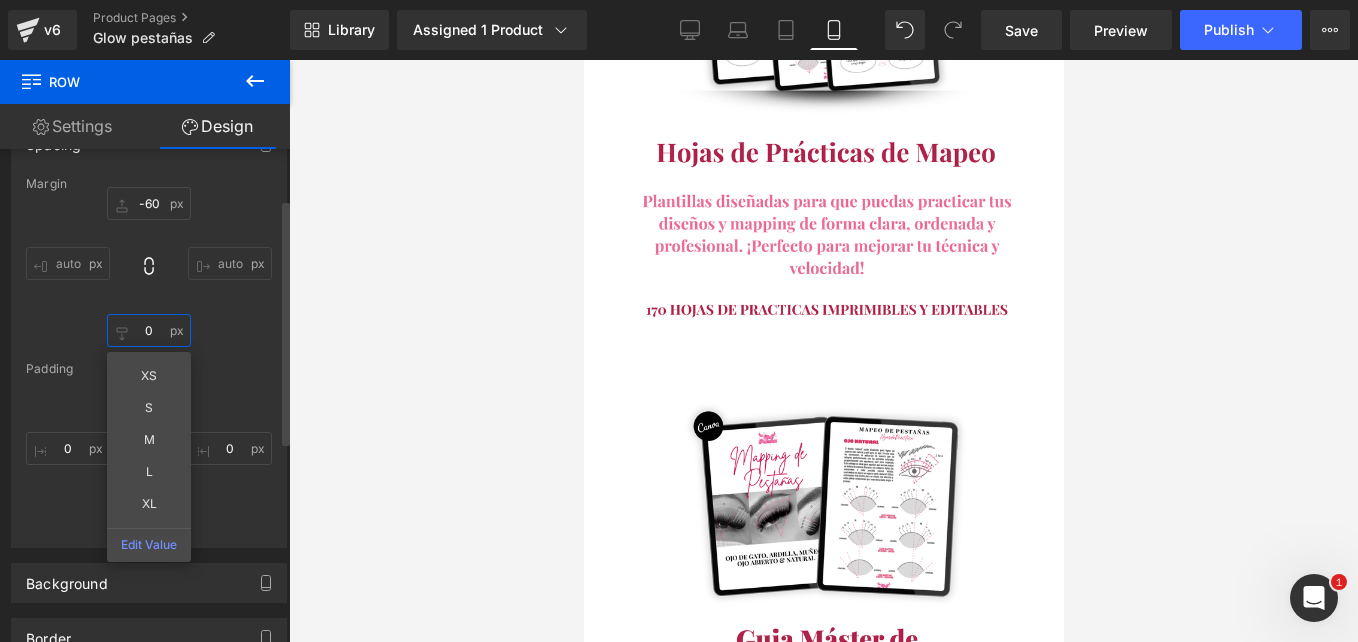 type on "0" 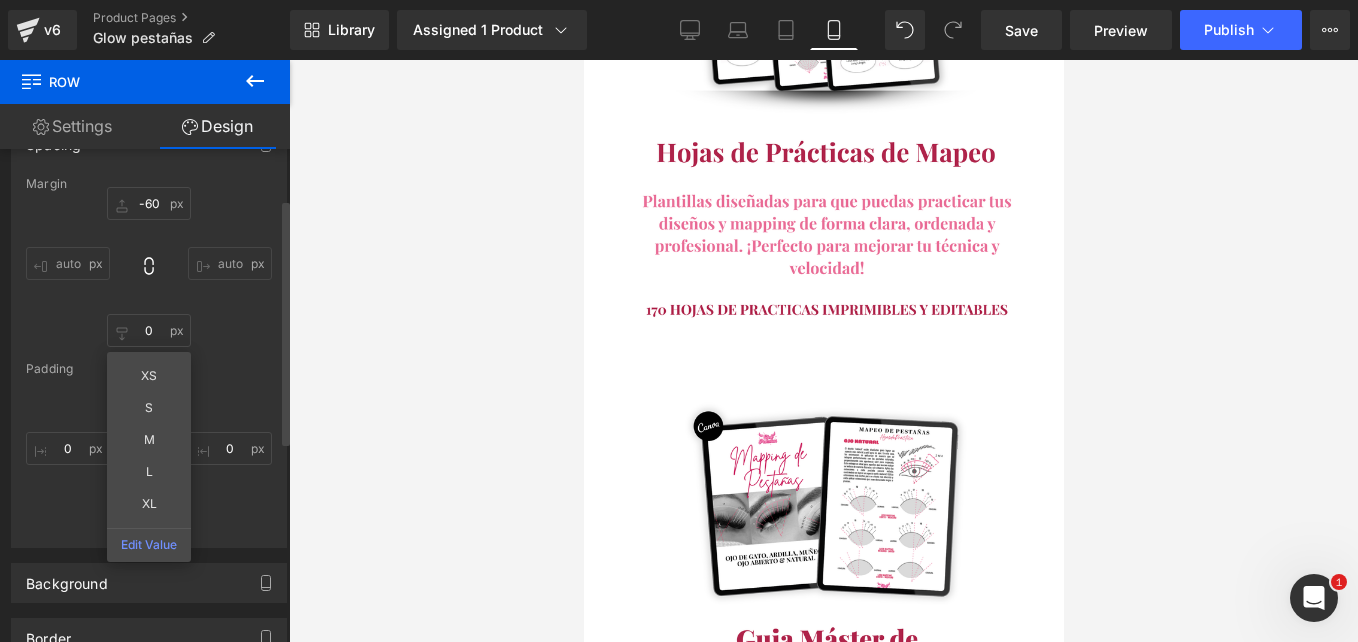 click on "-60px -60
auto auto
0 0 XS S M L XL Edit Value
auto auto" at bounding box center (149, 267) 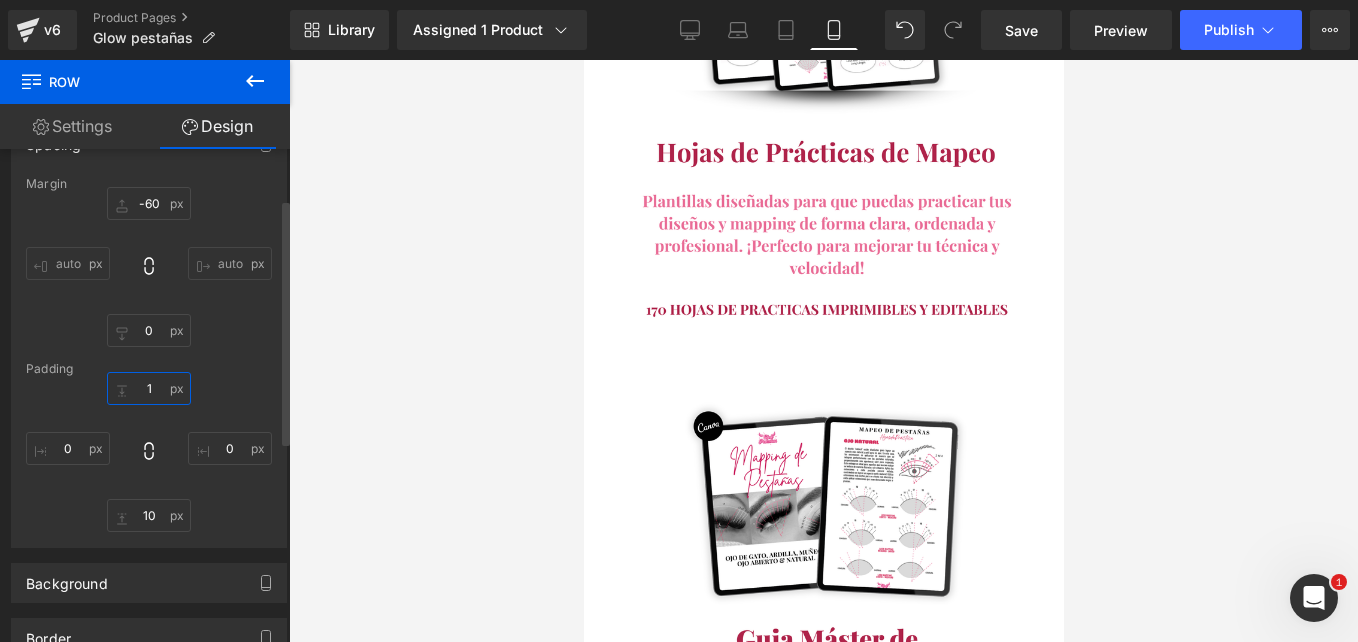 click on "1" at bounding box center (149, 388) 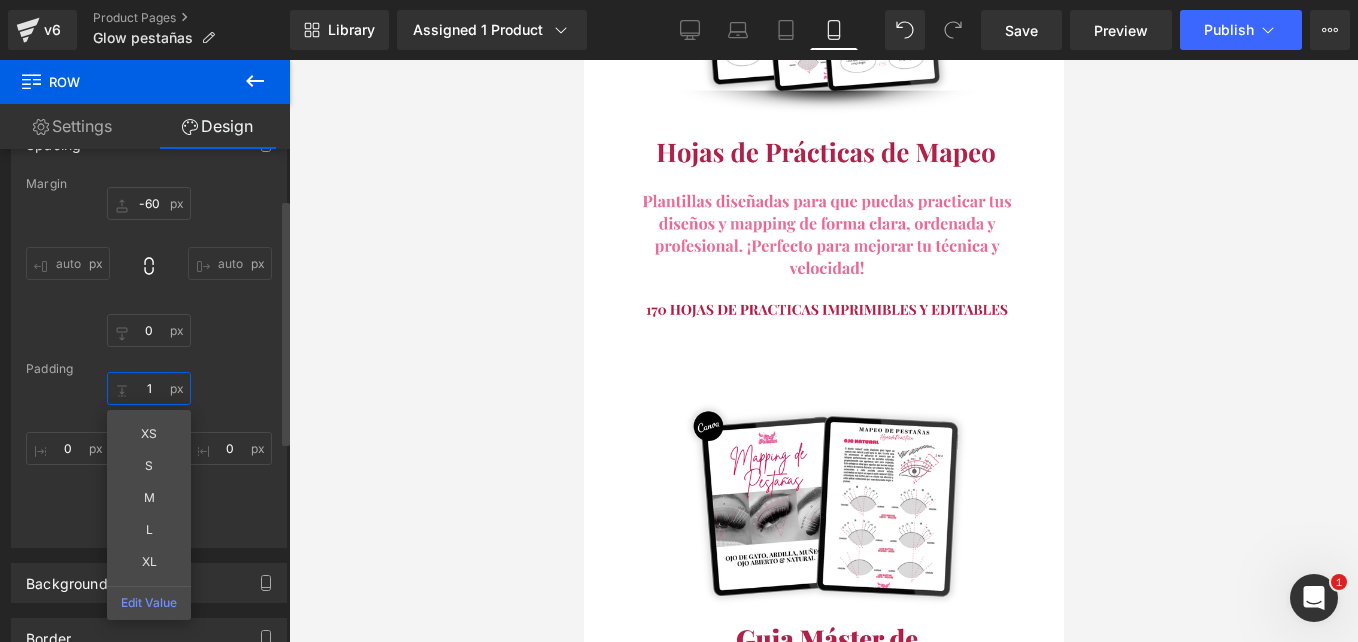 click on "1" at bounding box center (149, 388) 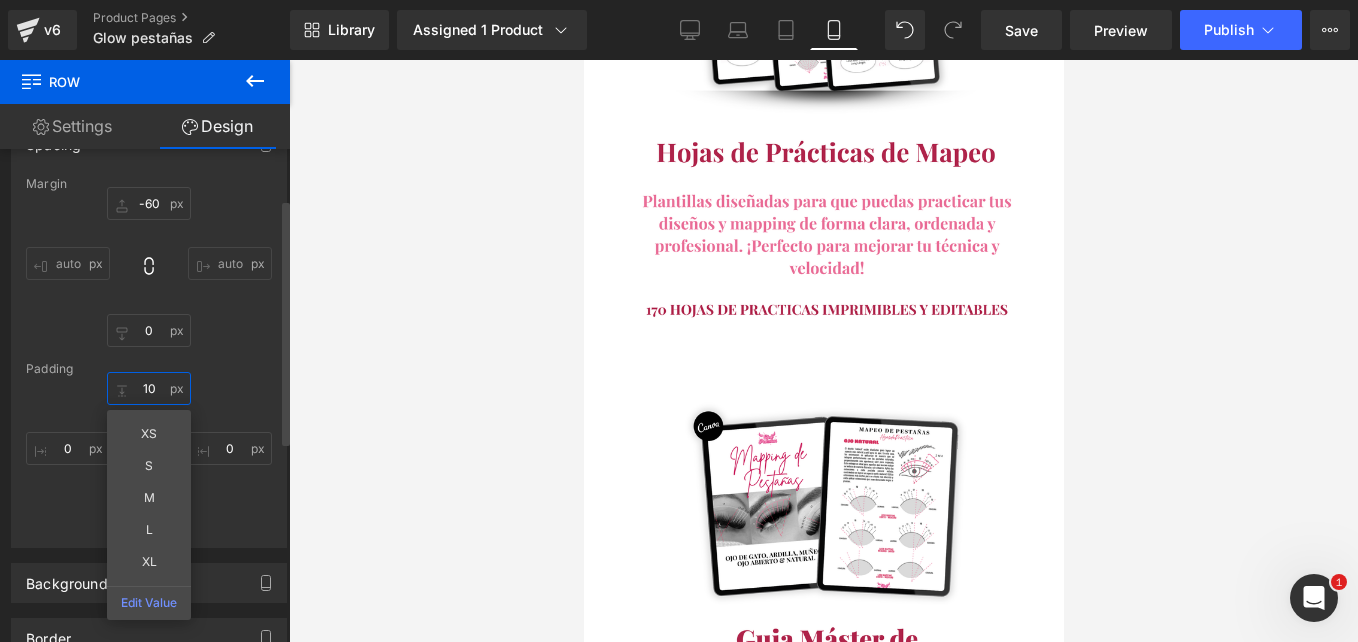 type on "1" 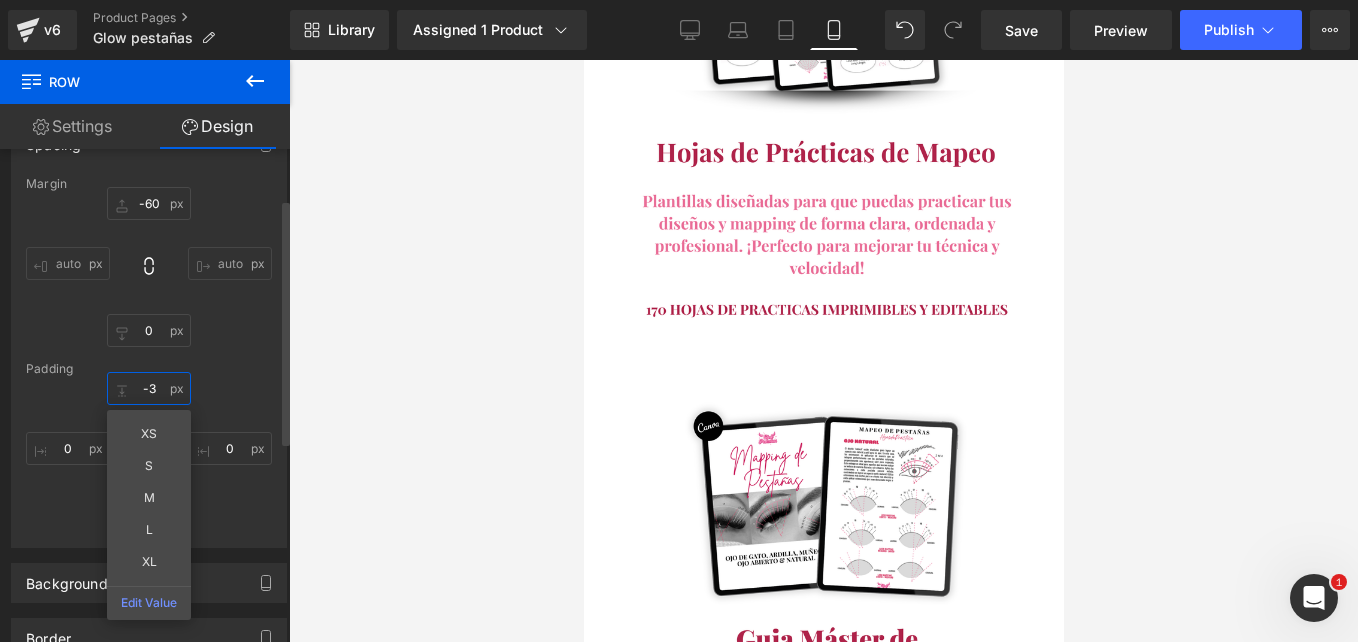 type on "-" 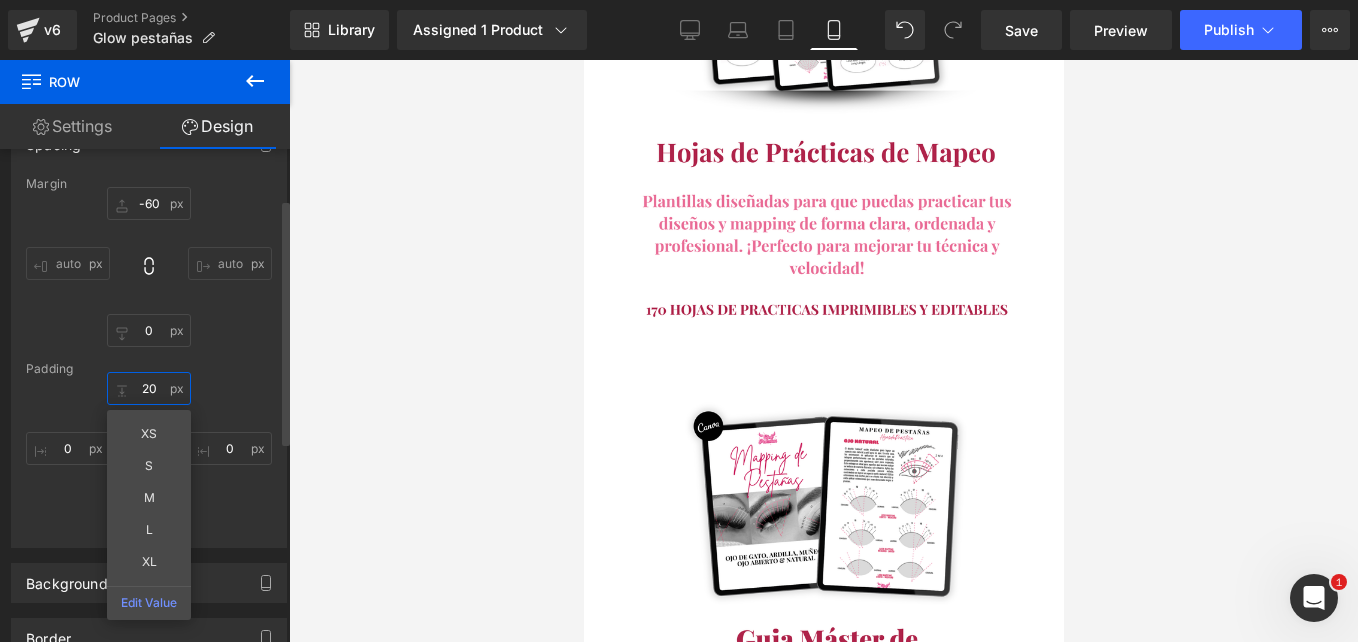 type on "2" 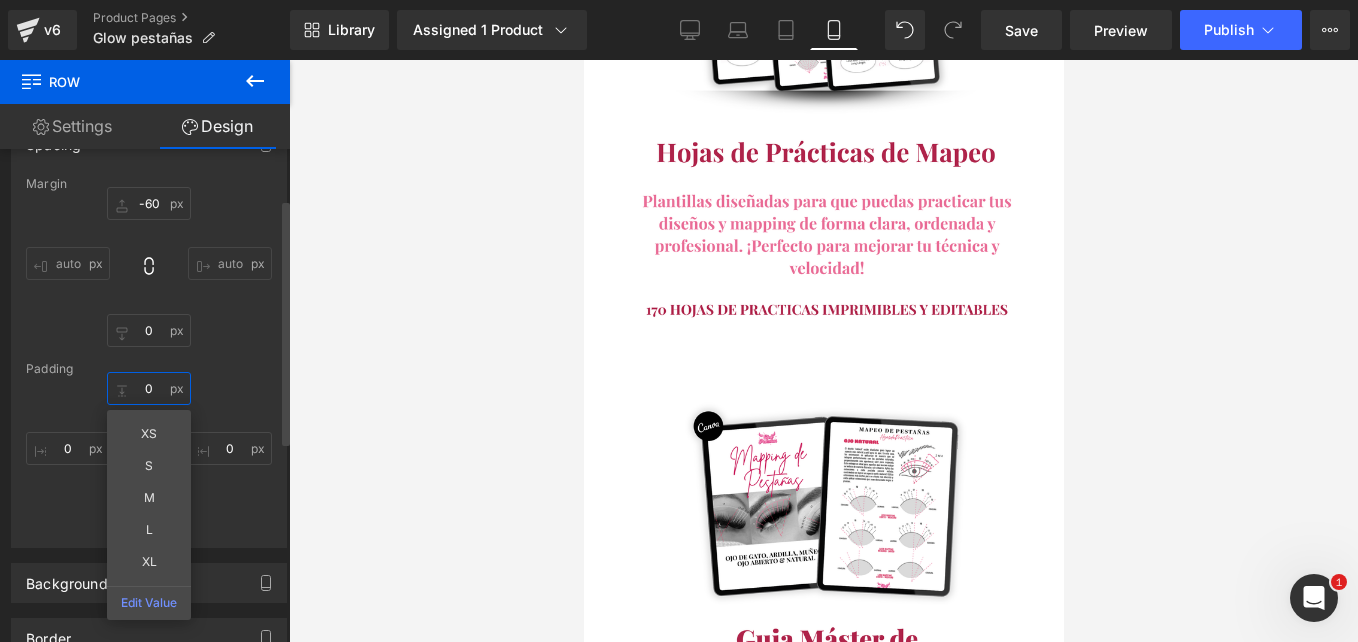 type 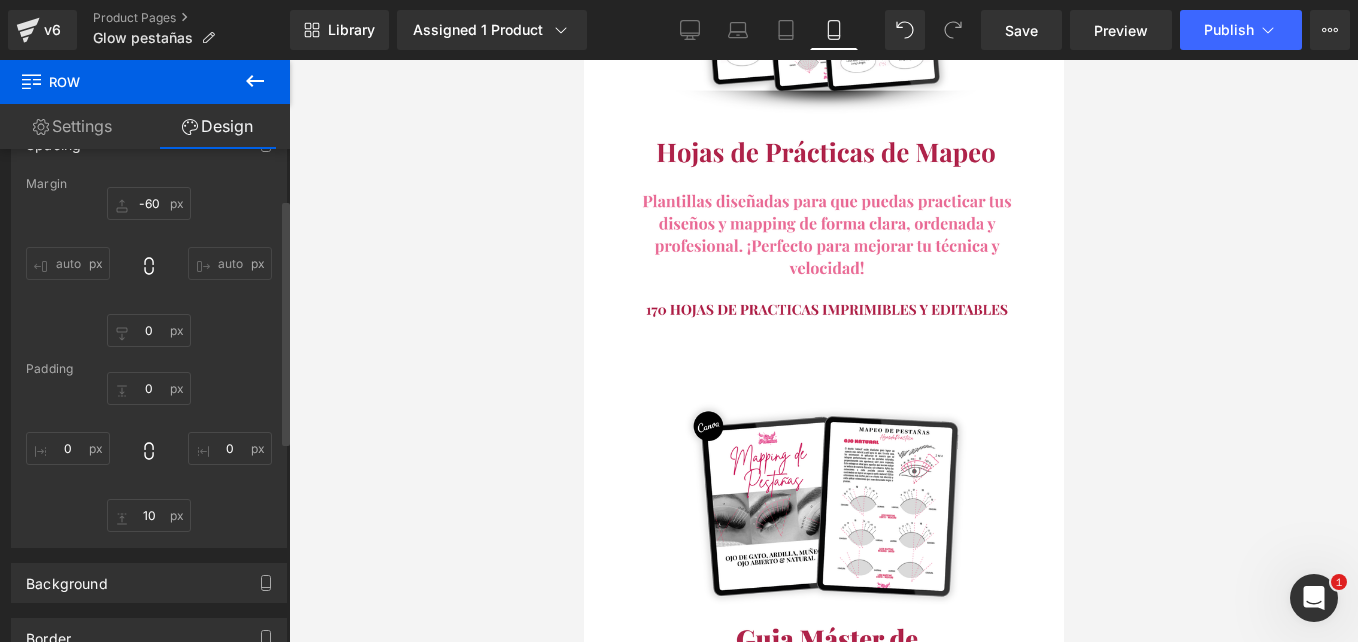 click on "0px 0
10px 10
0px 0" at bounding box center [149, 452] 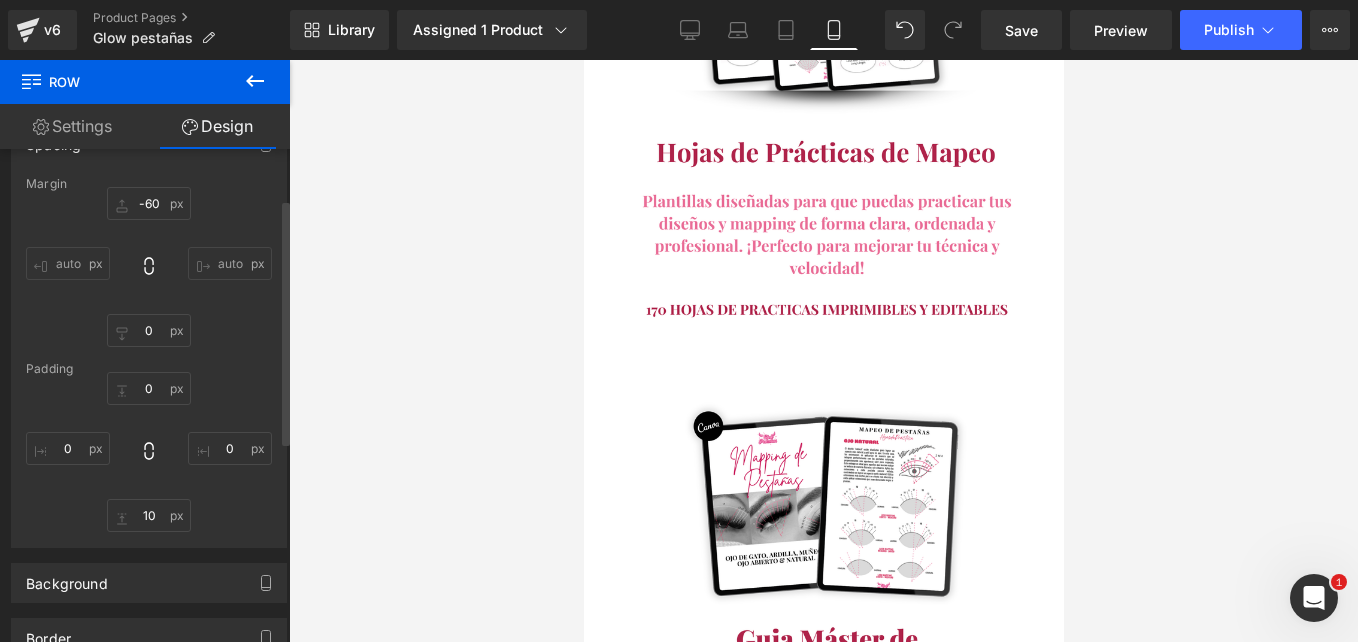scroll, scrollTop: 0, scrollLeft: 0, axis: both 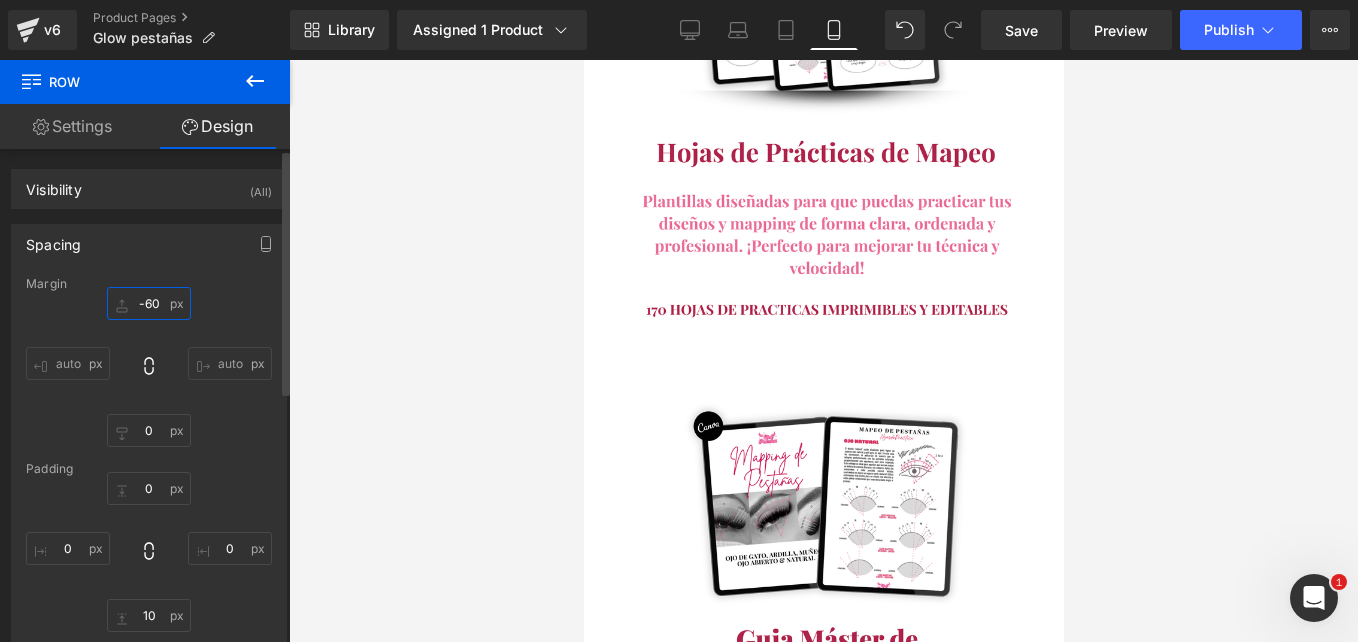 click on "-60" at bounding box center [149, 303] 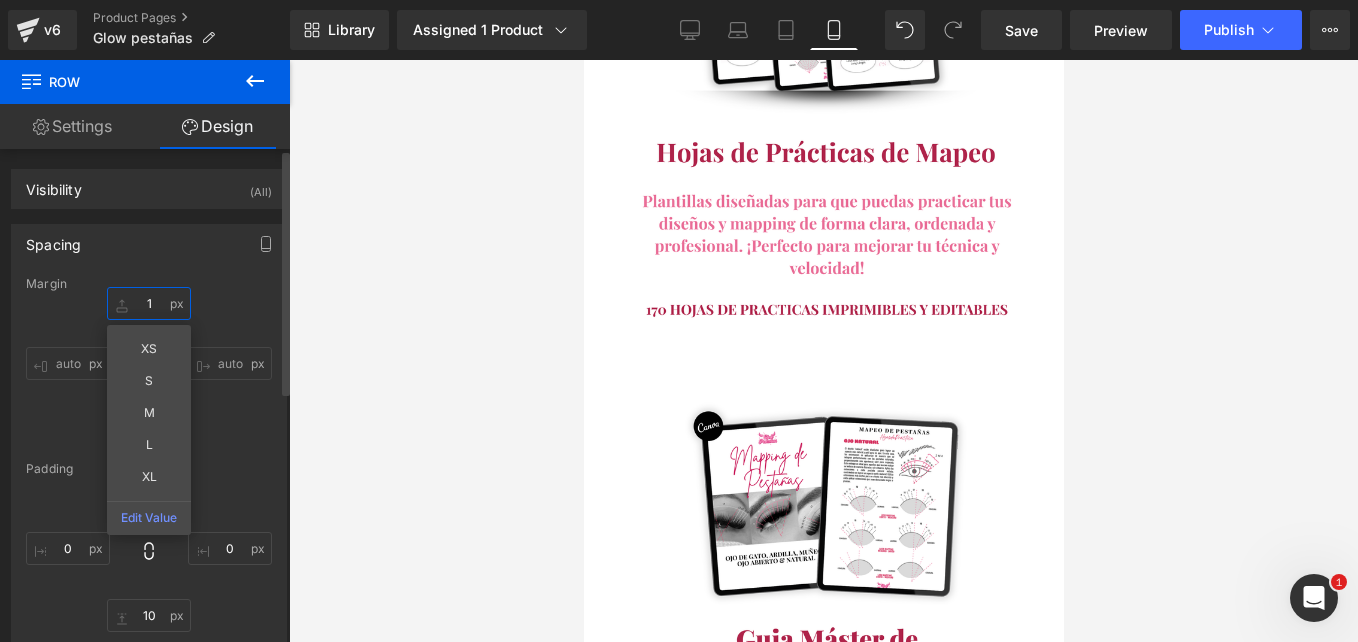 type on "10" 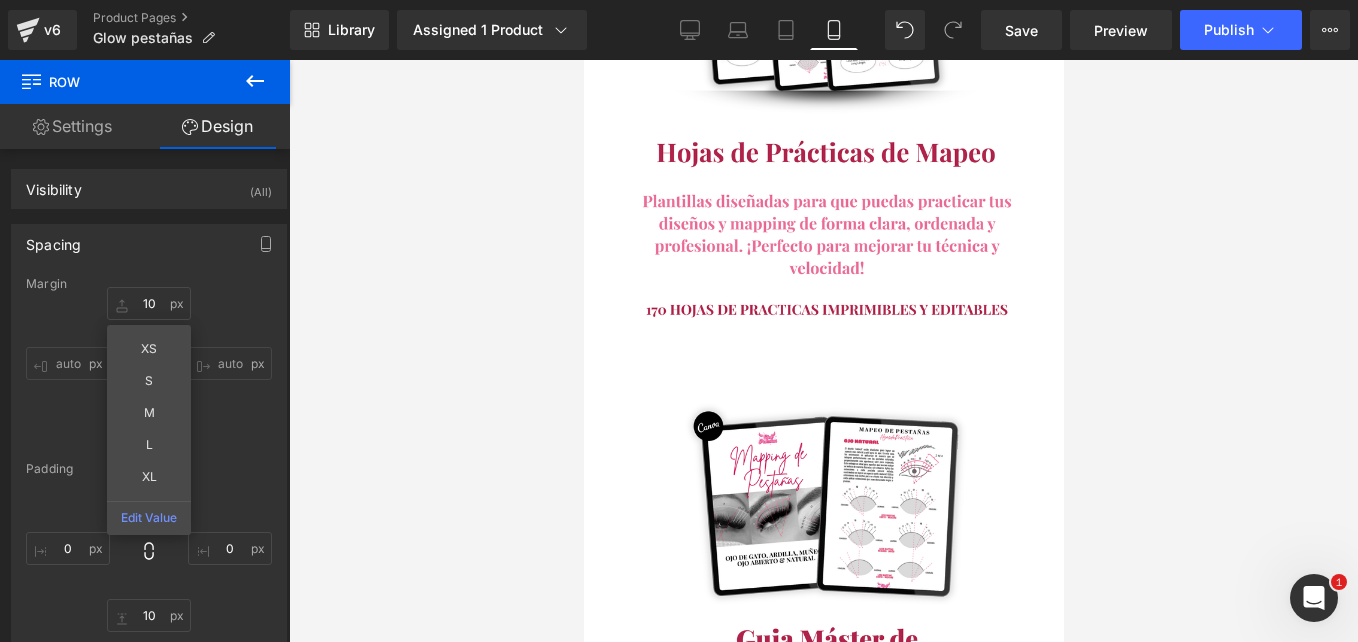 click at bounding box center [823, 351] 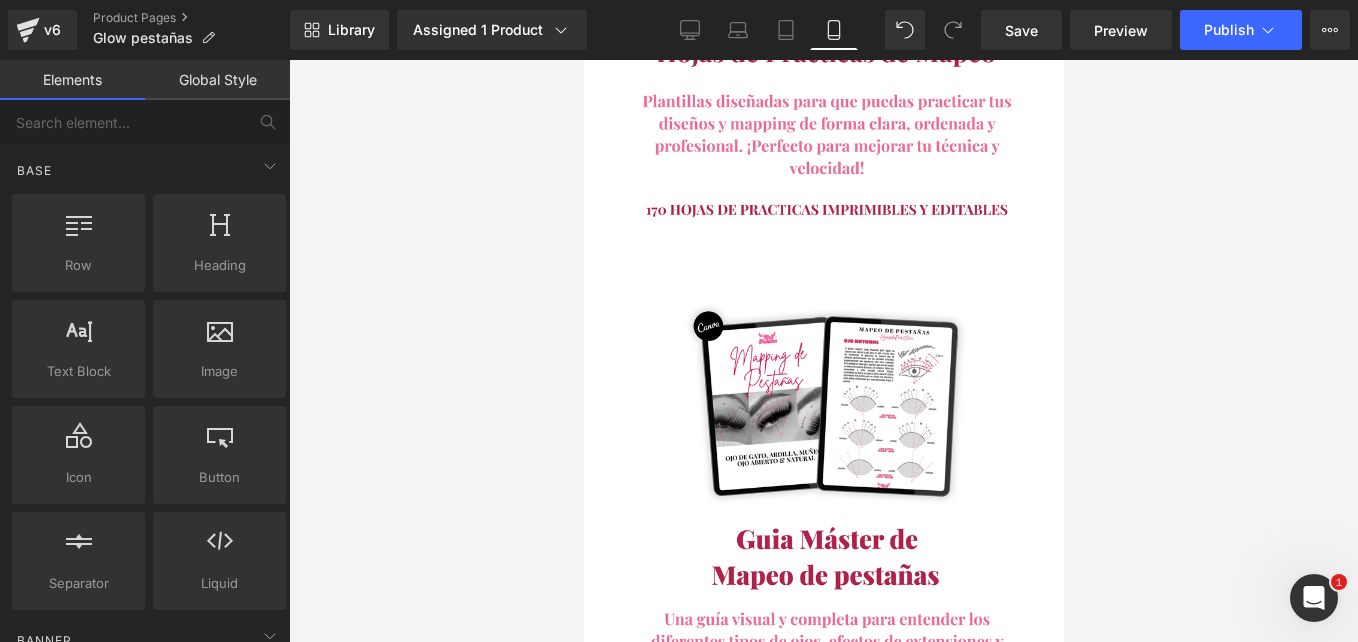 scroll, scrollTop: 8600, scrollLeft: 0, axis: vertical 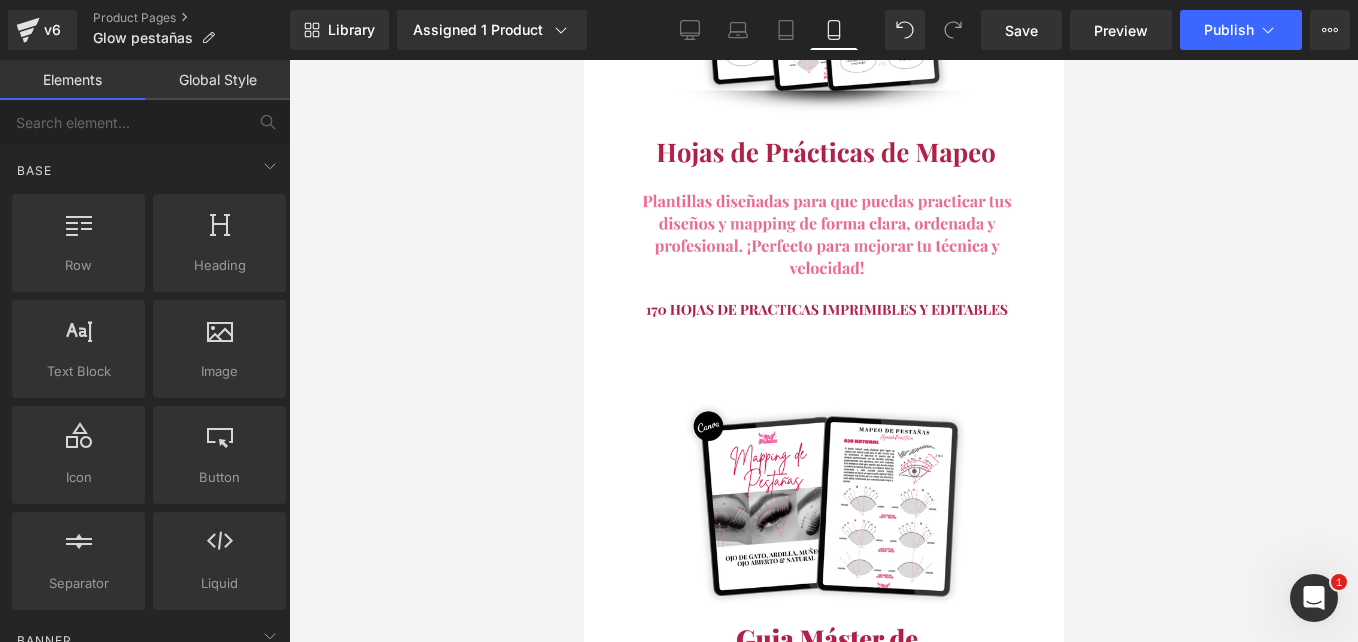 click on "Image         Image         Image         Row" at bounding box center [827, 2854] 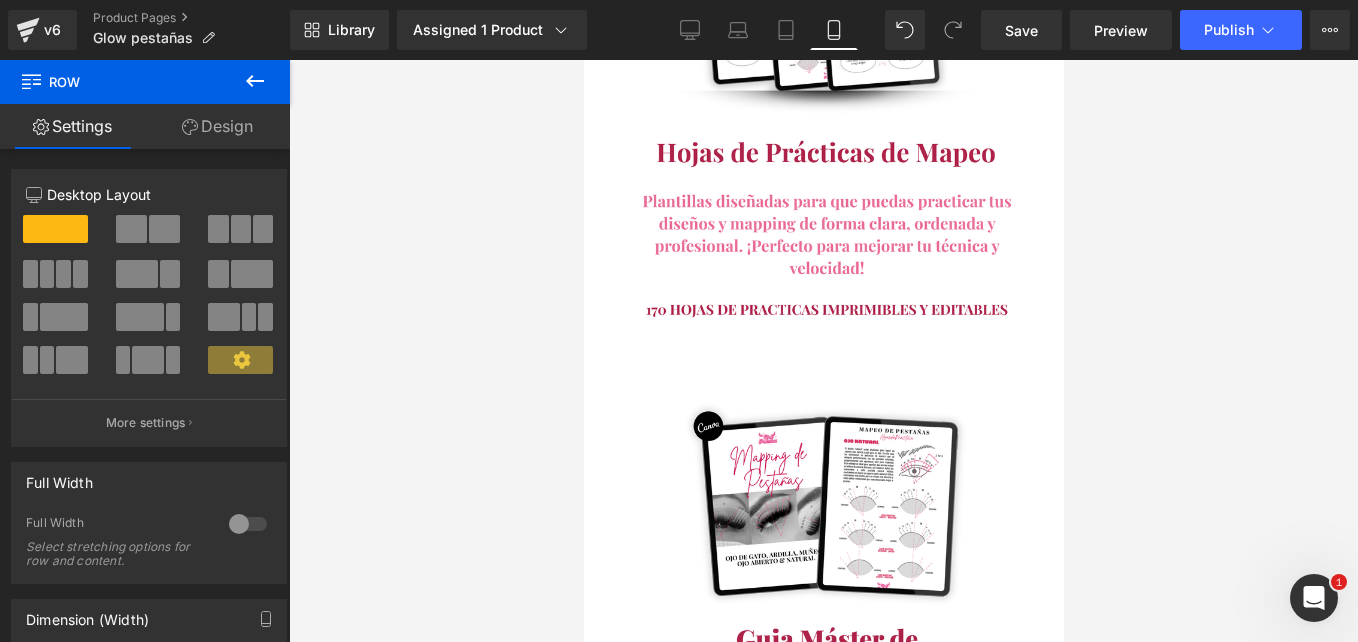 drag, startPoint x: 607, startPoint y: 324, endPoint x: 584, endPoint y: 367, distance: 48.76474 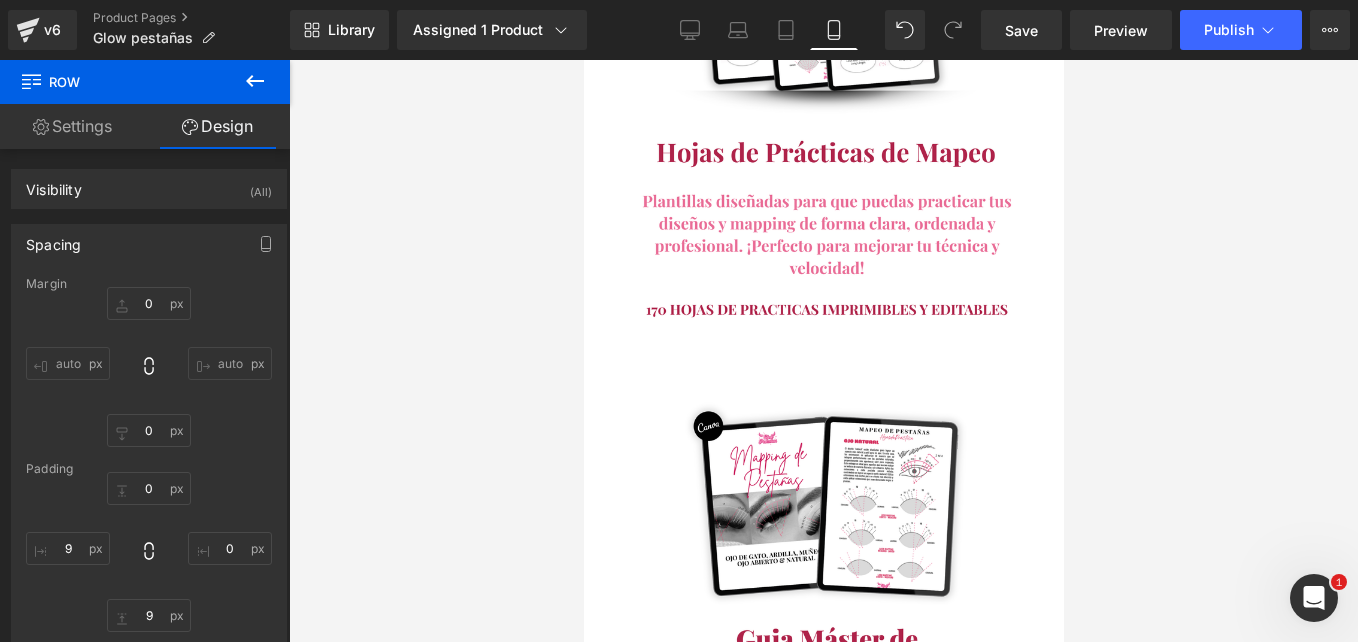 click on "Row" at bounding box center [583, 60] 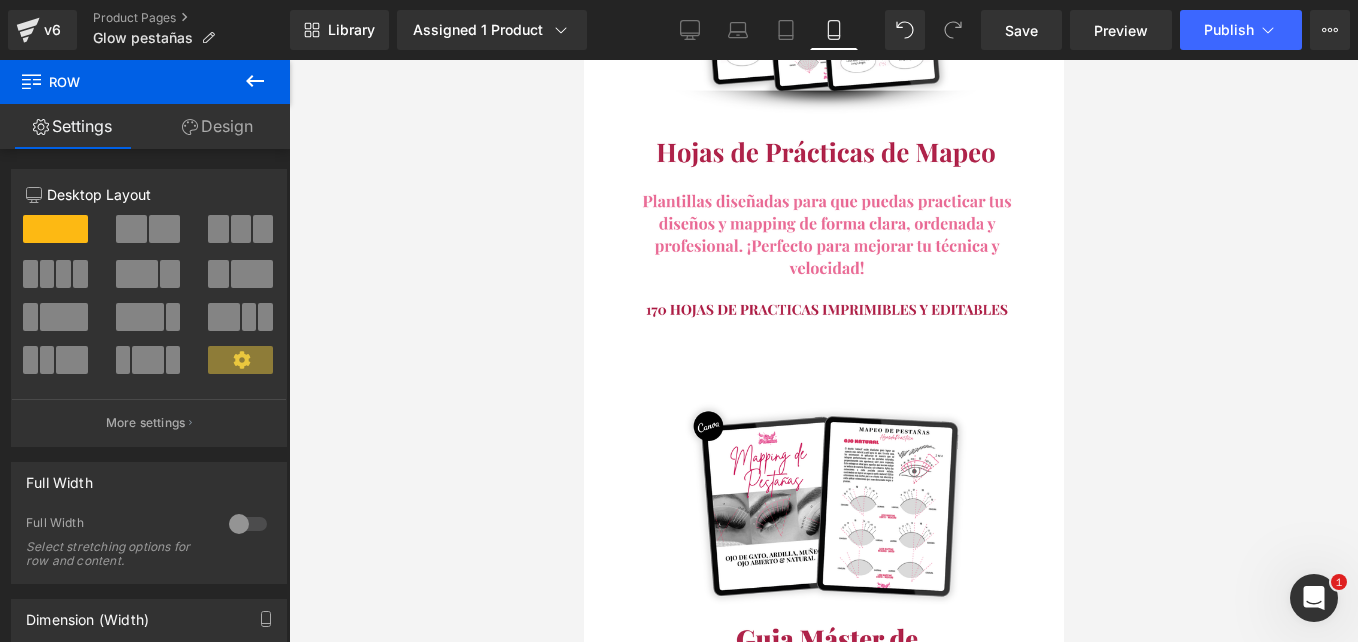 click on "Design" at bounding box center [217, 126] 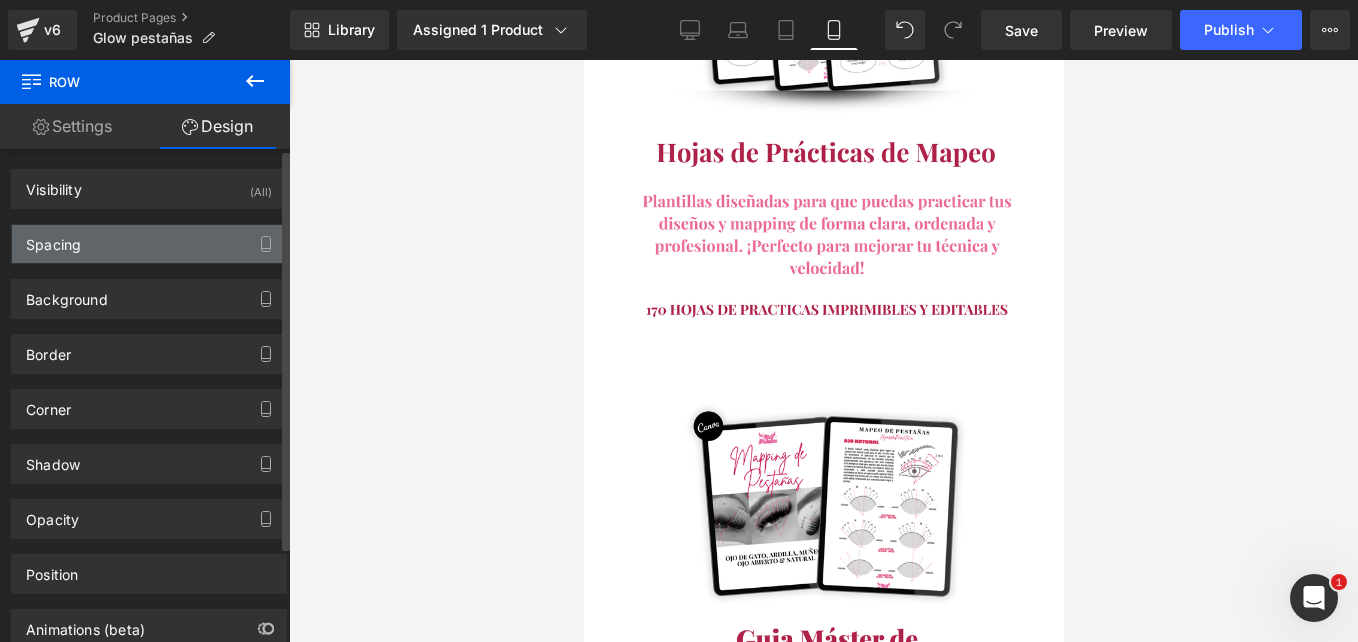 type on "0" 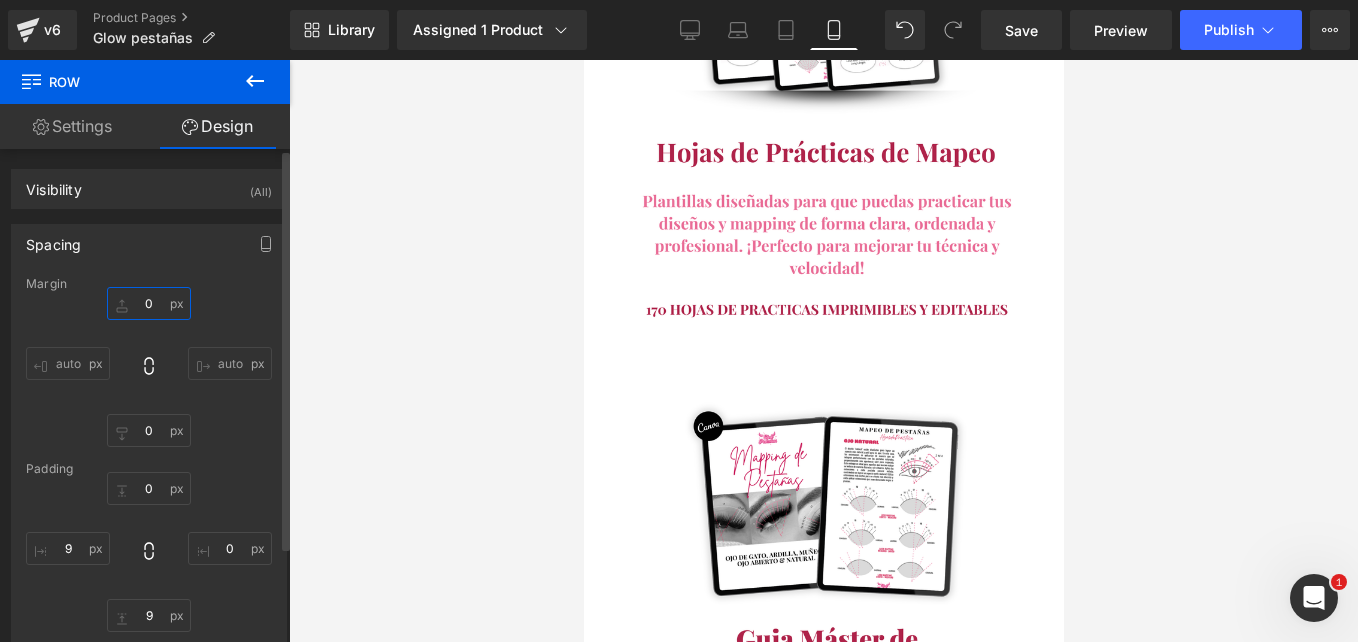 click on "0" at bounding box center [149, 303] 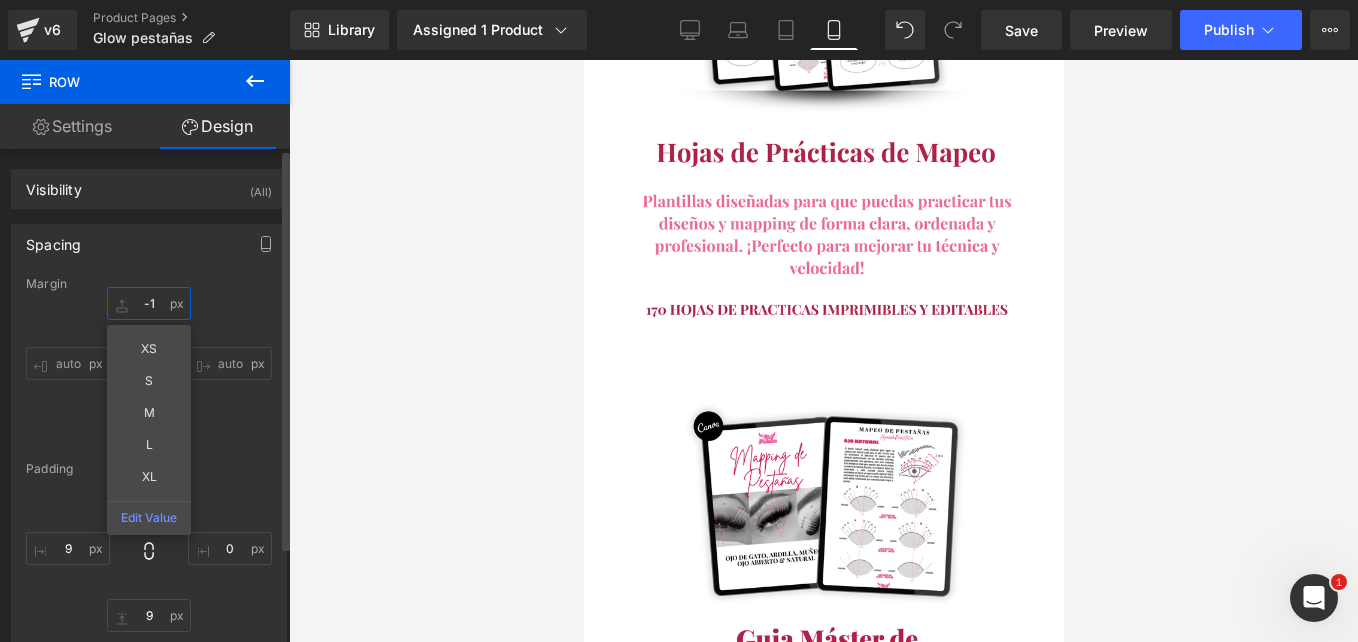 type on "-10" 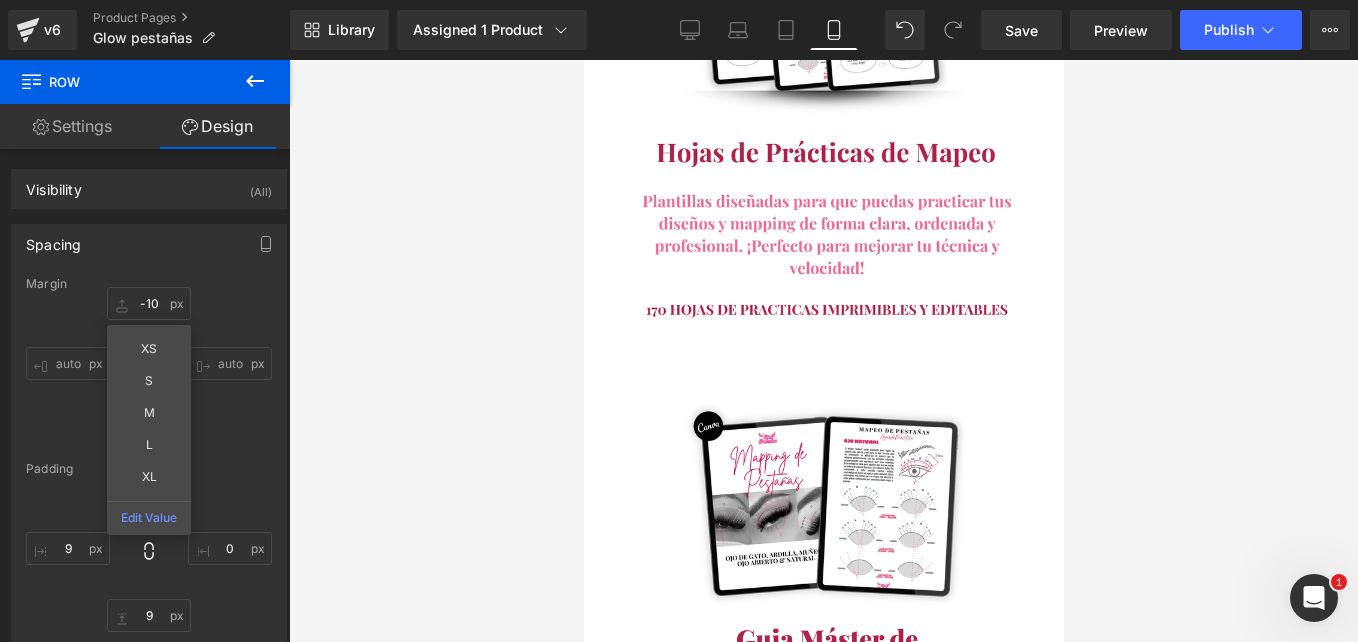 click at bounding box center [822, 3210] 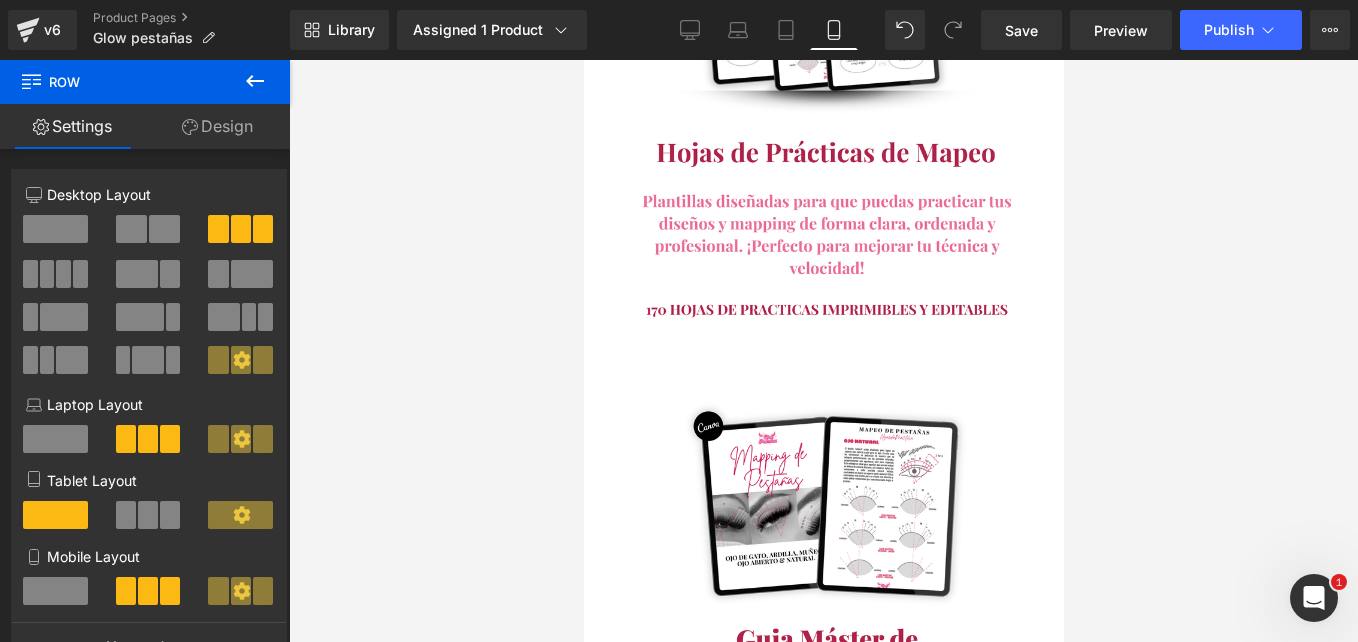 click on "Design" at bounding box center (217, 126) 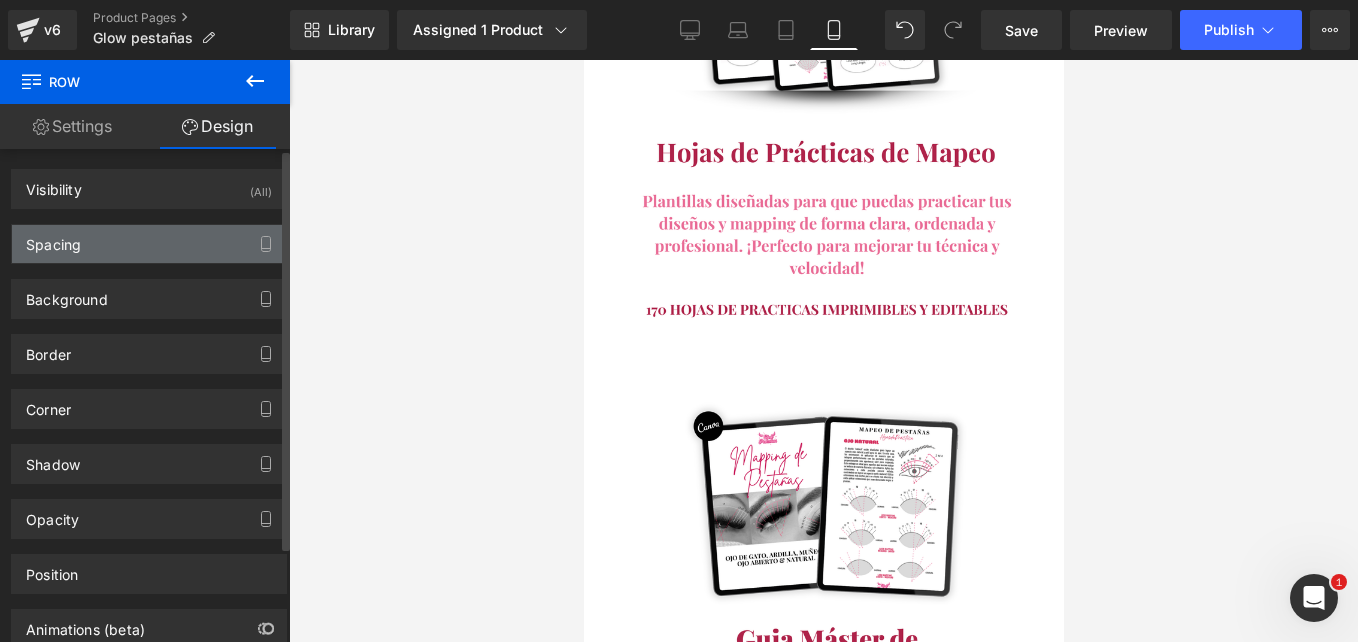 click on "Spacing" at bounding box center [149, 244] 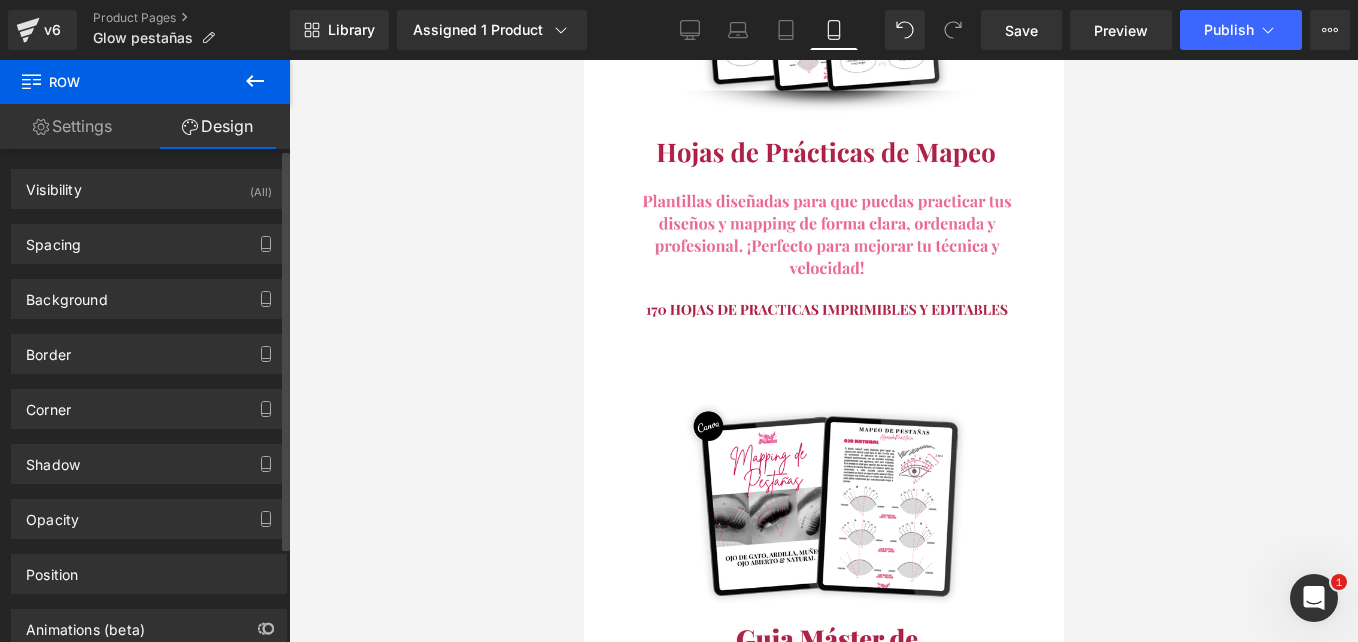 type on "0" 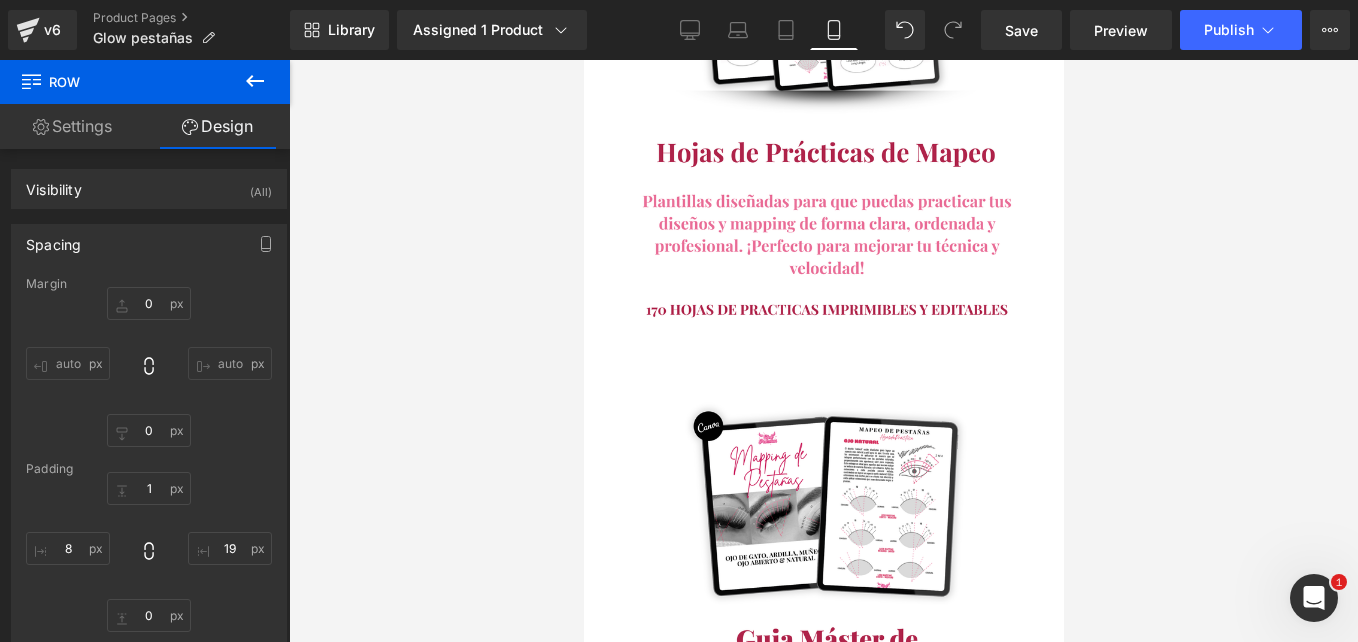 click on "Row" at bounding box center (583, 60) 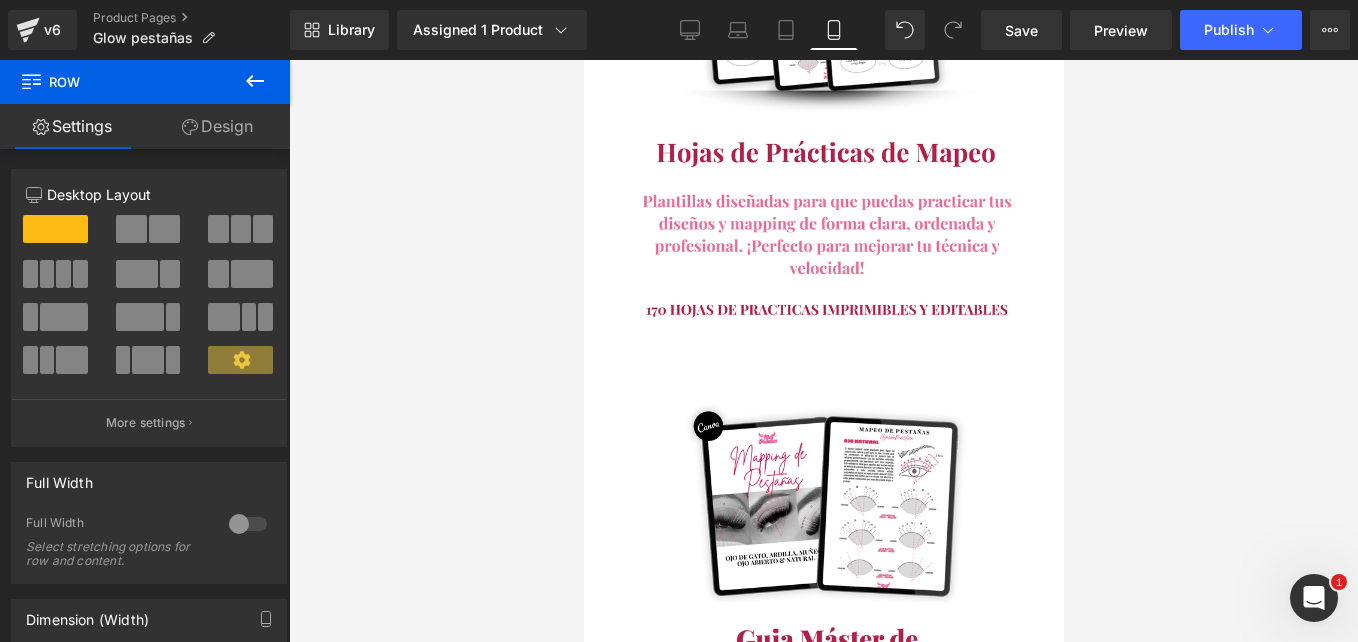 click on "Design" at bounding box center (217, 126) 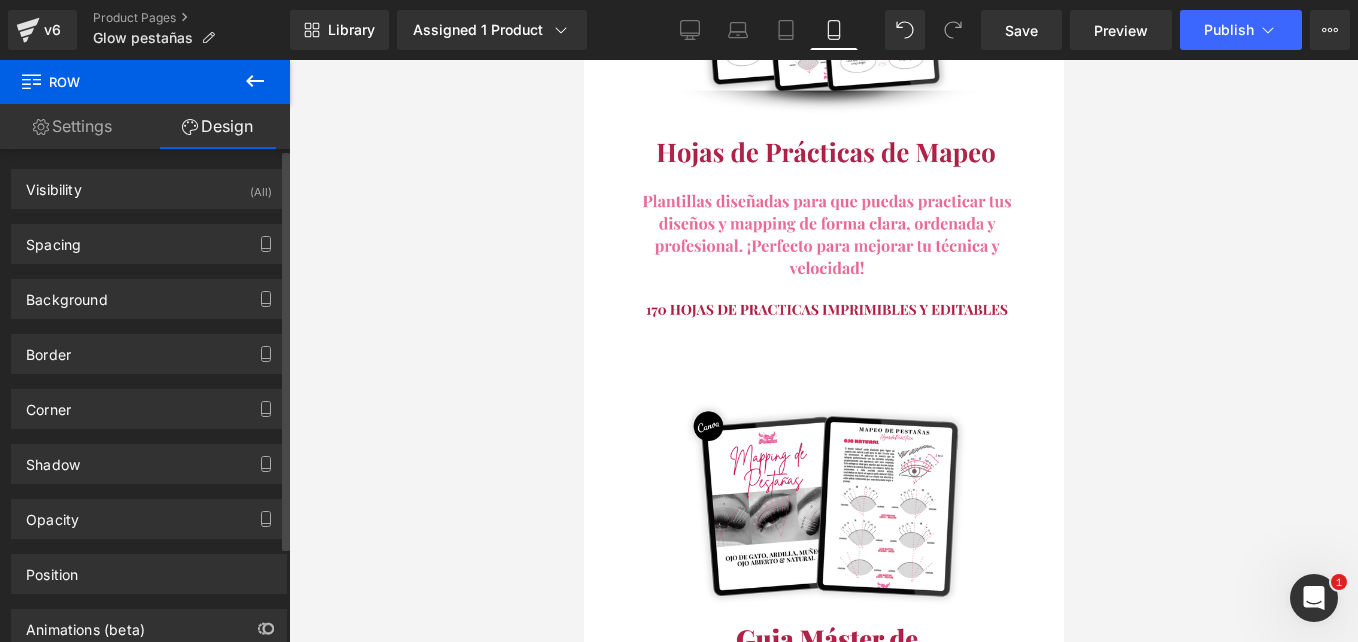 type on "-10" 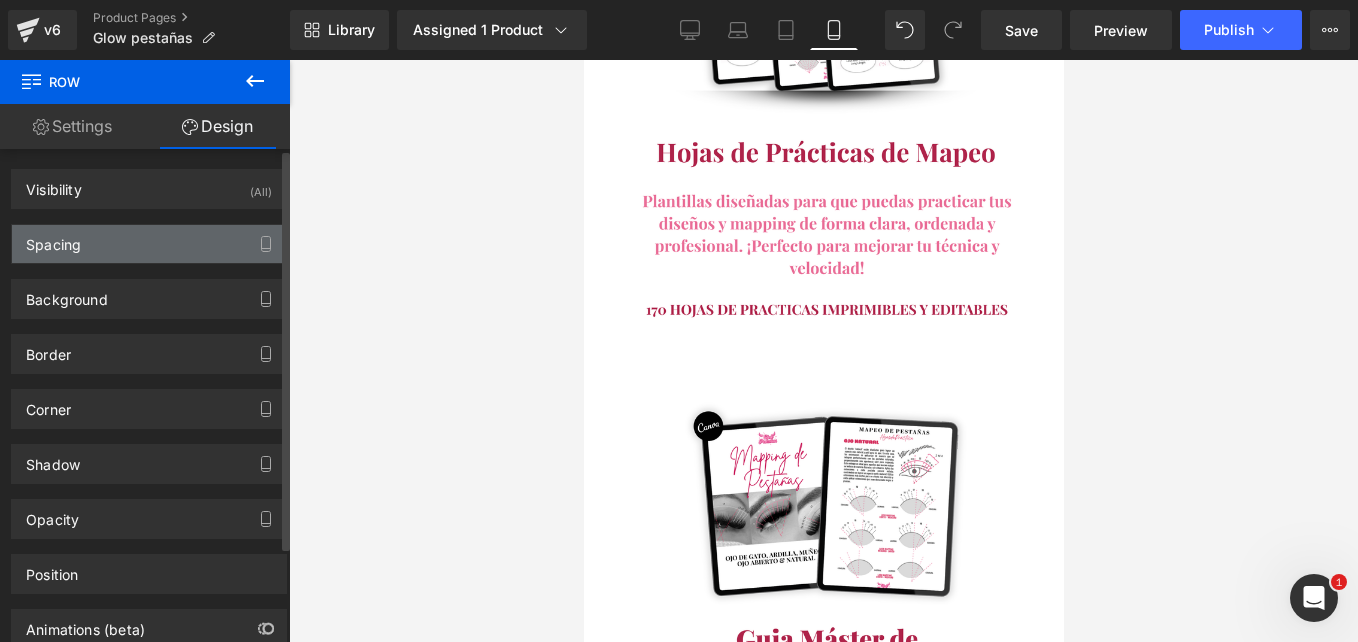 click on "Spacing" at bounding box center [149, 244] 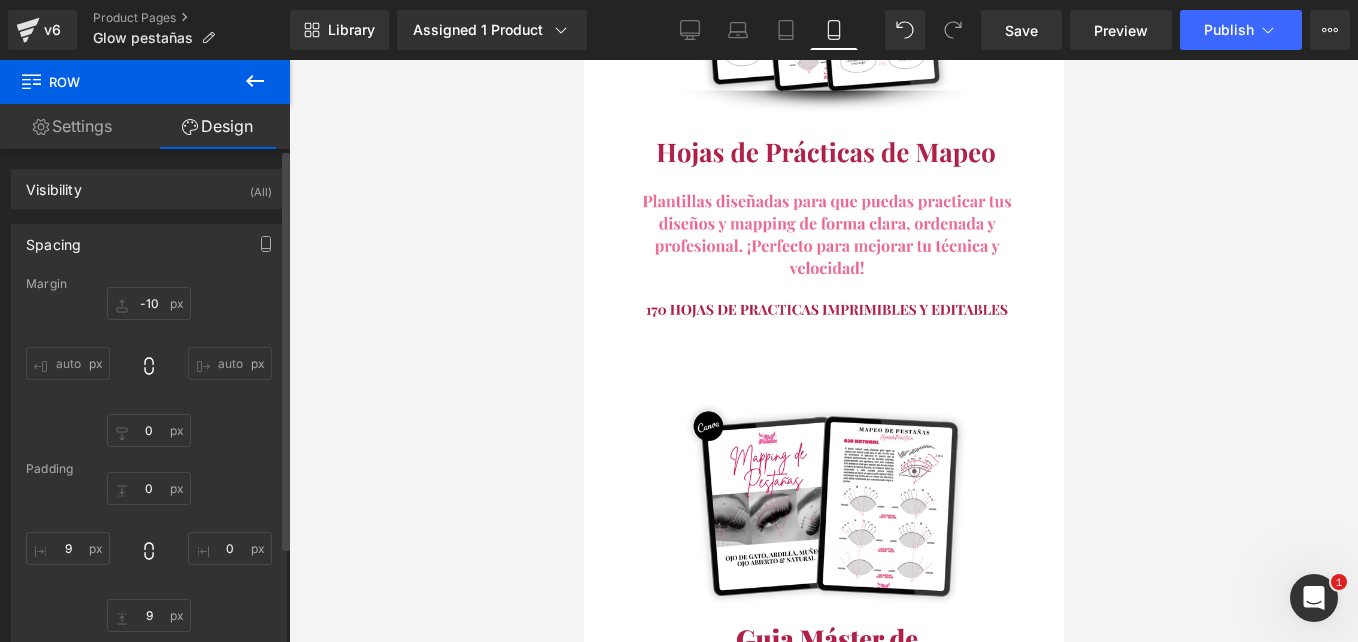 scroll, scrollTop: 100, scrollLeft: 0, axis: vertical 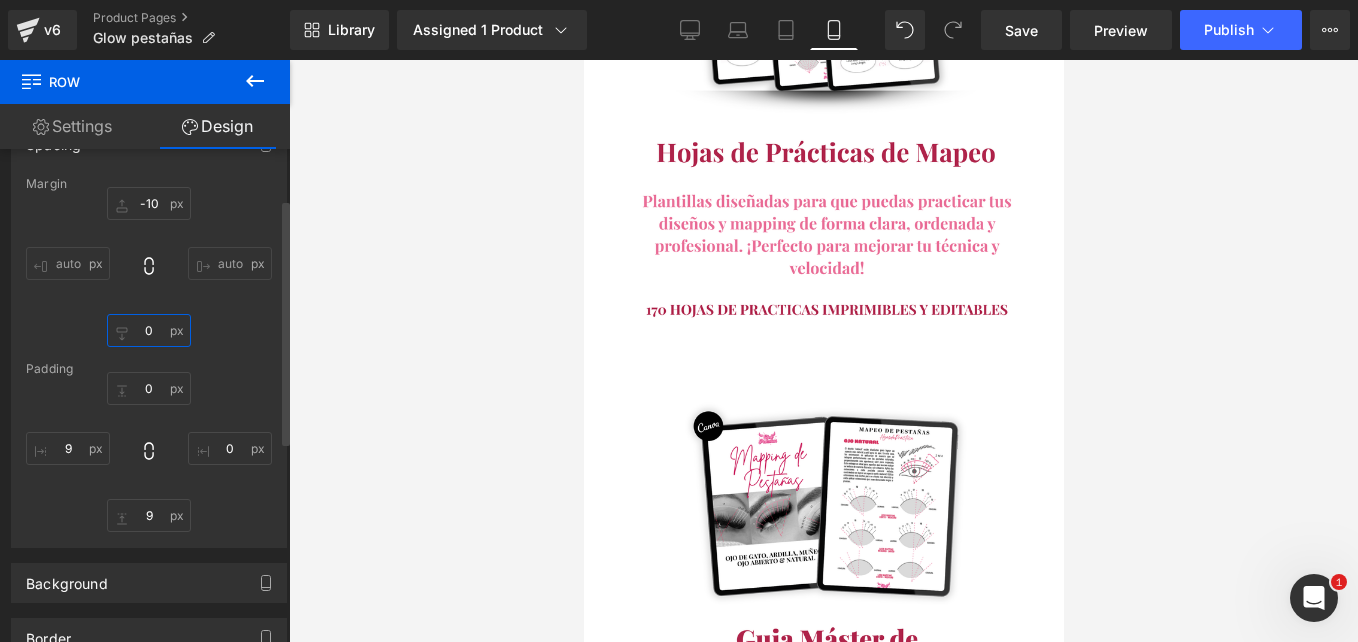 click on "0" at bounding box center (149, 330) 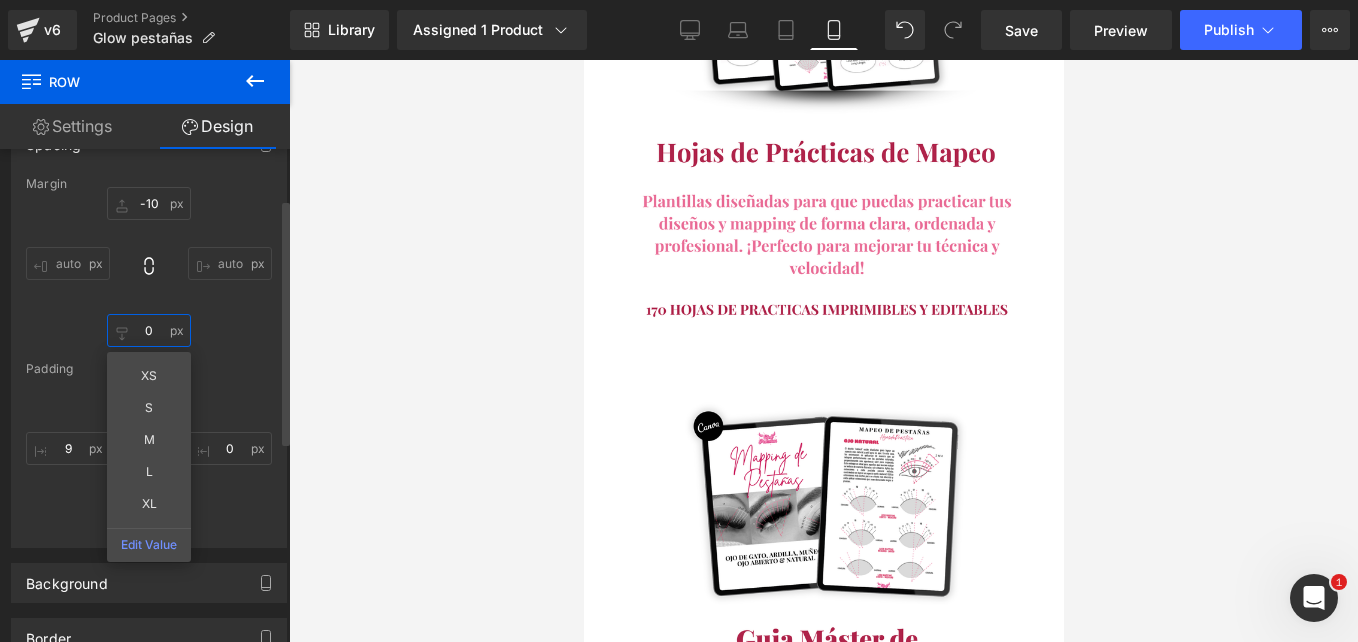 click on "0" at bounding box center (149, 330) 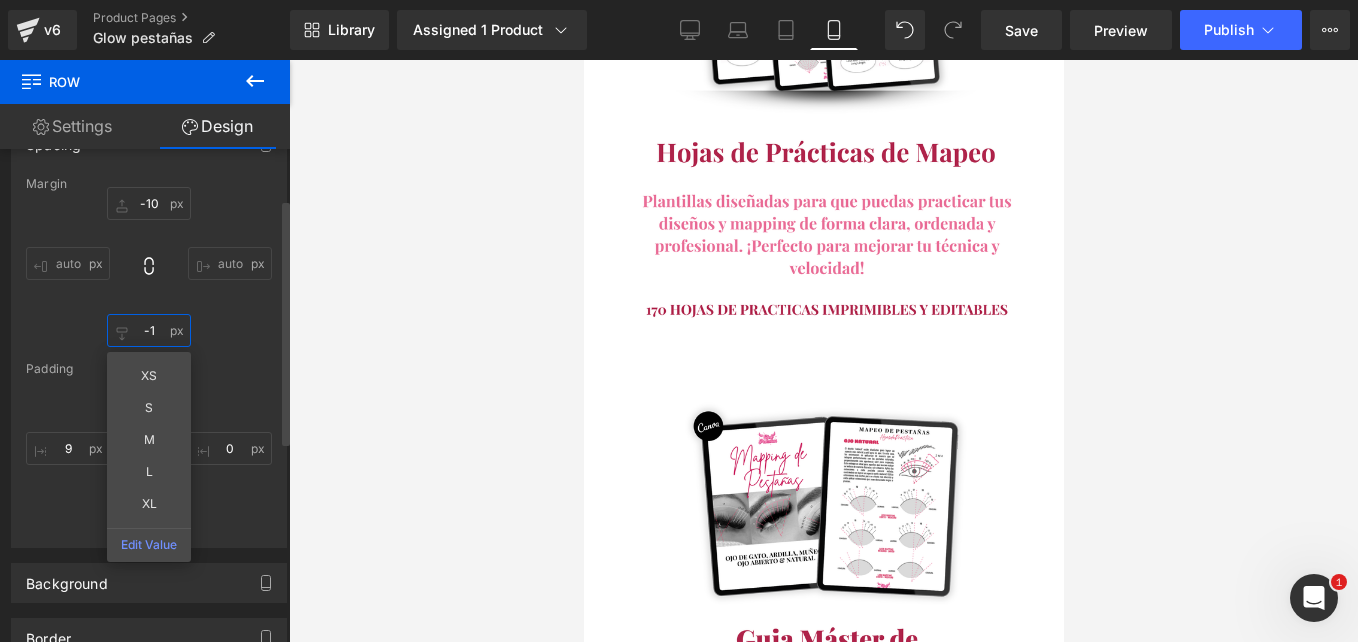 type on "-10" 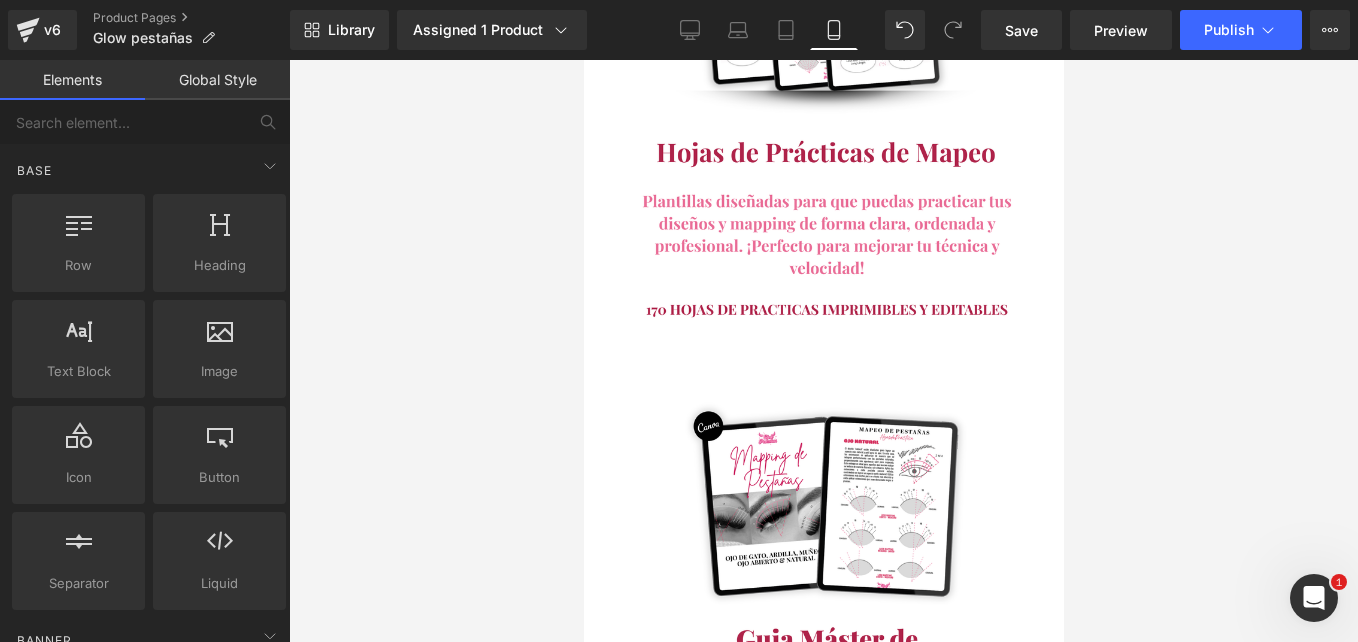 click at bounding box center [823, 351] 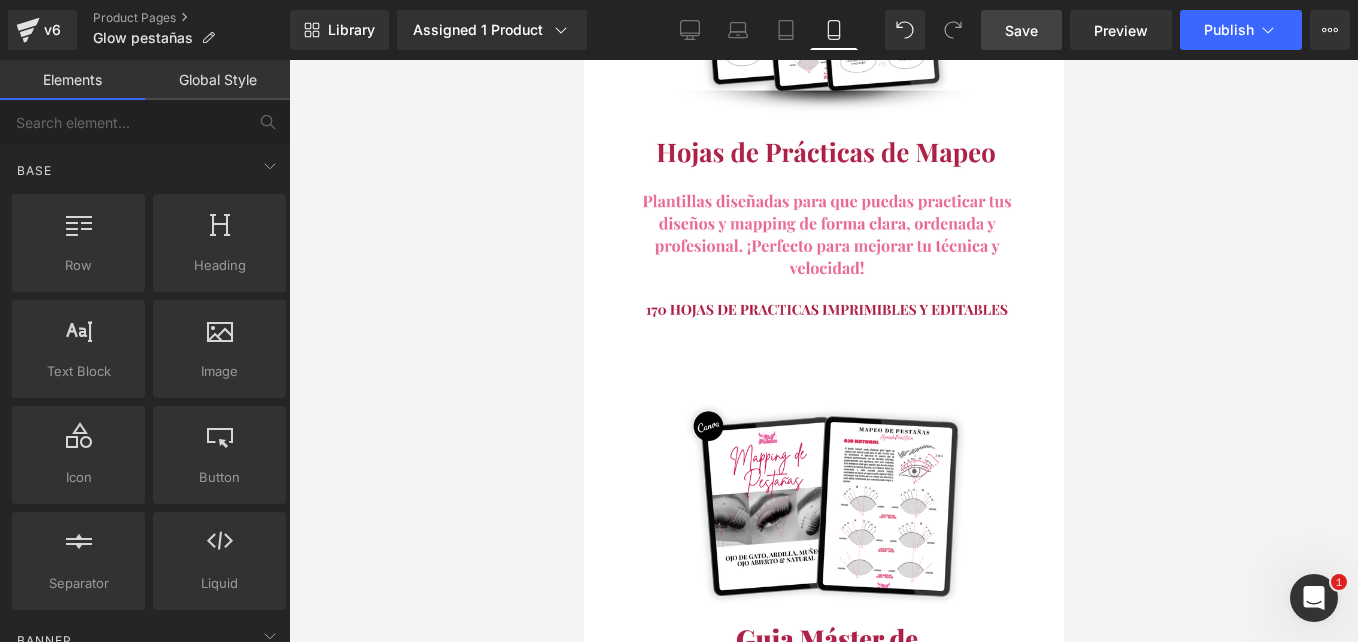 click on "Save" at bounding box center (1021, 30) 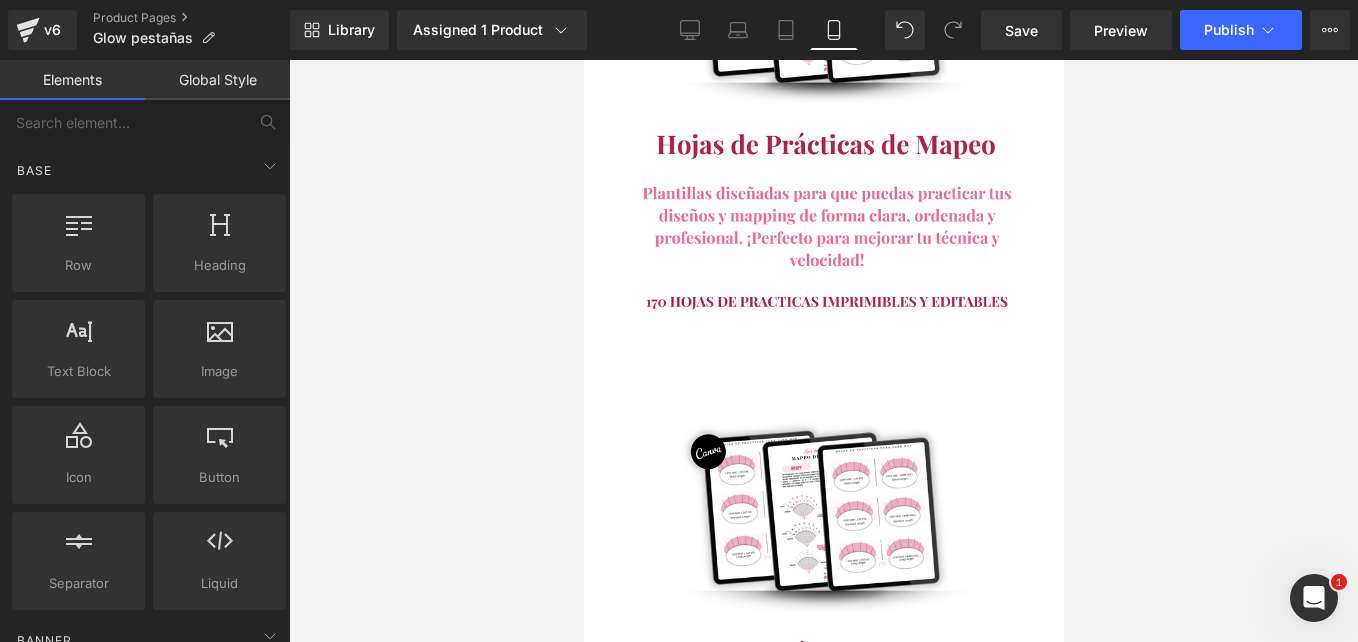 scroll, scrollTop: 8200, scrollLeft: 0, axis: vertical 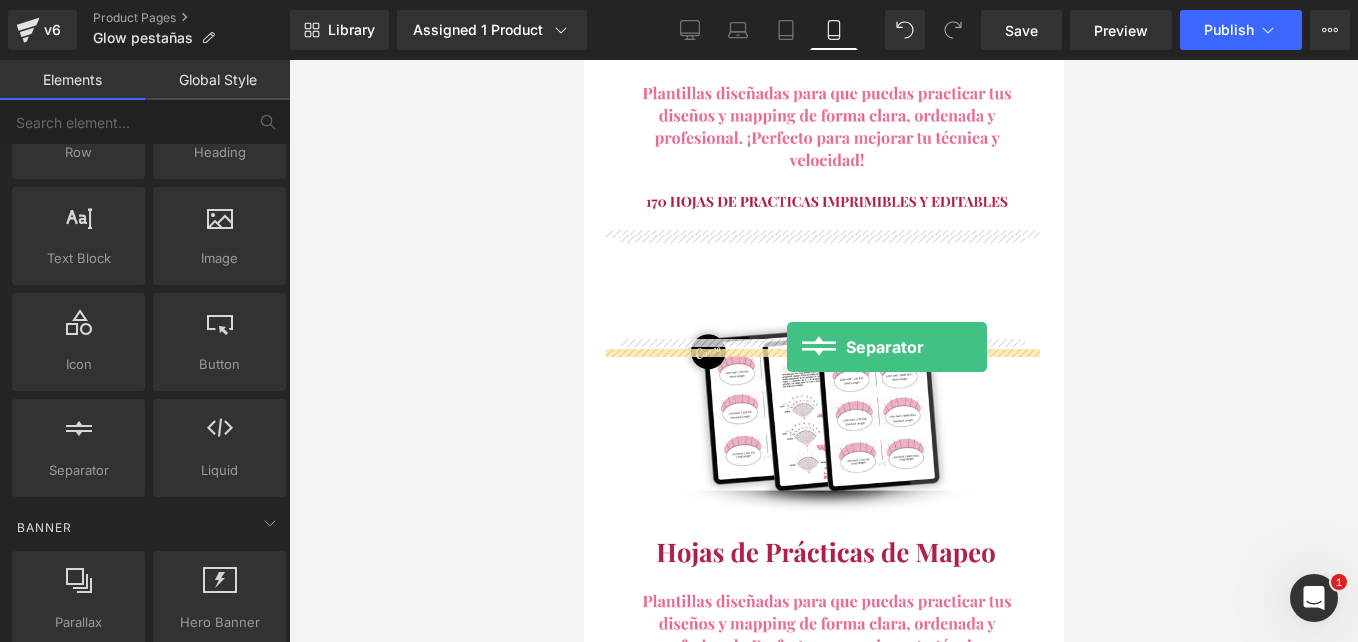 drag, startPoint x: 663, startPoint y: 509, endPoint x: 786, endPoint y: 347, distance: 203.40353 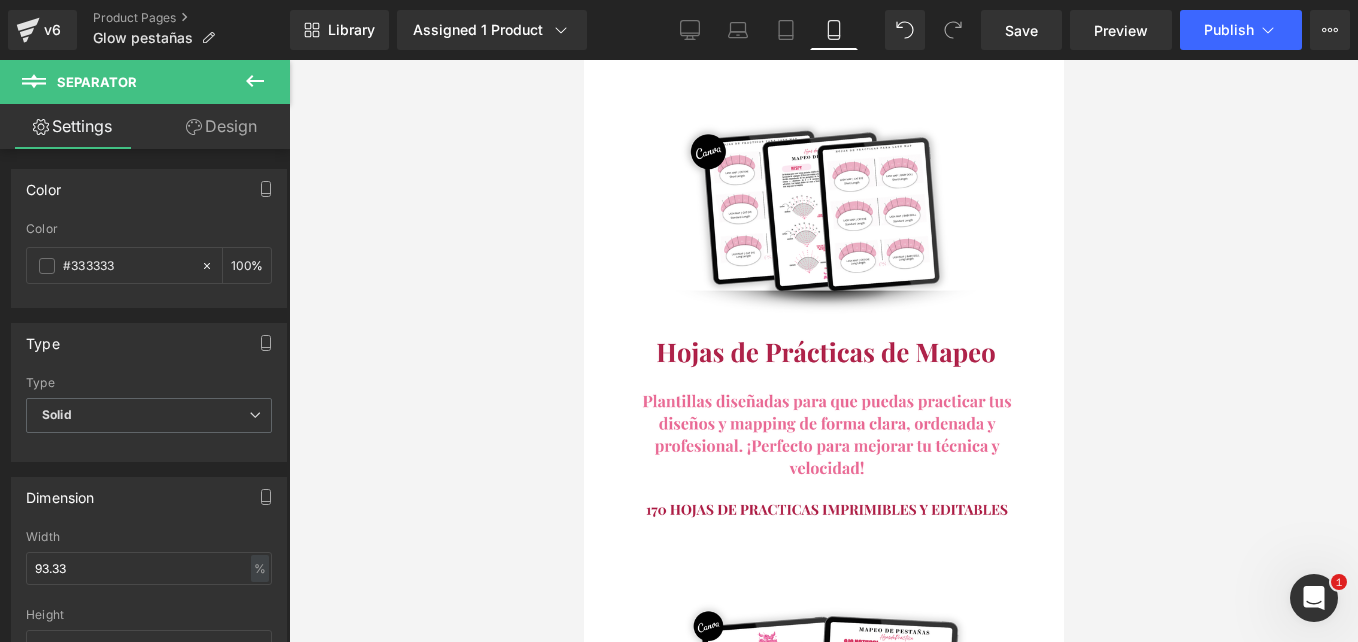scroll, scrollTop: 8700, scrollLeft: 0, axis: vertical 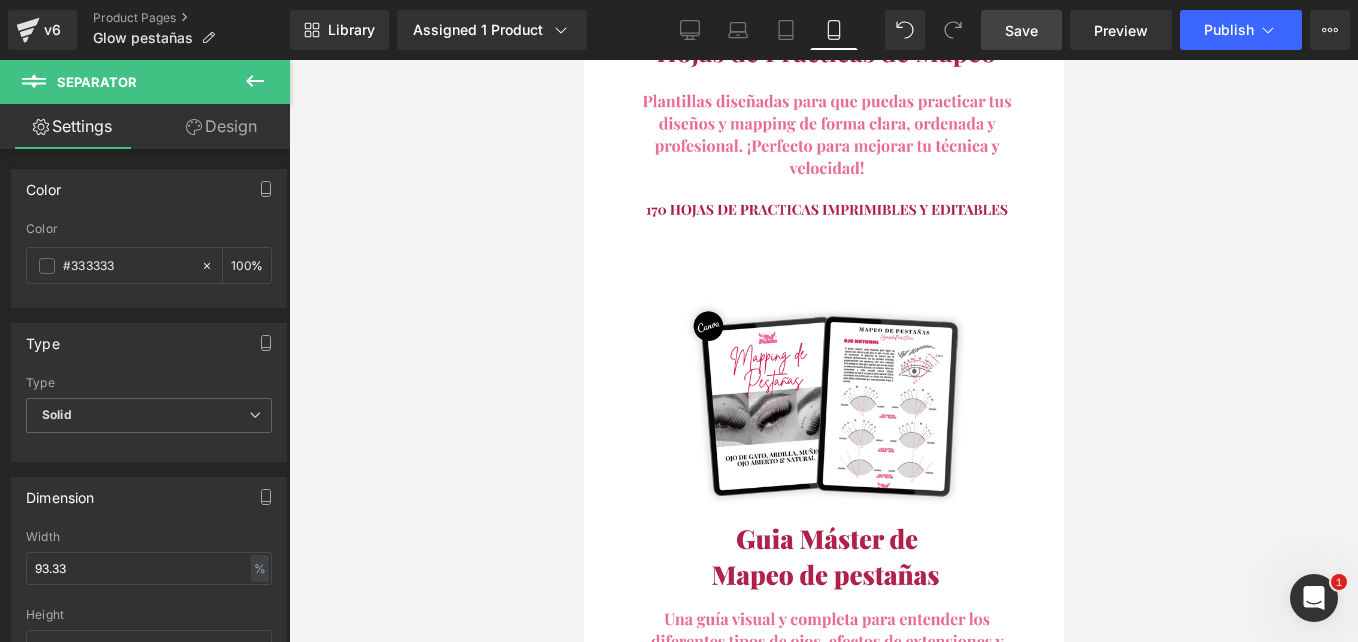 click on "Save" at bounding box center [1021, 30] 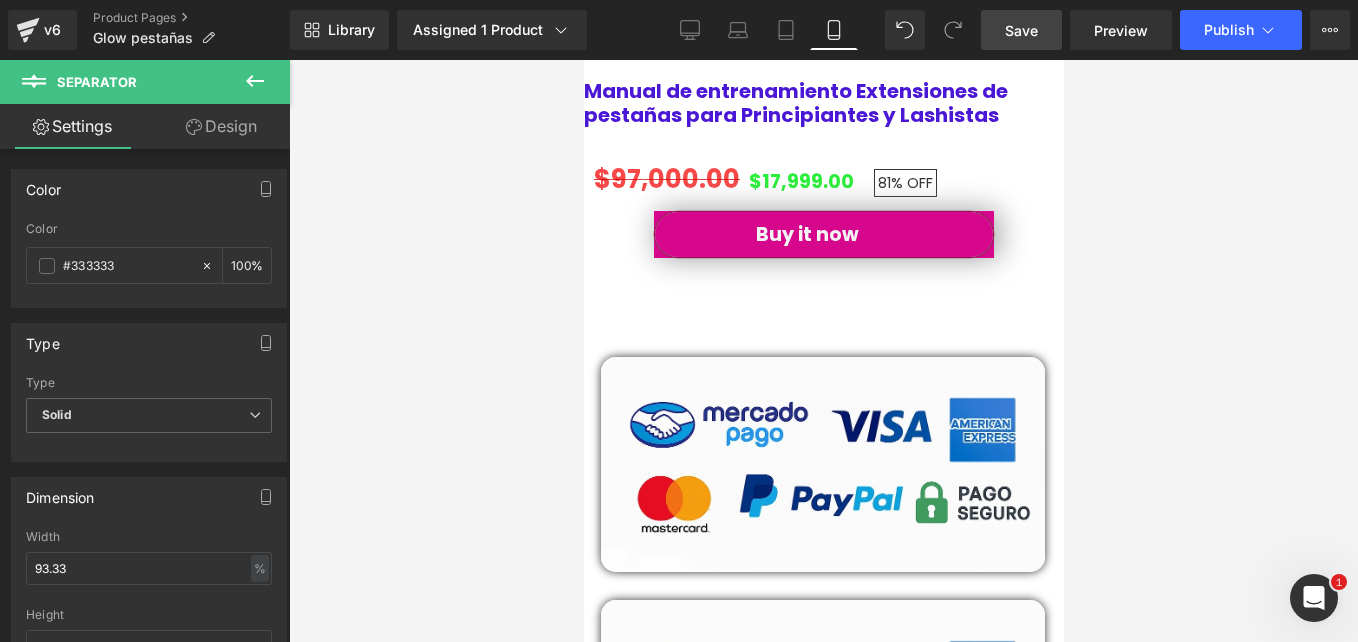 scroll, scrollTop: 10500, scrollLeft: 0, axis: vertical 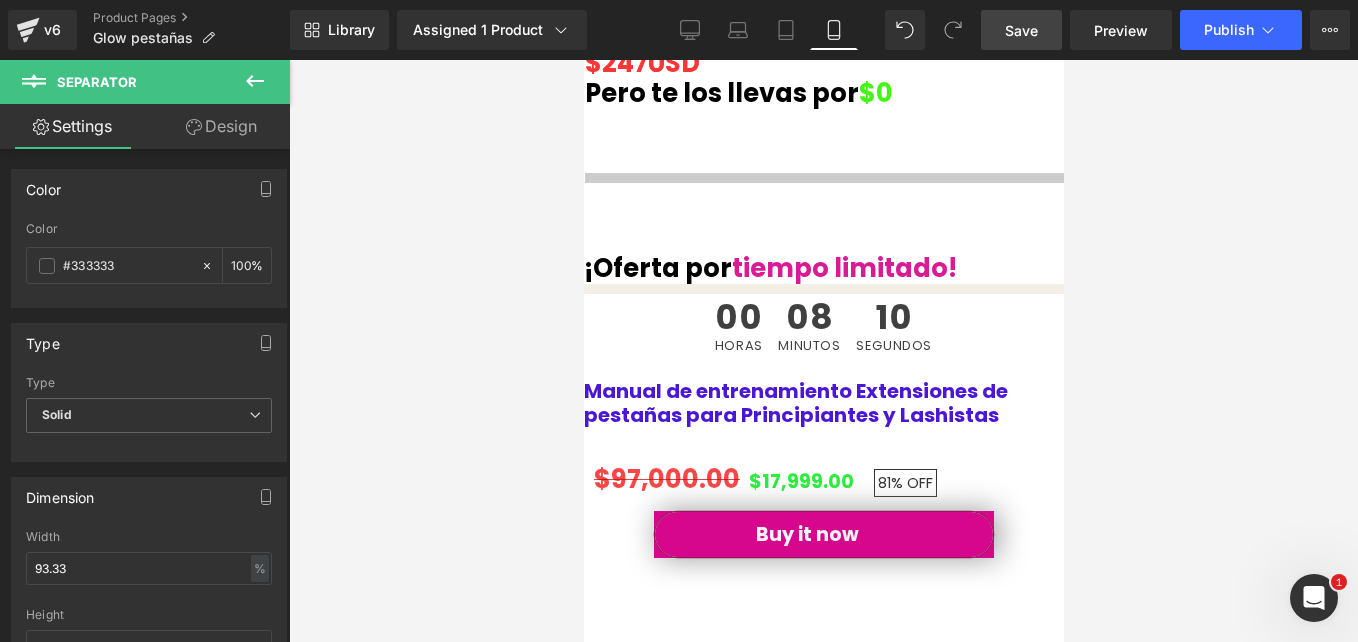 click at bounding box center [1043, 4051] 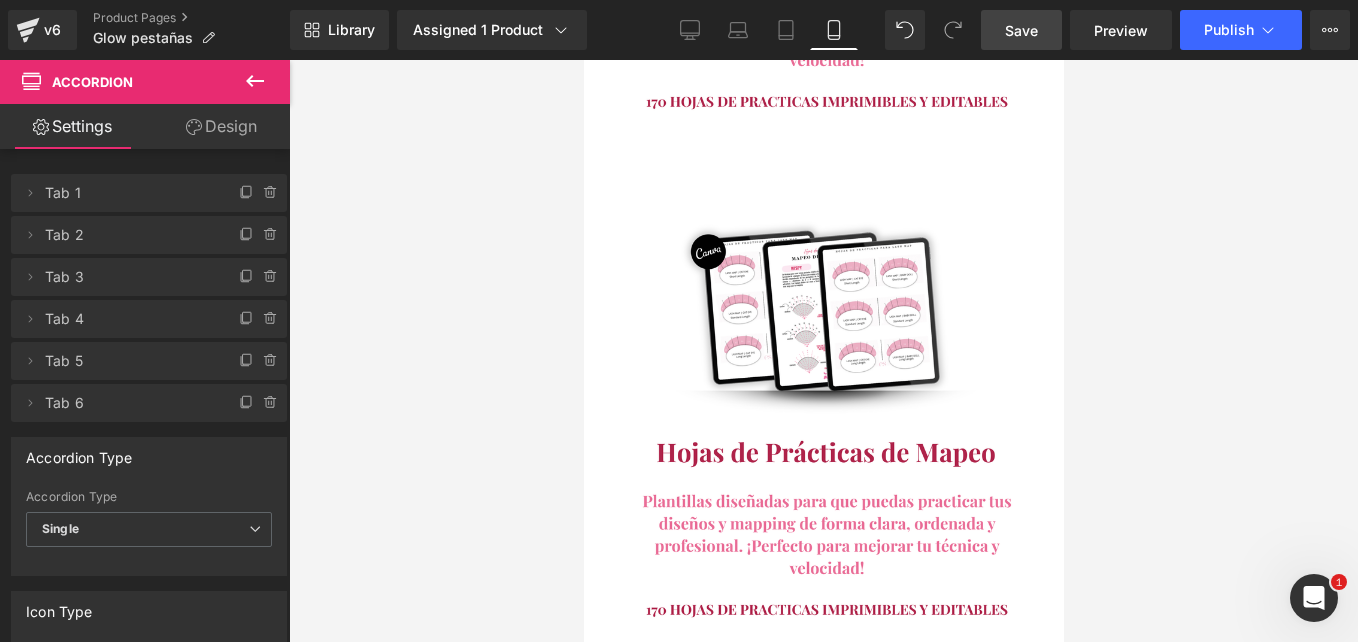 scroll, scrollTop: 8500, scrollLeft: 0, axis: vertical 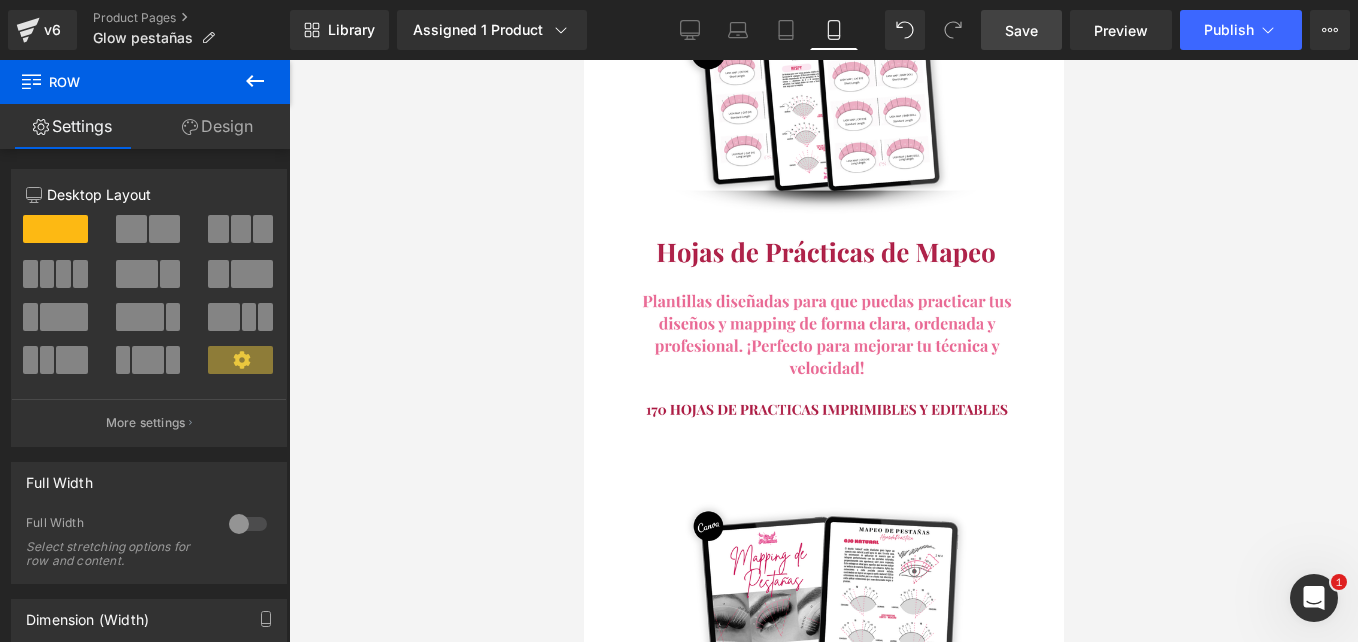 drag, startPoint x: 808, startPoint y: 449, endPoint x: 981, endPoint y: 349, distance: 199.82242 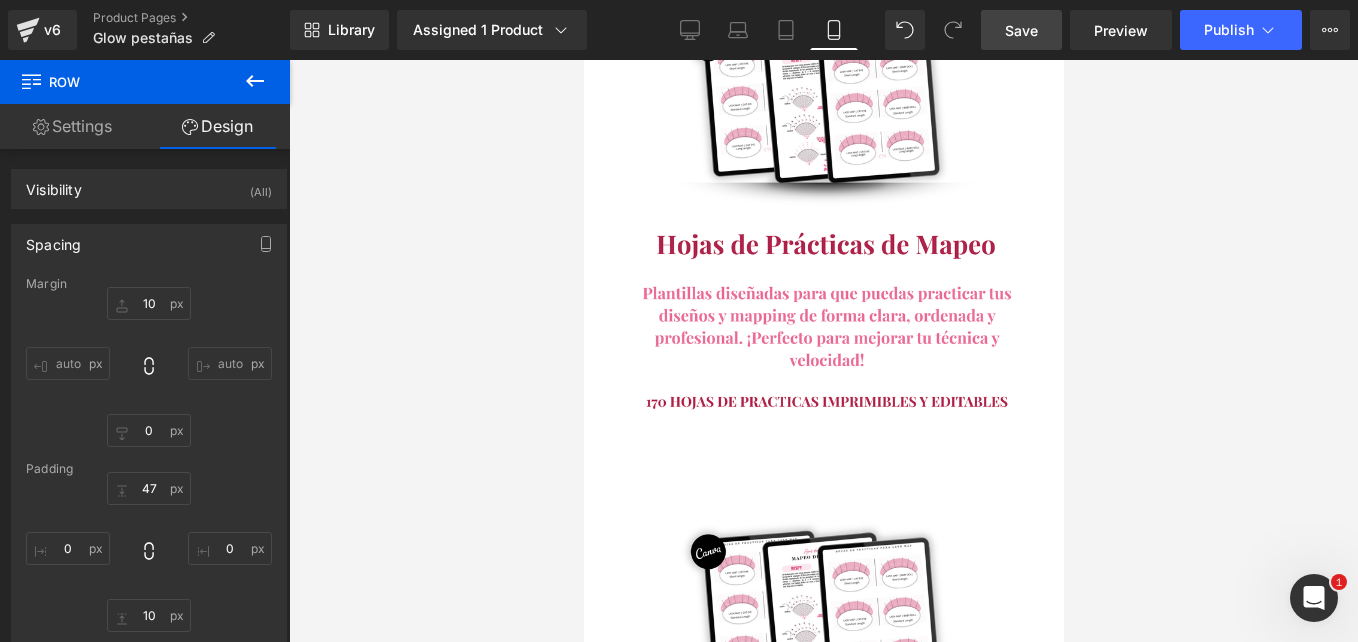 scroll, scrollTop: 7900, scrollLeft: 0, axis: vertical 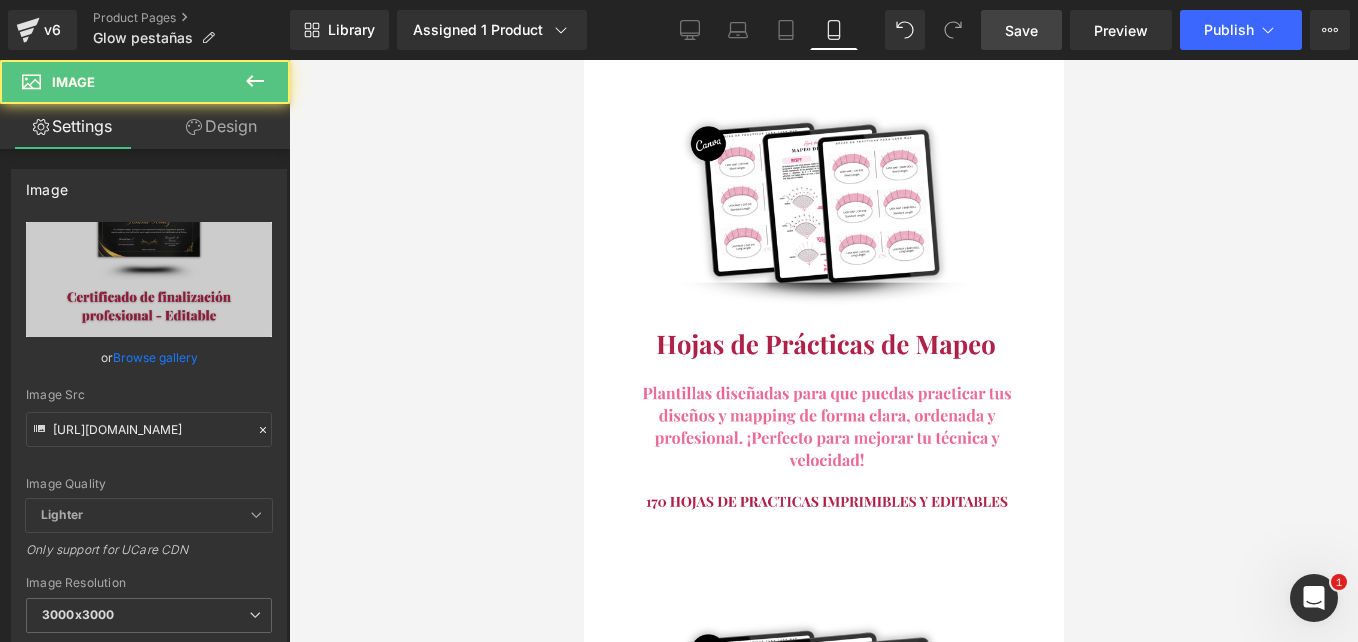 drag, startPoint x: 814, startPoint y: 528, endPoint x: 814, endPoint y: 504, distance: 24 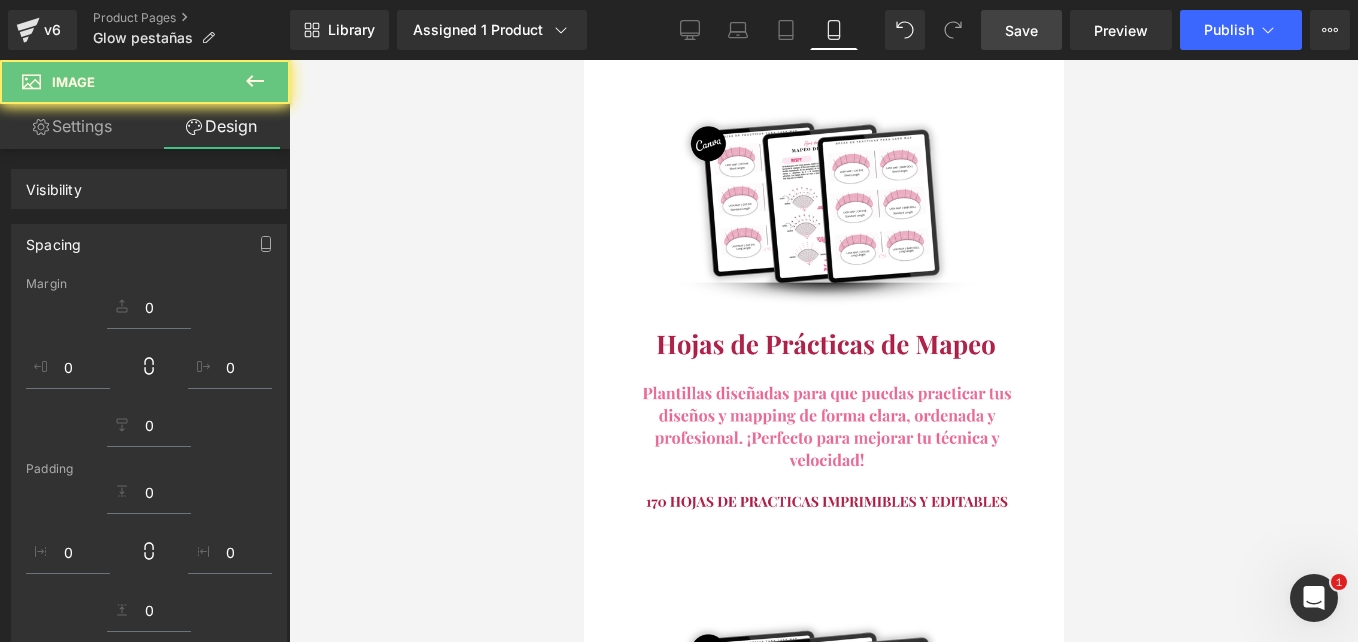 click at bounding box center [823, 2359] 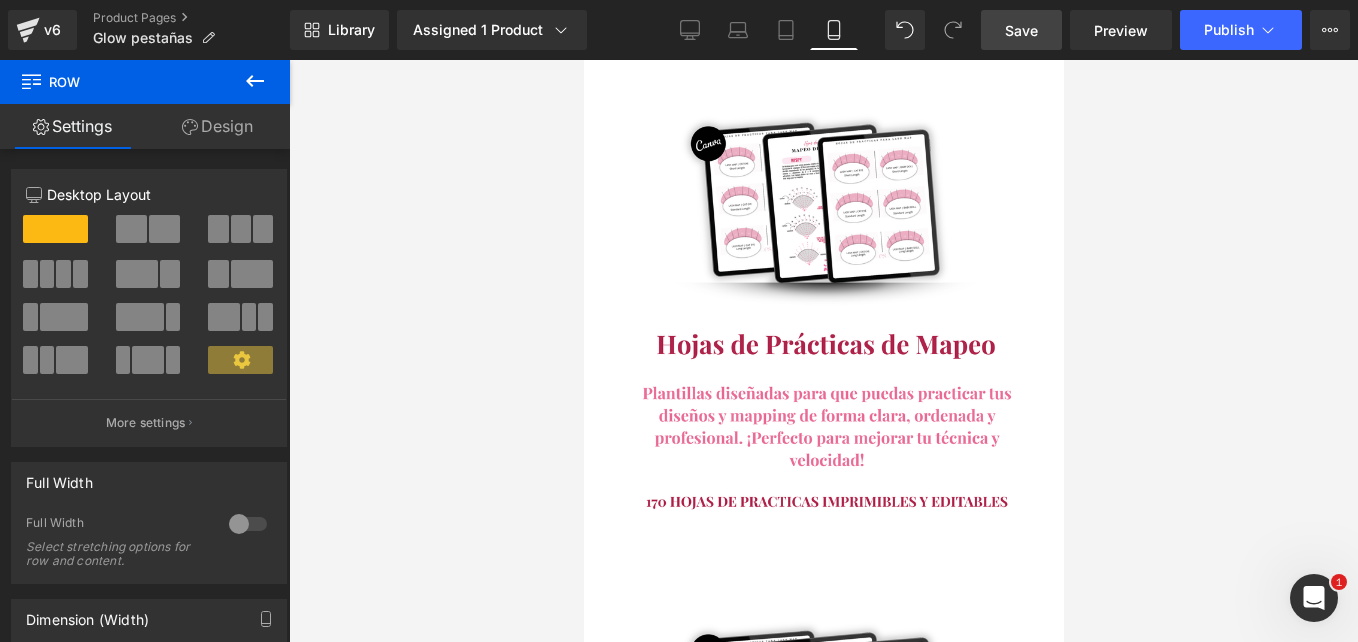 drag, startPoint x: 820, startPoint y: 533, endPoint x: 826, endPoint y: 551, distance: 18.973665 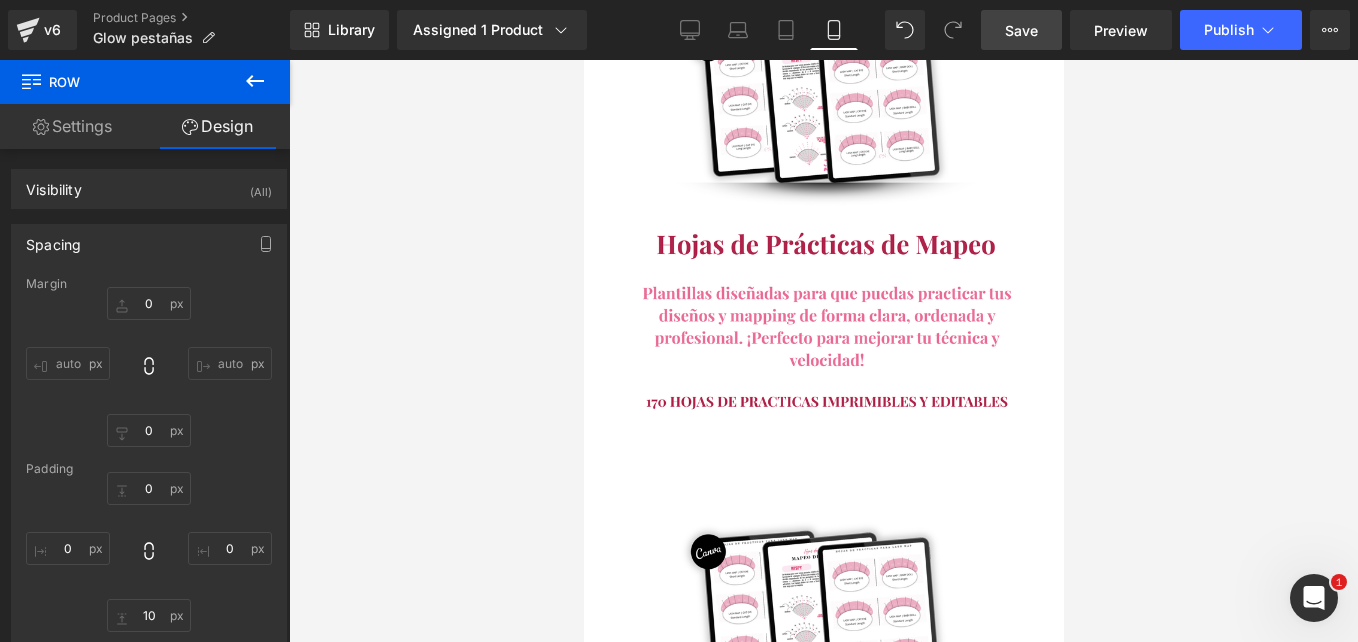 scroll, scrollTop: 8100, scrollLeft: 0, axis: vertical 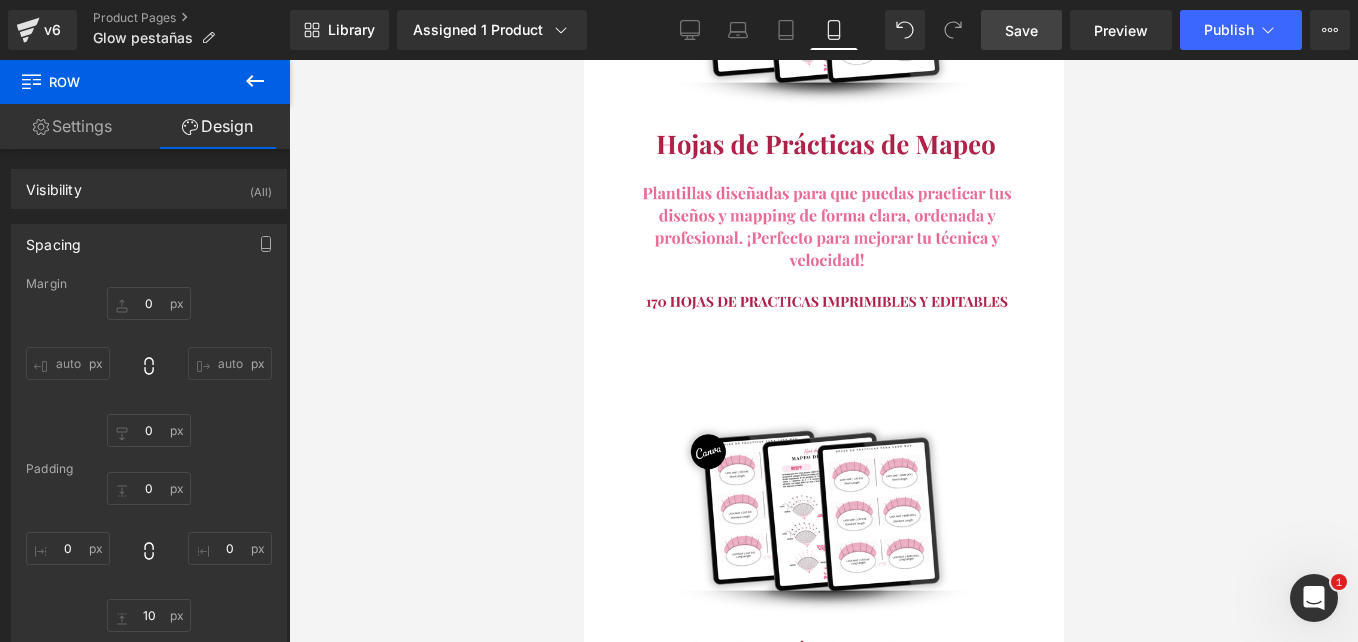 click on "Save" at bounding box center [1021, 30] 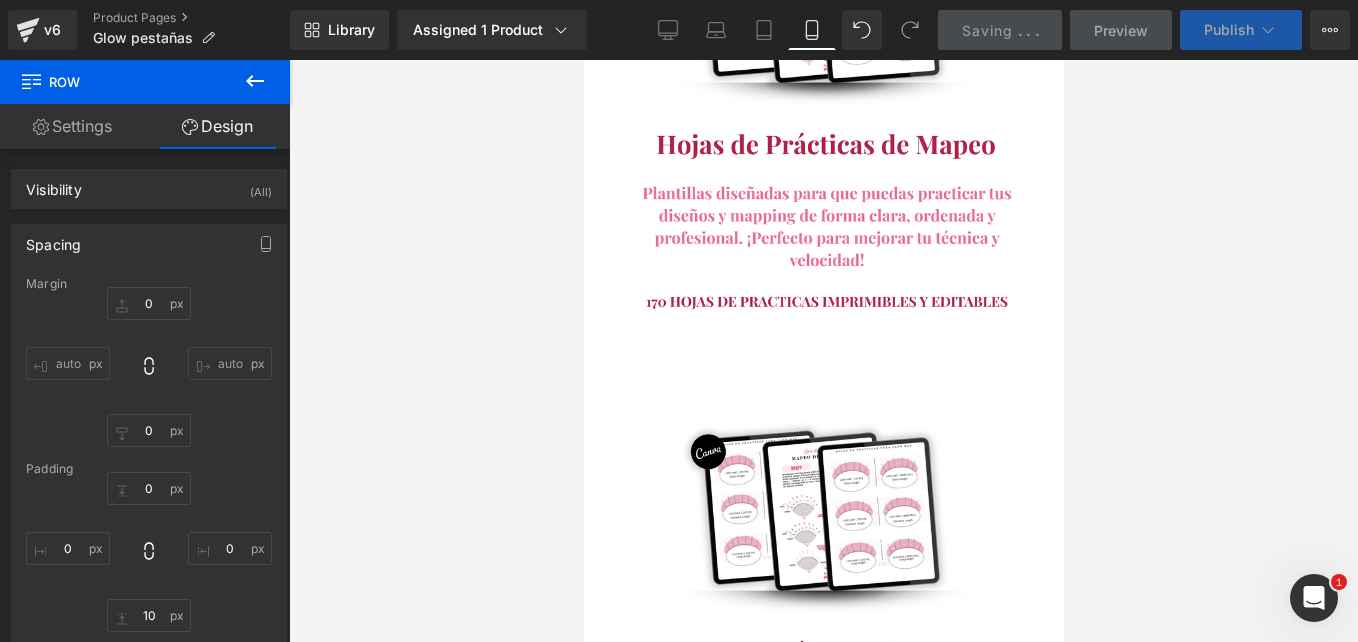 click on "Publish" at bounding box center [1229, 30] 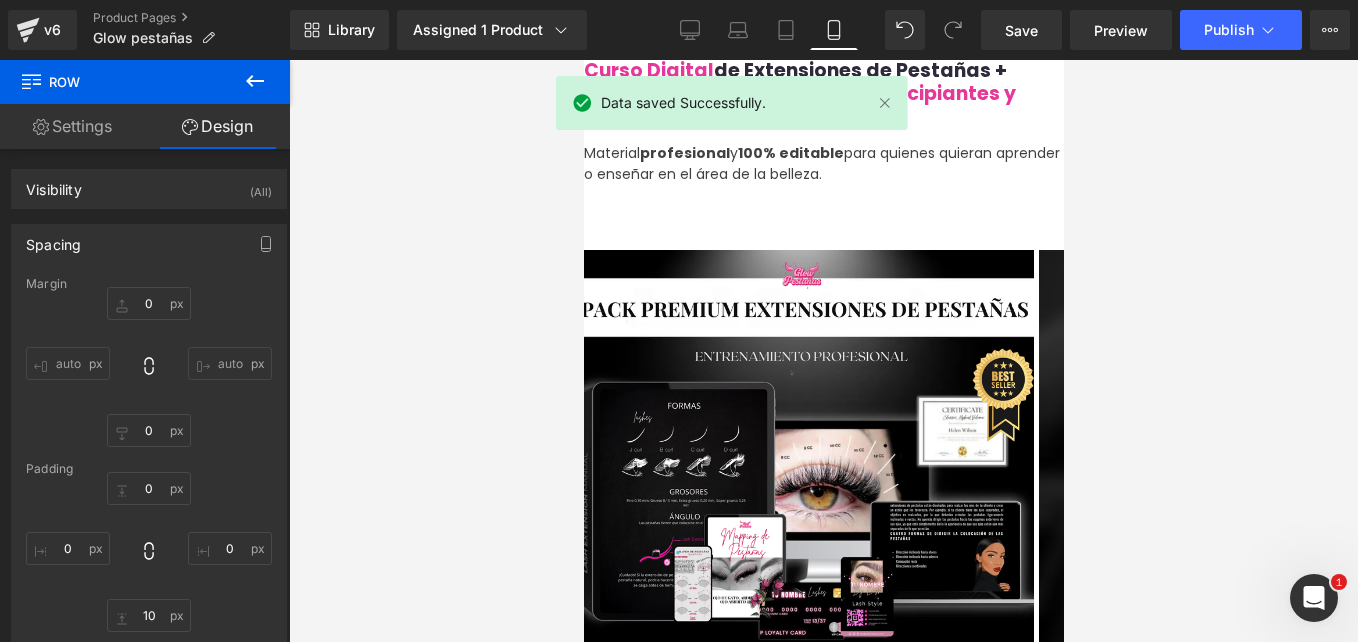 scroll, scrollTop: 8100, scrollLeft: 0, axis: vertical 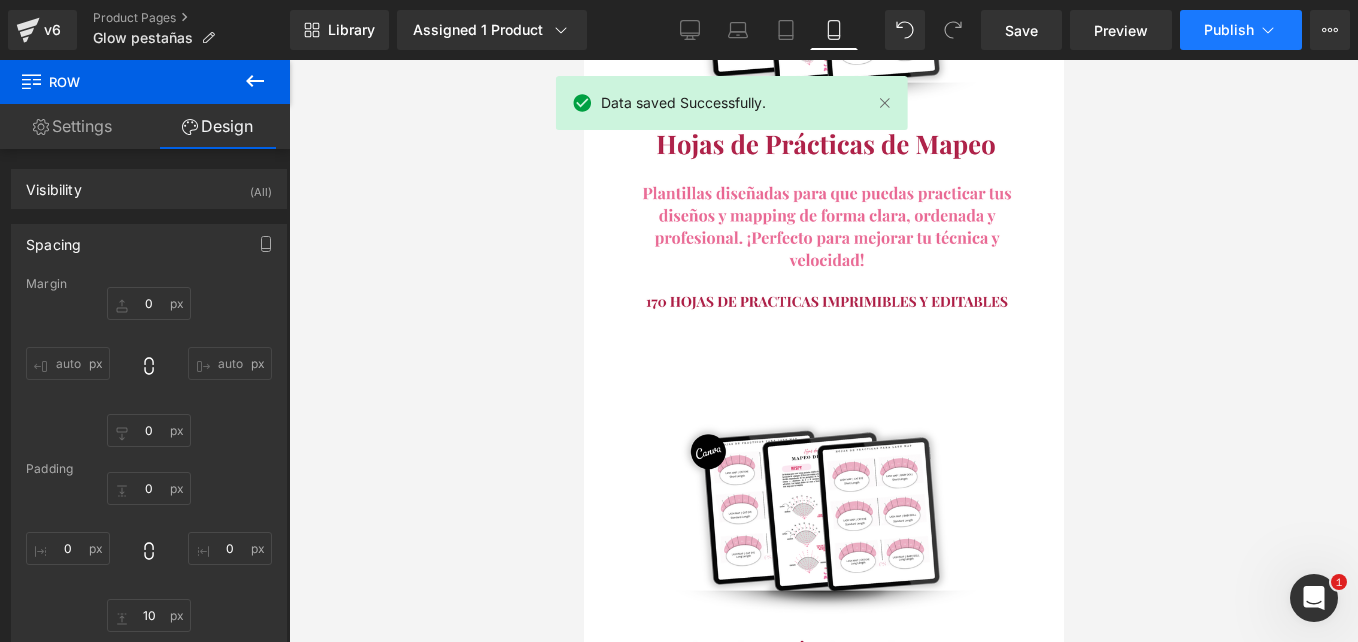 click on "Publish" at bounding box center [1241, 30] 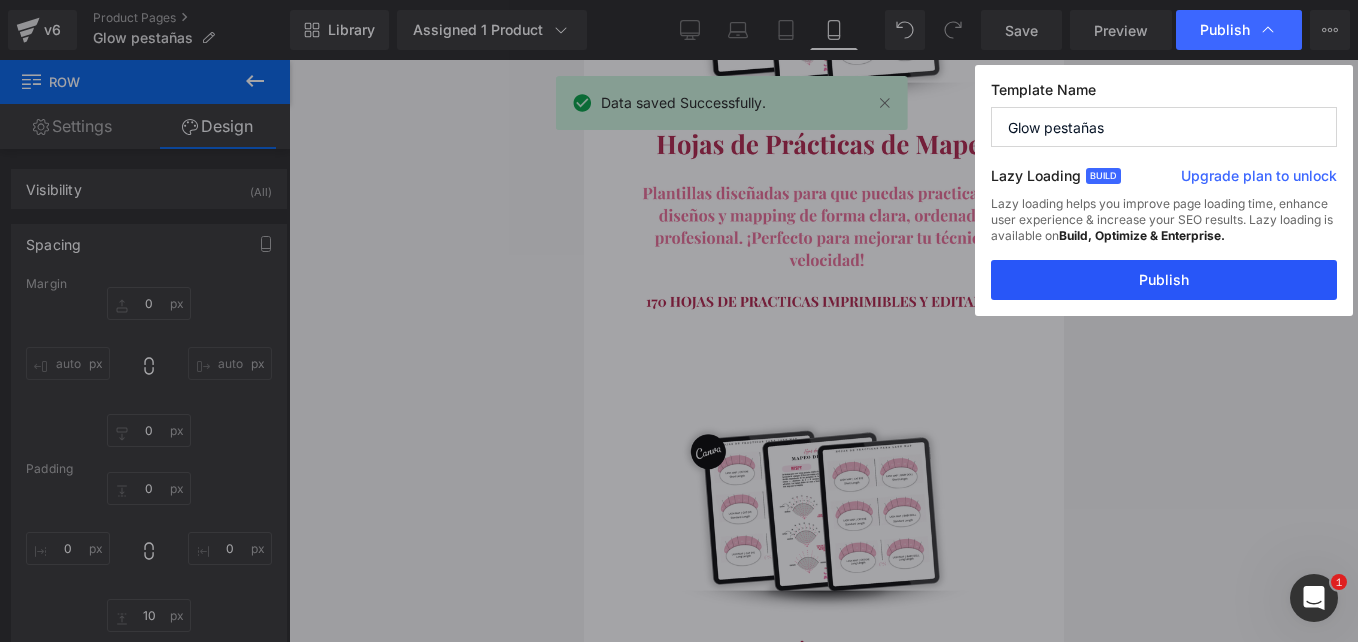 click on "Publish" at bounding box center (1164, 280) 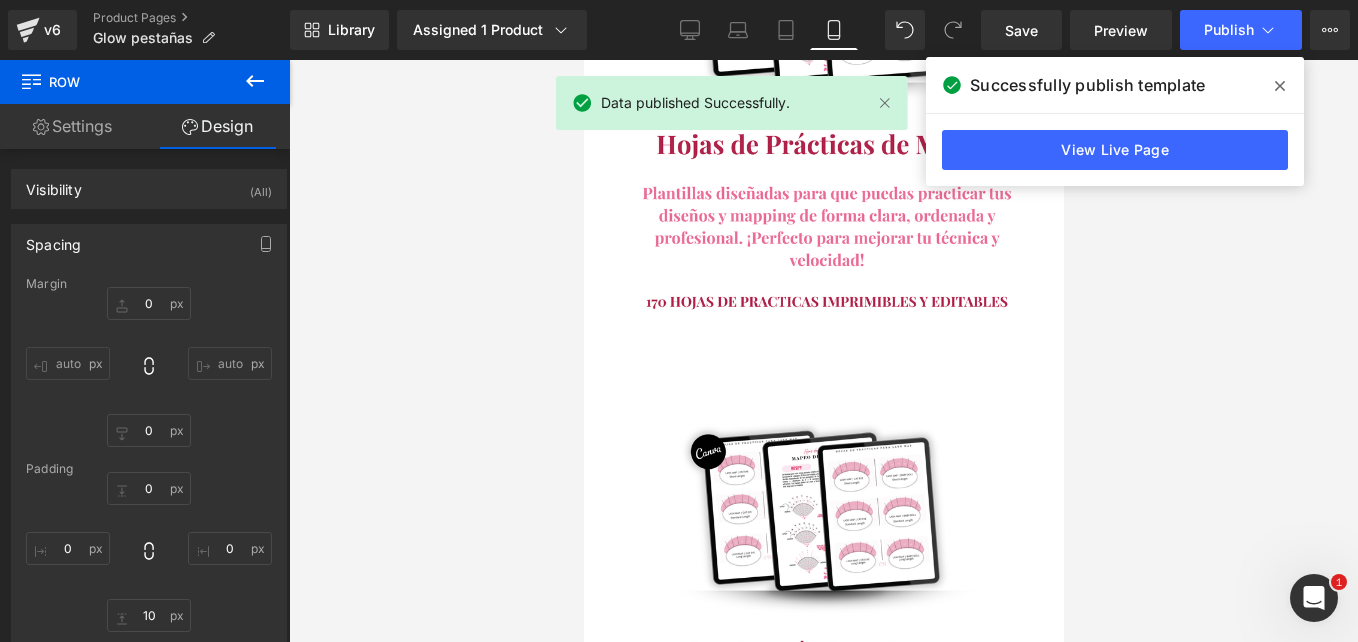 click at bounding box center [823, 351] 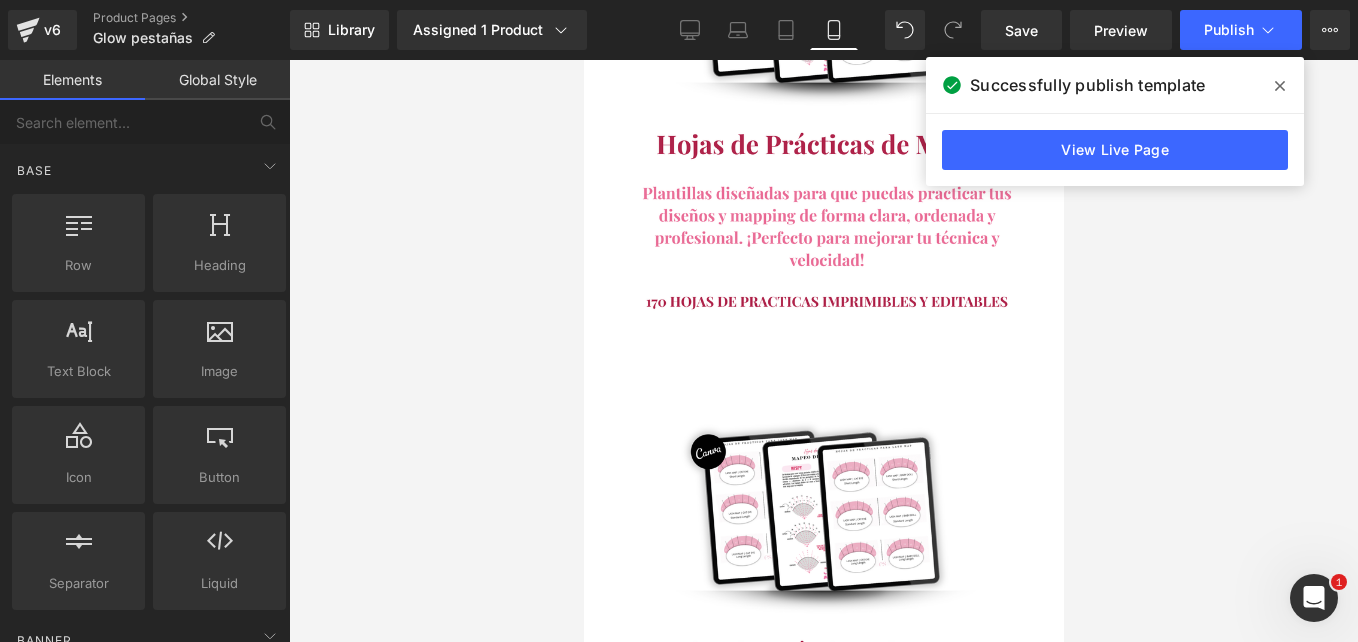 click on "Valor de todos los bonos:" at bounding box center (751, 2427) 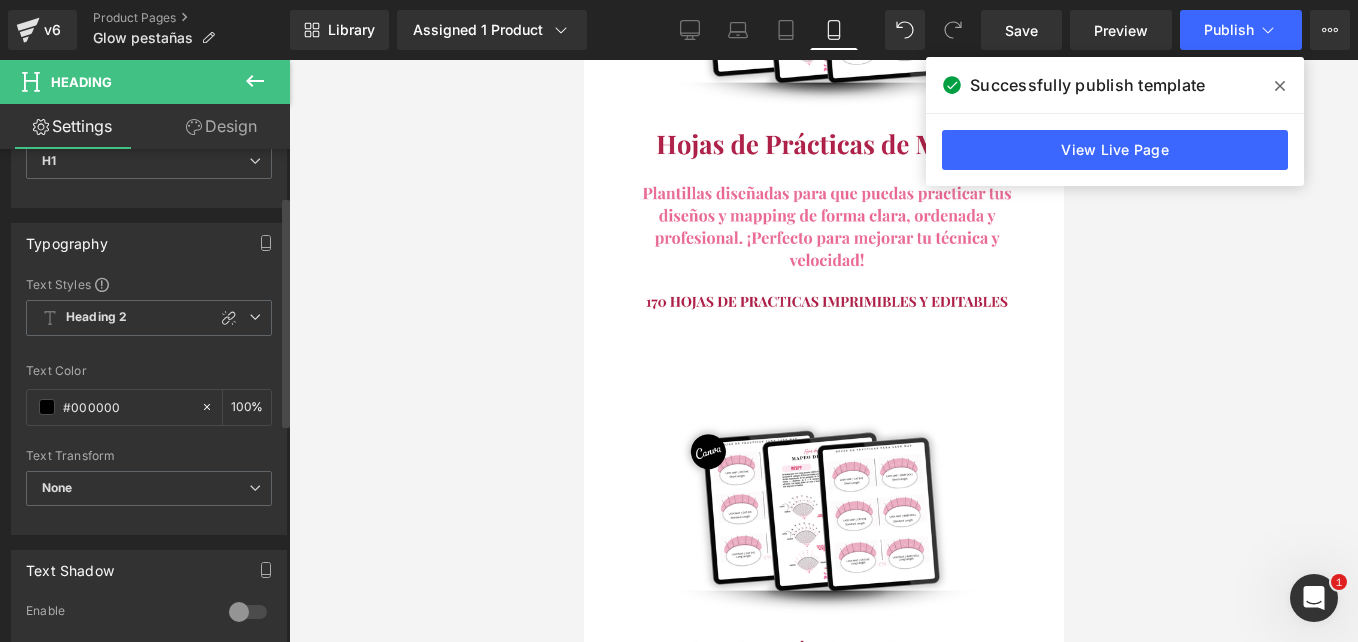 scroll, scrollTop: 0, scrollLeft: 0, axis: both 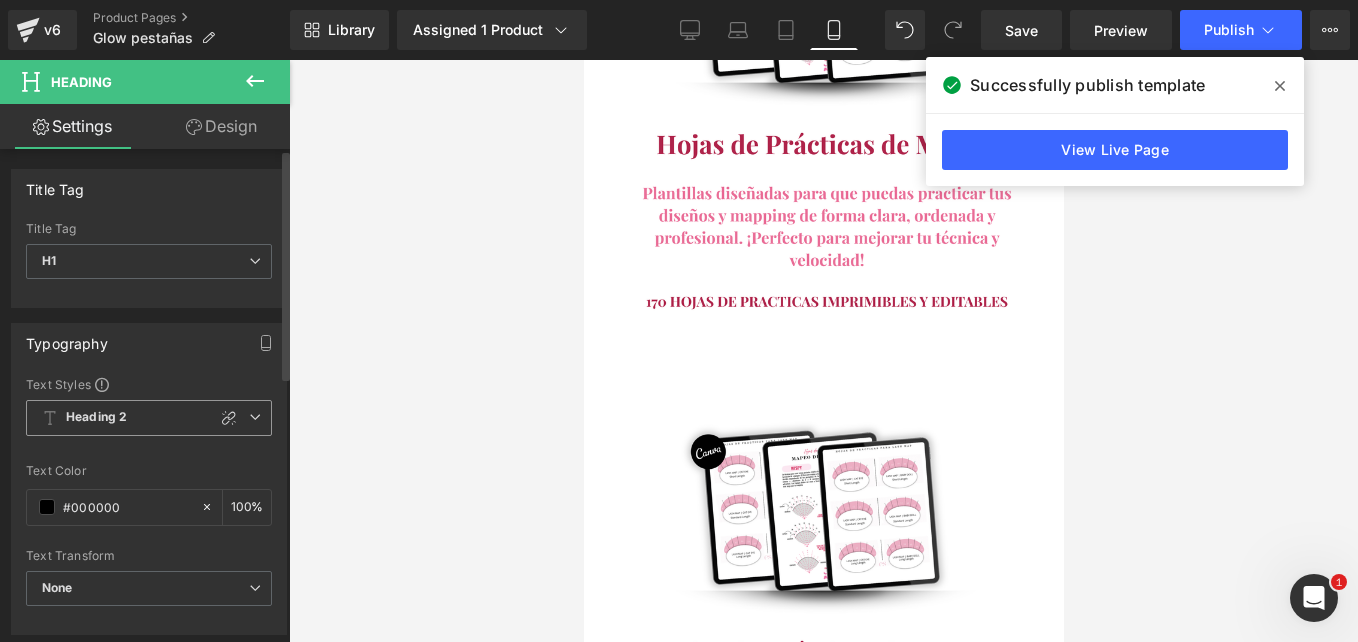 click on "Heading 2" at bounding box center (149, 418) 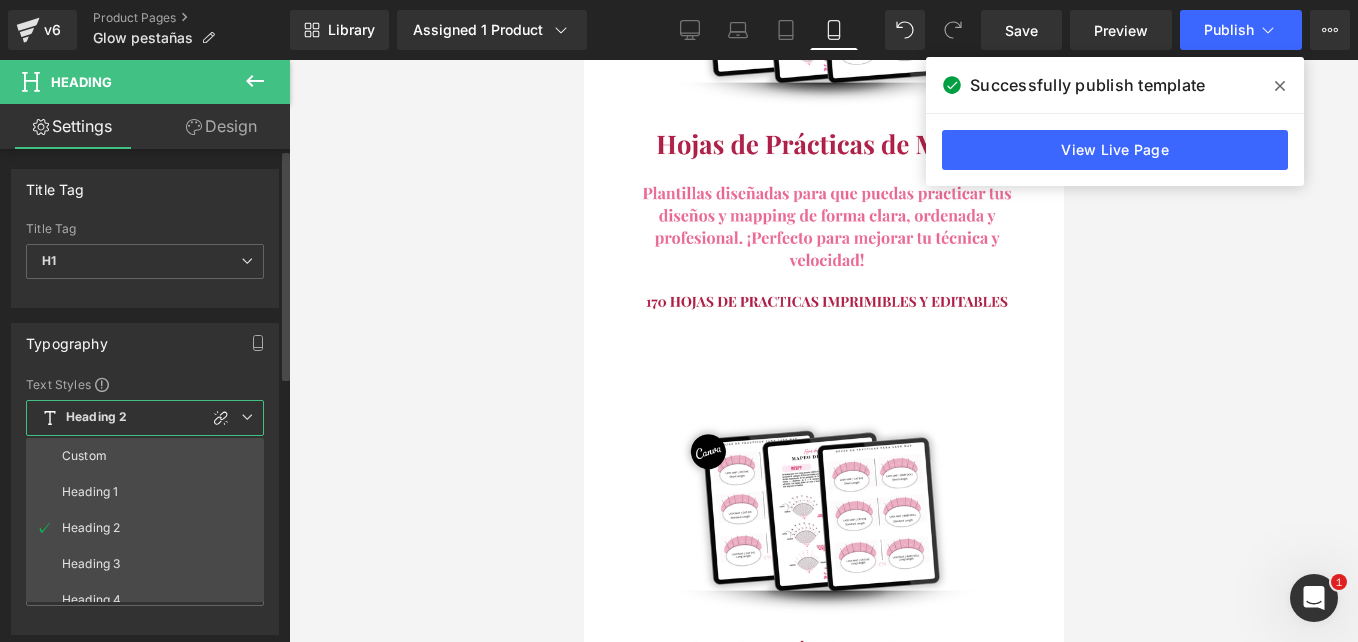 drag, startPoint x: 154, startPoint y: 446, endPoint x: 176, endPoint y: 412, distance: 40.496914 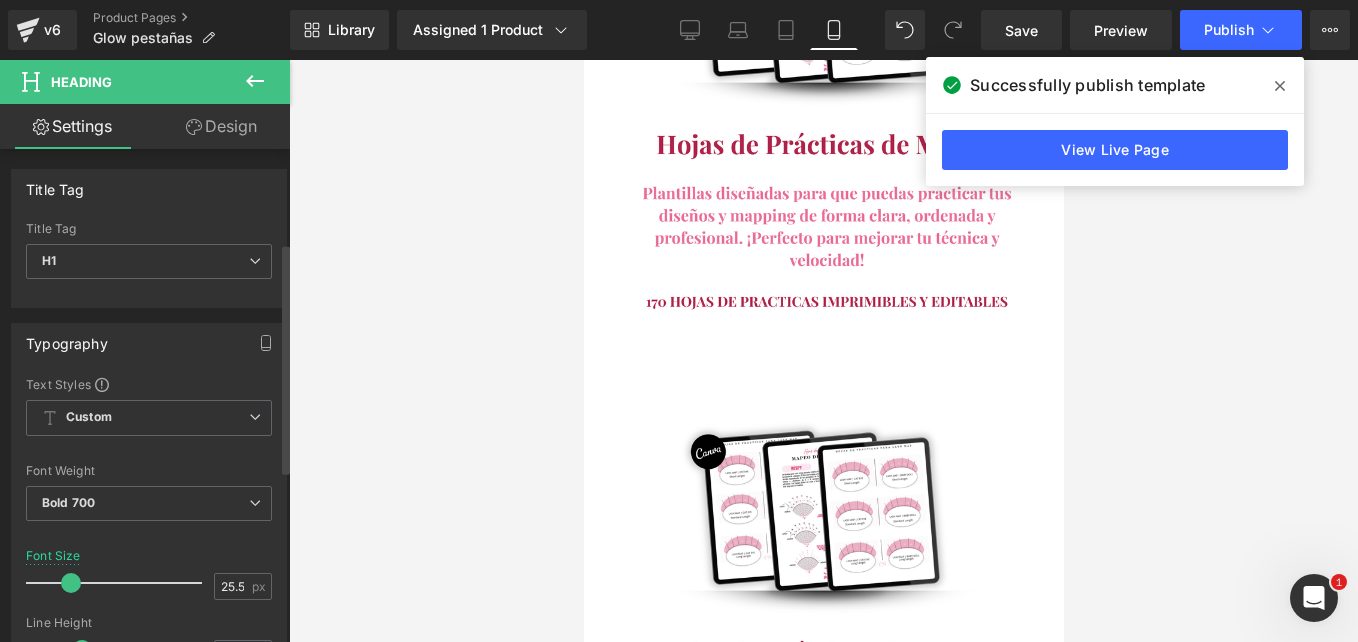 scroll, scrollTop: 200, scrollLeft: 0, axis: vertical 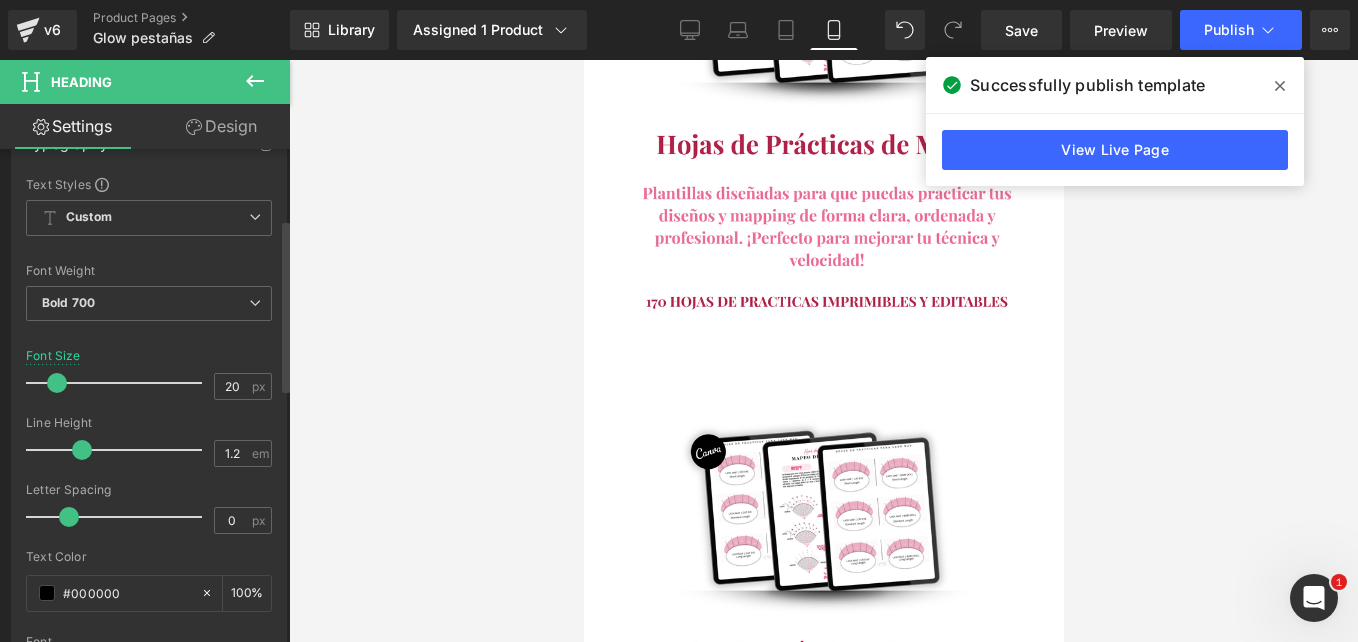 type on "21" 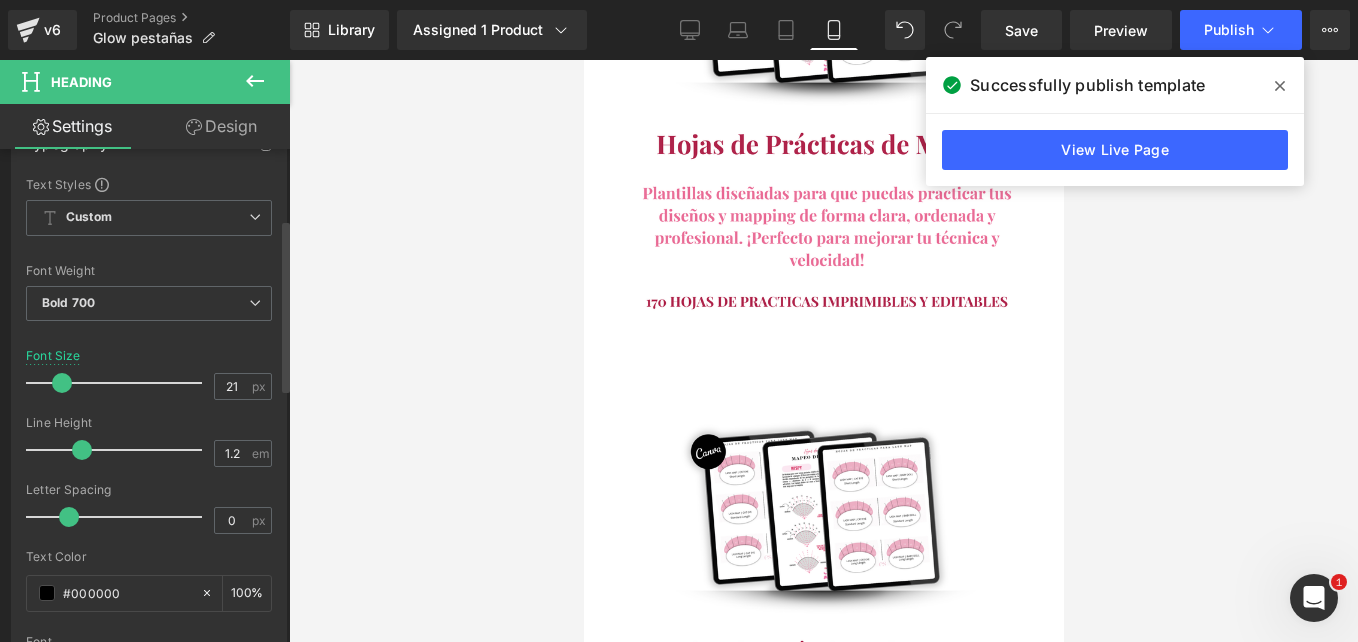 click at bounding box center [62, 383] 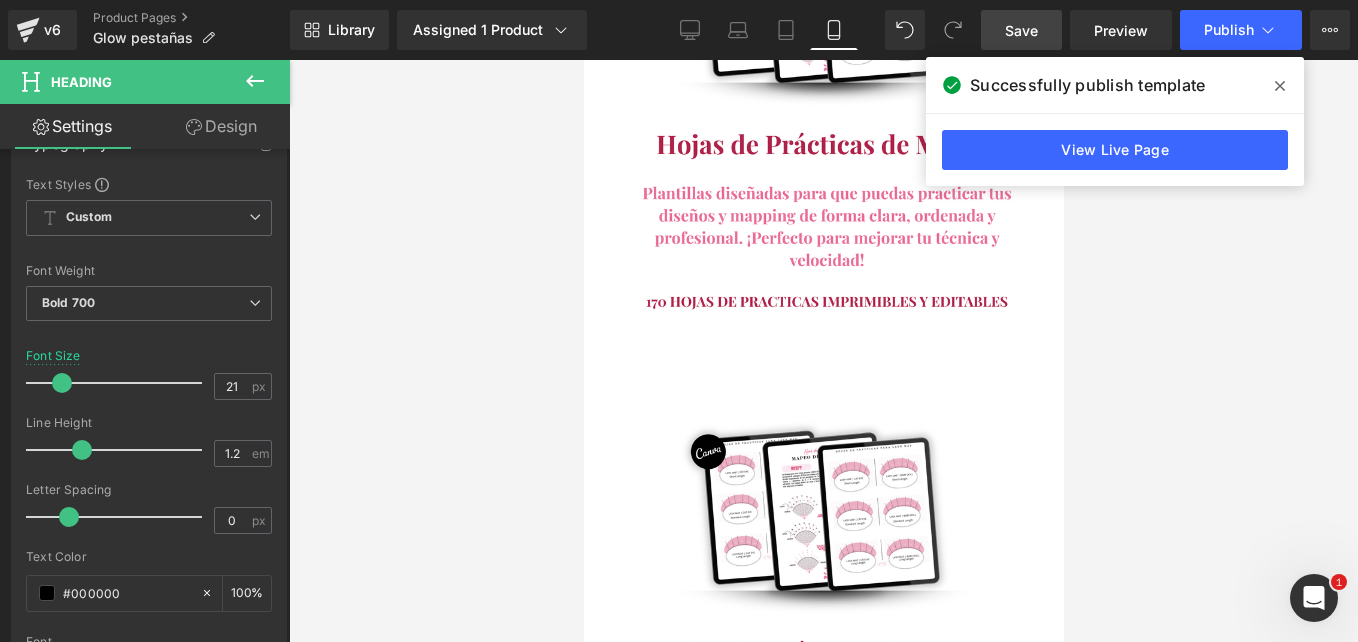 click on "Save" at bounding box center (1021, 30) 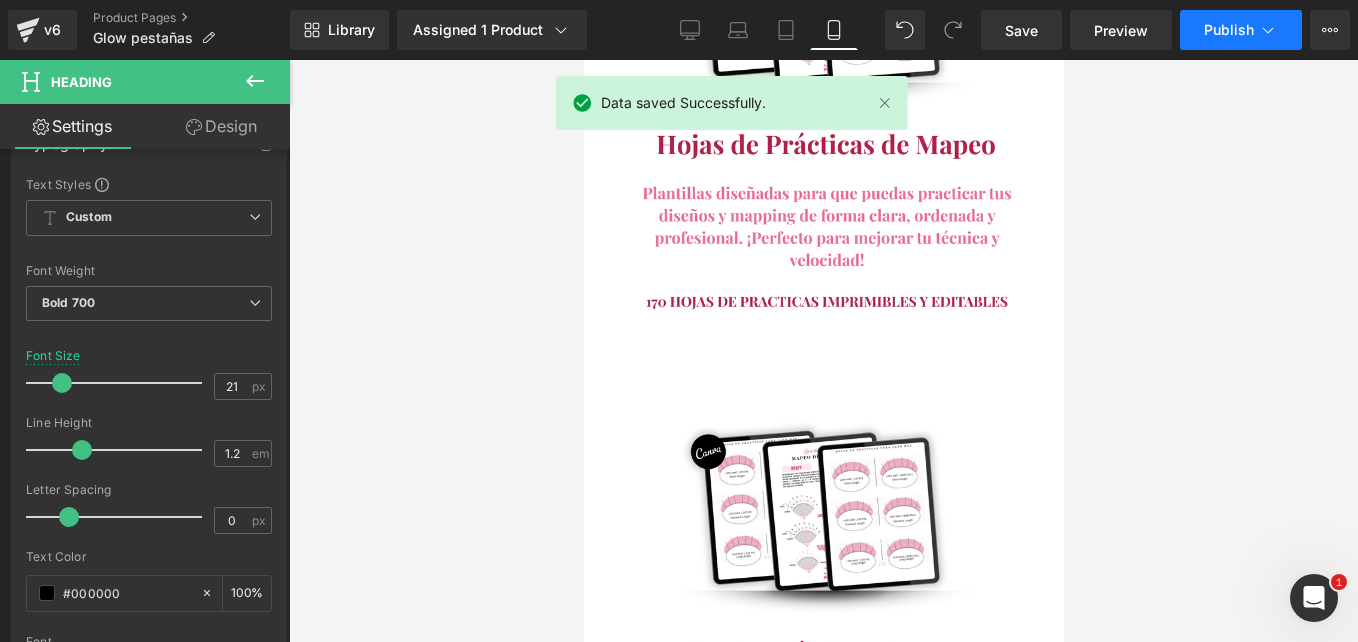 click on "Publish" at bounding box center [1229, 30] 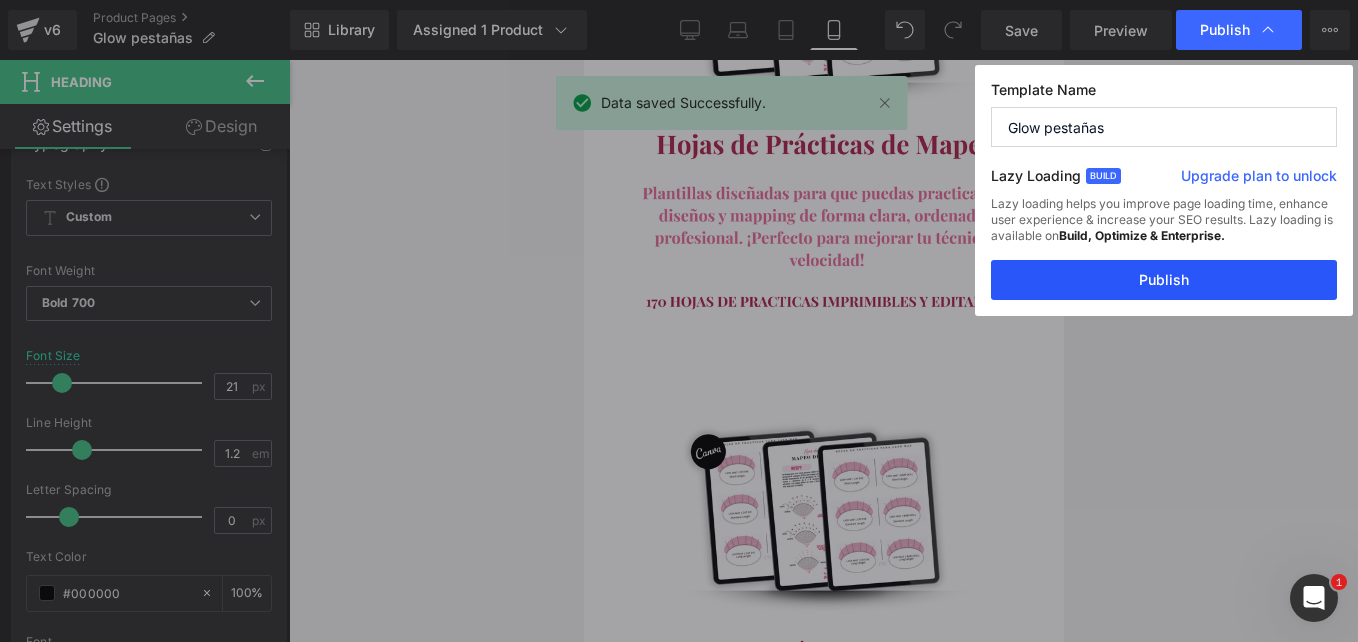 click on "Publish" at bounding box center [1164, 280] 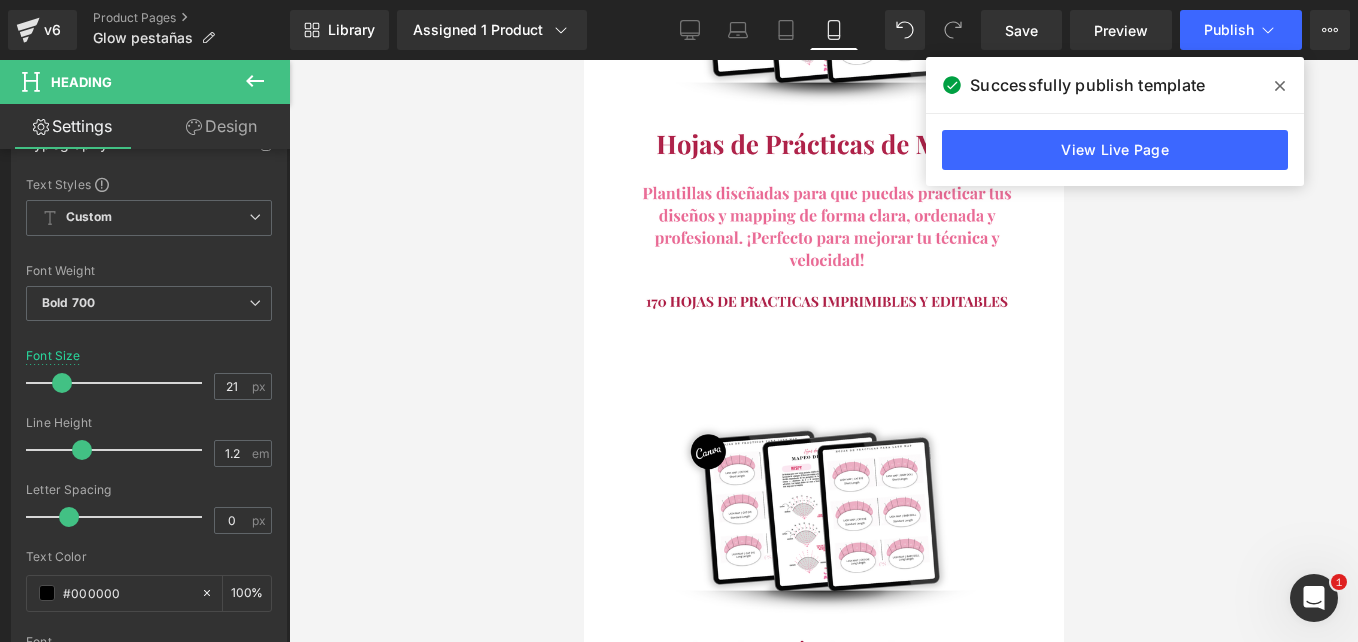 click at bounding box center [1280, 86] 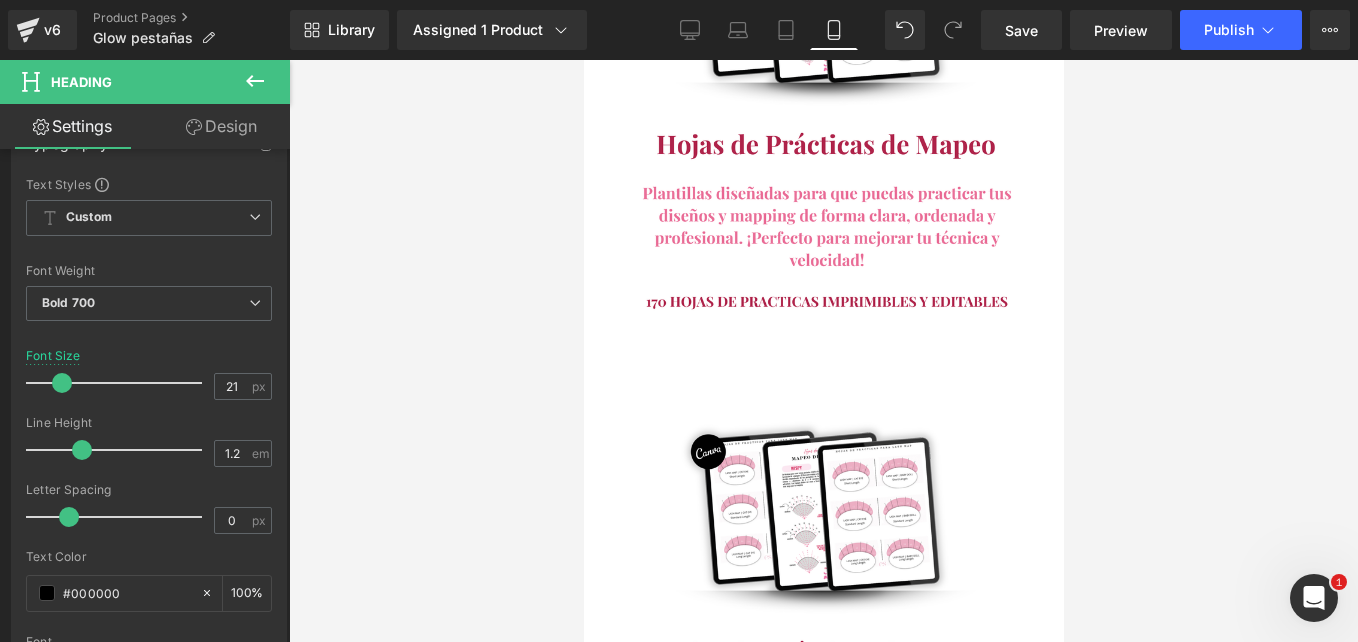 click at bounding box center (823, 351) 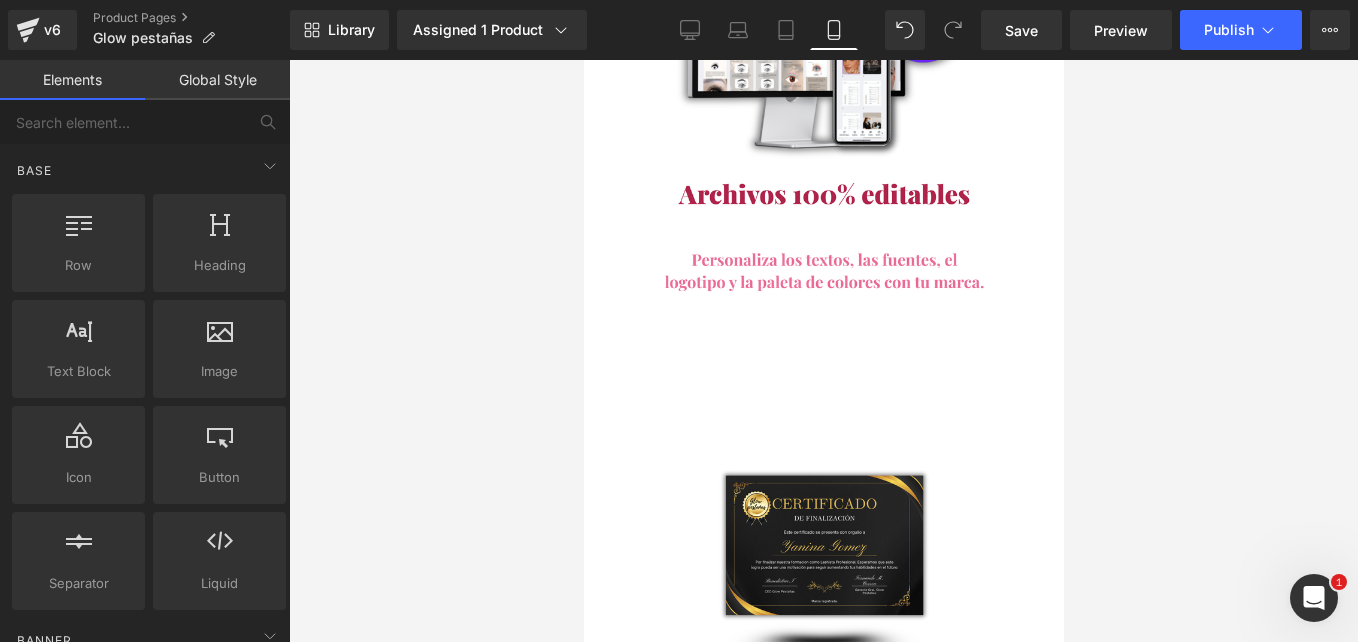scroll, scrollTop: 9500, scrollLeft: 0, axis: vertical 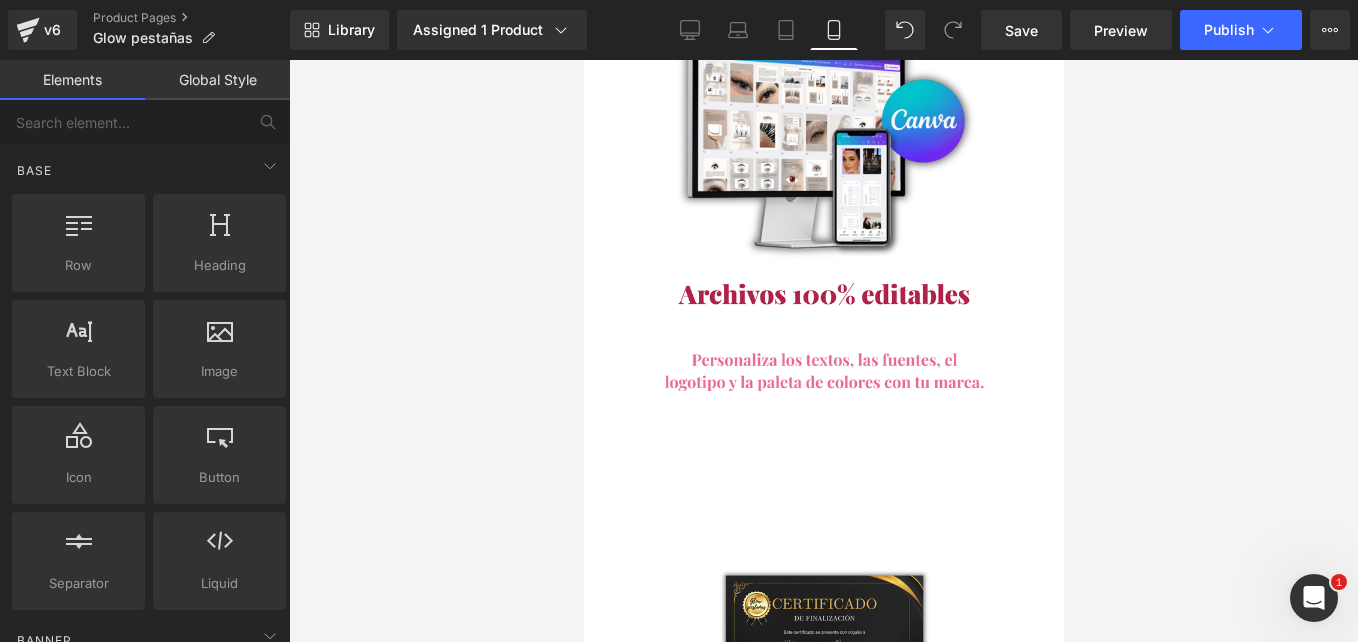click at bounding box center [583, 60] 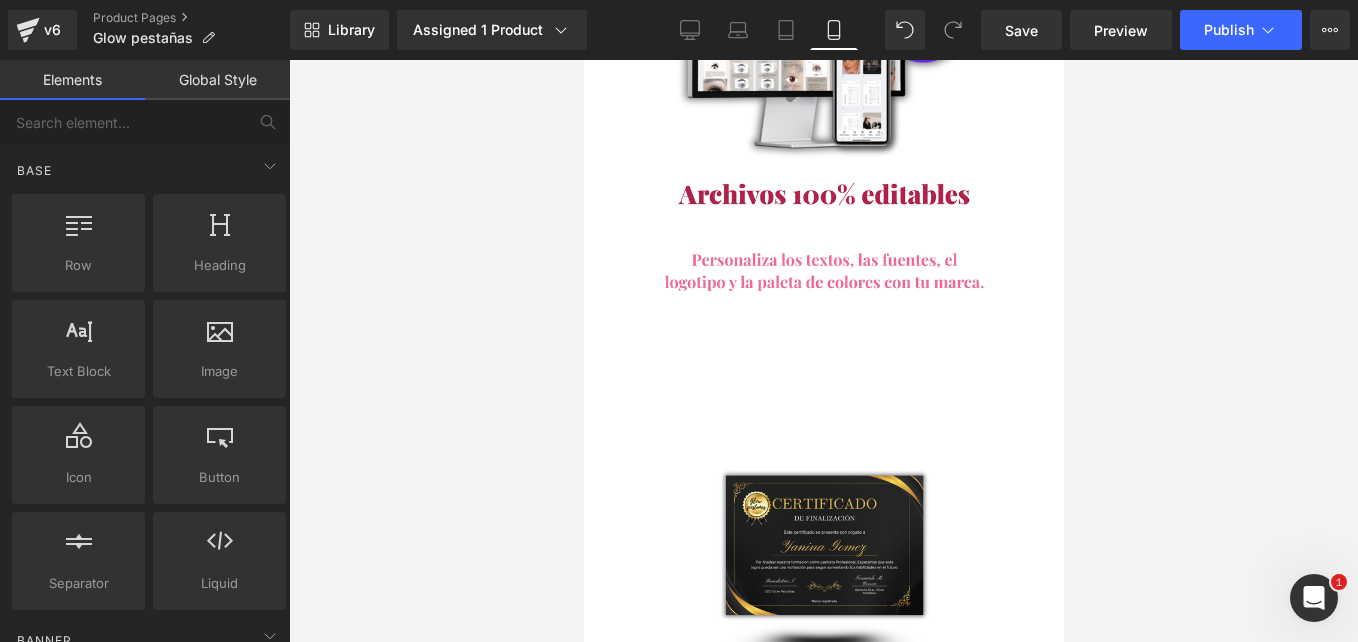 click 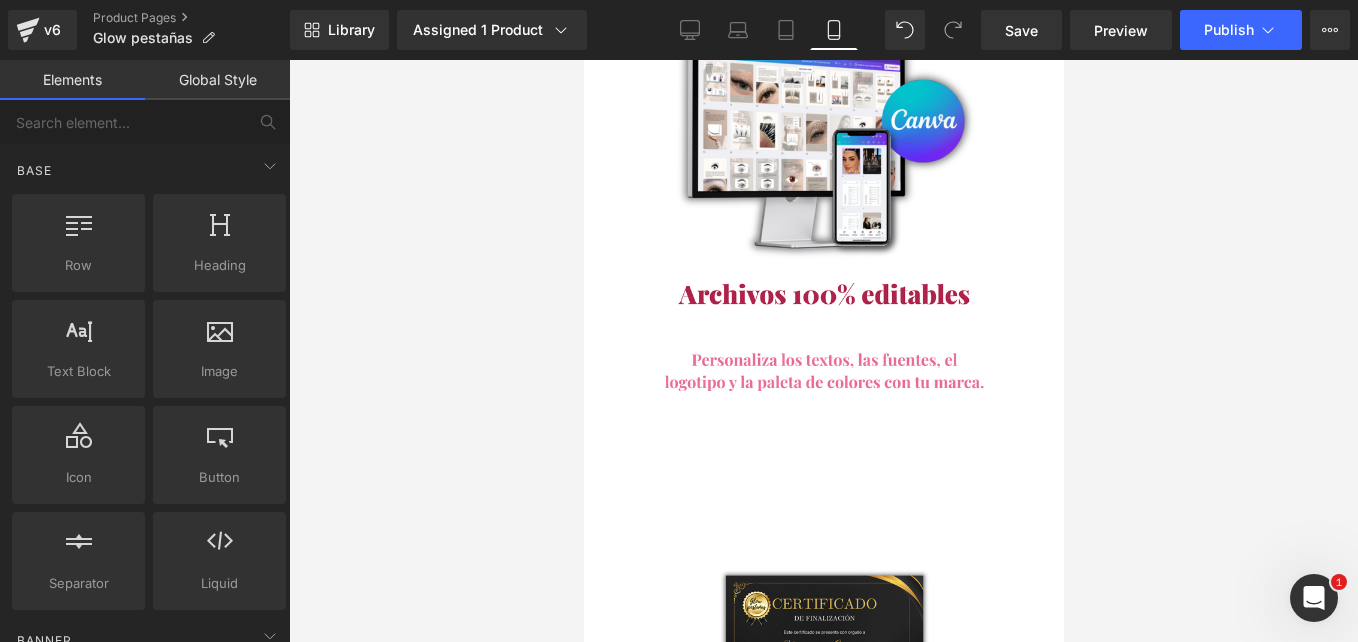 scroll, scrollTop: 9600, scrollLeft: 0, axis: vertical 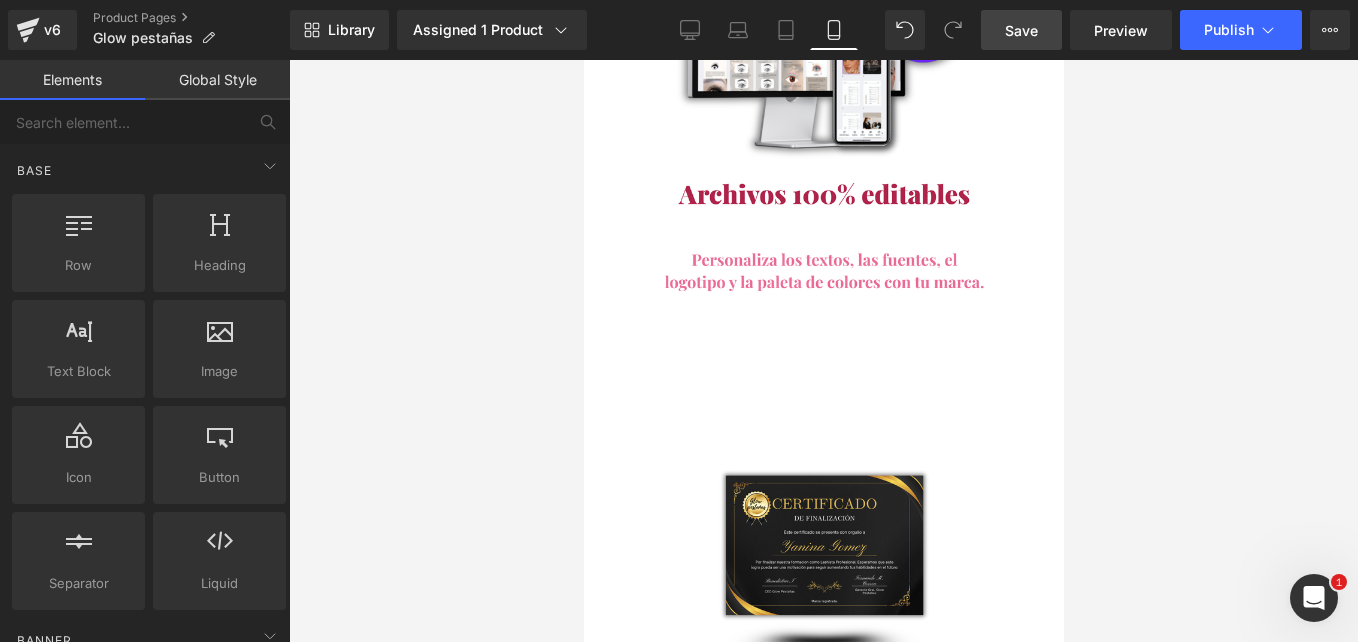 click on "Save" at bounding box center [1021, 30] 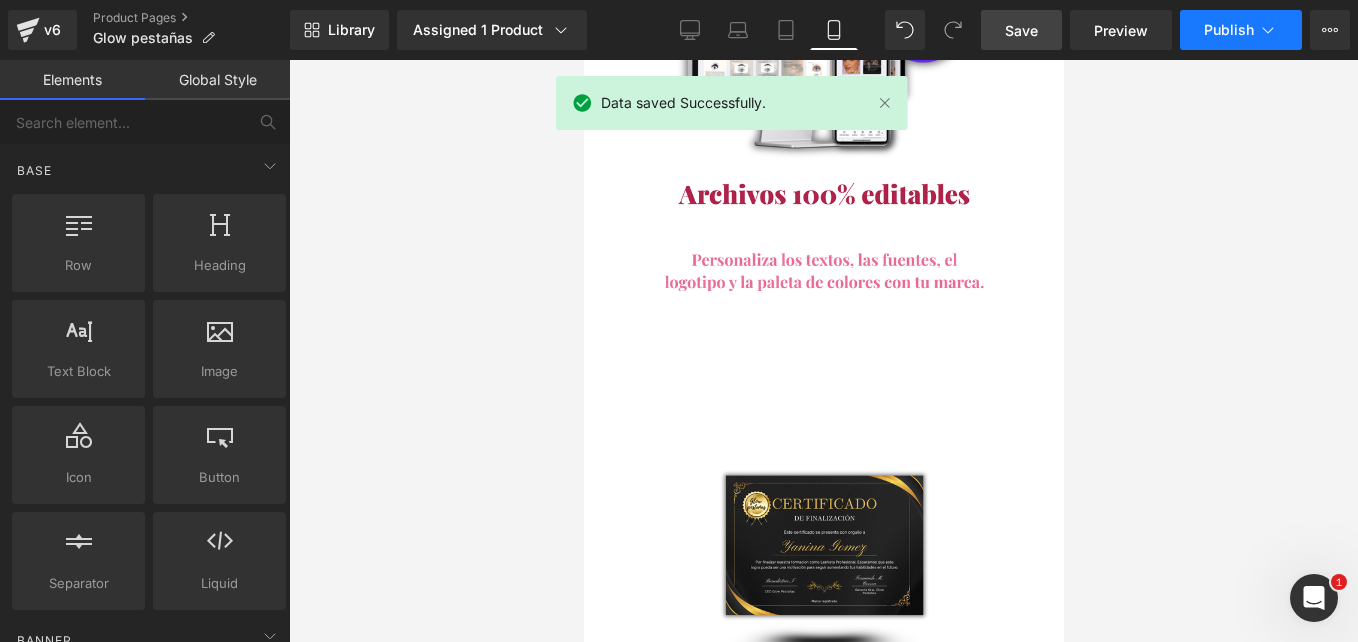 click on "Publish" at bounding box center [1229, 30] 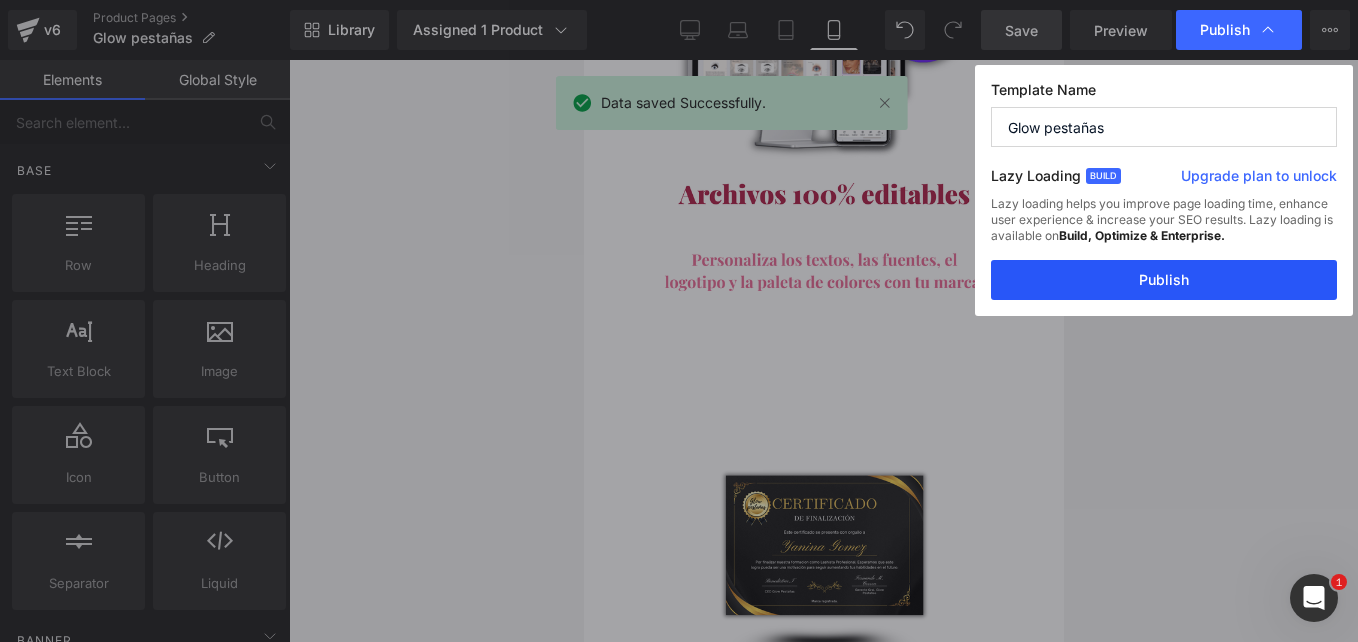 click on "Publish" at bounding box center (1164, 280) 